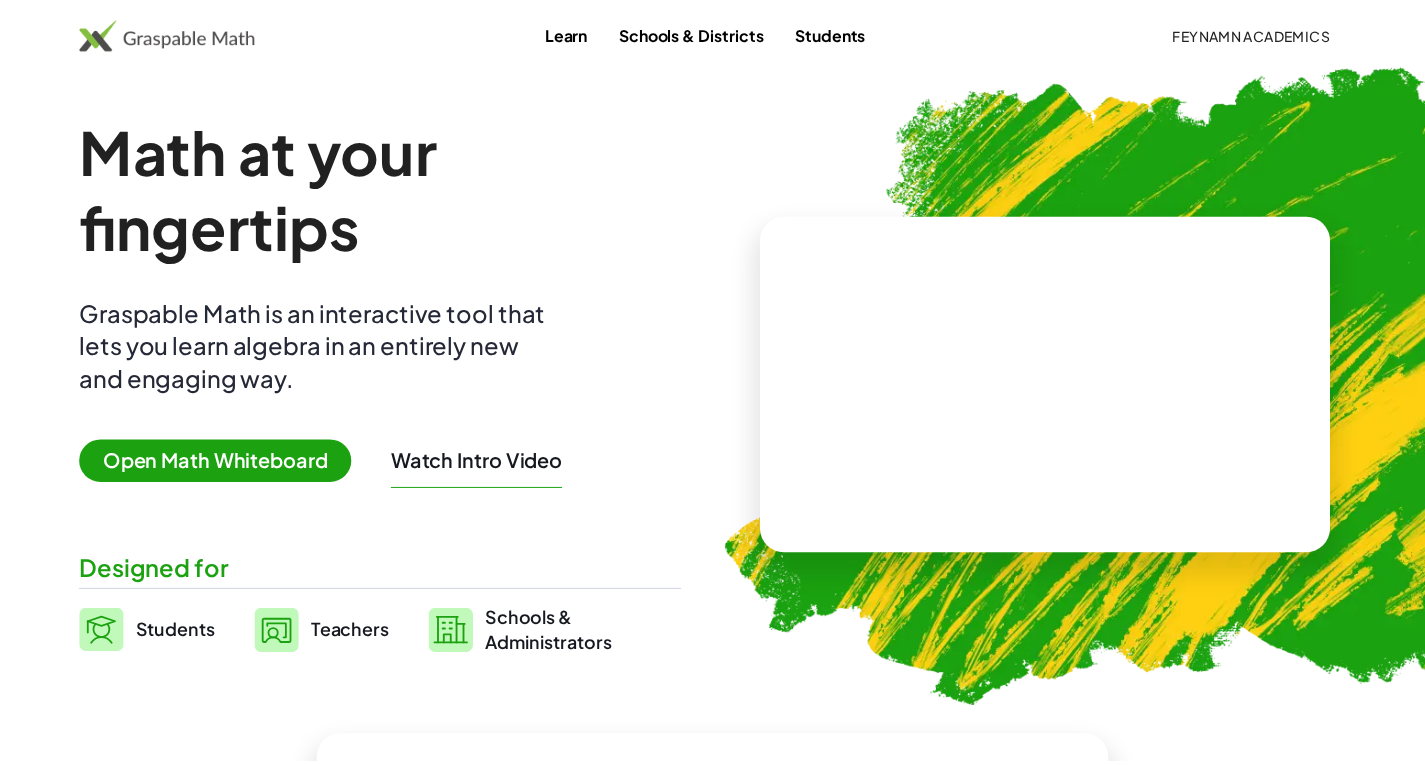 scroll, scrollTop: 0, scrollLeft: 0, axis: both 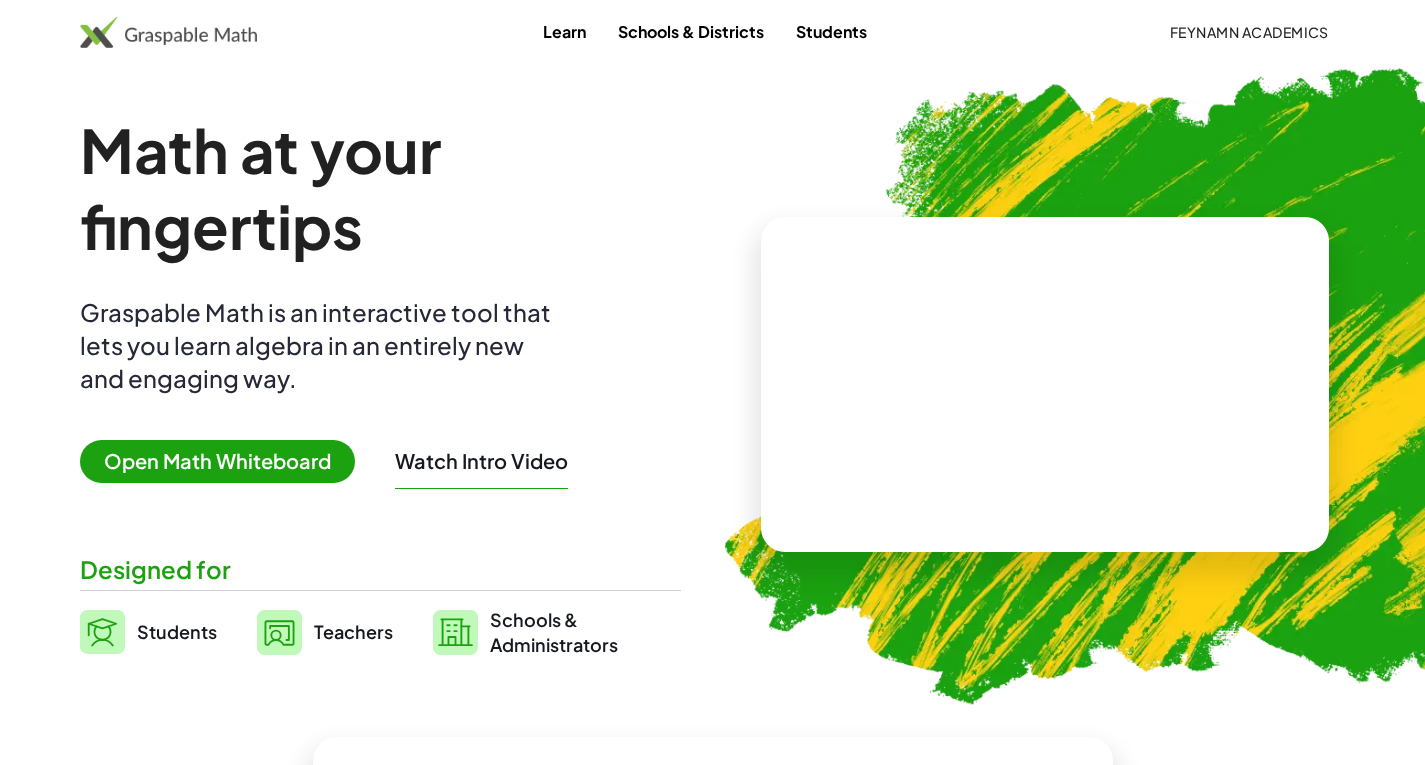click on "Open Math Whiteboard" at bounding box center [217, 461] 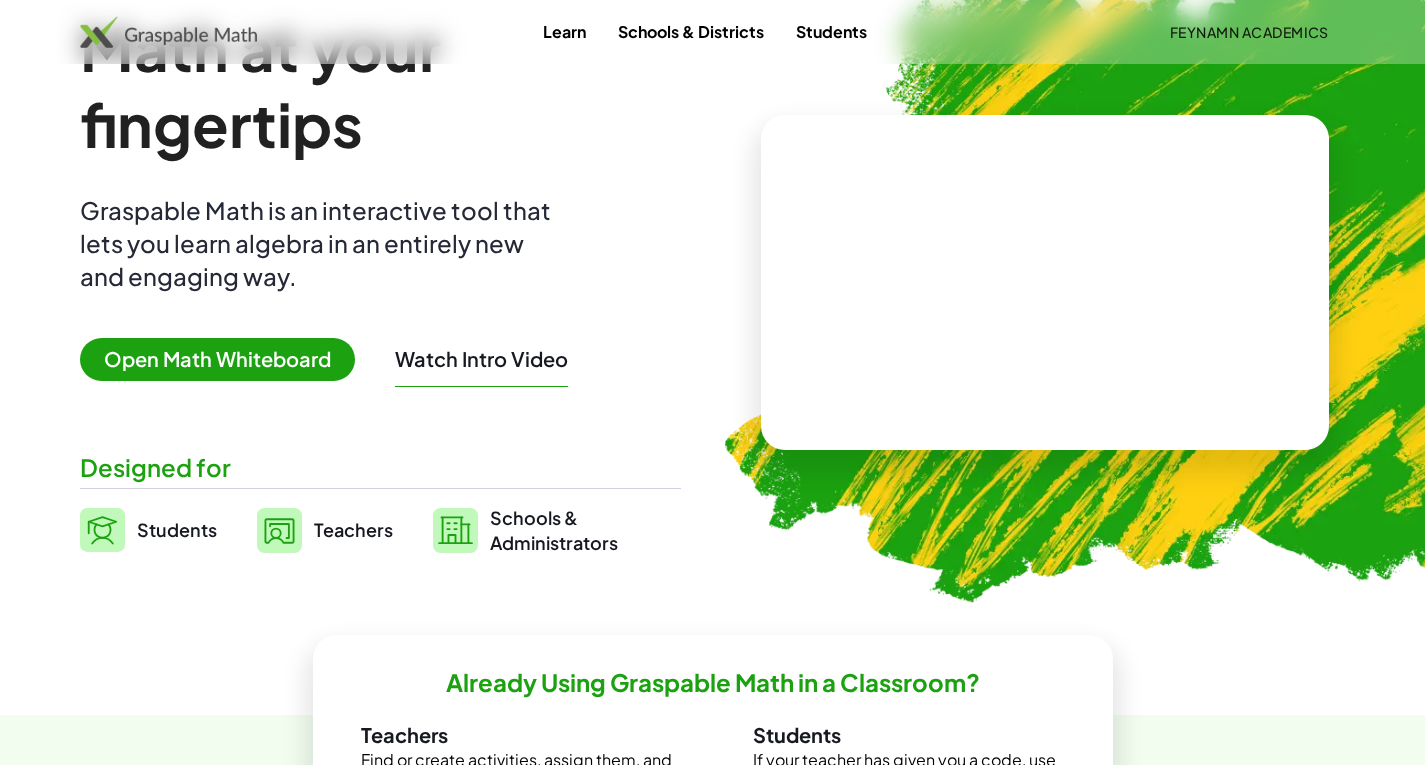 scroll, scrollTop: 100, scrollLeft: 0, axis: vertical 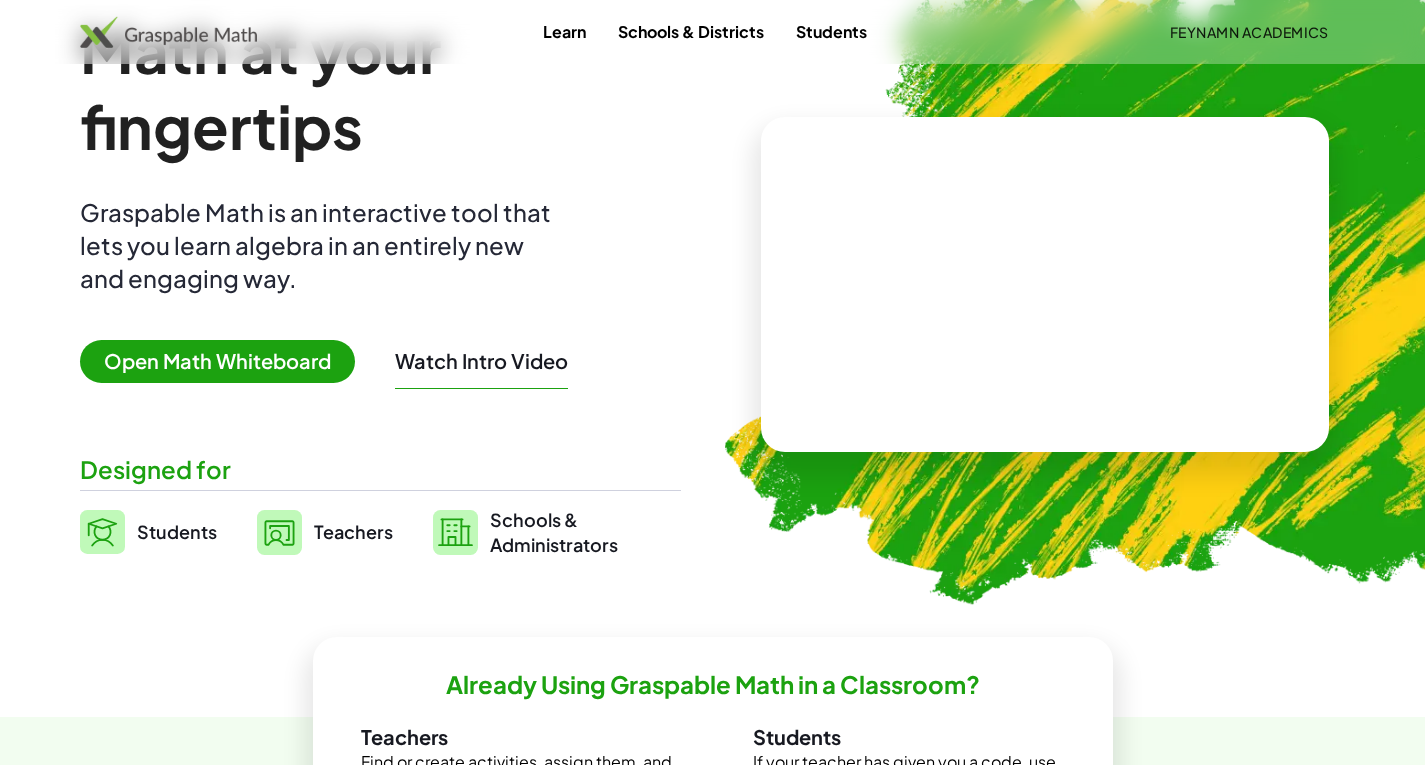 click on "Open Math Whiteboard" at bounding box center (217, 361) 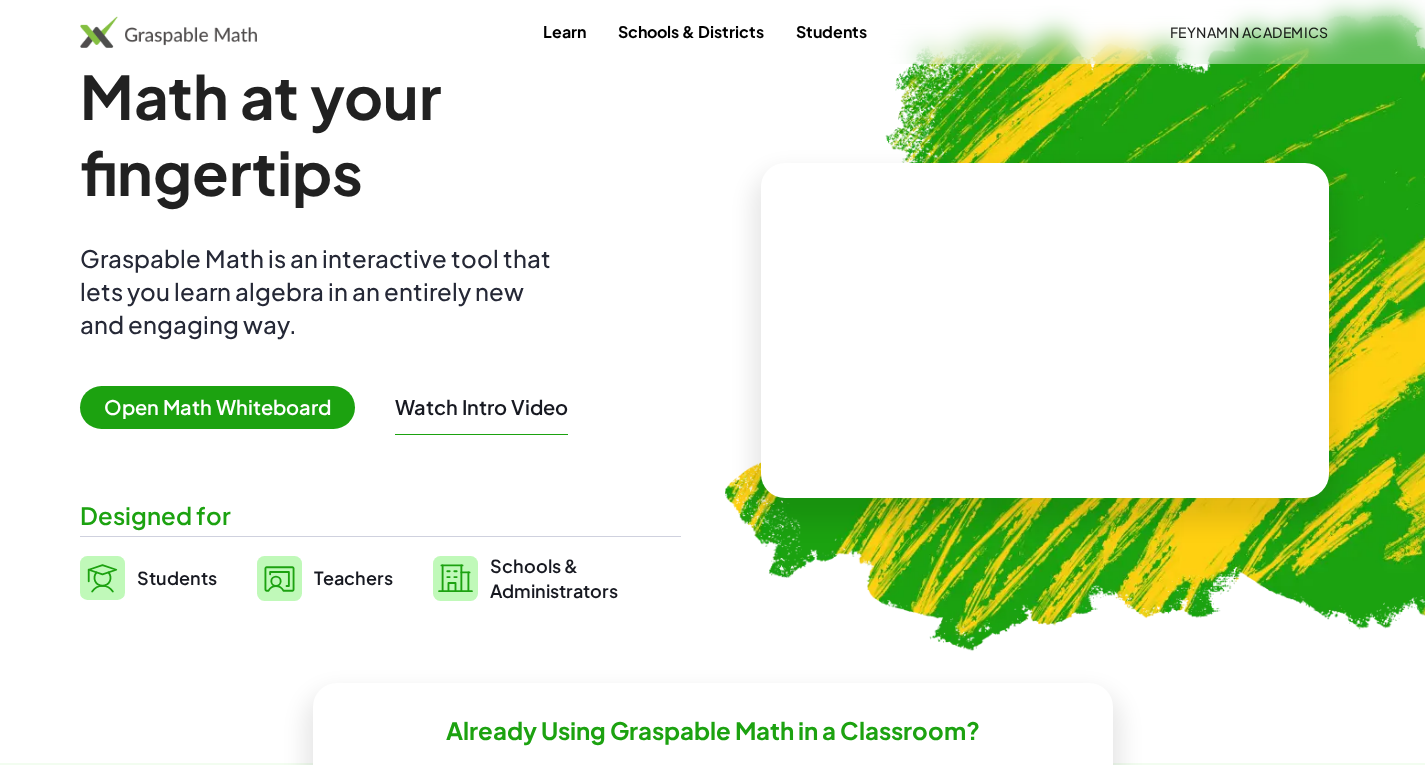 scroll, scrollTop: 0, scrollLeft: 0, axis: both 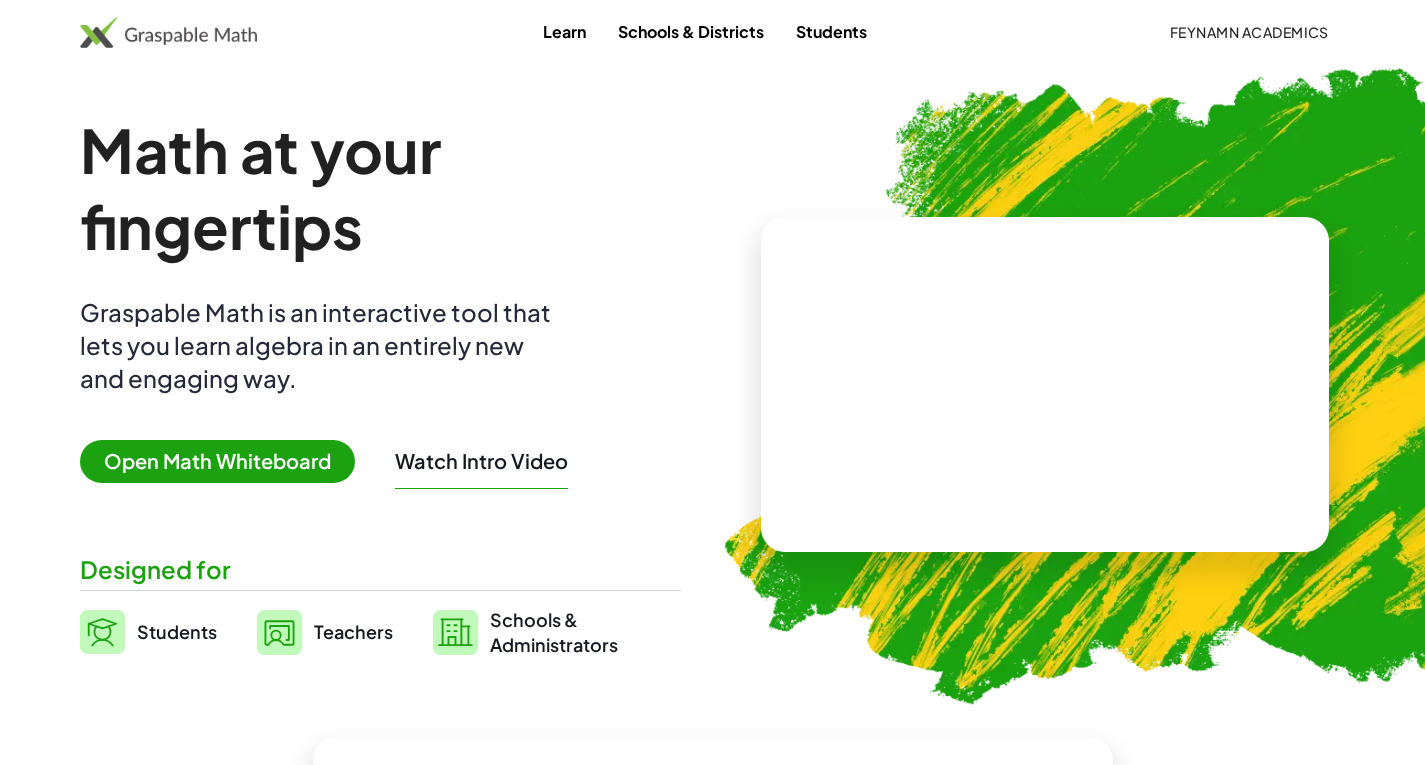click on "Open Math Whiteboard" at bounding box center [217, 461] 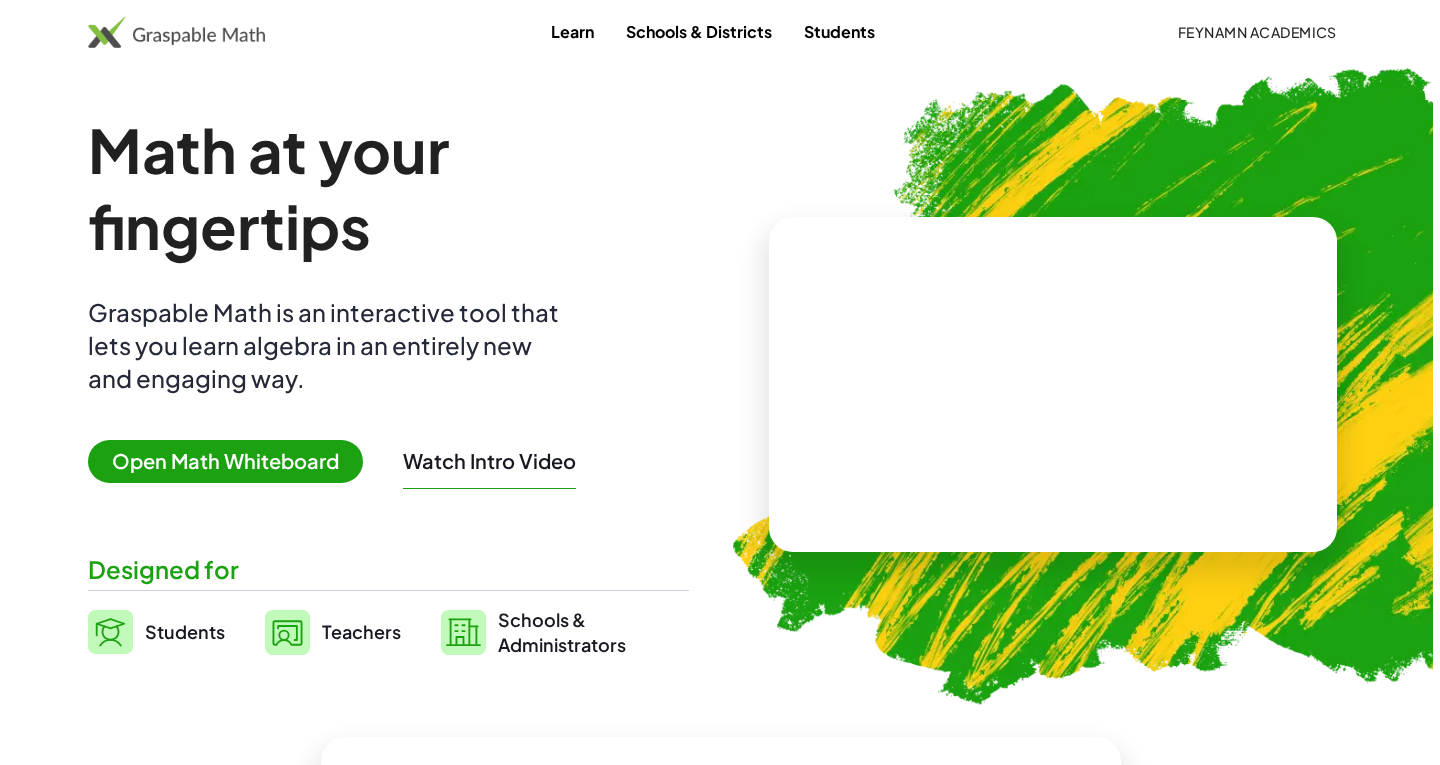 scroll, scrollTop: 0, scrollLeft: 0, axis: both 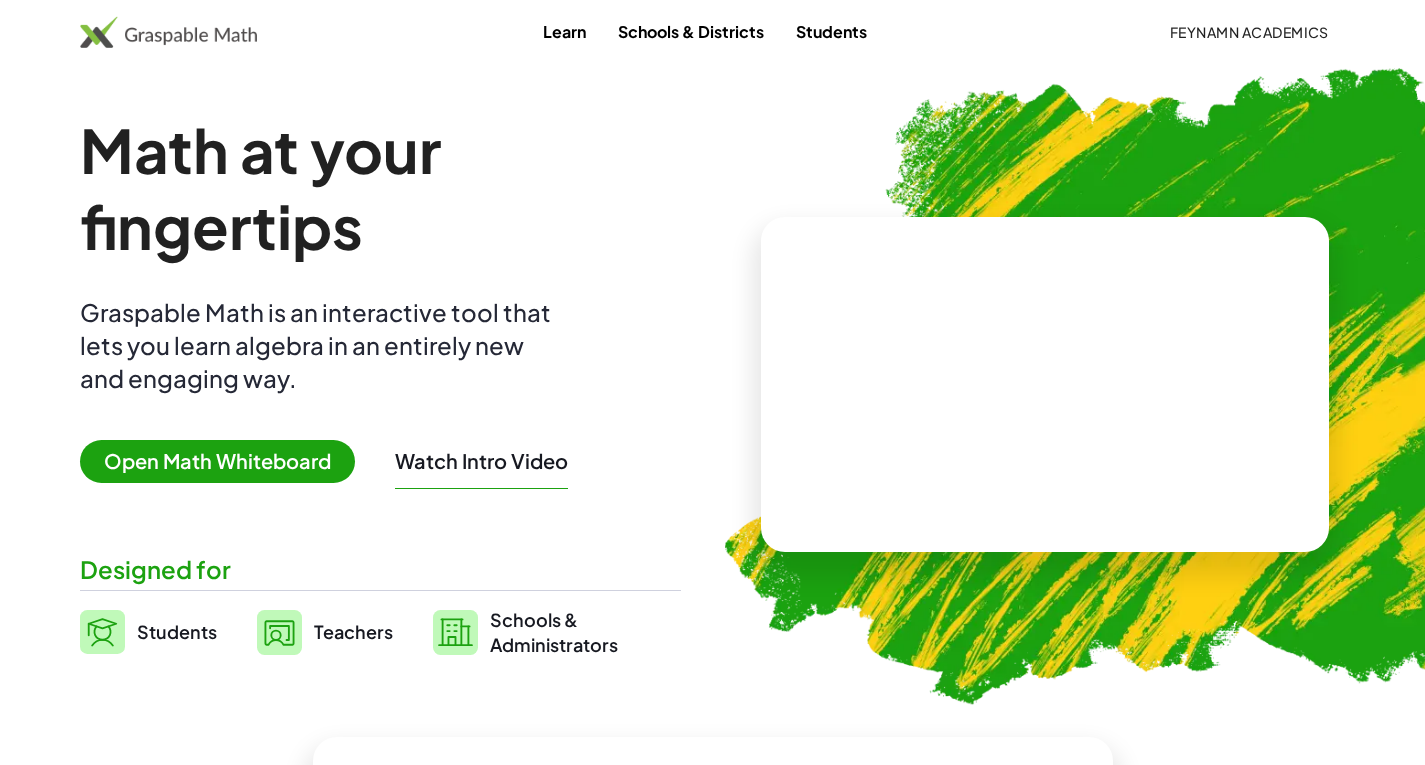 click on "Open Math Whiteboard" at bounding box center (217, 461) 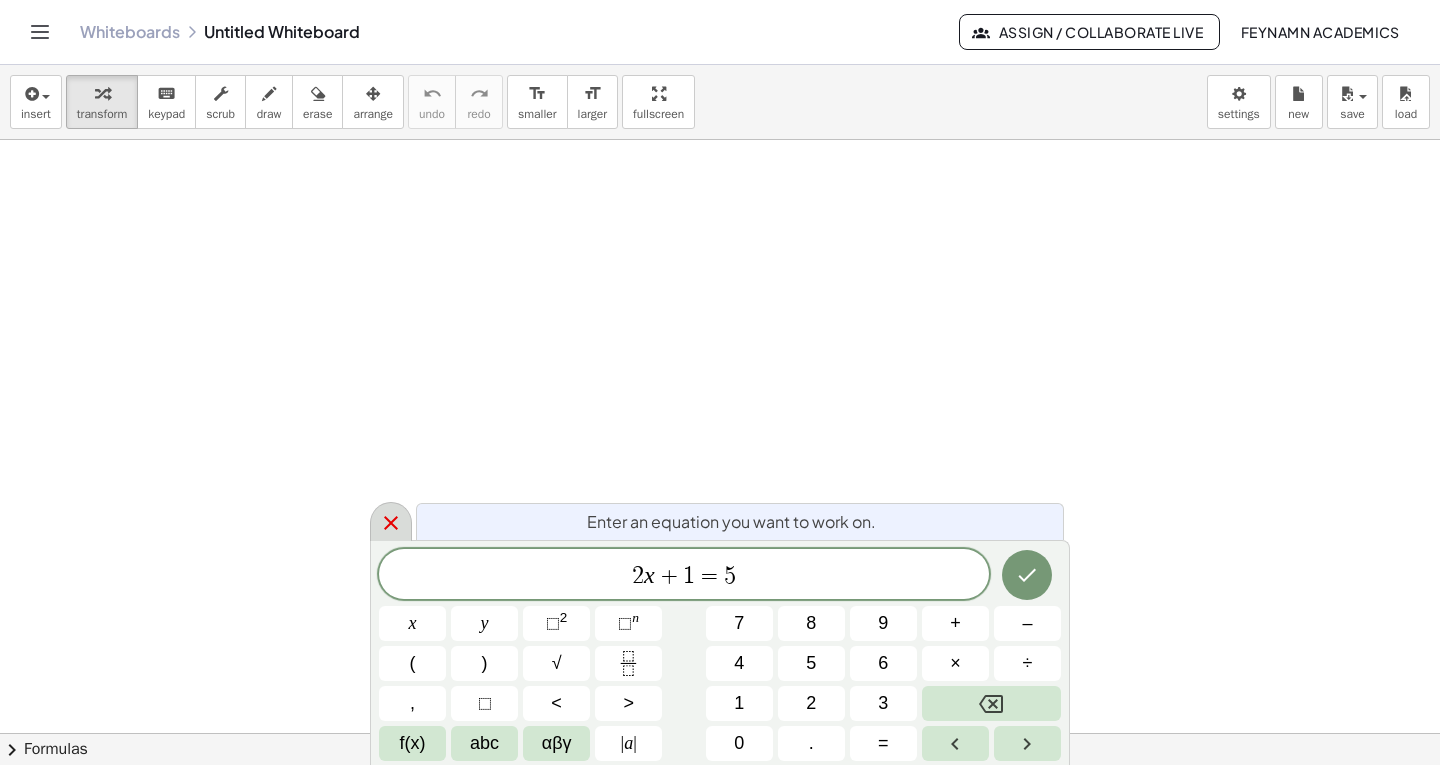 click 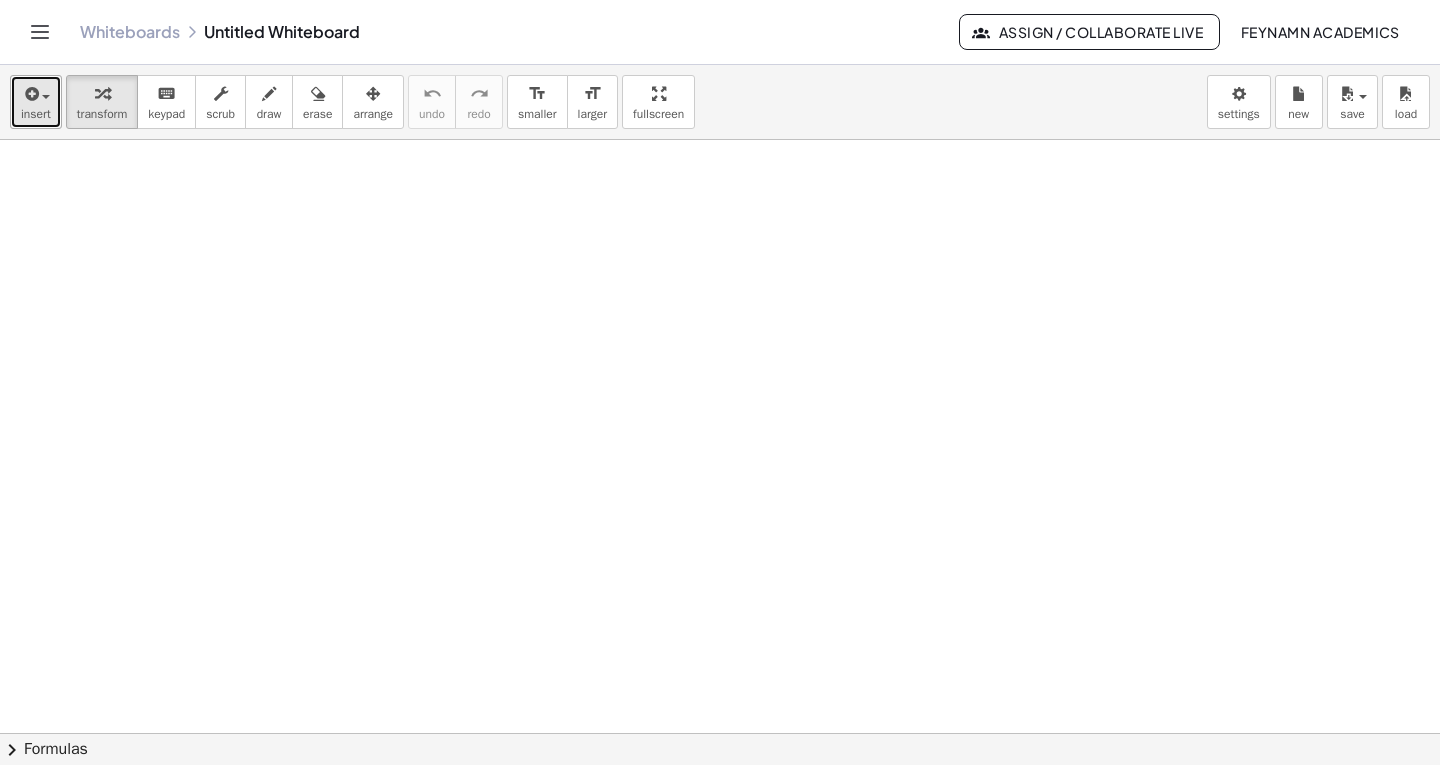 click on "insert" at bounding box center [36, 114] 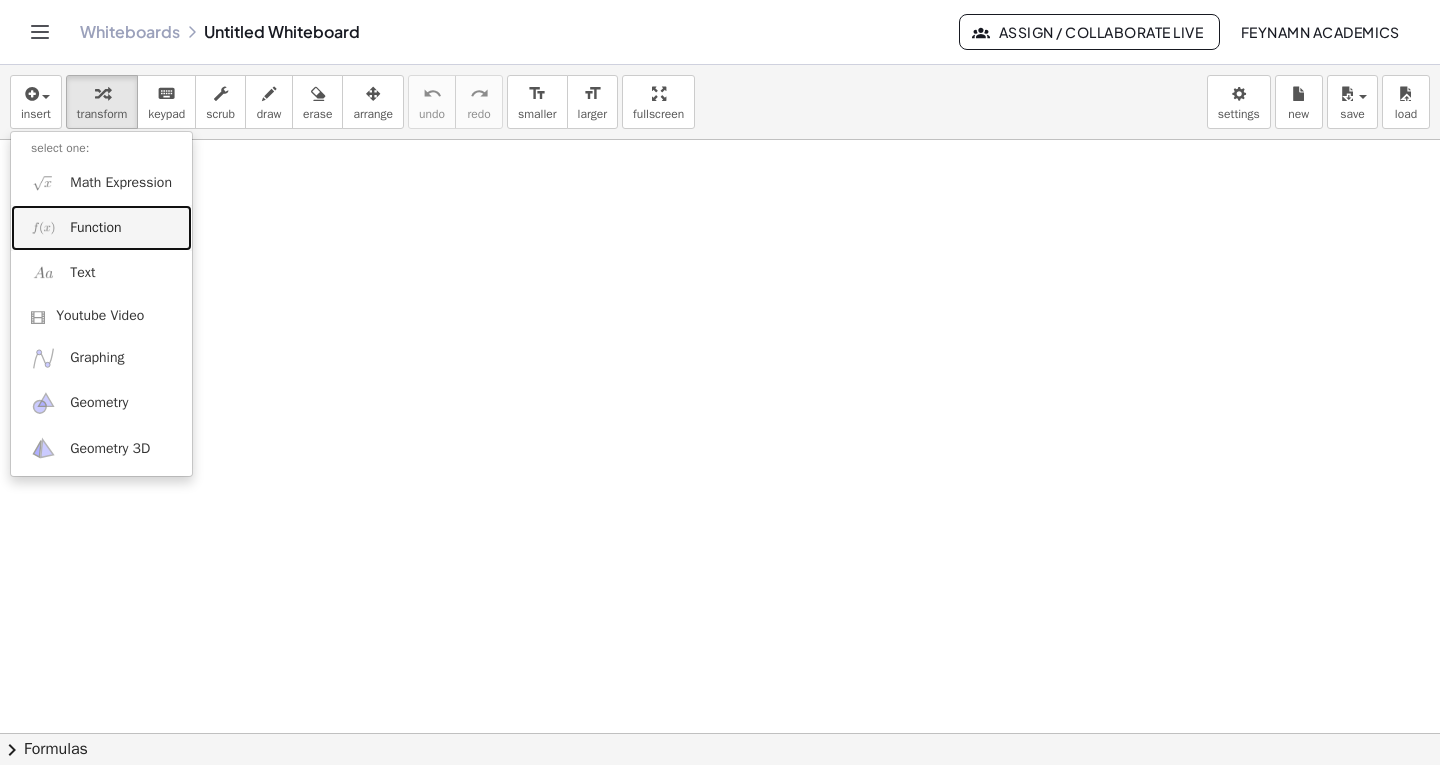 click on "Function" at bounding box center [95, 228] 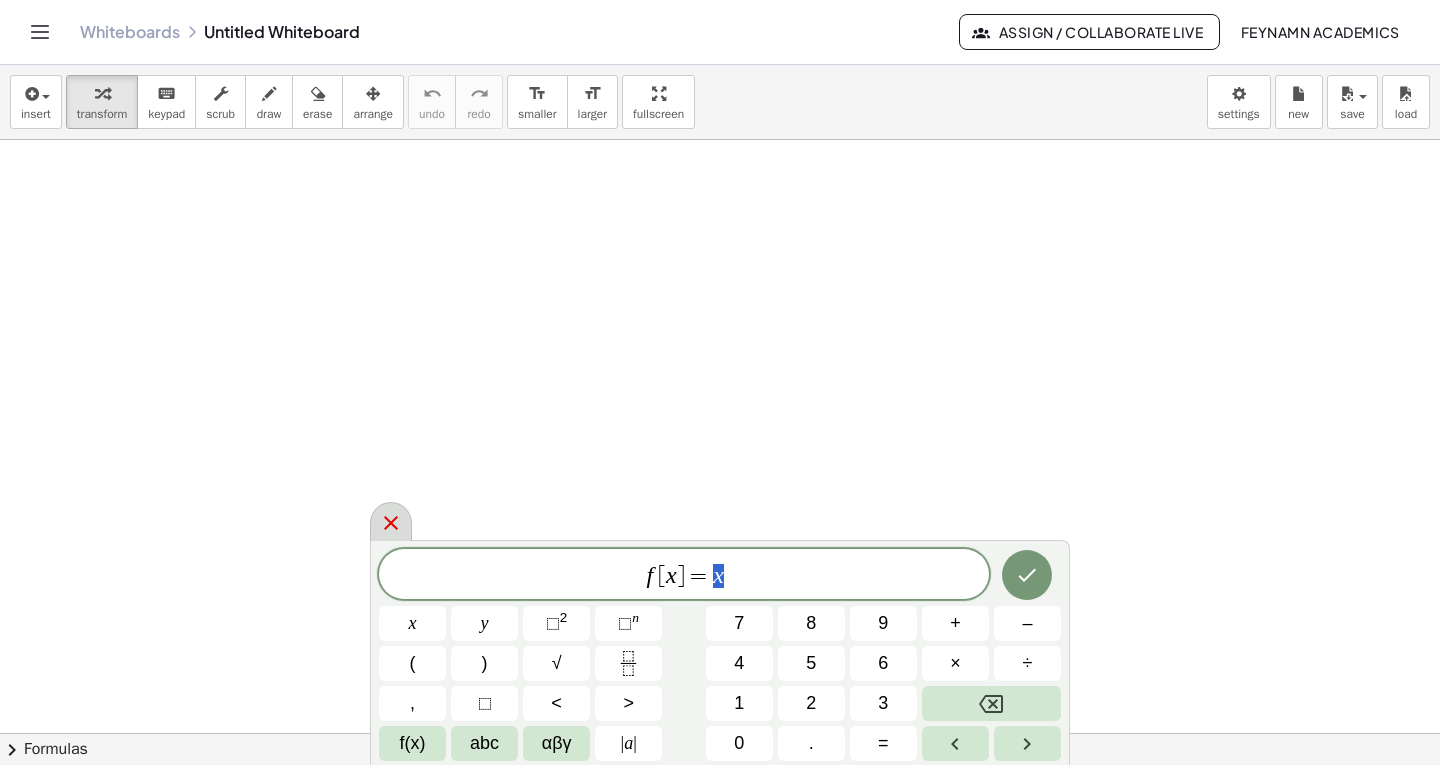 click 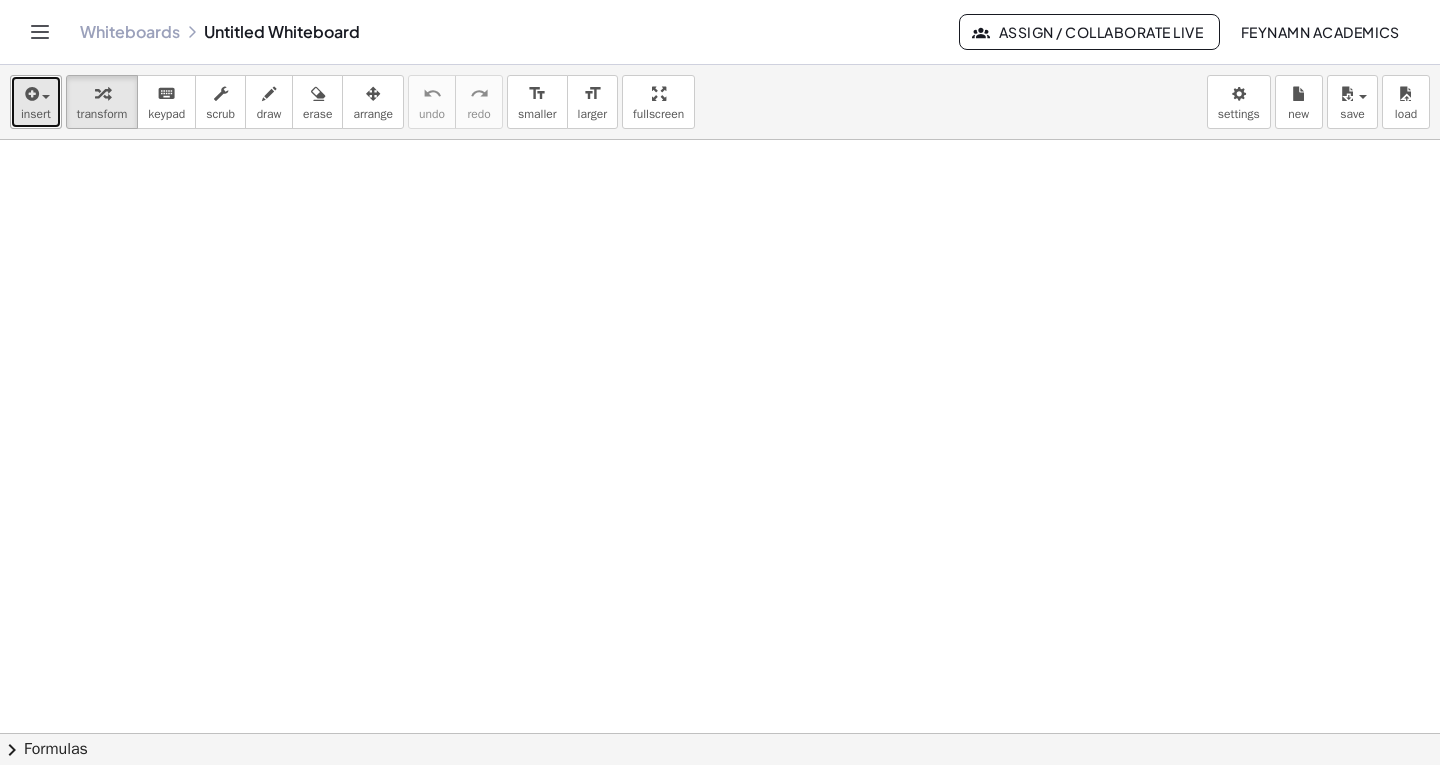 click at bounding box center [30, 94] 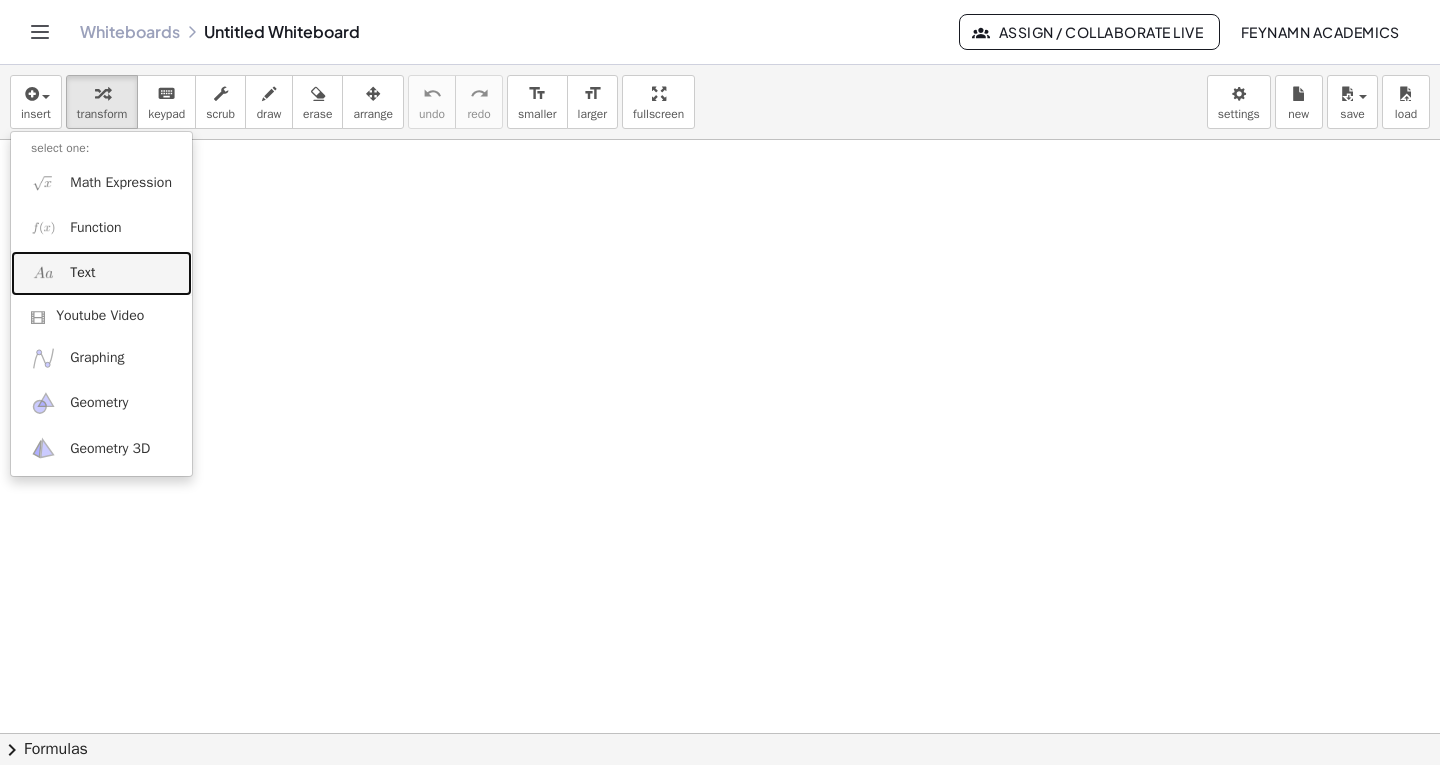 click on "Text" at bounding box center [101, 273] 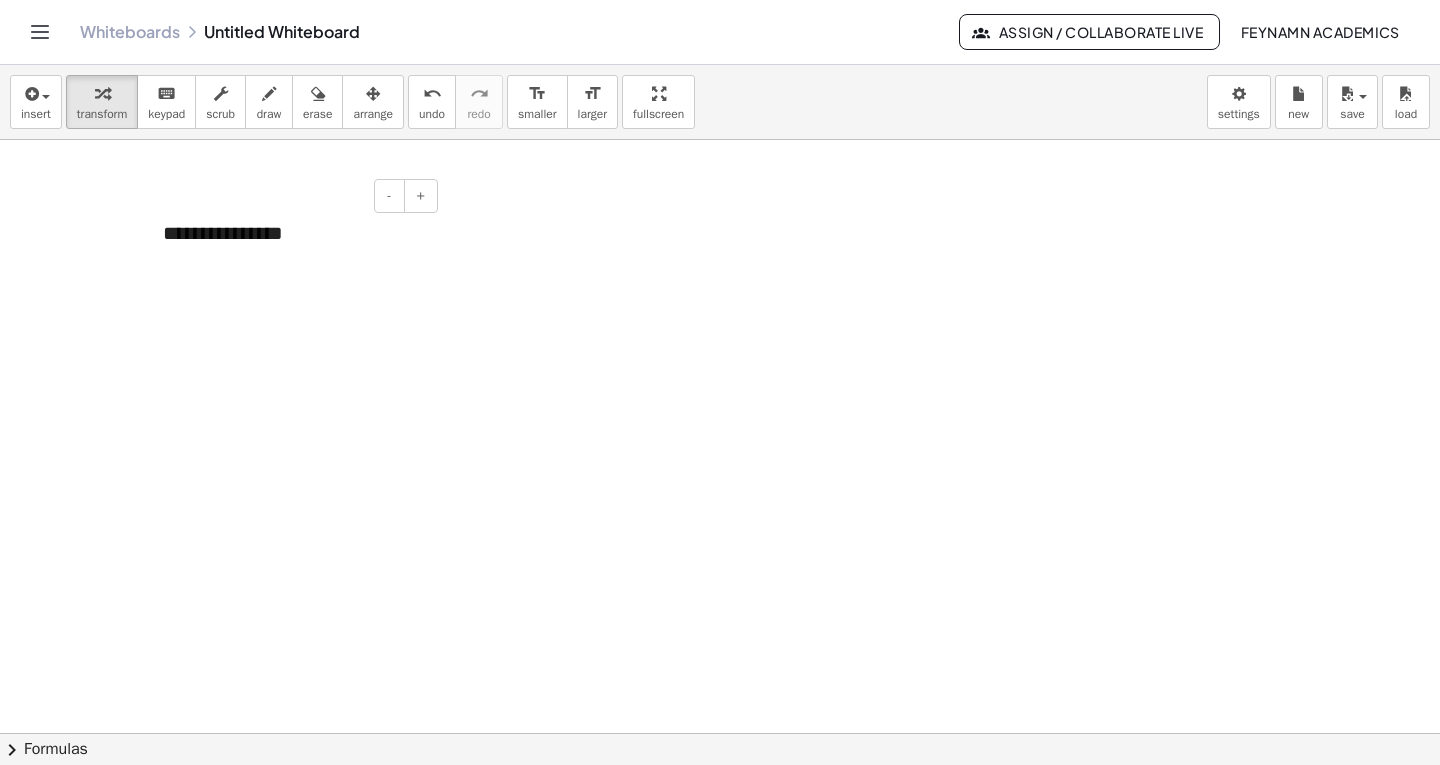 click on "**********" at bounding box center [293, 233] 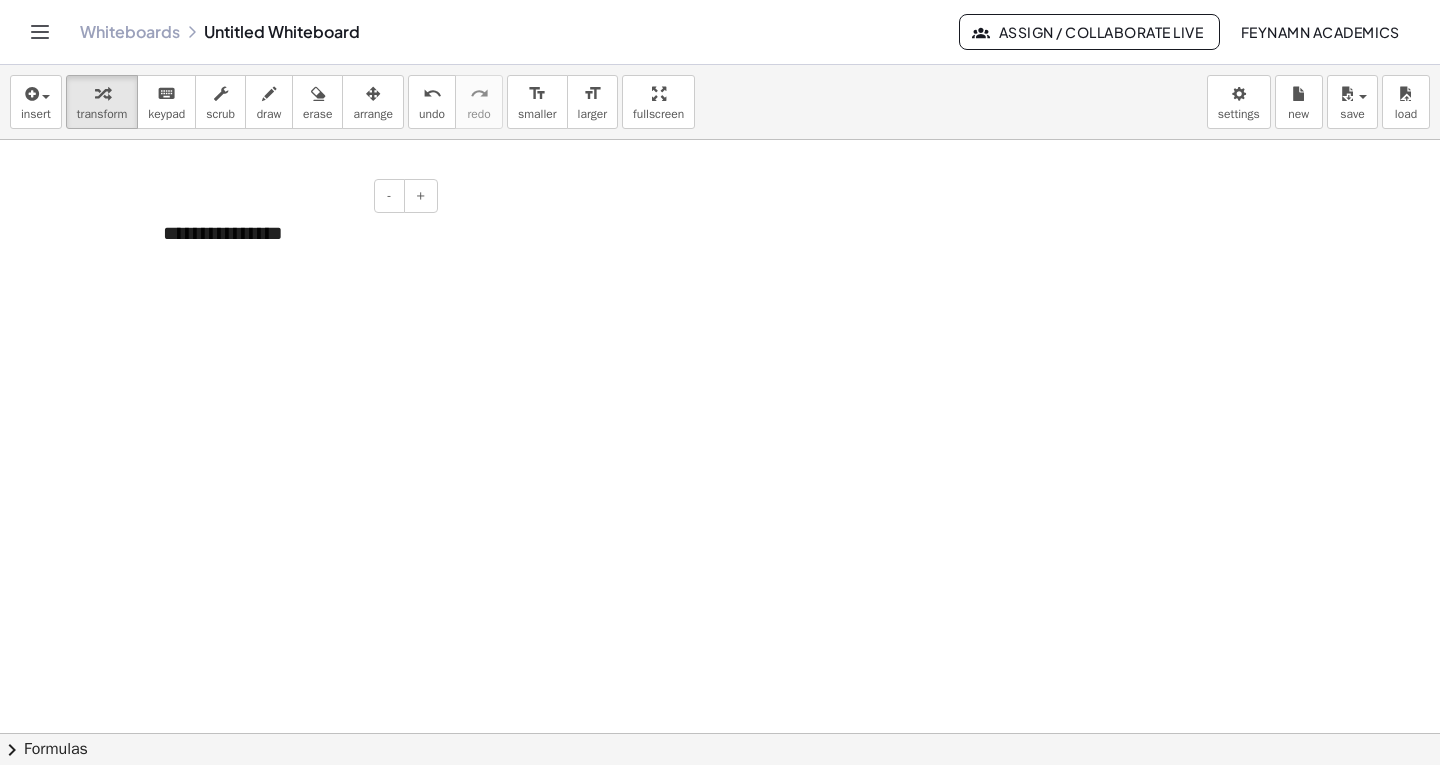 type 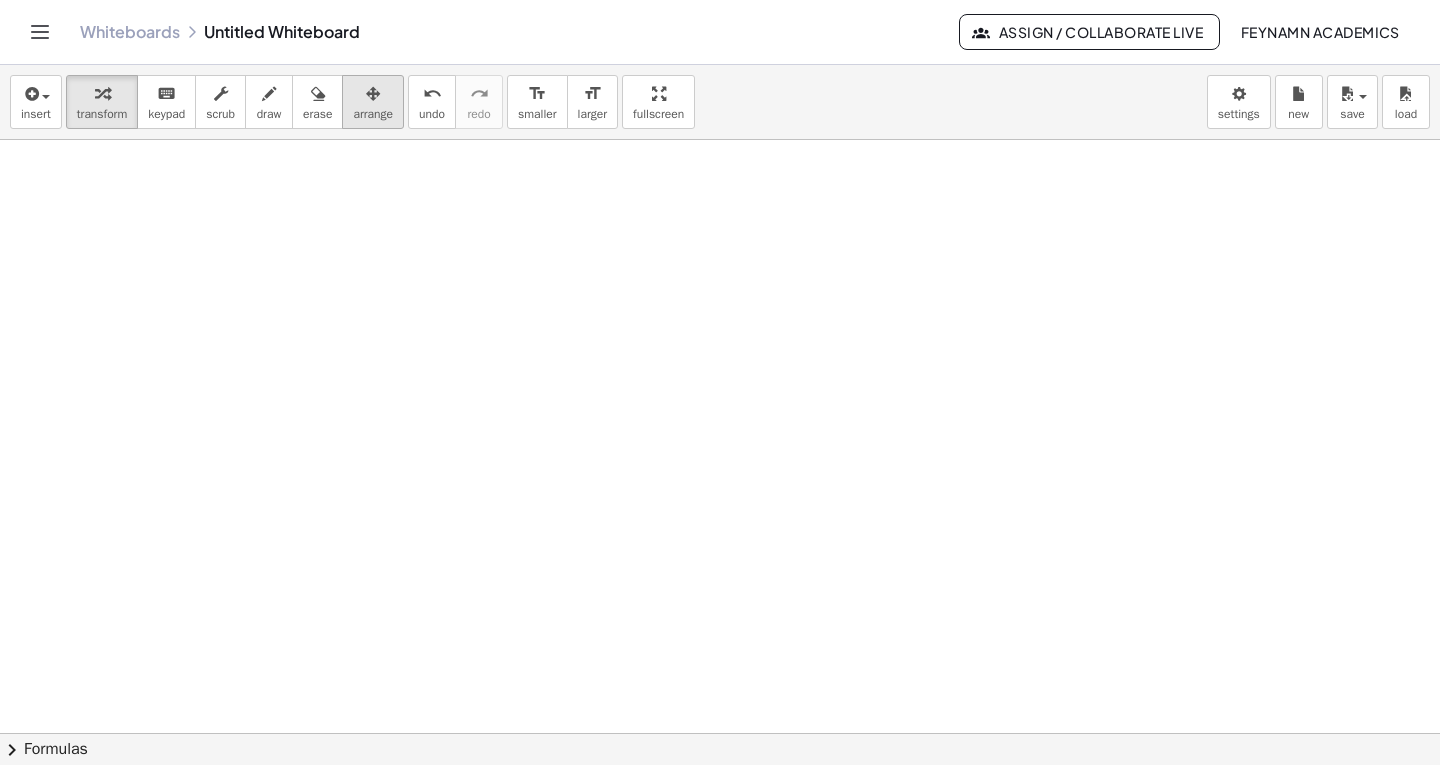 click at bounding box center [373, 93] 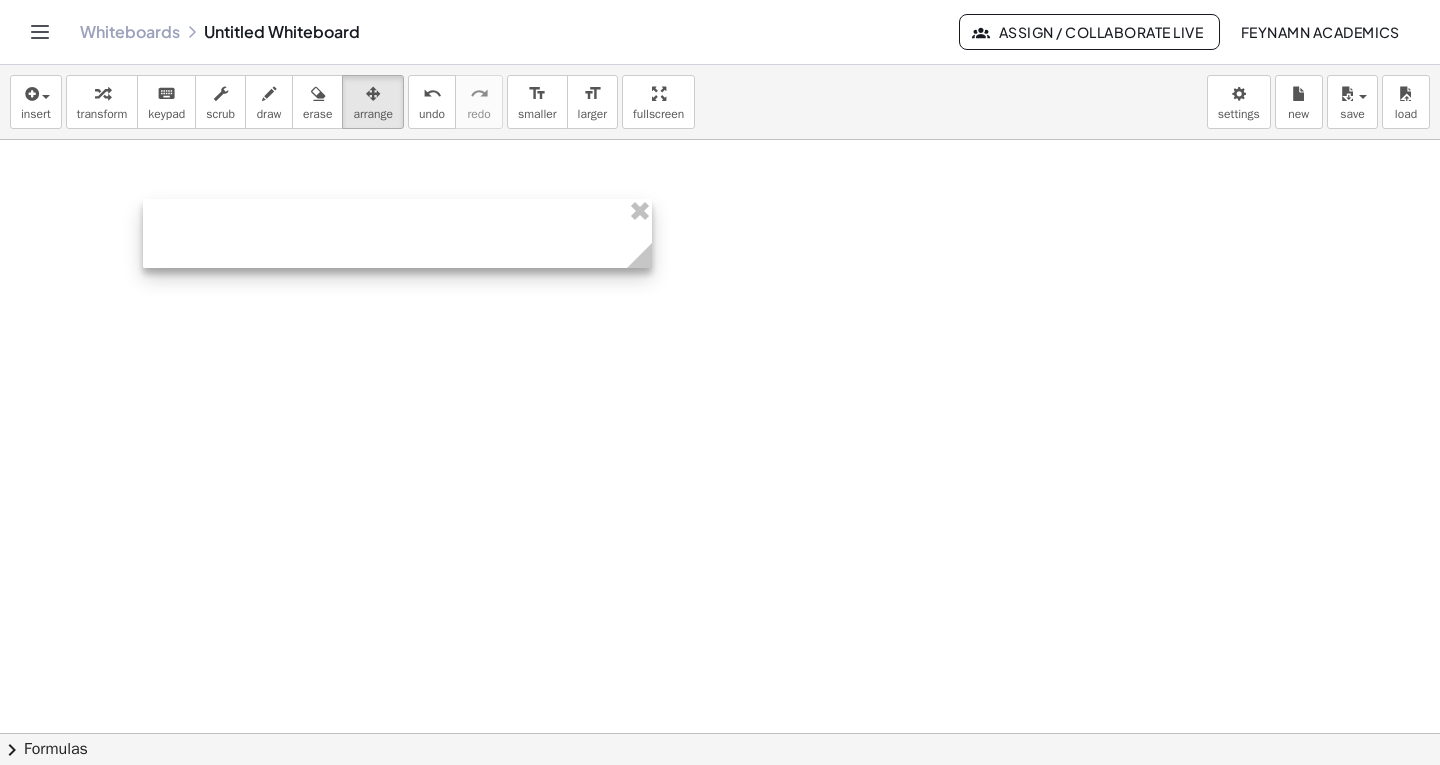 drag, startPoint x: 435, startPoint y: 256, endPoint x: 644, endPoint y: 342, distance: 226.00221 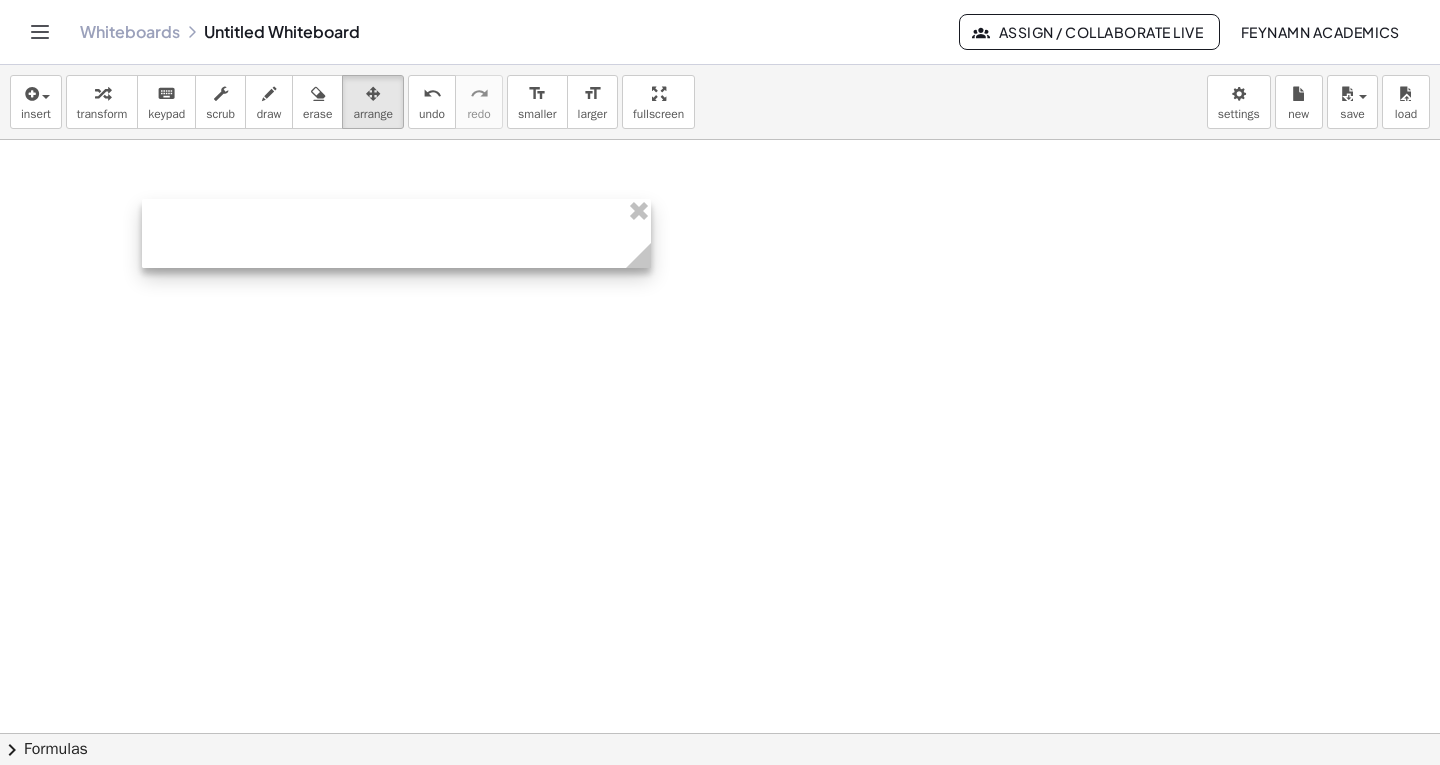 click at bounding box center (396, 233) 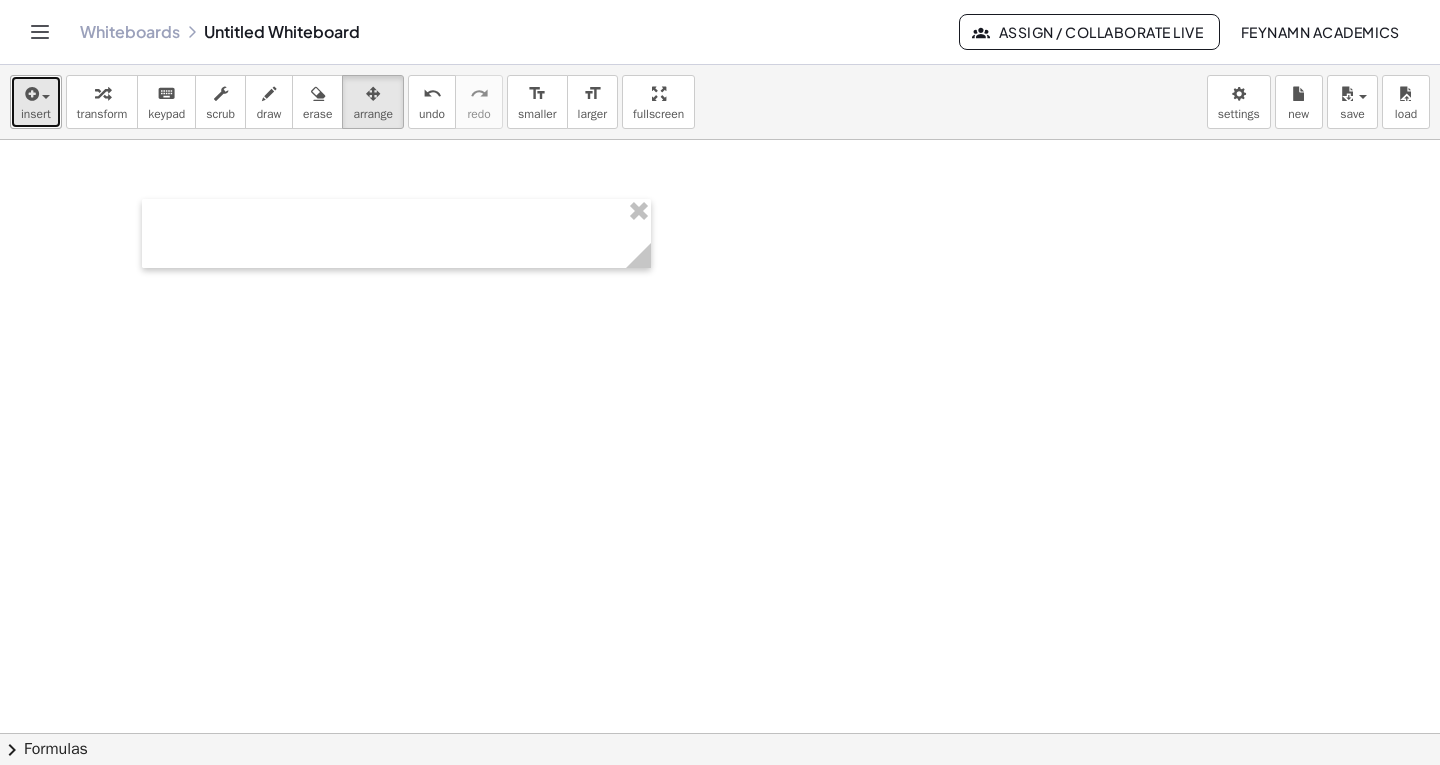 click on "insert" at bounding box center (36, 102) 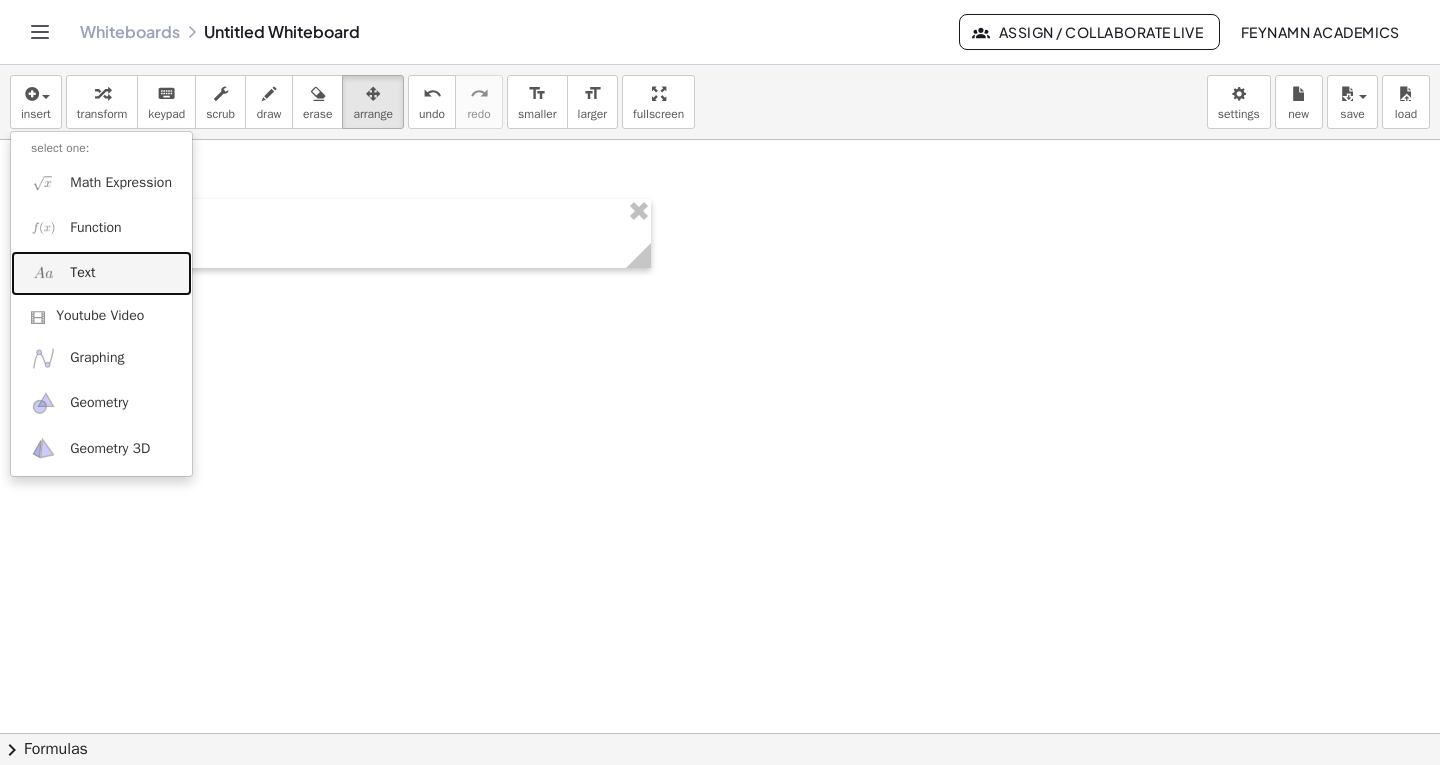 click on "Text" at bounding box center (82, 273) 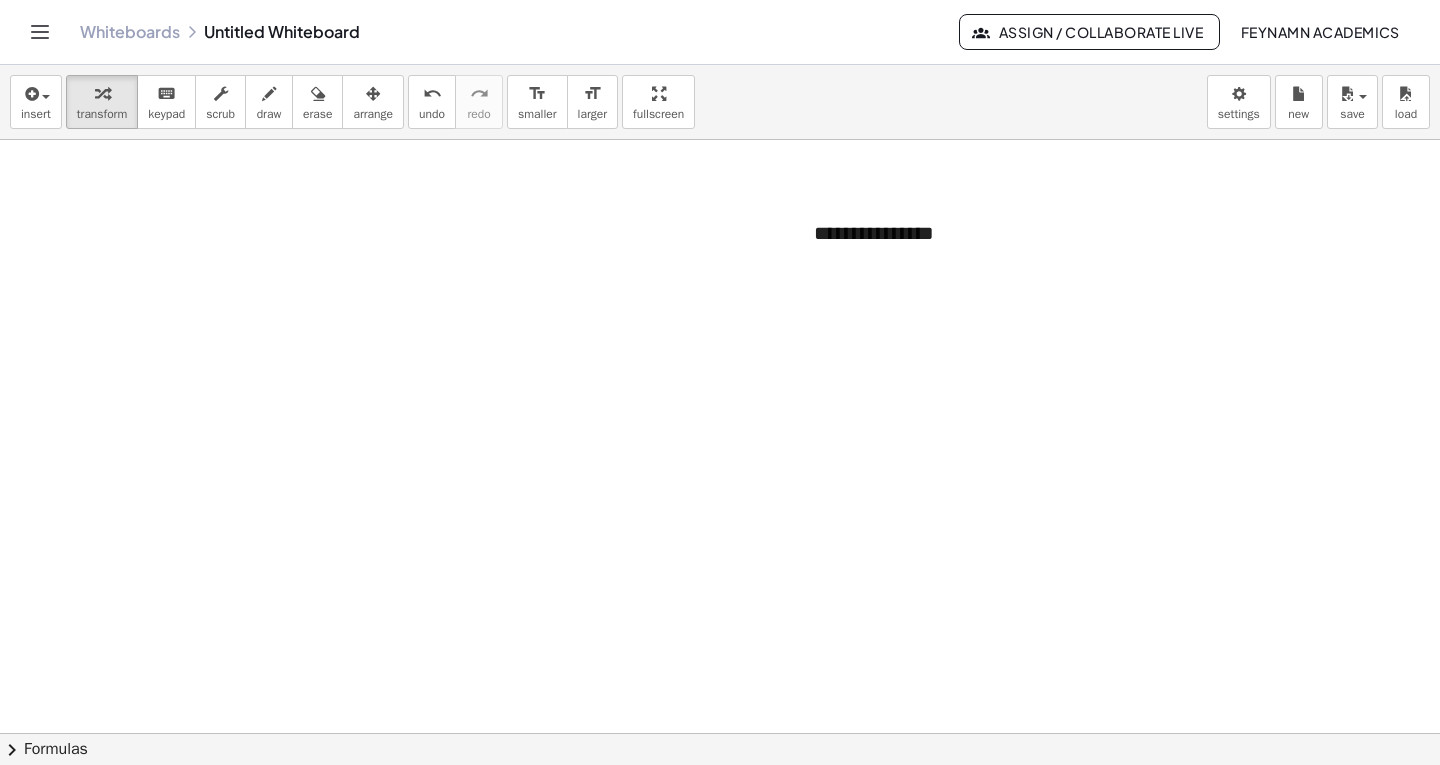 drag, startPoint x: 328, startPoint y: 280, endPoint x: 317, endPoint y: 261, distance: 21.954498 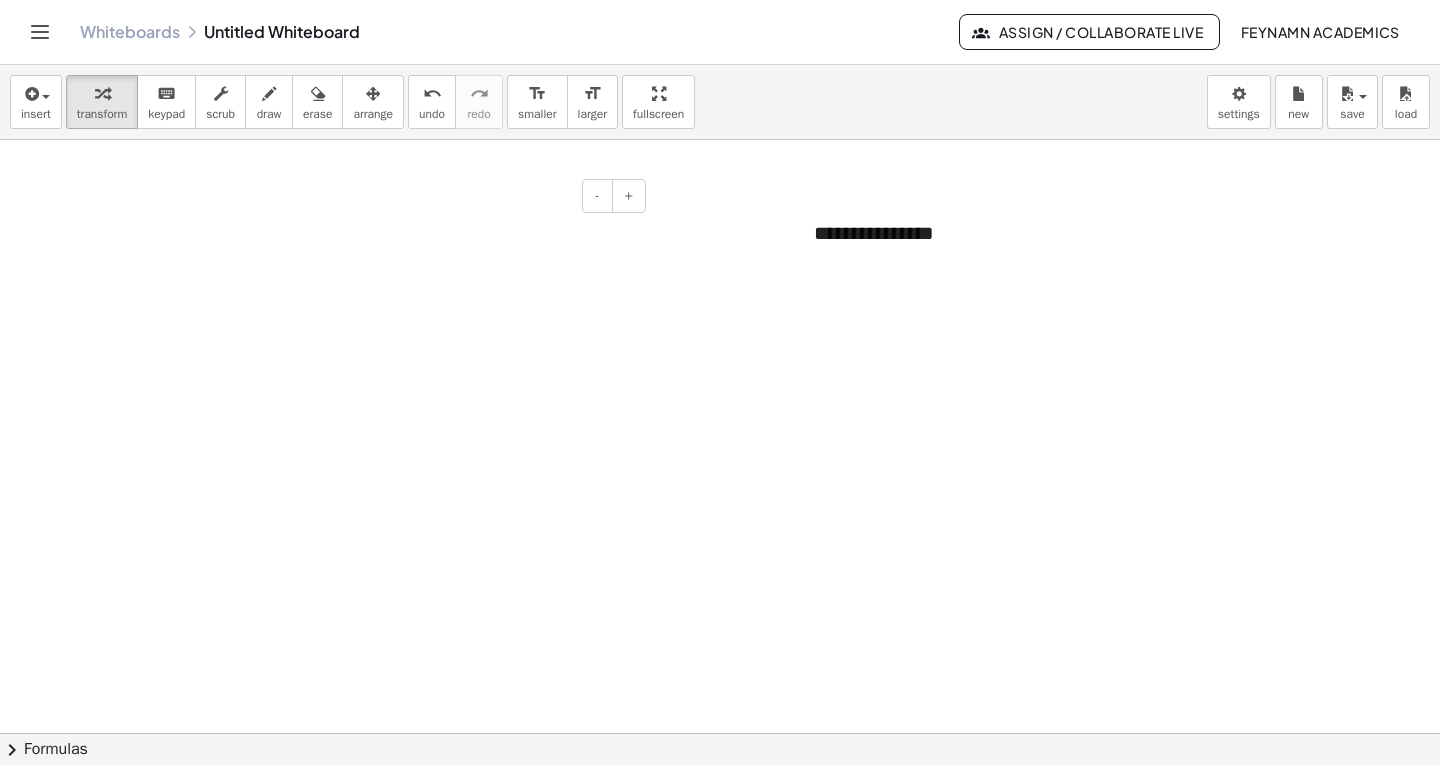click at bounding box center (396, 233) 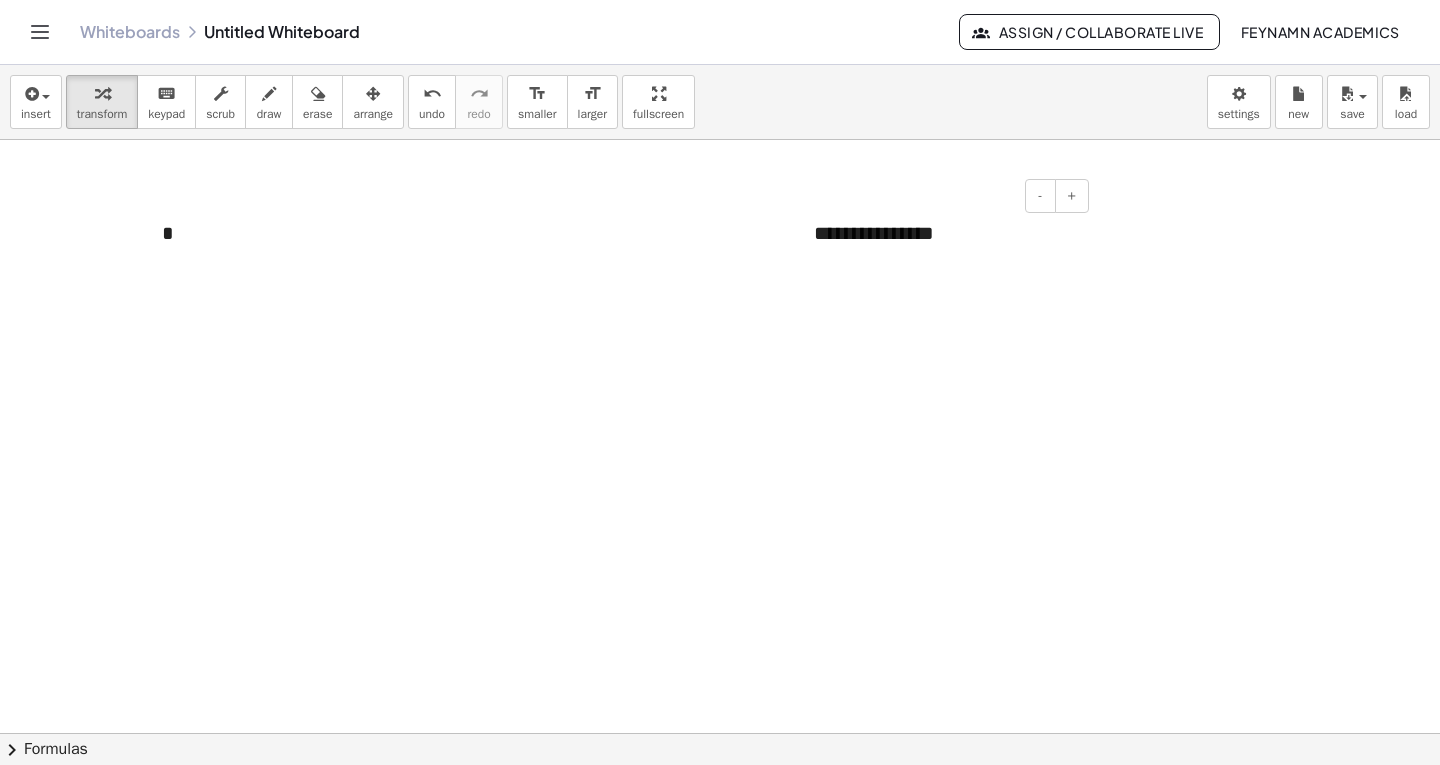 click on "**********" at bounding box center [944, 233] 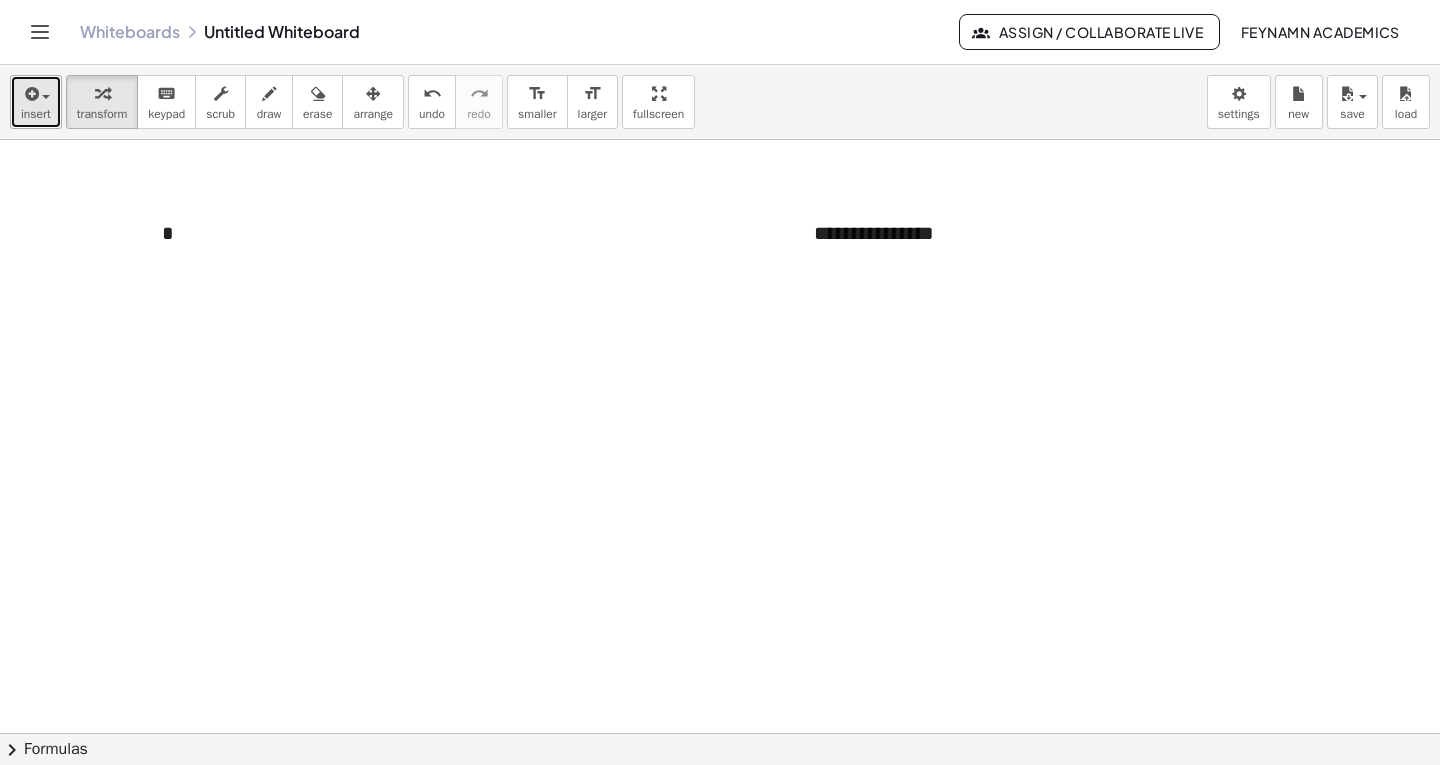 click on "insert" at bounding box center [36, 114] 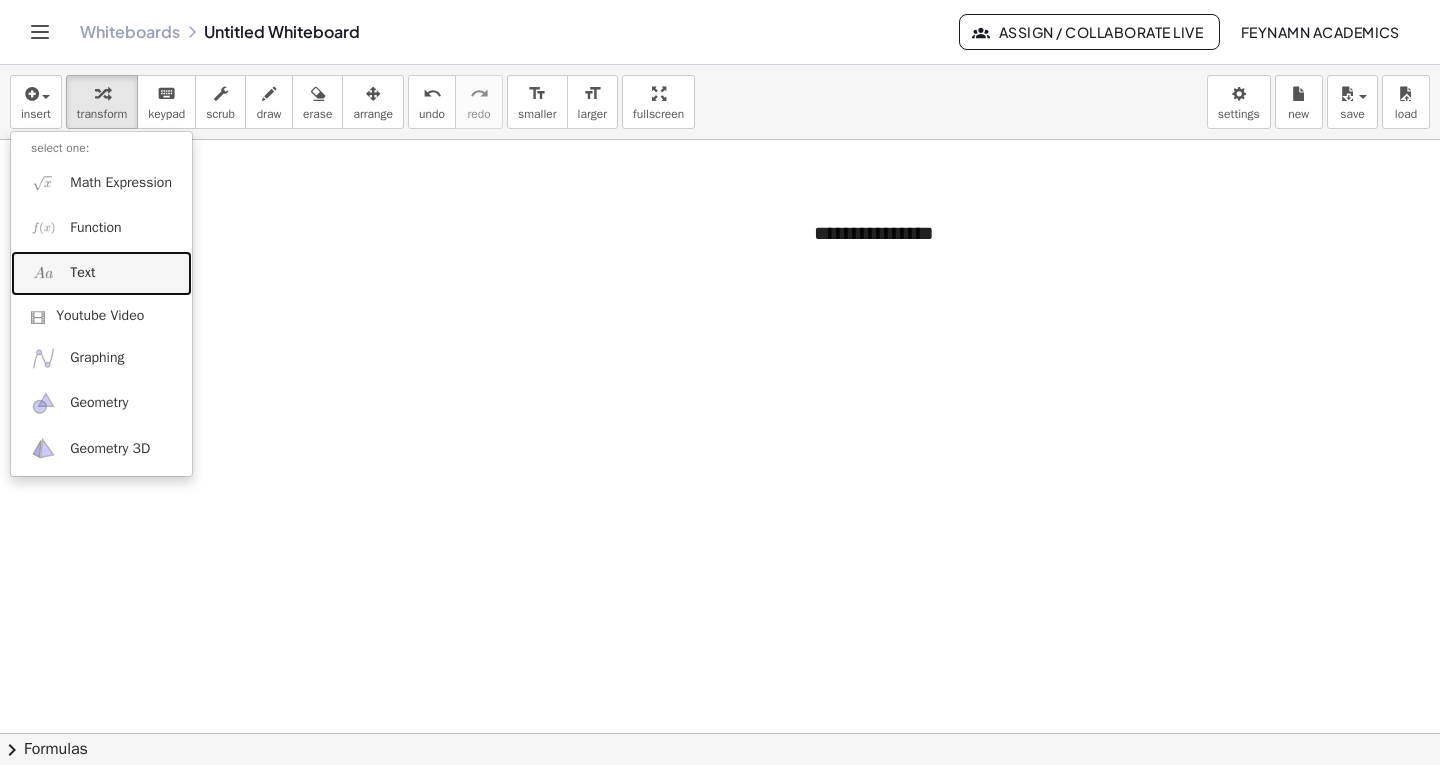 click on "Text" at bounding box center (101, 273) 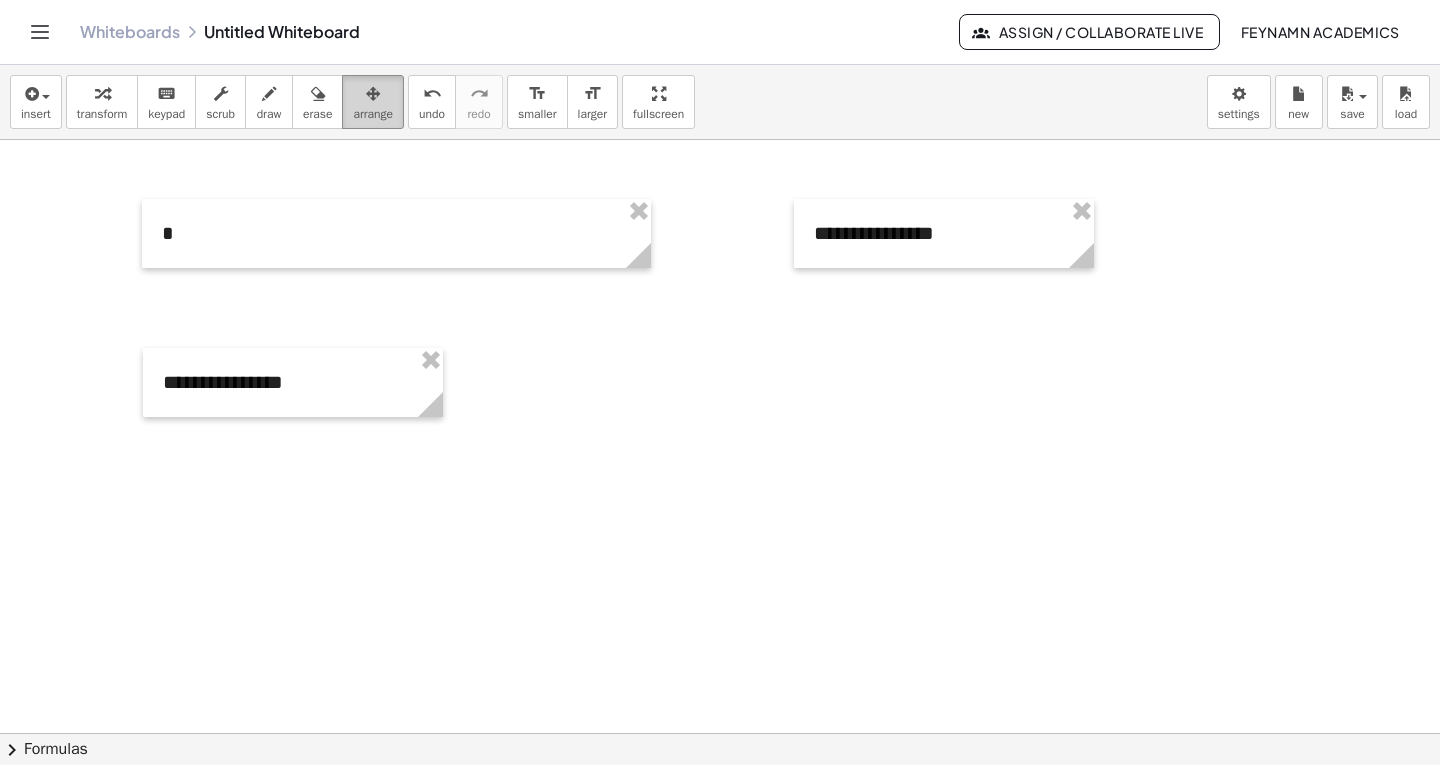 click on "arrange" at bounding box center (373, 102) 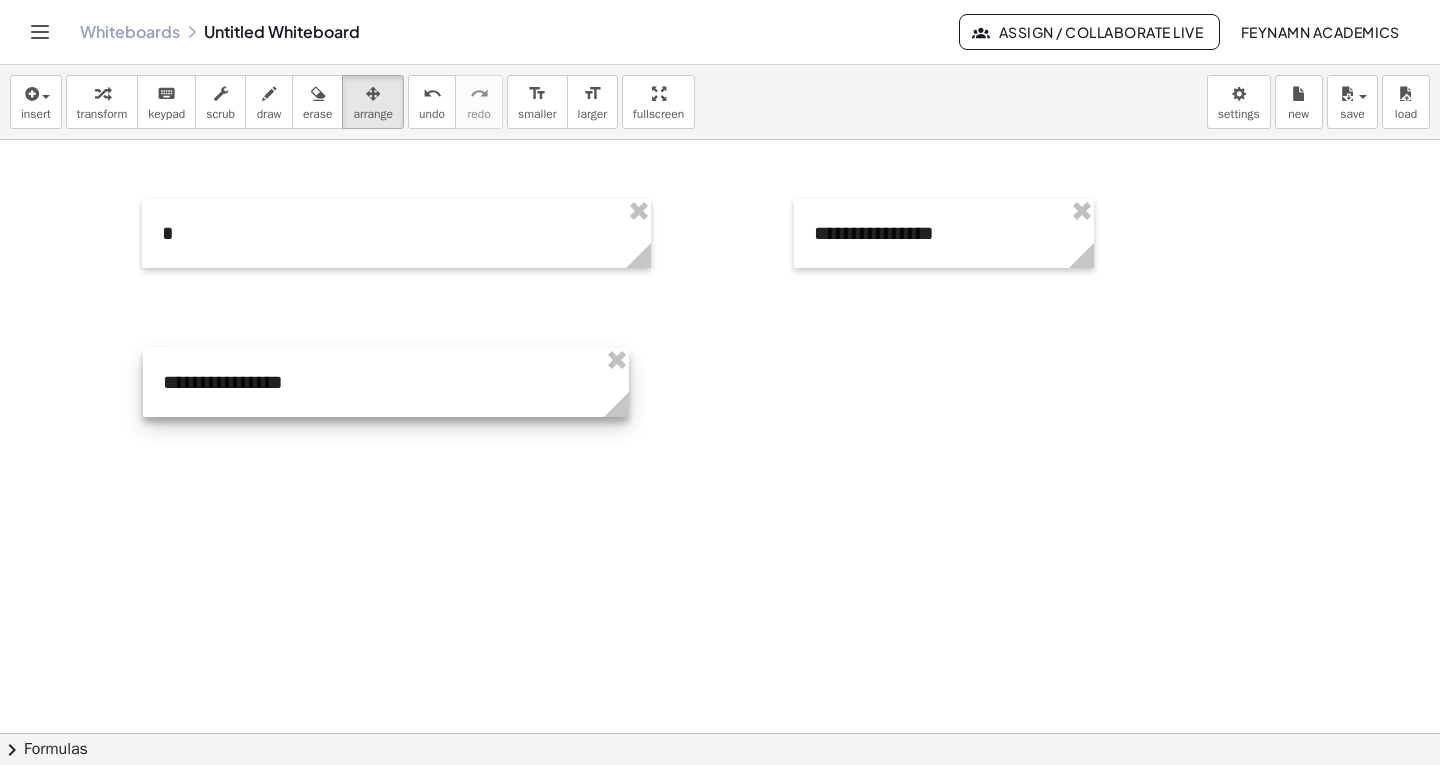 drag, startPoint x: 442, startPoint y: 420, endPoint x: 634, endPoint y: 453, distance: 194.81529 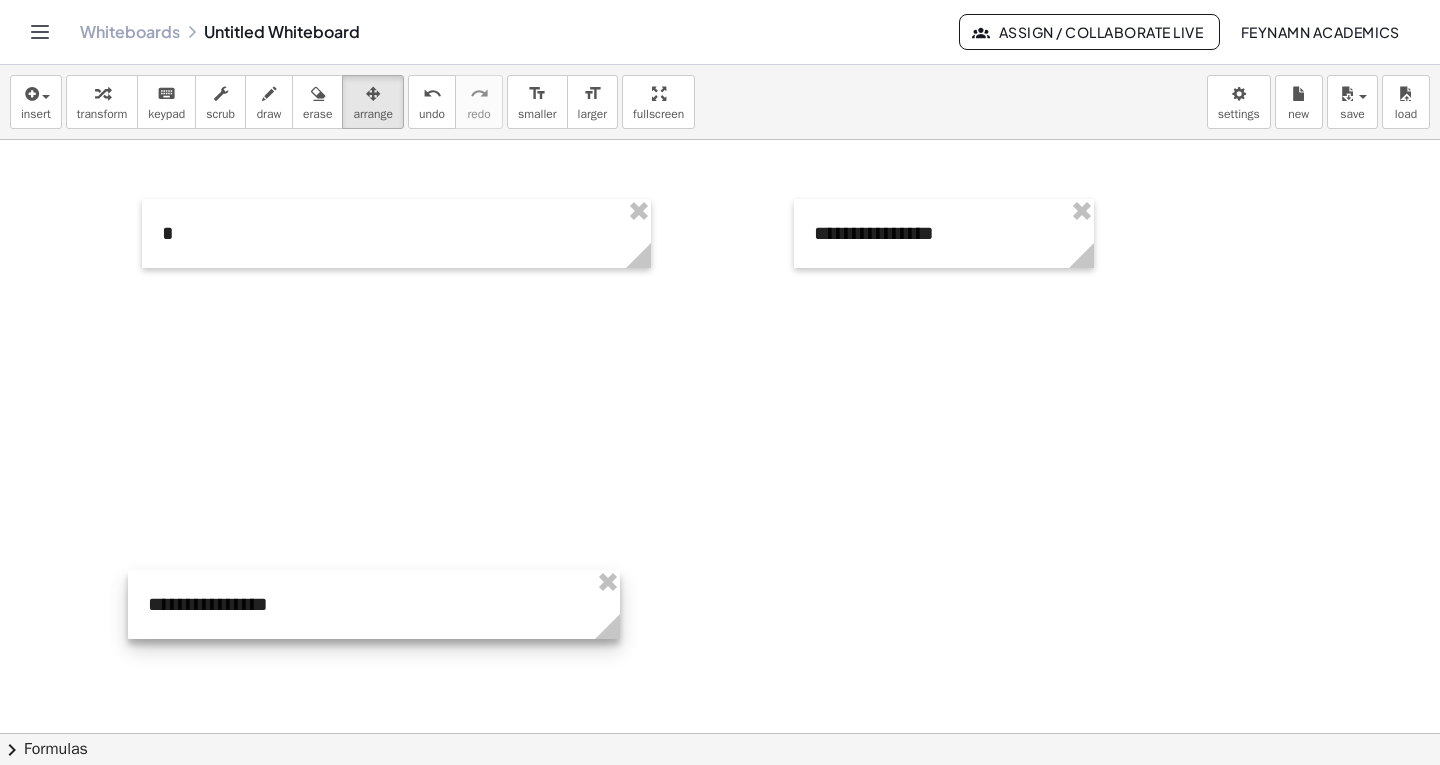 drag, startPoint x: 463, startPoint y: 398, endPoint x: 463, endPoint y: 526, distance: 128 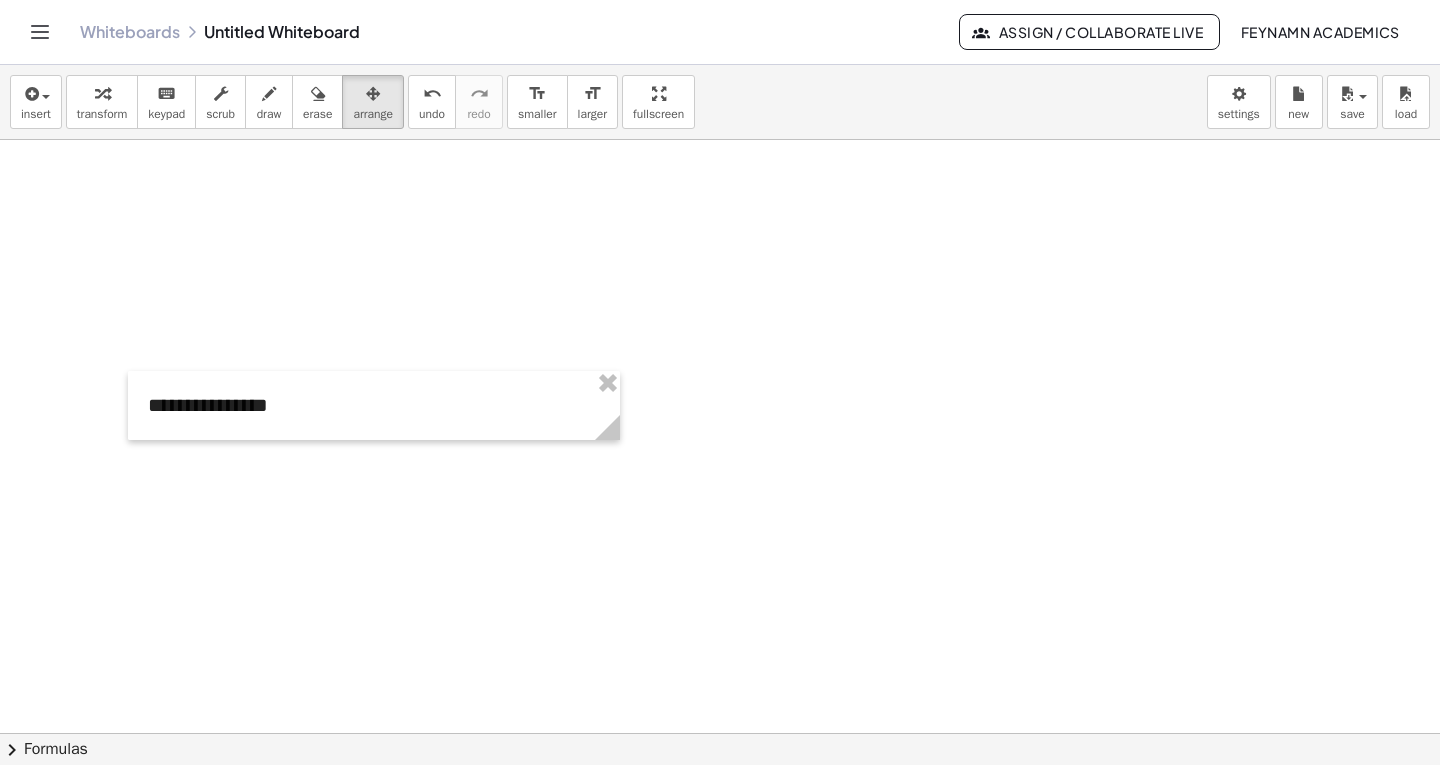 scroll, scrollTop: 0, scrollLeft: 0, axis: both 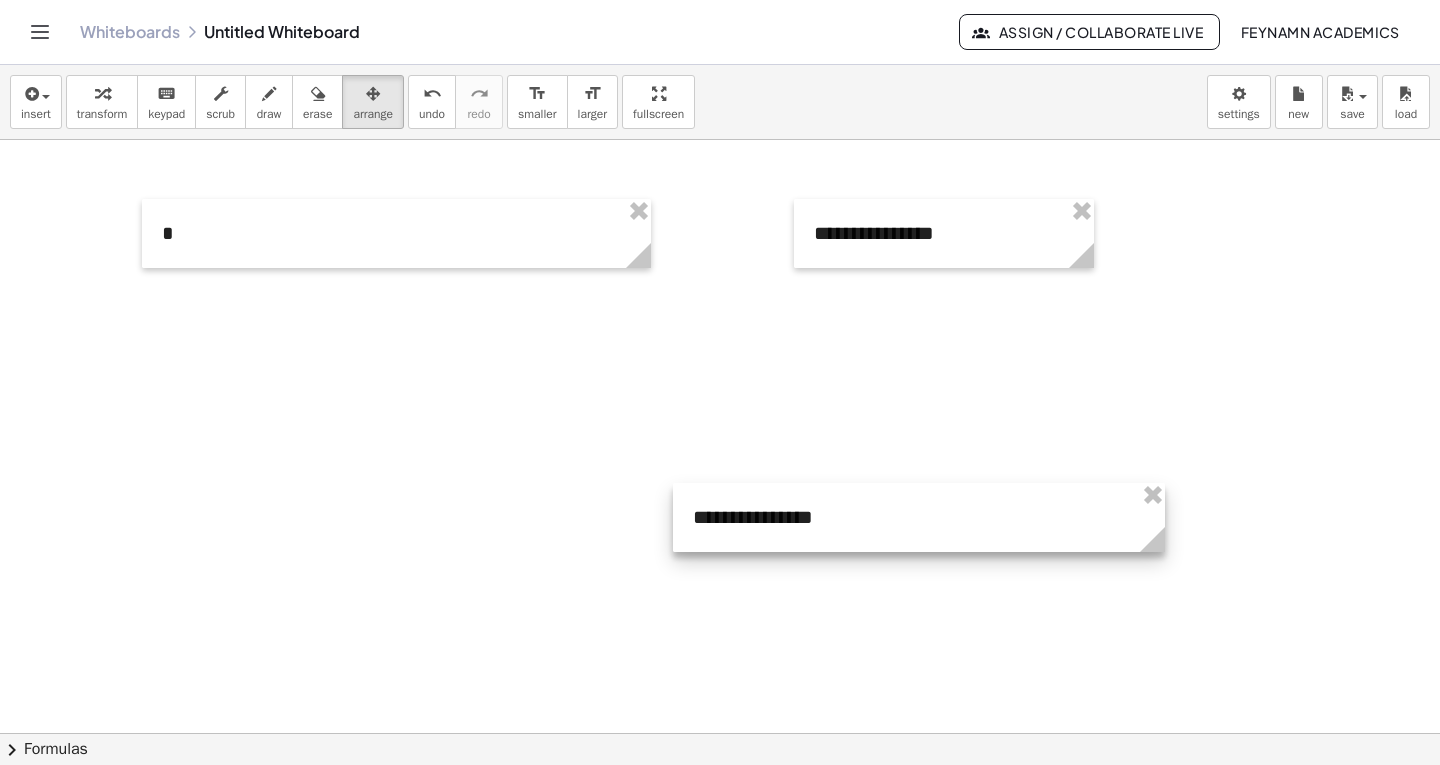drag, startPoint x: 426, startPoint y: 602, endPoint x: 1024, endPoint y: 482, distance: 609.9213 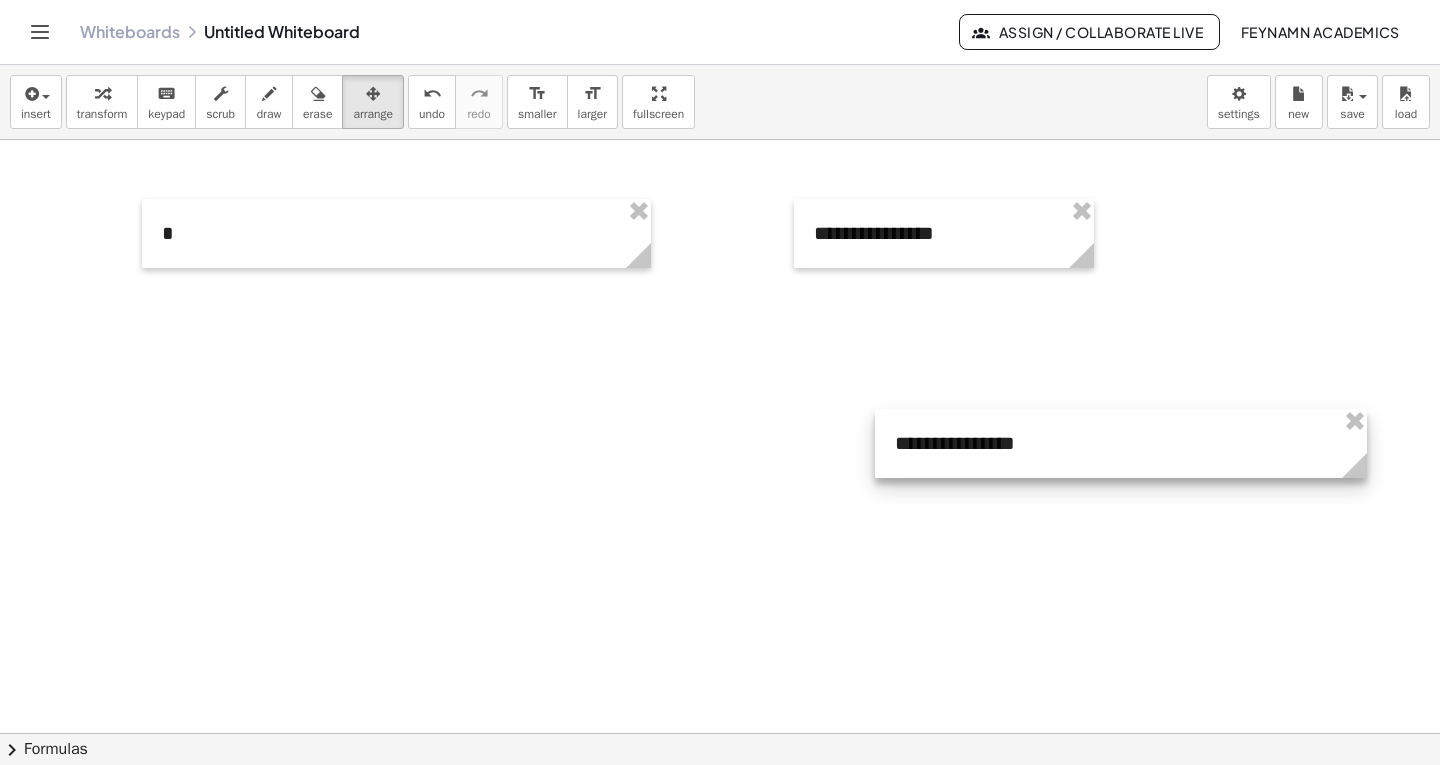 drag, startPoint x: 1062, startPoint y: 487, endPoint x: 1192, endPoint y: 396, distance: 158.68523 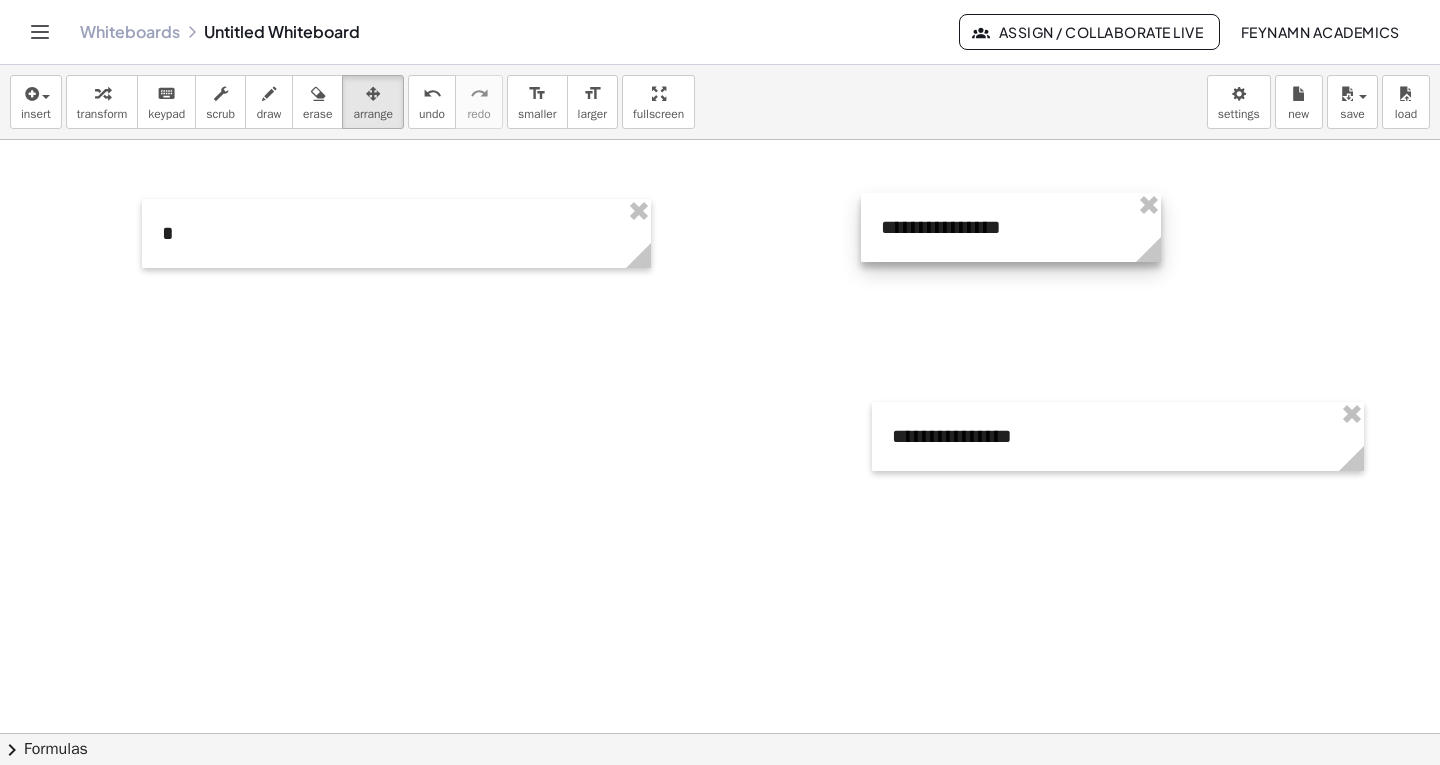 drag, startPoint x: 939, startPoint y: 206, endPoint x: 1006, endPoint y: 200, distance: 67.26812 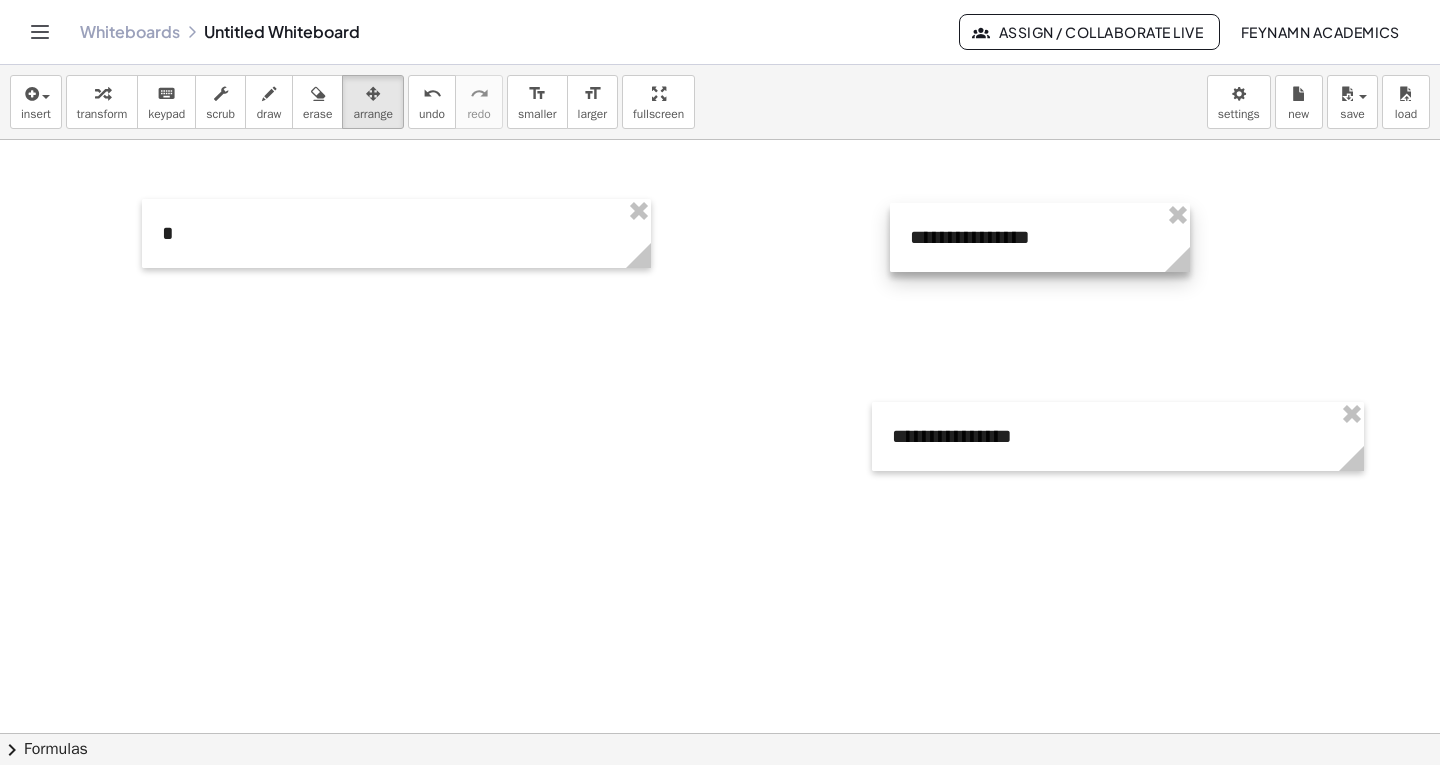 drag, startPoint x: 995, startPoint y: 214, endPoint x: 1024, endPoint y: 224, distance: 30.675724 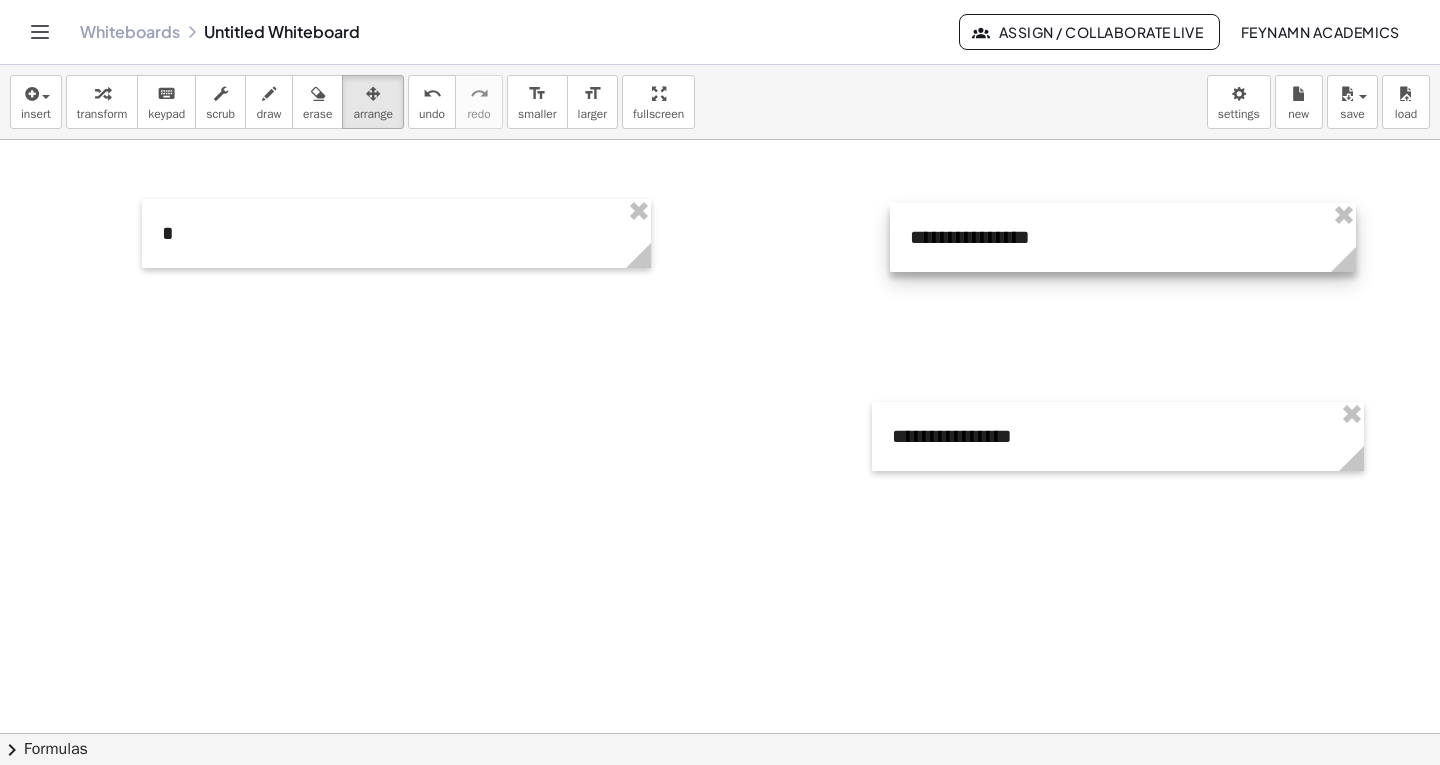 drag, startPoint x: 1188, startPoint y: 260, endPoint x: 1354, endPoint y: 271, distance: 166.36406 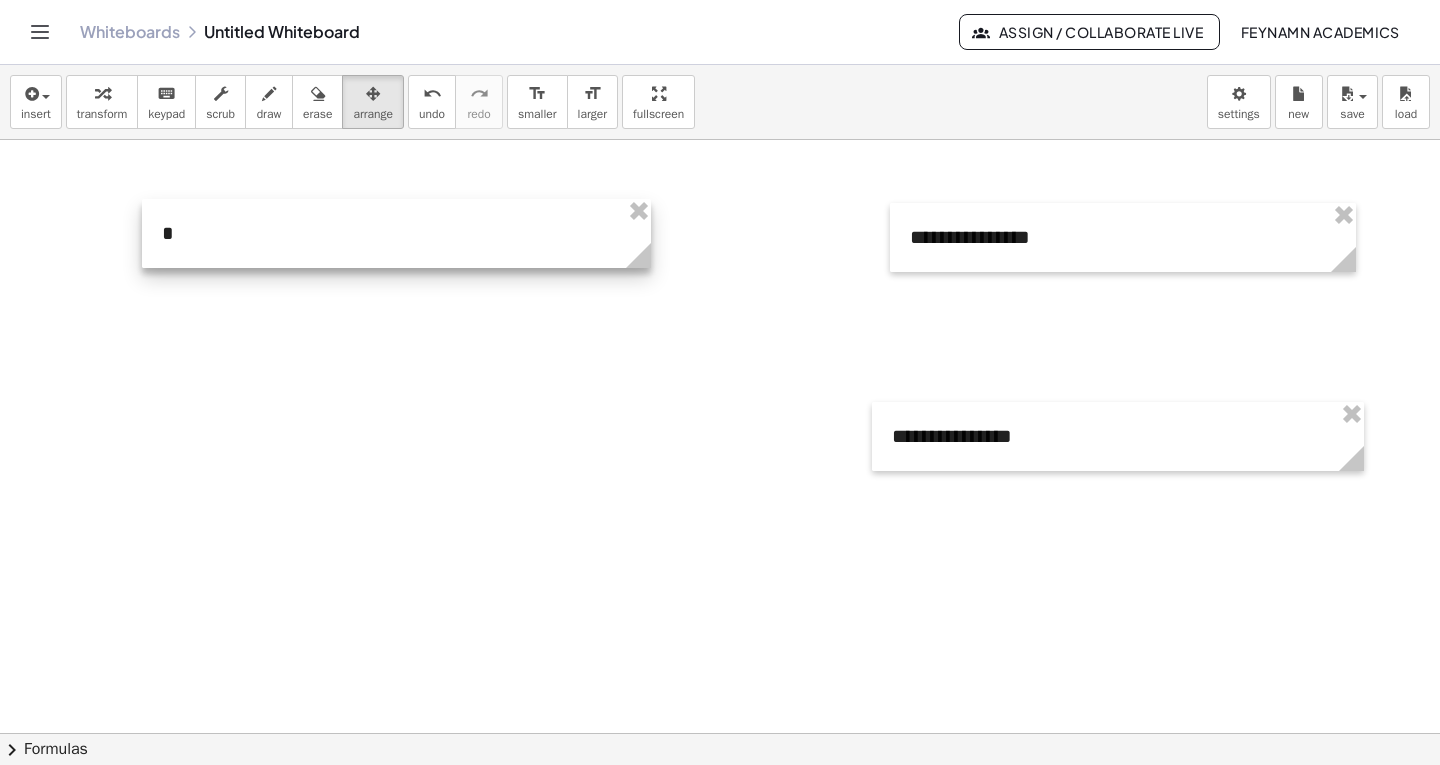 click at bounding box center (396, 233) 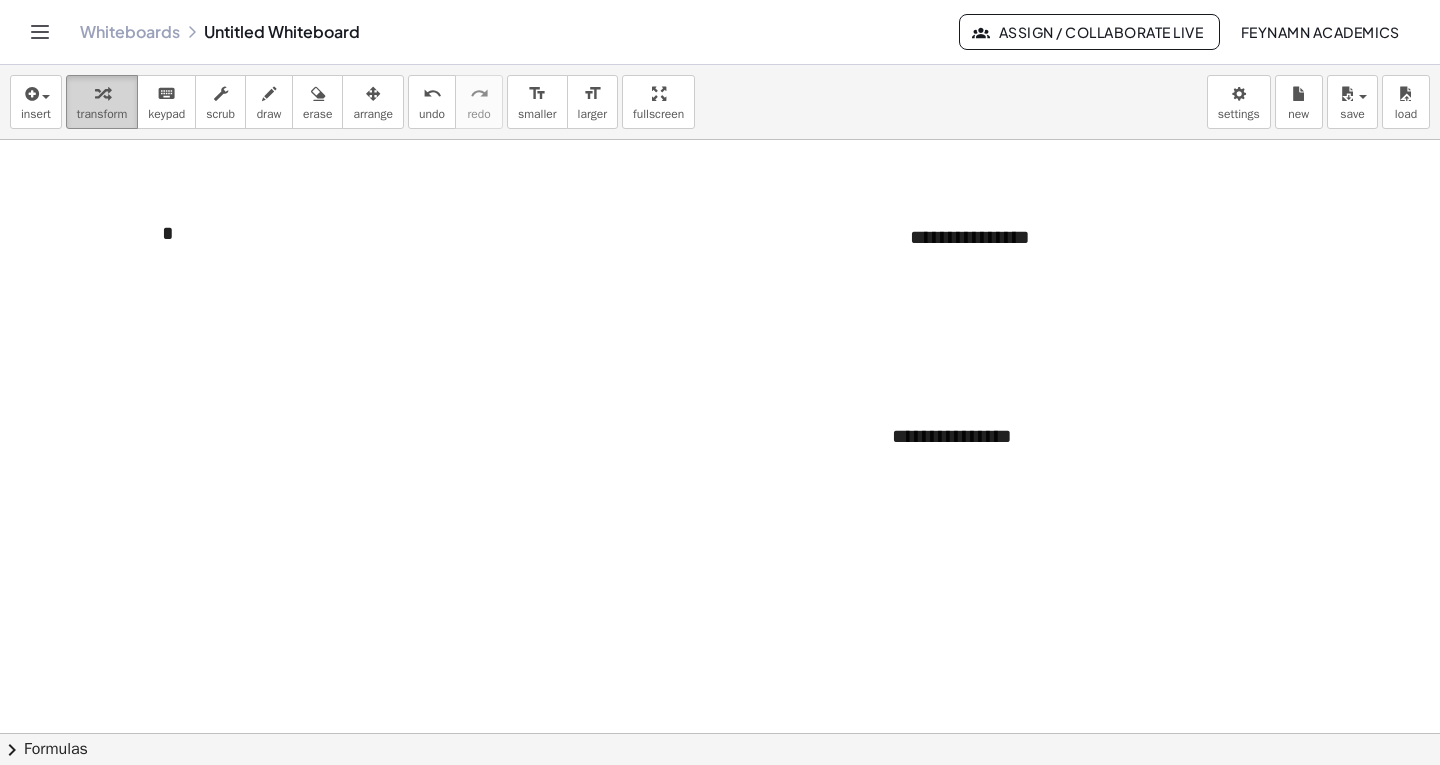 click at bounding box center [102, 93] 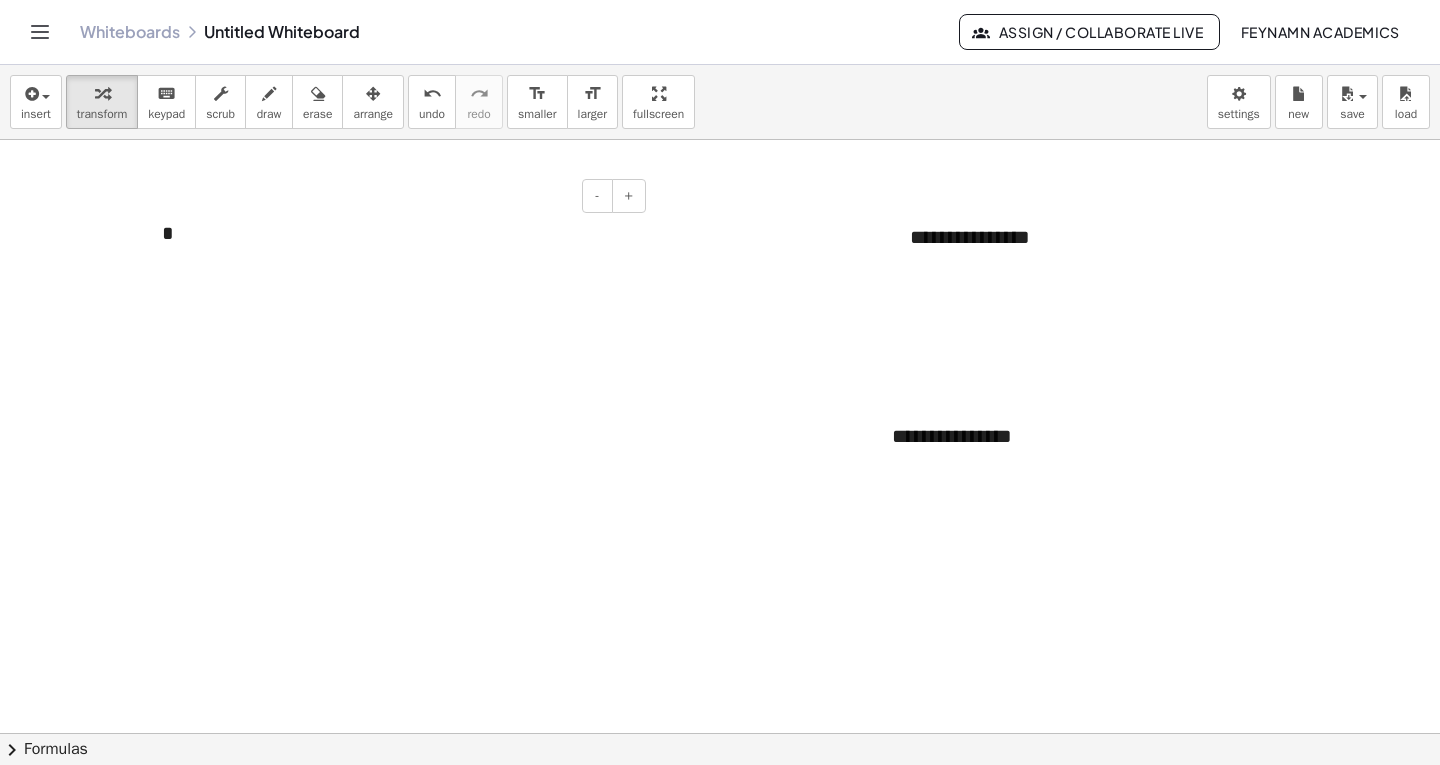 click on "*" at bounding box center [396, 233] 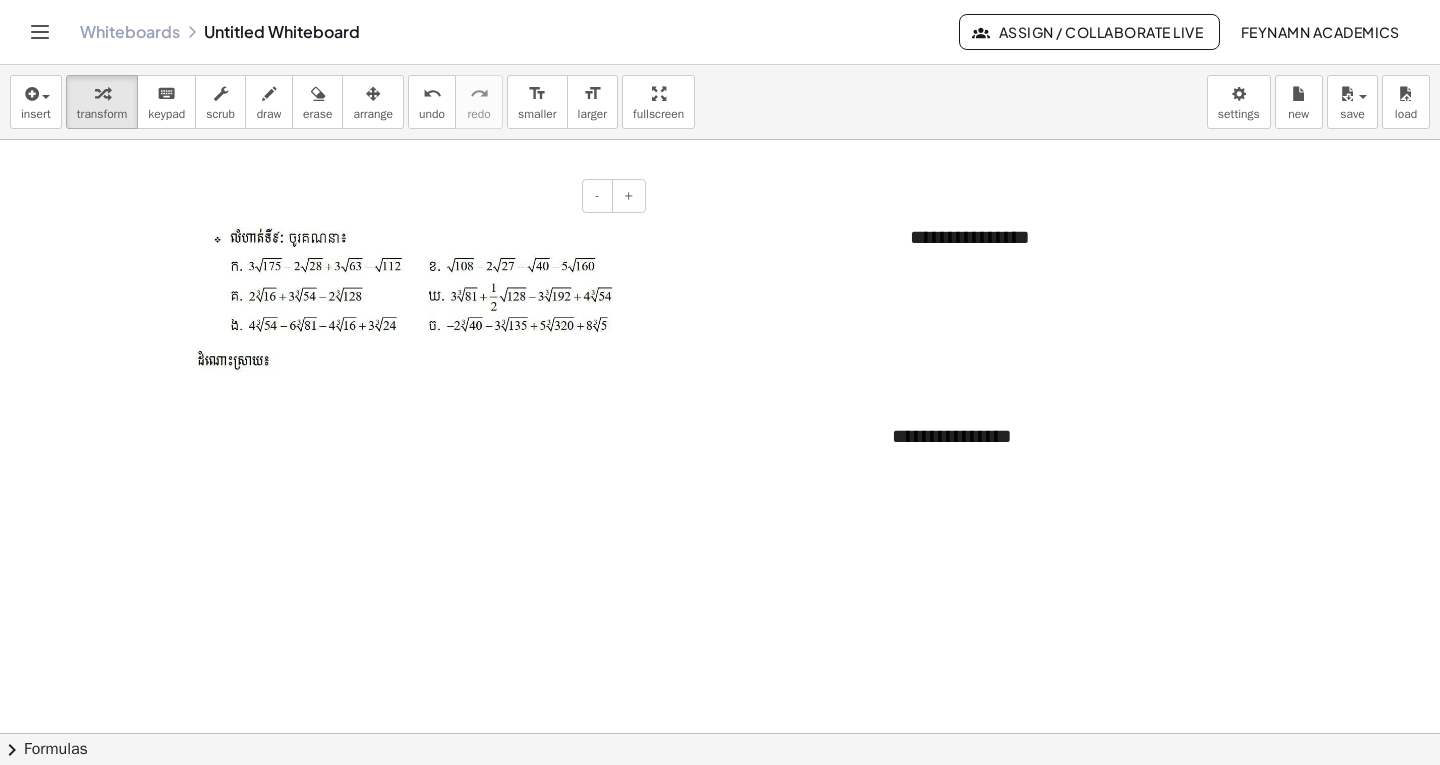 click at bounding box center (396, 297) 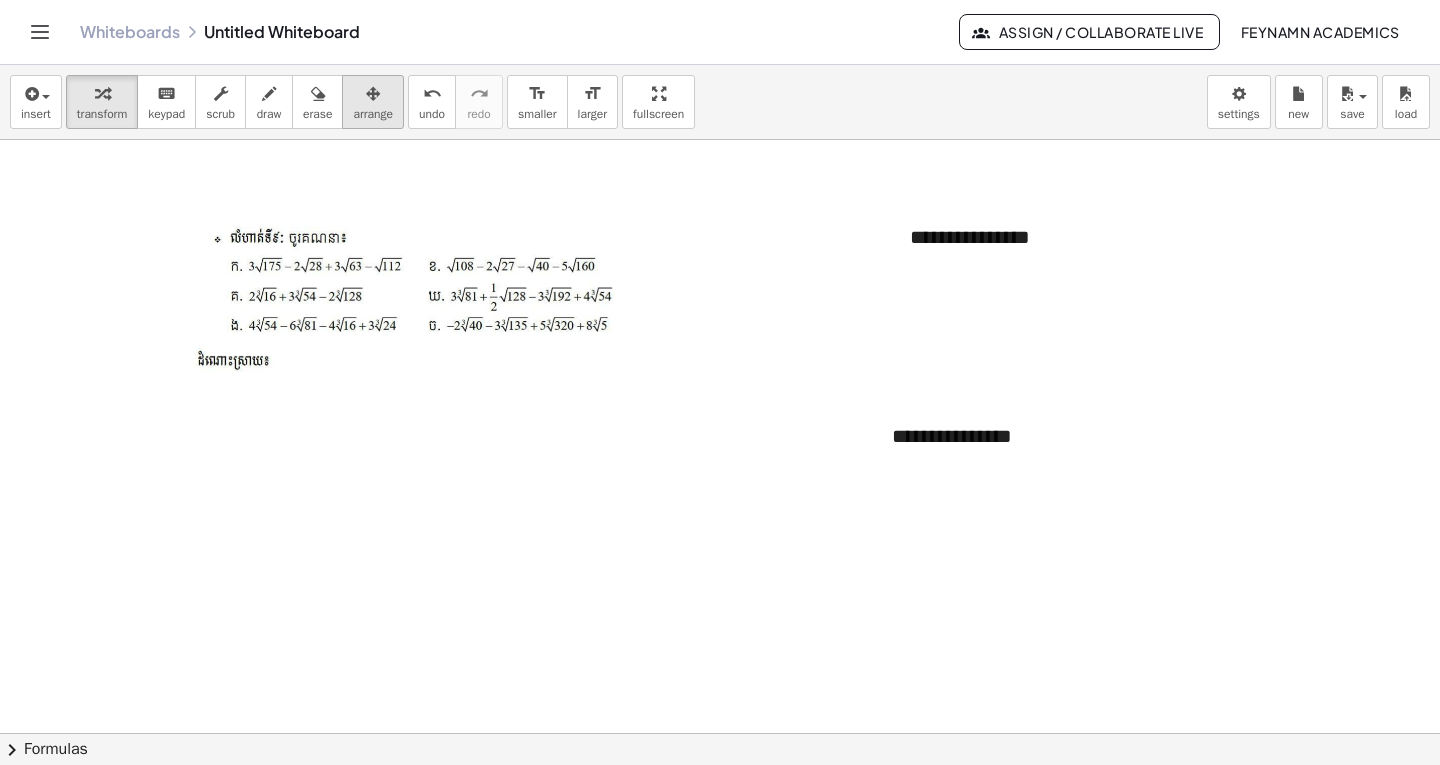 click at bounding box center (373, 94) 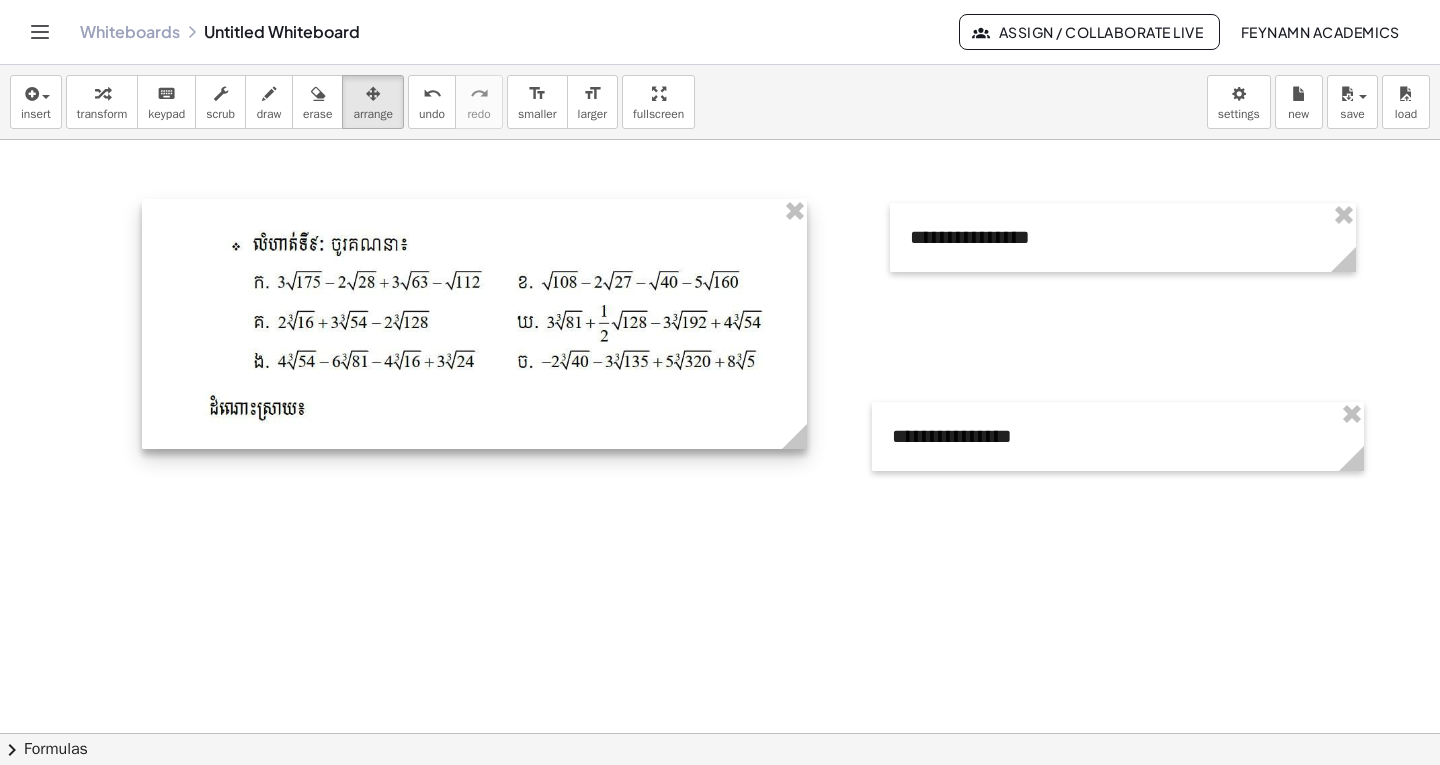drag, startPoint x: 645, startPoint y: 388, endPoint x: 758, endPoint y: 515, distance: 169.99411 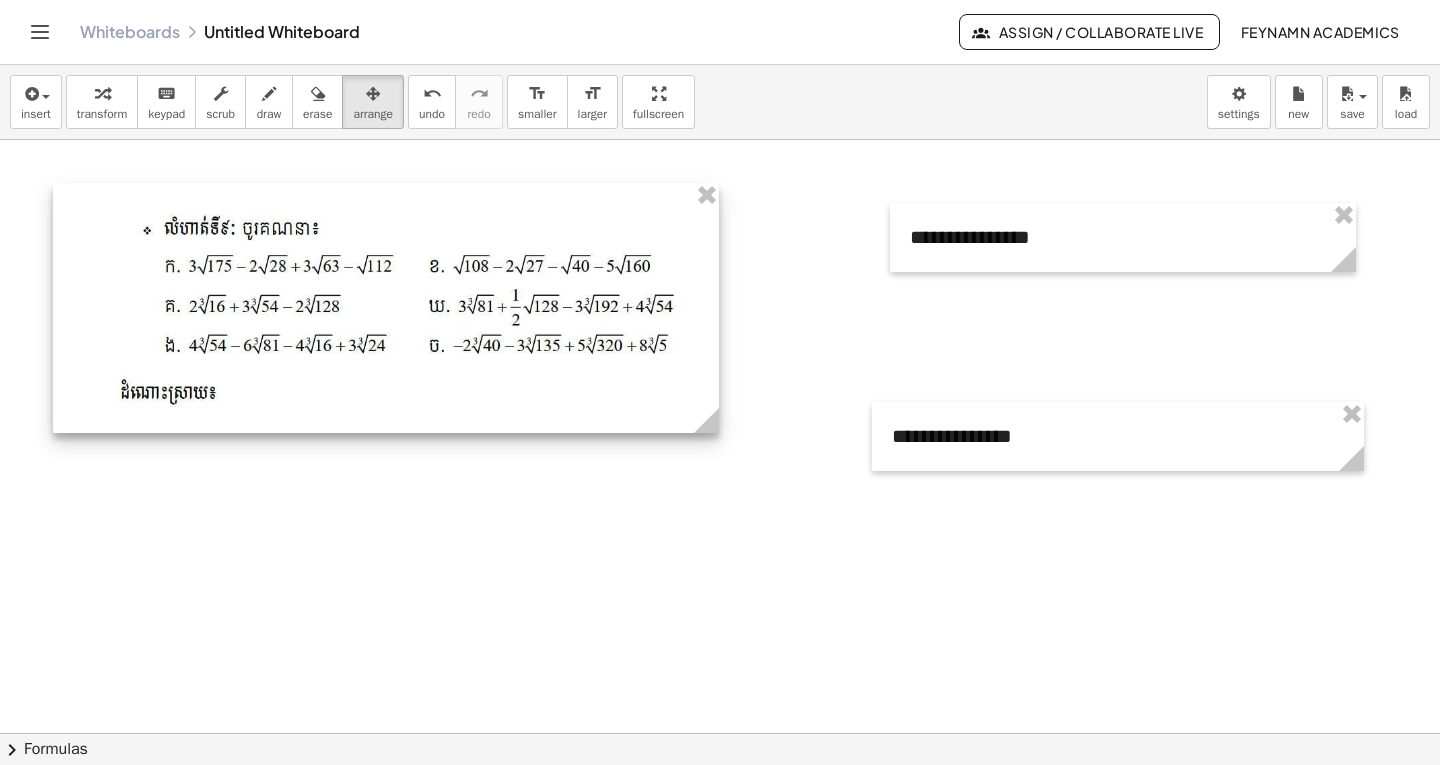 drag, startPoint x: 512, startPoint y: 398, endPoint x: 440, endPoint y: 384, distance: 73.34848 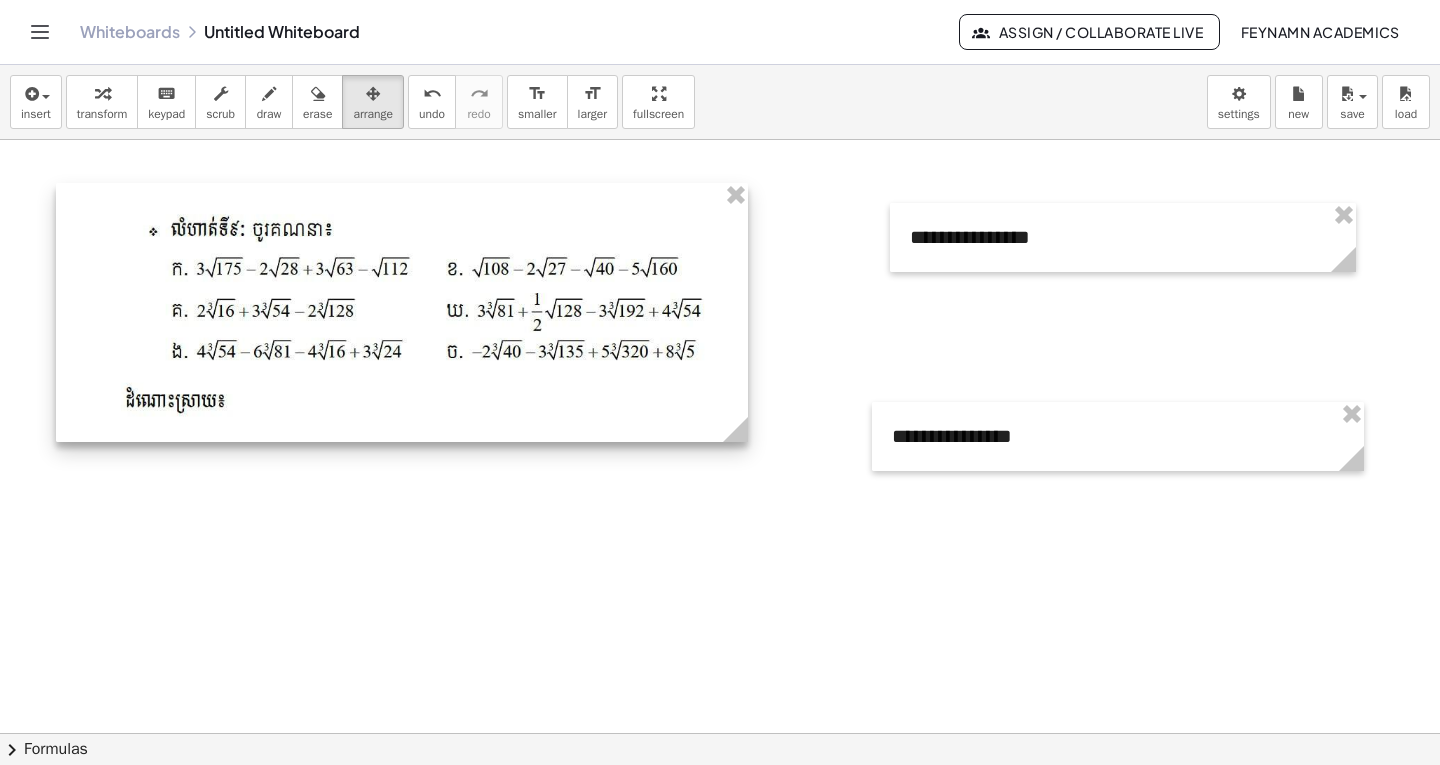 drag, startPoint x: 717, startPoint y: 420, endPoint x: 747, endPoint y: 433, distance: 32.695564 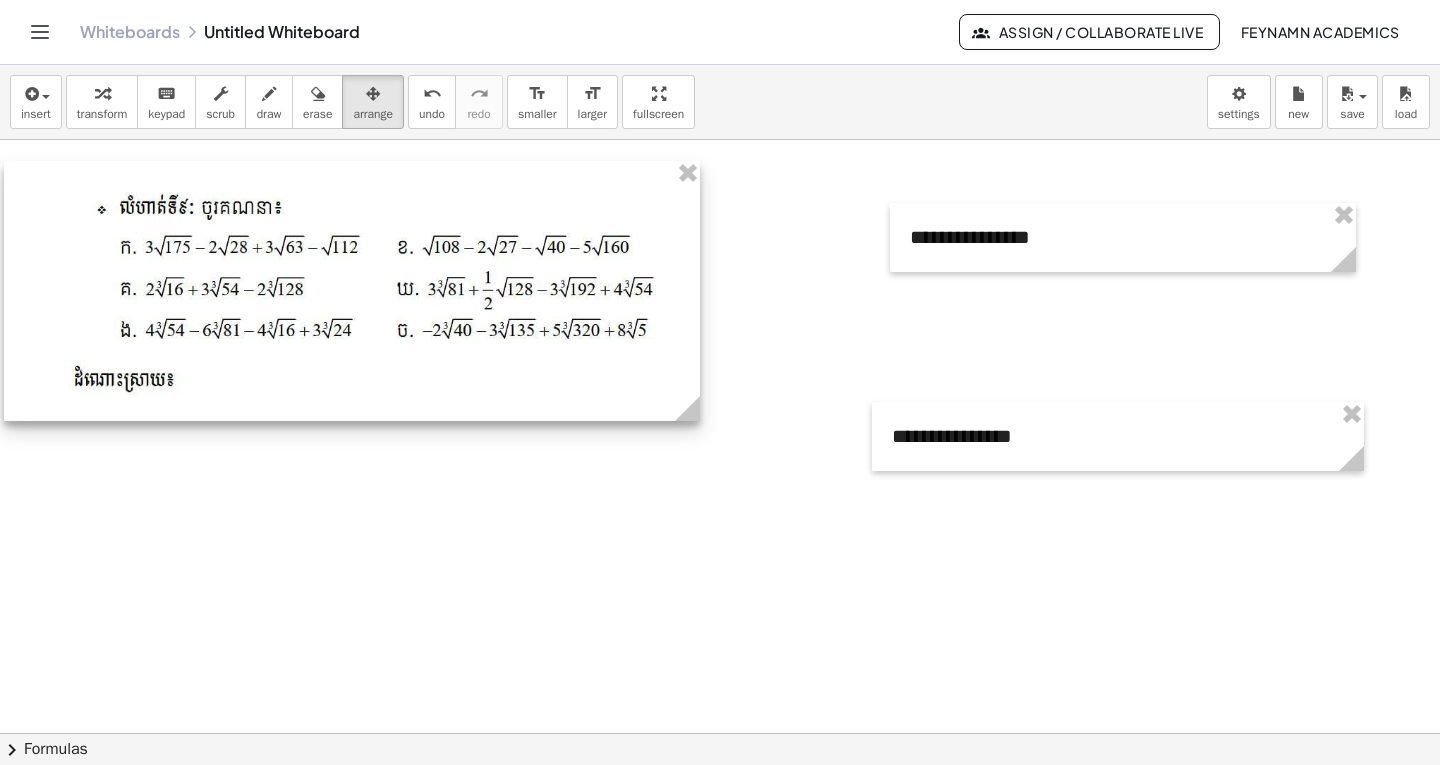 drag, startPoint x: 658, startPoint y: 420, endPoint x: 606, endPoint y: 398, distance: 56.462376 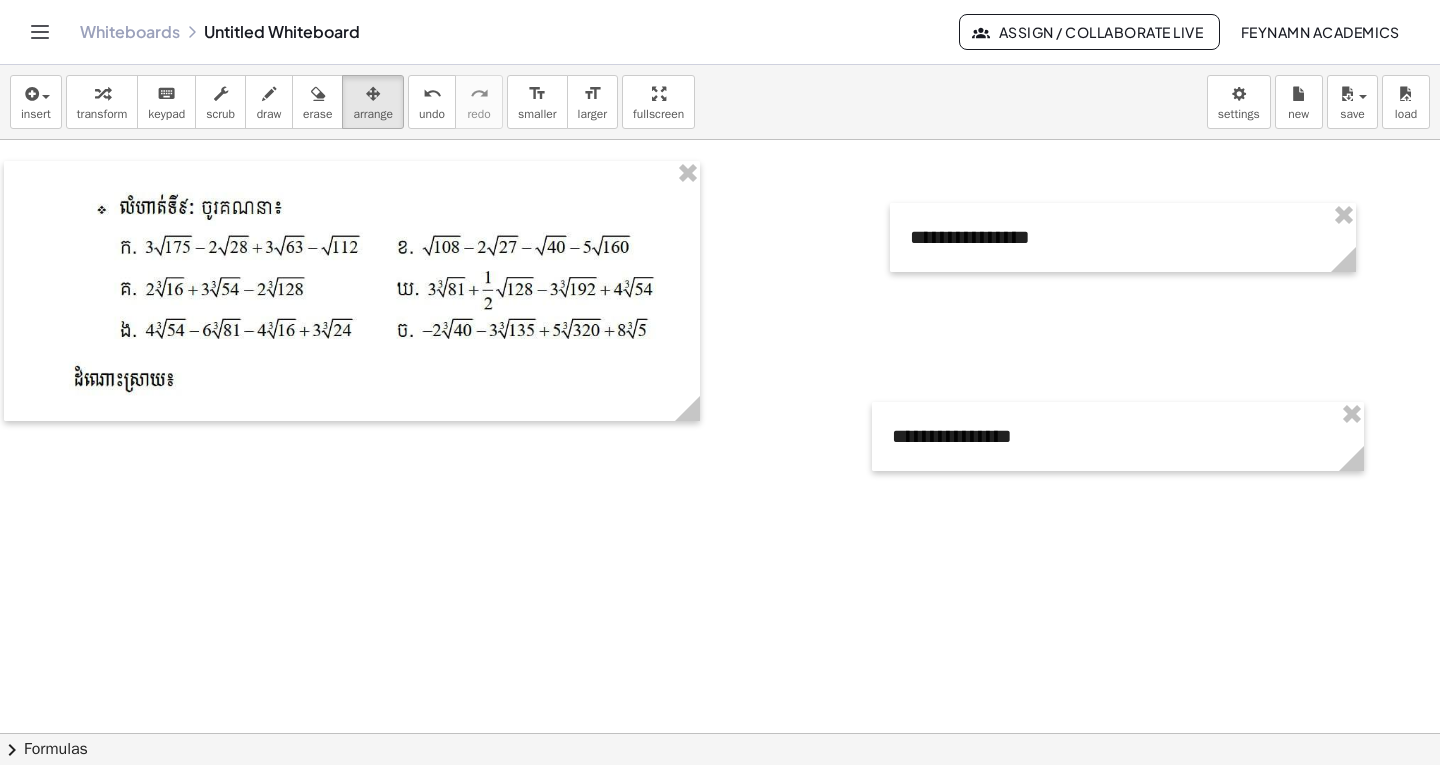 click at bounding box center [720, 798] 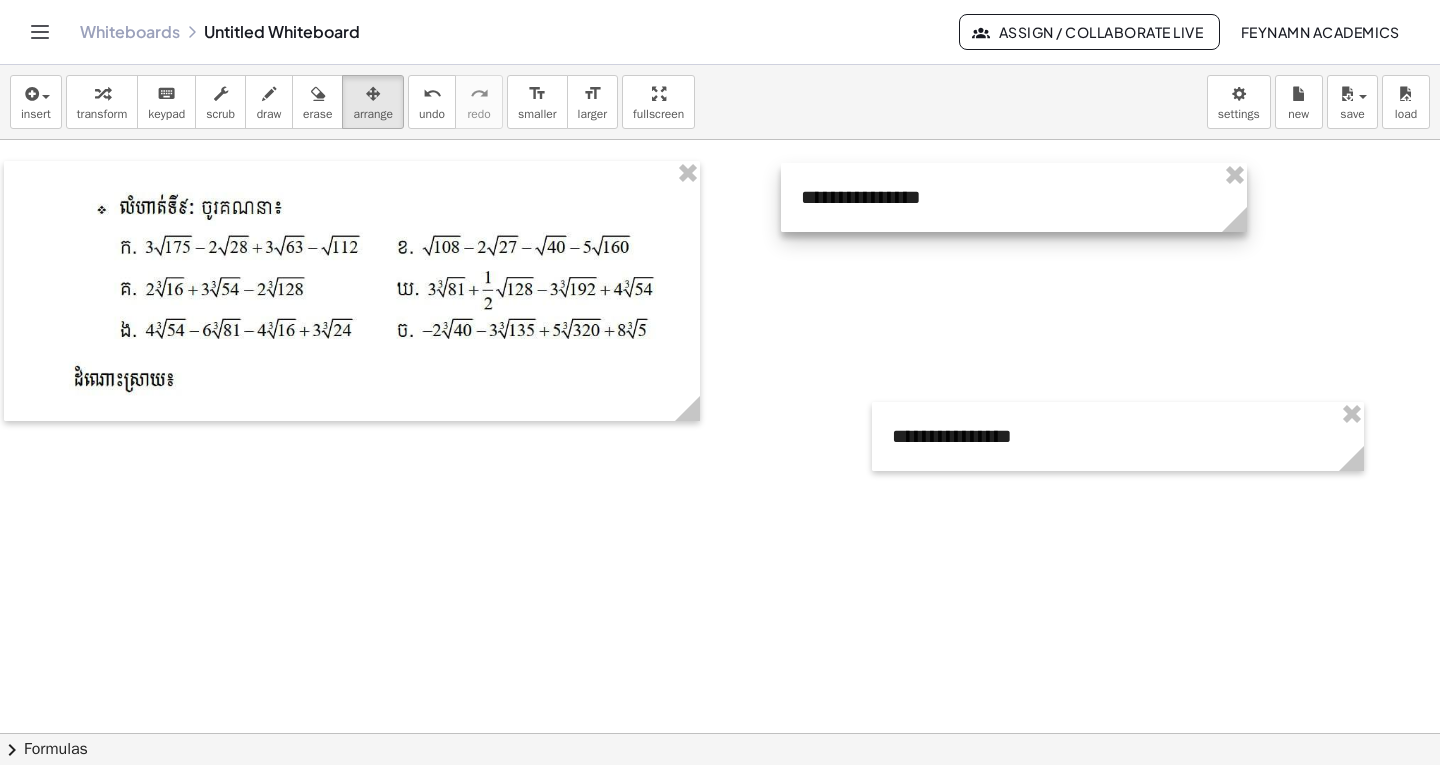 drag, startPoint x: 964, startPoint y: 258, endPoint x: 855, endPoint y: 218, distance: 116.10771 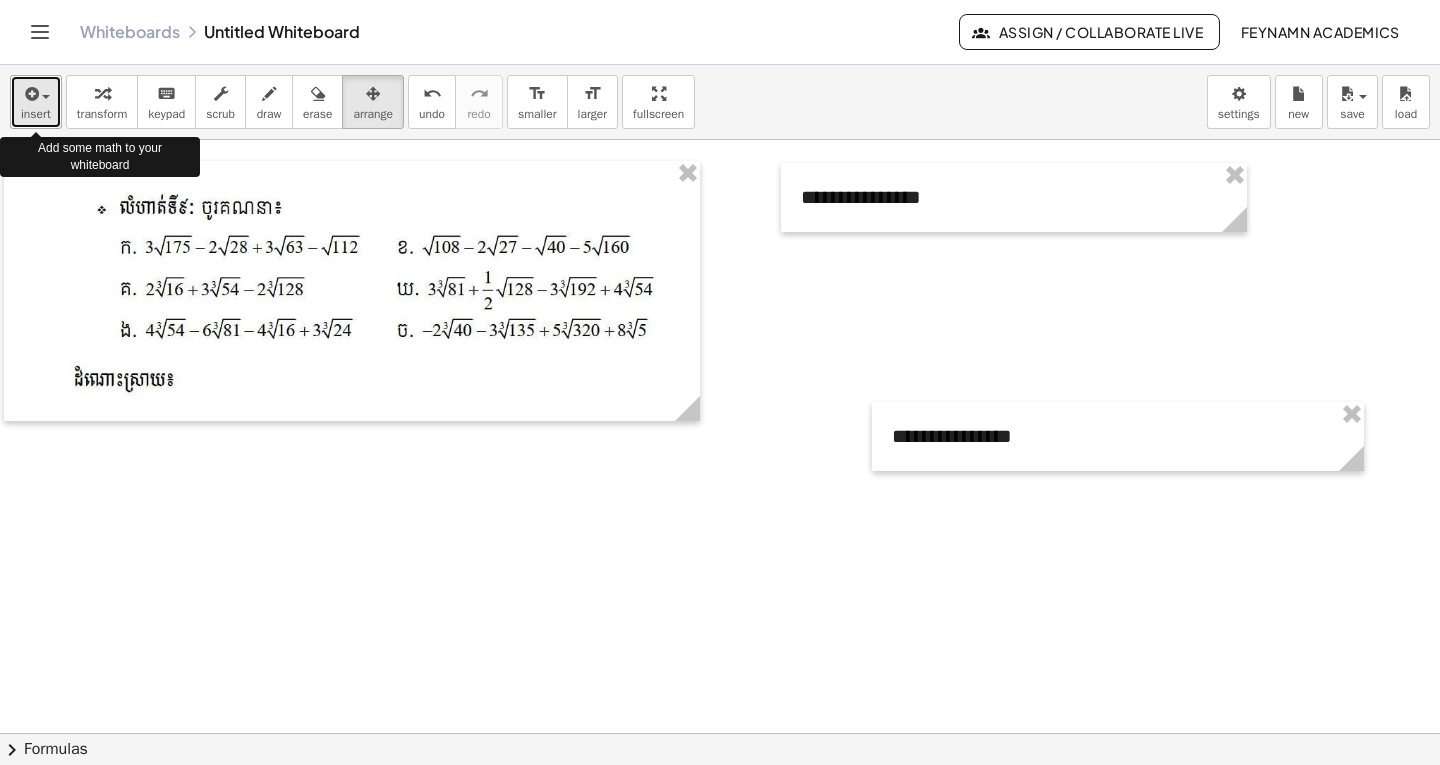 click on "insert" at bounding box center (36, 114) 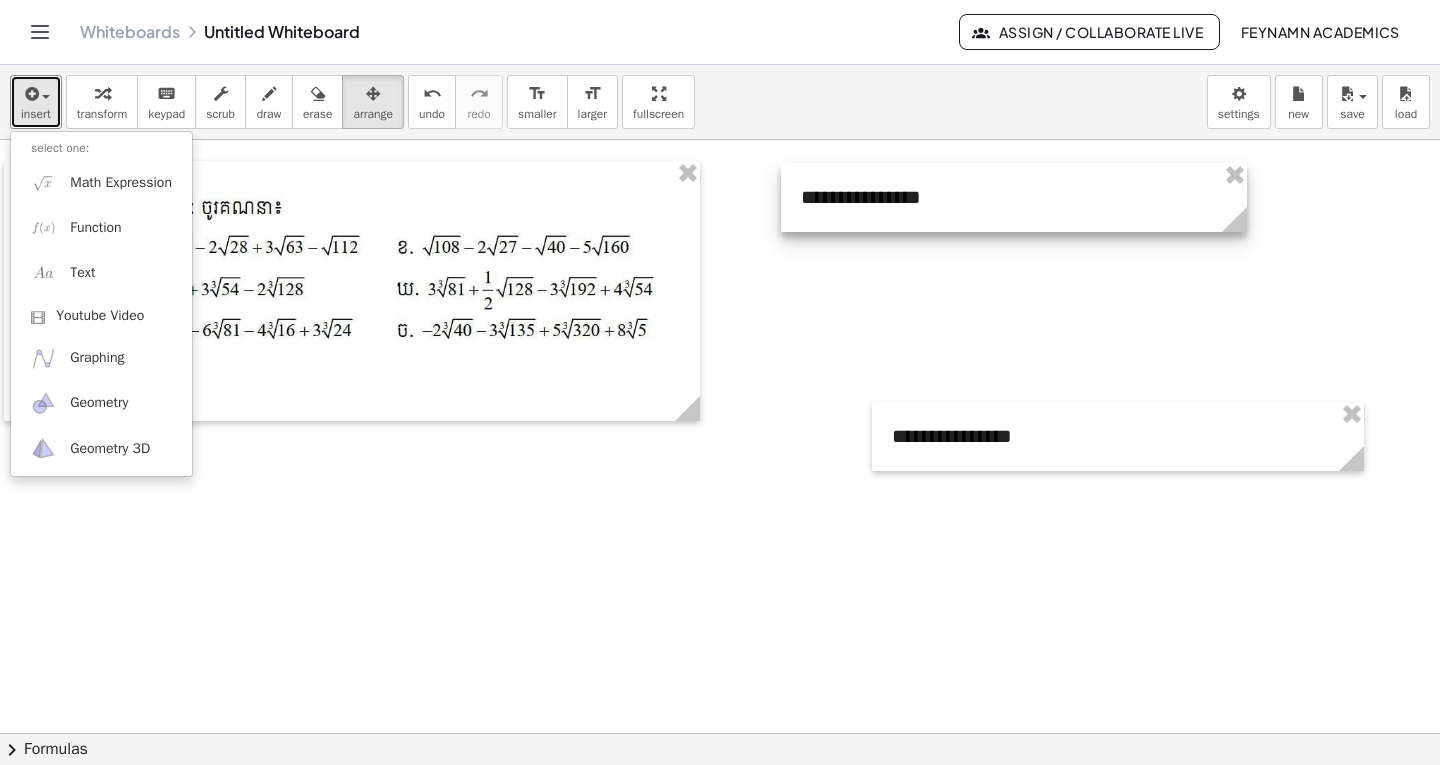 click at bounding box center (1014, 197) 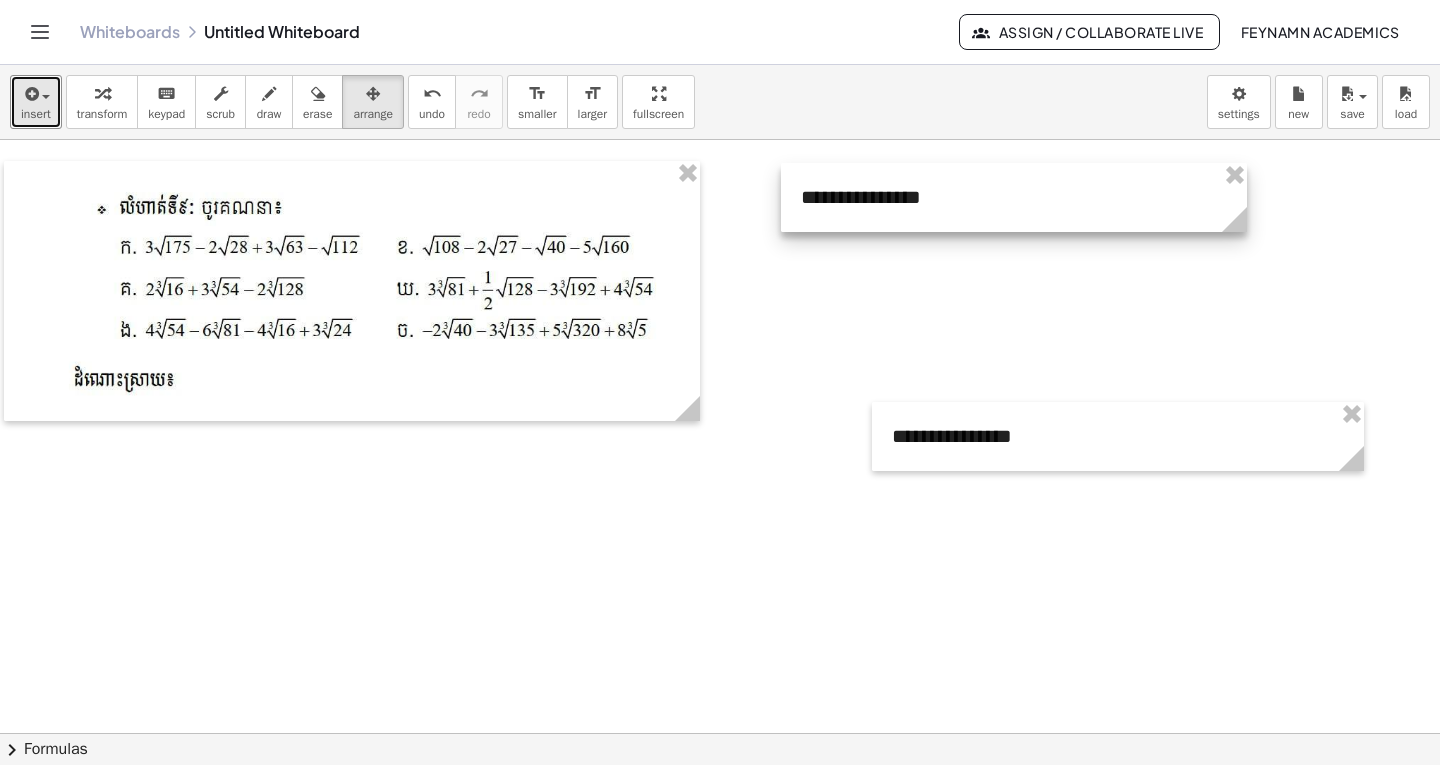 click at bounding box center [1014, 197] 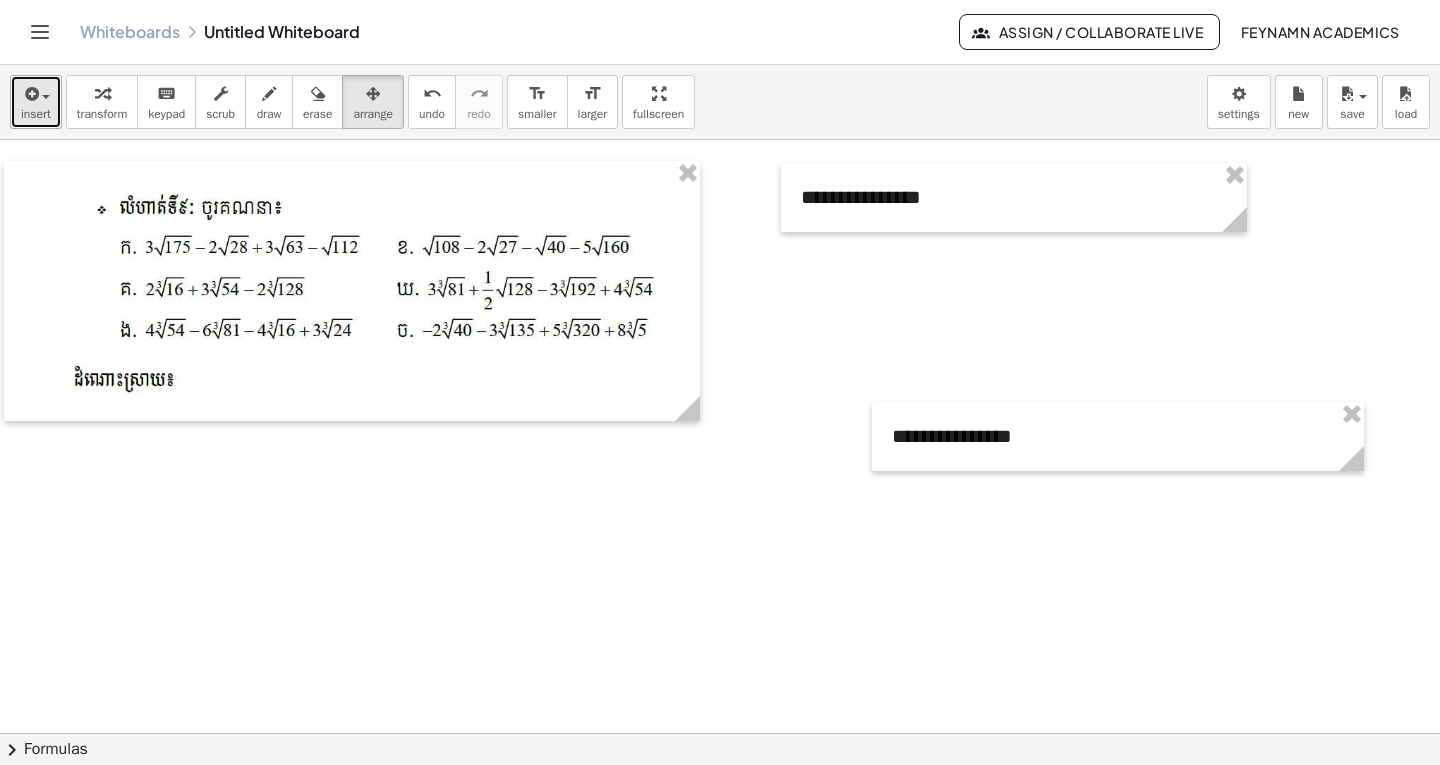 click on "insert" at bounding box center [36, 114] 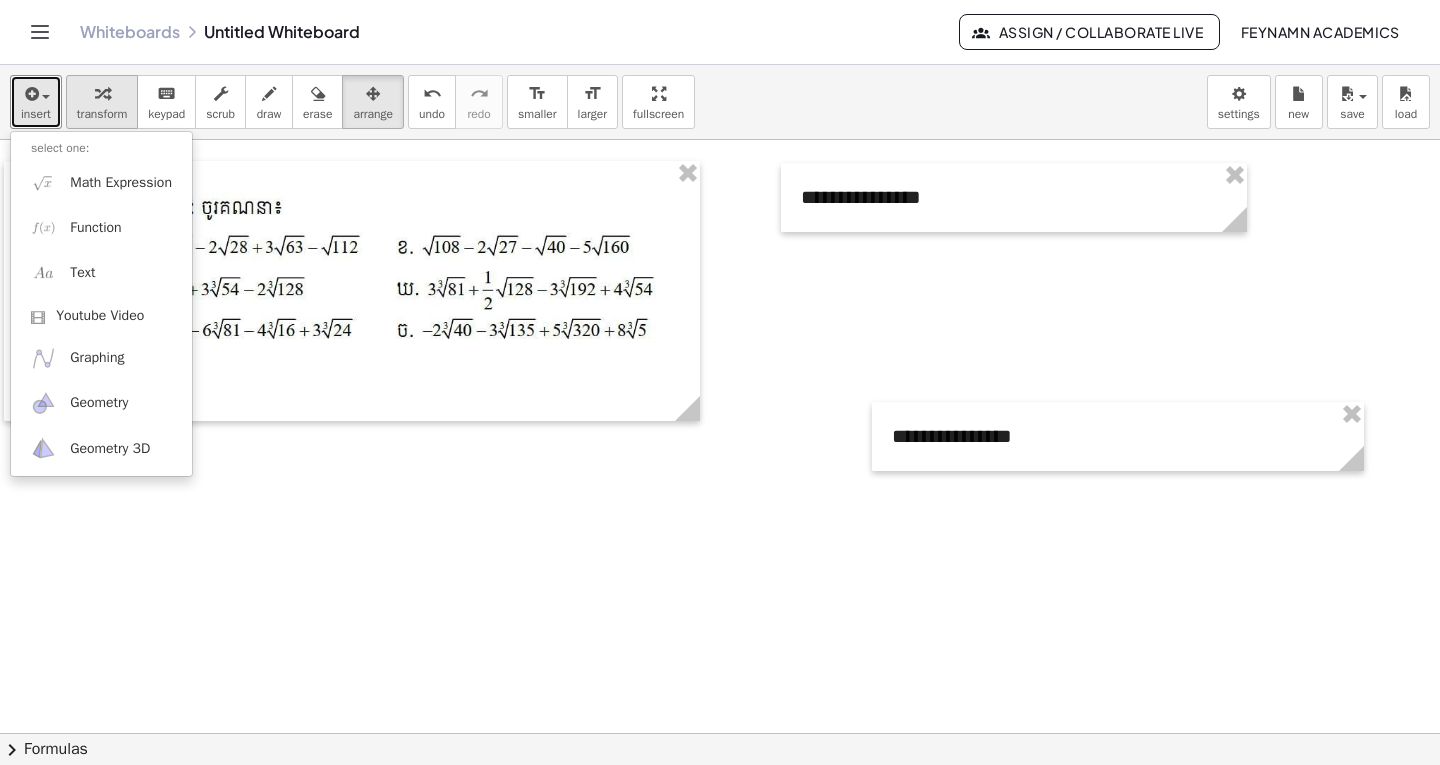 click on "transform" at bounding box center (102, 102) 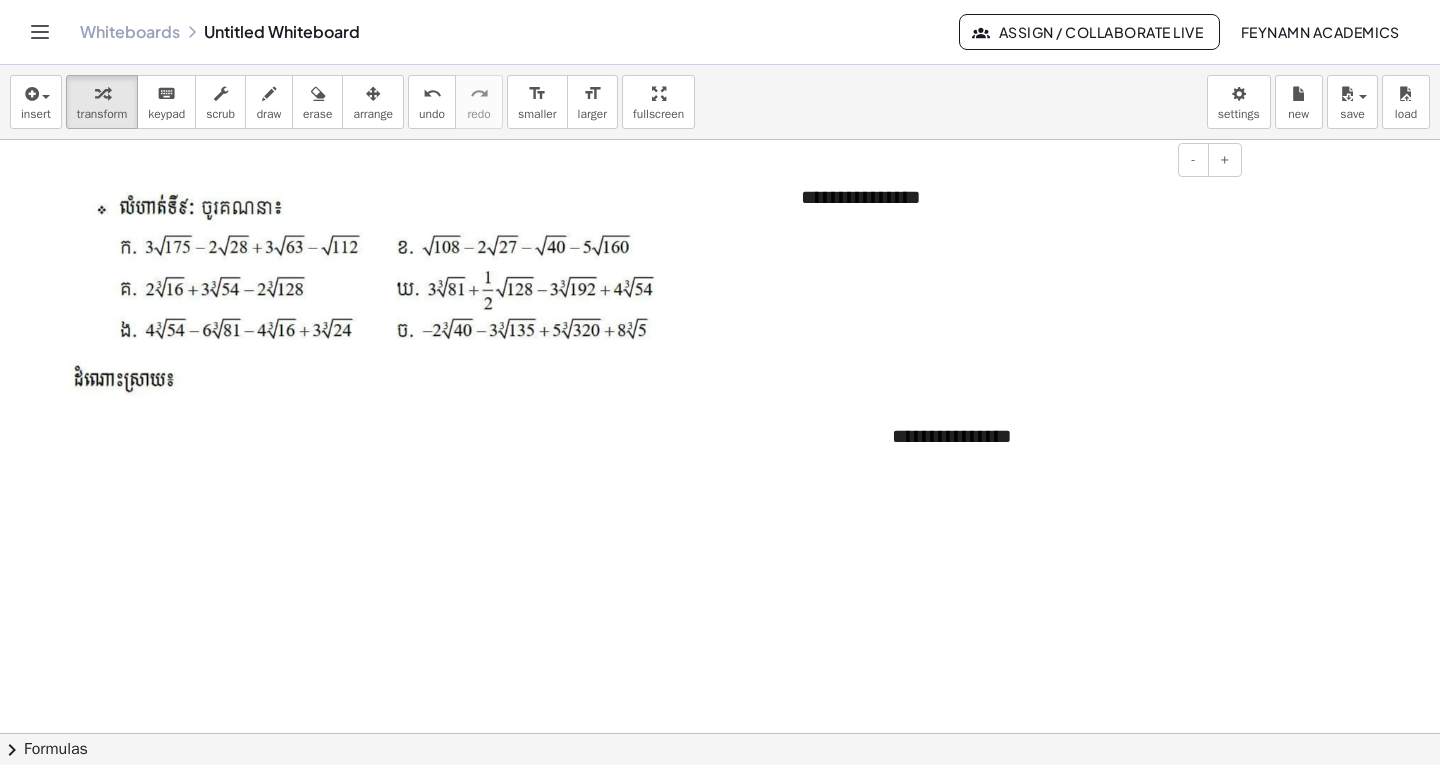 click on "**********" at bounding box center (1014, 197) 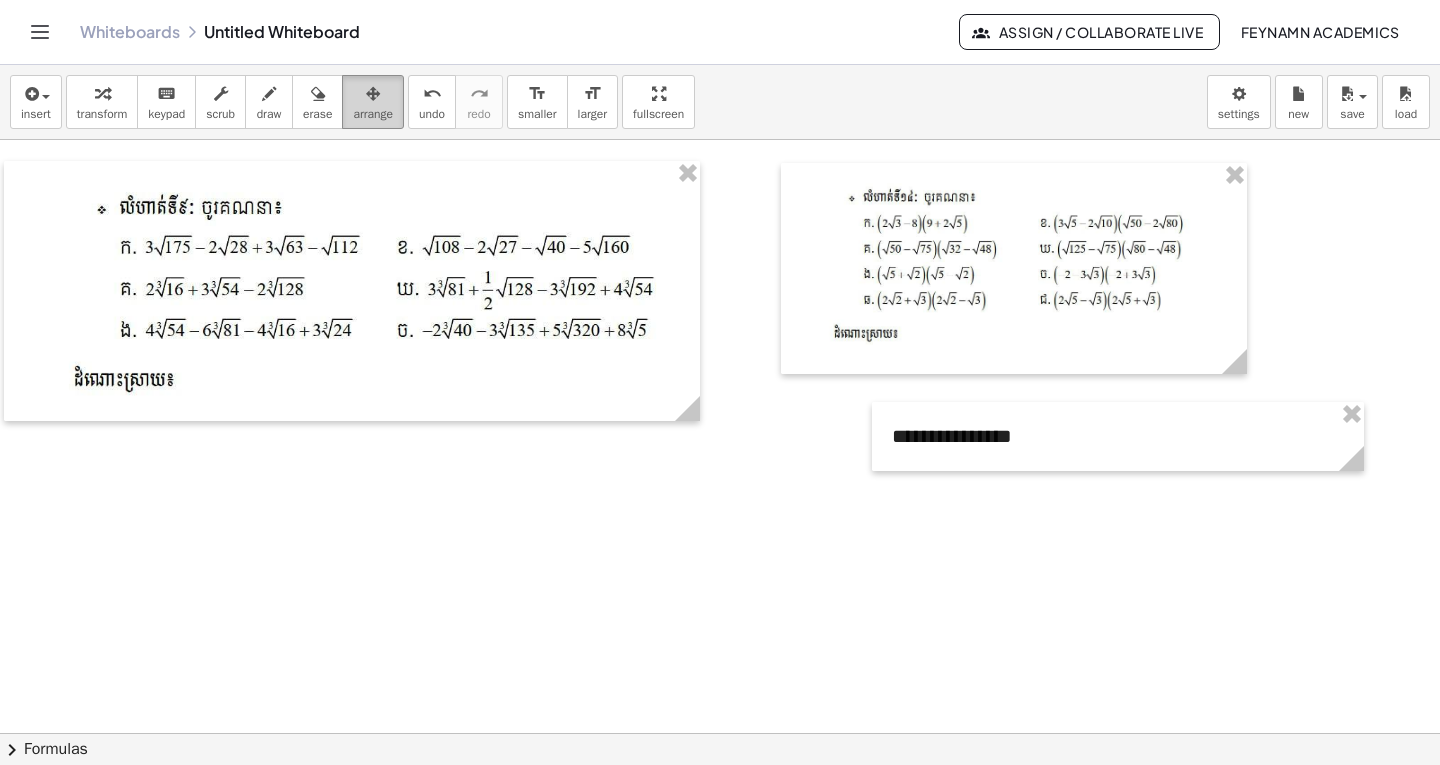 click on "arrange" at bounding box center (373, 114) 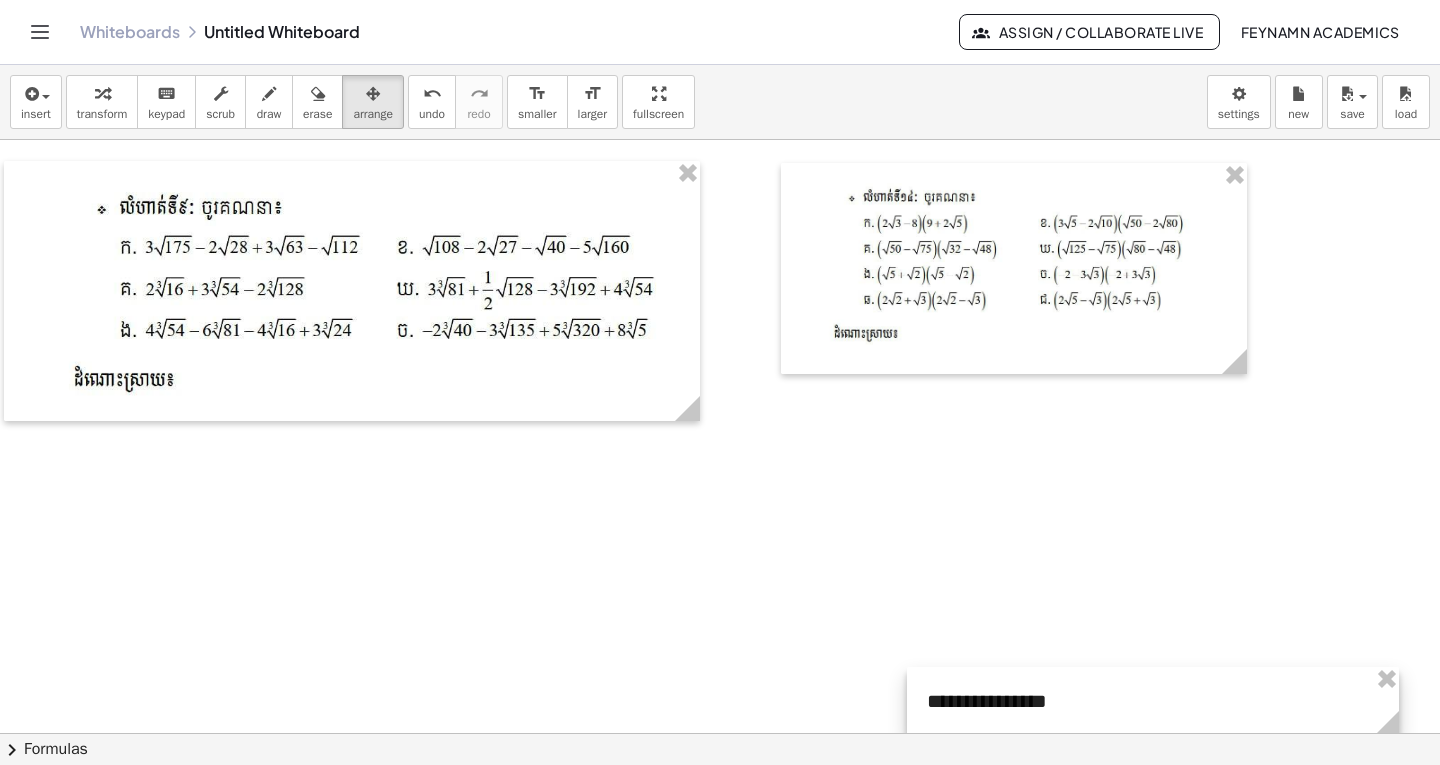 drag, startPoint x: 1095, startPoint y: 449, endPoint x: 1127, endPoint y: 738, distance: 290.76624 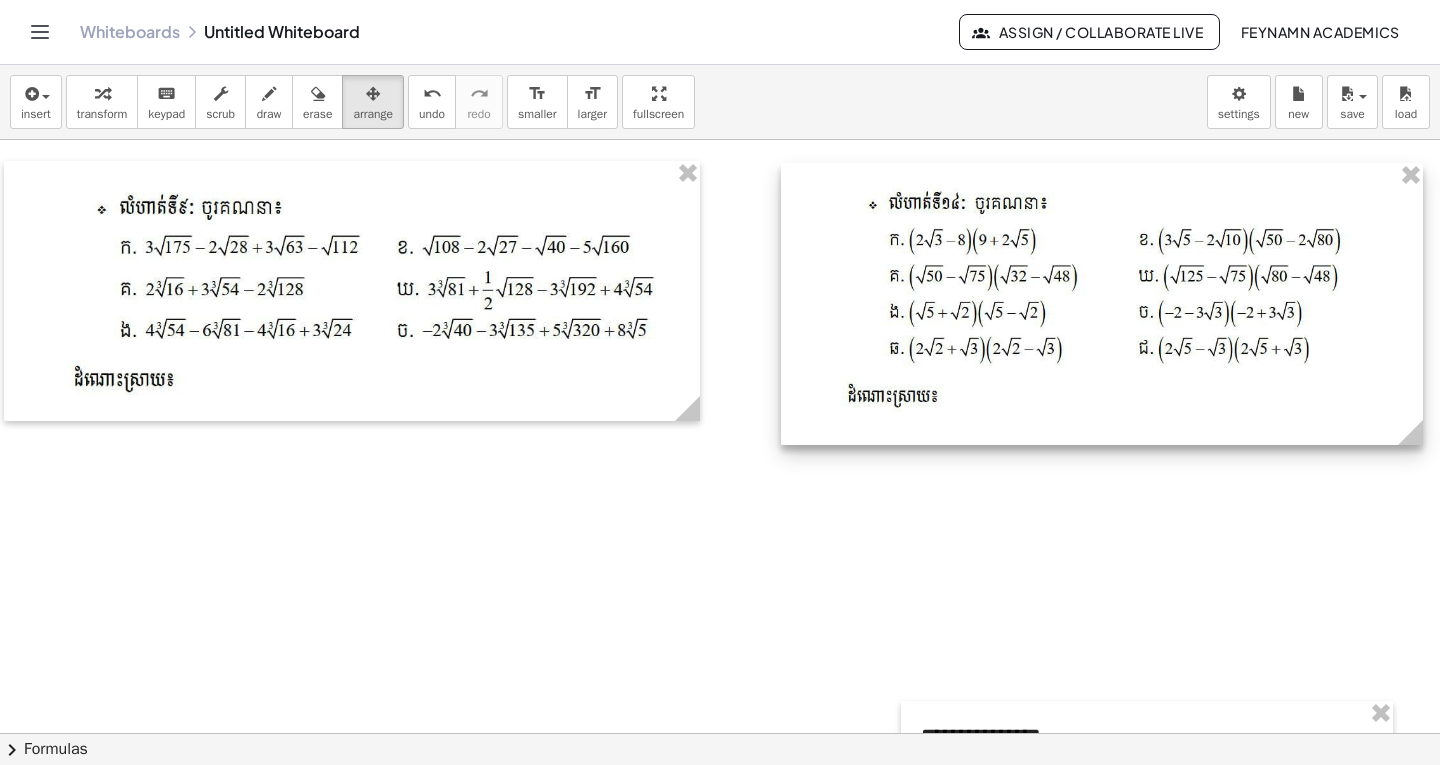 drag, startPoint x: 1243, startPoint y: 368, endPoint x: 1395, endPoint y: 438, distance: 167.34396 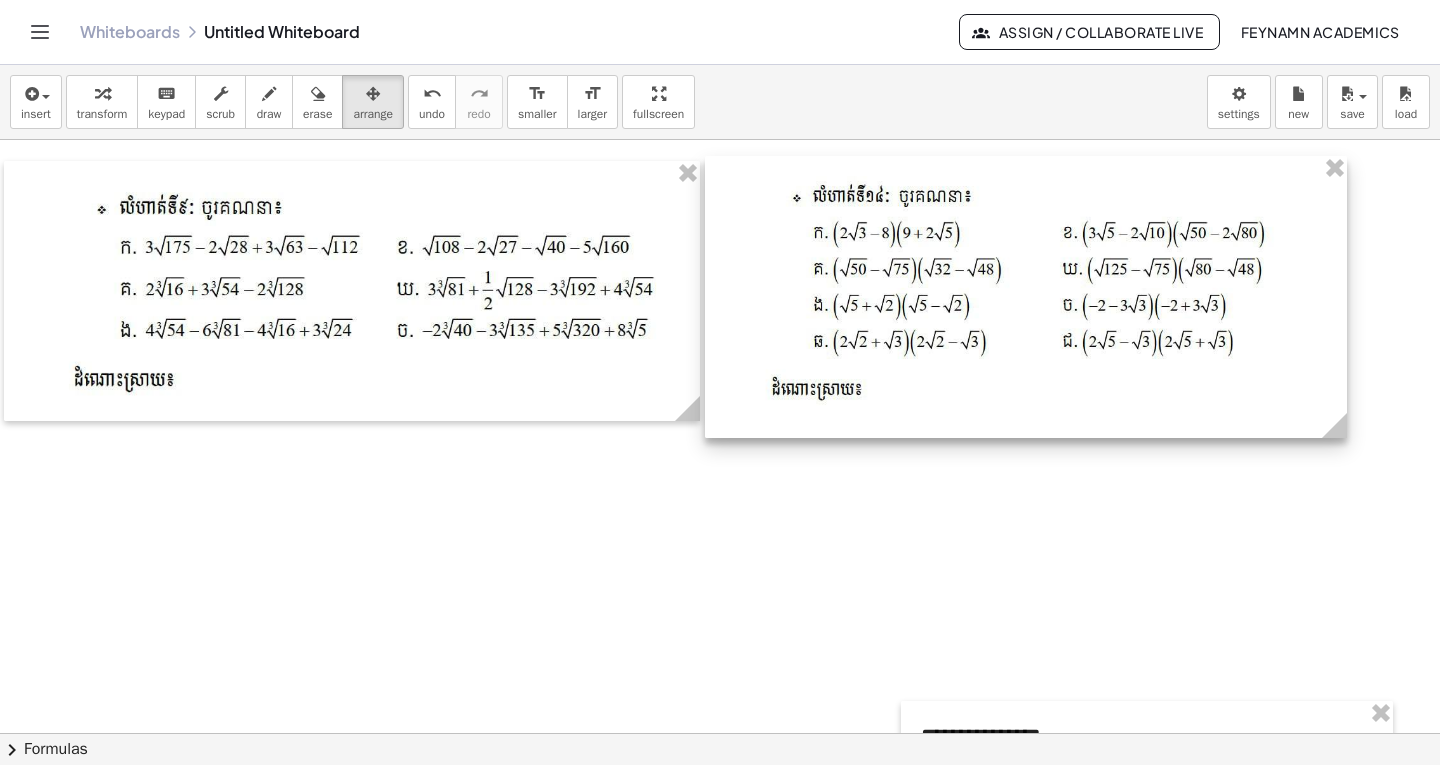 drag, startPoint x: 1328, startPoint y: 427, endPoint x: 1252, endPoint y: 420, distance: 76.321686 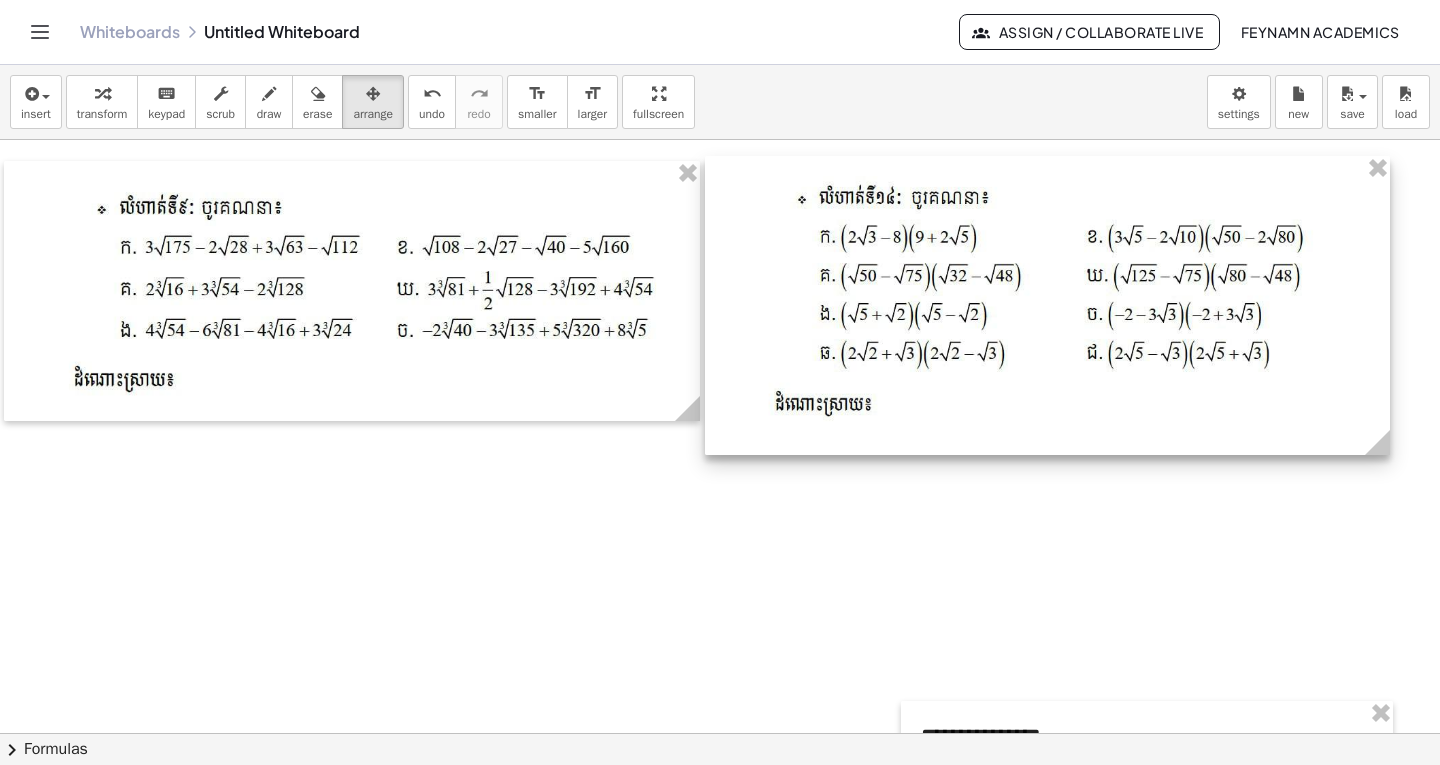 drag, startPoint x: 1345, startPoint y: 425, endPoint x: 1388, endPoint y: 424, distance: 43.011627 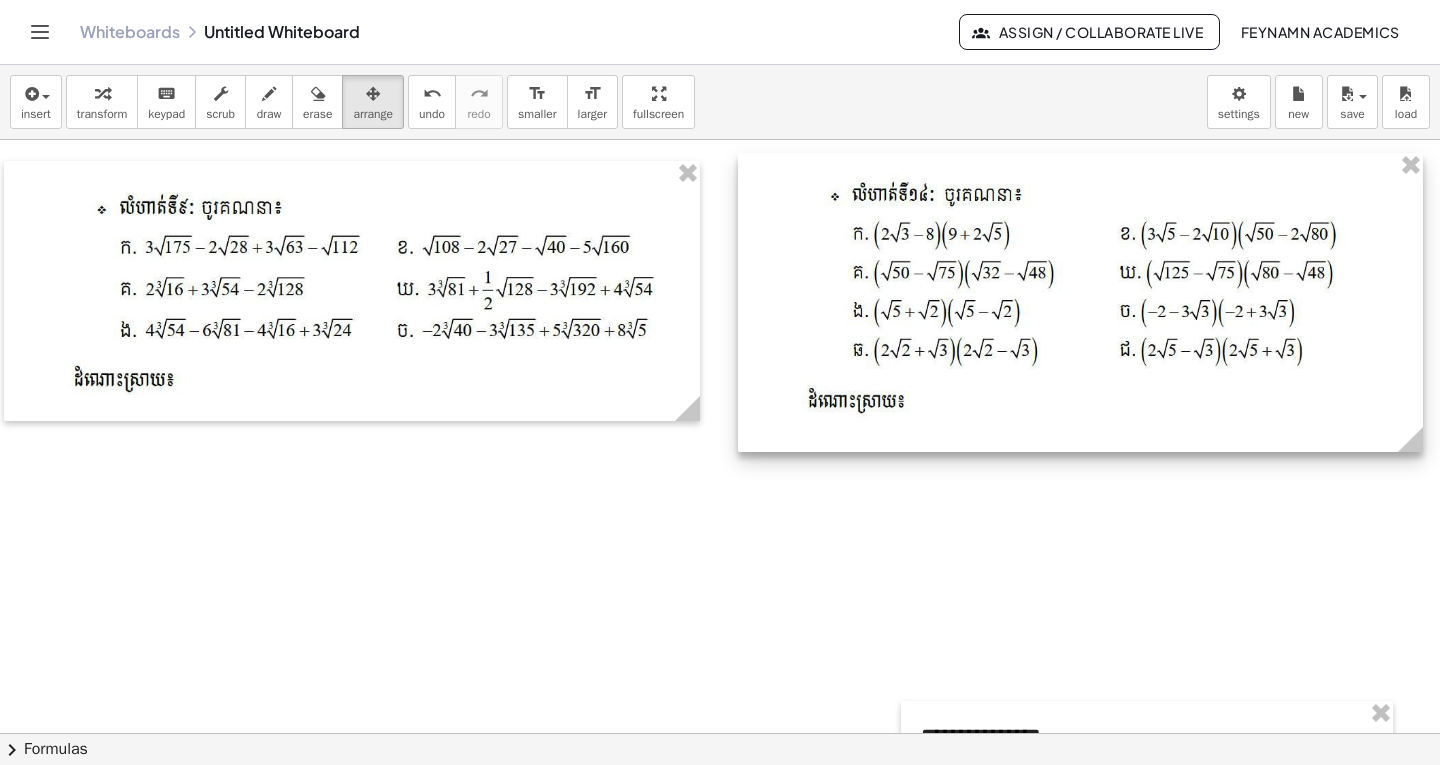 drag, startPoint x: 1257, startPoint y: 428, endPoint x: 1290, endPoint y: 425, distance: 33.13608 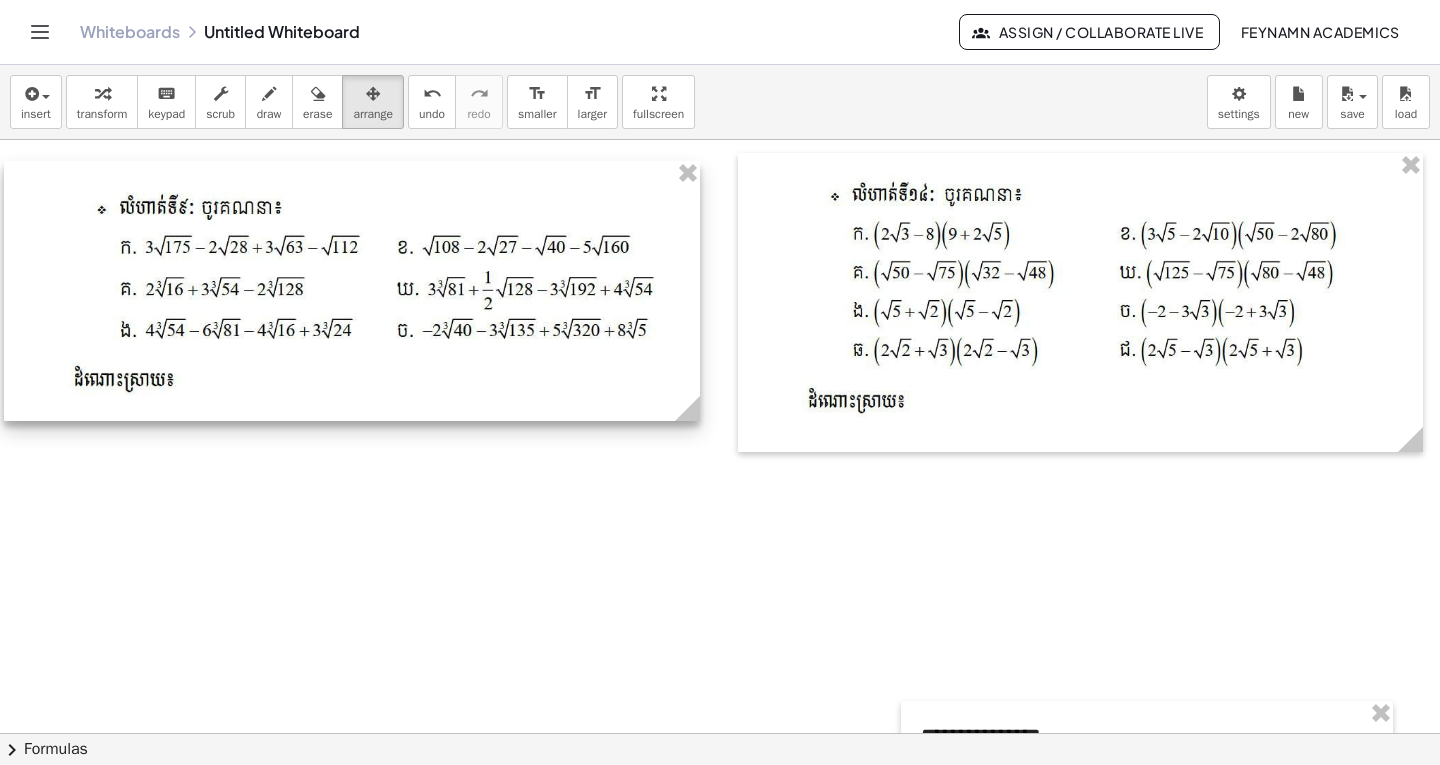 click at bounding box center (352, 291) 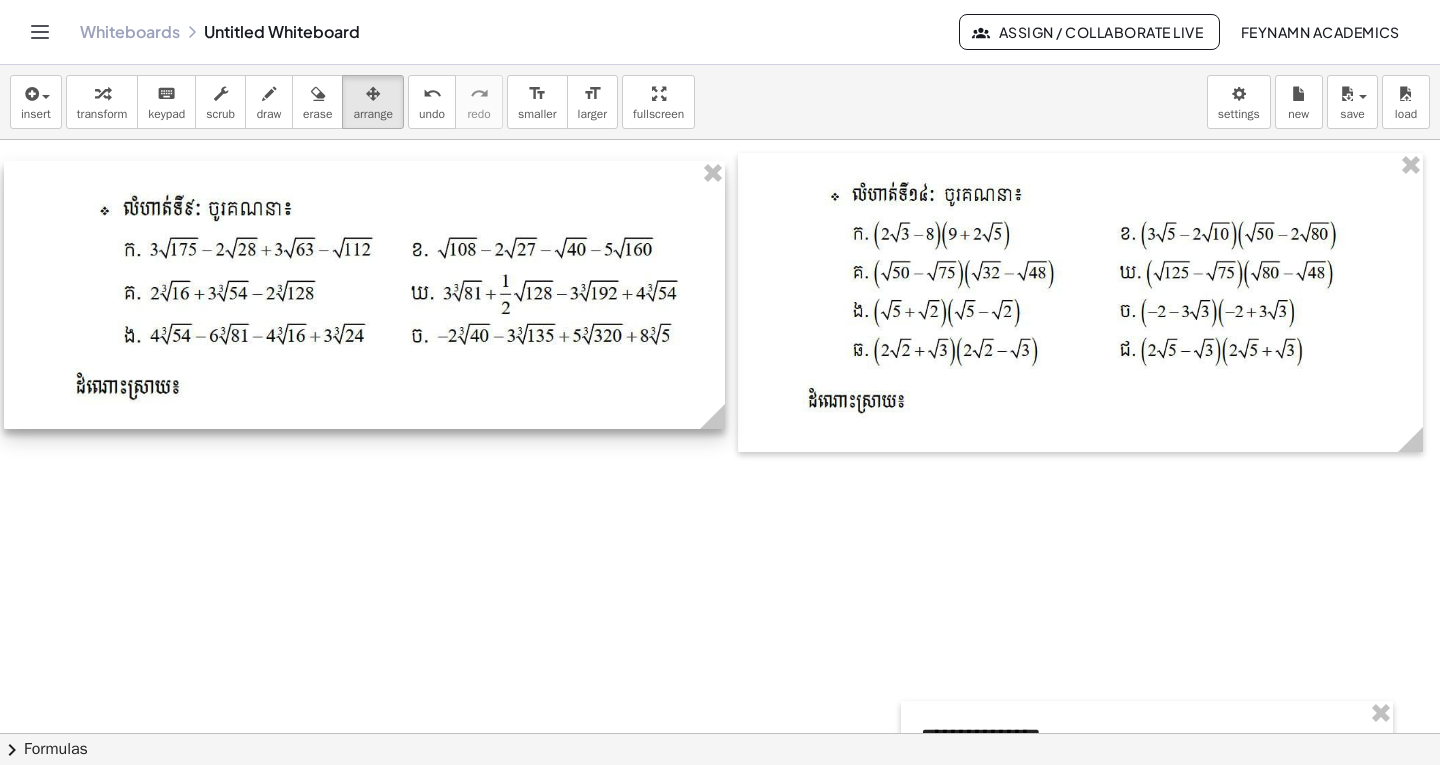 drag, startPoint x: 686, startPoint y: 417, endPoint x: 707, endPoint y: 443, distance: 33.42155 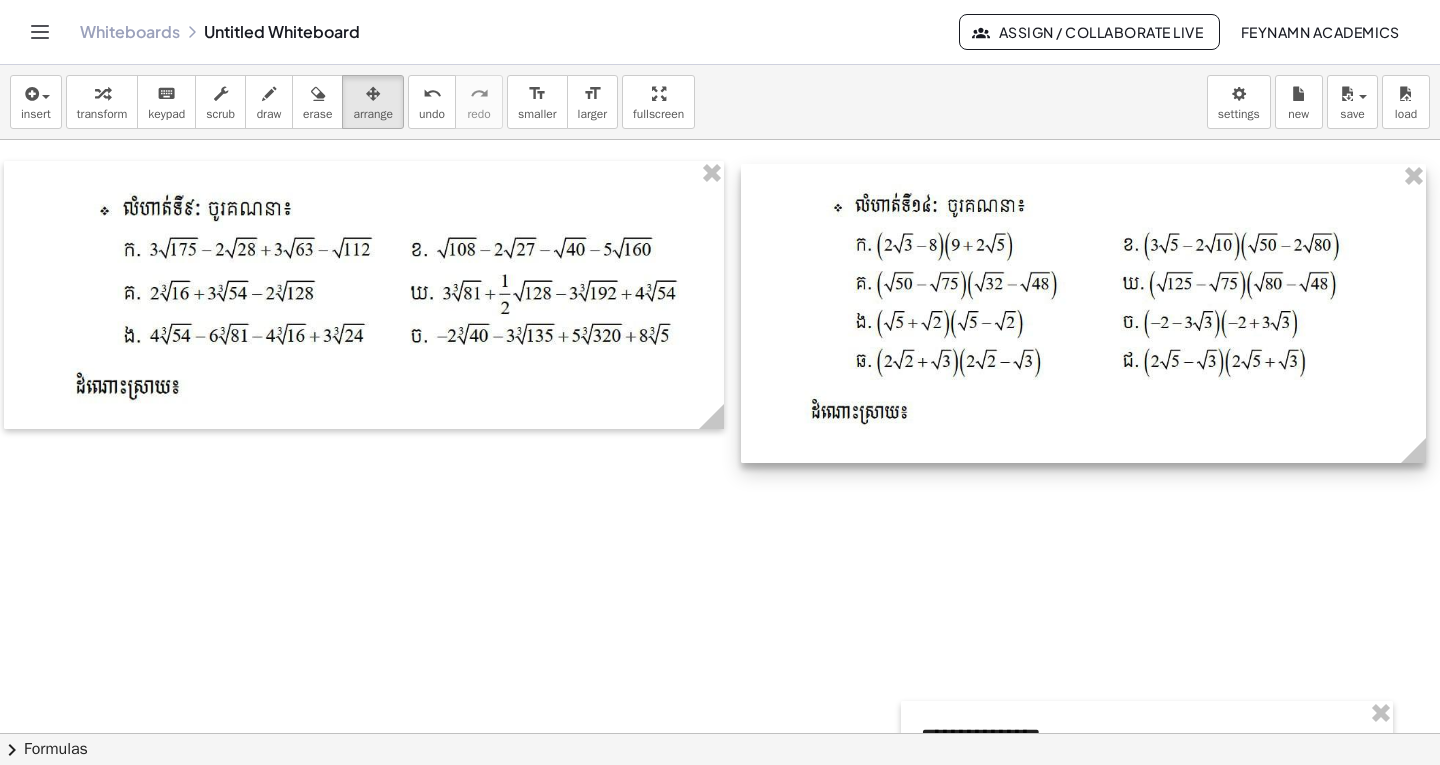click at bounding box center (1083, 313) 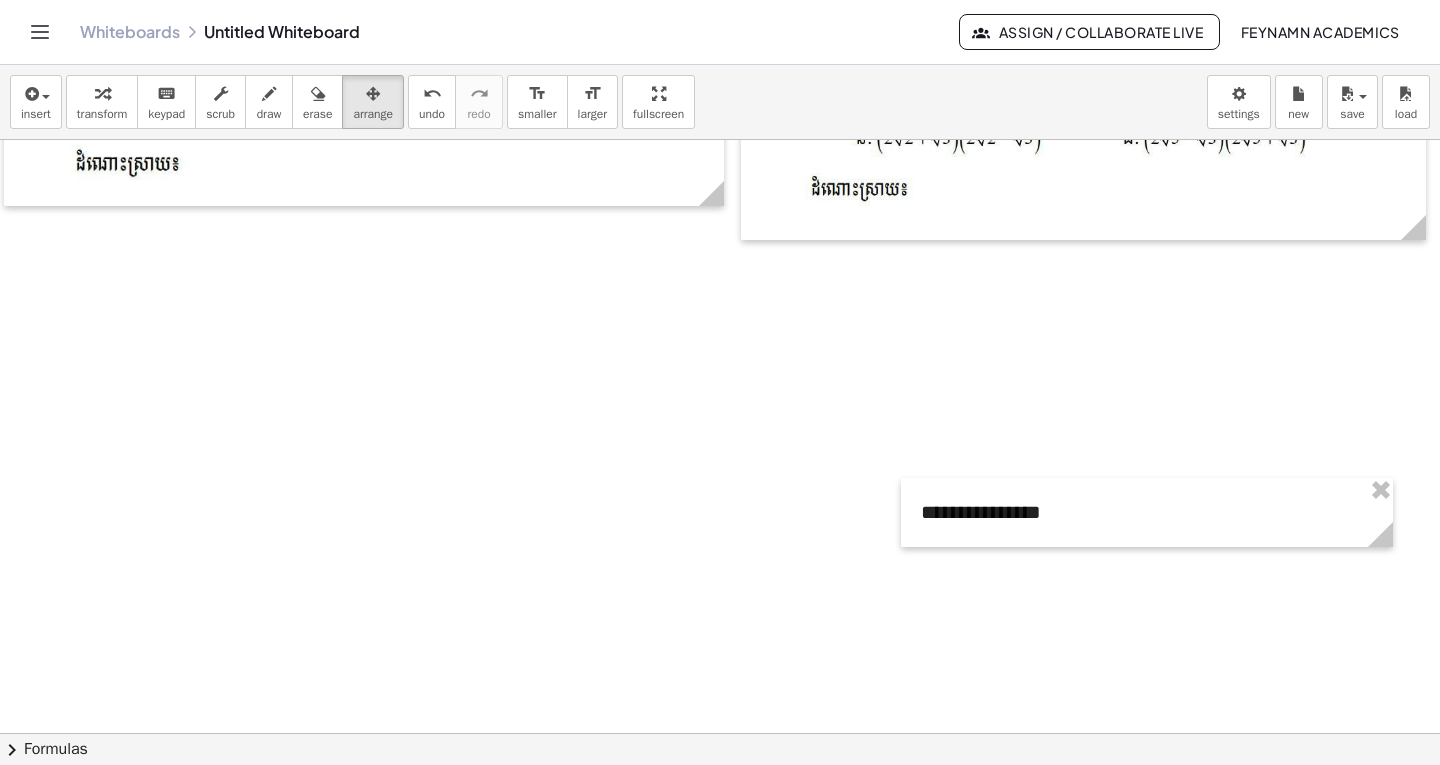scroll, scrollTop: 200, scrollLeft: 0, axis: vertical 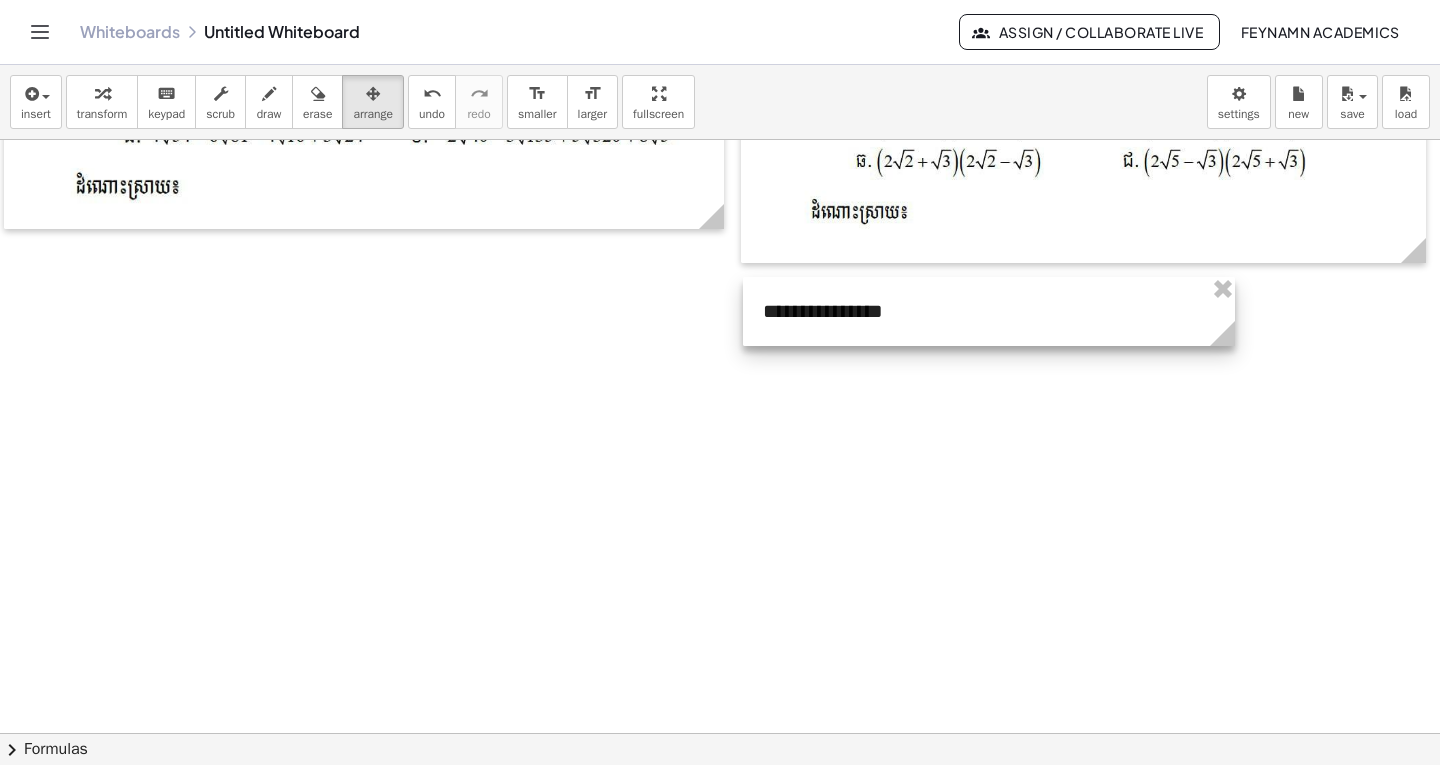 drag, startPoint x: 1091, startPoint y: 546, endPoint x: 933, endPoint y: 322, distance: 274.11676 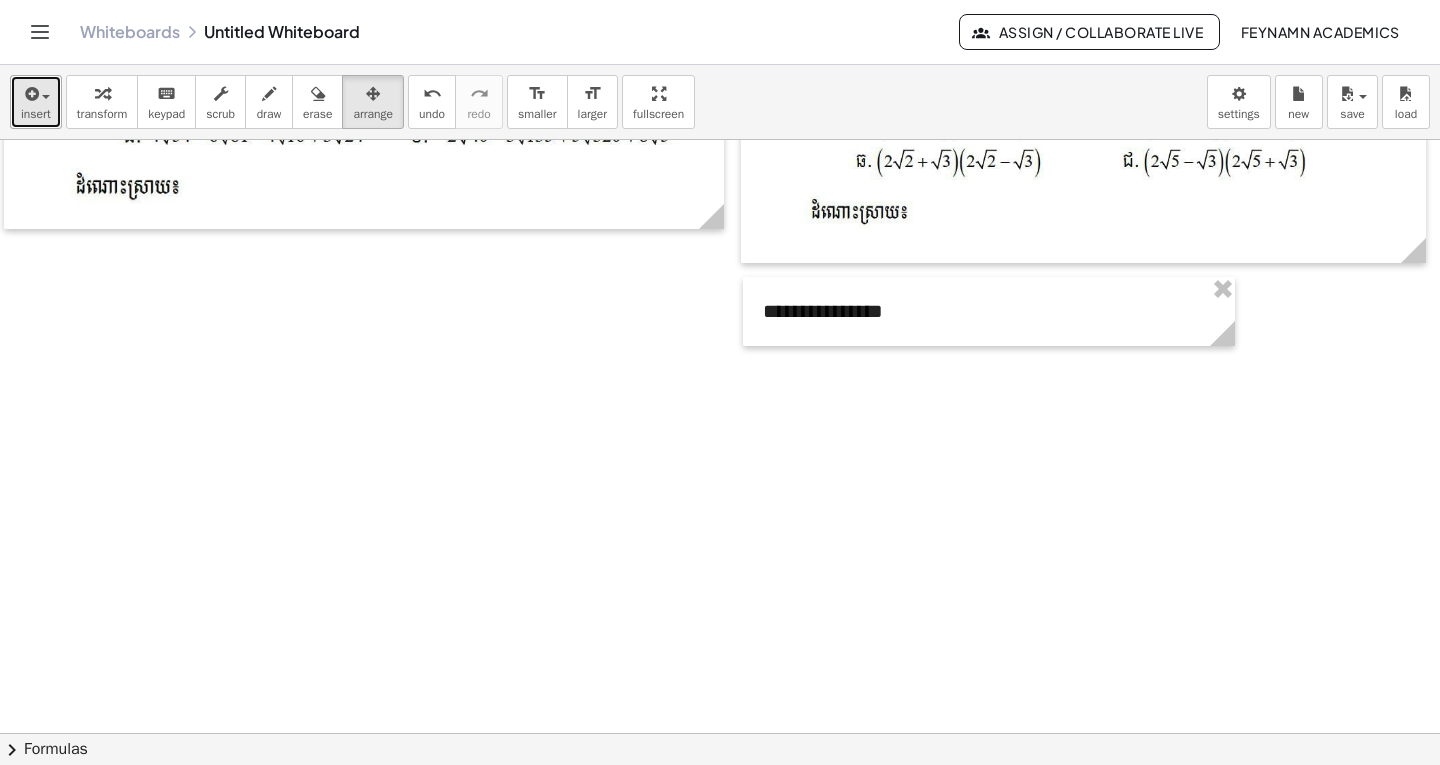 click on "insert" at bounding box center [36, 114] 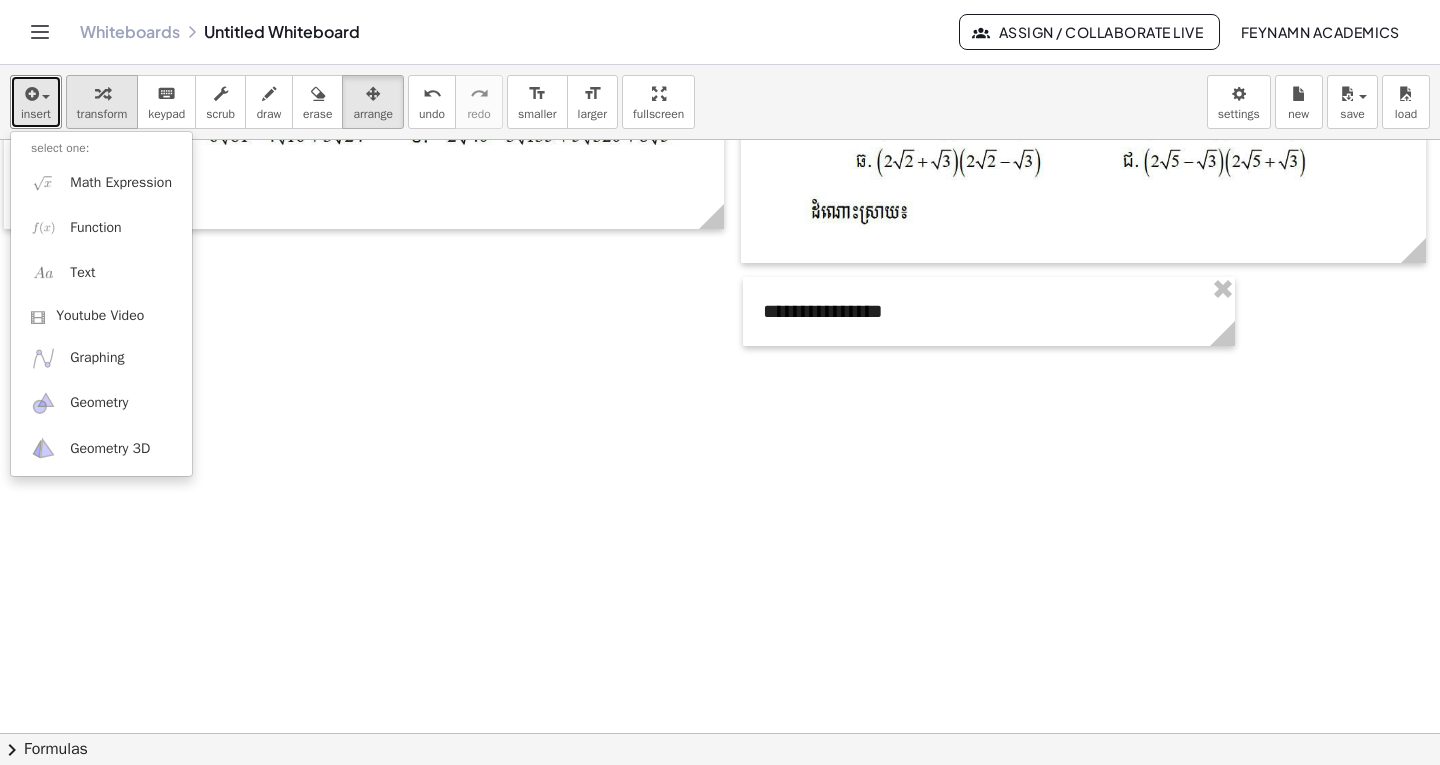 click on "transform" at bounding box center [102, 114] 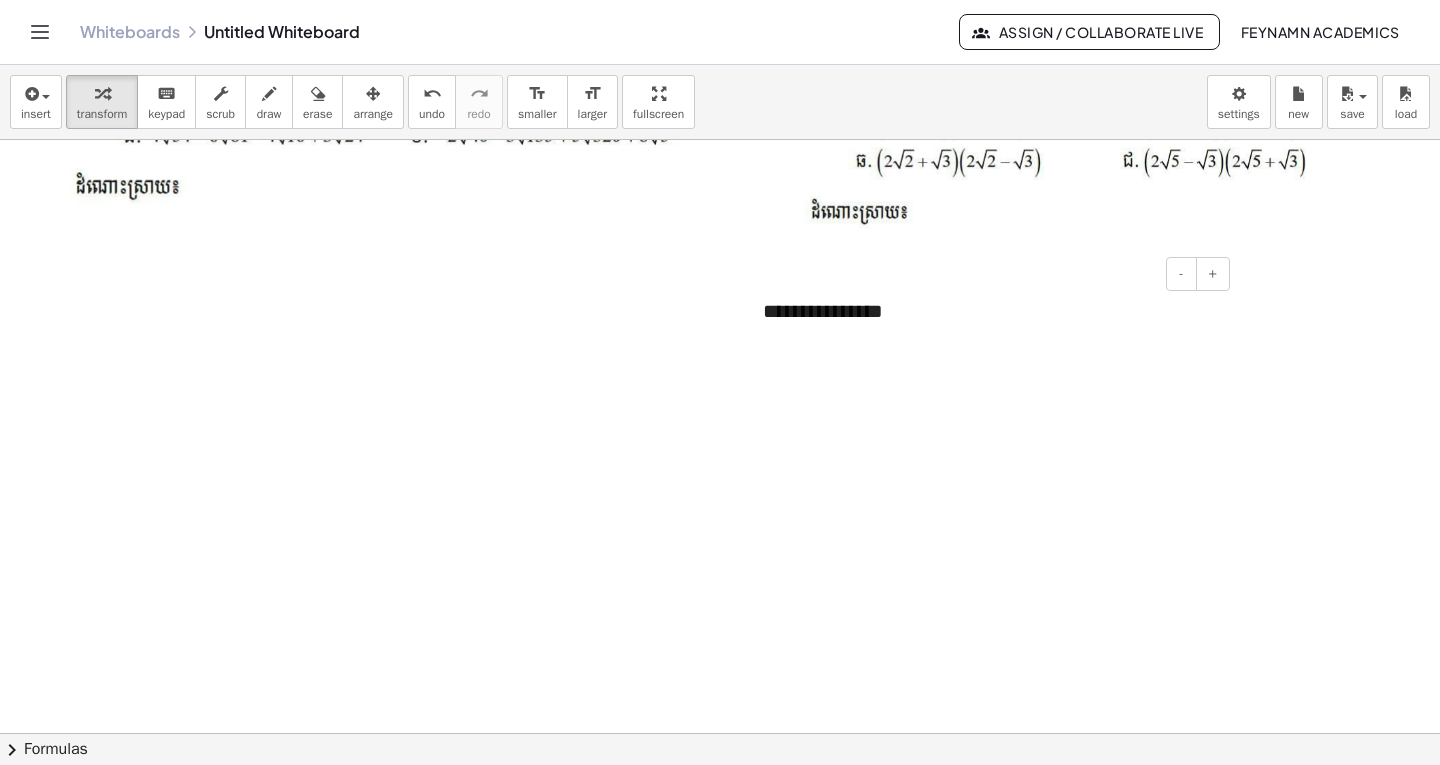 click on "**********" at bounding box center (989, 311) 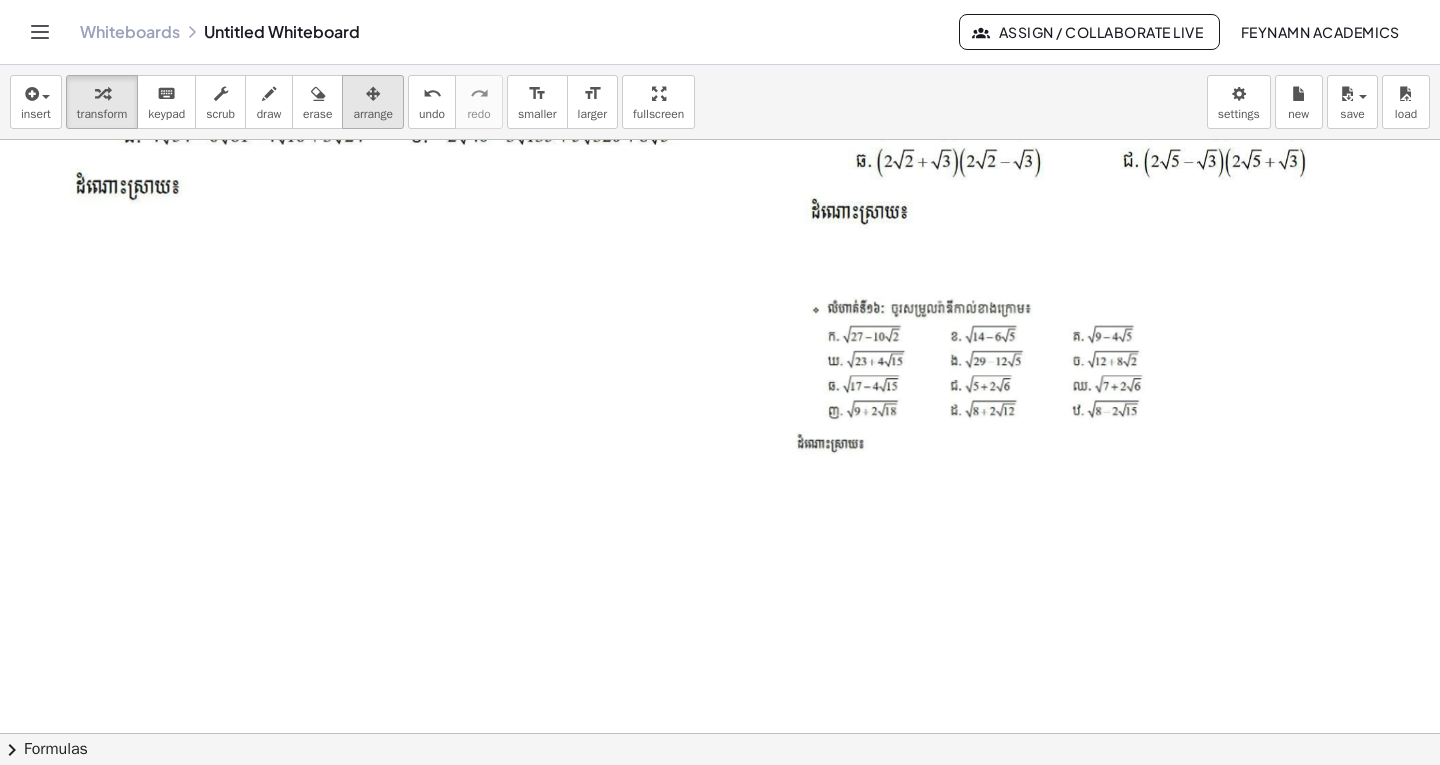 click at bounding box center [373, 93] 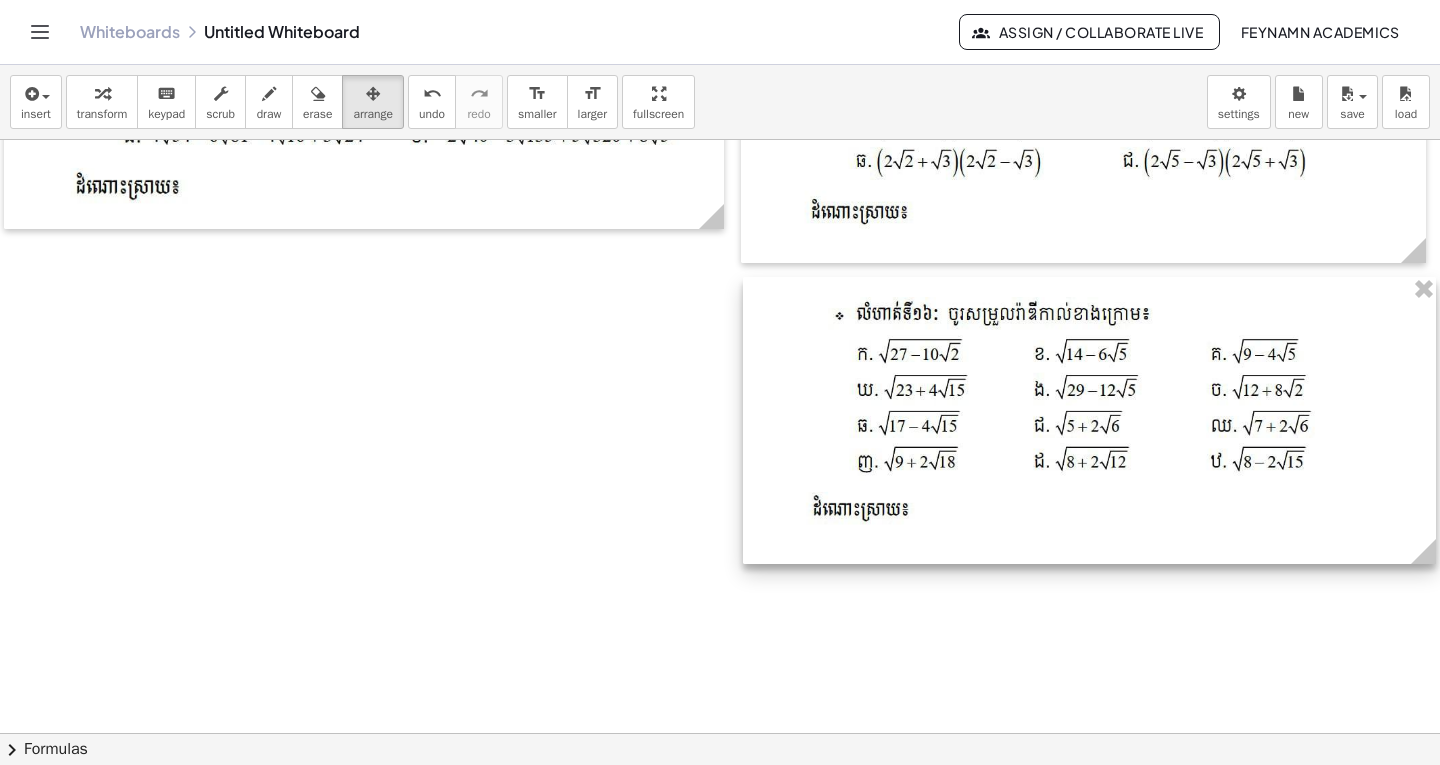 drag, startPoint x: 1231, startPoint y: 487, endPoint x: 1432, endPoint y: 547, distance: 209.76416 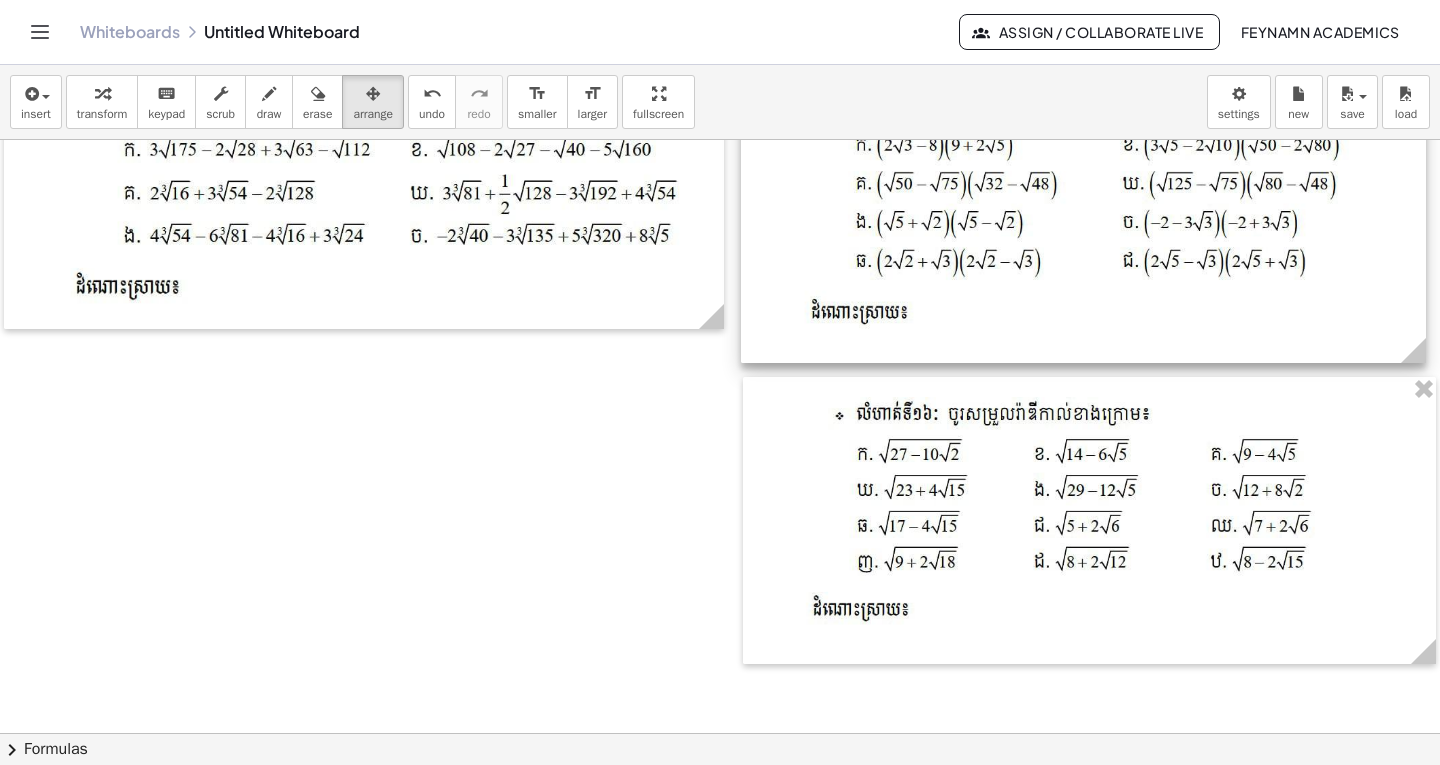 scroll, scrollTop: 0, scrollLeft: 0, axis: both 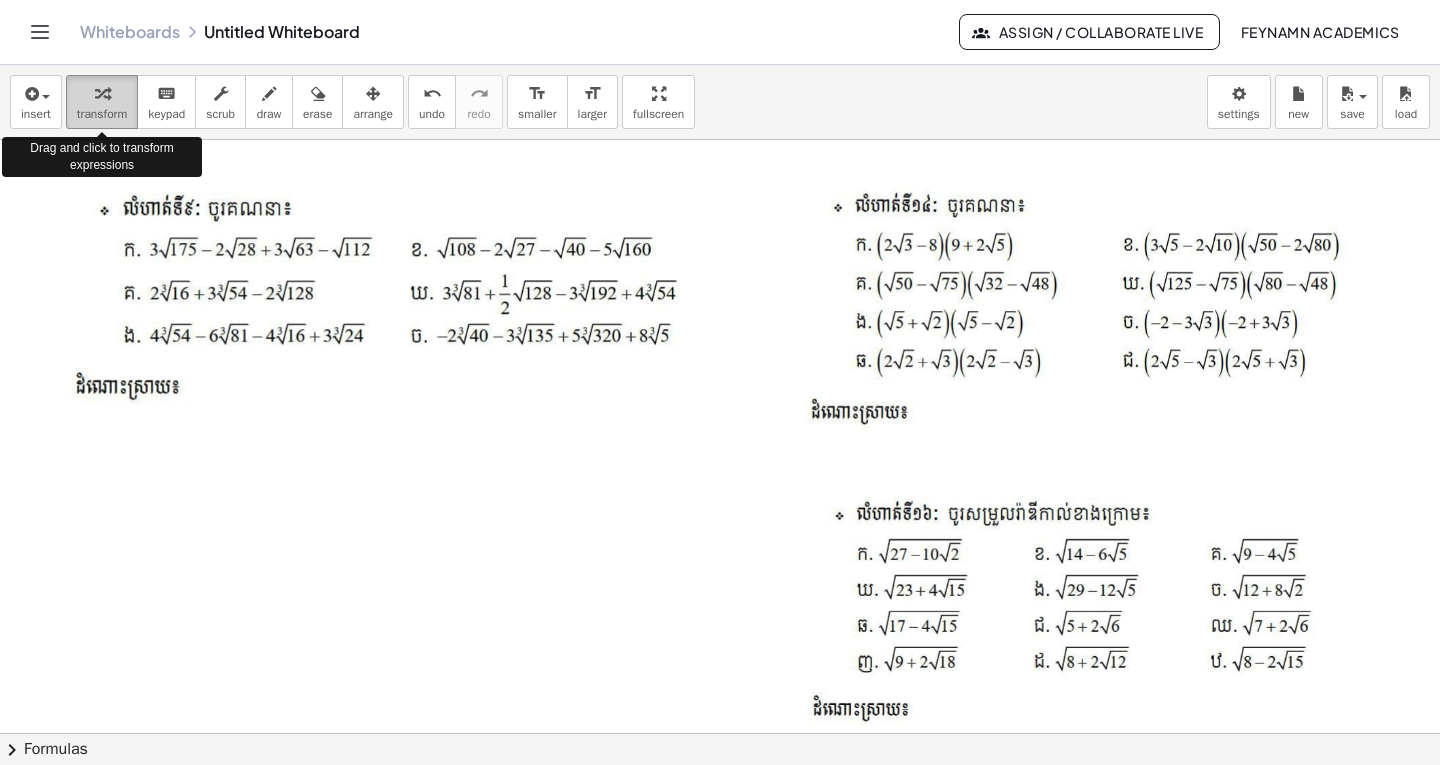 click at bounding box center [102, 93] 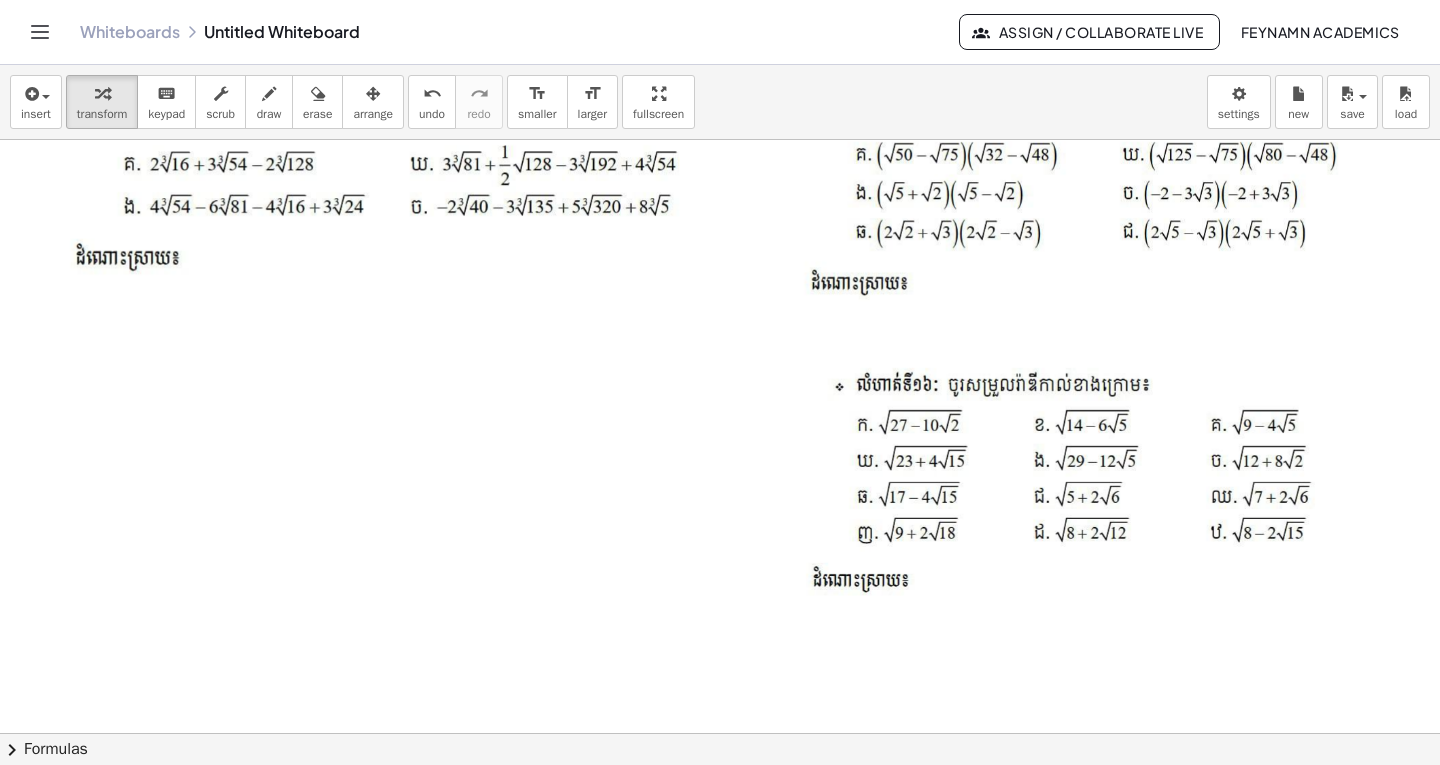 scroll, scrollTop: 130, scrollLeft: 0, axis: vertical 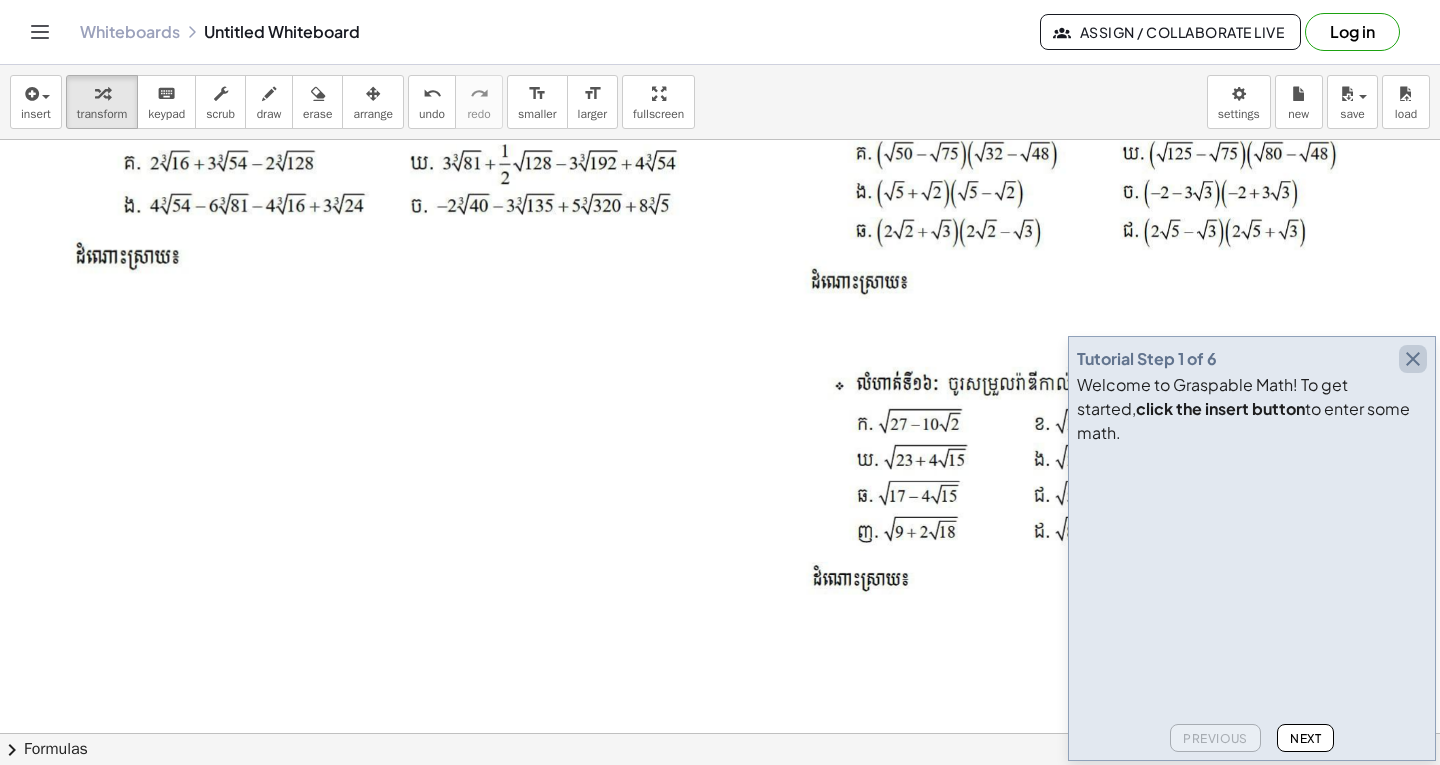 click at bounding box center [1413, 359] 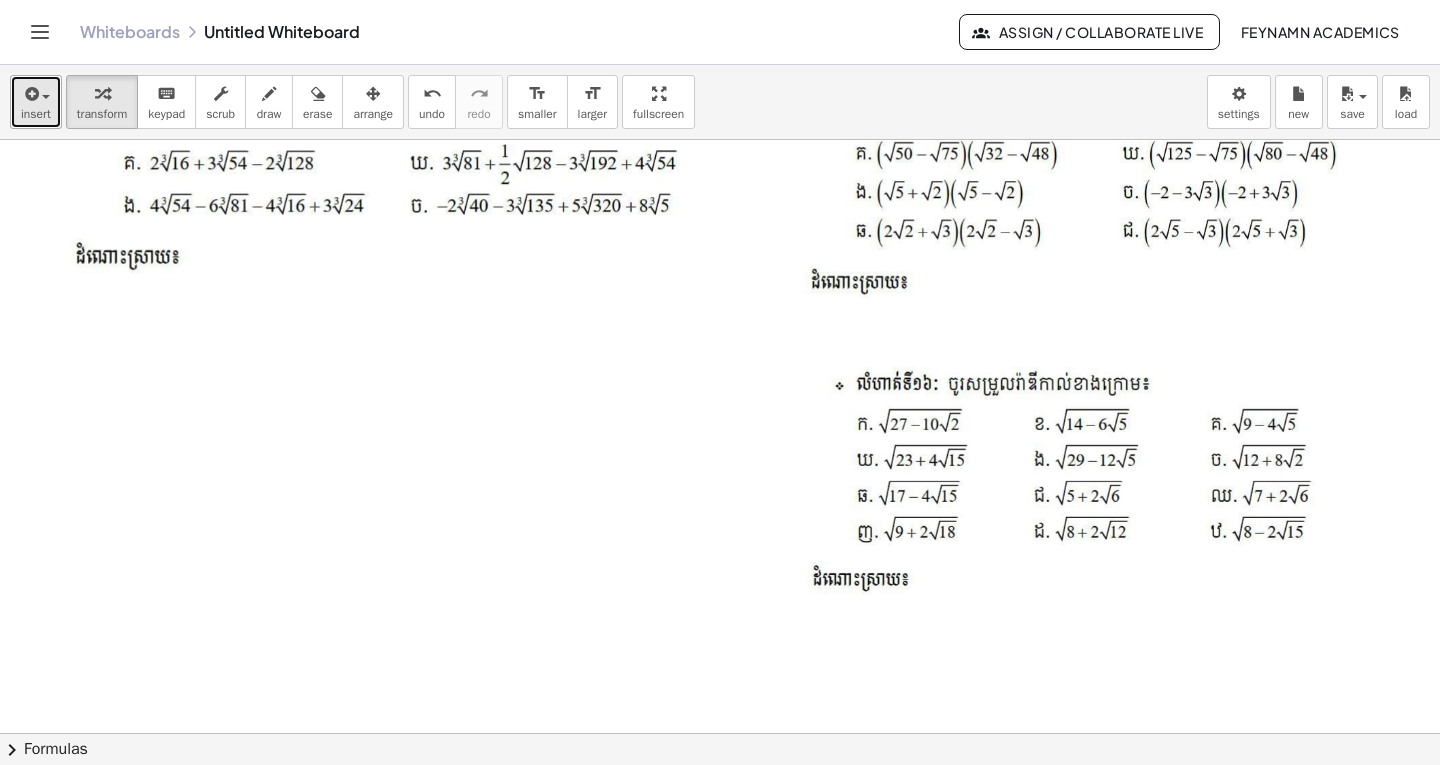 click on "insert" at bounding box center [36, 114] 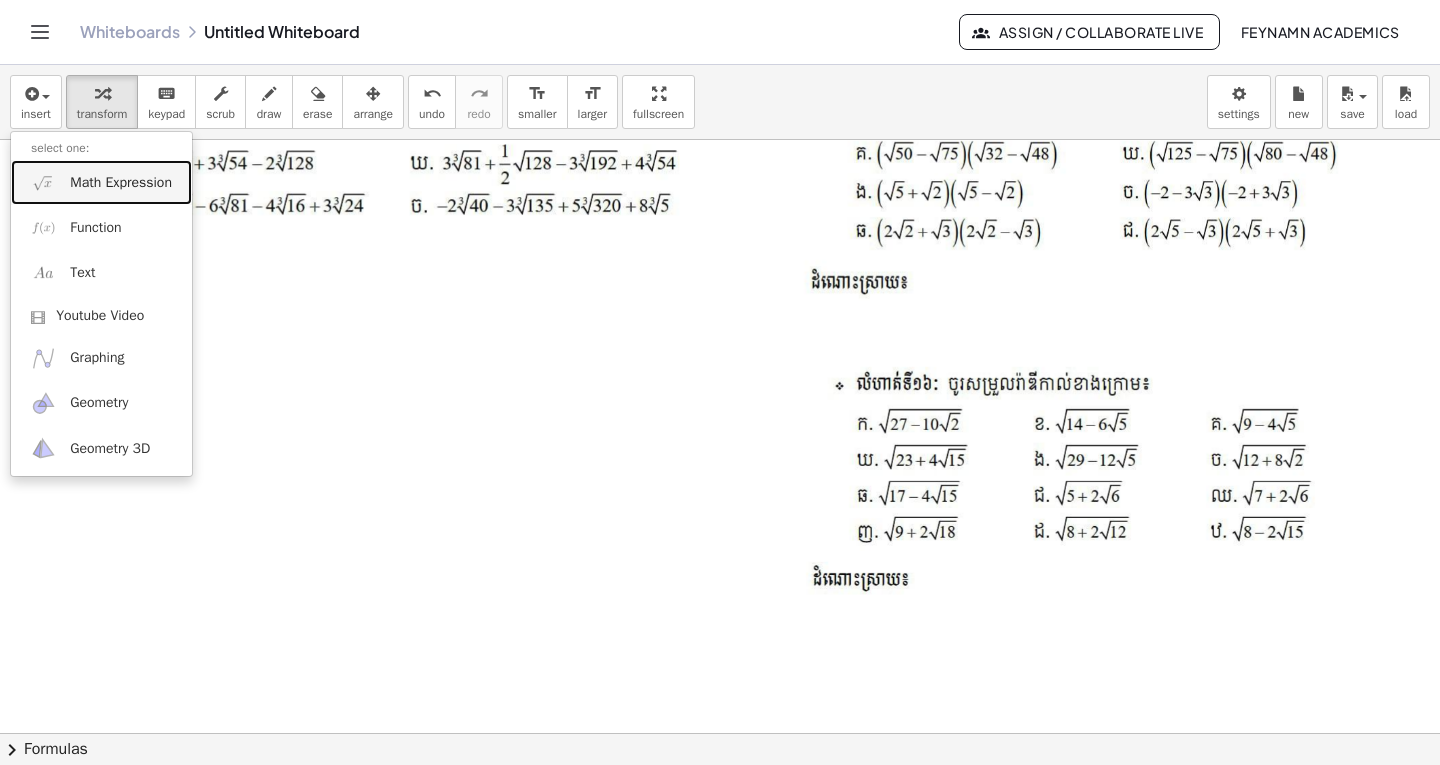 click on "Math Expression" at bounding box center (121, 183) 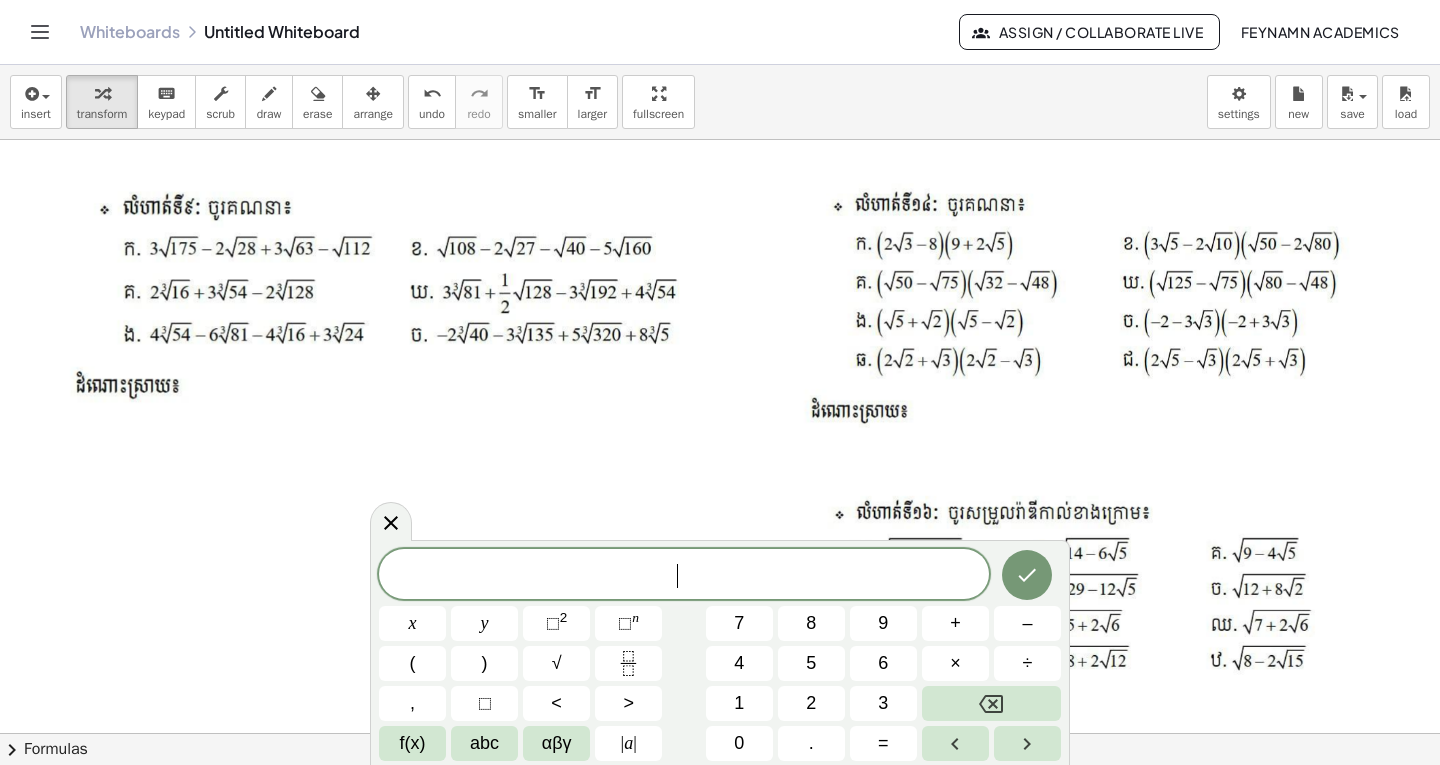 scroll, scrollTop: 0, scrollLeft: 0, axis: both 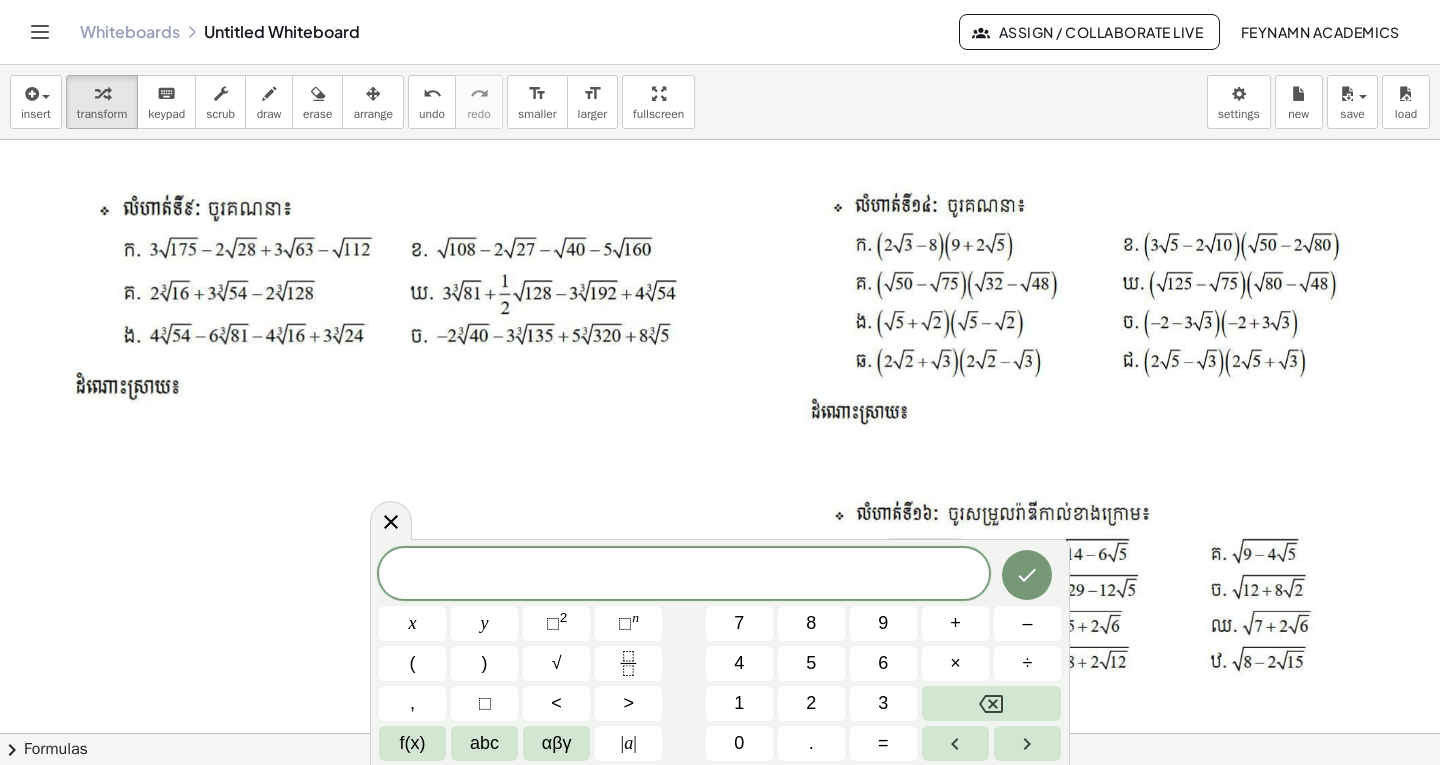 click at bounding box center [684, 575] 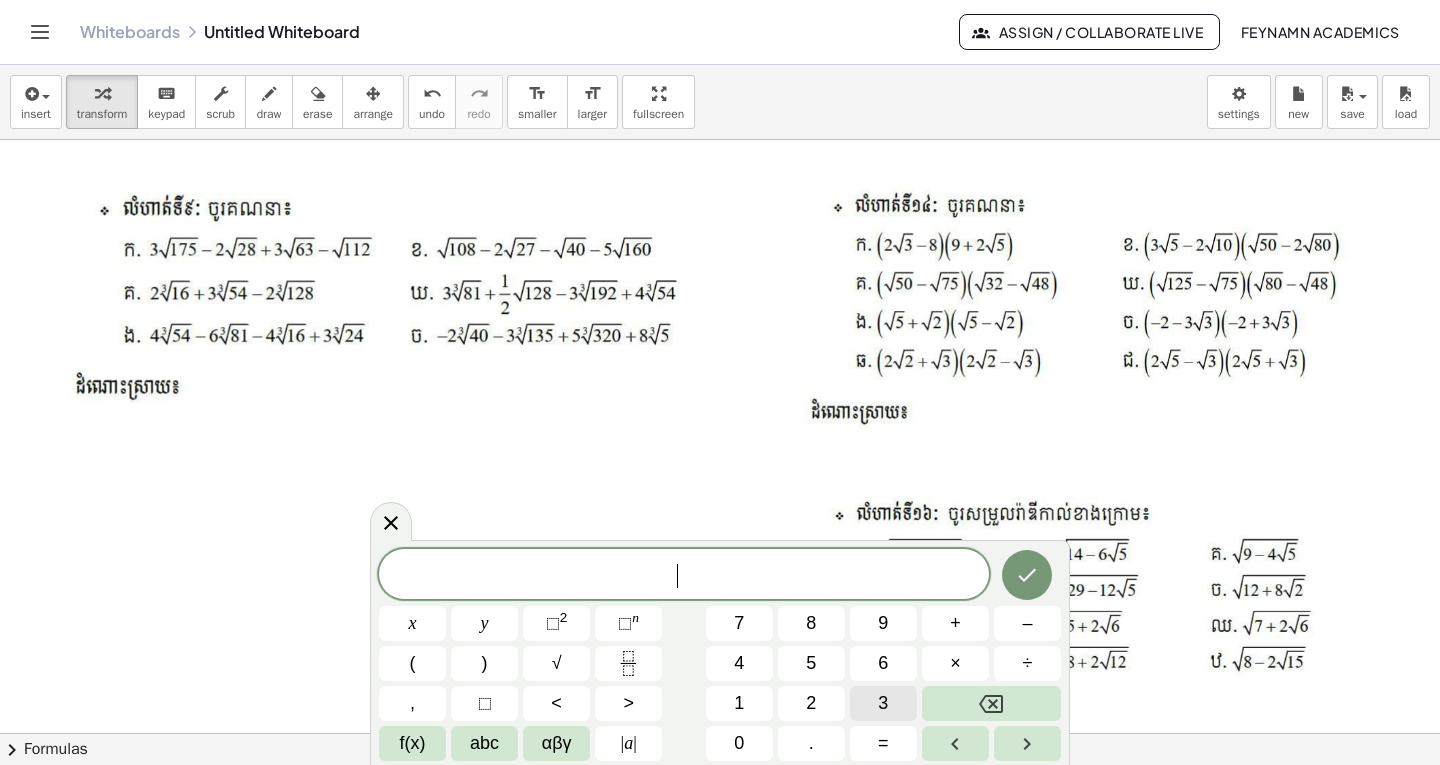 click on "3" at bounding box center [883, 703] 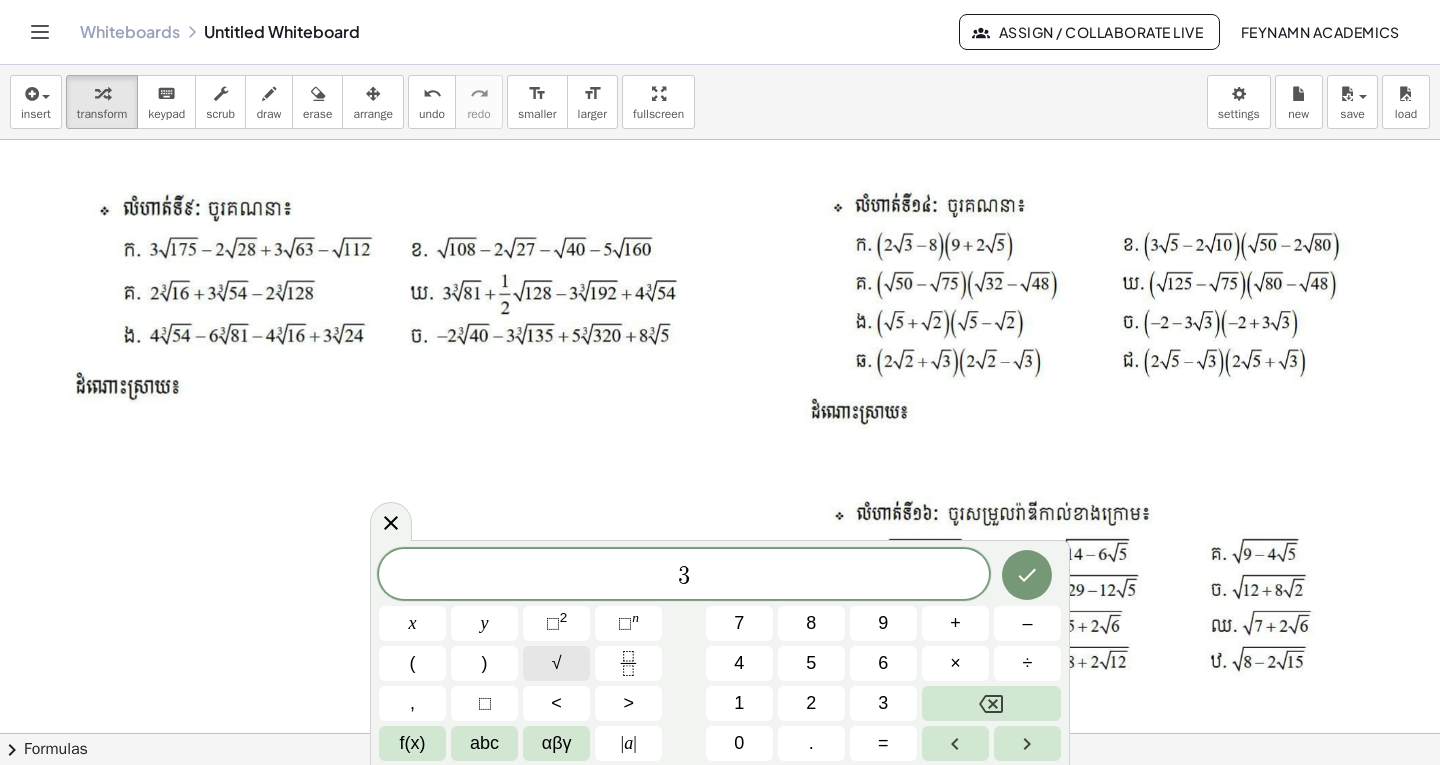click on "√" at bounding box center [556, 663] 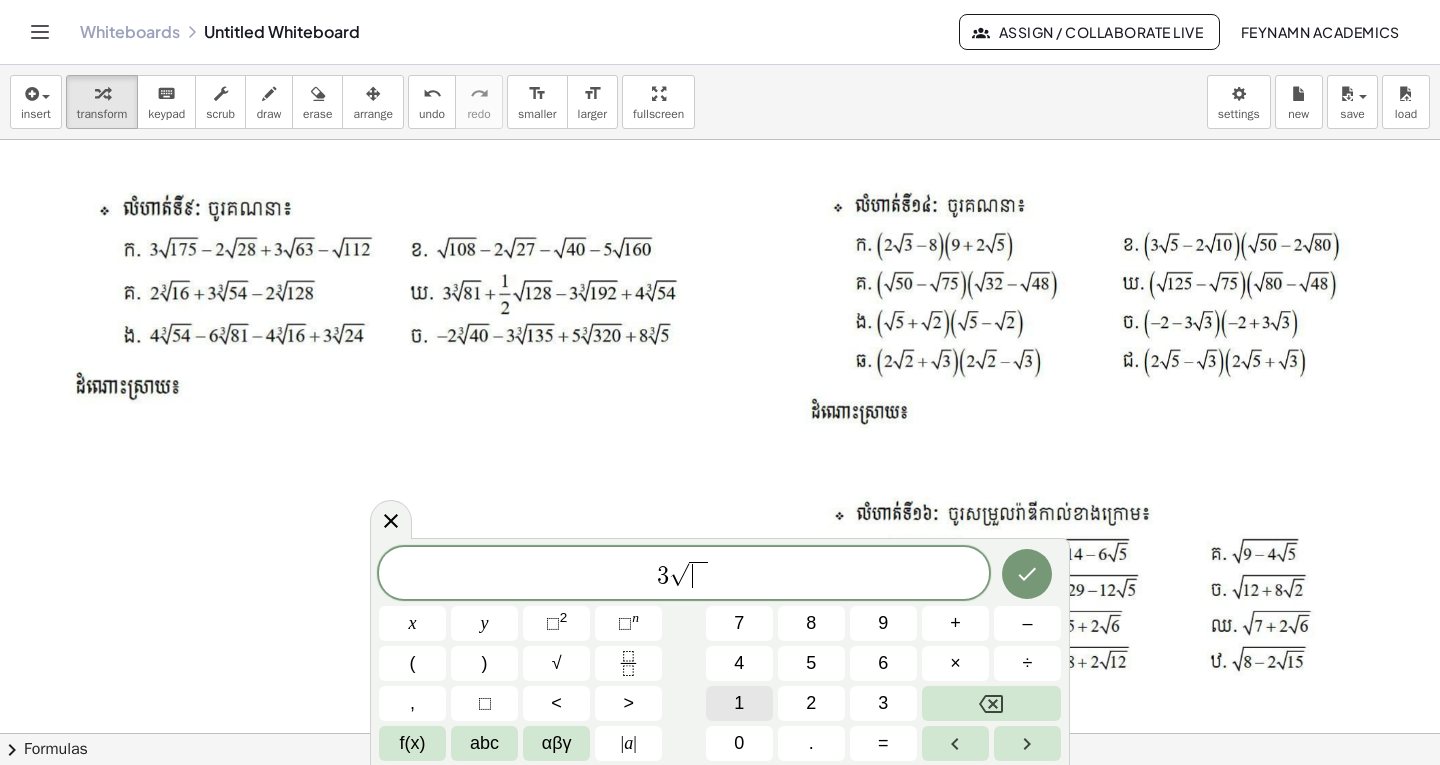 click on "1" at bounding box center [739, 703] 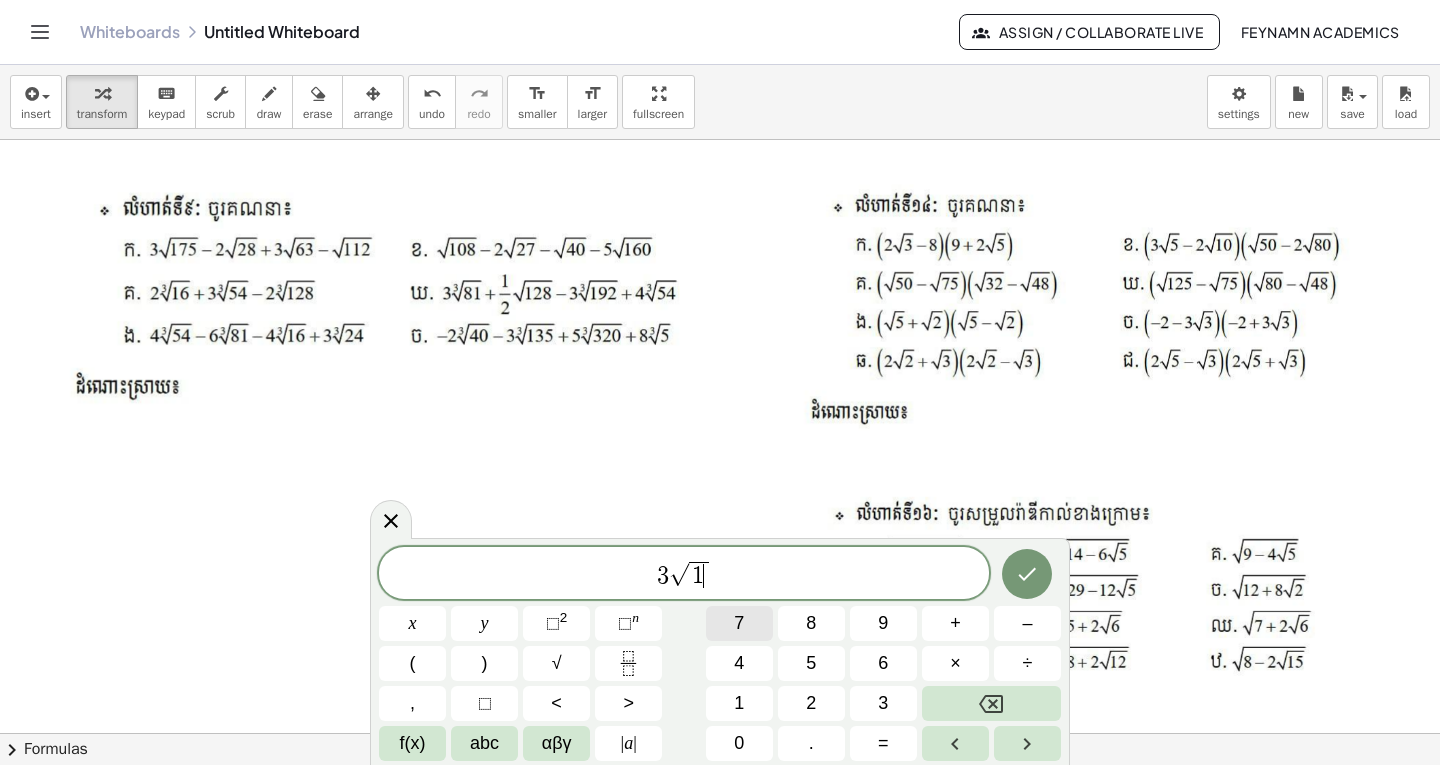 click on "7" at bounding box center [739, 623] 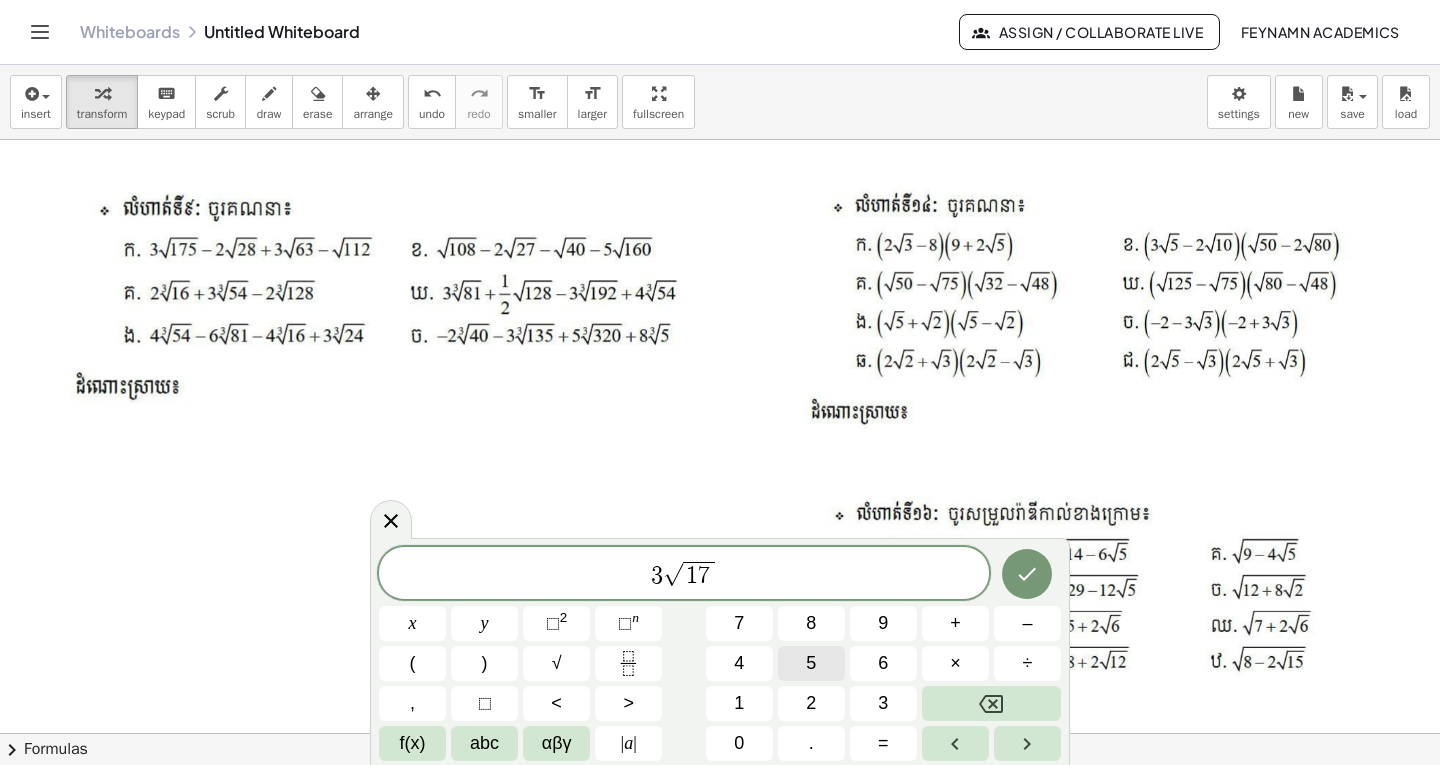 click on "5" at bounding box center (811, 663) 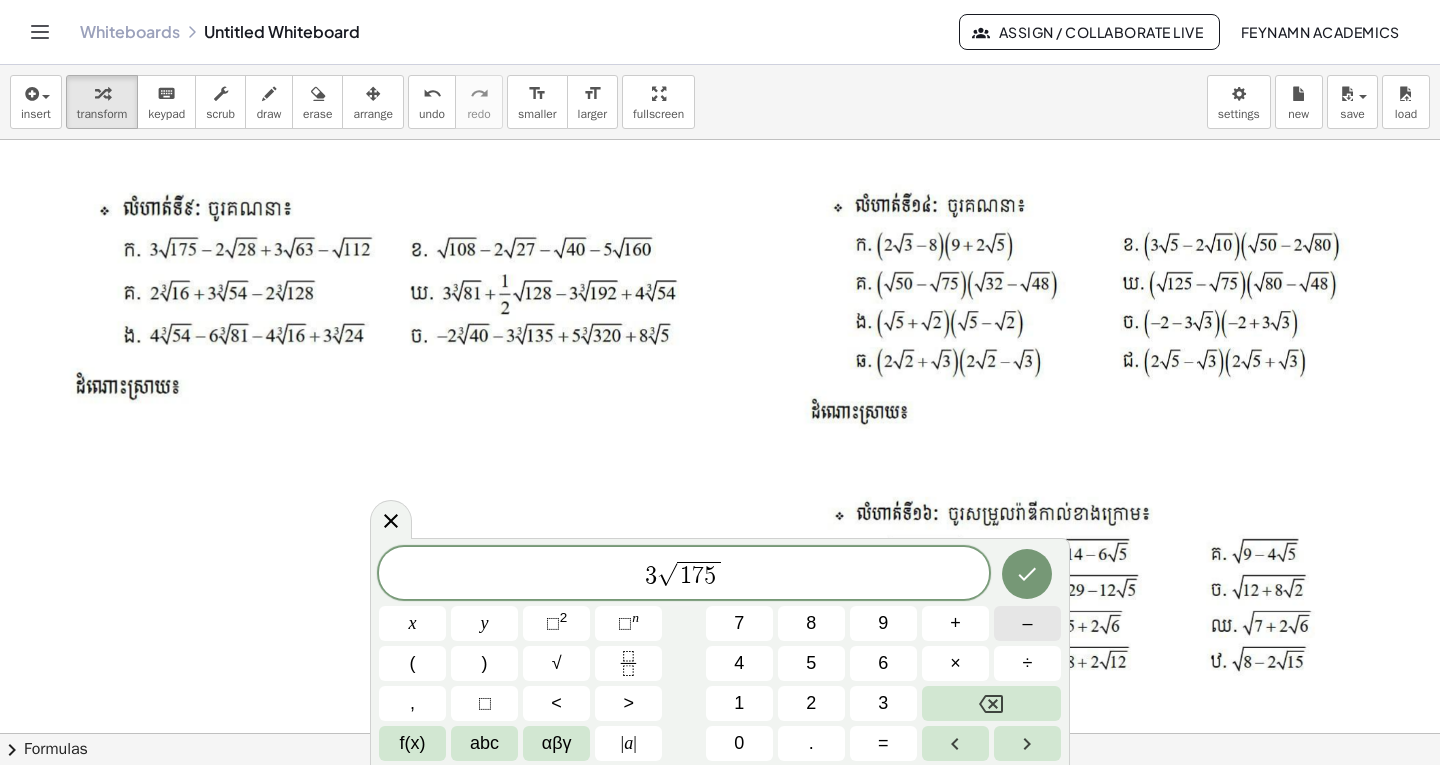 click on "–" at bounding box center [1027, 623] 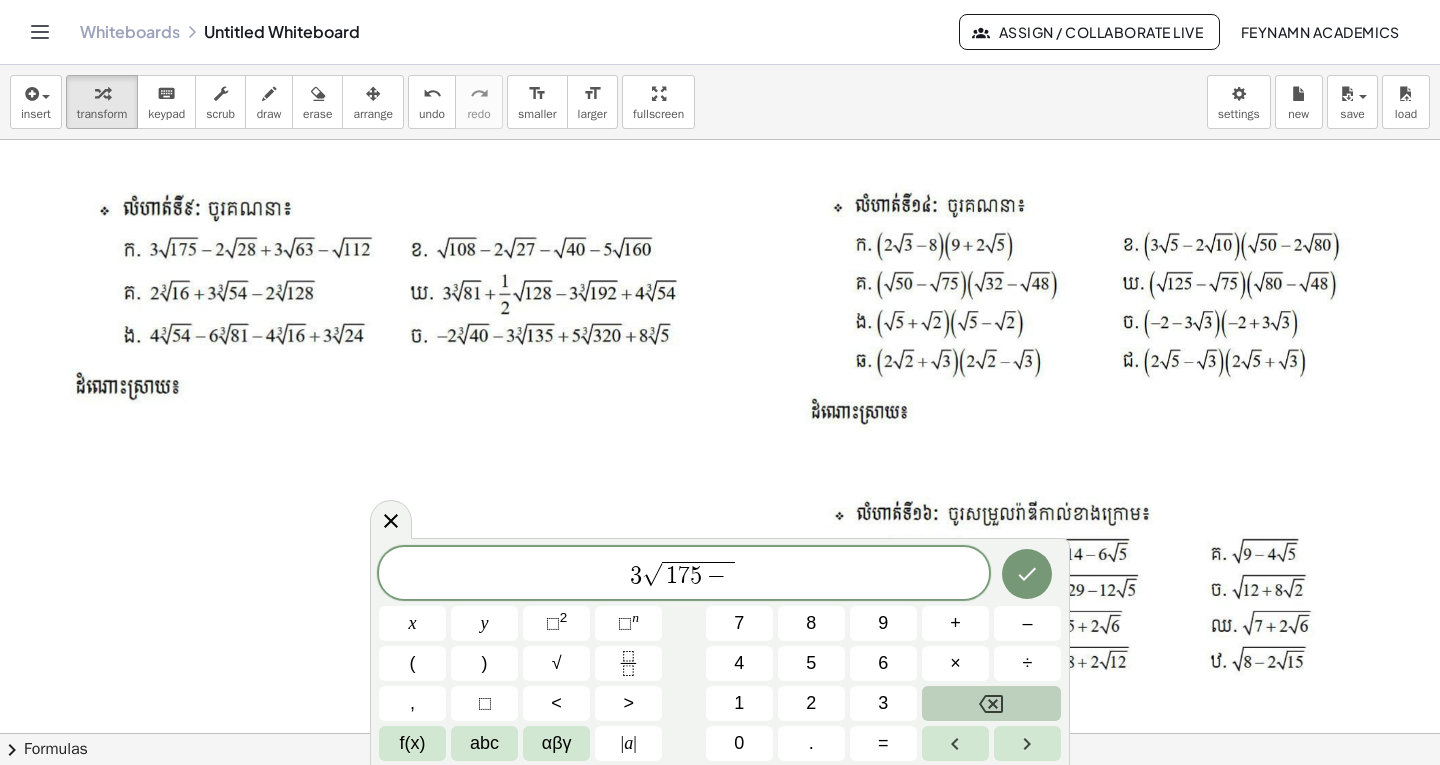 click at bounding box center [991, 703] 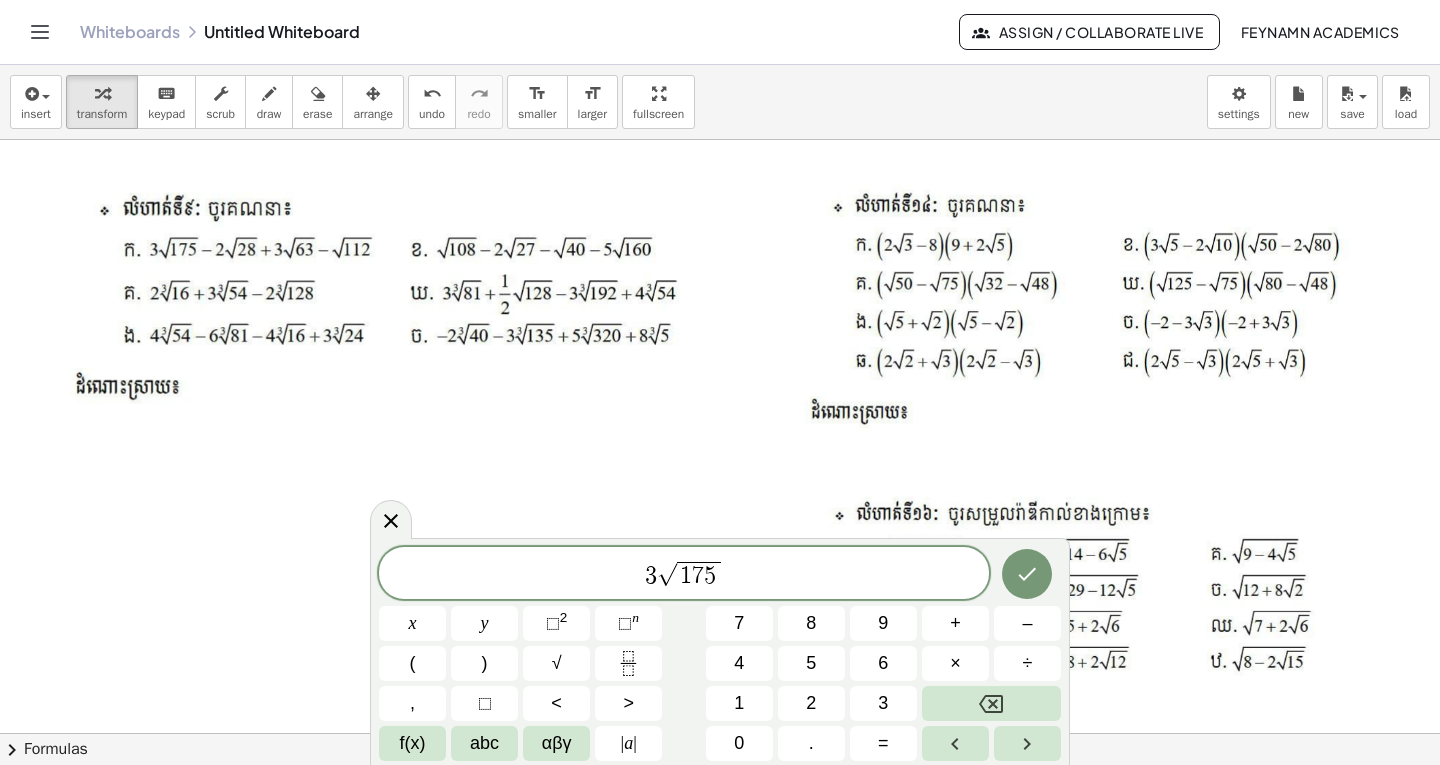 click on "3 √ 1 7 5 ​" at bounding box center (684, 574) 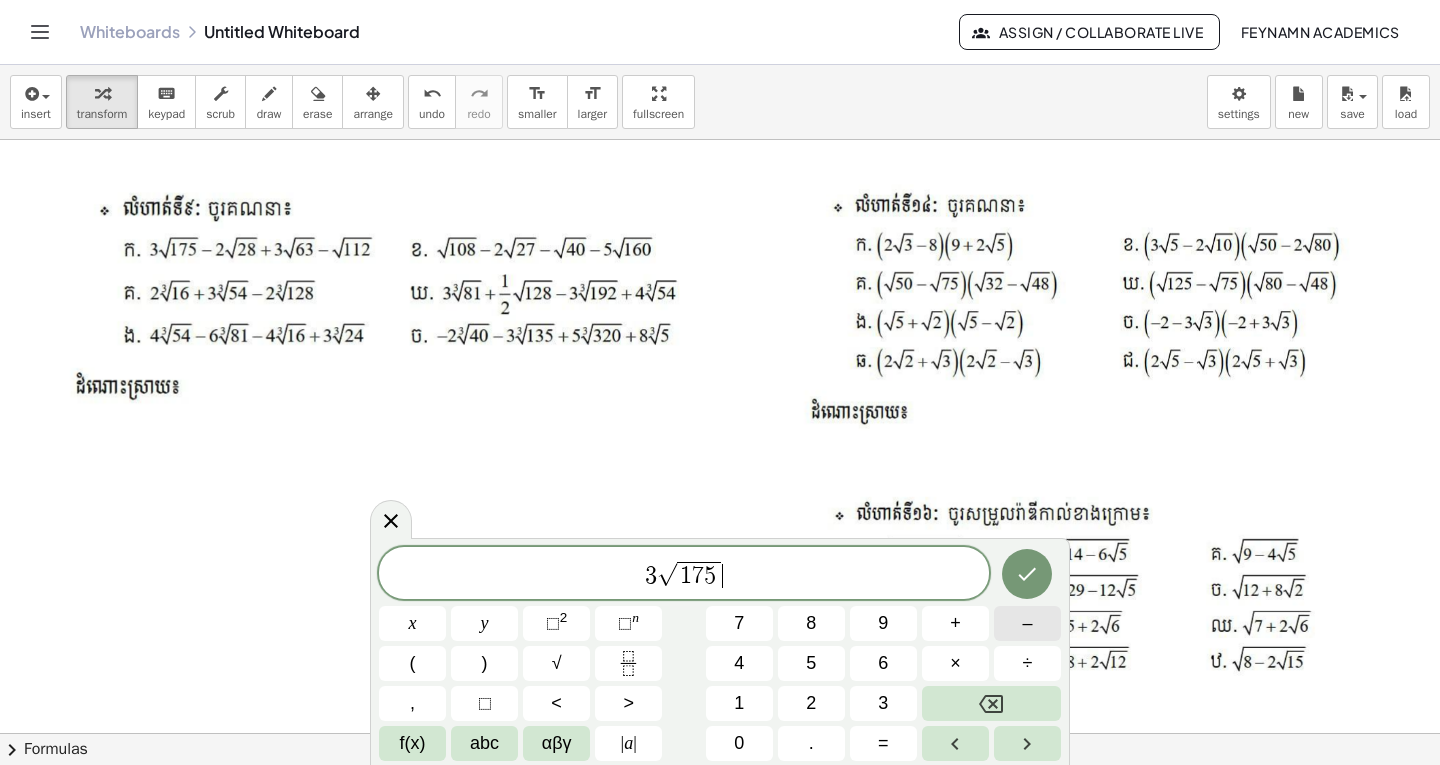 click on "–" at bounding box center (1027, 623) 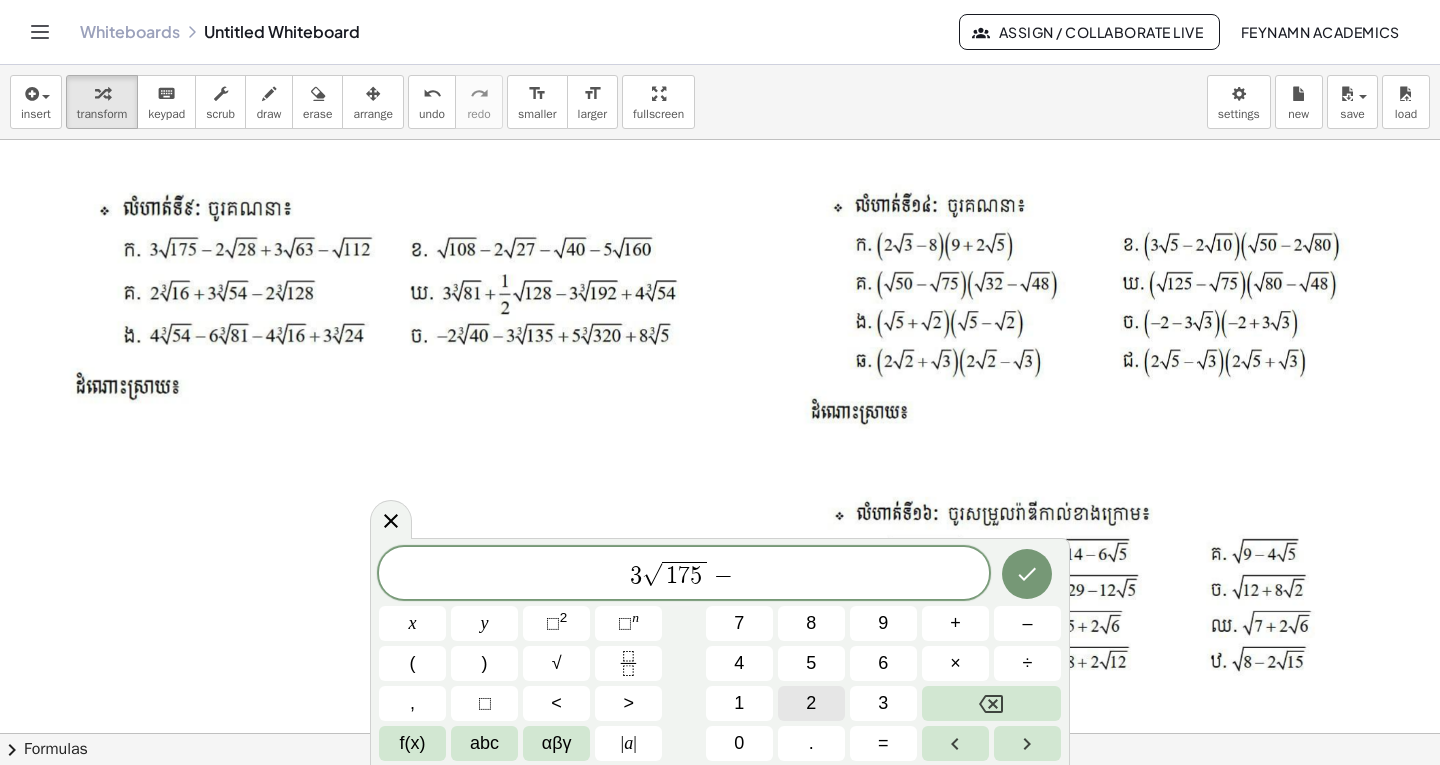 click on "2" at bounding box center [811, 703] 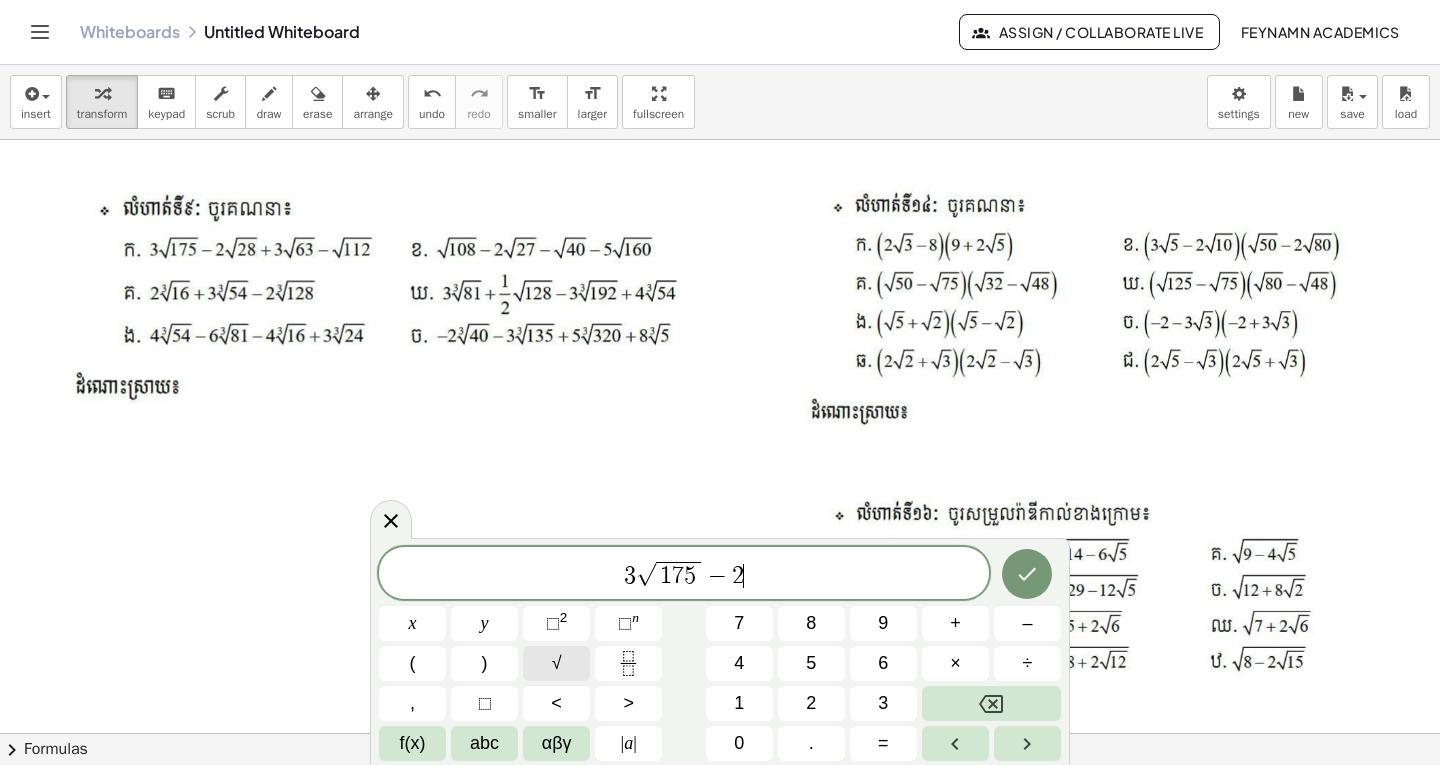 click on "√" at bounding box center (556, 663) 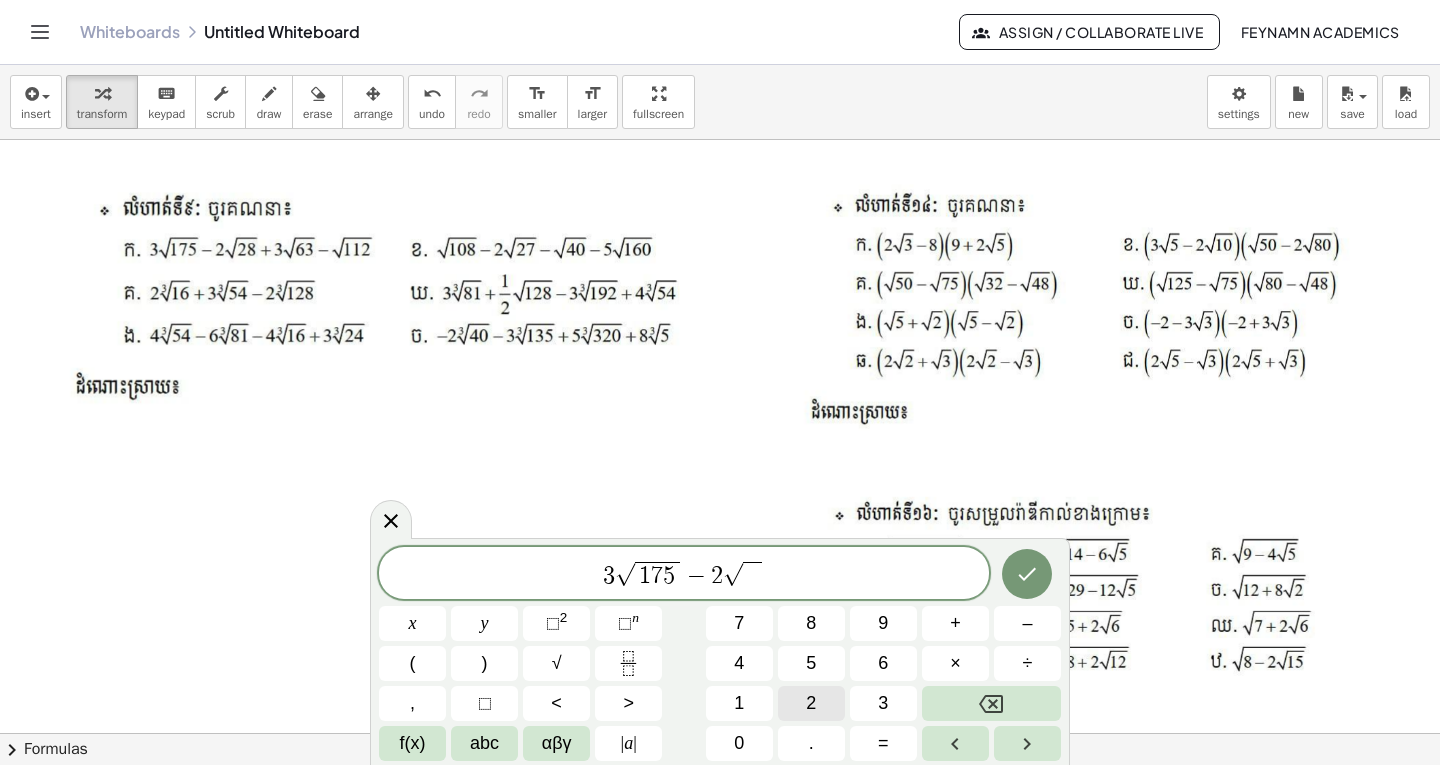 click on "2" at bounding box center (811, 703) 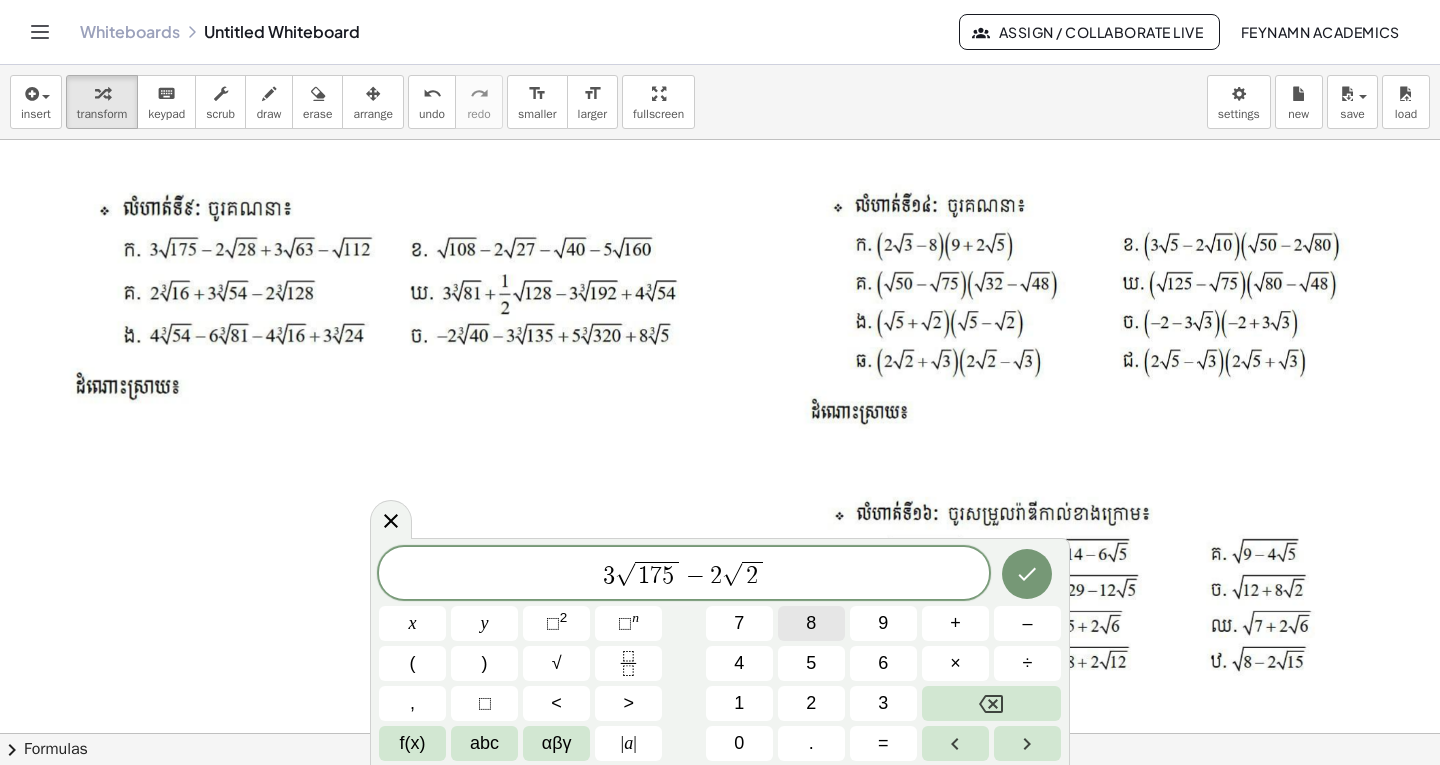 click on "8" at bounding box center (811, 623) 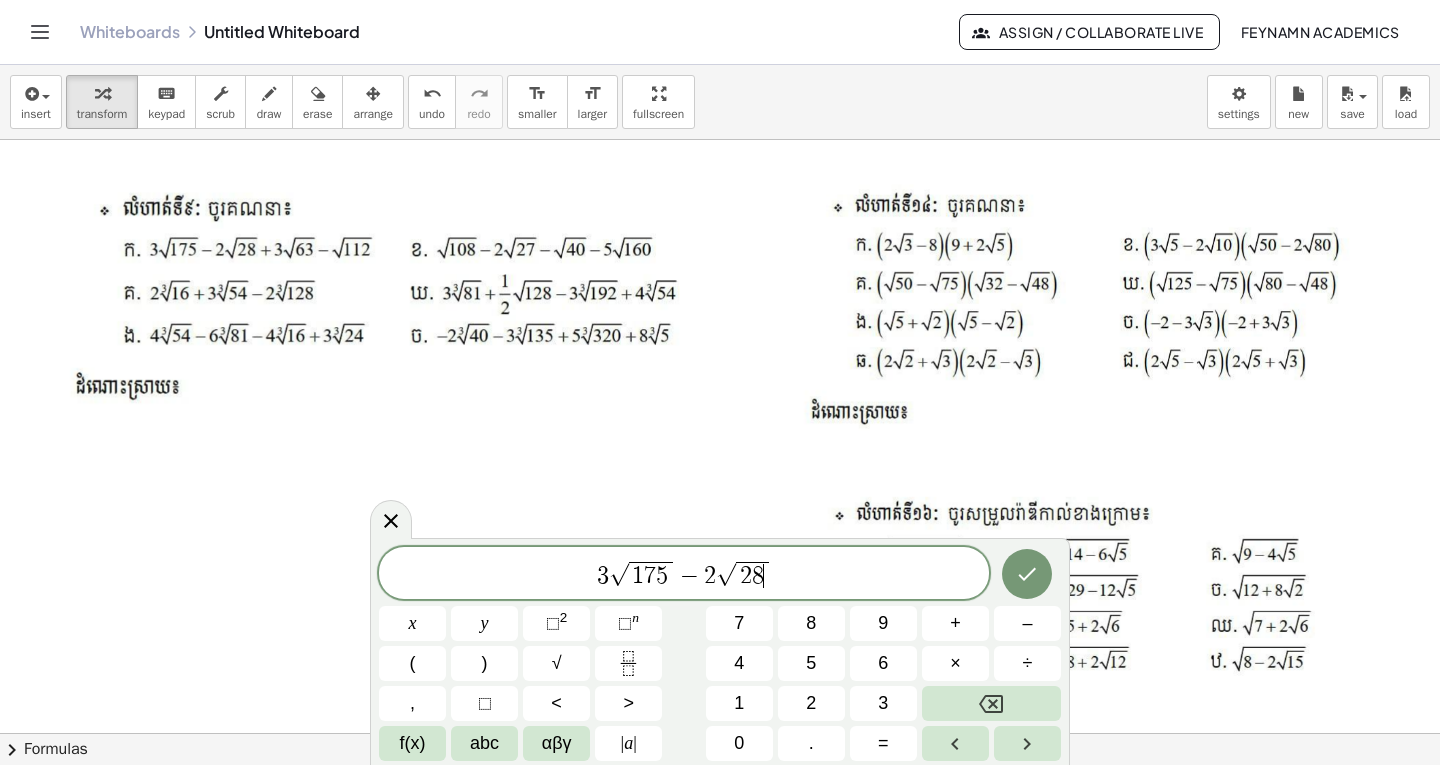 click on "3 √ 1 7 5 − 2 √ 2 8 ​" at bounding box center [684, 574] 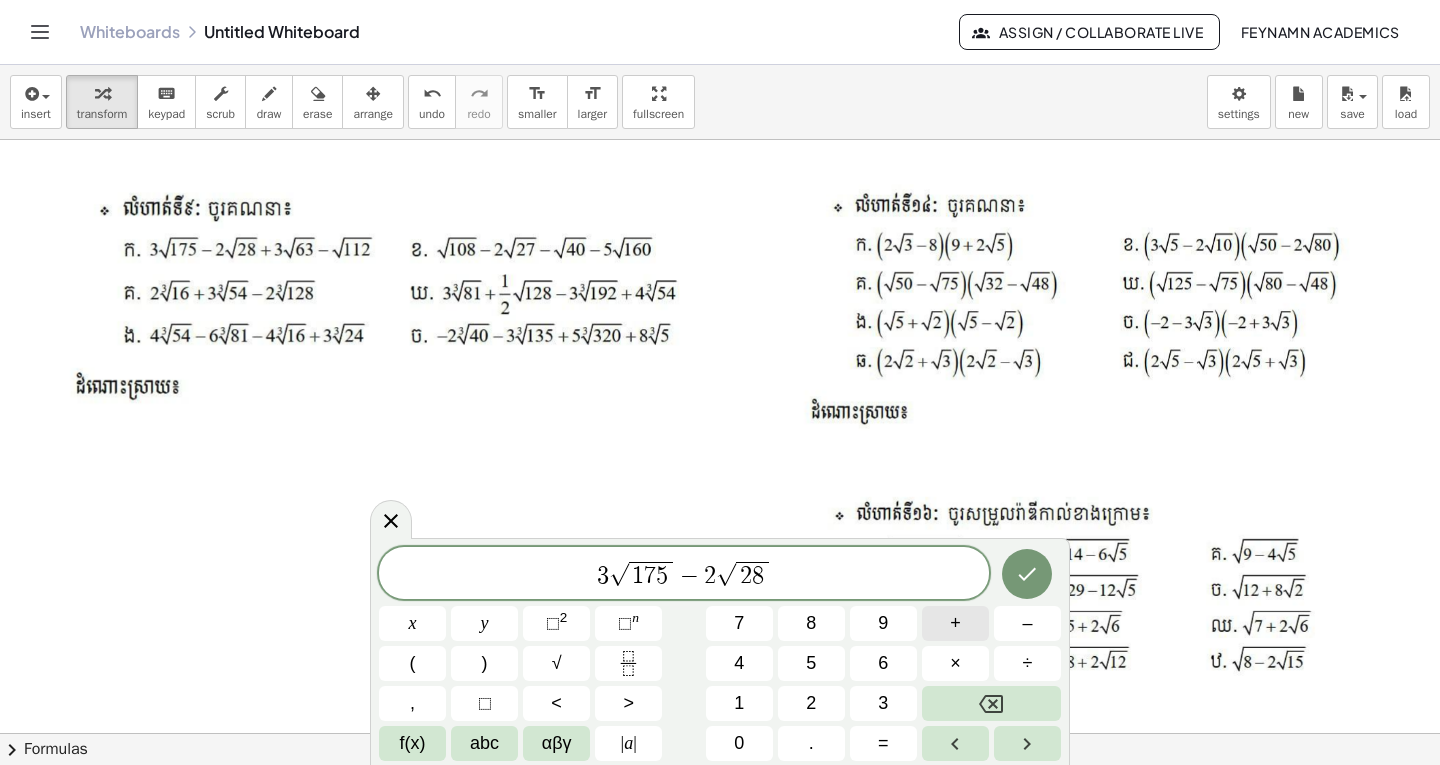 click on "+" at bounding box center (955, 623) 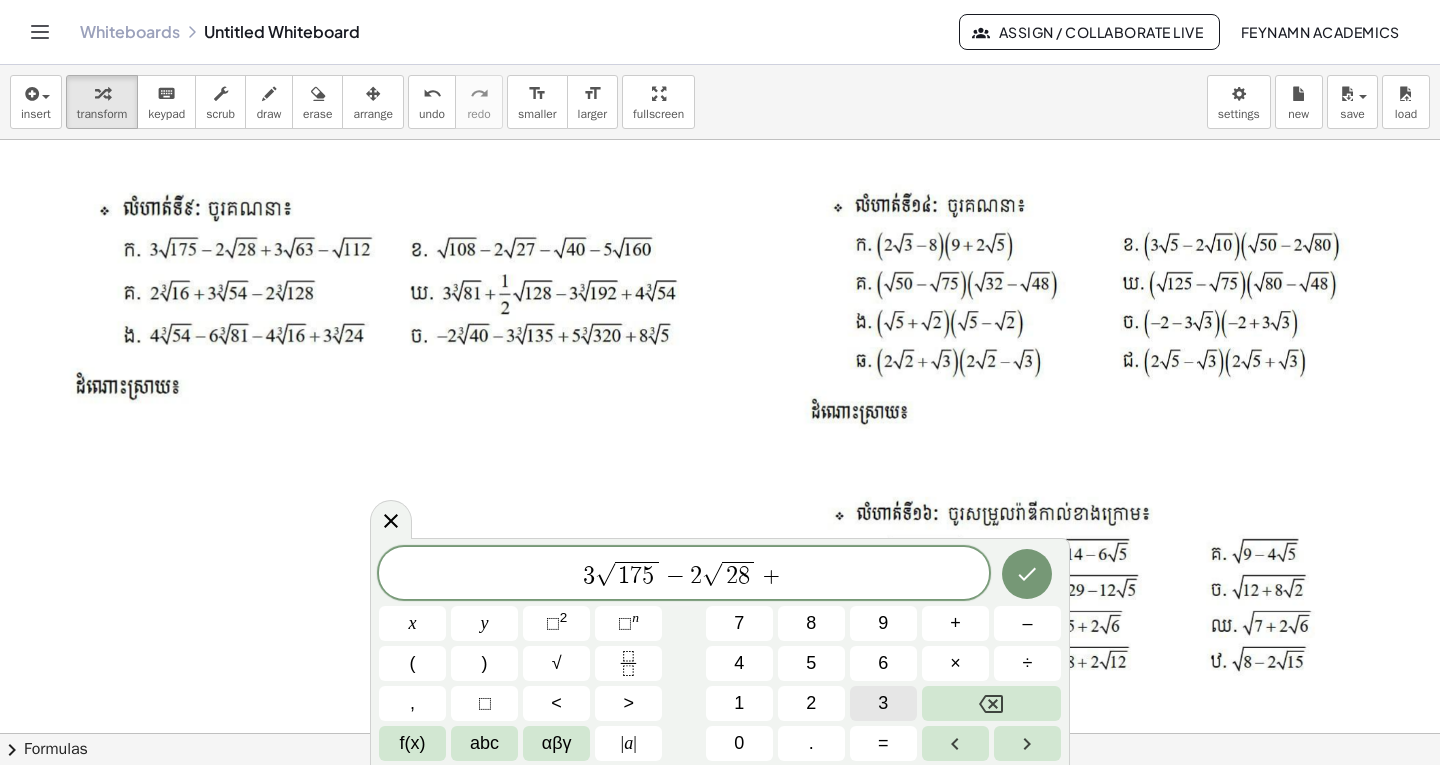 click on "3" at bounding box center (883, 703) 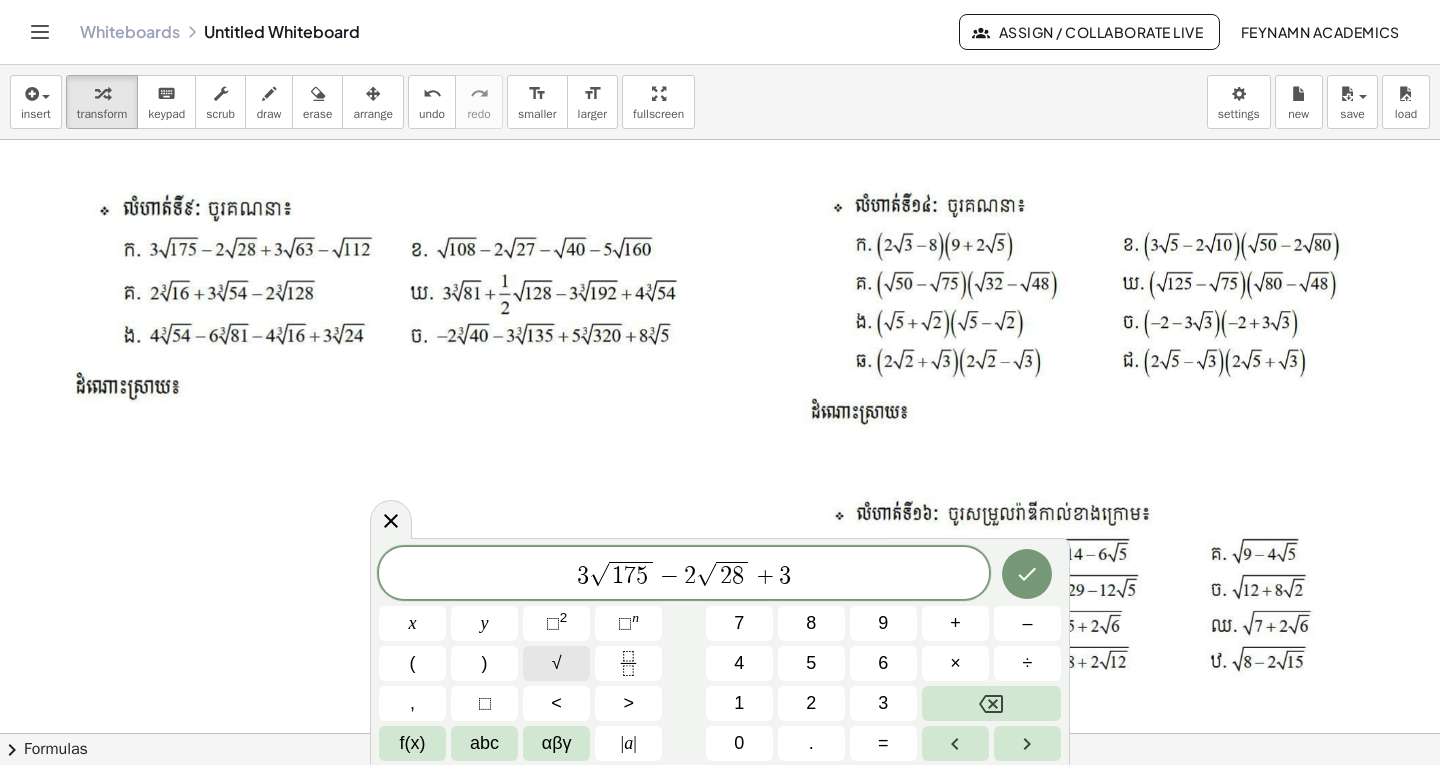 click on "√" at bounding box center [556, 663] 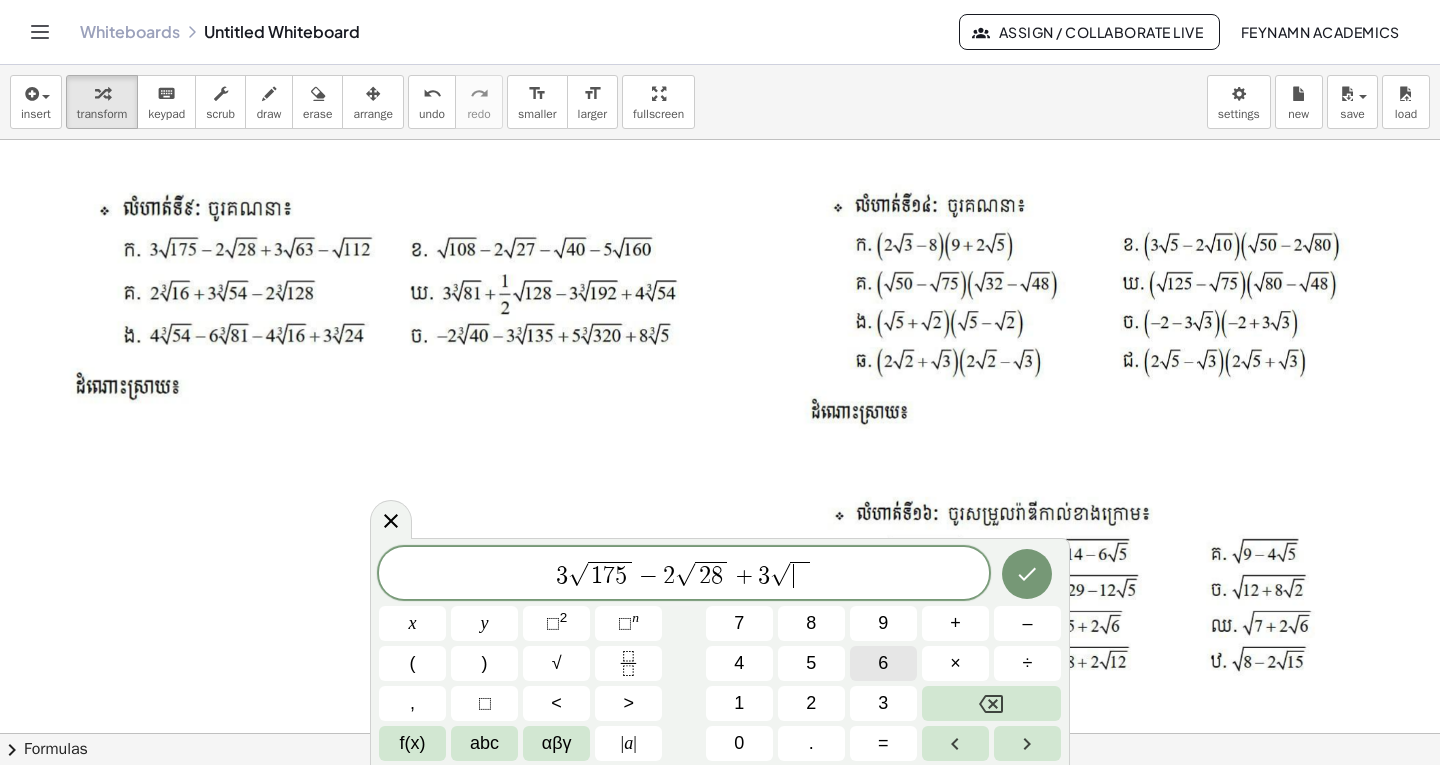 click on "6" at bounding box center [883, 663] 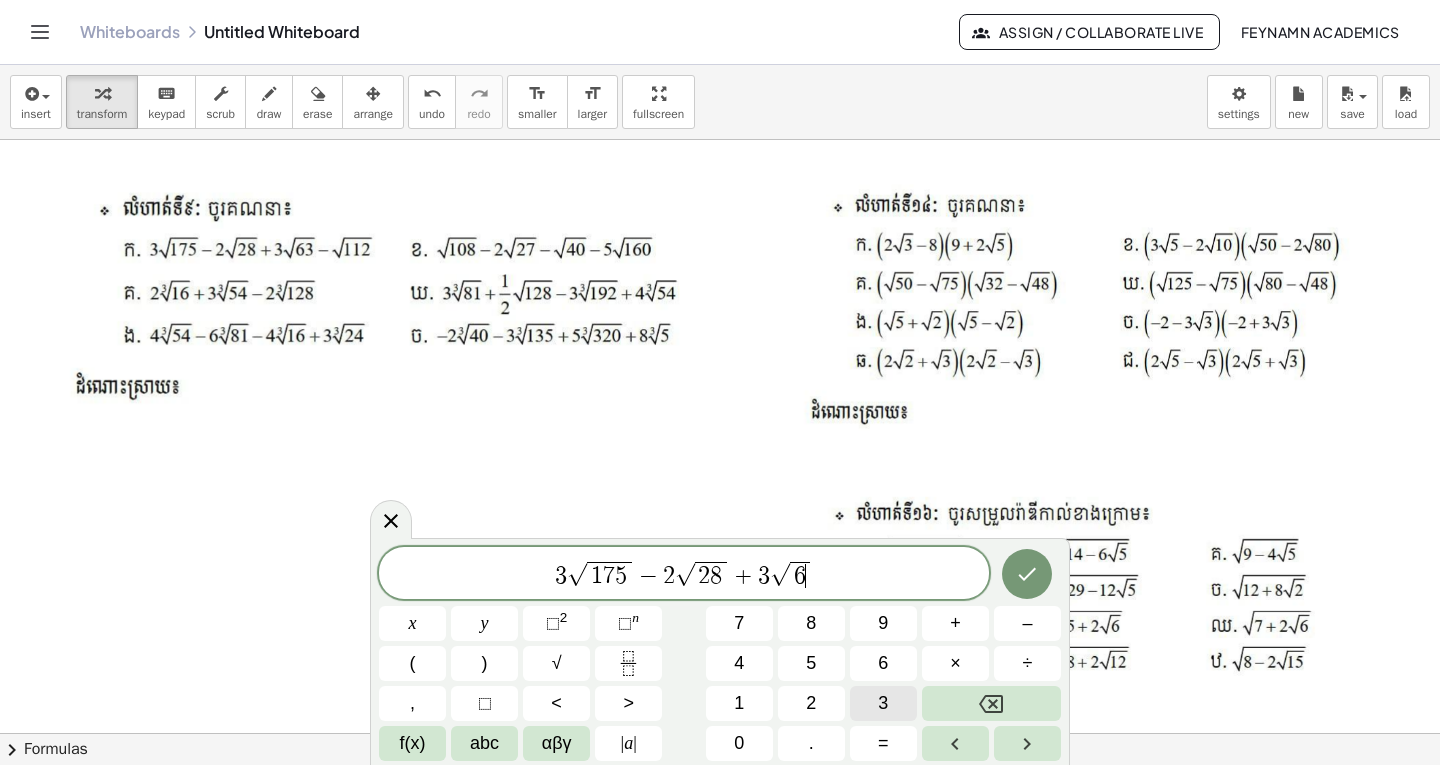 click on "3" at bounding box center [883, 703] 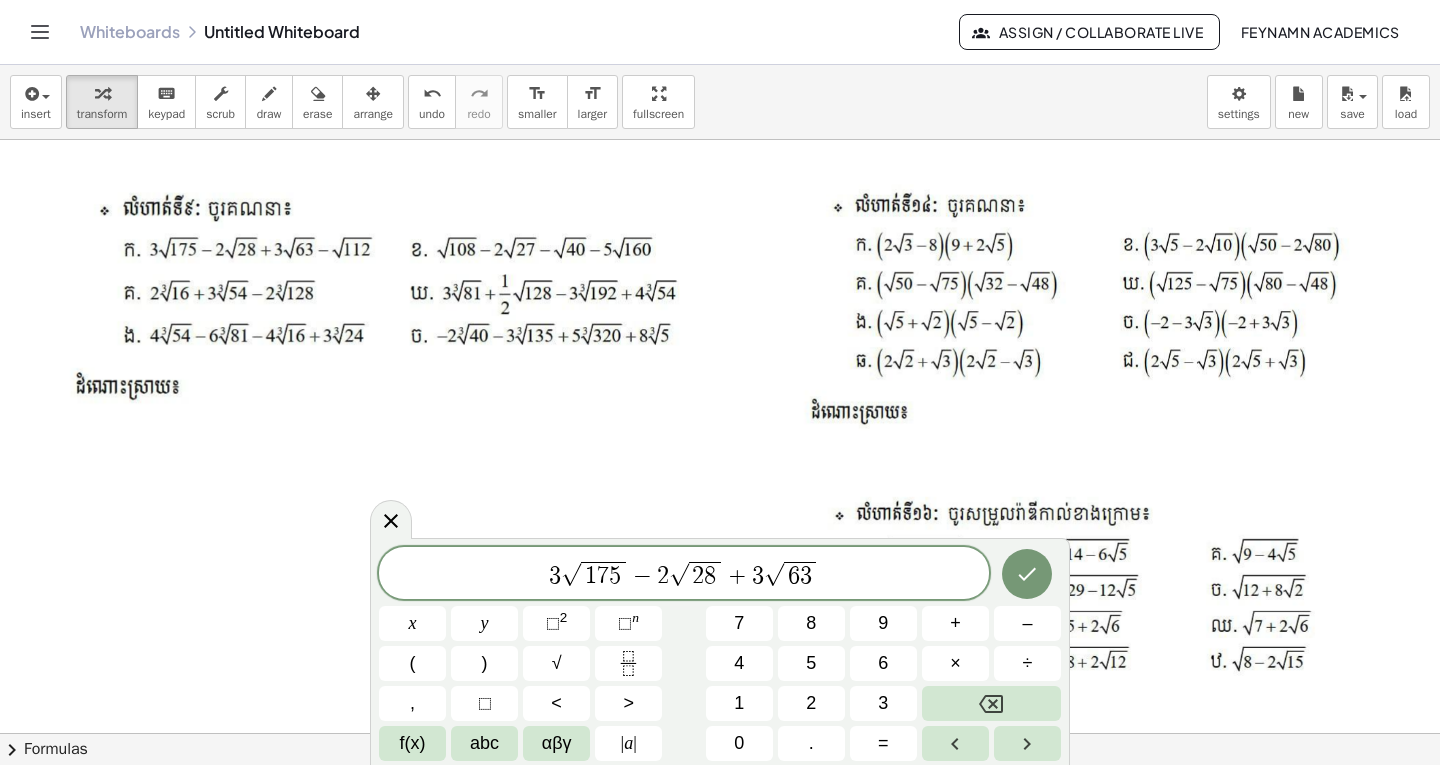 click on "3 √ 1 7 5 − 2 √ 2 8 + 3 √ 6 3 ​" at bounding box center [684, 574] 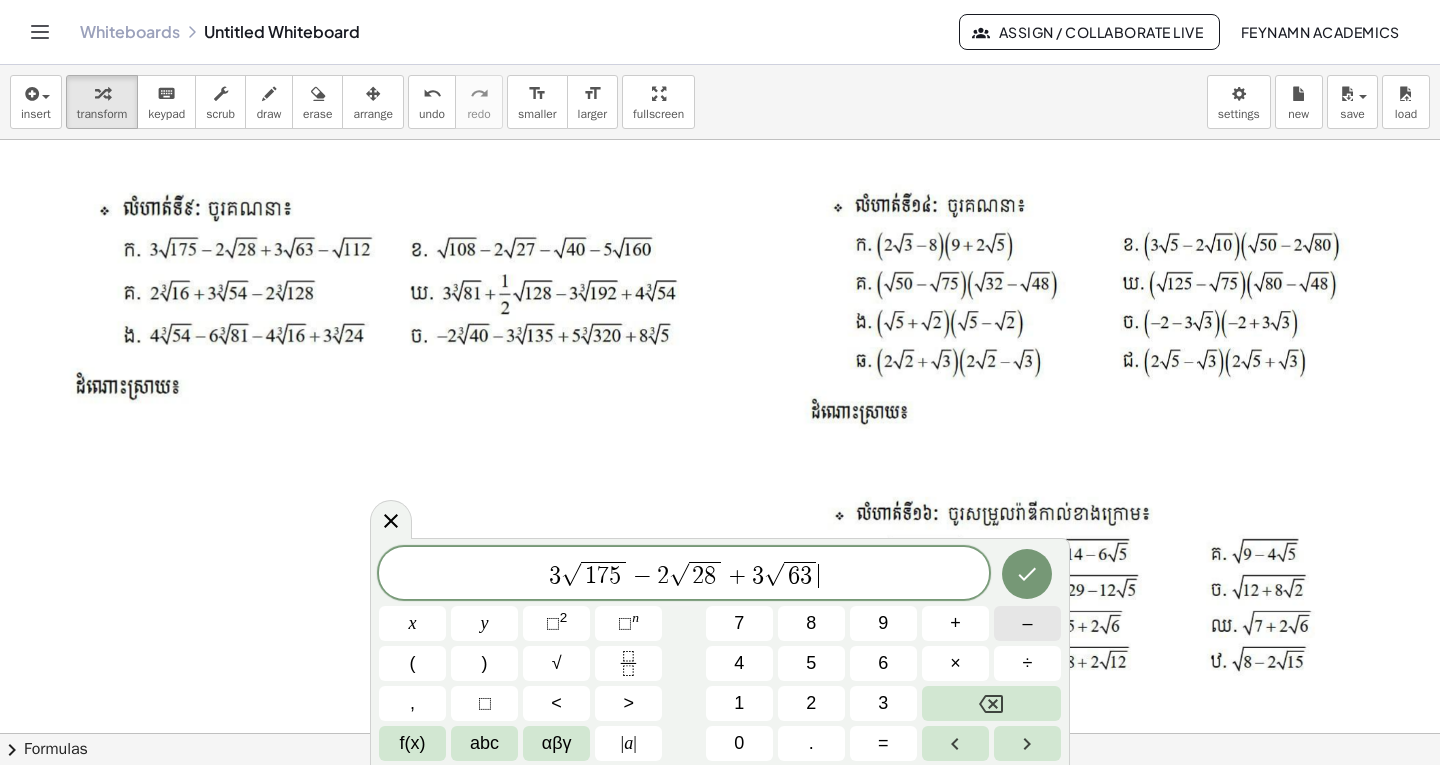 click on "–" at bounding box center (1027, 623) 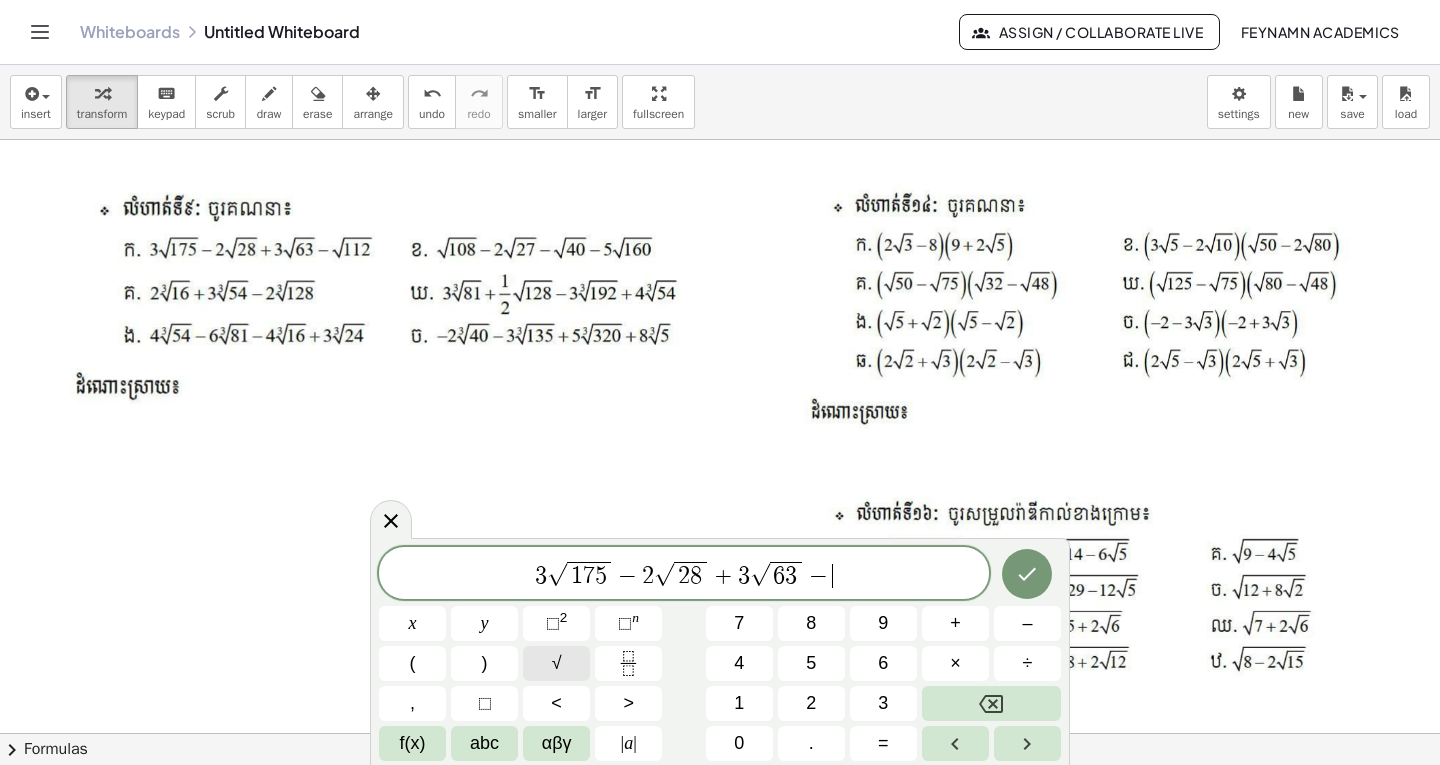 click on "√" at bounding box center [556, 663] 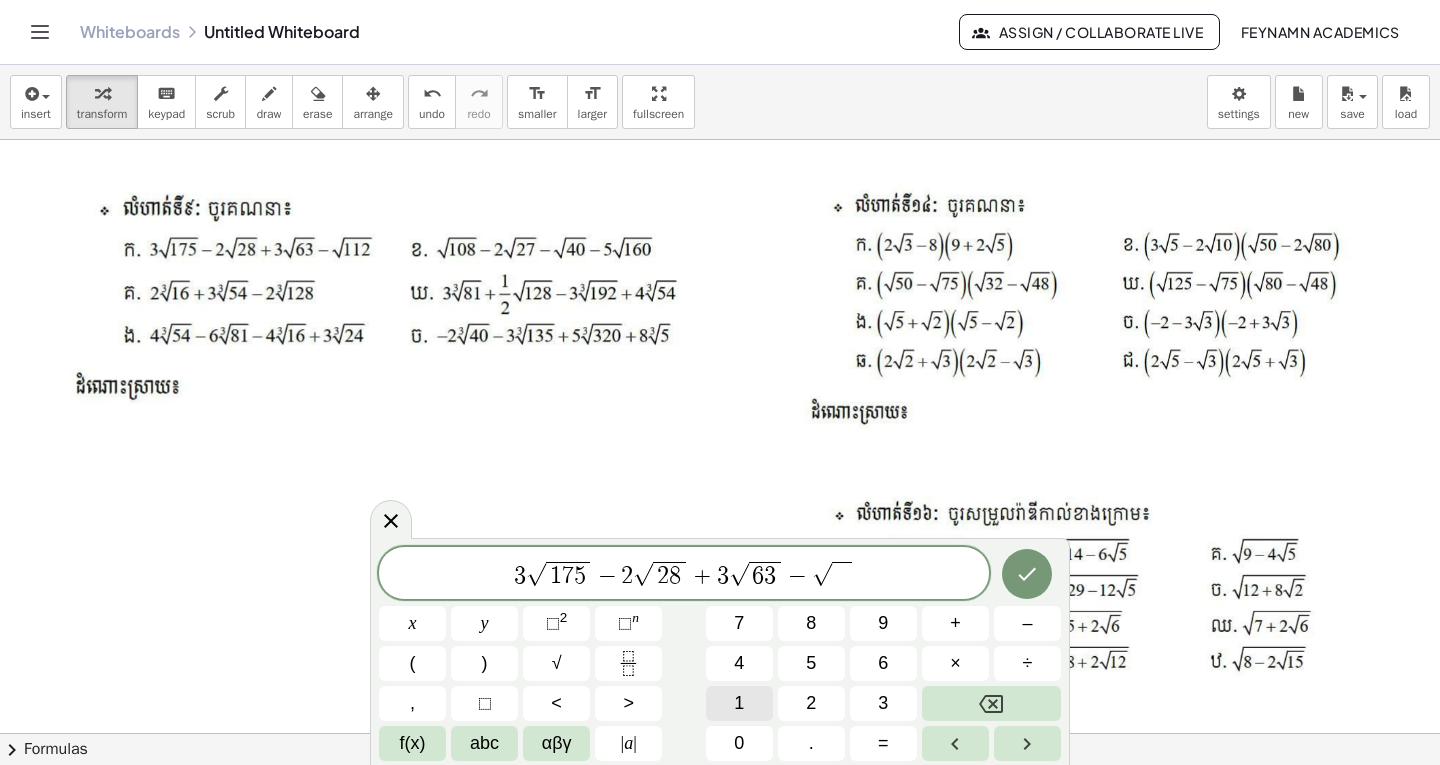 click on "1" at bounding box center [739, 703] 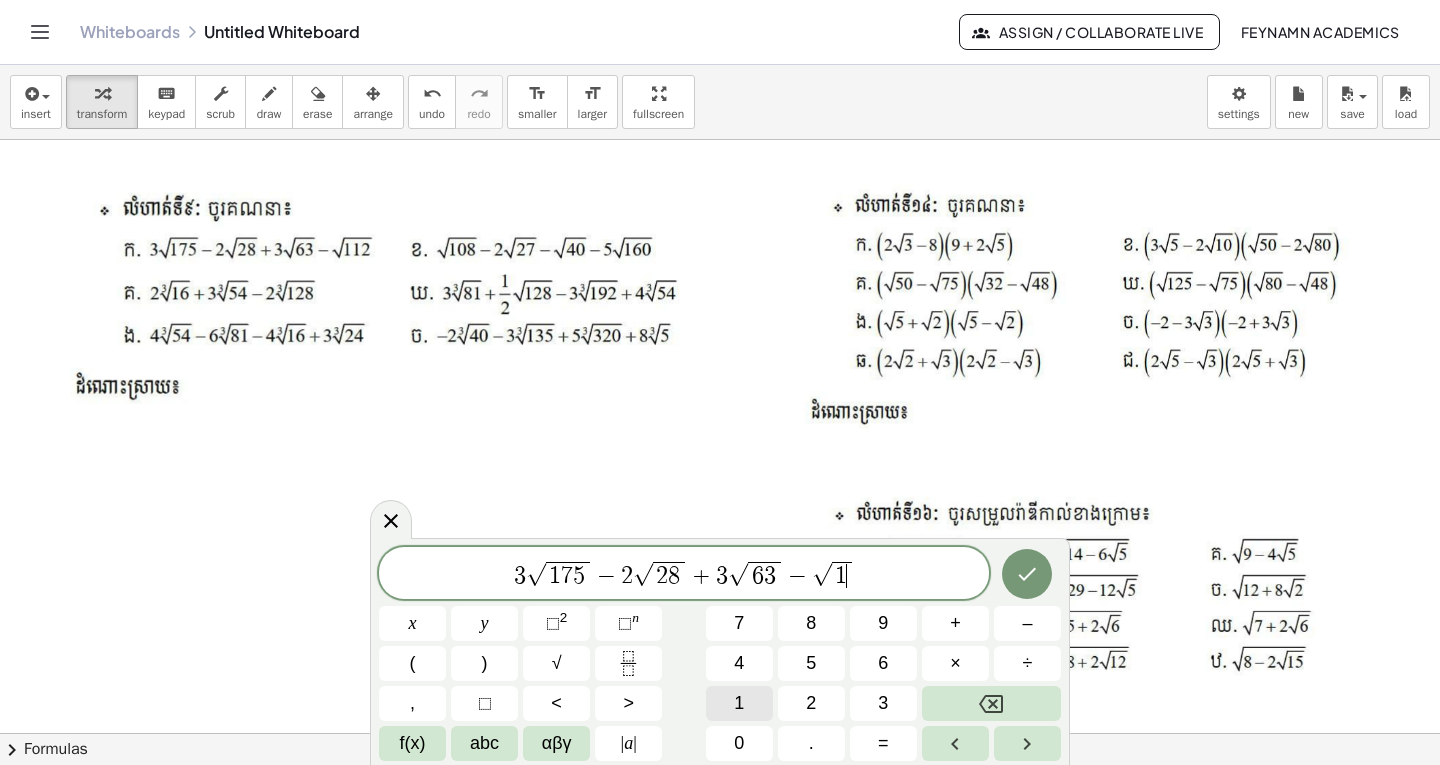 click on "1" at bounding box center [739, 703] 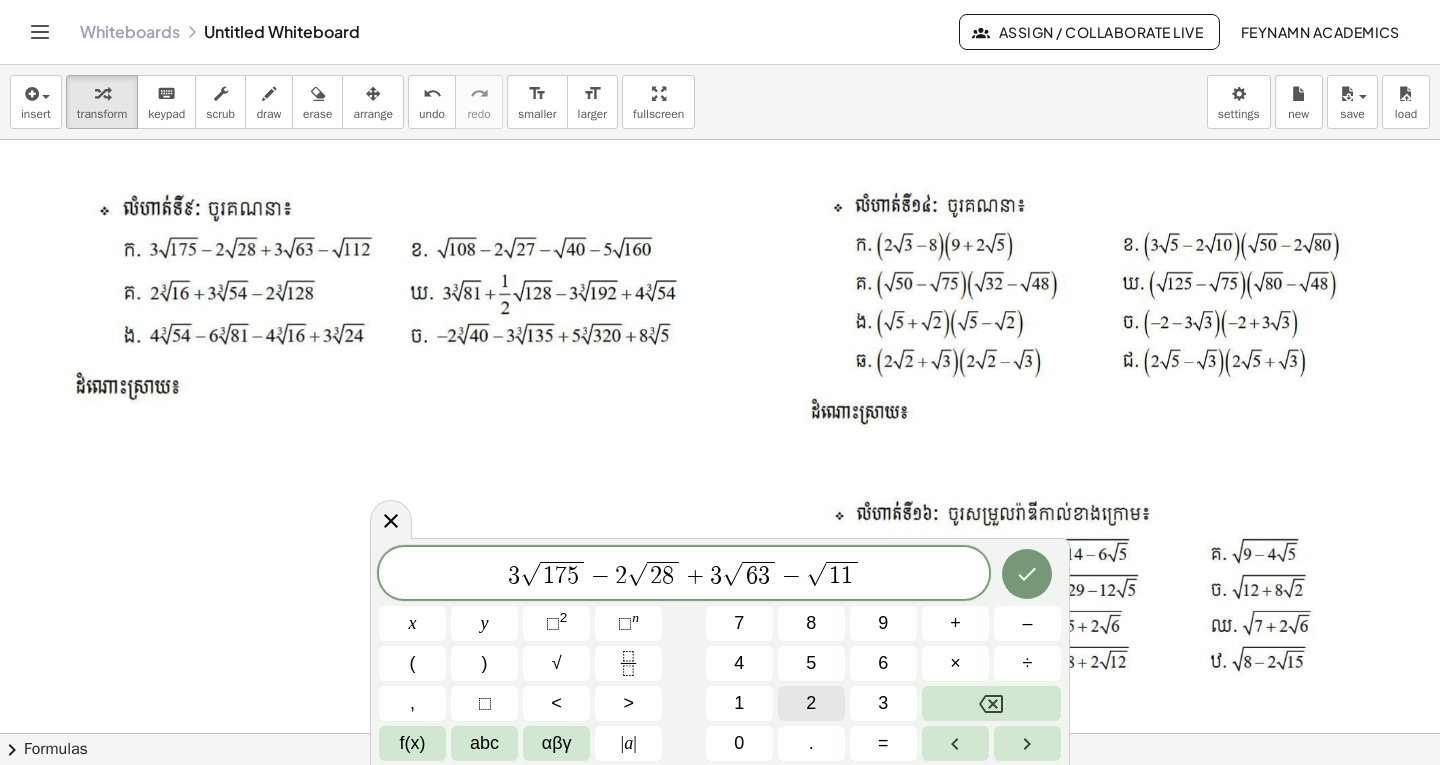 click on "2" at bounding box center (811, 703) 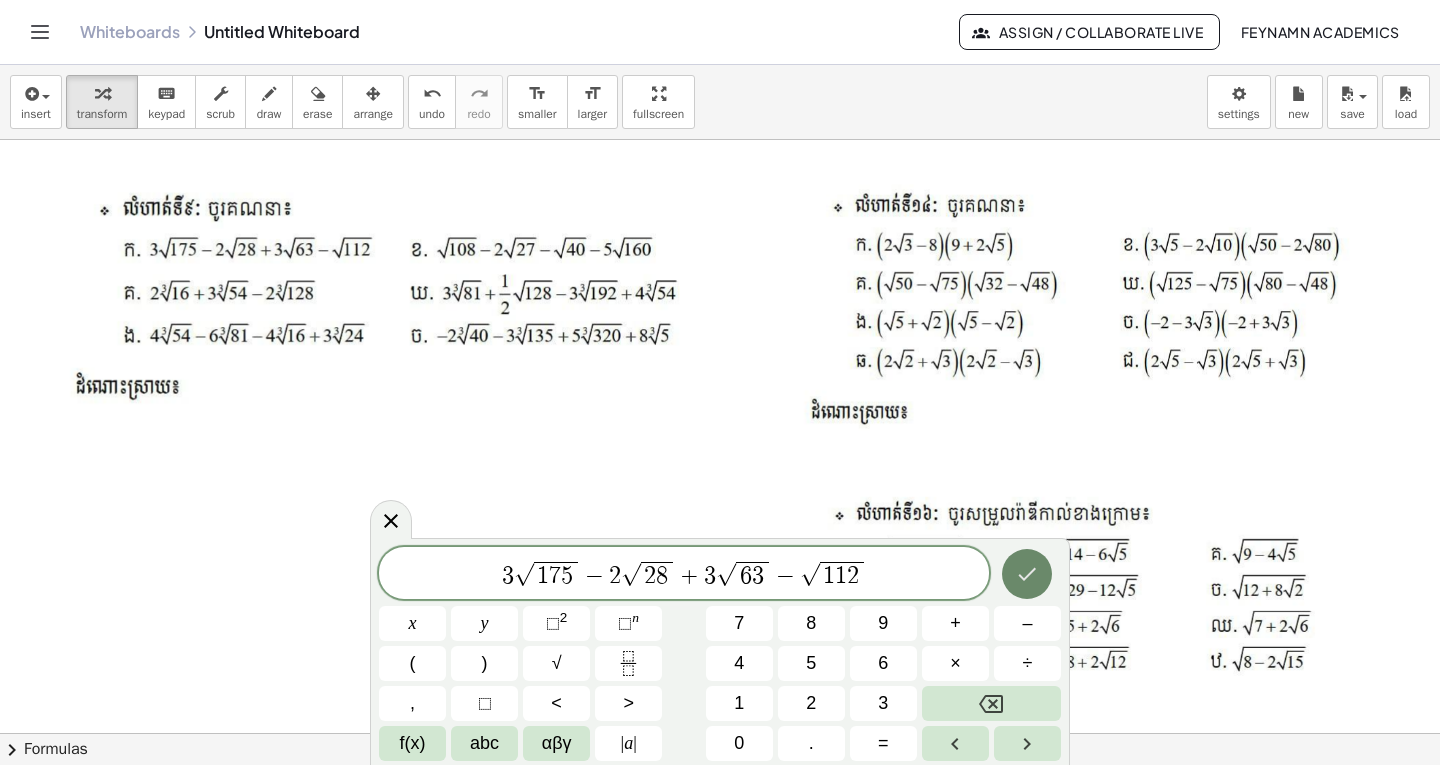 click 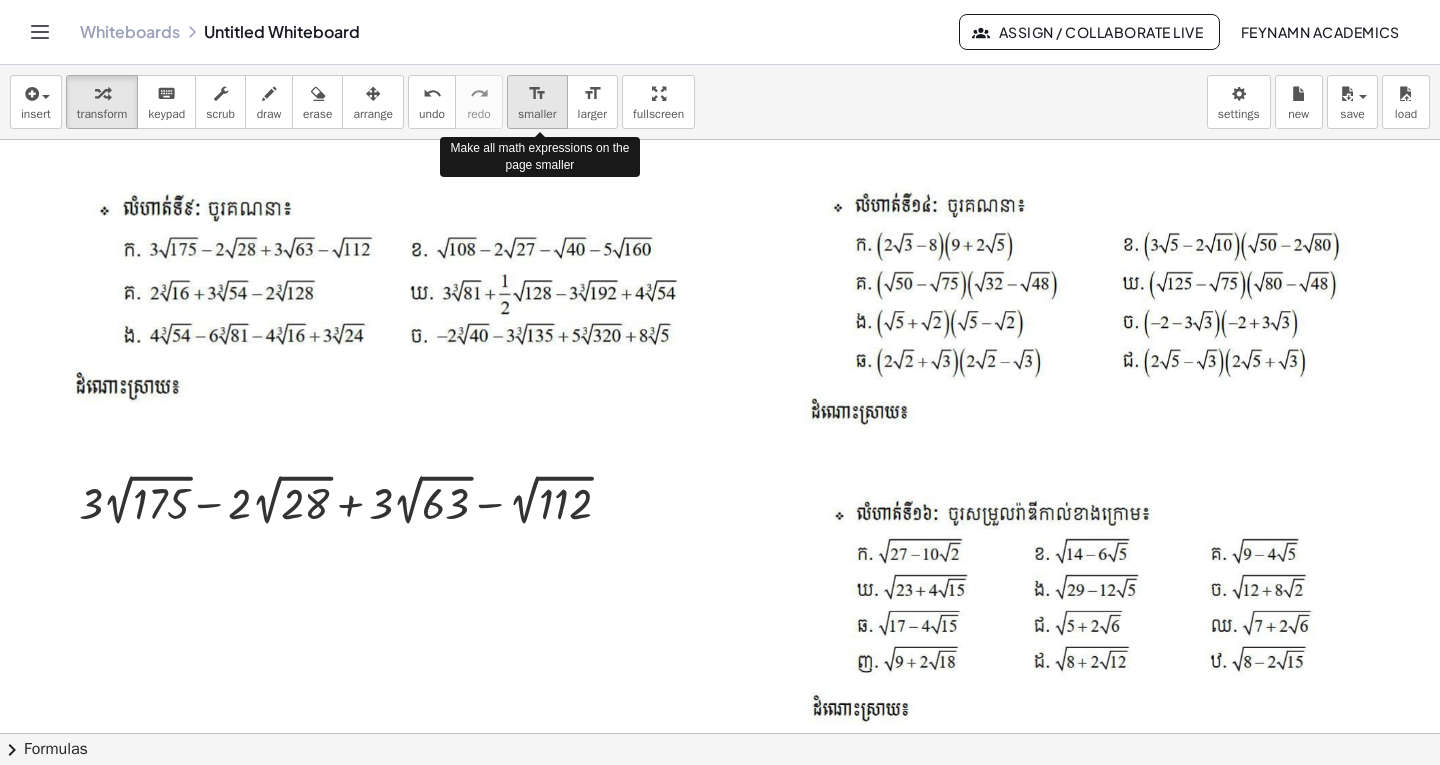 click on "smaller" at bounding box center (537, 114) 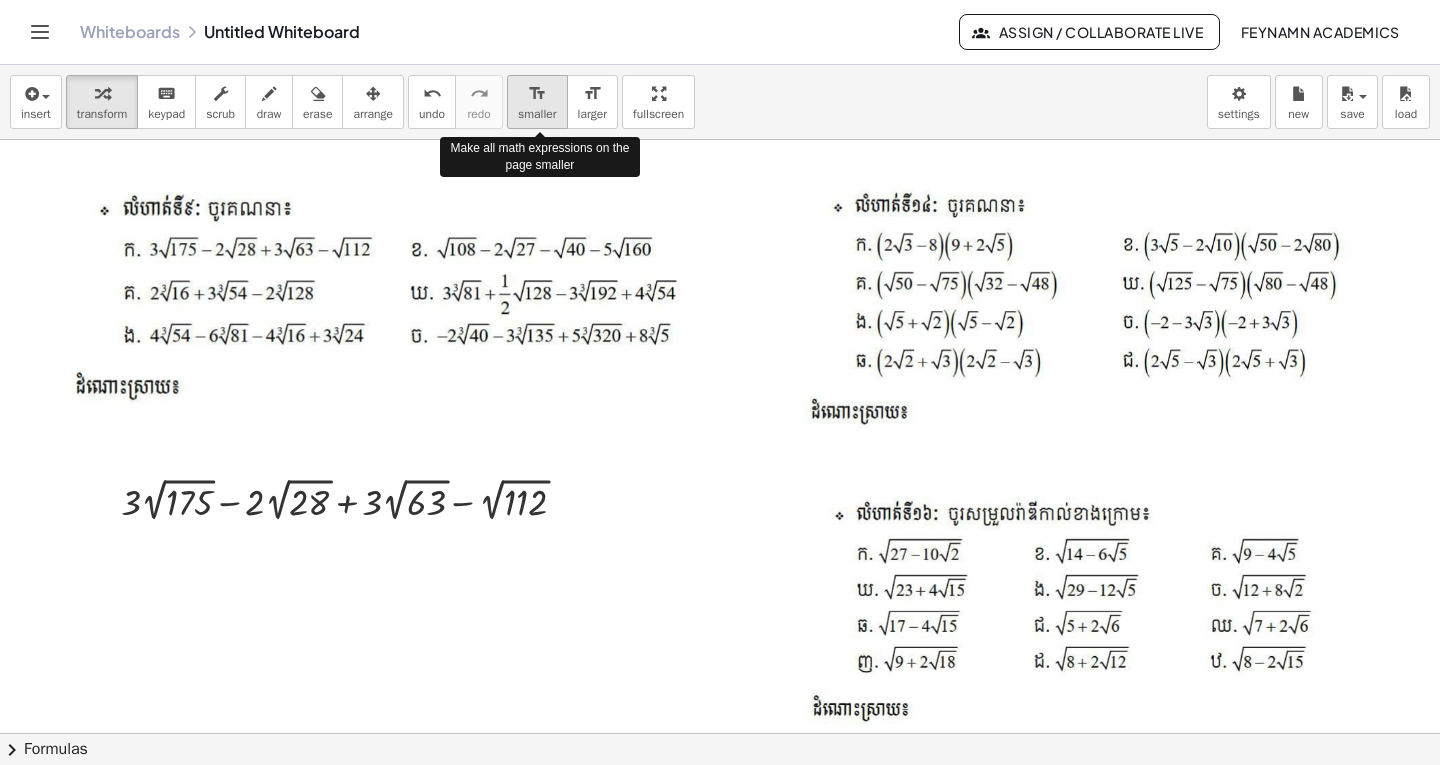click on "smaller" at bounding box center (537, 114) 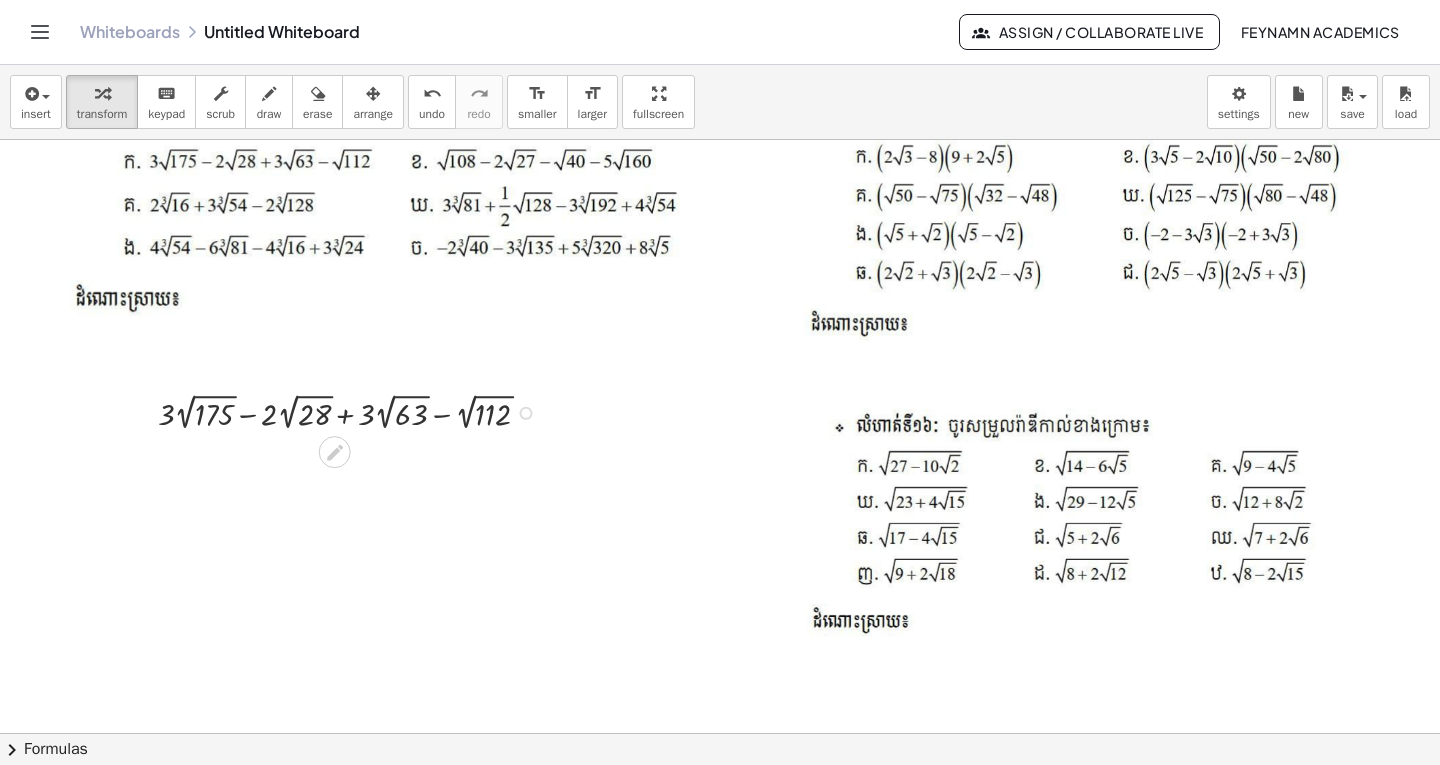 scroll, scrollTop: 100, scrollLeft: 0, axis: vertical 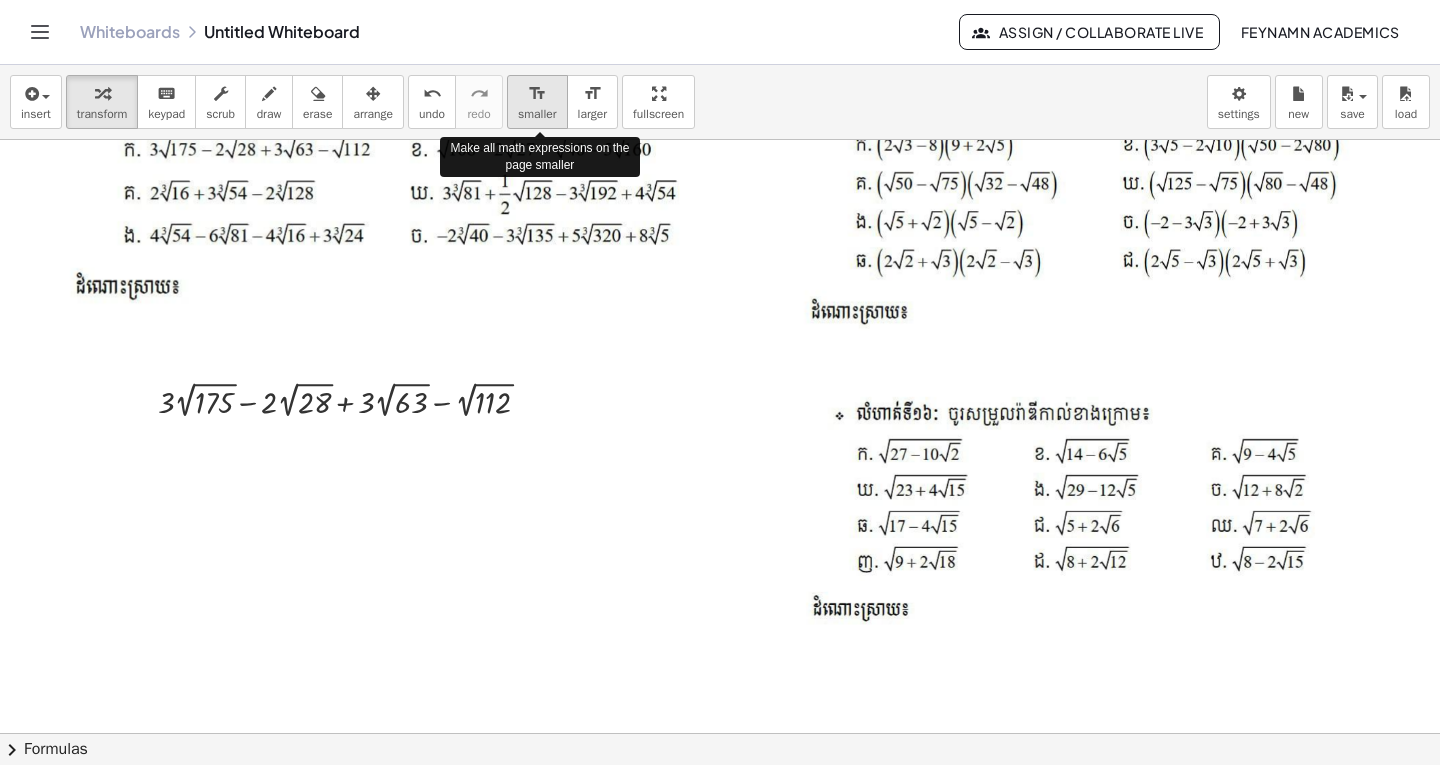 click on "smaller" at bounding box center [537, 114] 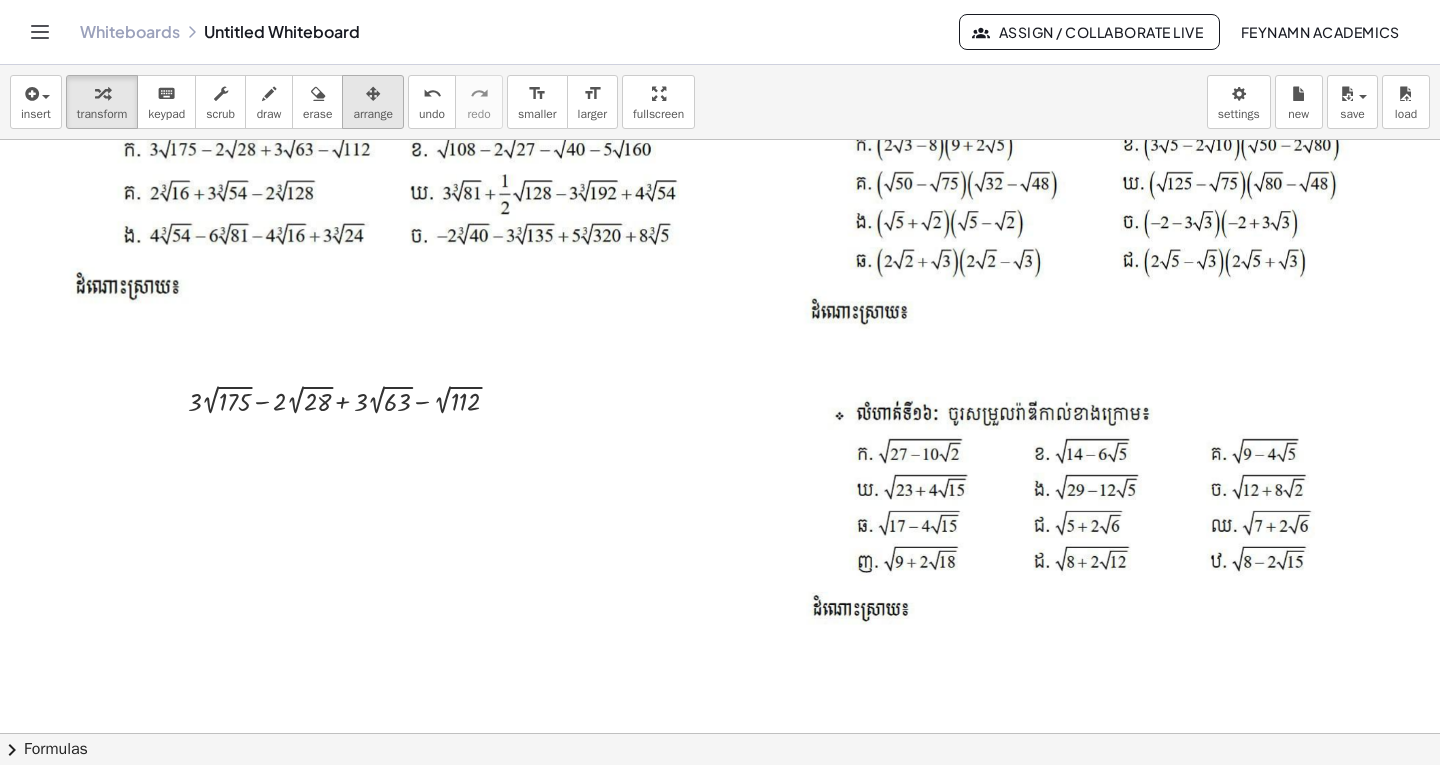 click on "arrange" at bounding box center [373, 114] 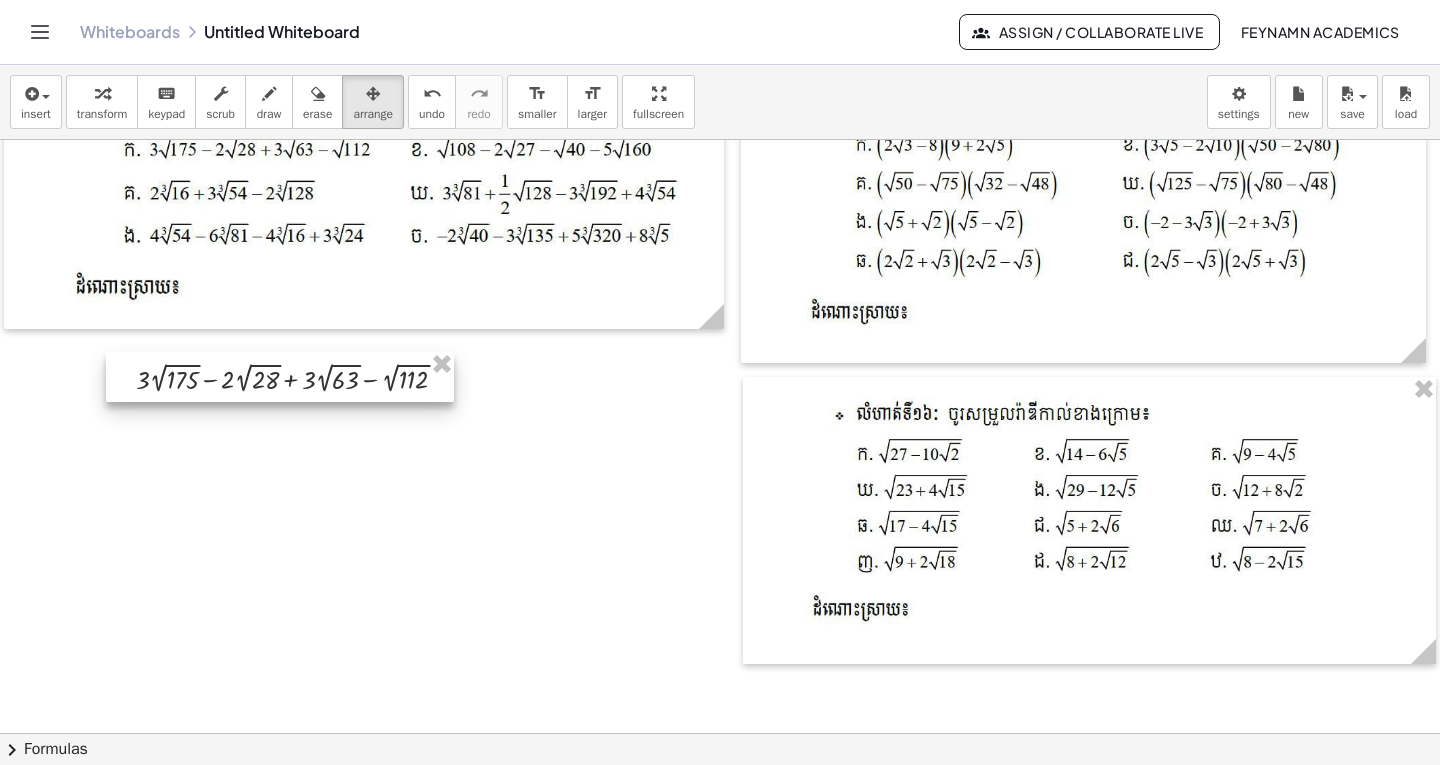 drag, startPoint x: 385, startPoint y: 420, endPoint x: 333, endPoint y: 398, distance: 56.462376 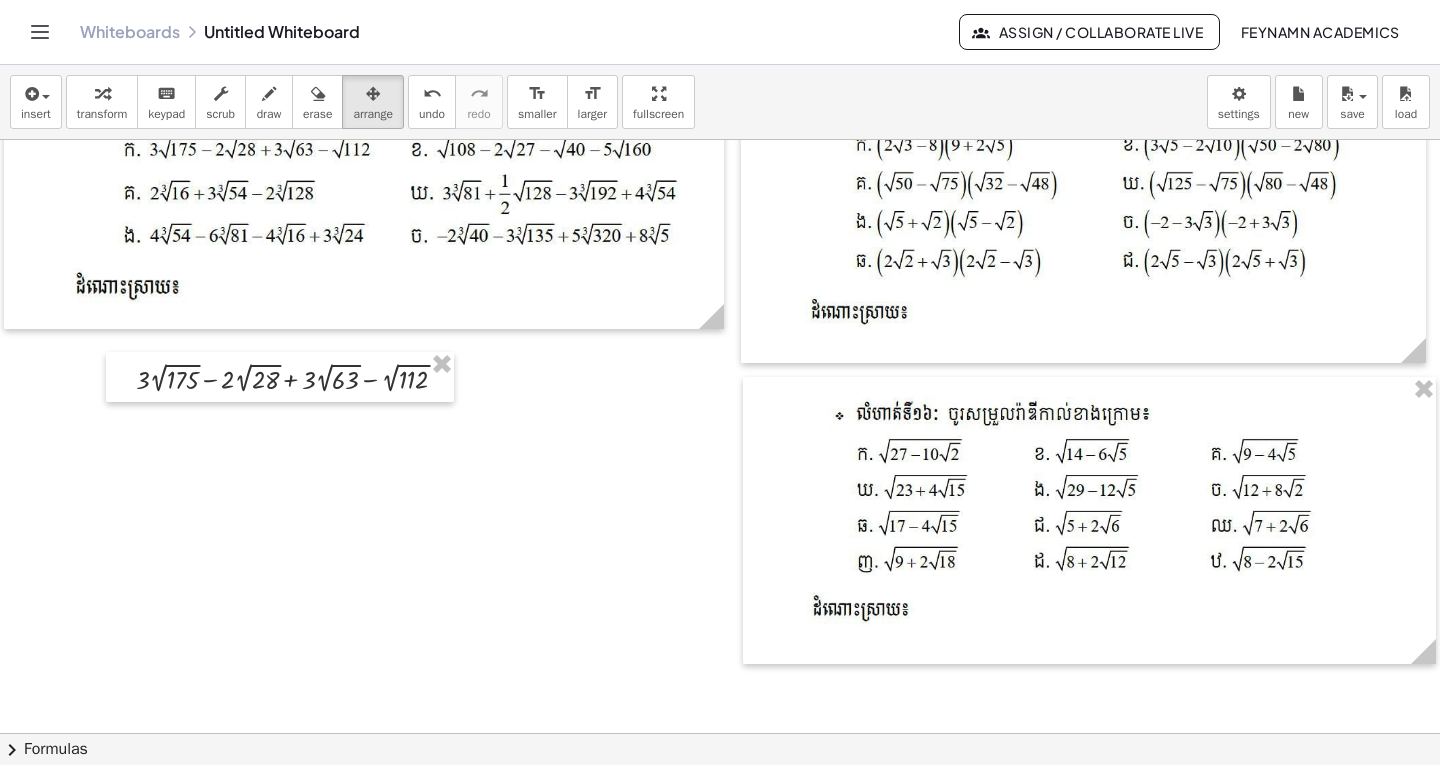 scroll, scrollTop: 0, scrollLeft: 0, axis: both 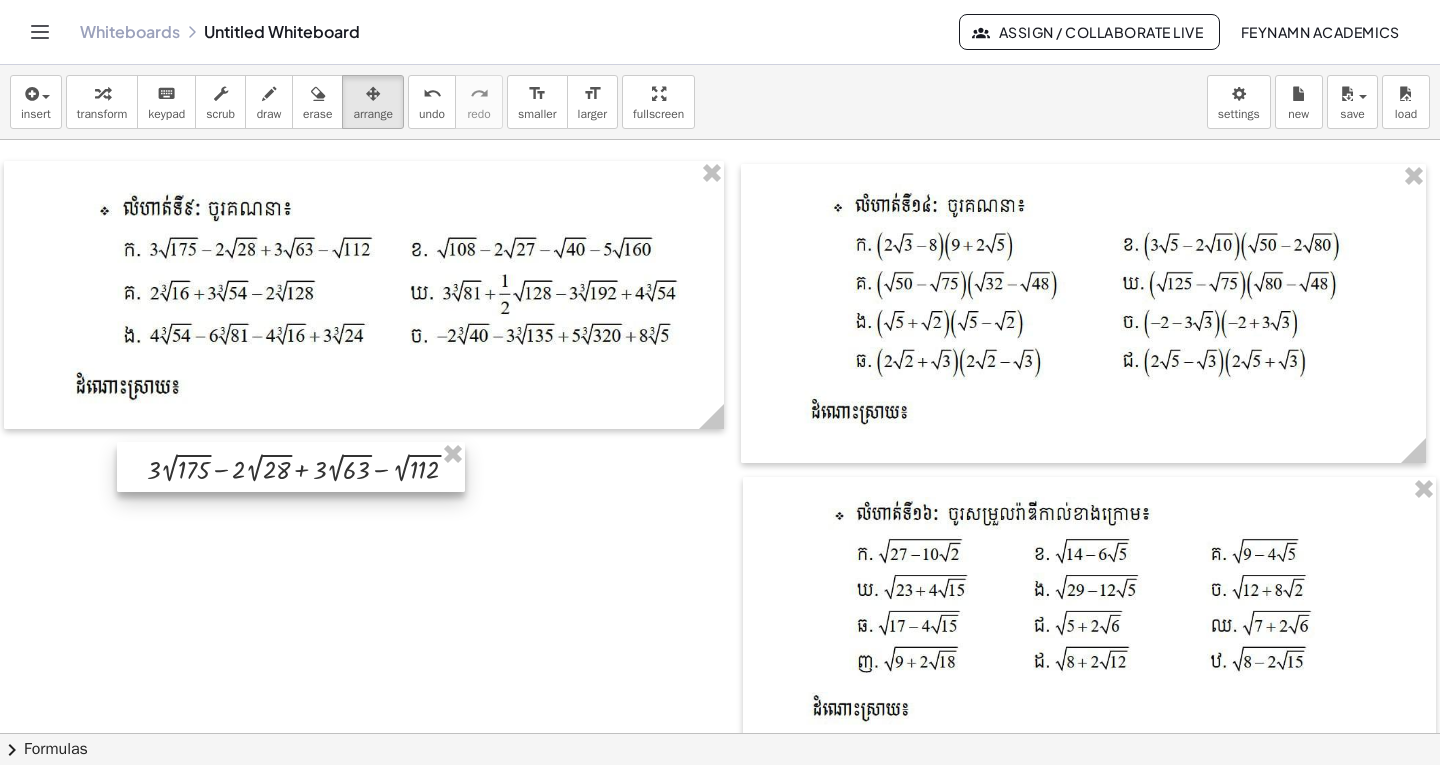 drag, startPoint x: 375, startPoint y: 492, endPoint x: 386, endPoint y: 482, distance: 14.866069 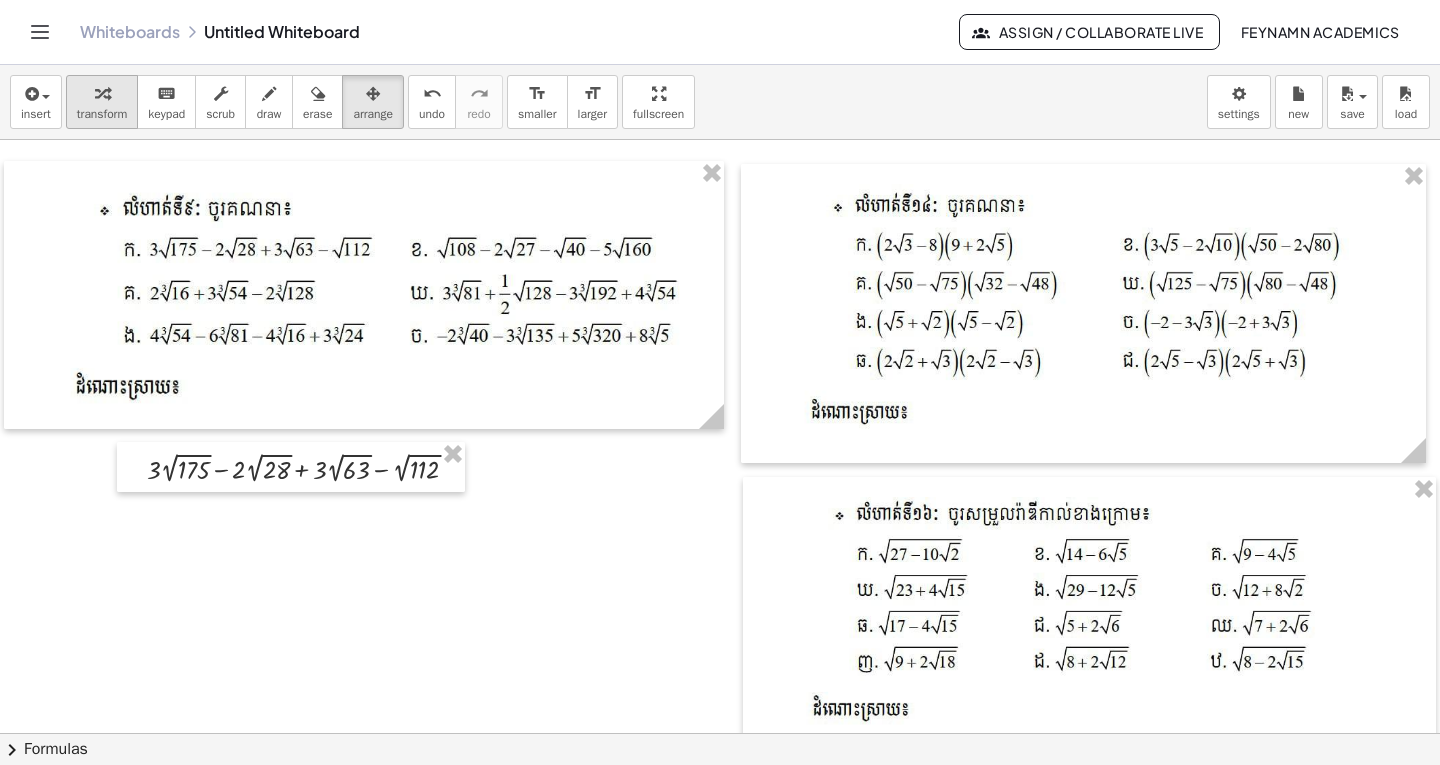 click on "transform" at bounding box center [102, 114] 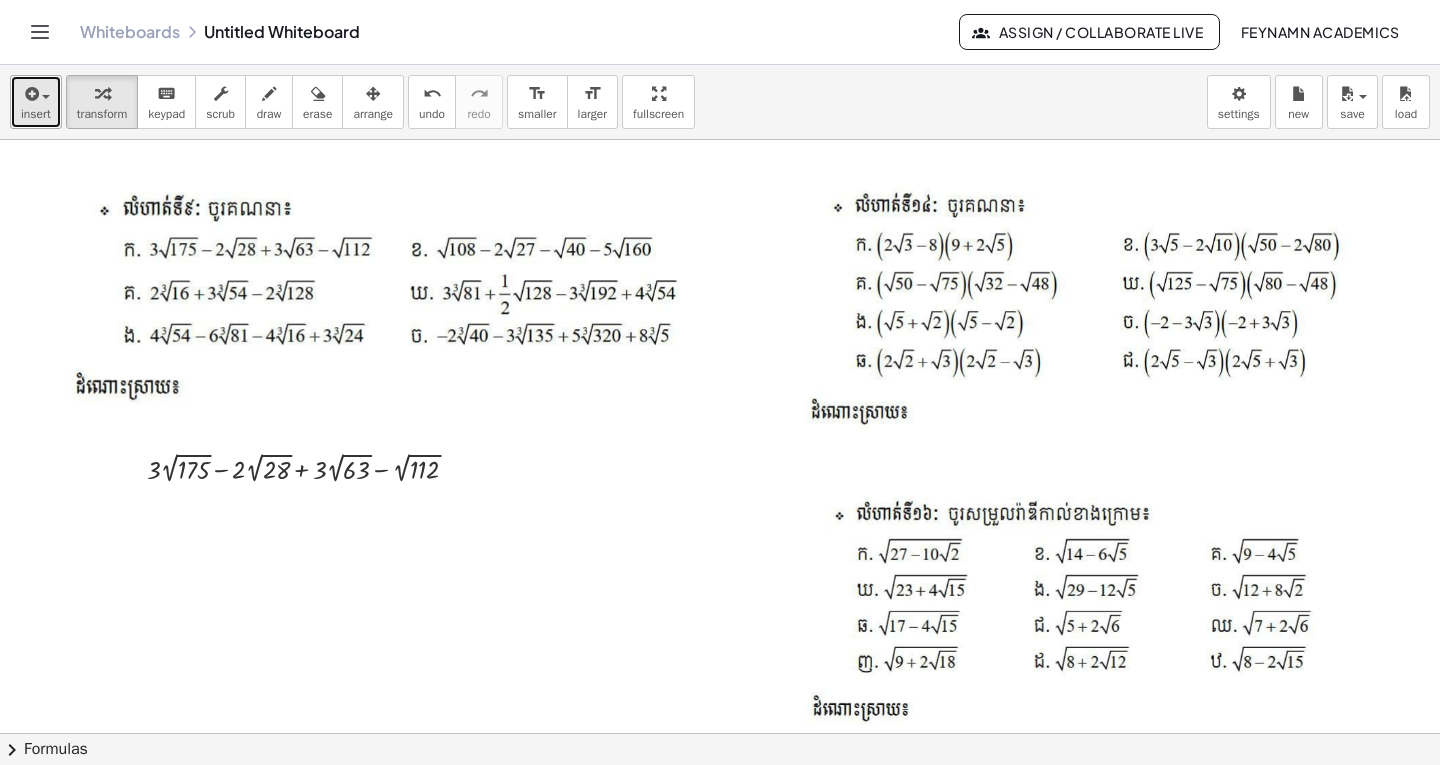 click at bounding box center [36, 93] 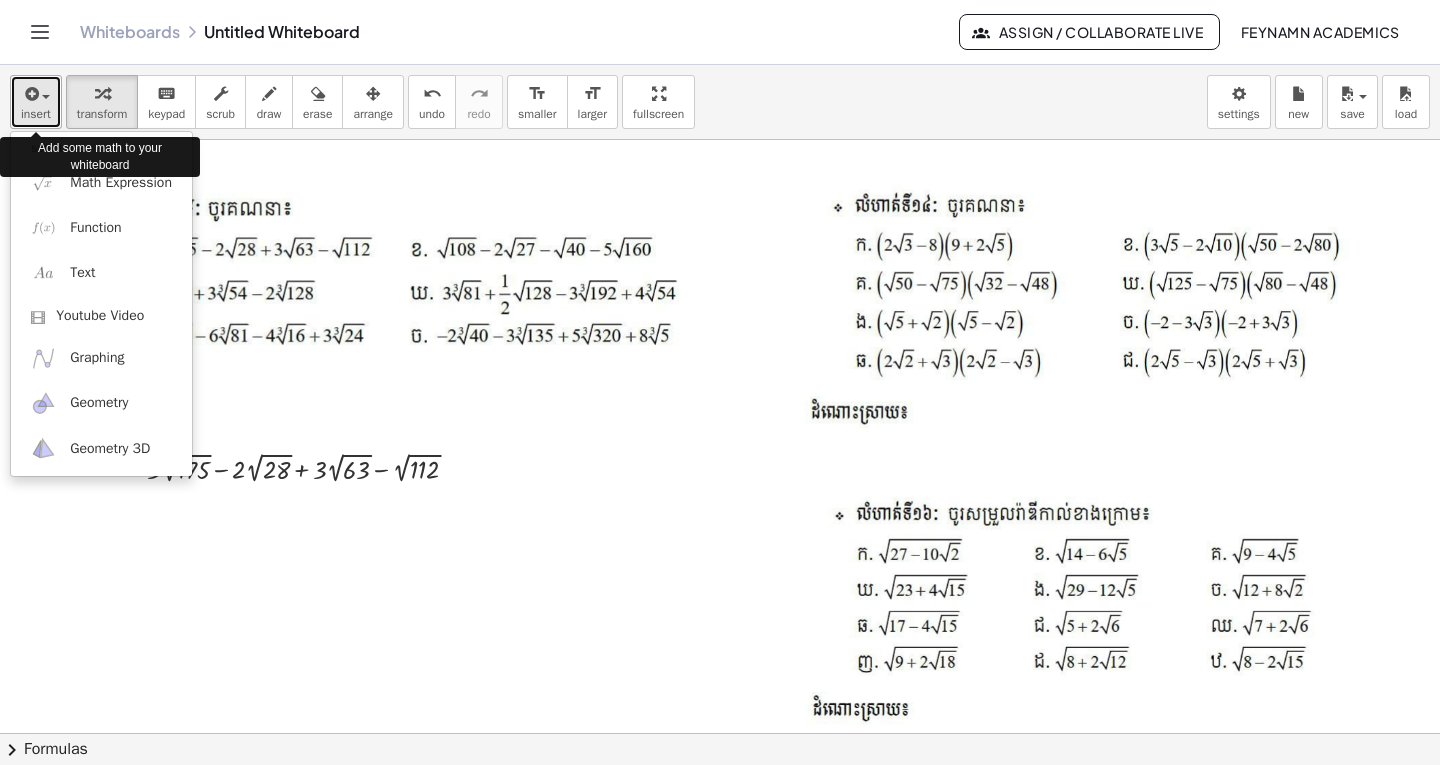 click at bounding box center [41, 96] 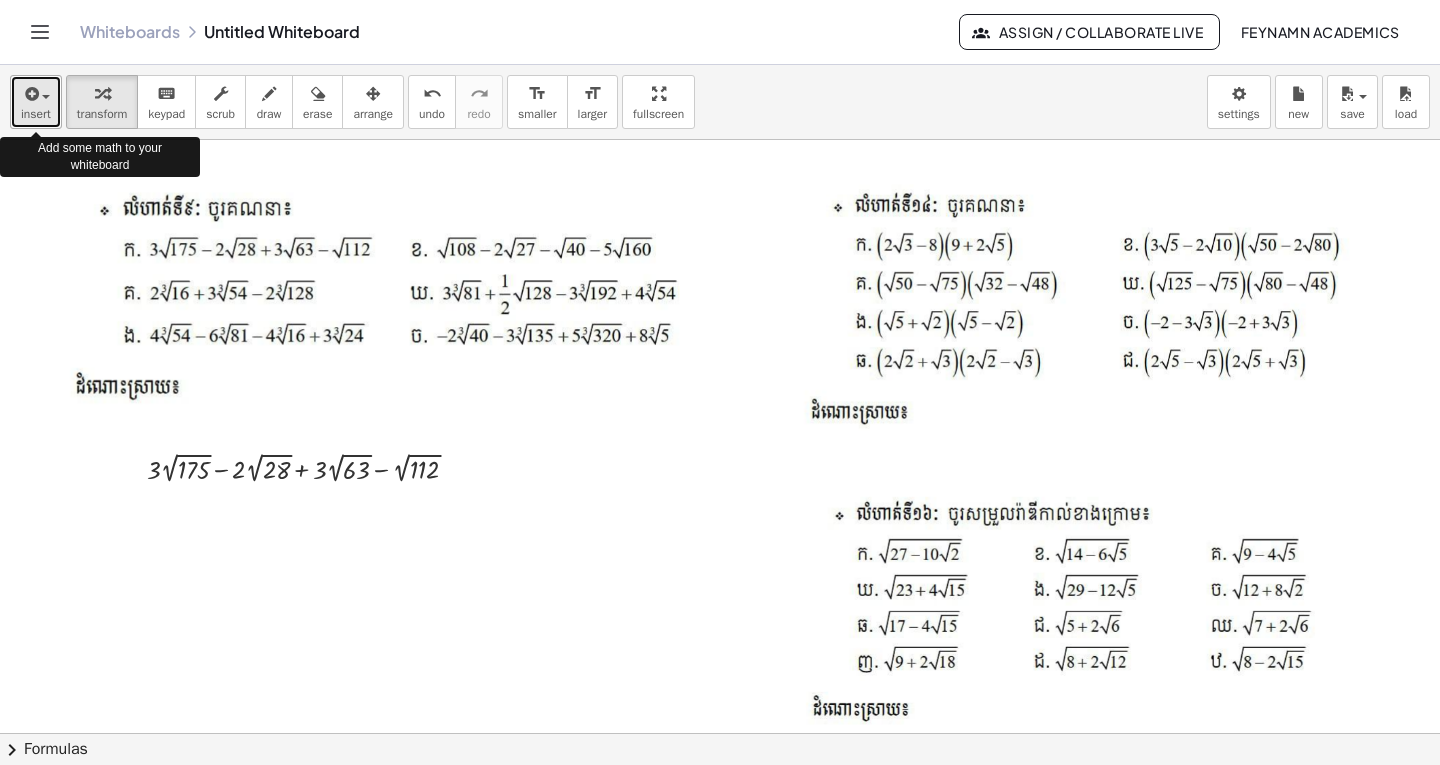 click at bounding box center (46, 97) 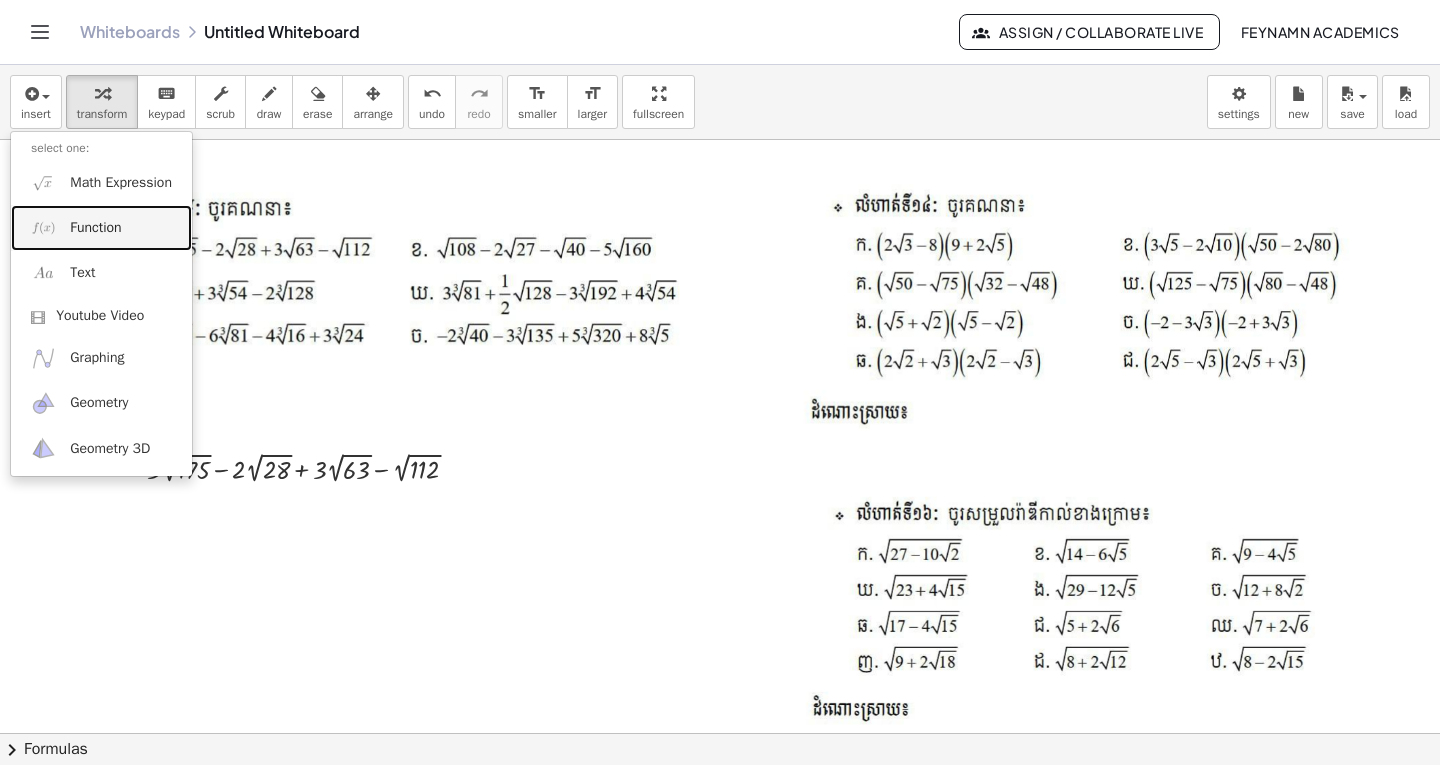 click on "Function" at bounding box center [95, 228] 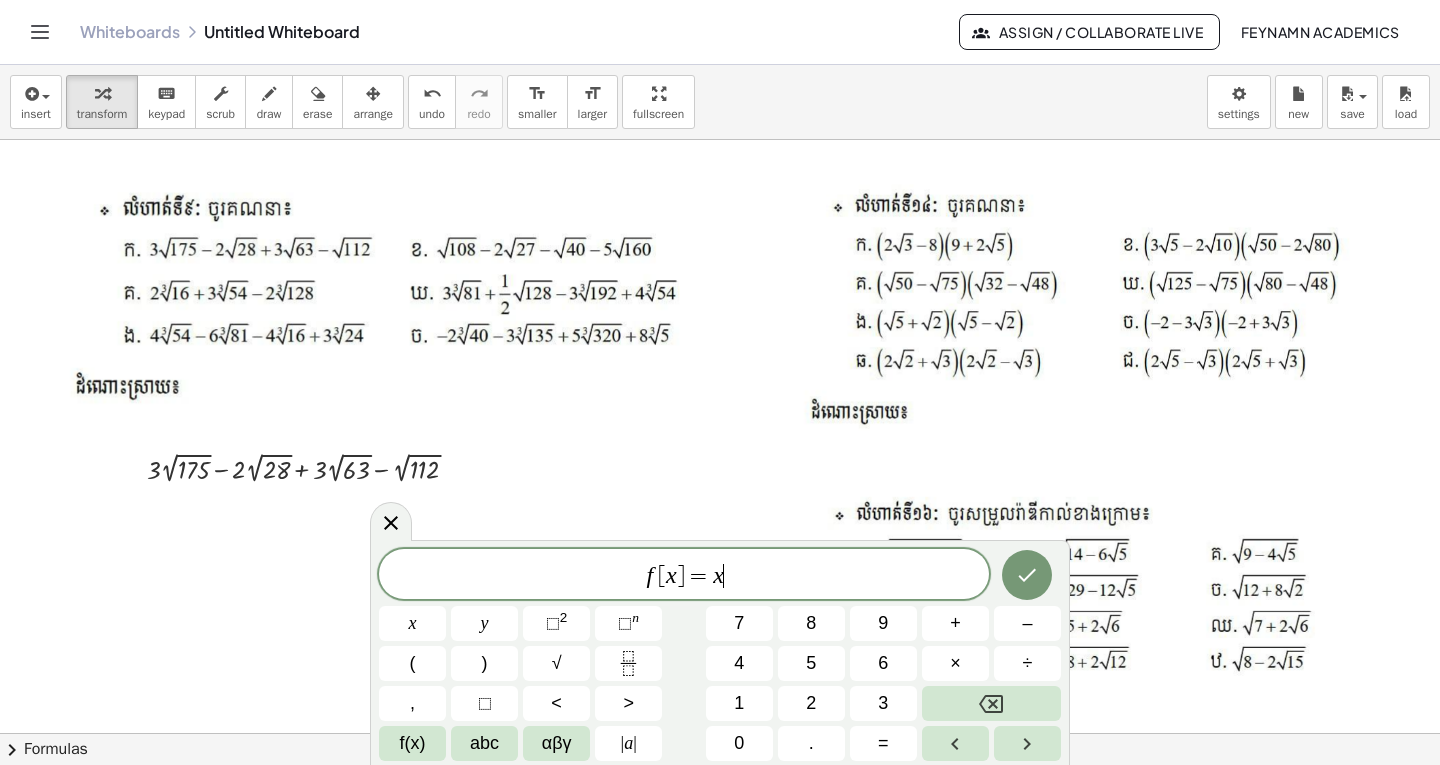 click on "f [ x ] = x ​" at bounding box center (684, 576) 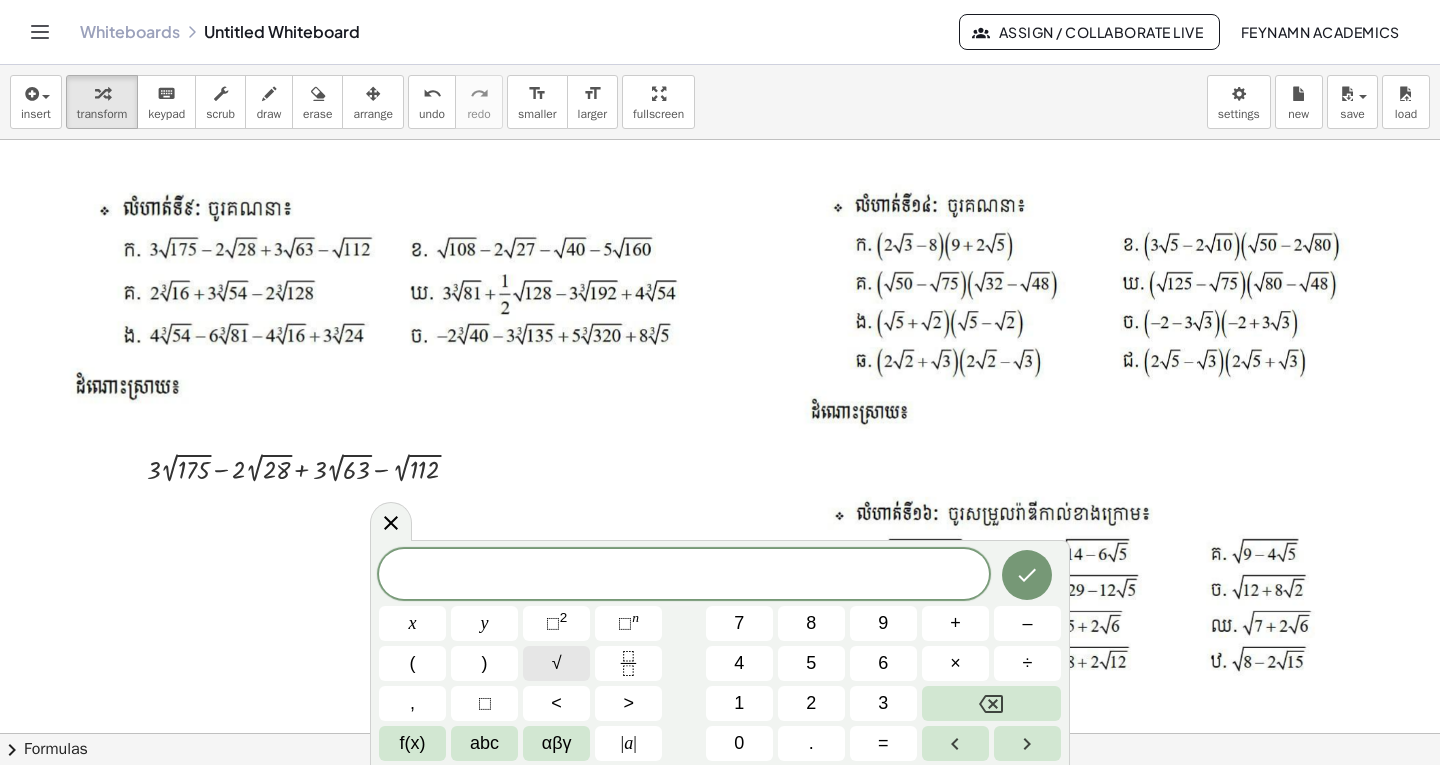 click on "√" at bounding box center [556, 663] 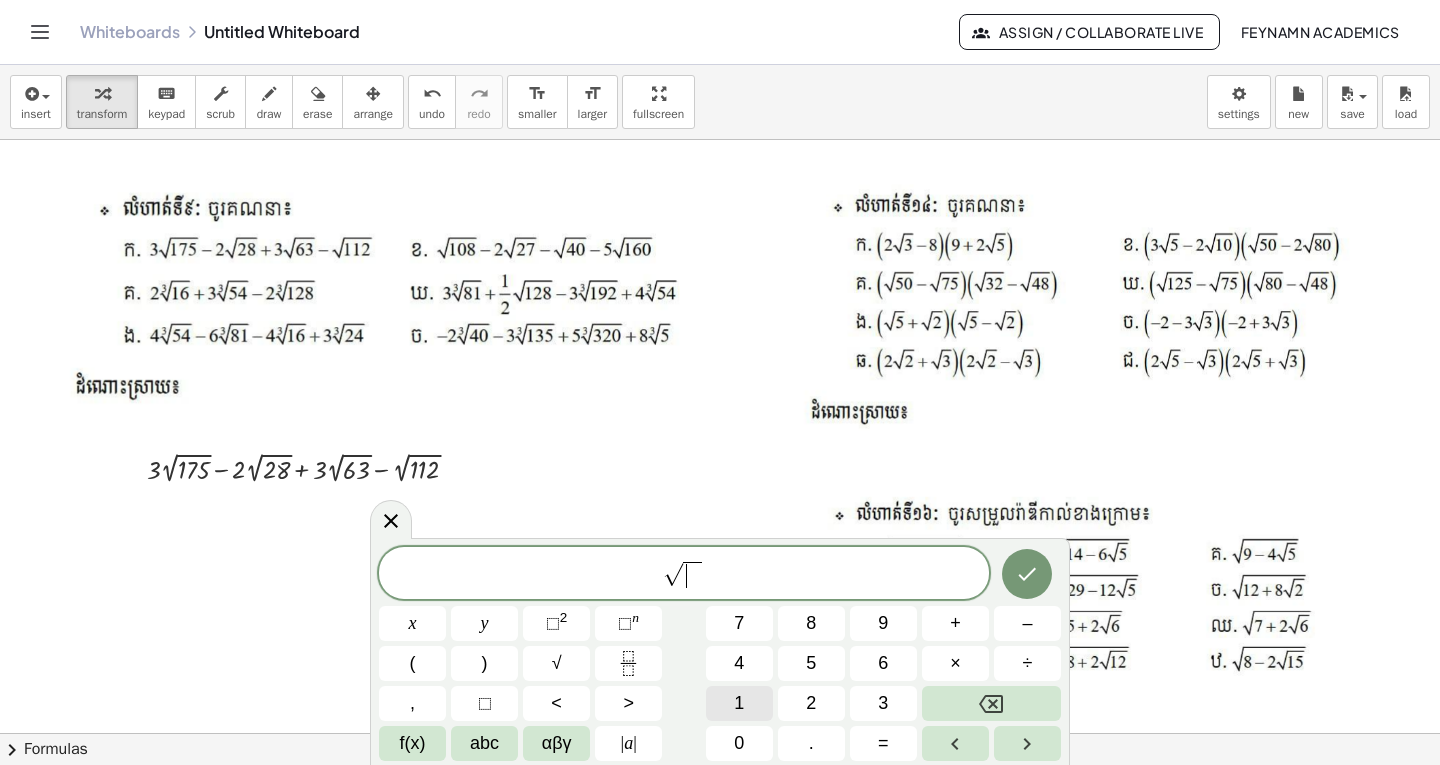 click on "1" at bounding box center (739, 703) 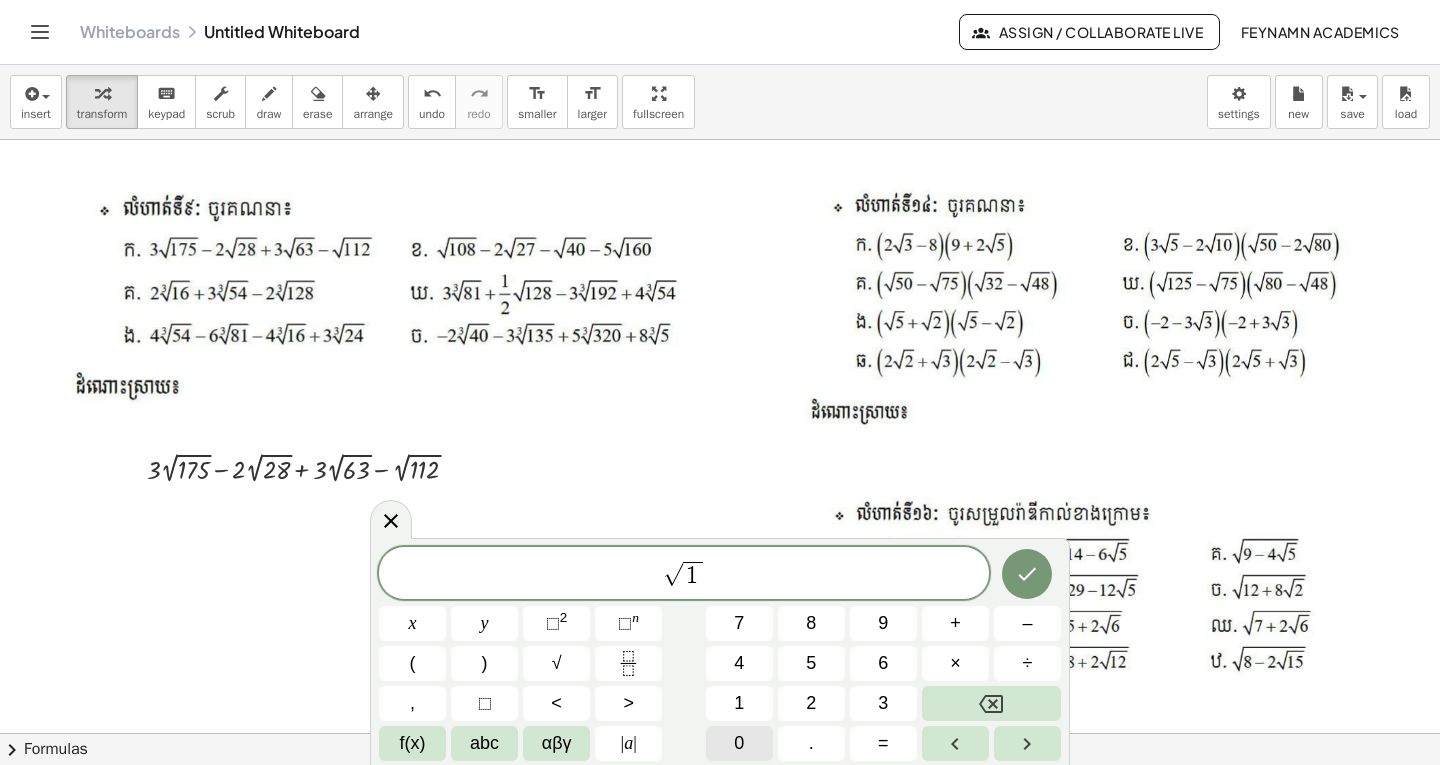 click on "0" at bounding box center [739, 743] 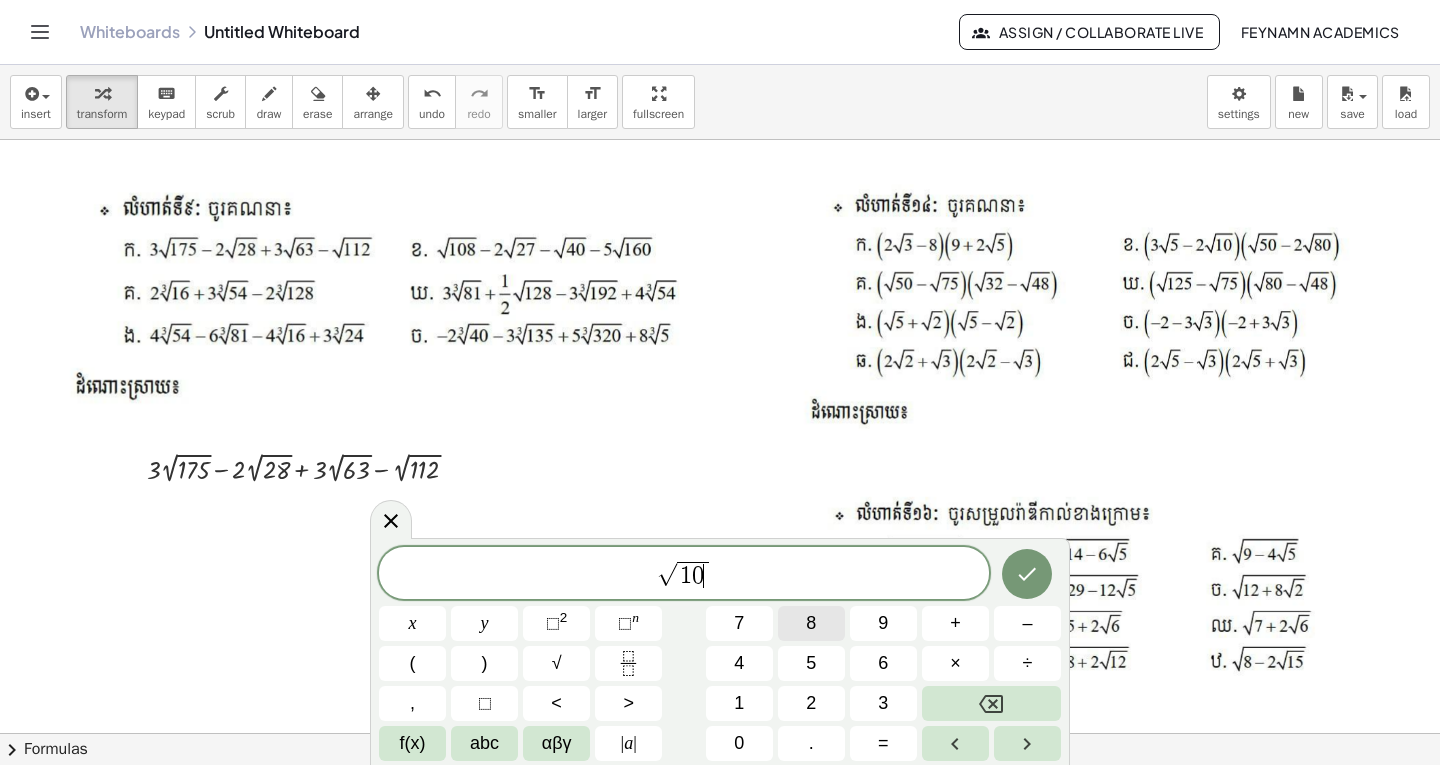 click on "8" at bounding box center [811, 623] 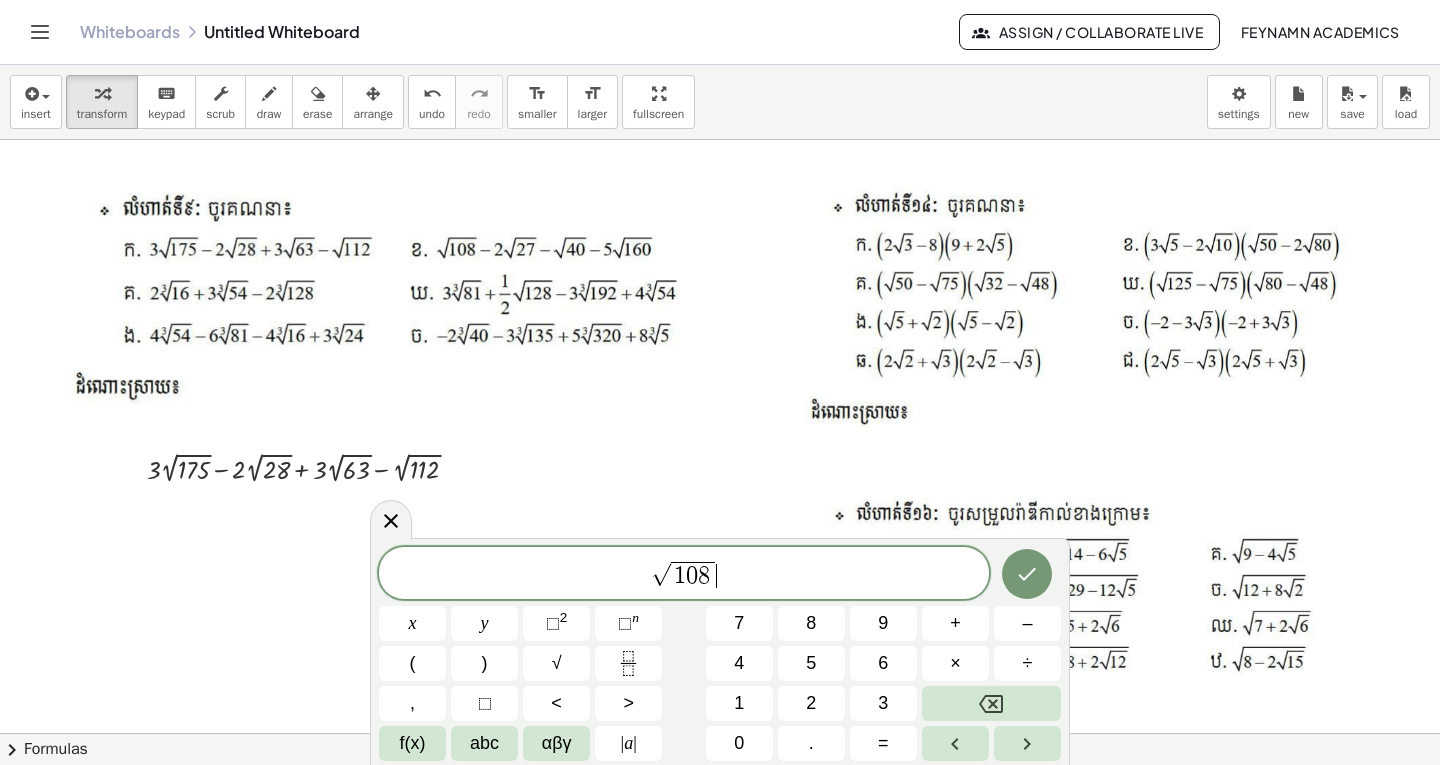 click on "√ 1 0 8 ​" at bounding box center [684, 574] 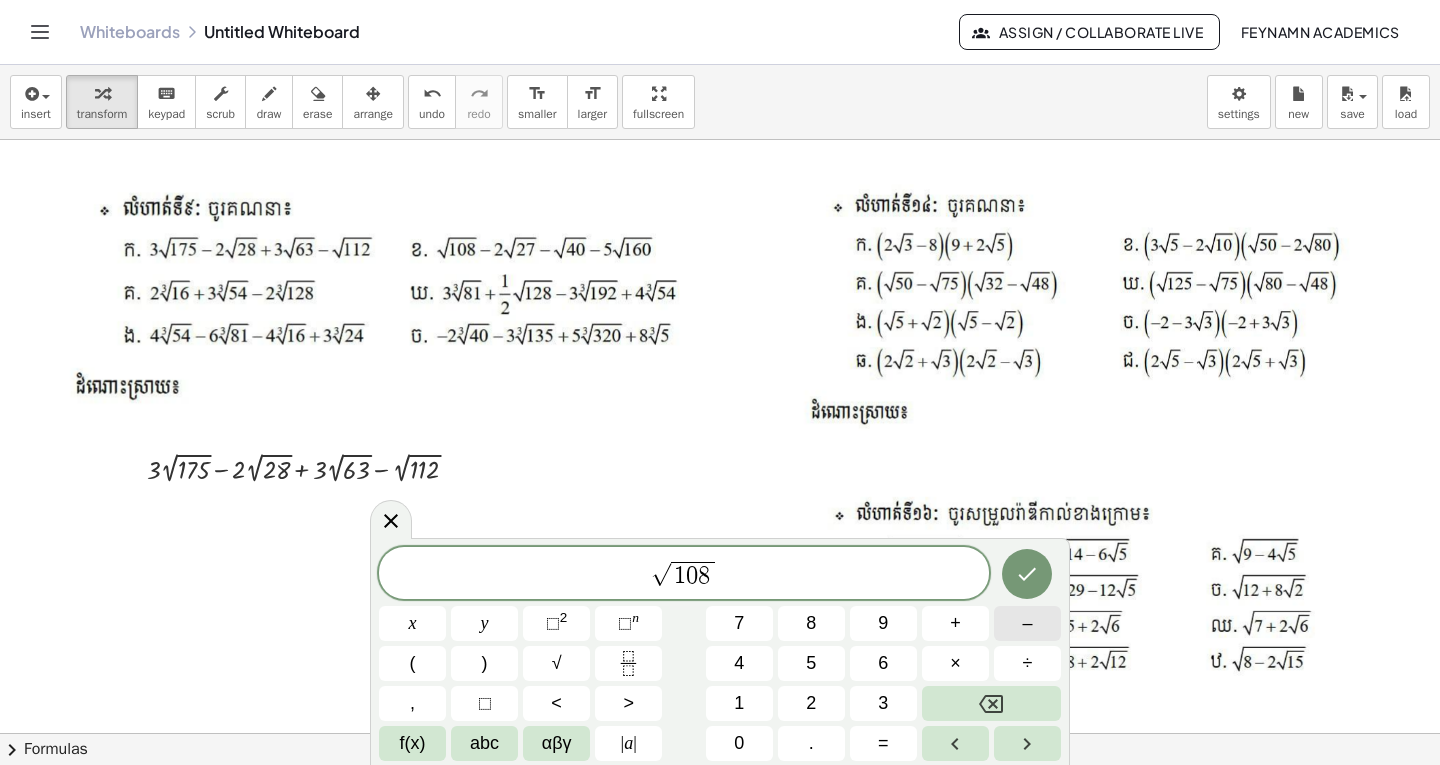 click on "–" at bounding box center [1027, 623] 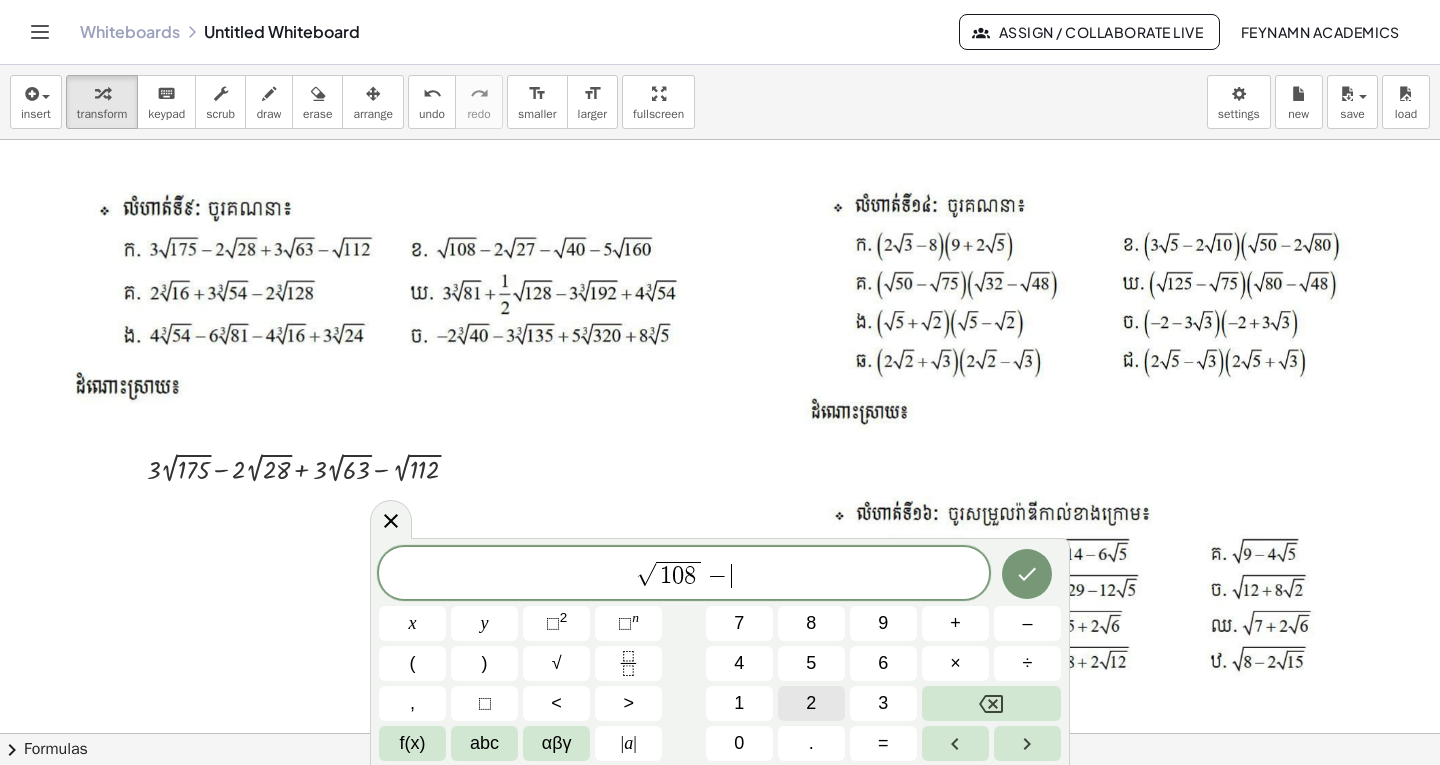 click on "2" at bounding box center (811, 703) 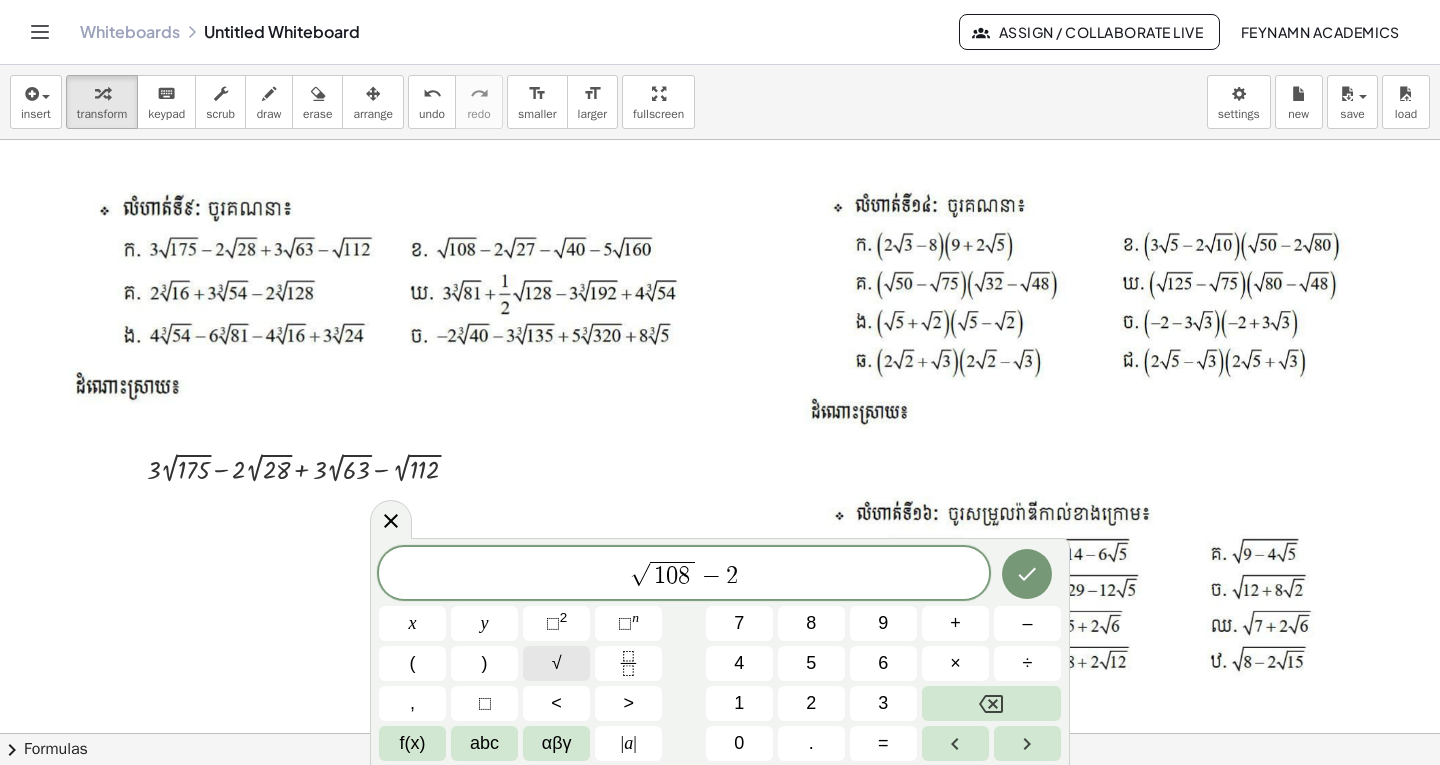 click on "√" at bounding box center (557, 663) 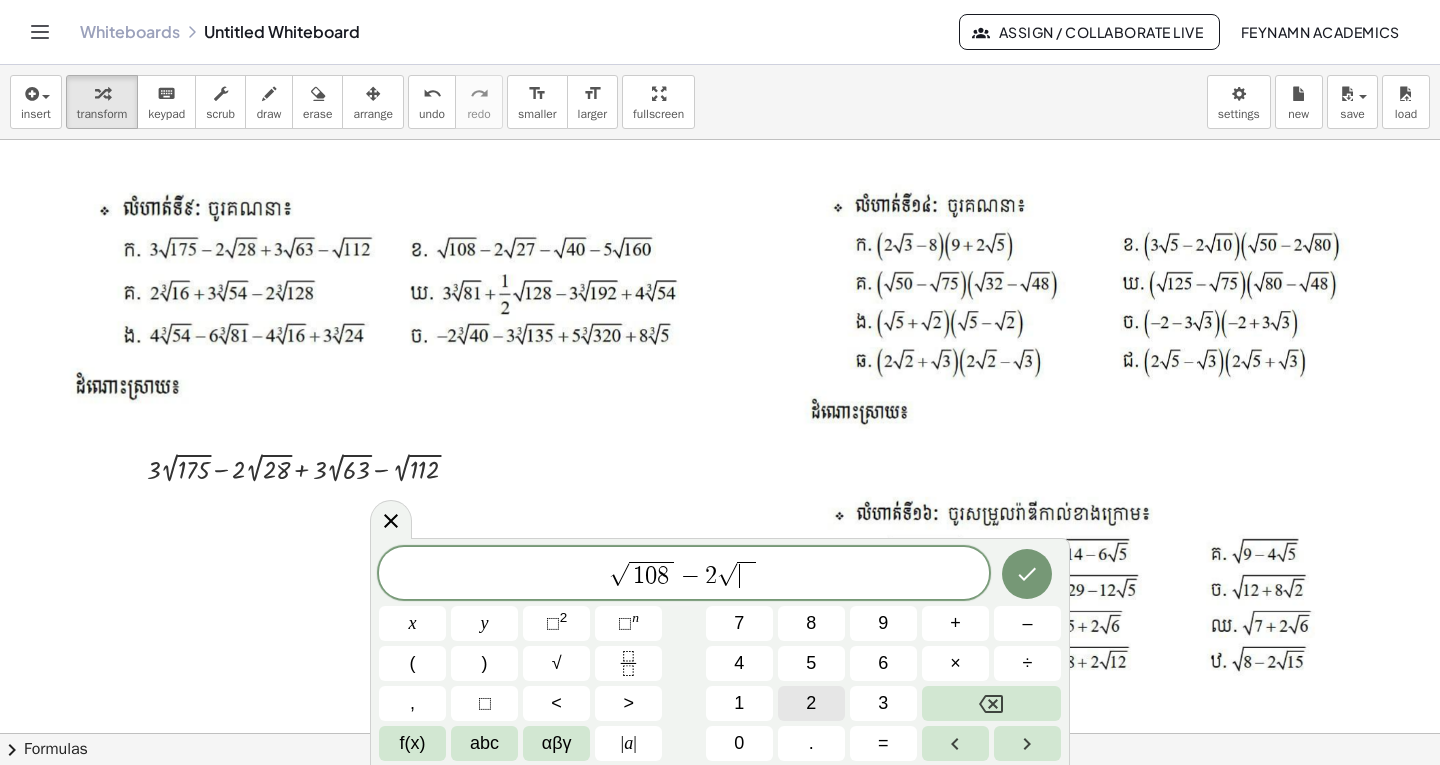 click on "2" at bounding box center (811, 703) 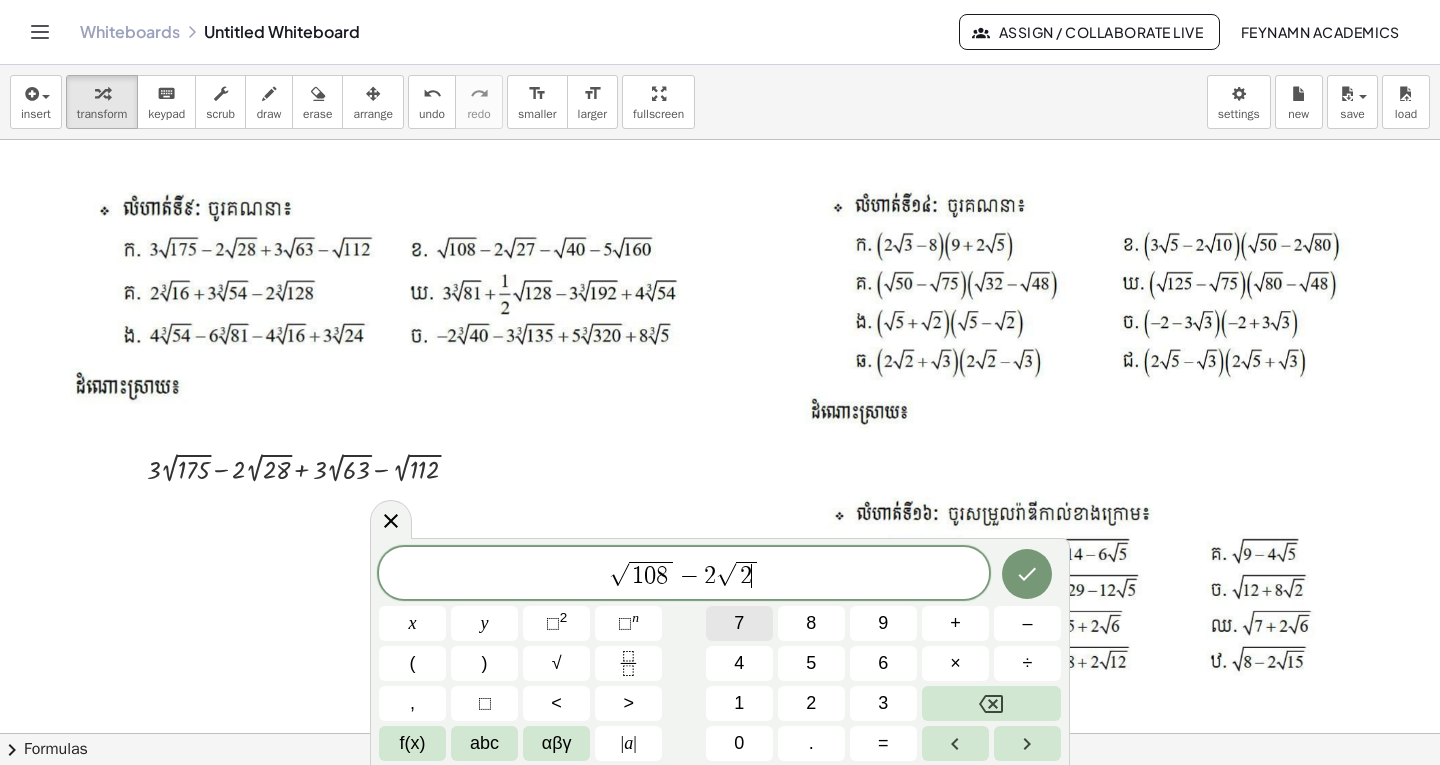 click on "7" at bounding box center [739, 623] 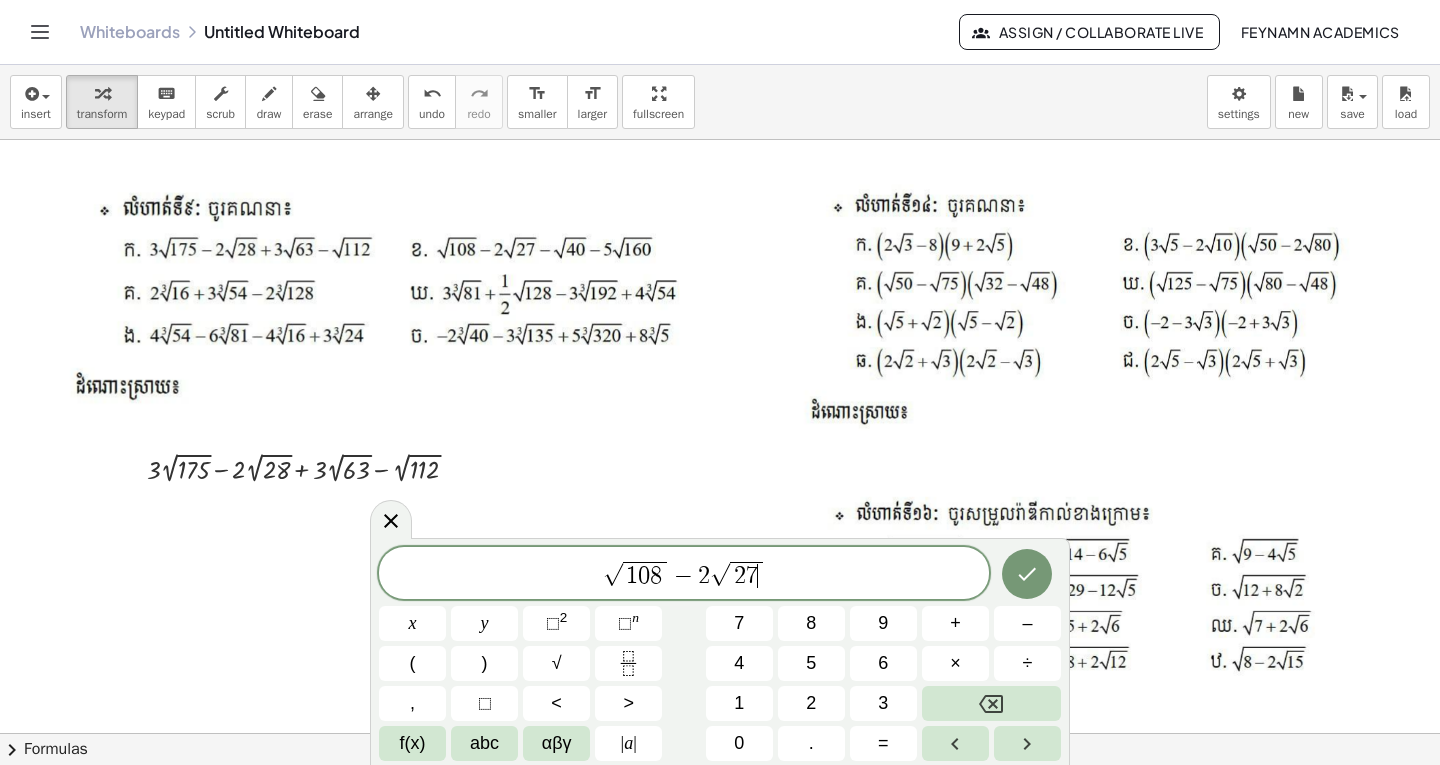 click on "√ 1 0 8 − 2 √ 2 7 ​" at bounding box center [684, 574] 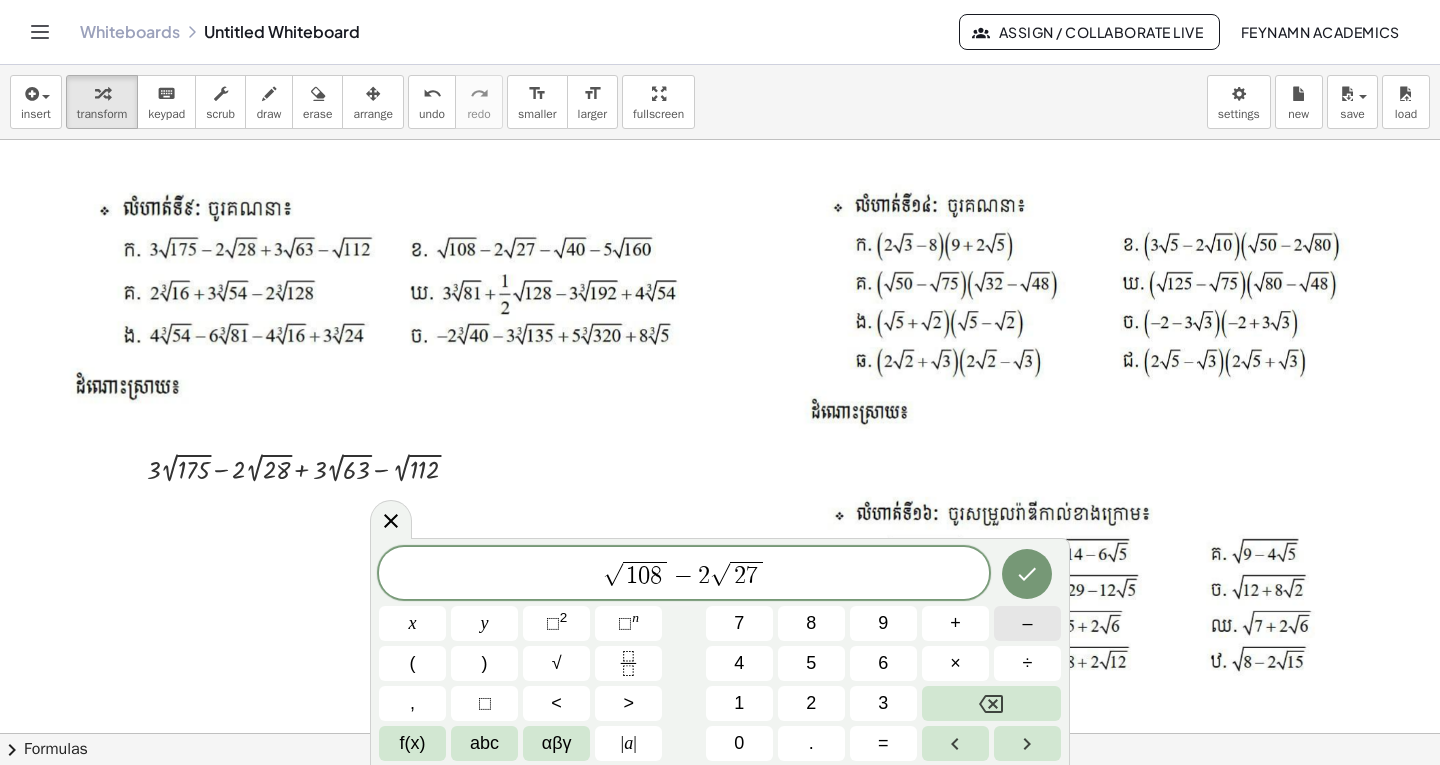 click on "–" at bounding box center [1027, 623] 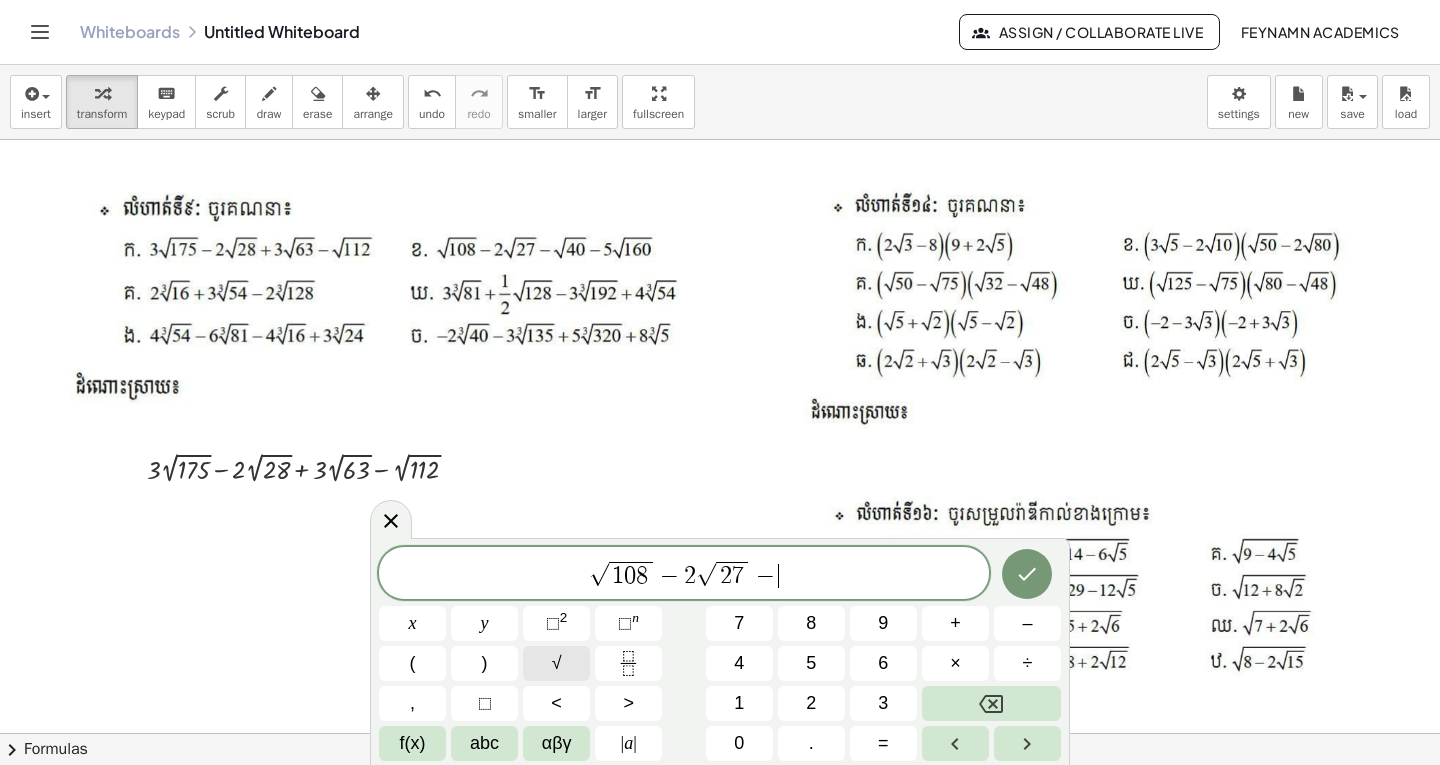 click on "√" at bounding box center [556, 663] 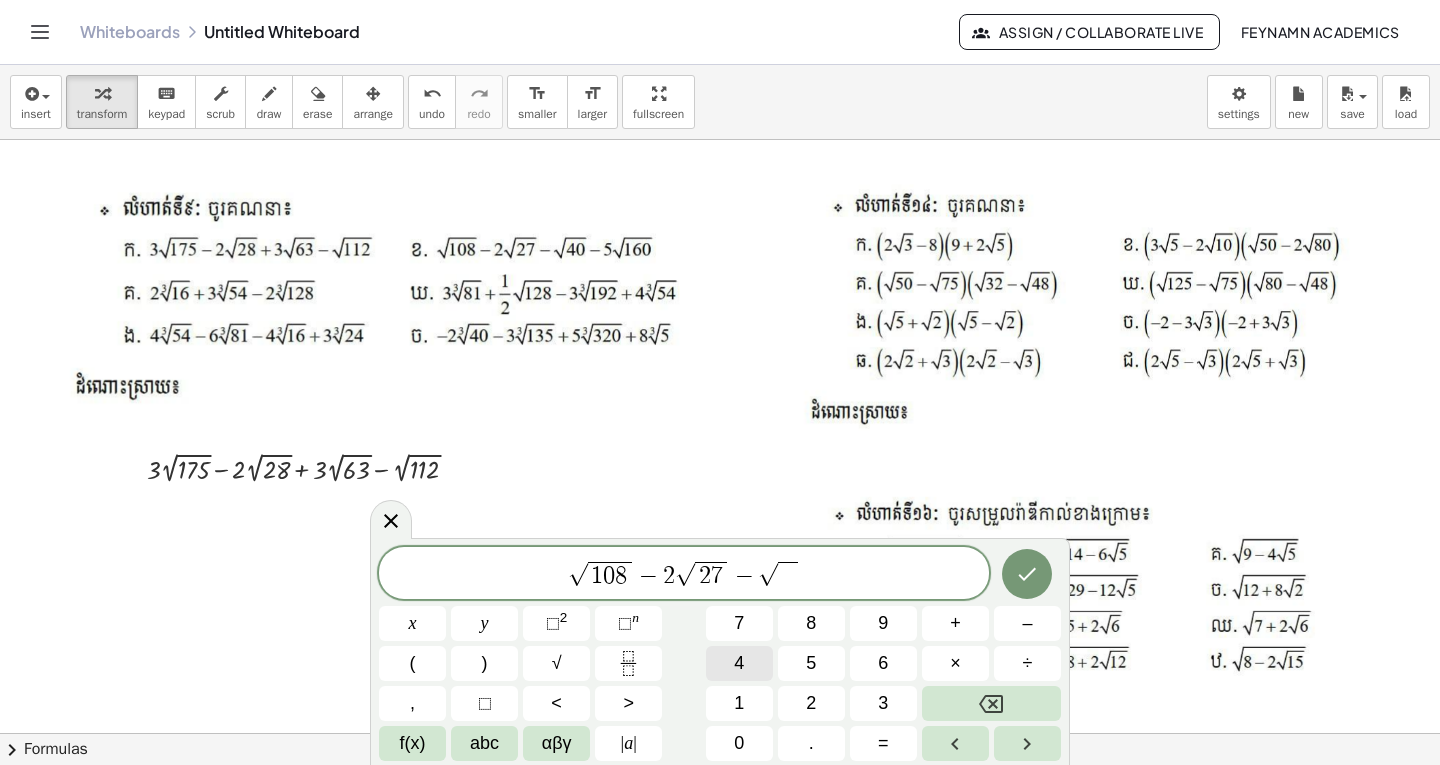click on "4" at bounding box center [739, 663] 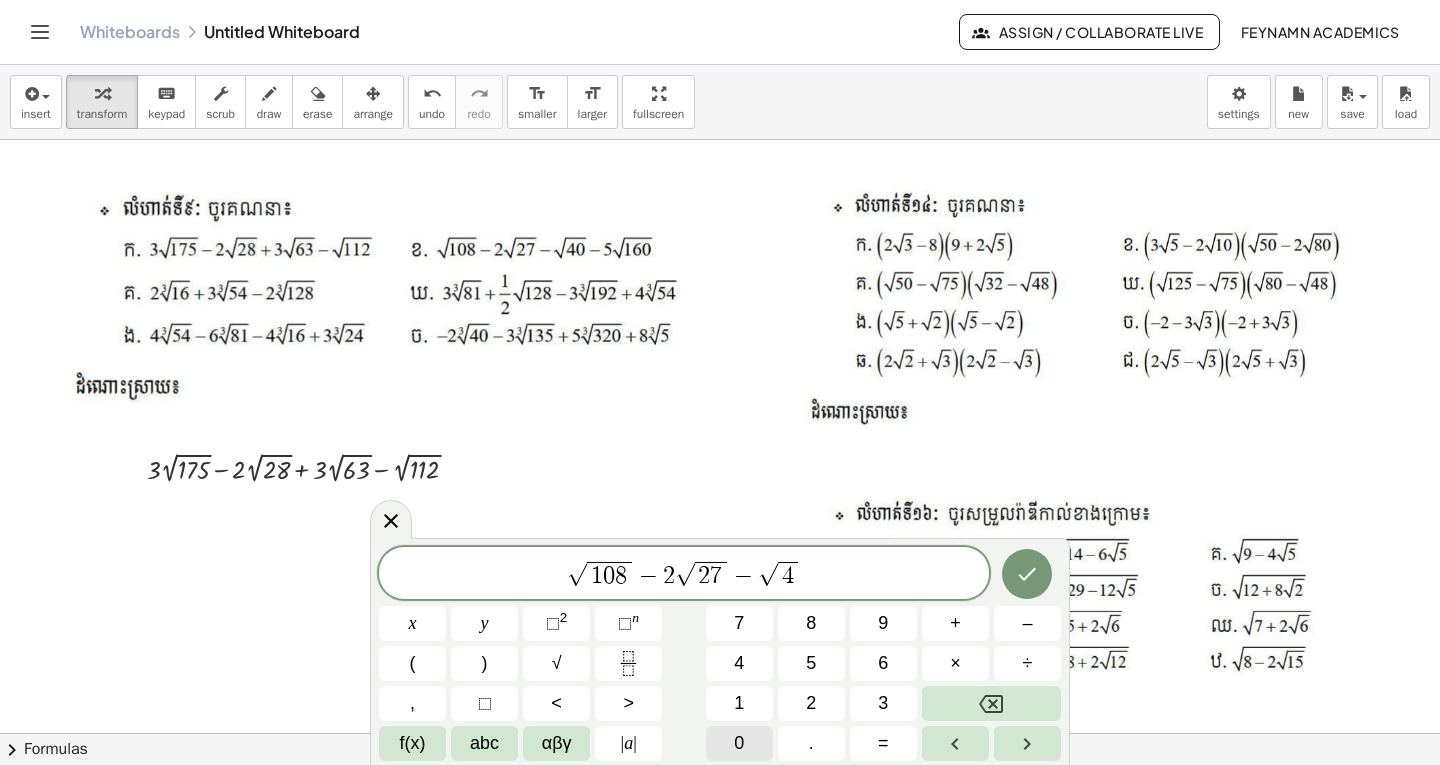 click on "0" at bounding box center (739, 743) 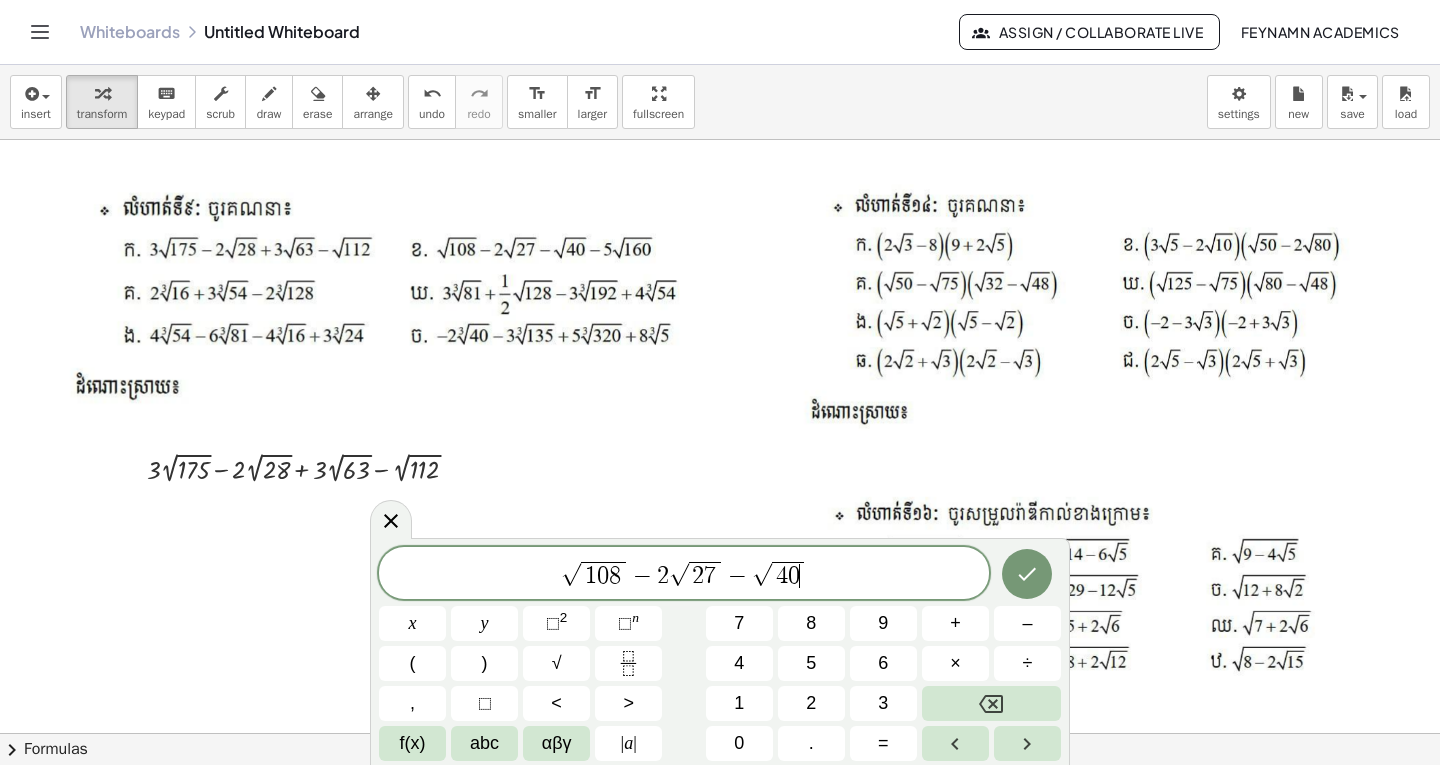 click on "√ 1 0 8 − 2 √ 2 7 − √ 4 0 ​" at bounding box center [684, 574] 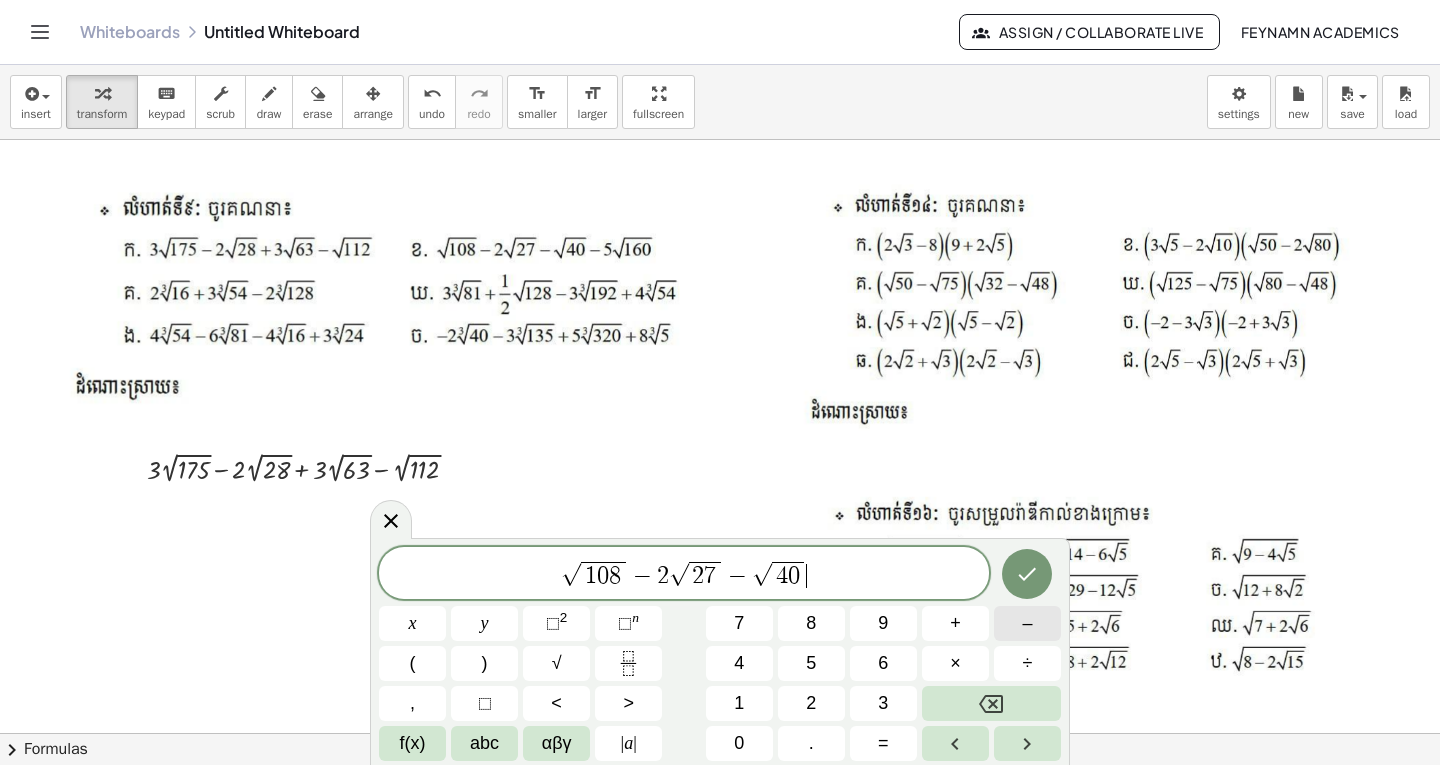 click on "–" at bounding box center (1027, 623) 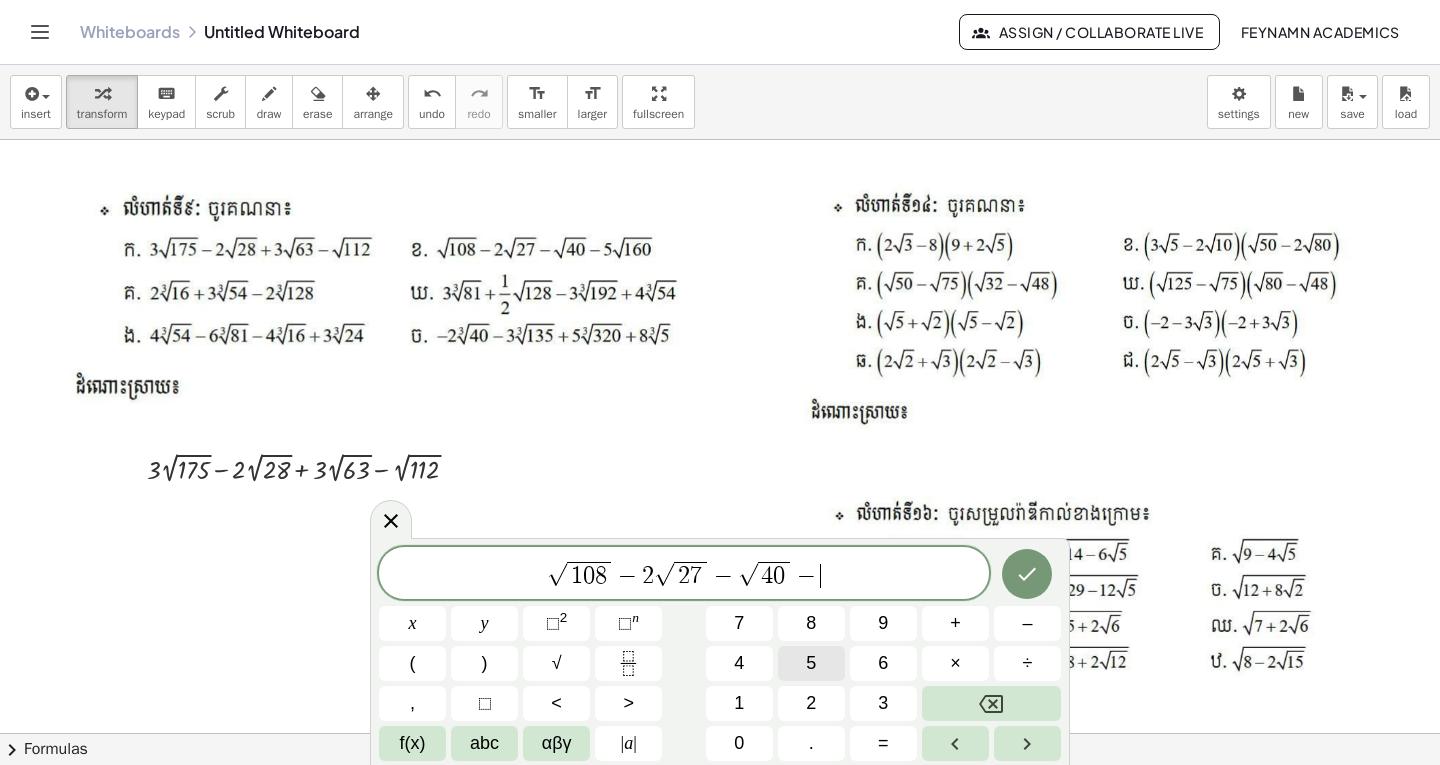 click on "5" at bounding box center [811, 663] 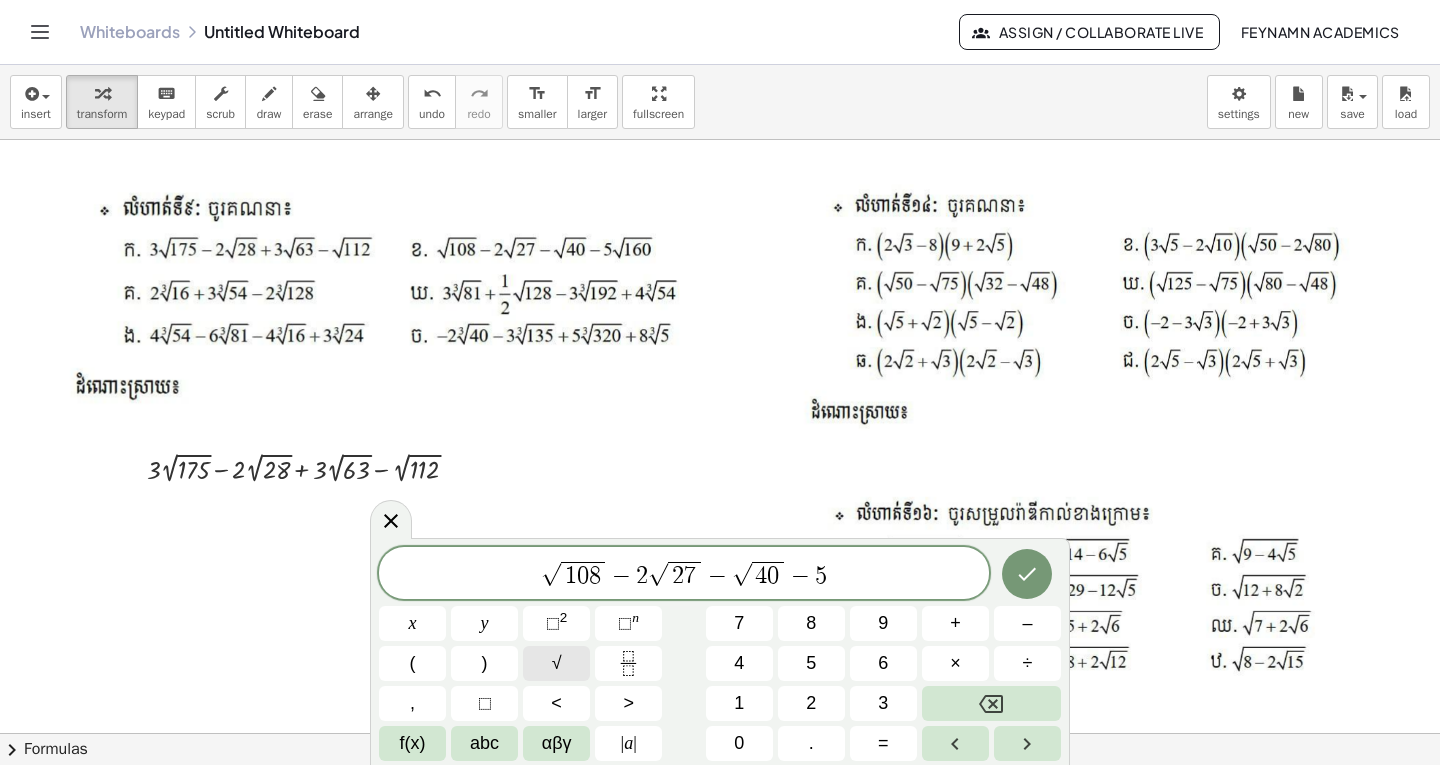 click on "√" at bounding box center [556, 663] 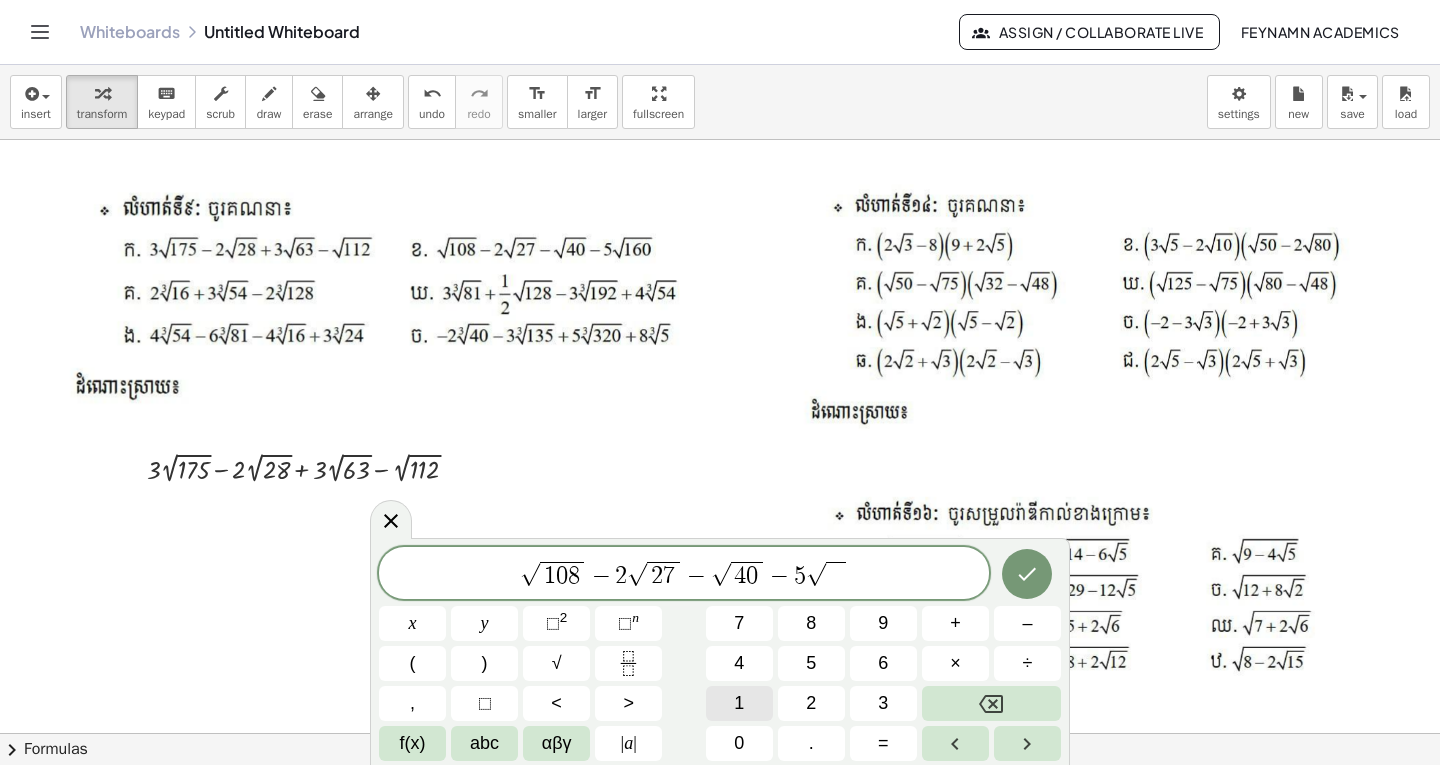 click on "1" at bounding box center [739, 703] 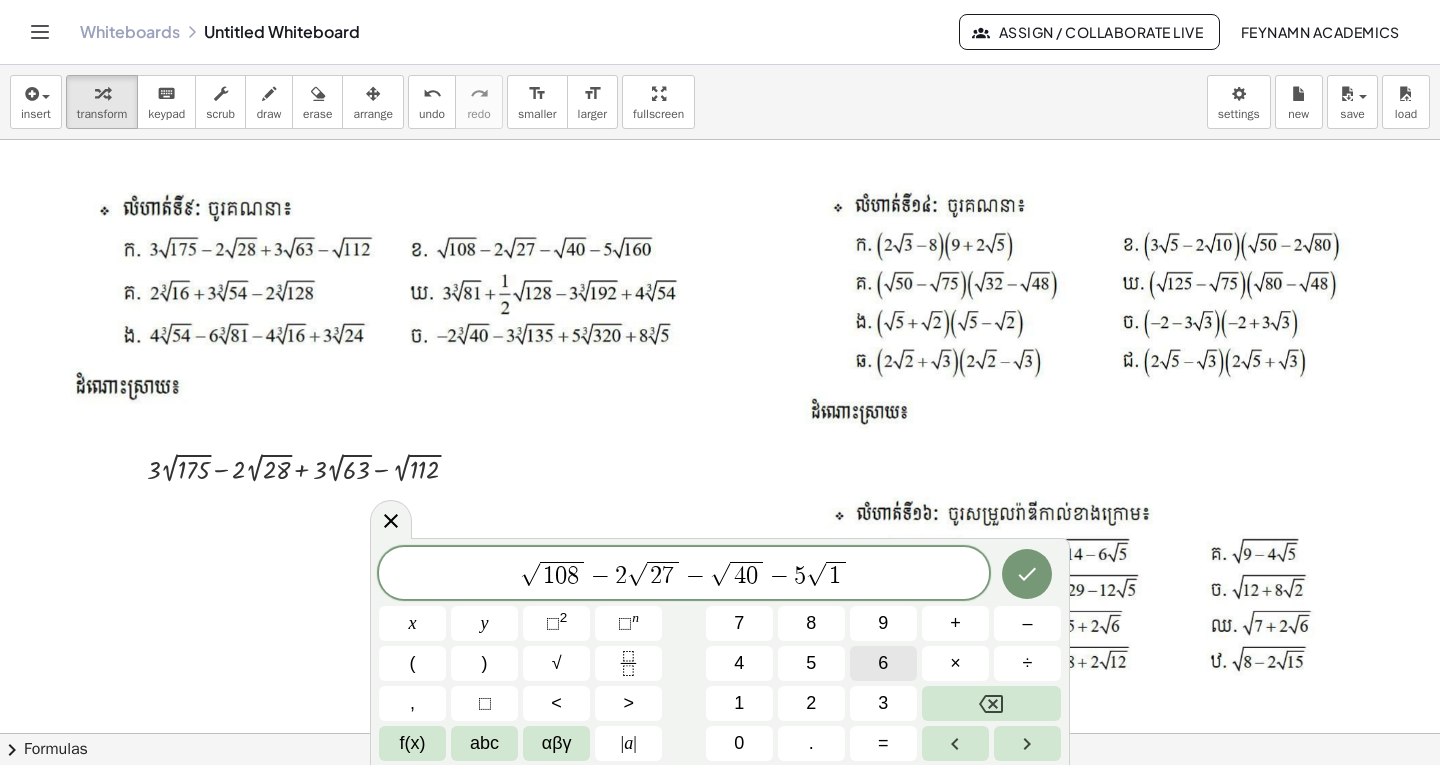 click on "6" at bounding box center [883, 663] 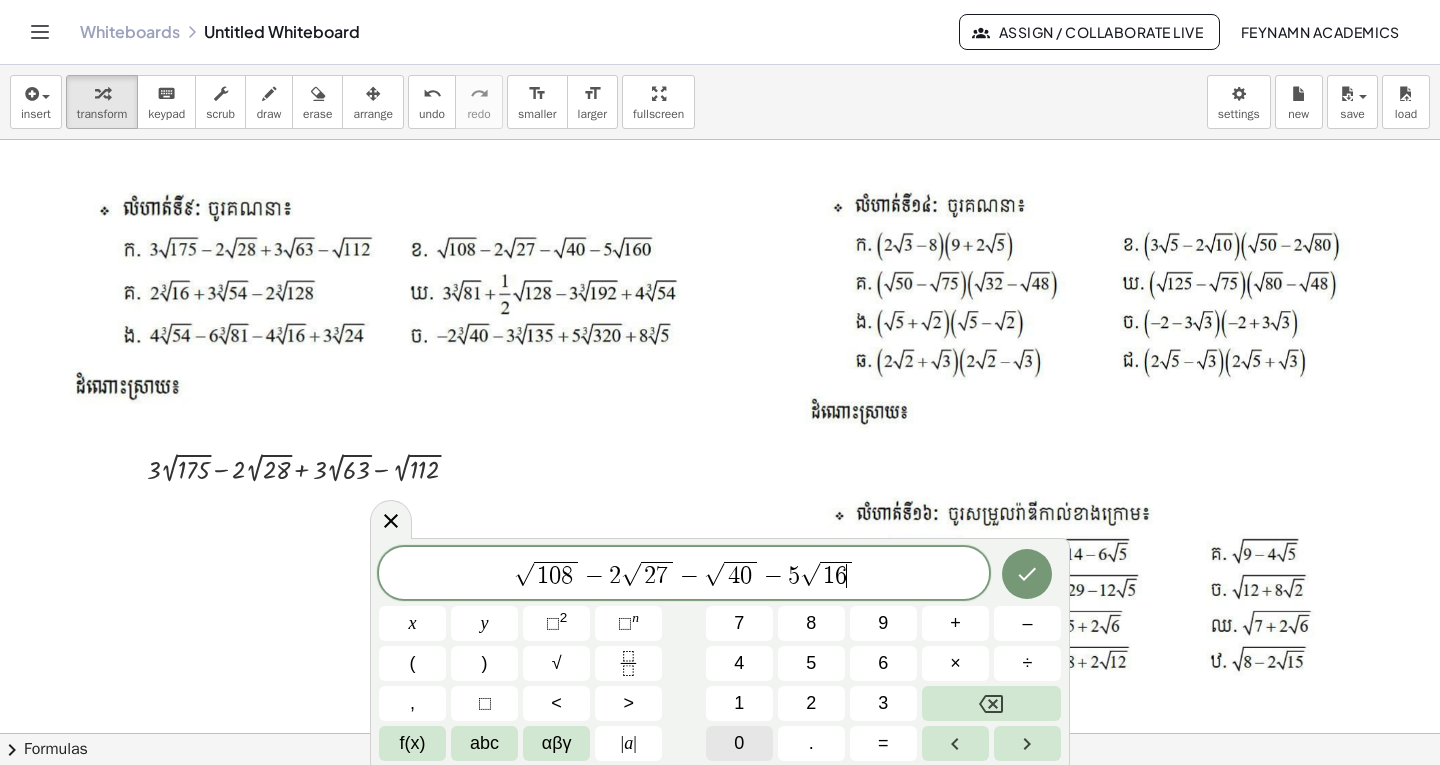 click on "0" at bounding box center [739, 743] 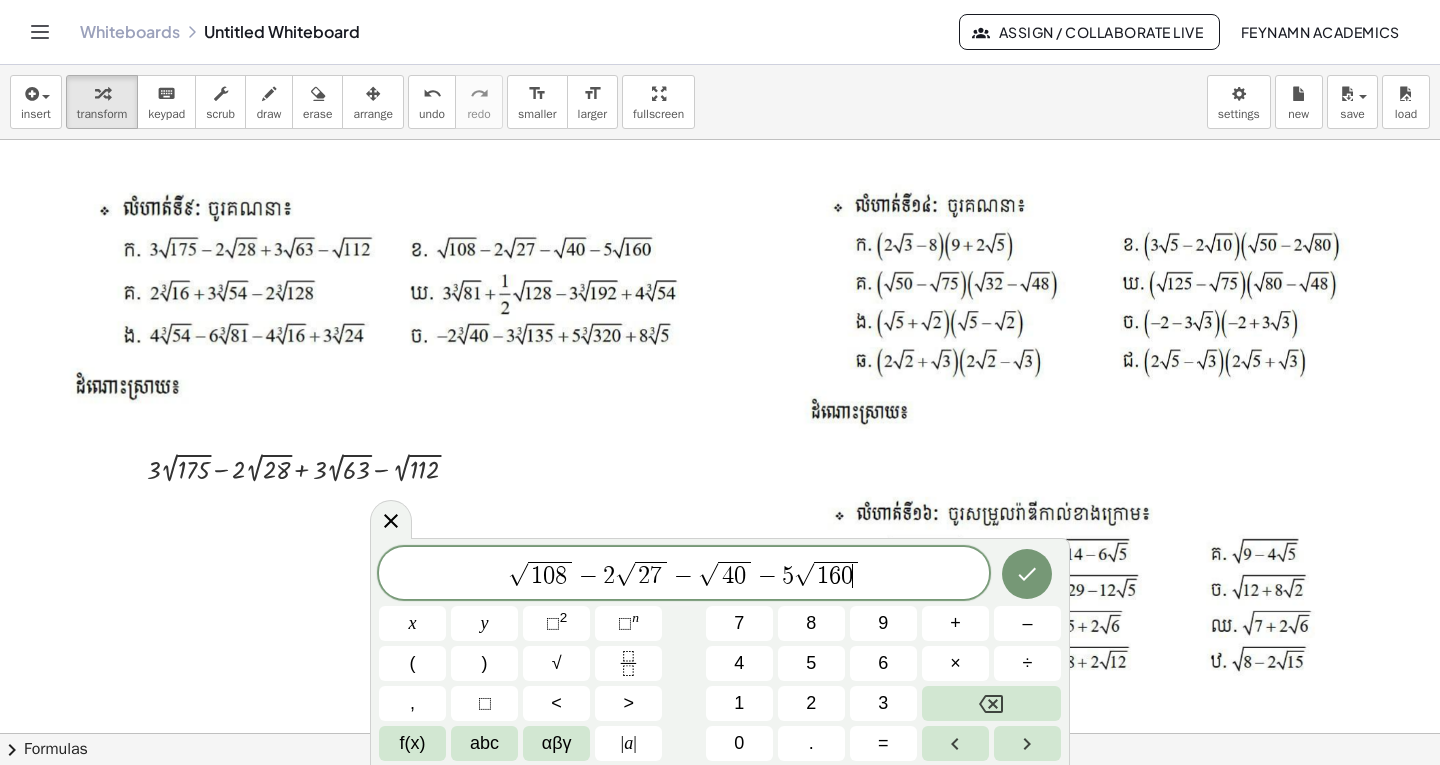click on "√ 1 0 8 − 2 √ 2 7 − √ 4 0 − 5 √ 1 6 0 ​" at bounding box center (684, 574) 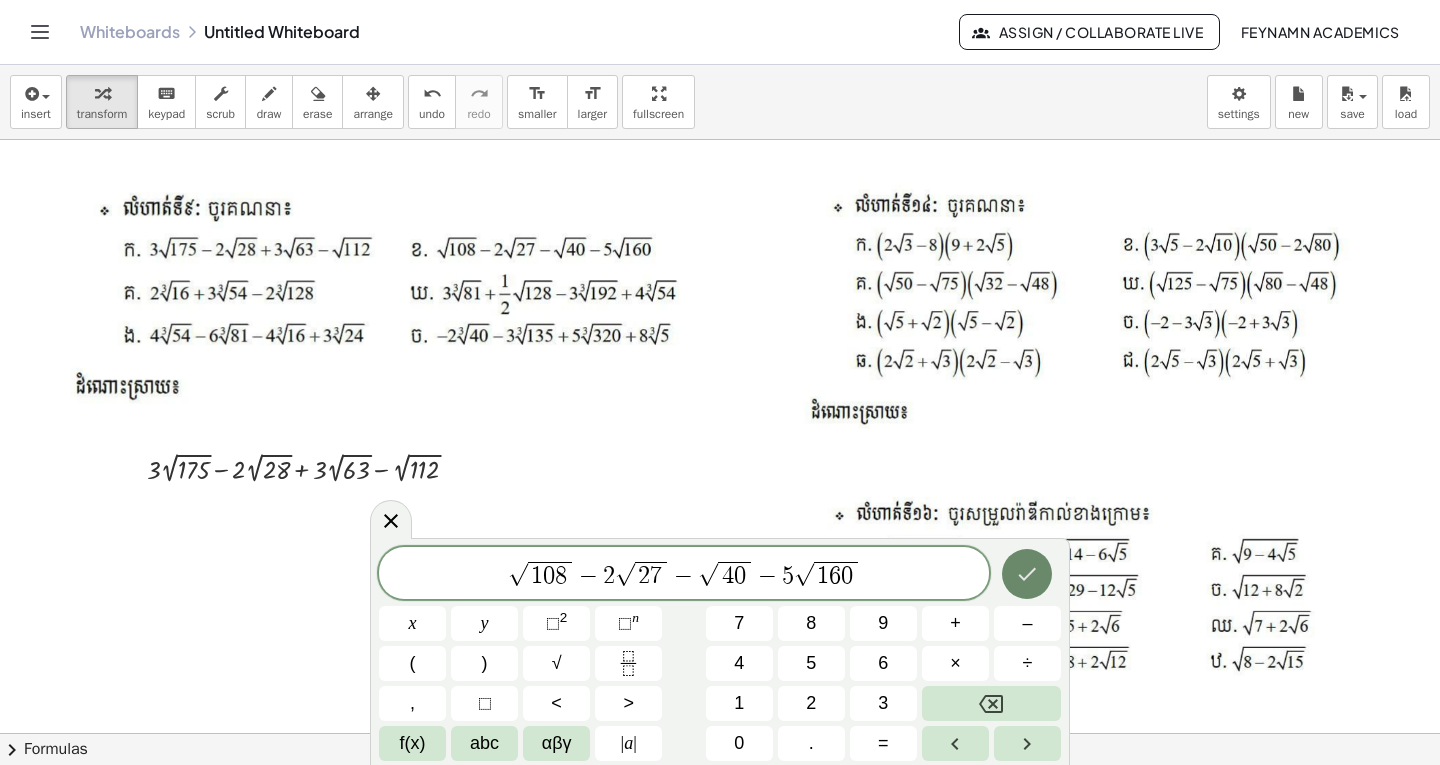 click at bounding box center [1027, 574] 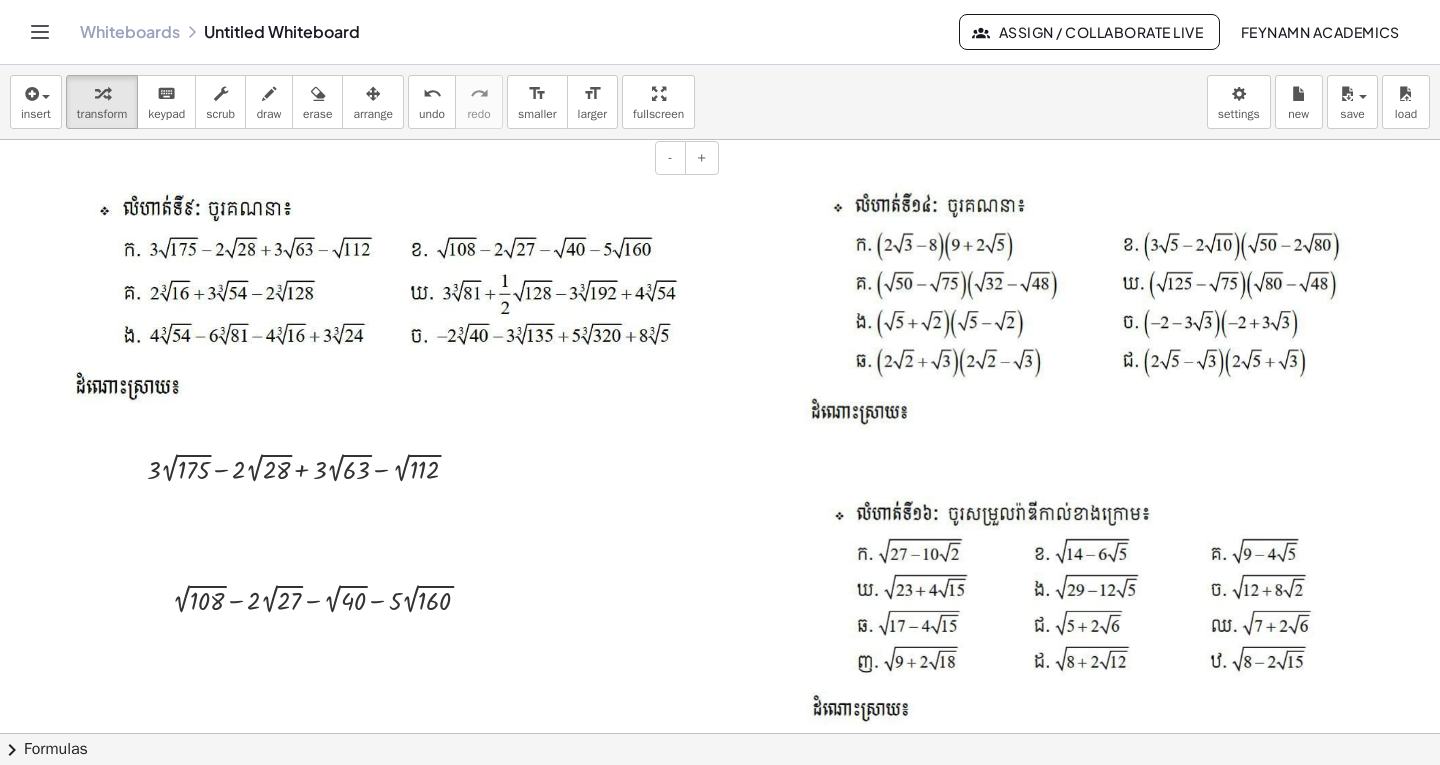 scroll, scrollTop: 200, scrollLeft: 0, axis: vertical 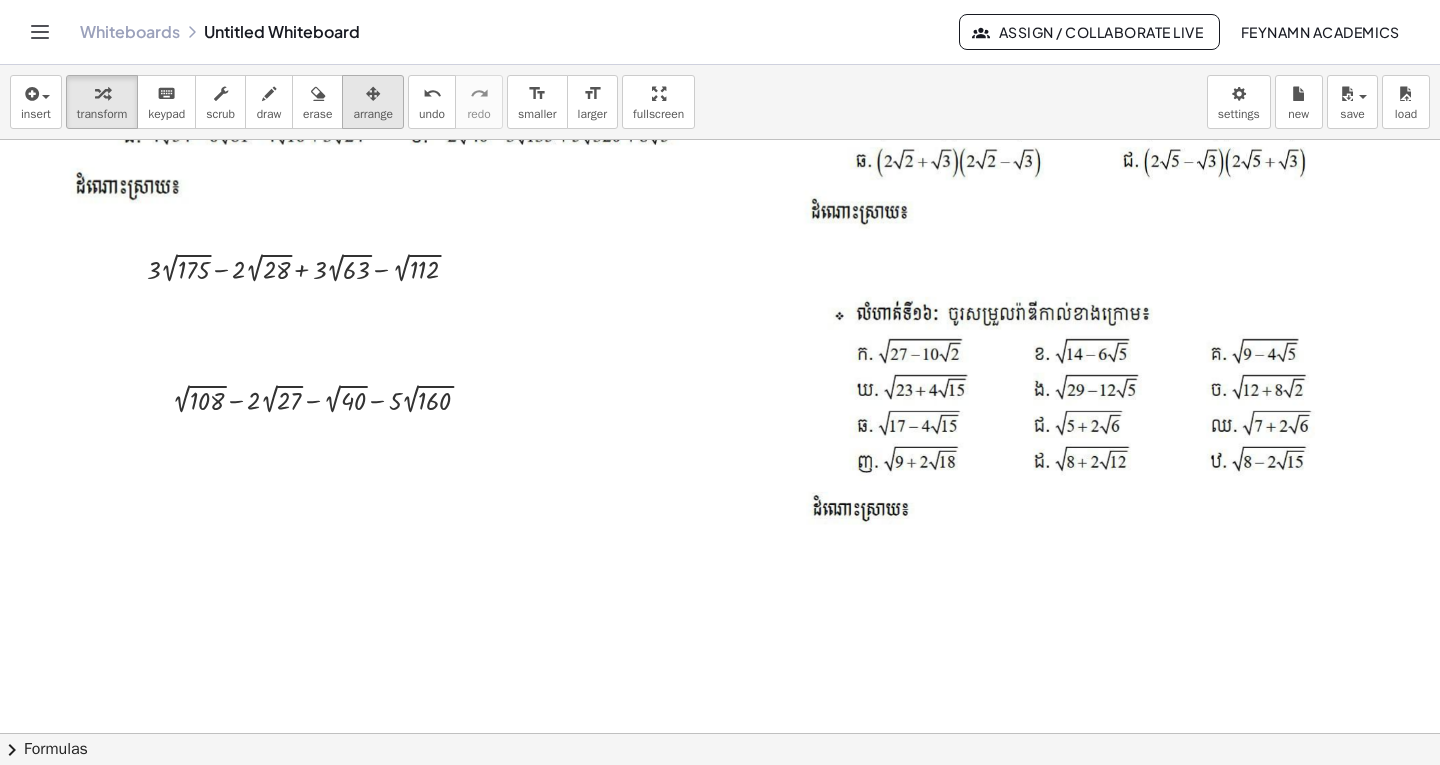 click at bounding box center [373, 93] 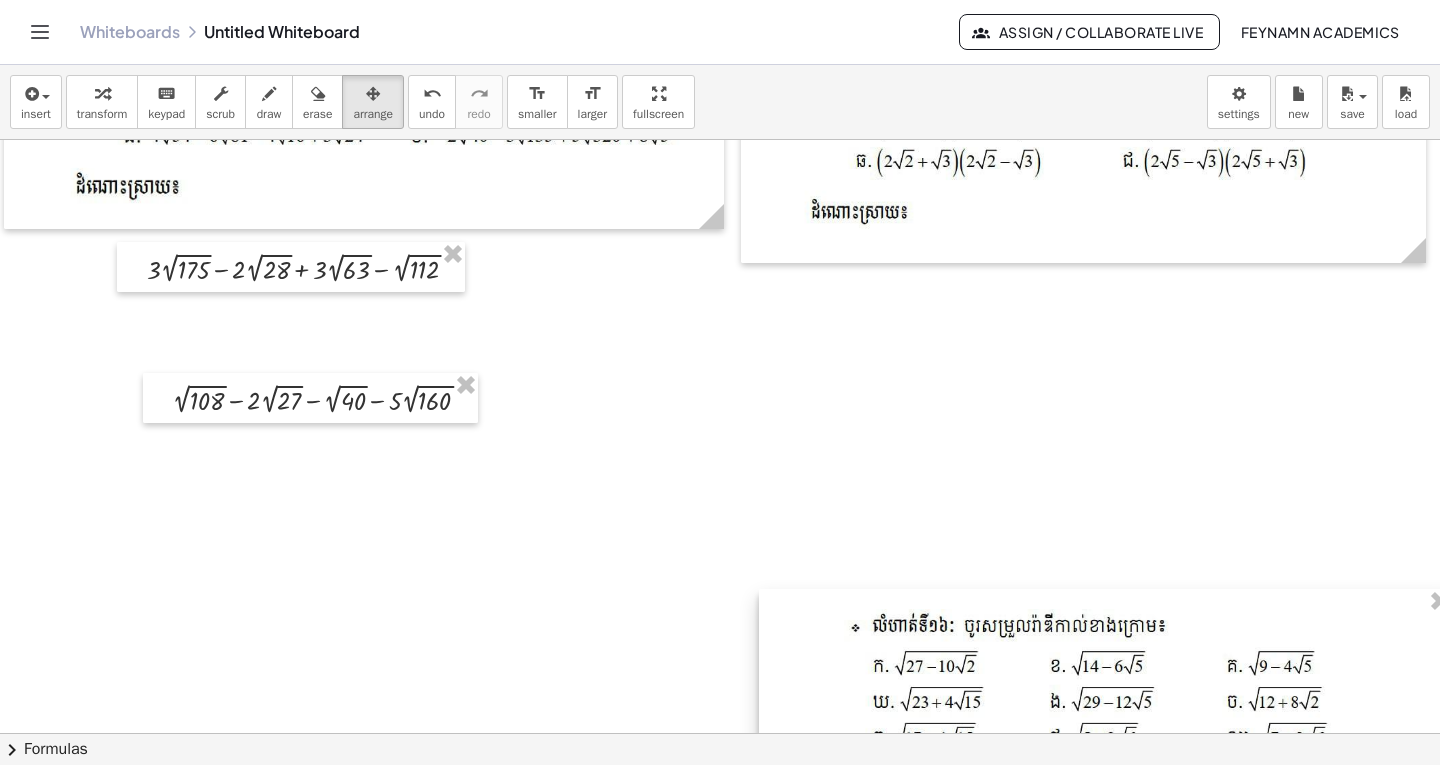 drag, startPoint x: 1227, startPoint y: 456, endPoint x: 1238, endPoint y: 750, distance: 294.20572 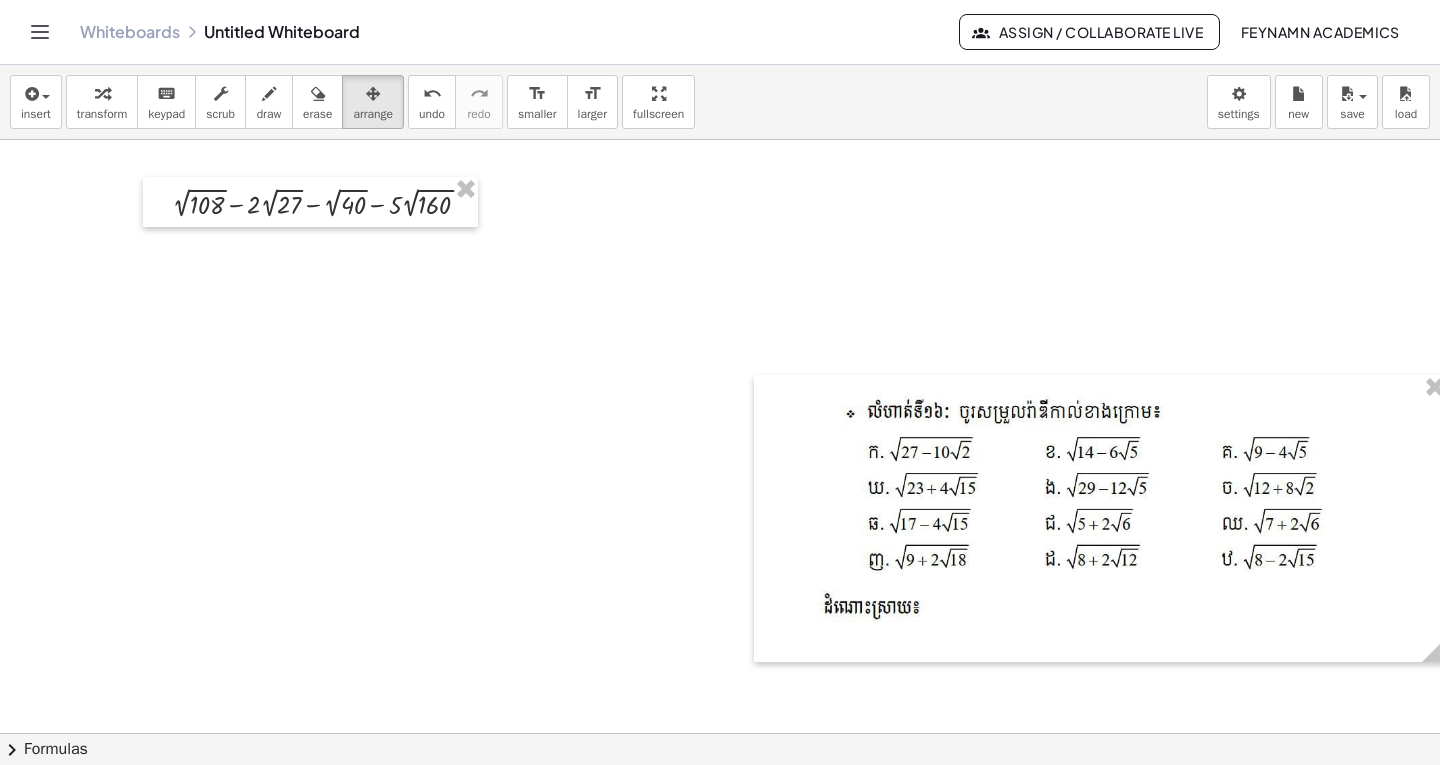 scroll, scrollTop: 600, scrollLeft: 0, axis: vertical 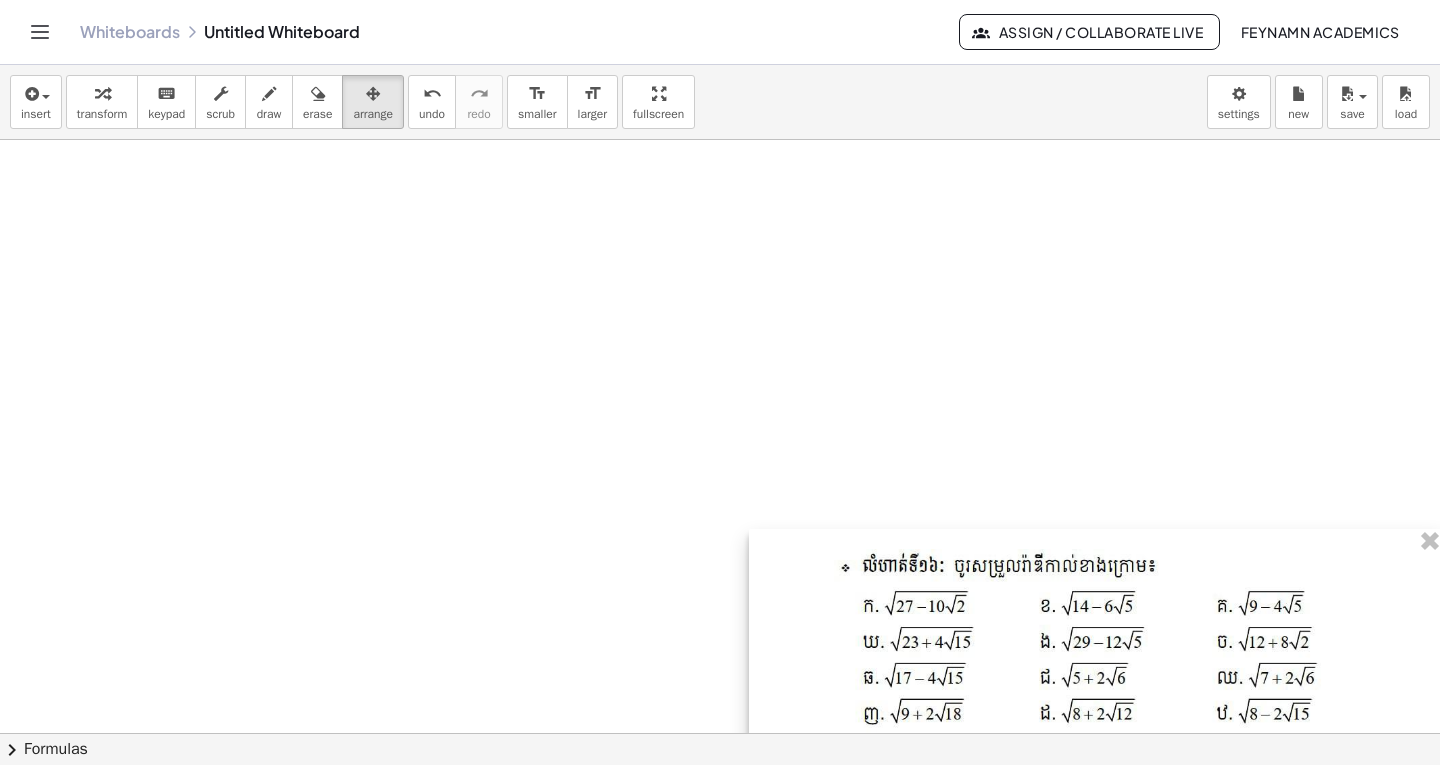 drag, startPoint x: 997, startPoint y: 380, endPoint x: 1010, endPoint y: 547, distance: 167.50522 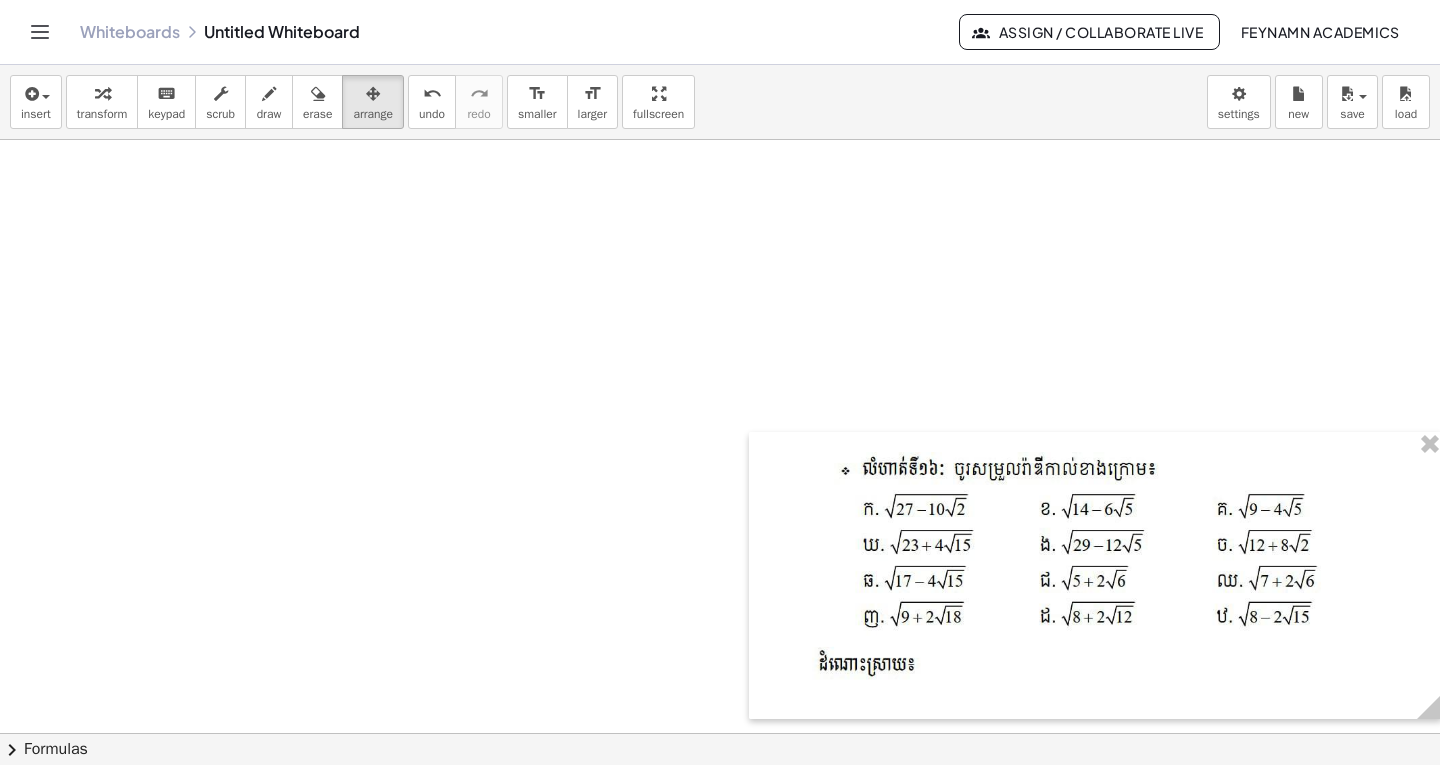 scroll, scrollTop: 738, scrollLeft: 0, axis: vertical 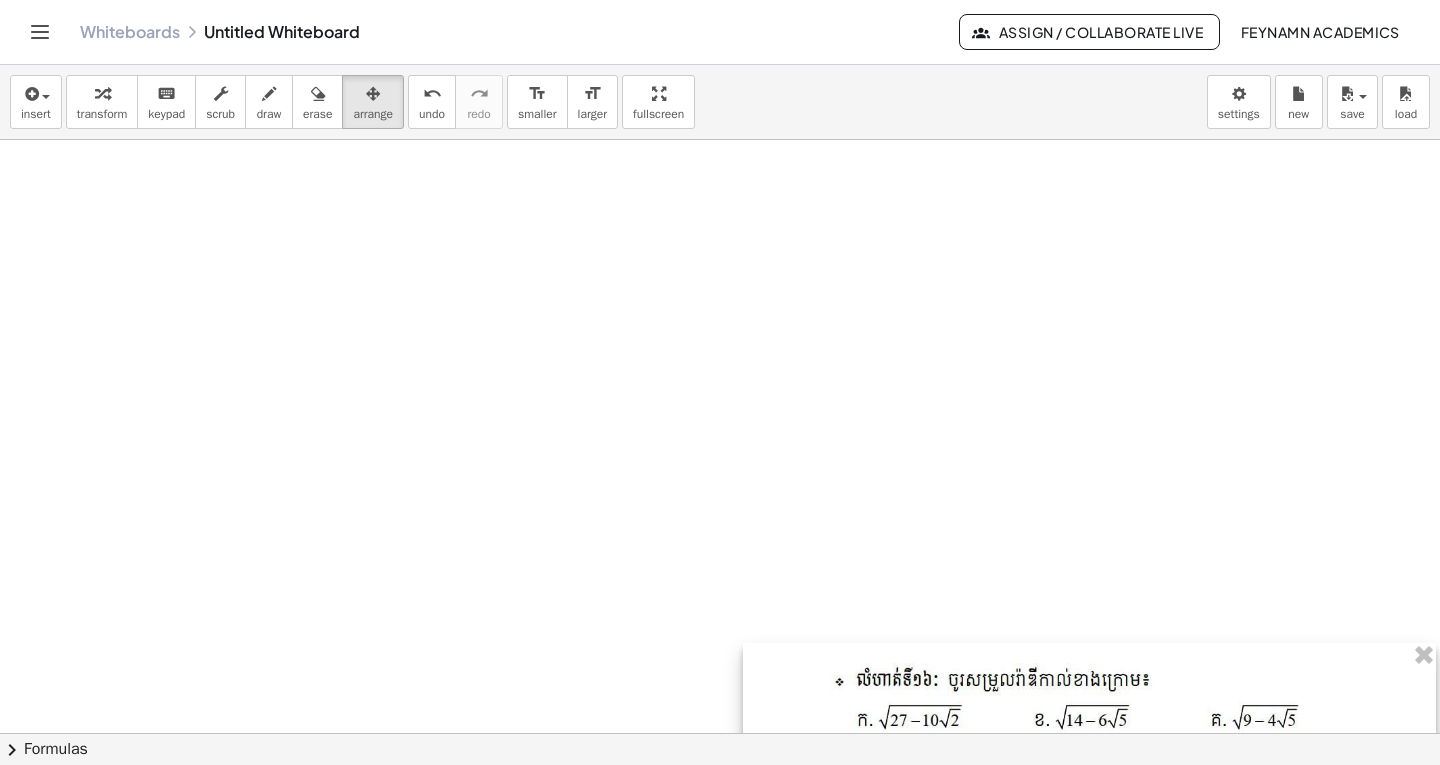 drag, startPoint x: 1006, startPoint y: 486, endPoint x: 1006, endPoint y: 577, distance: 91 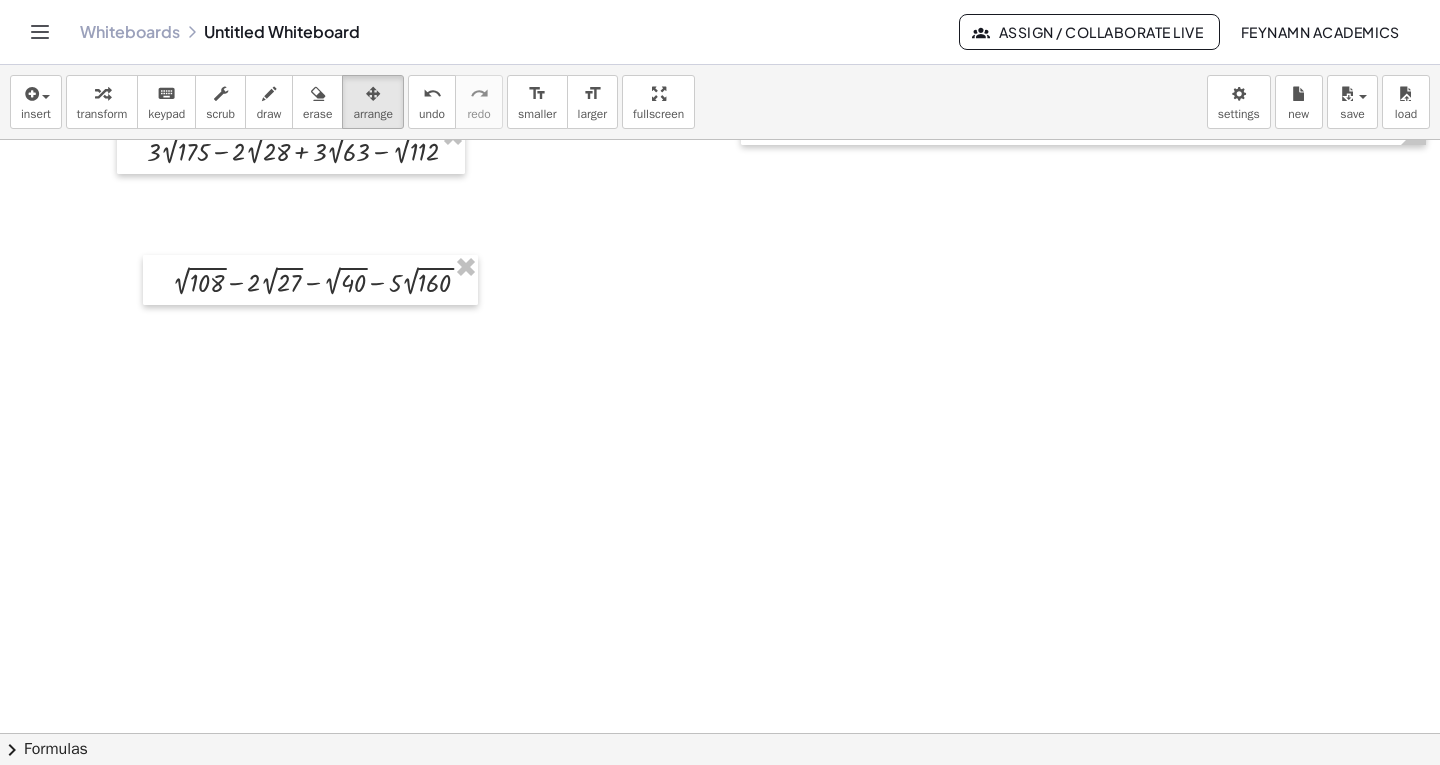 scroll, scrollTop: 138, scrollLeft: 0, axis: vertical 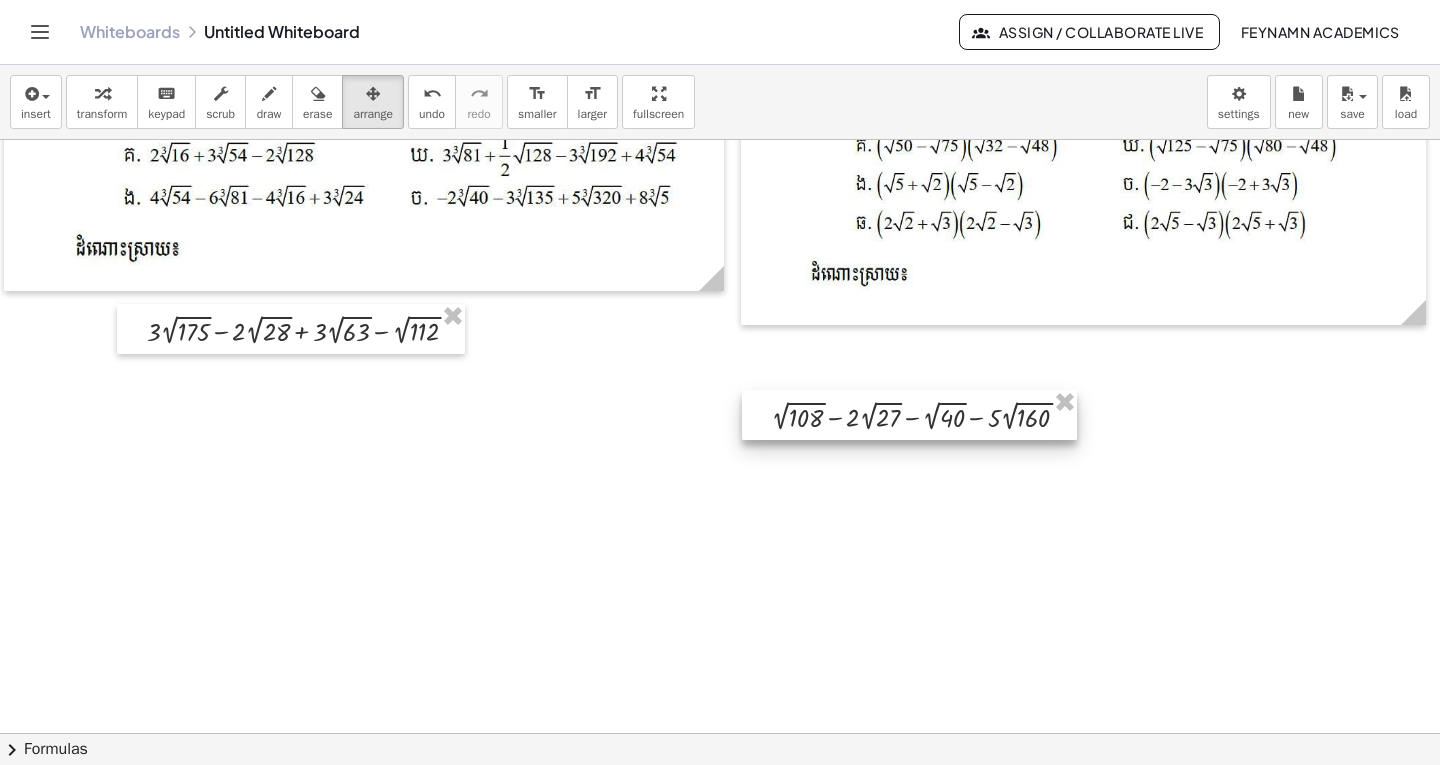 drag, startPoint x: 408, startPoint y: 462, endPoint x: 1012, endPoint y: 409, distance: 606.32086 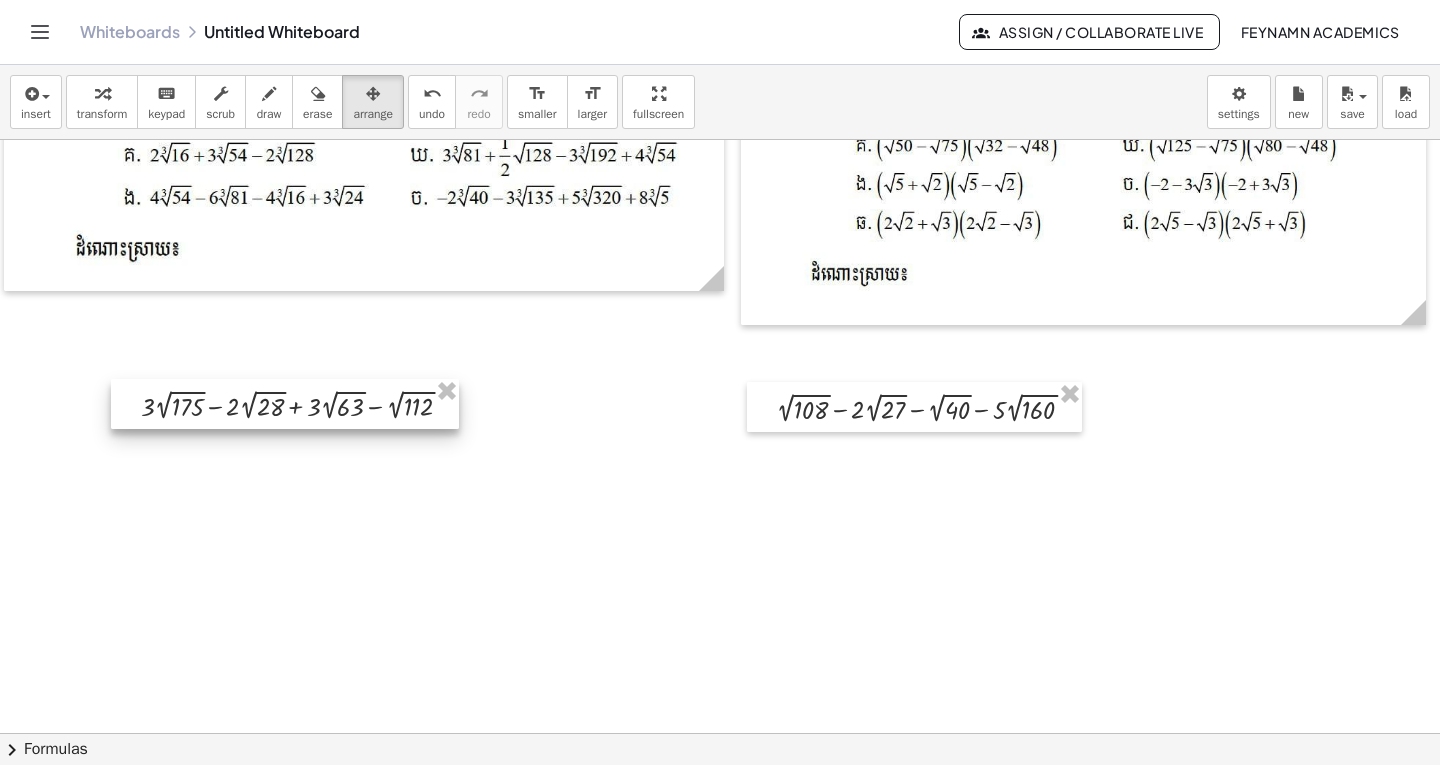 drag, startPoint x: 336, startPoint y: 341, endPoint x: 330, endPoint y: 416, distance: 75.23962 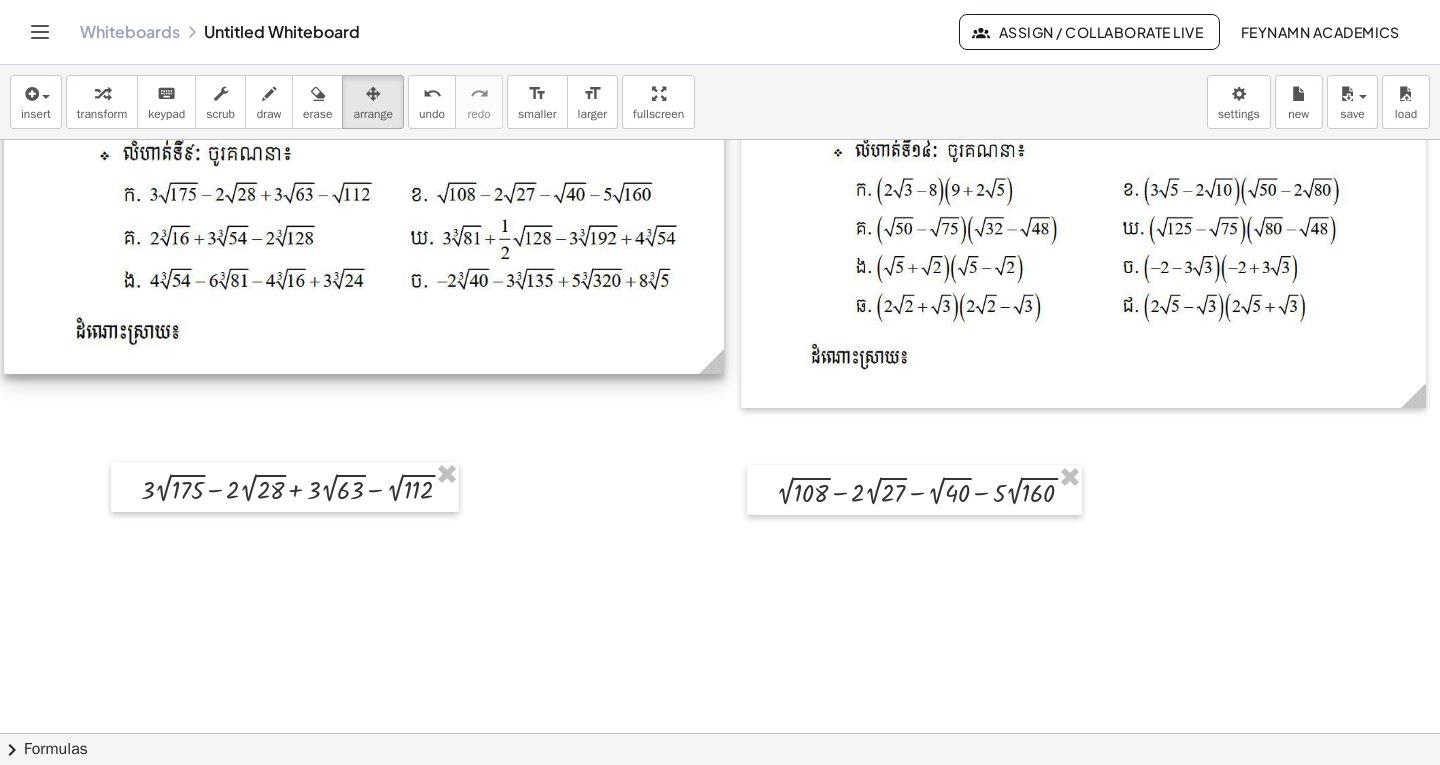 scroll, scrollTop: 0, scrollLeft: 0, axis: both 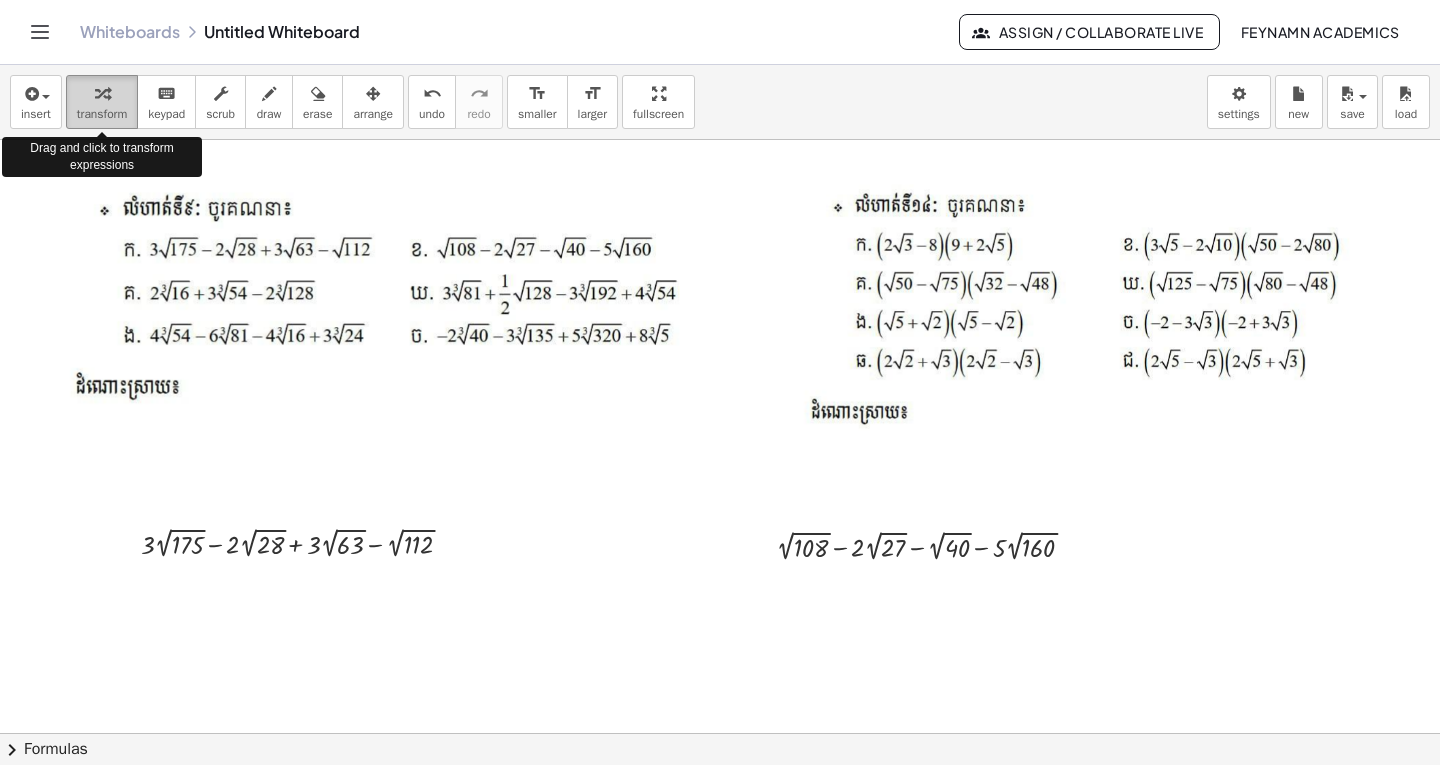 click at bounding box center (102, 93) 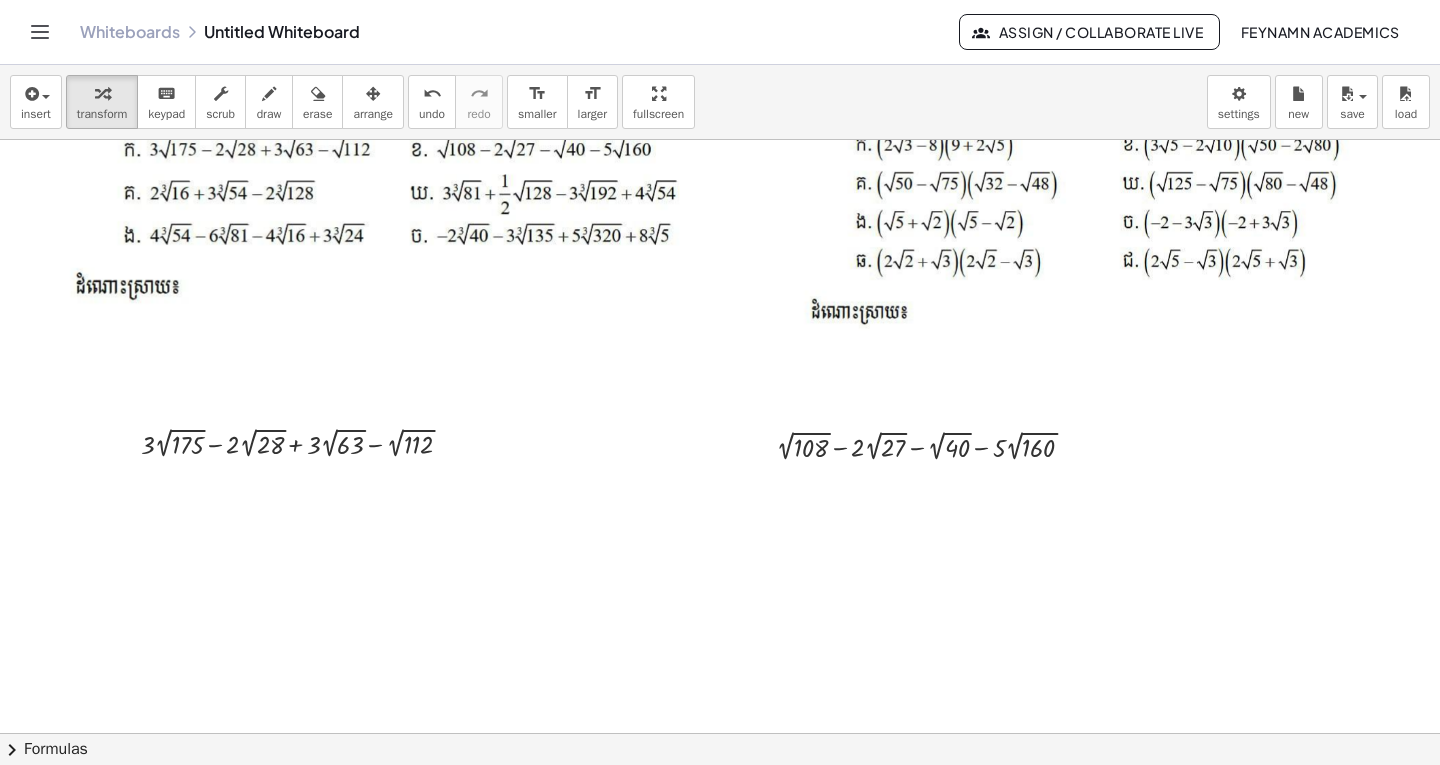 scroll, scrollTop: 0, scrollLeft: 0, axis: both 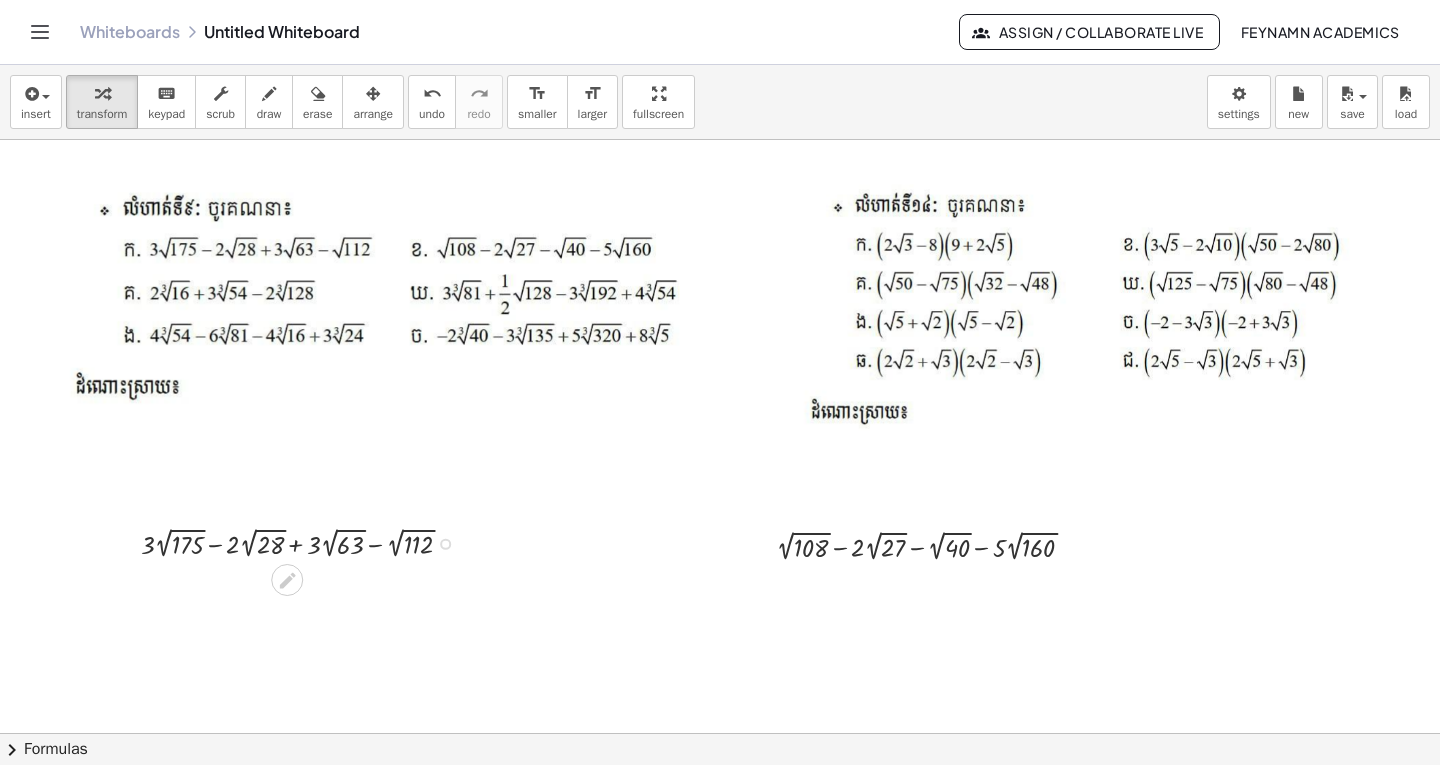 click at bounding box center (304, 542) 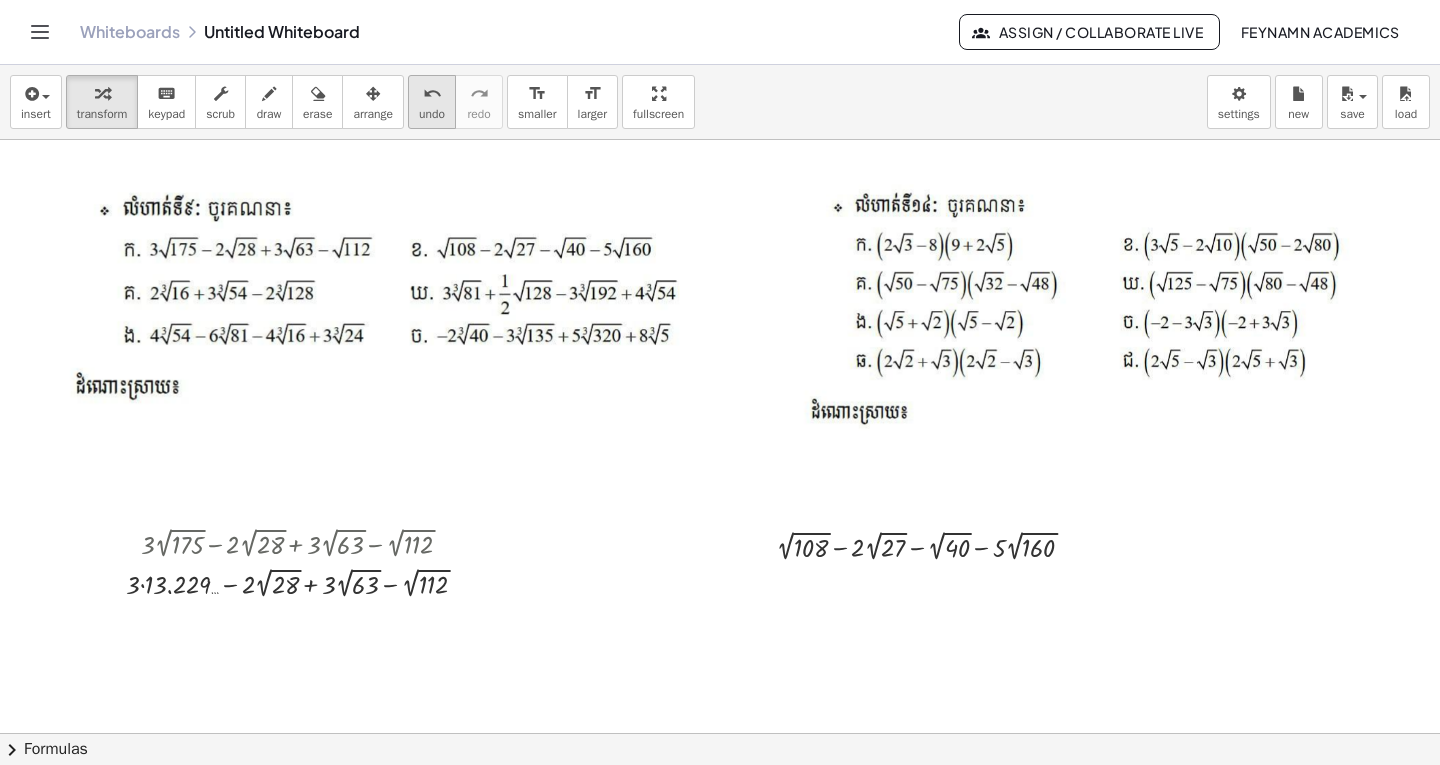 click on "undo" at bounding box center (432, 94) 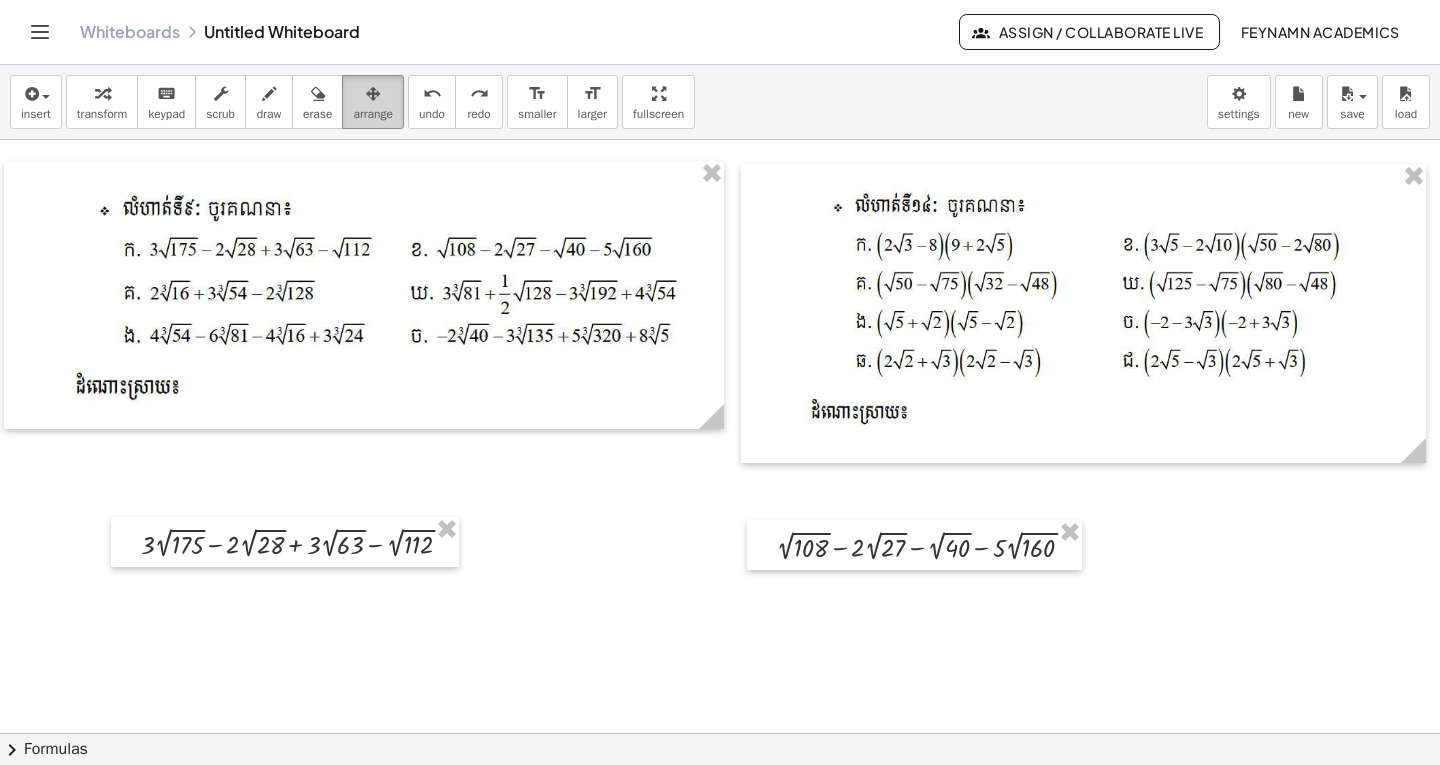 click at bounding box center (373, 93) 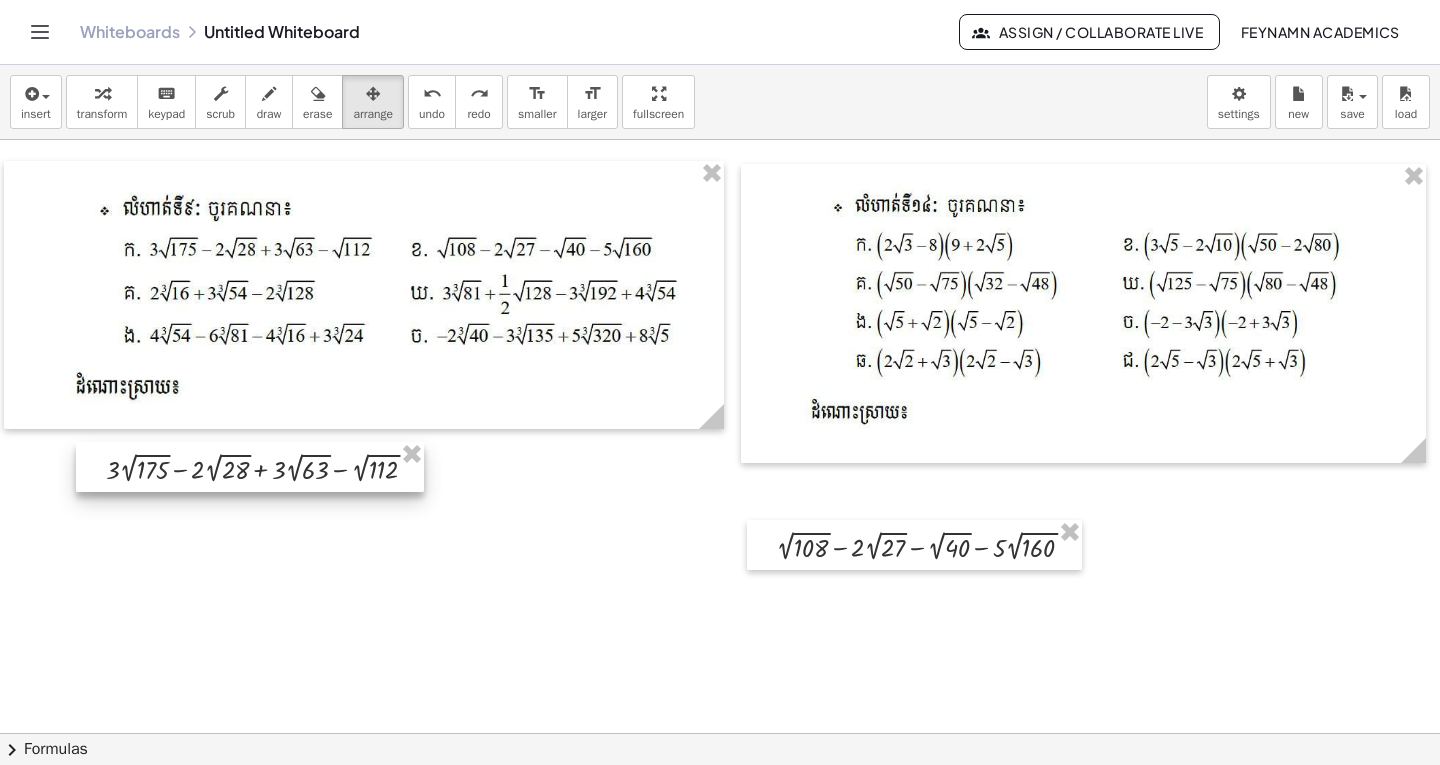 drag, startPoint x: 340, startPoint y: 553, endPoint x: 305, endPoint y: 478, distance: 82.764725 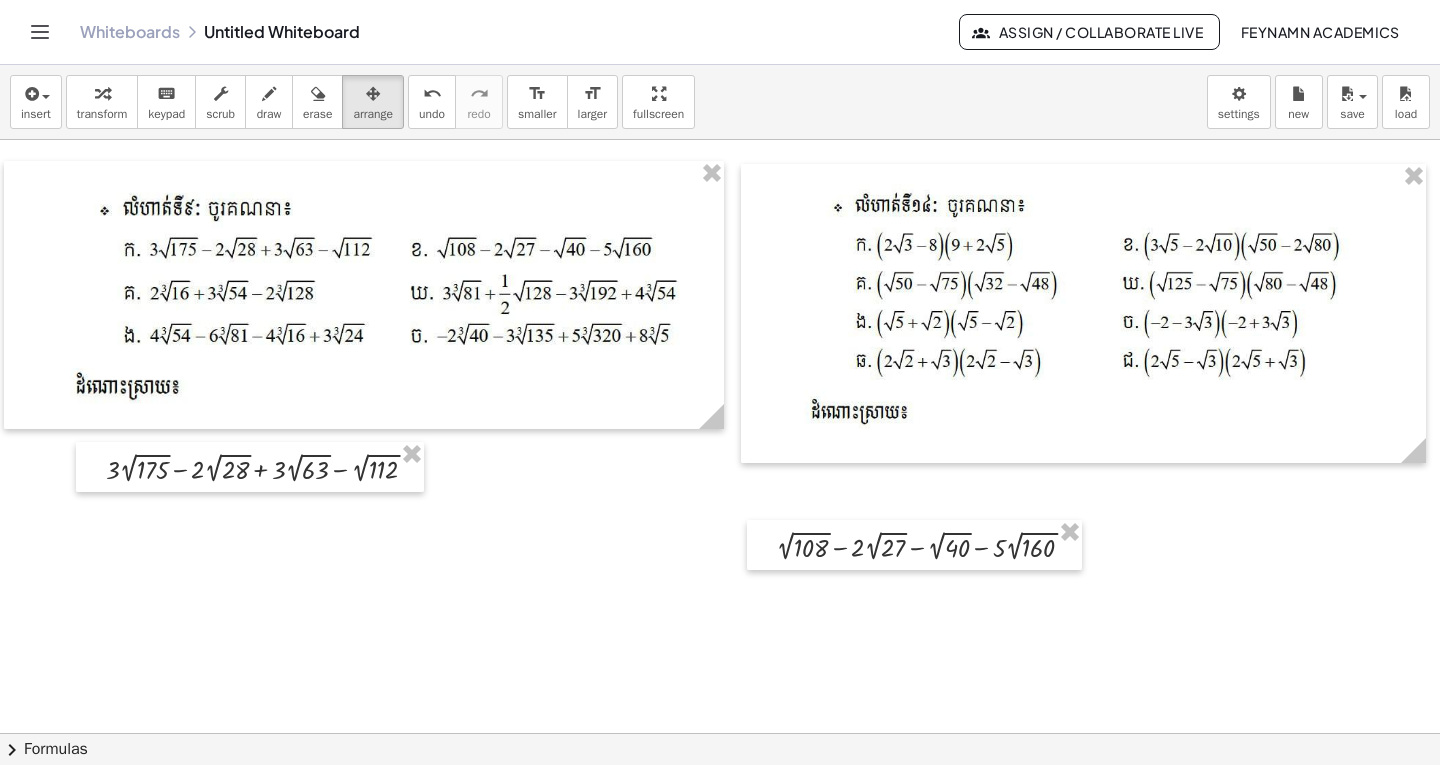 click at bounding box center (726, 1029) 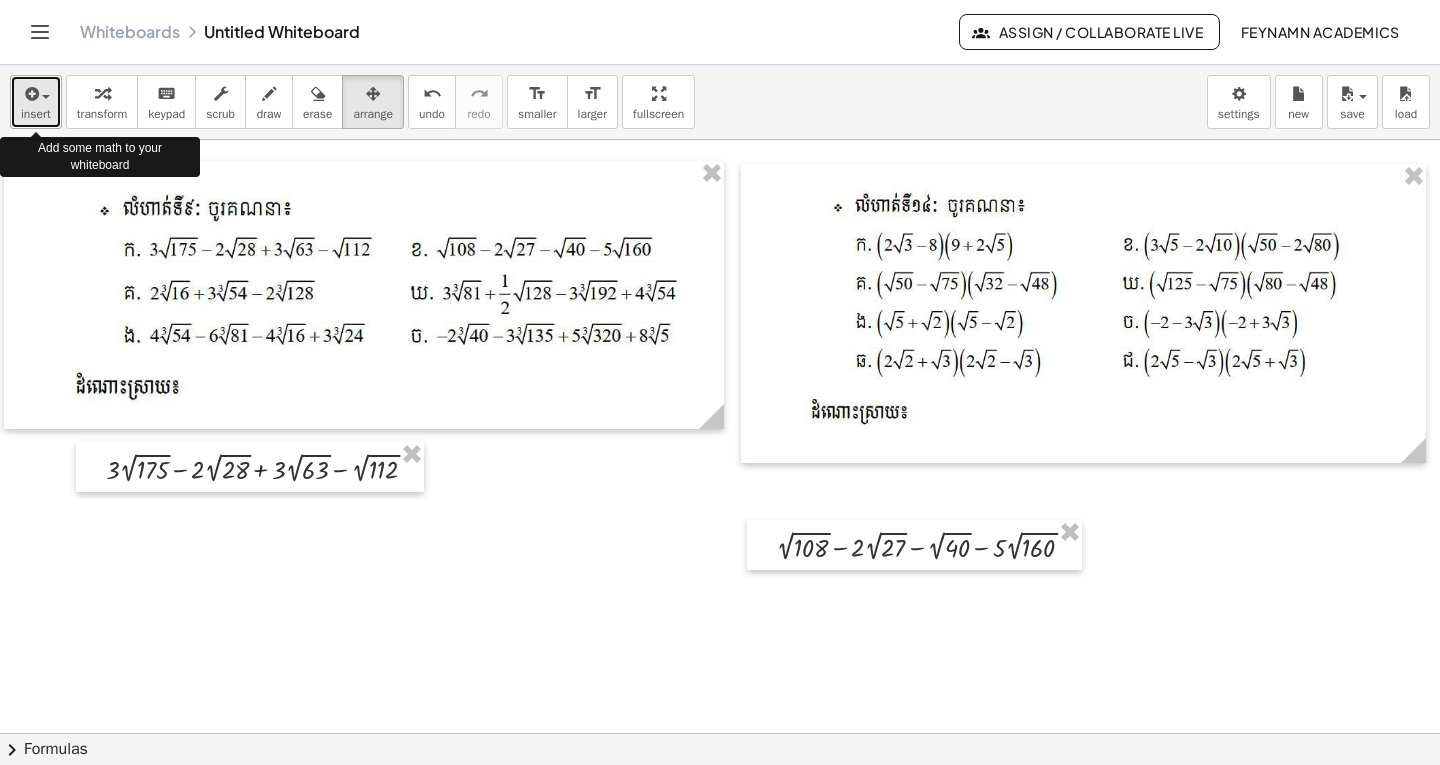 click at bounding box center (36, 93) 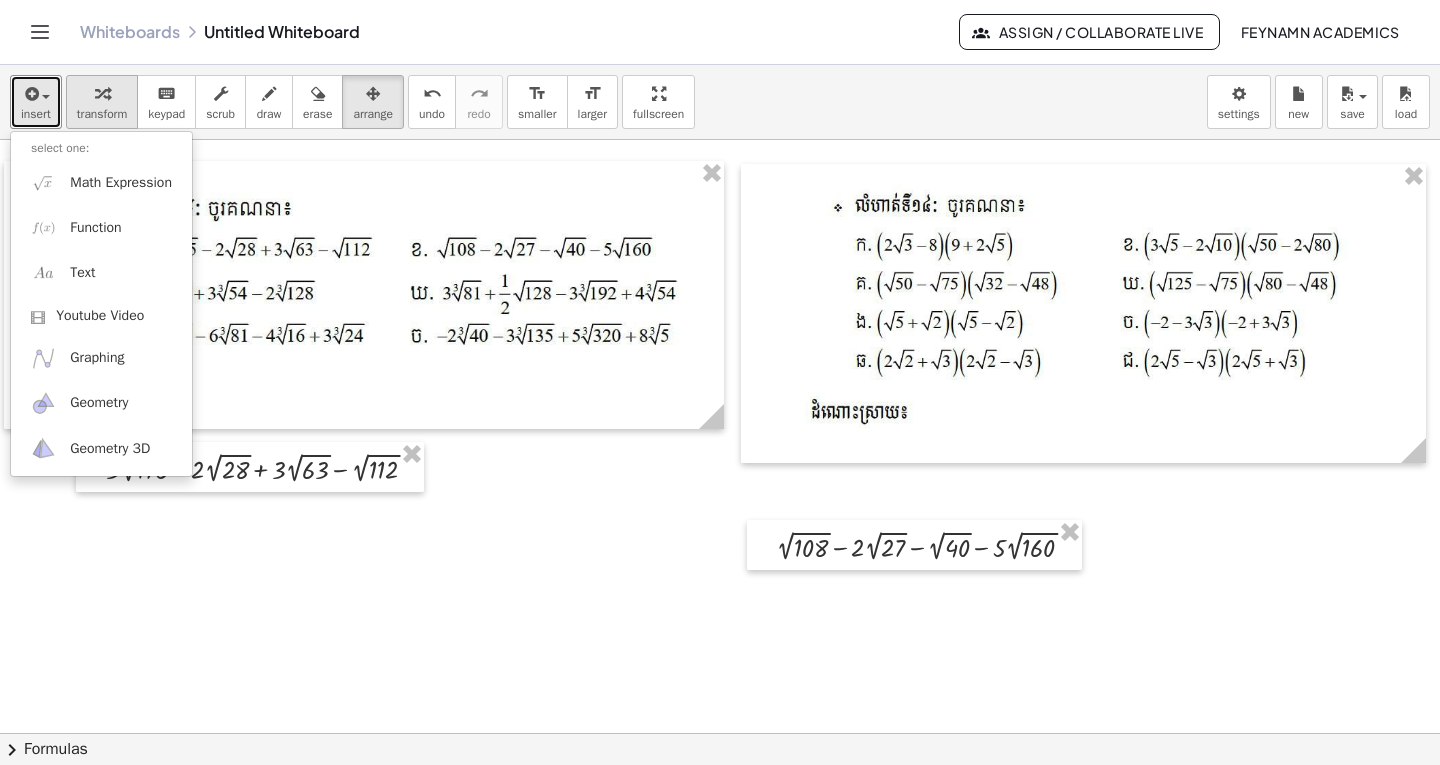 click at bounding box center (102, 93) 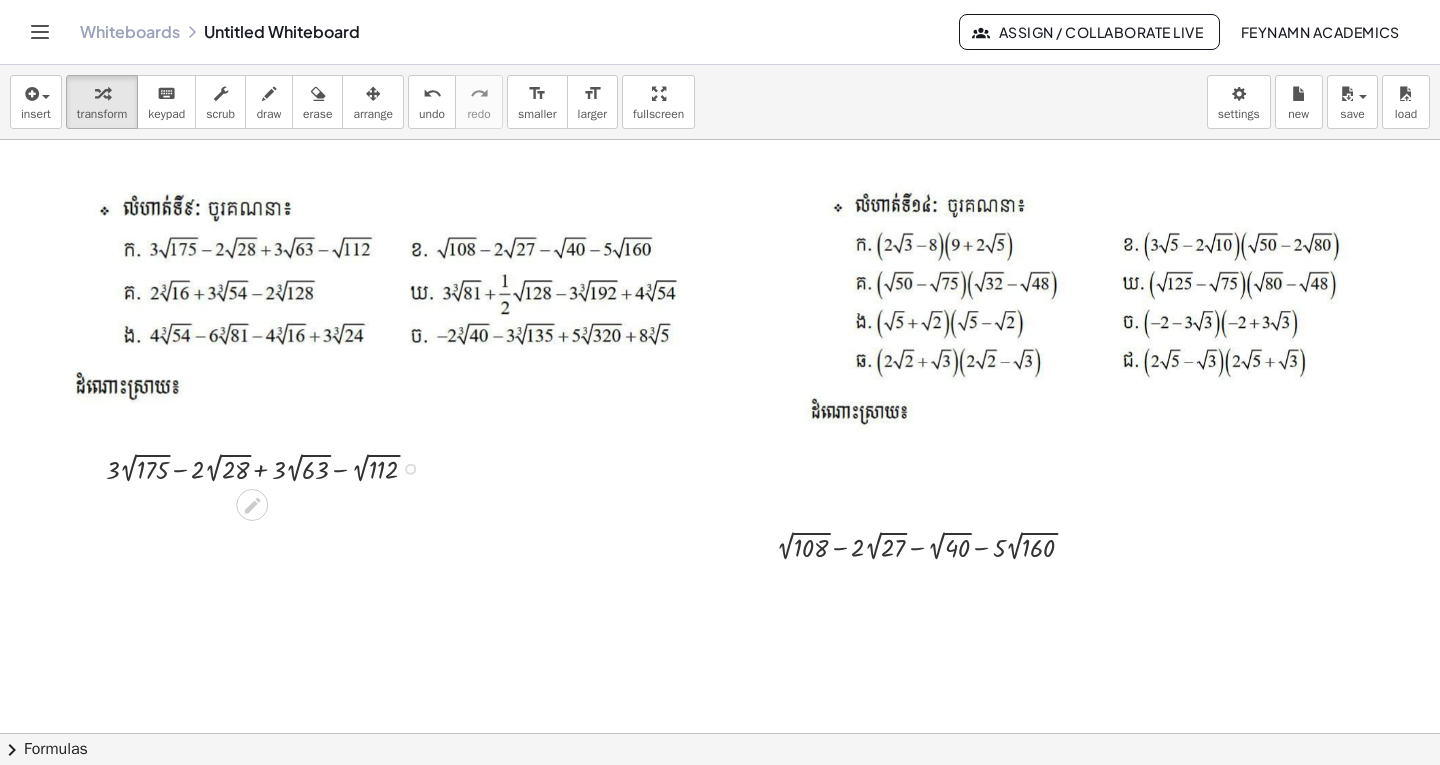 click 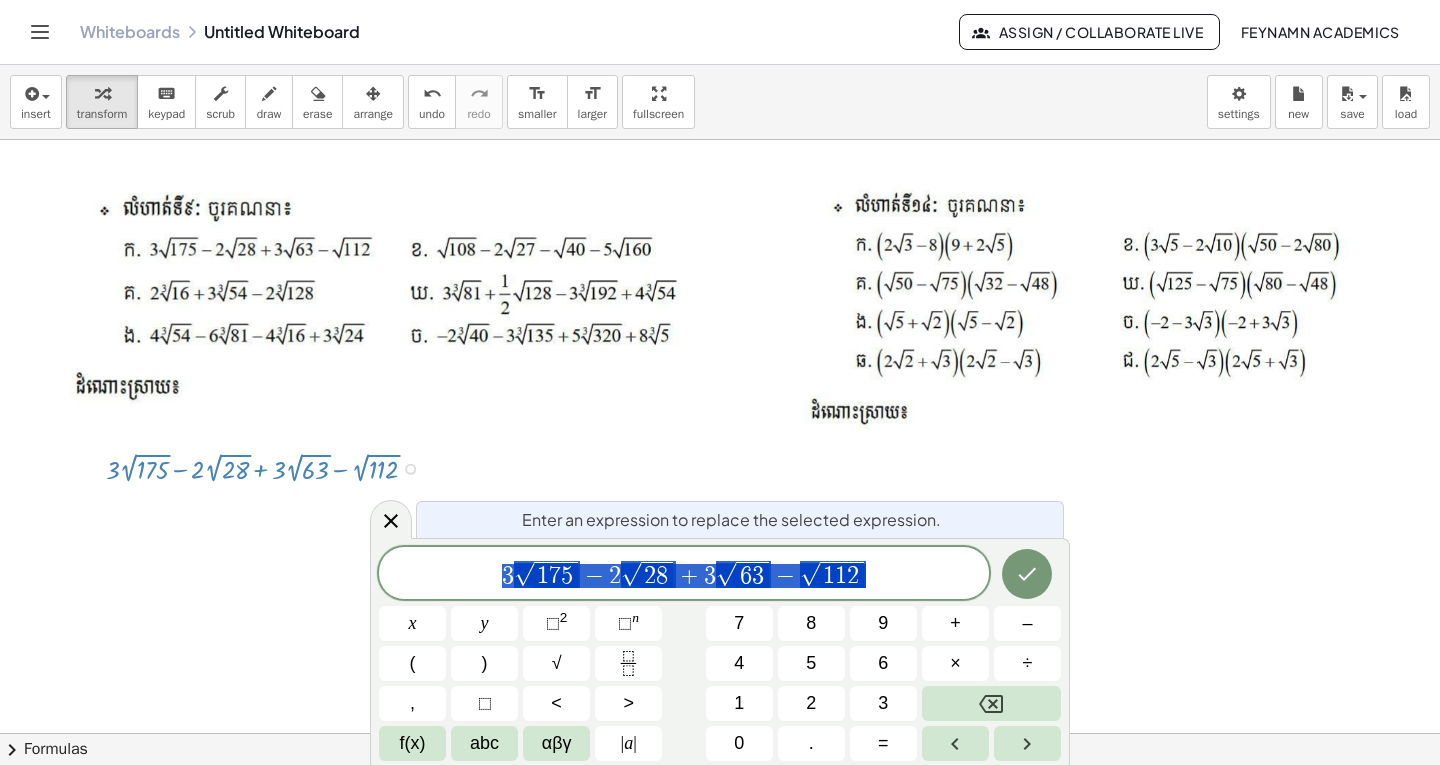 click on "3 √ 1 7 5 − 2 √ 2 8 + 3 √ 6 3 − √ 1 1 2" at bounding box center [684, 574] 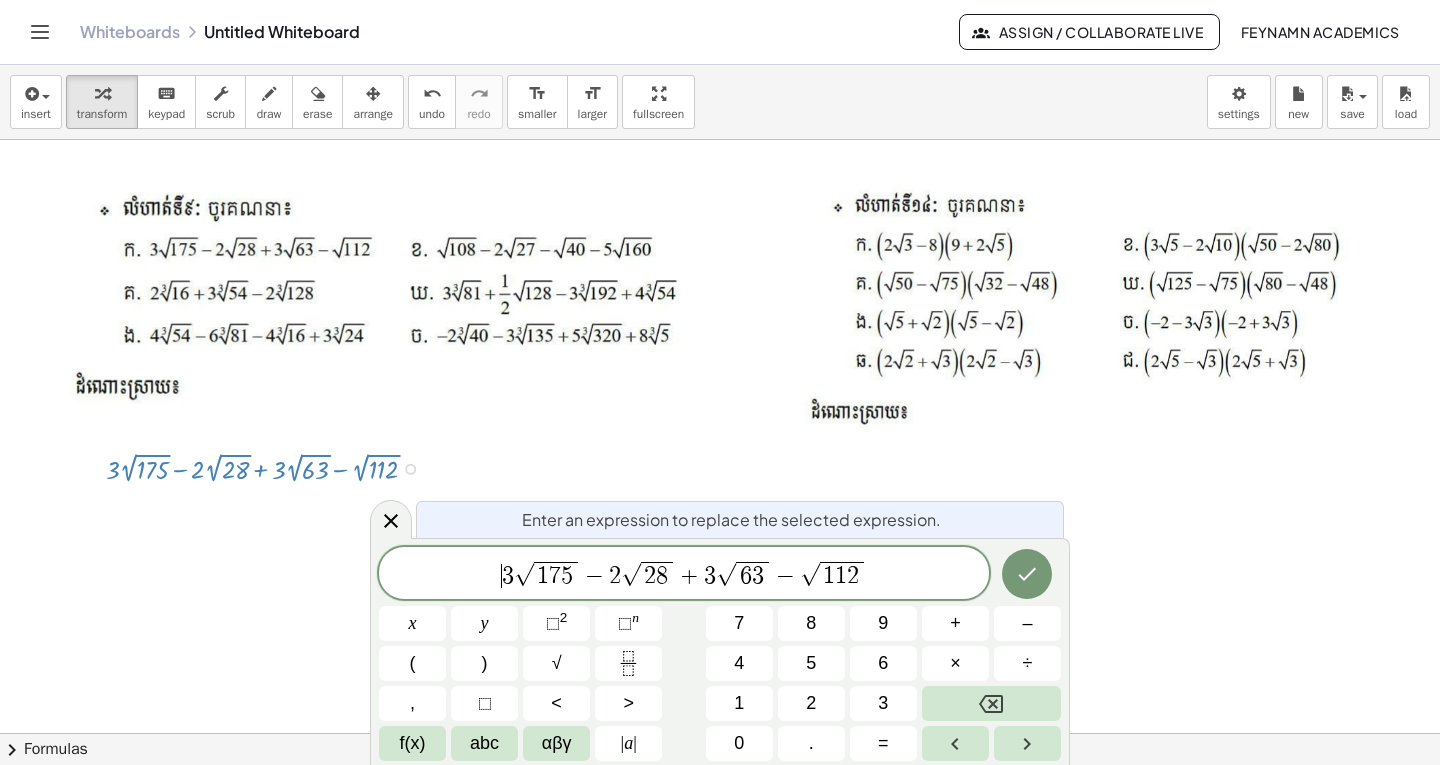 click on "5" at bounding box center (567, 576) 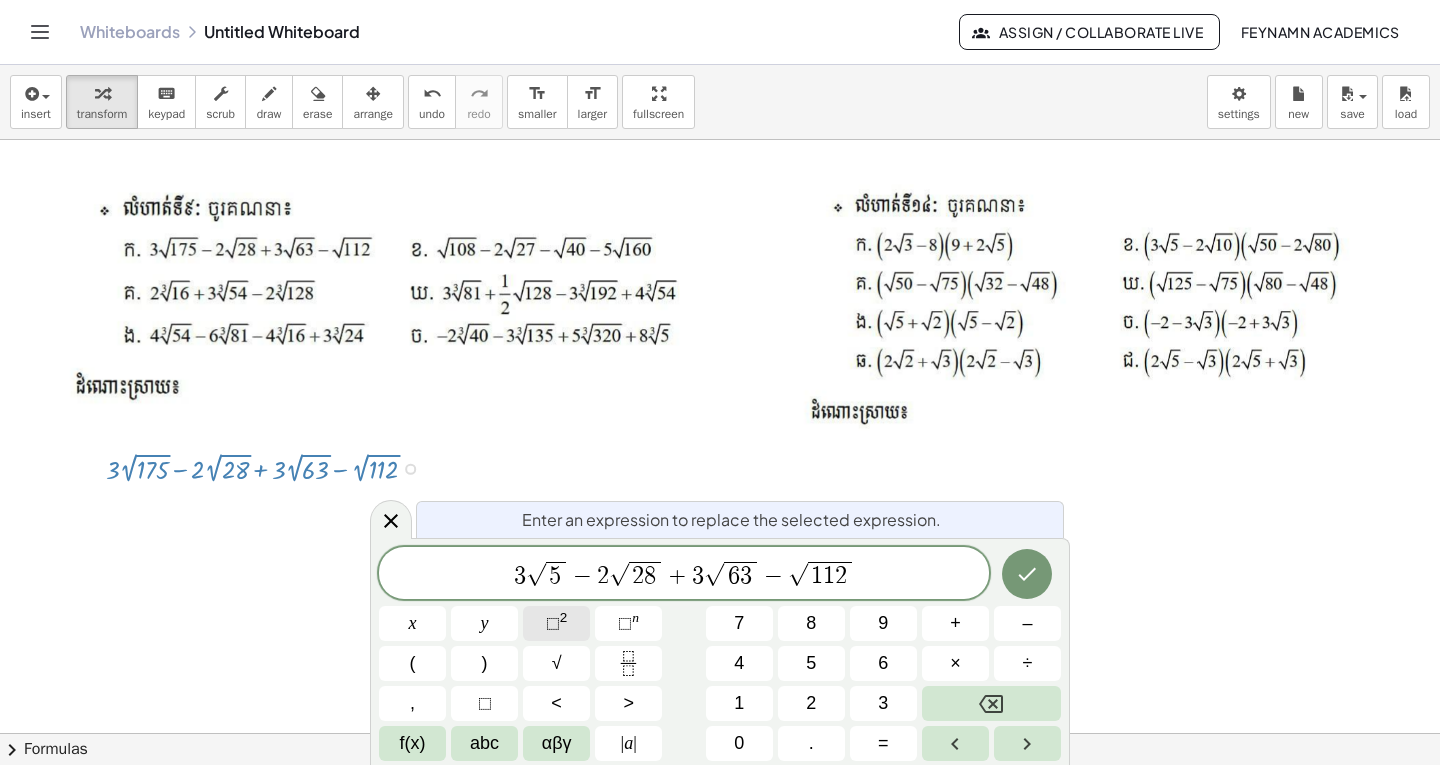click on "⬚" at bounding box center [553, 623] 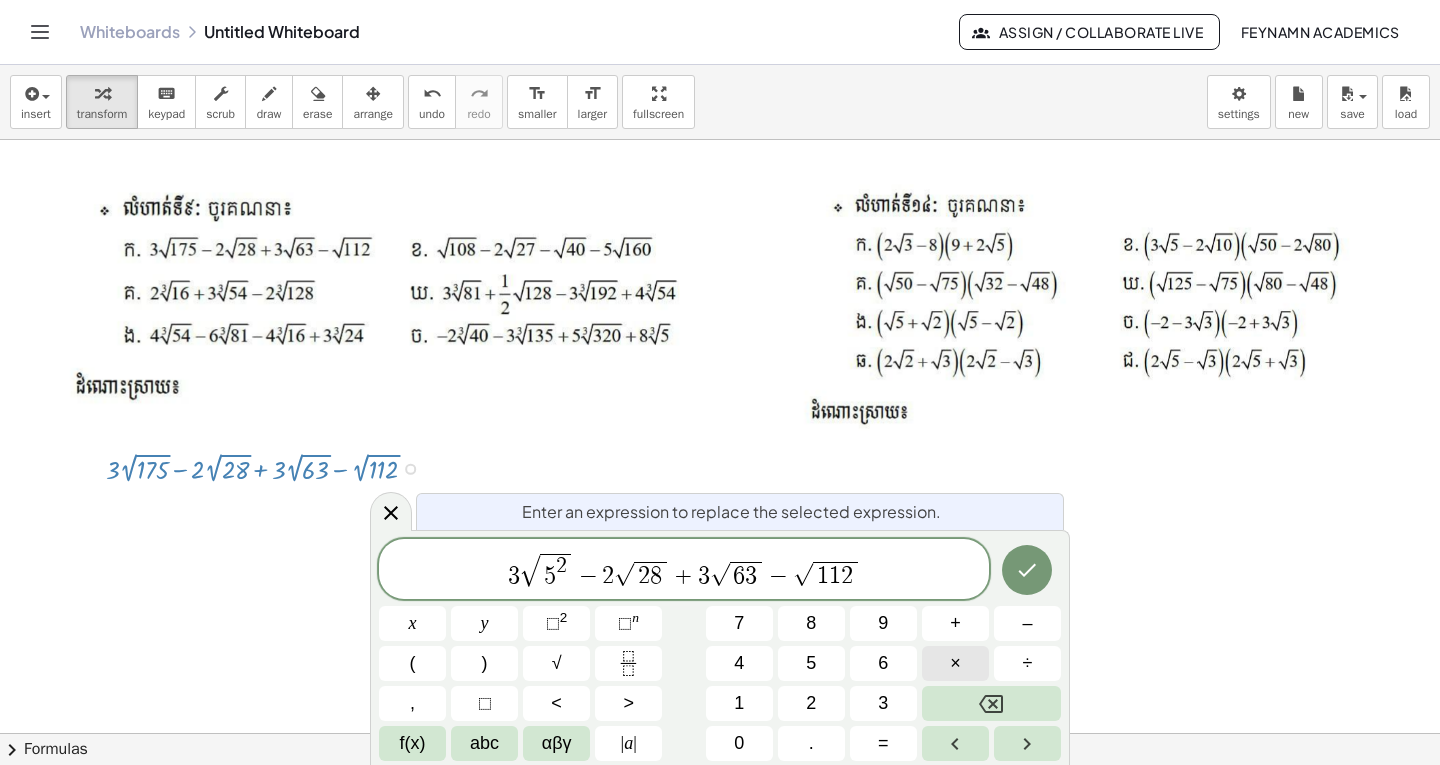 click on "×" at bounding box center (955, 663) 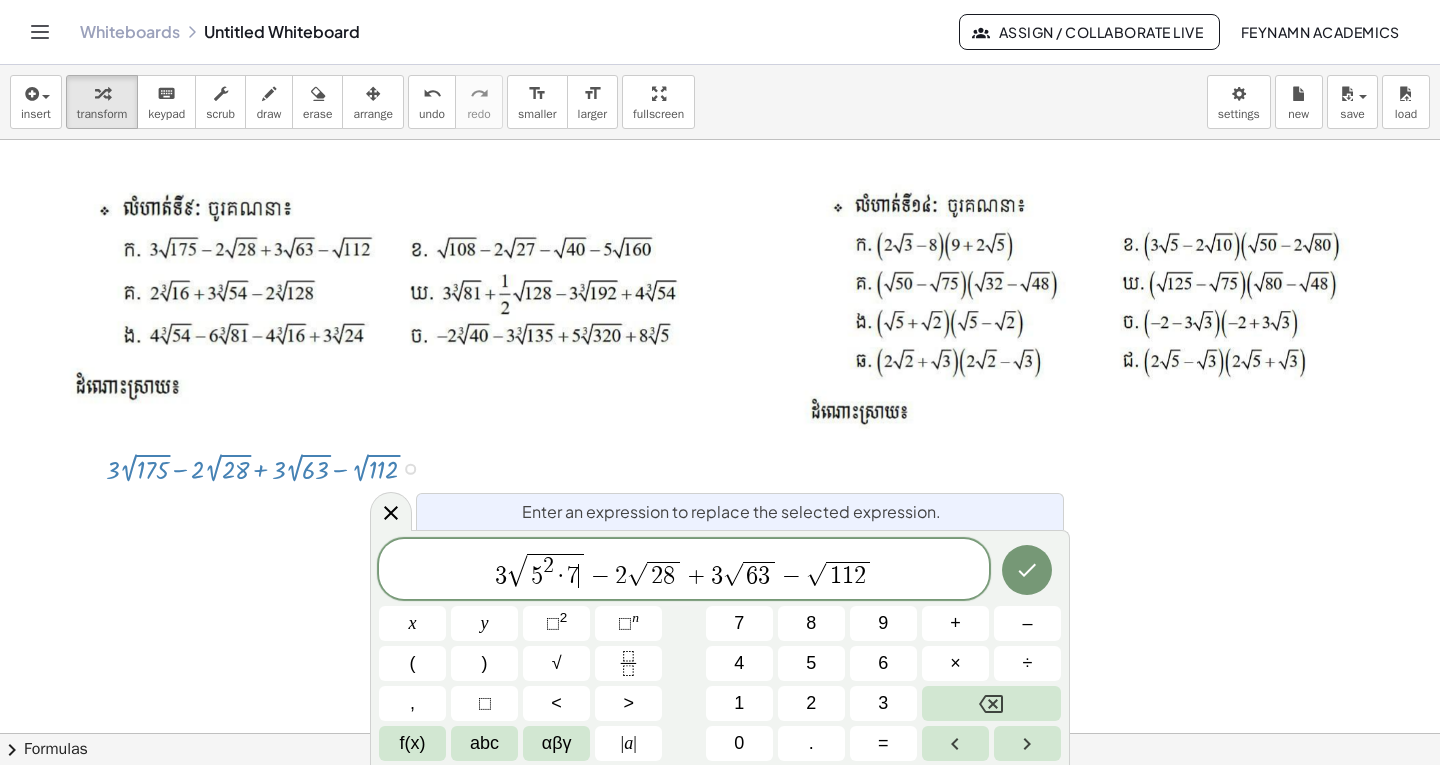 click on "+" at bounding box center [696, 576] 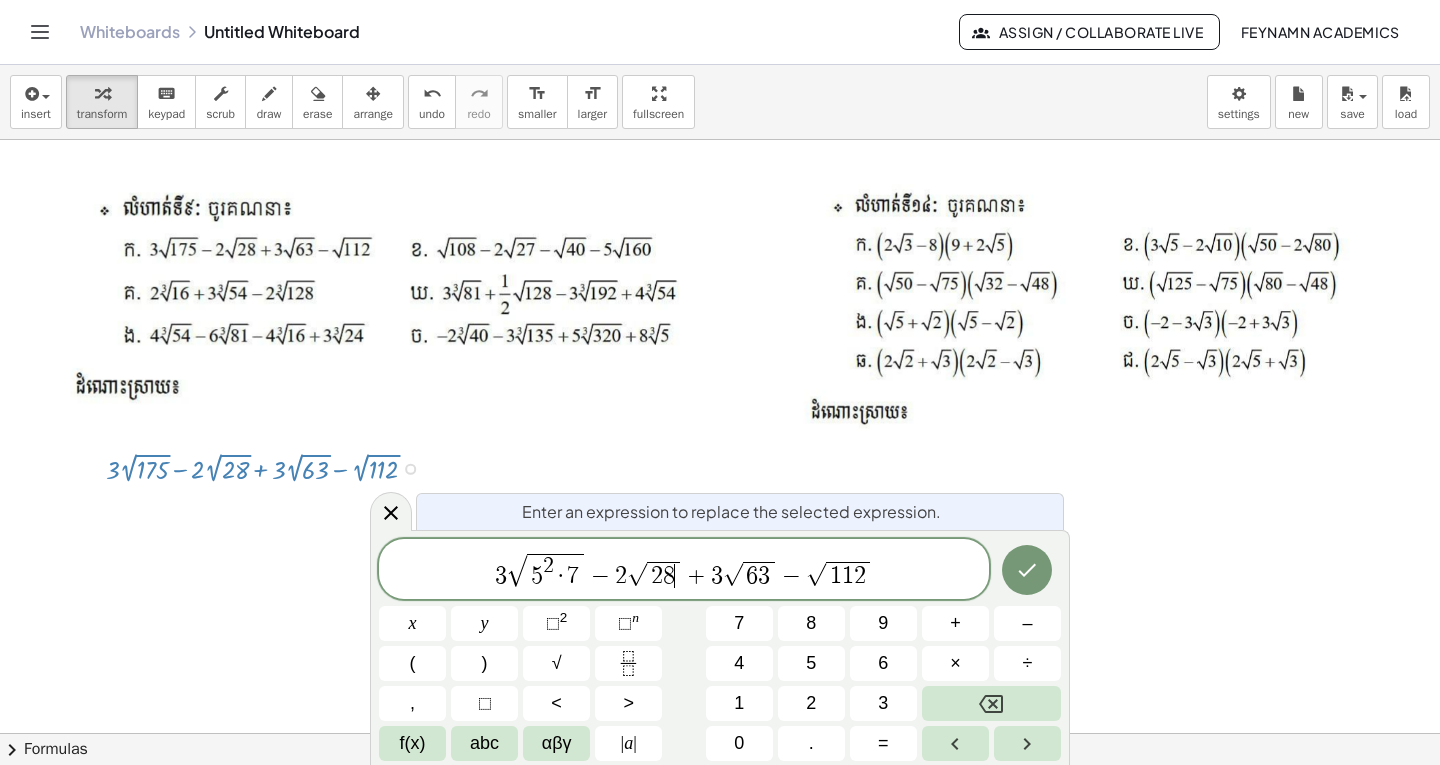 click on "3 √ 5 2 · 7 − 2 √ 2 8 ​ + 3 √ 6 3 − √ 1 1 2" 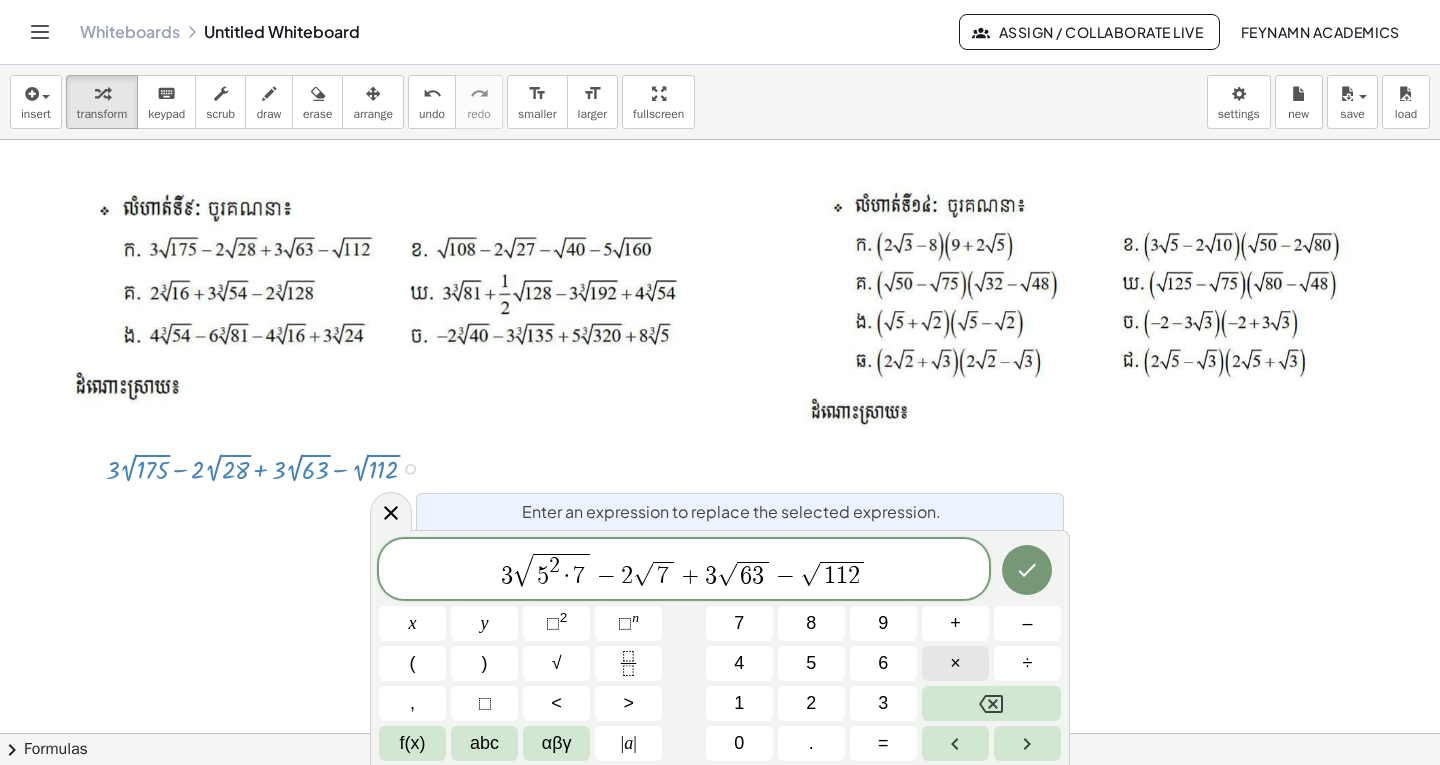 click on "×" at bounding box center [955, 663] 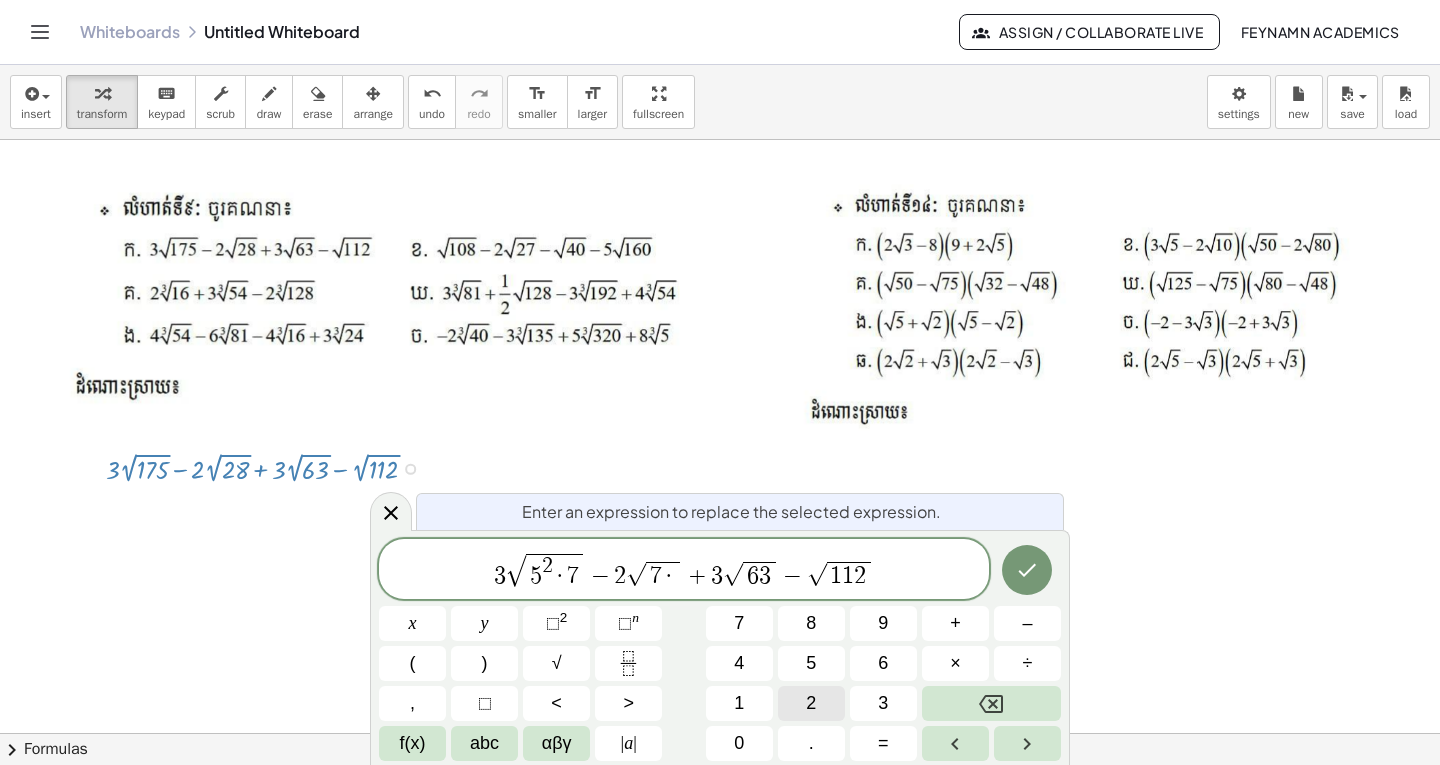click on "2" at bounding box center [811, 703] 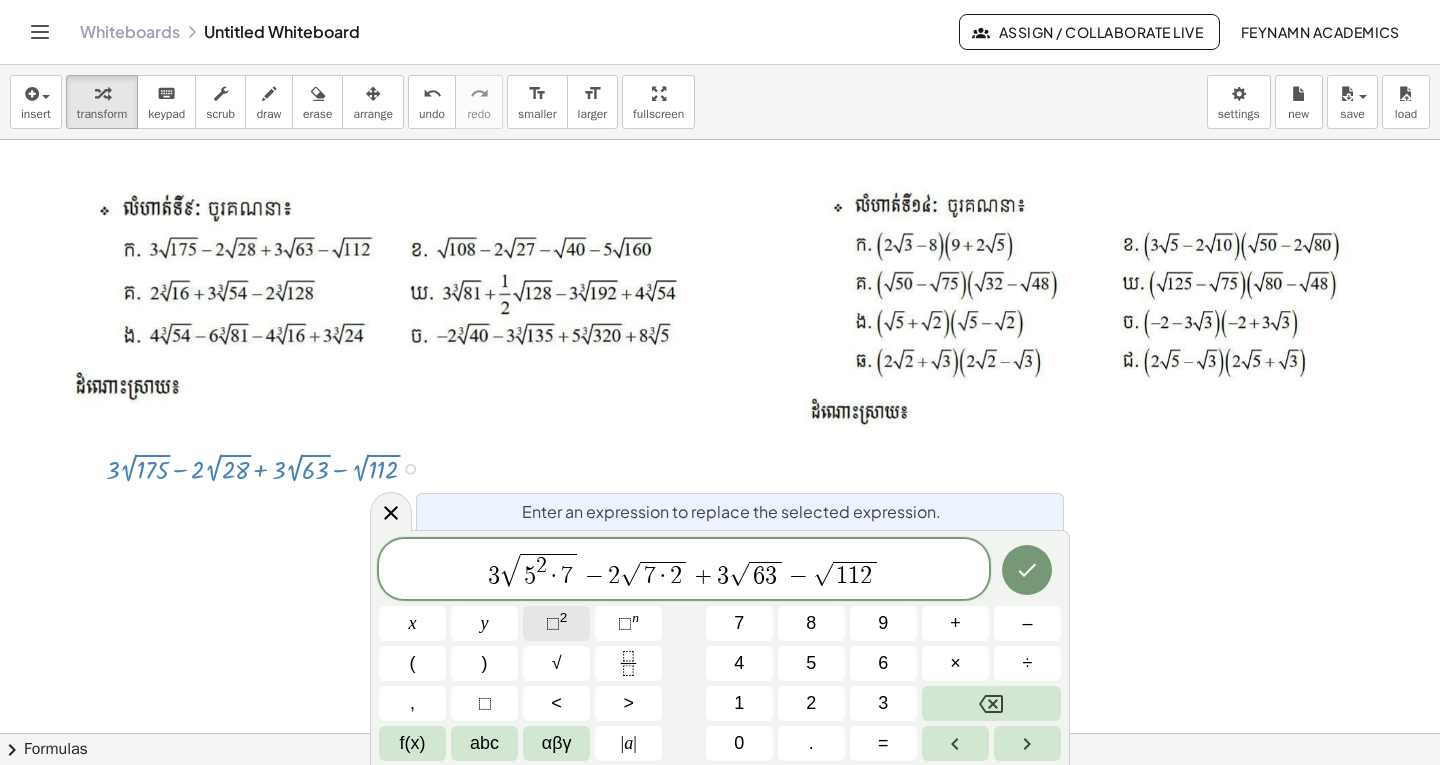 click on "⬚" at bounding box center [553, 623] 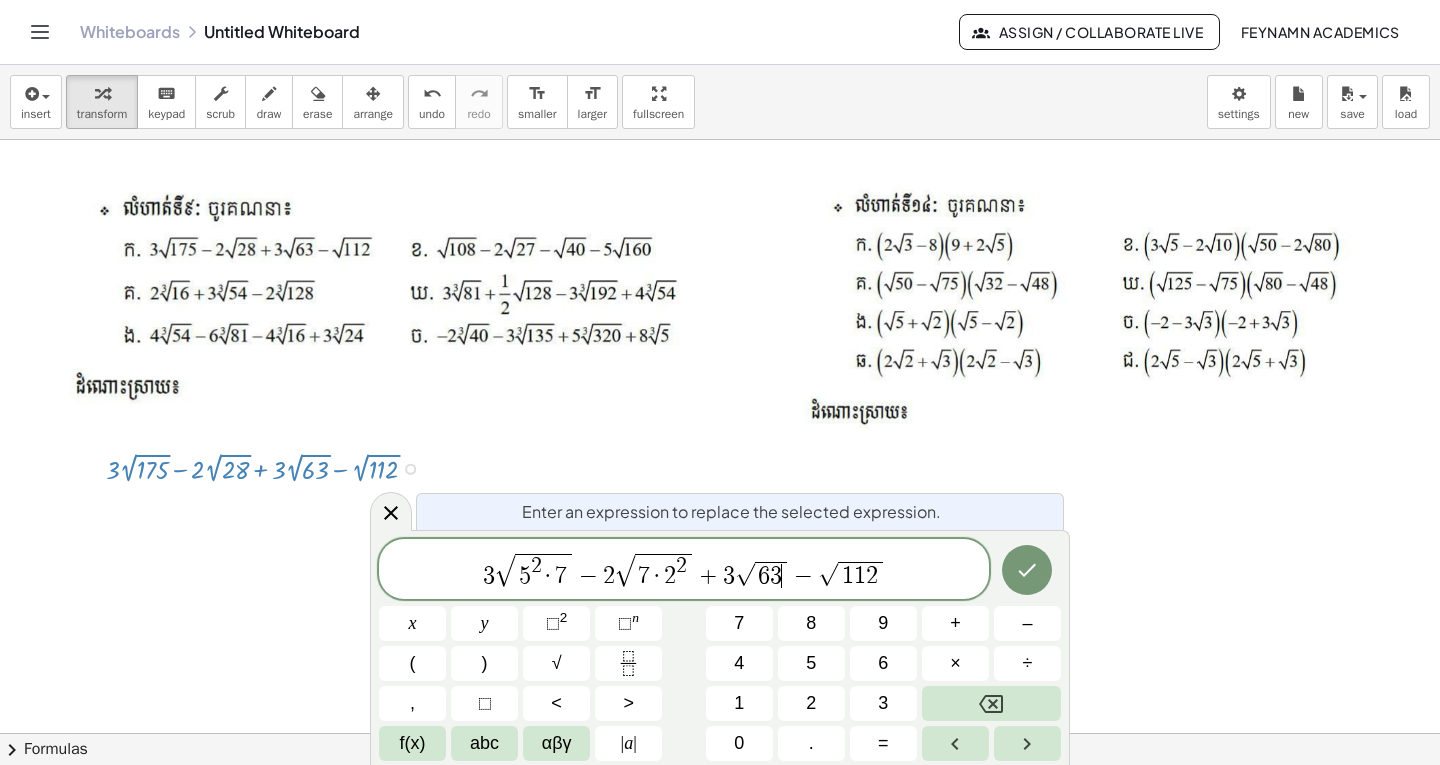 click on "3" at bounding box center [776, 576] 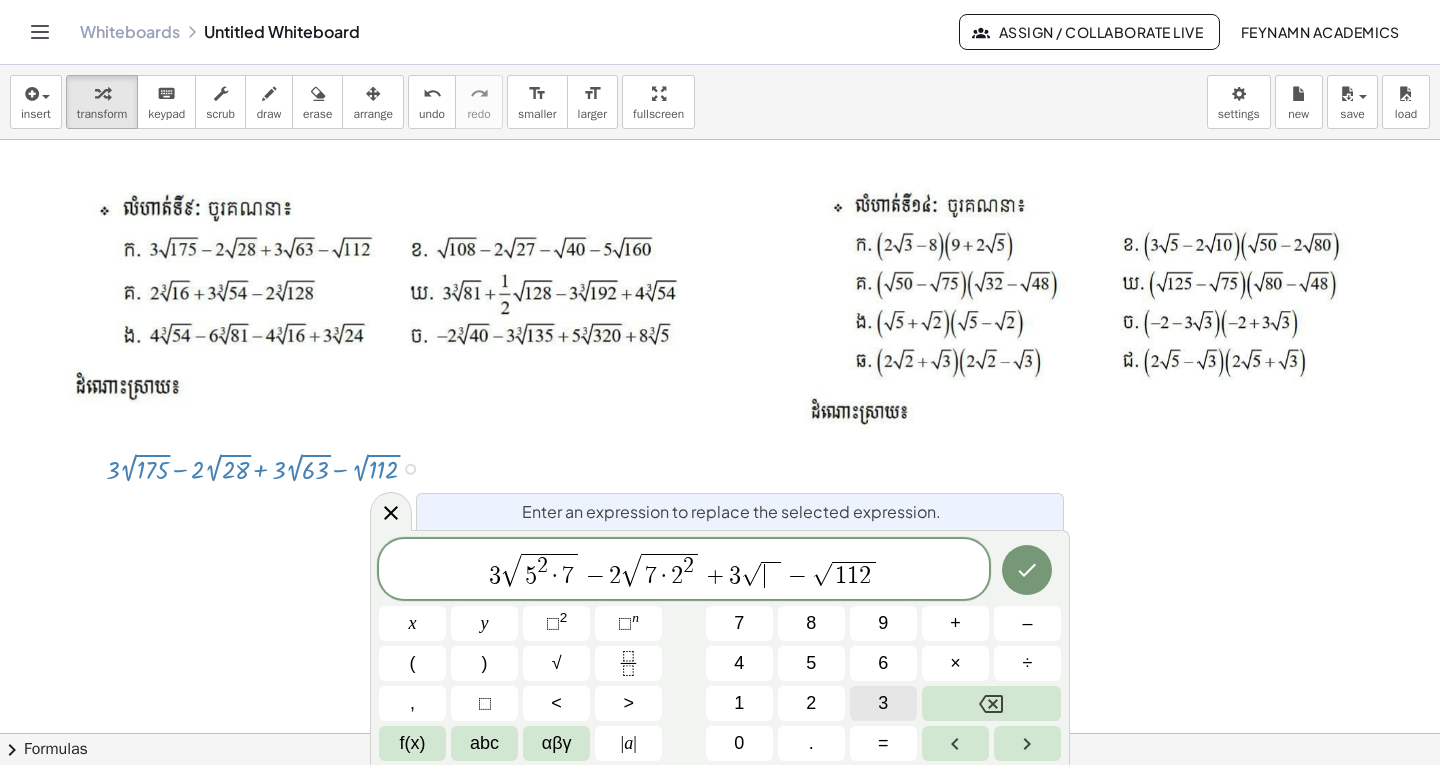 click on "3" at bounding box center [883, 703] 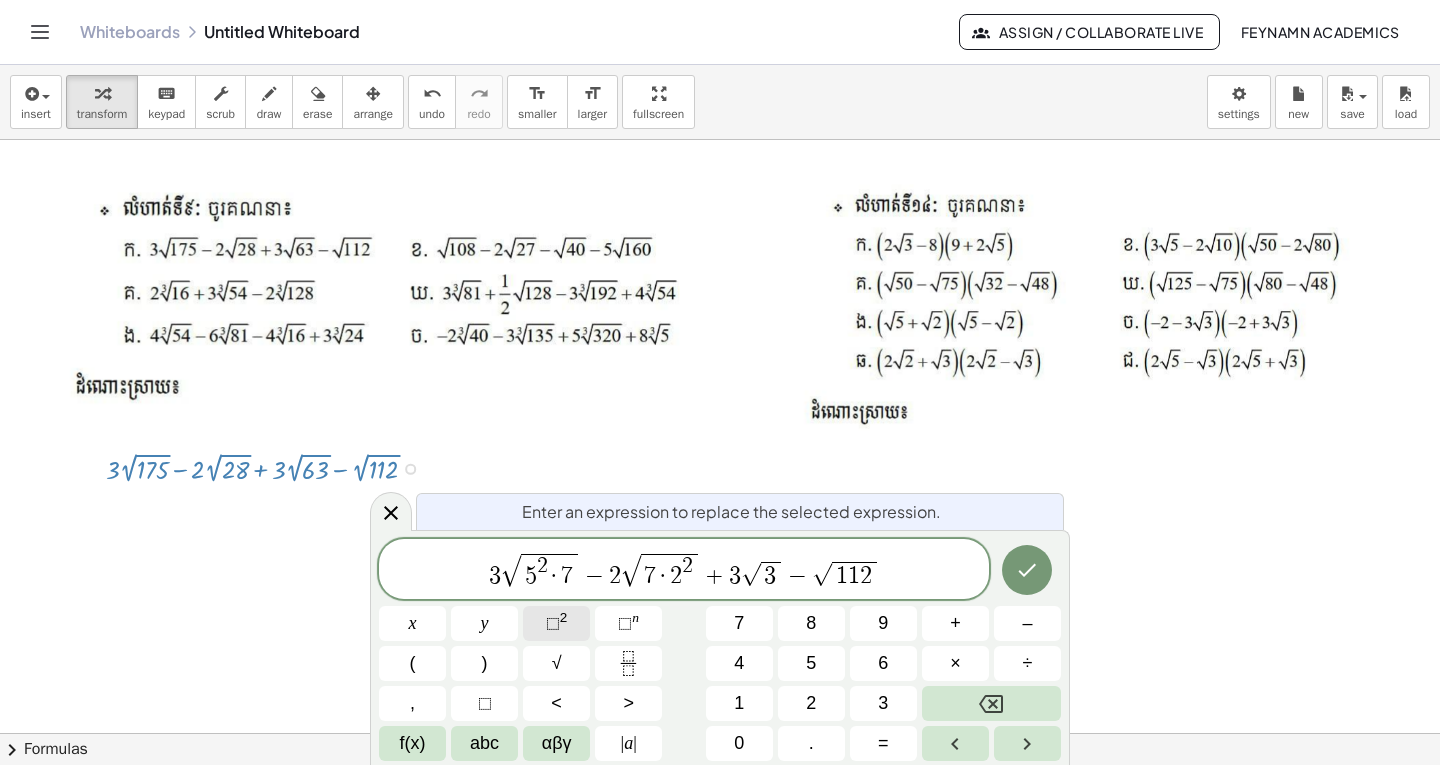 click on "⬚" at bounding box center [553, 623] 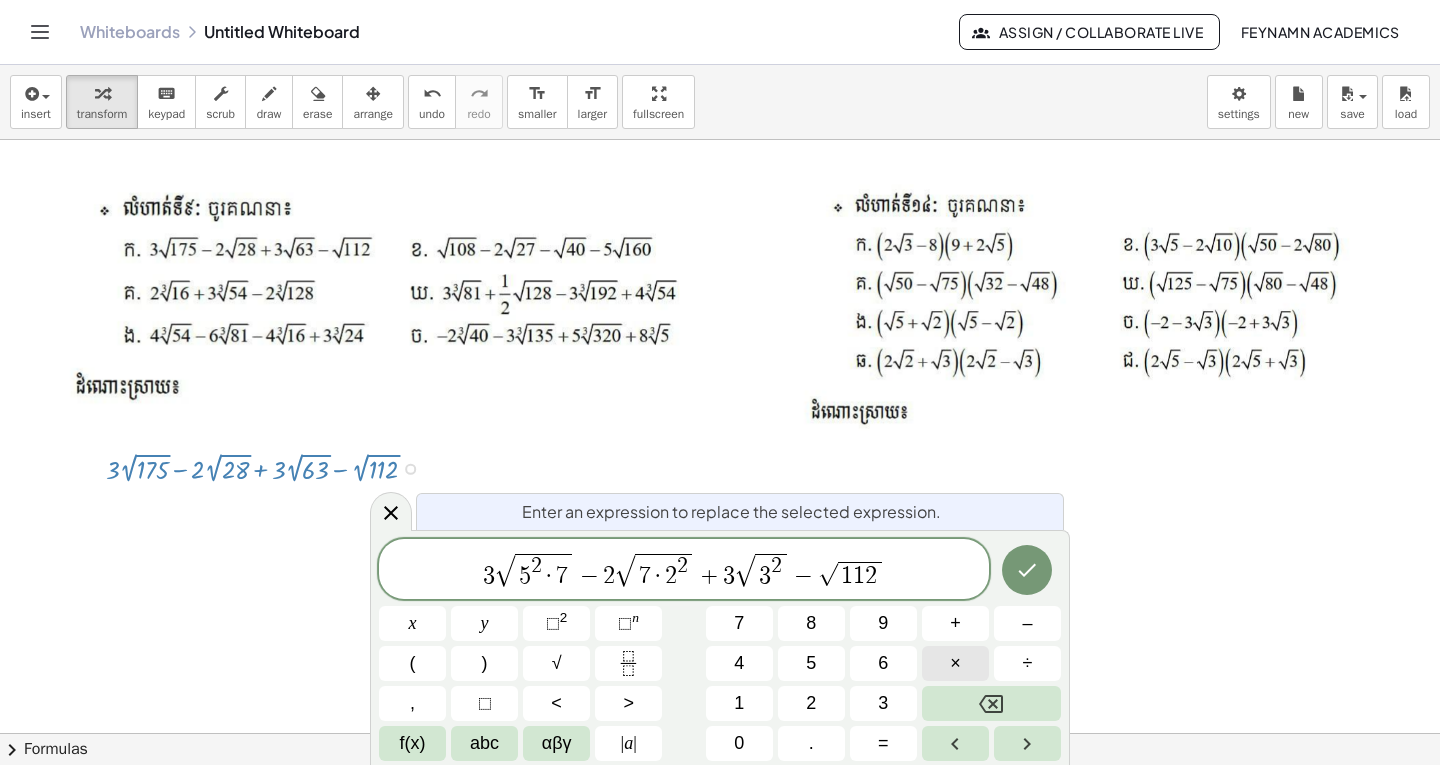 click on "×" at bounding box center [955, 663] 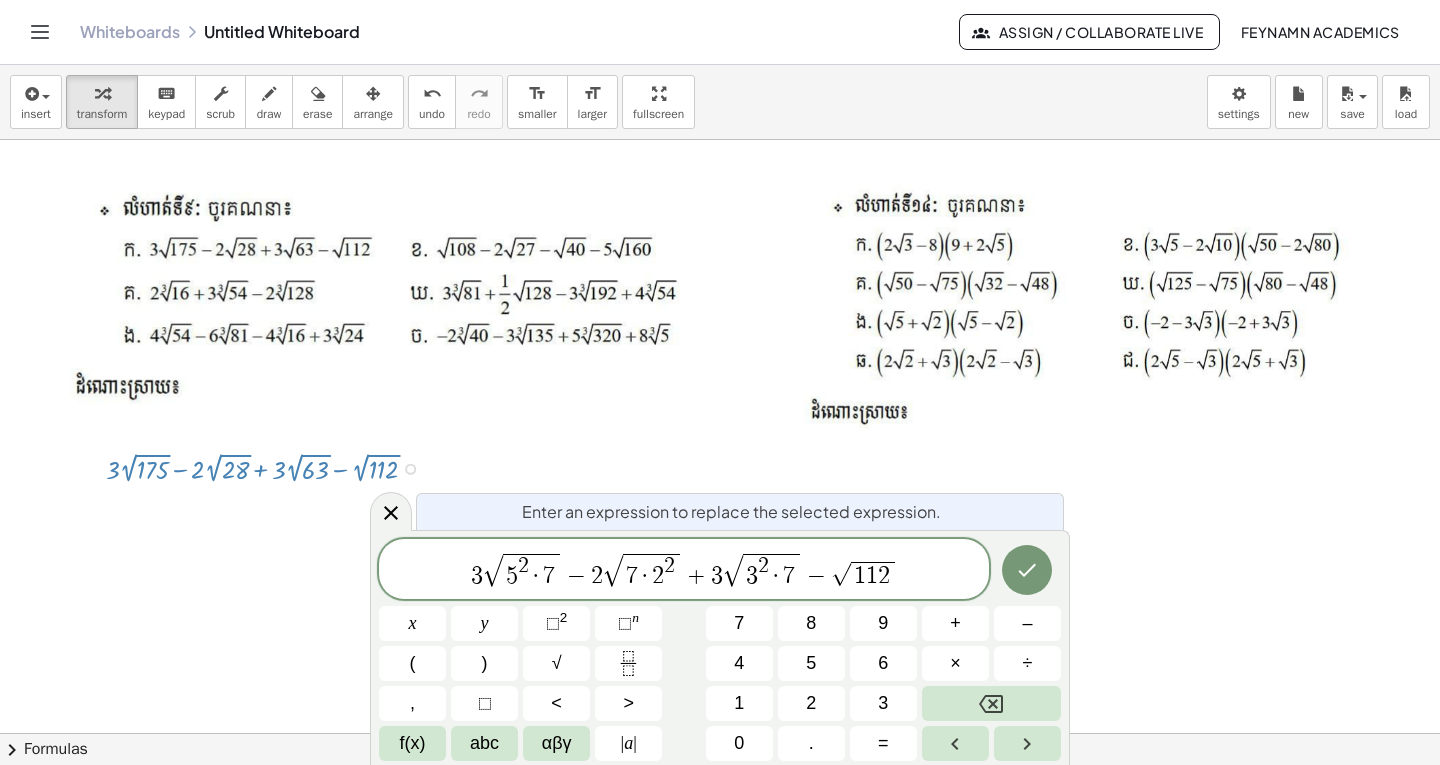 click on "2" at bounding box center [884, 576] 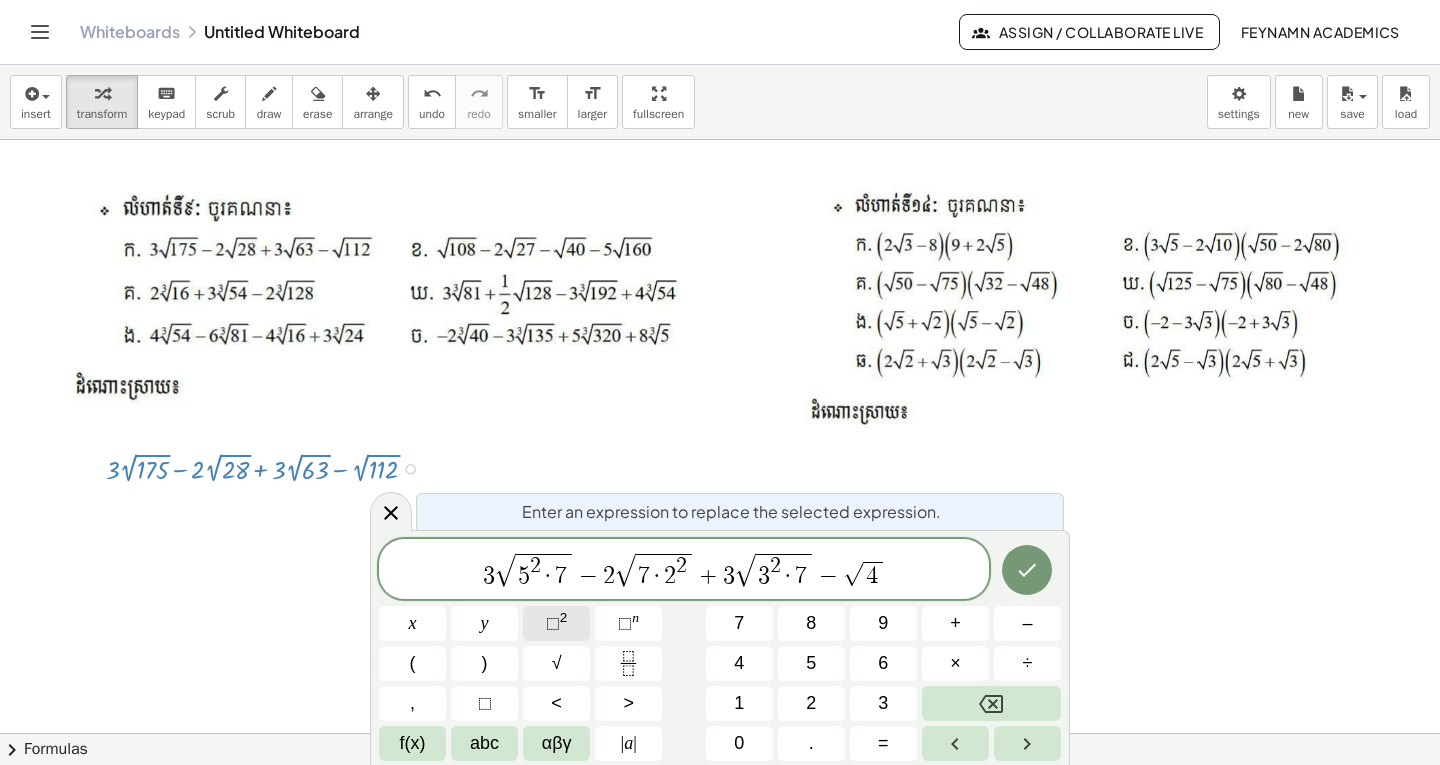click on "⬚" at bounding box center [553, 623] 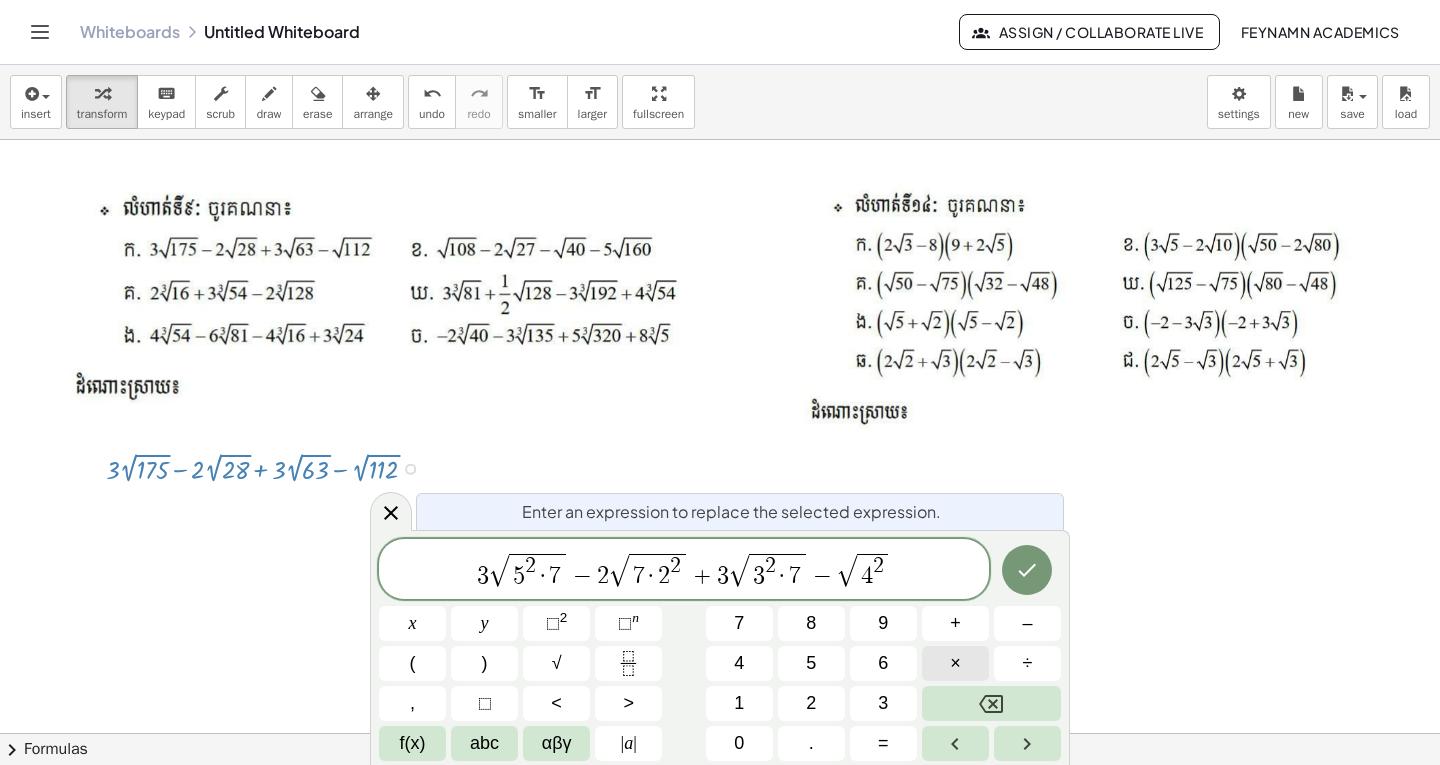 click on "×" at bounding box center (955, 663) 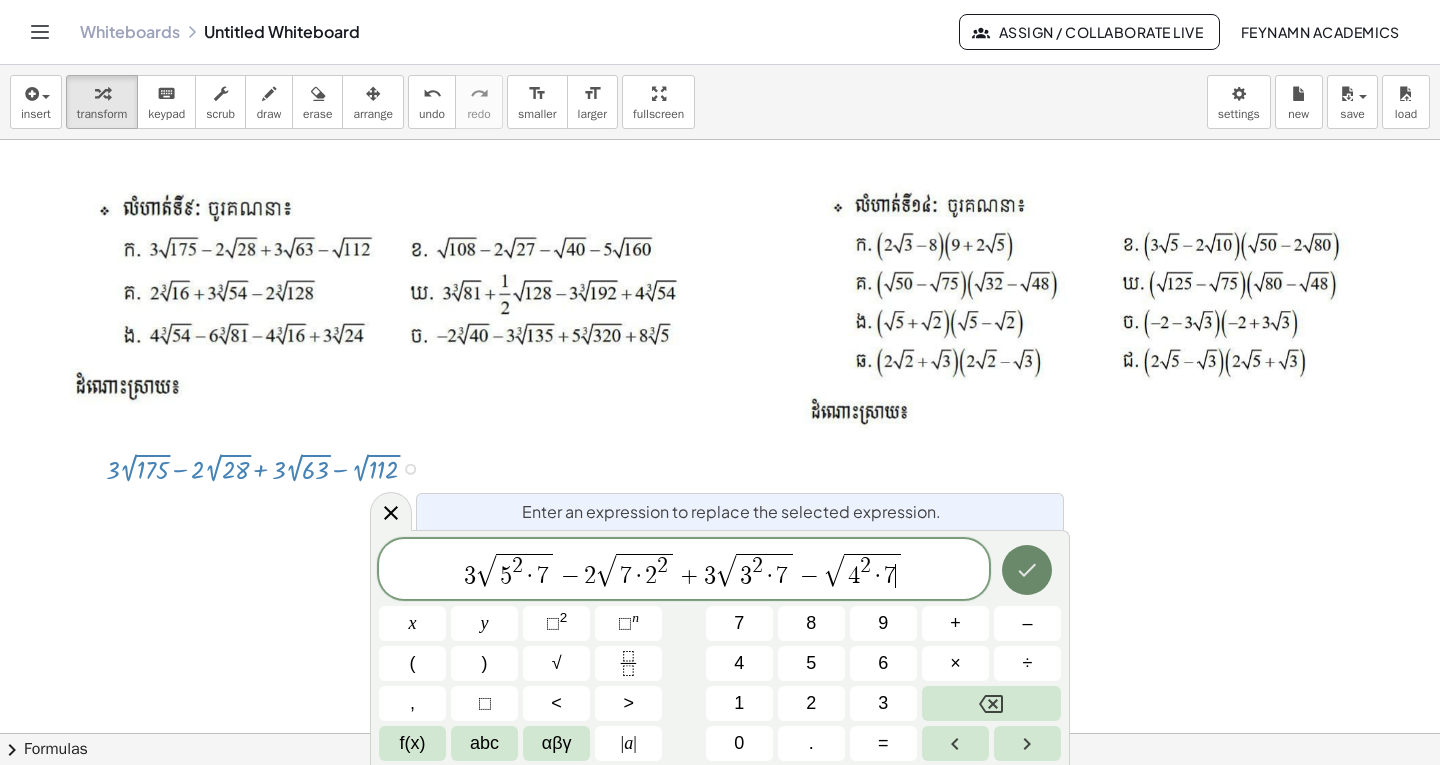 click at bounding box center (1027, 570) 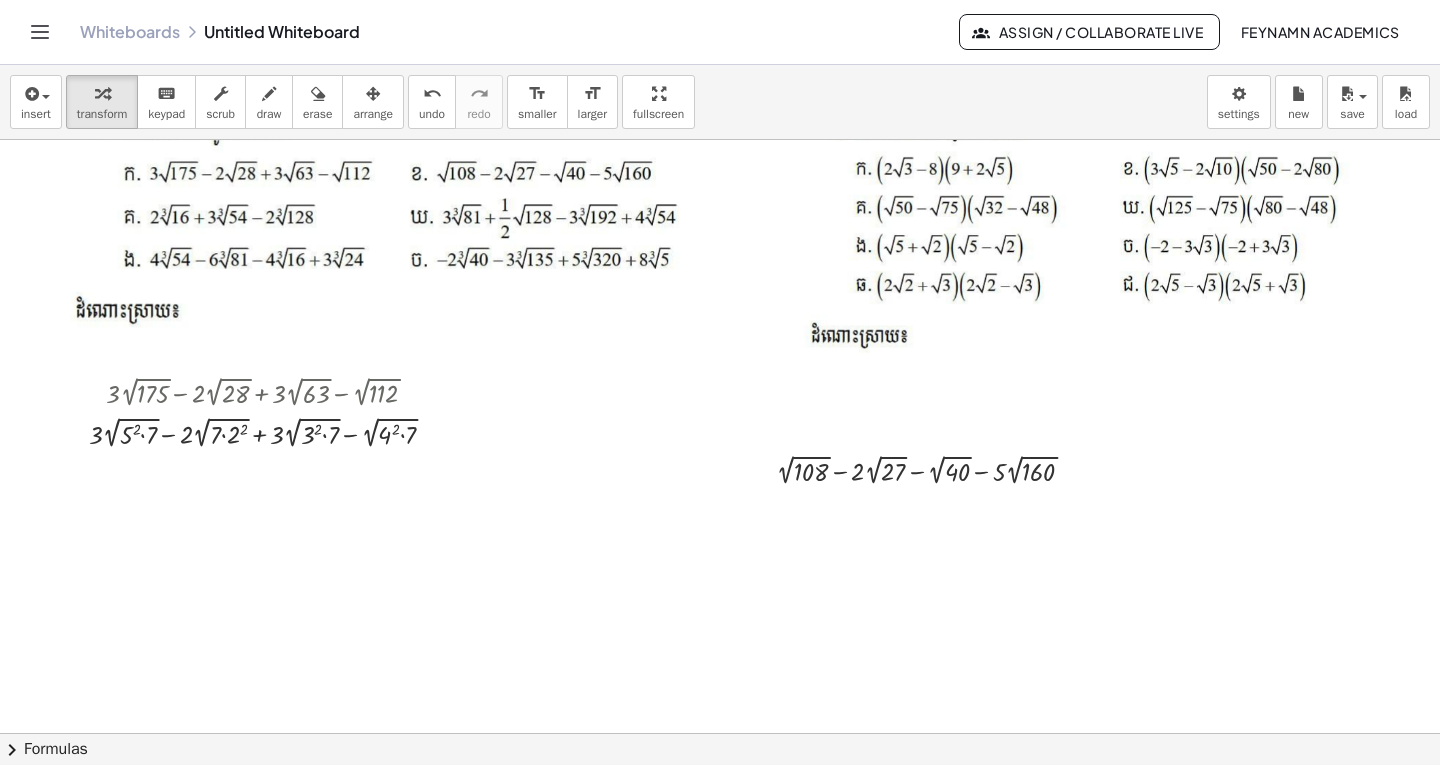 scroll, scrollTop: 100, scrollLeft: 0, axis: vertical 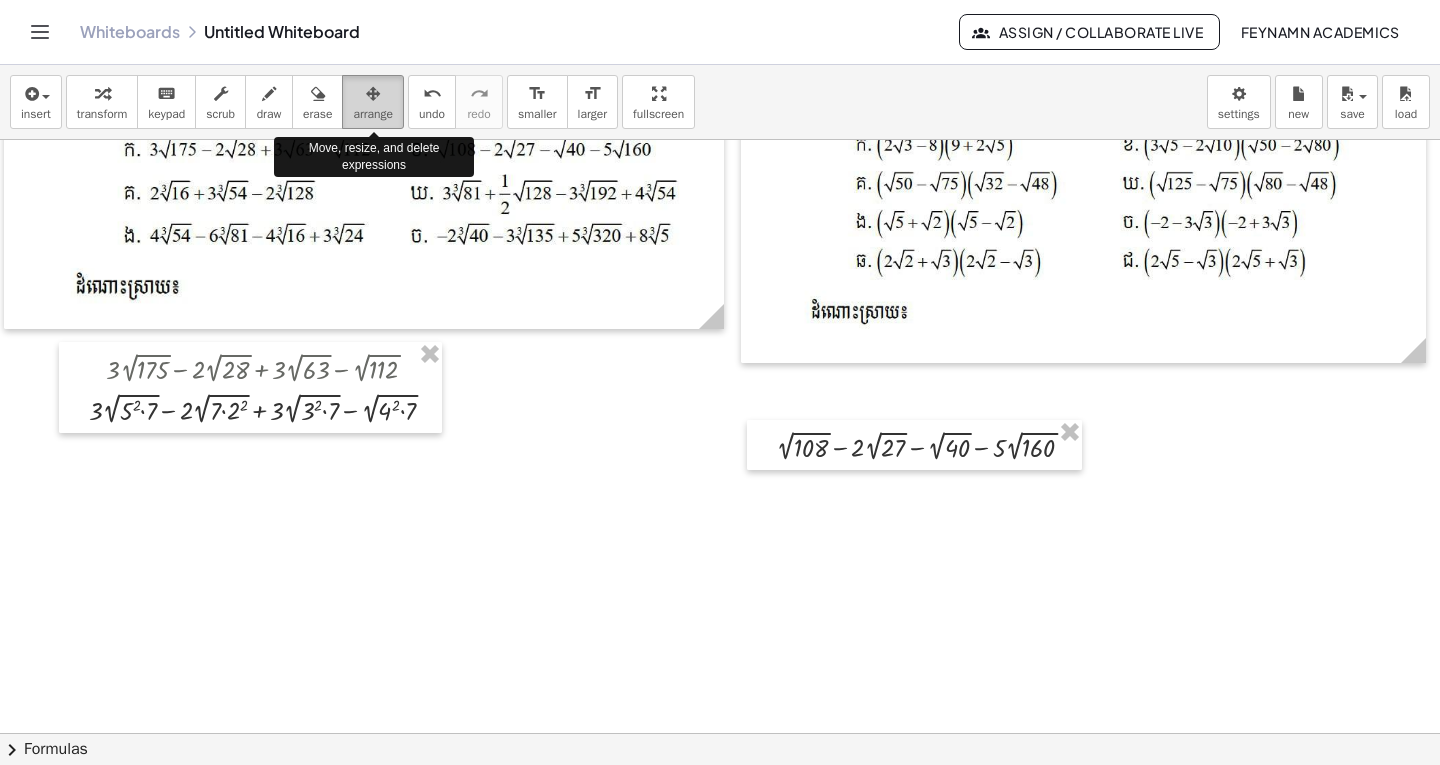 click on "arrange" at bounding box center (373, 114) 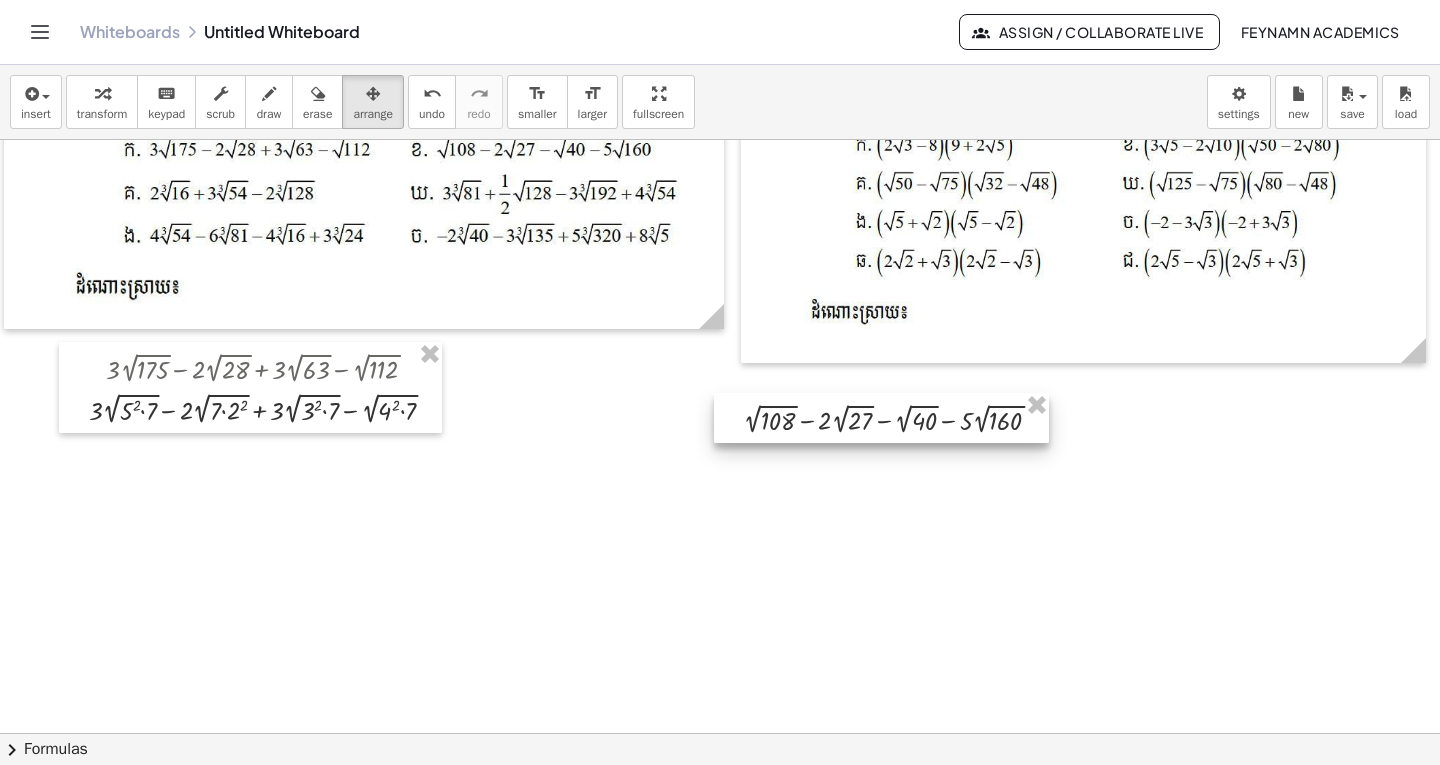 drag, startPoint x: 854, startPoint y: 466, endPoint x: 821, endPoint y: 439, distance: 42.638012 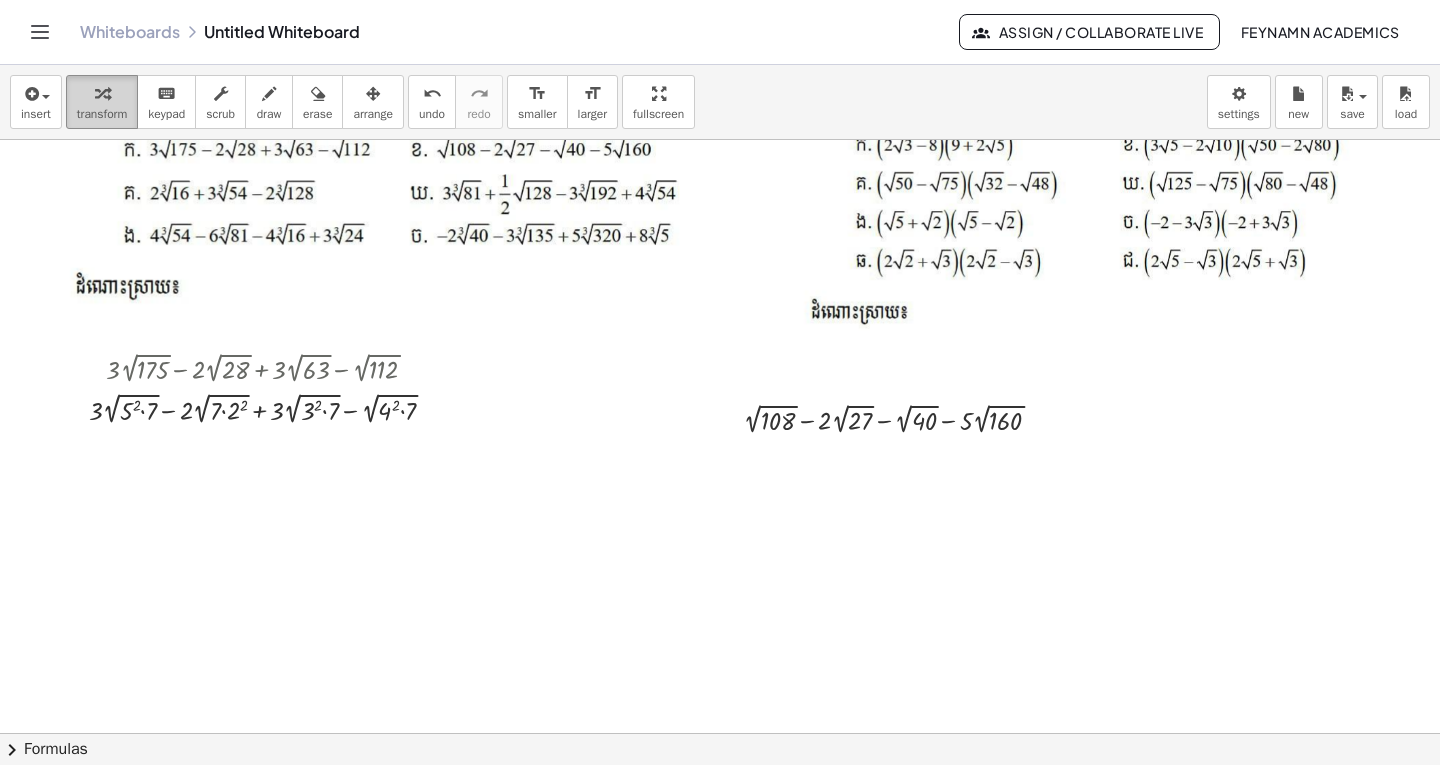 click on "transform" at bounding box center (102, 102) 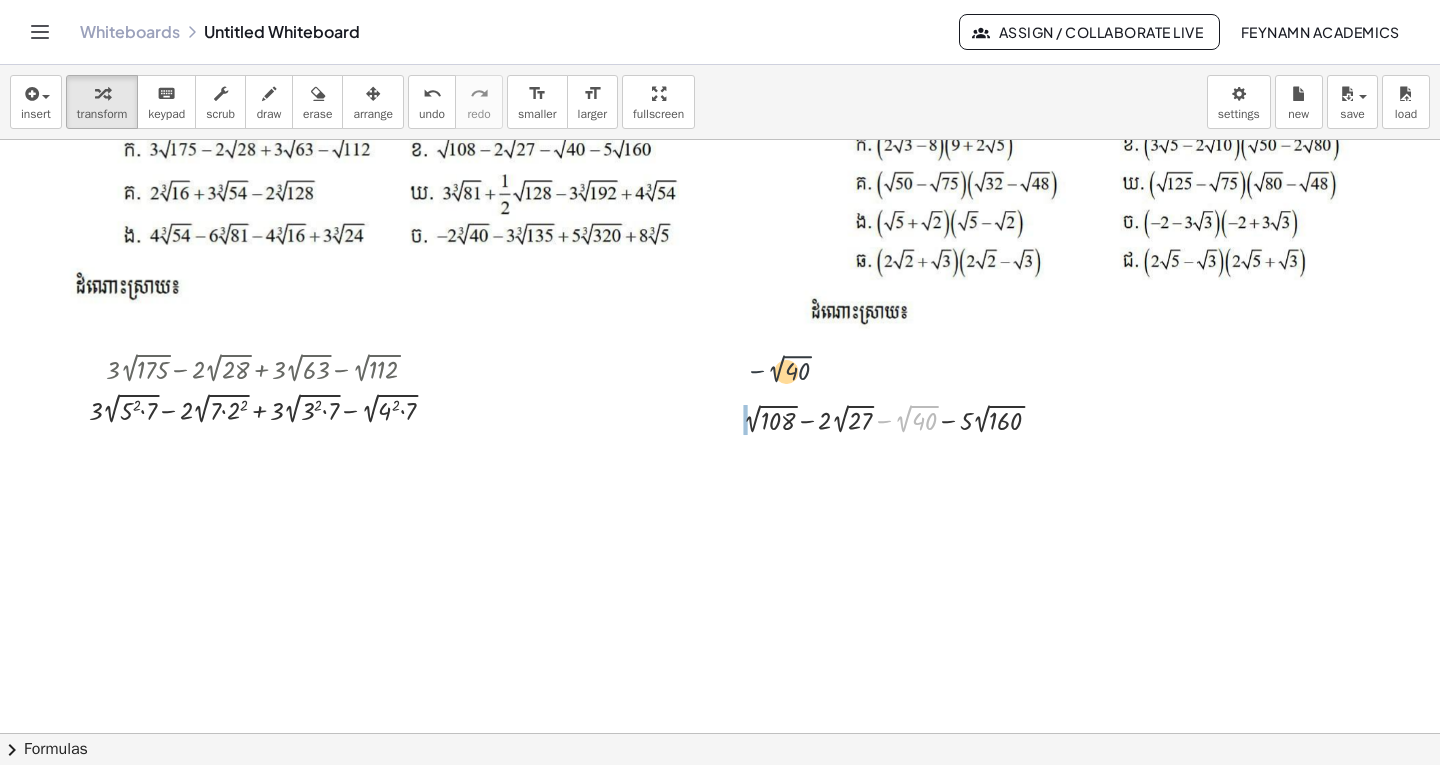 drag, startPoint x: 874, startPoint y: 415, endPoint x: 704, endPoint y: 354, distance: 180.61284 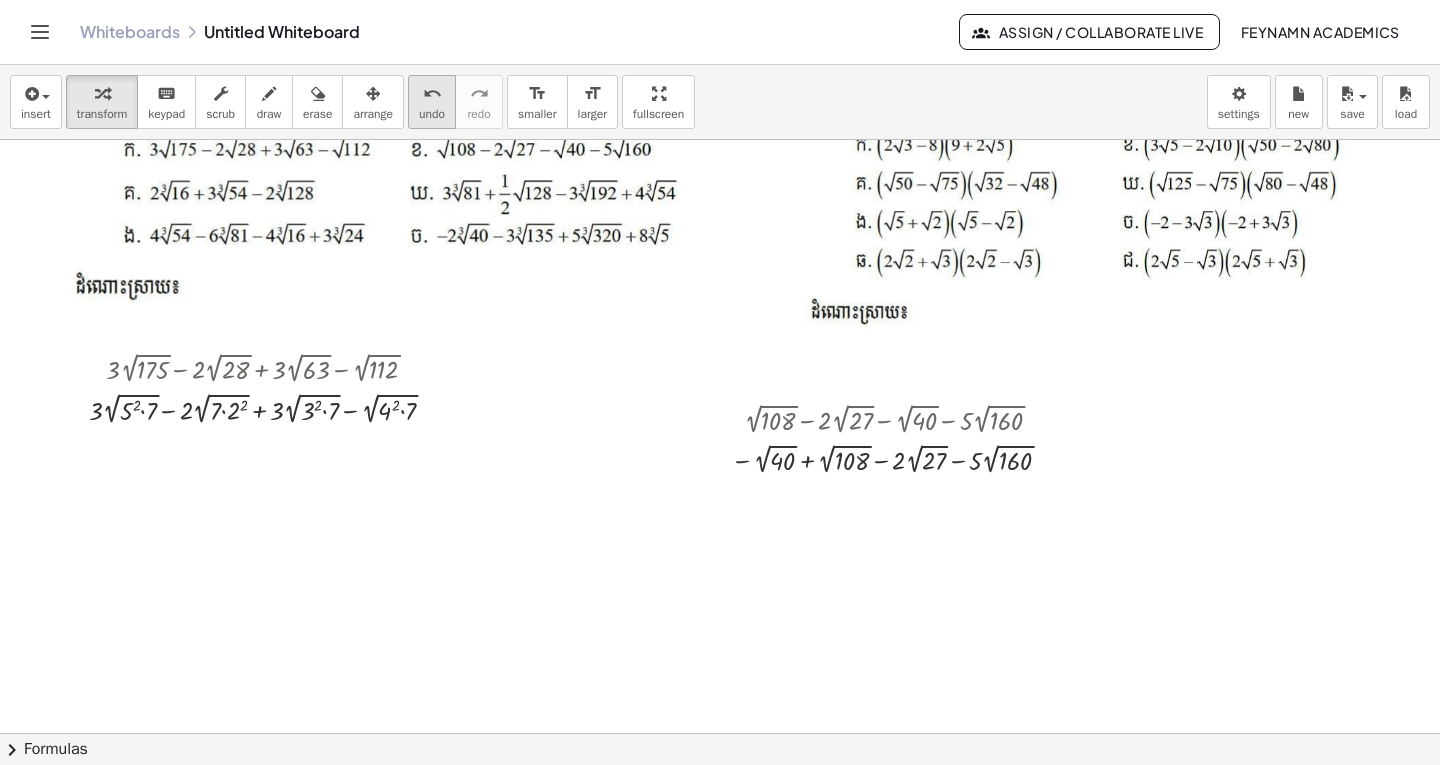 click on "undo" at bounding box center (432, 114) 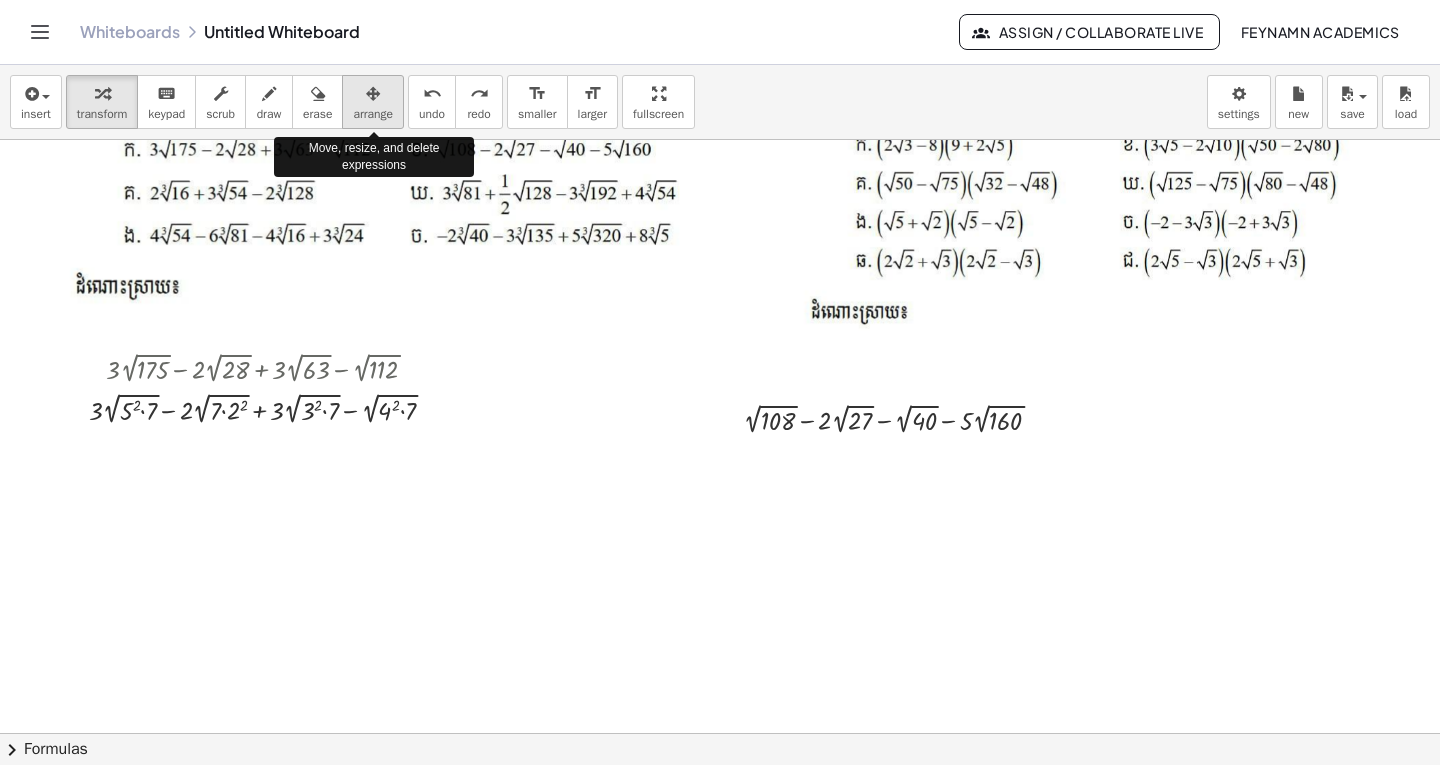 drag, startPoint x: 357, startPoint y: 103, endPoint x: 830, endPoint y: 450, distance: 586.63275 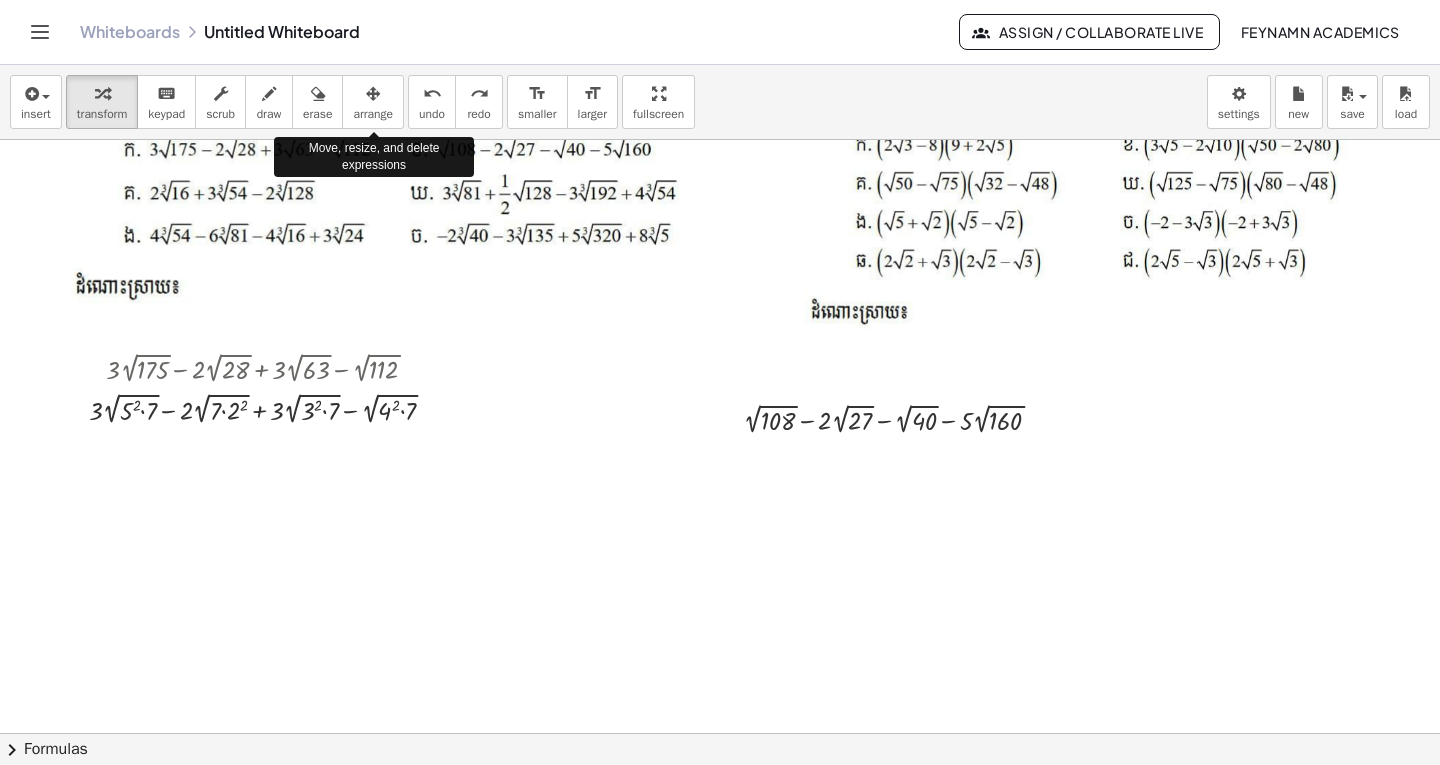 click at bounding box center [373, 93] 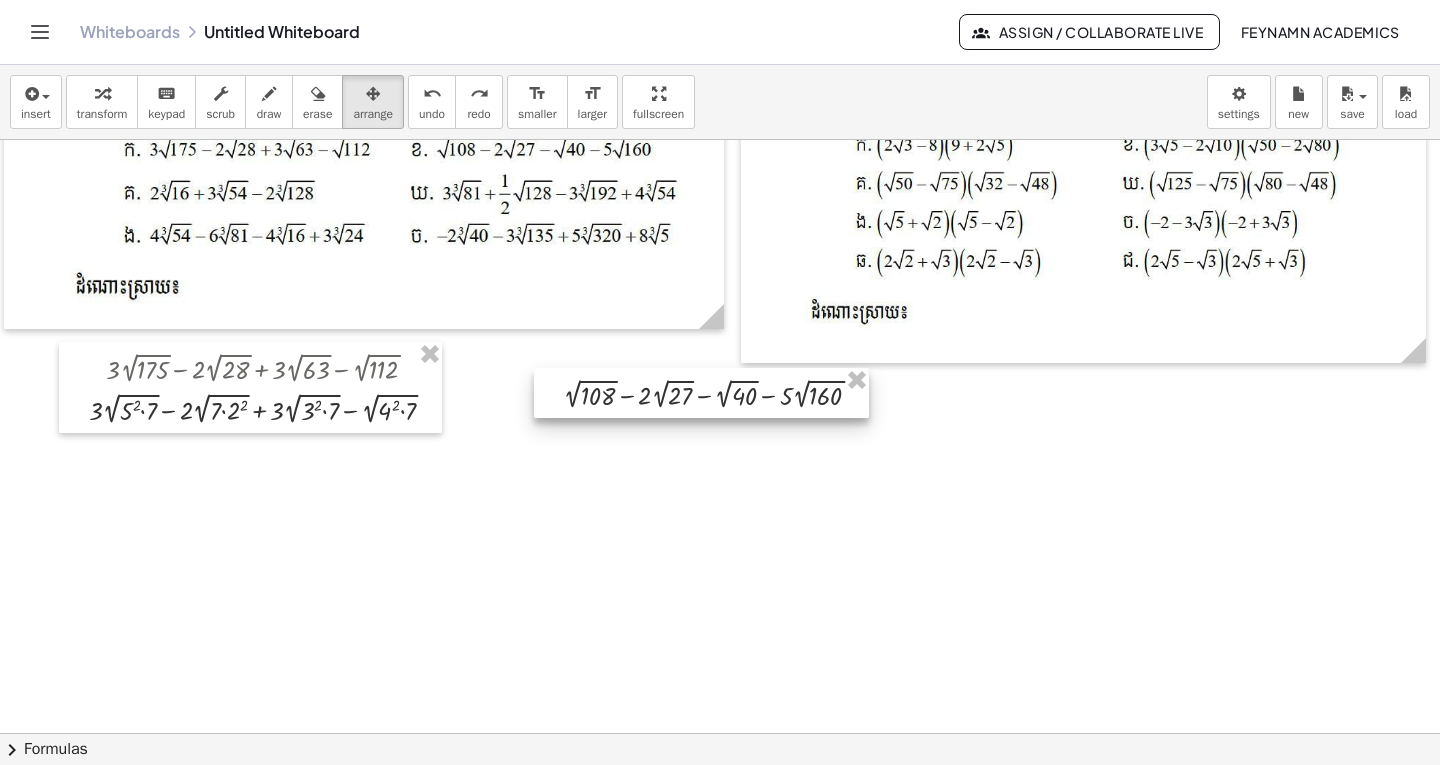 drag, startPoint x: 829, startPoint y: 436, endPoint x: 649, endPoint y: 411, distance: 181.72781 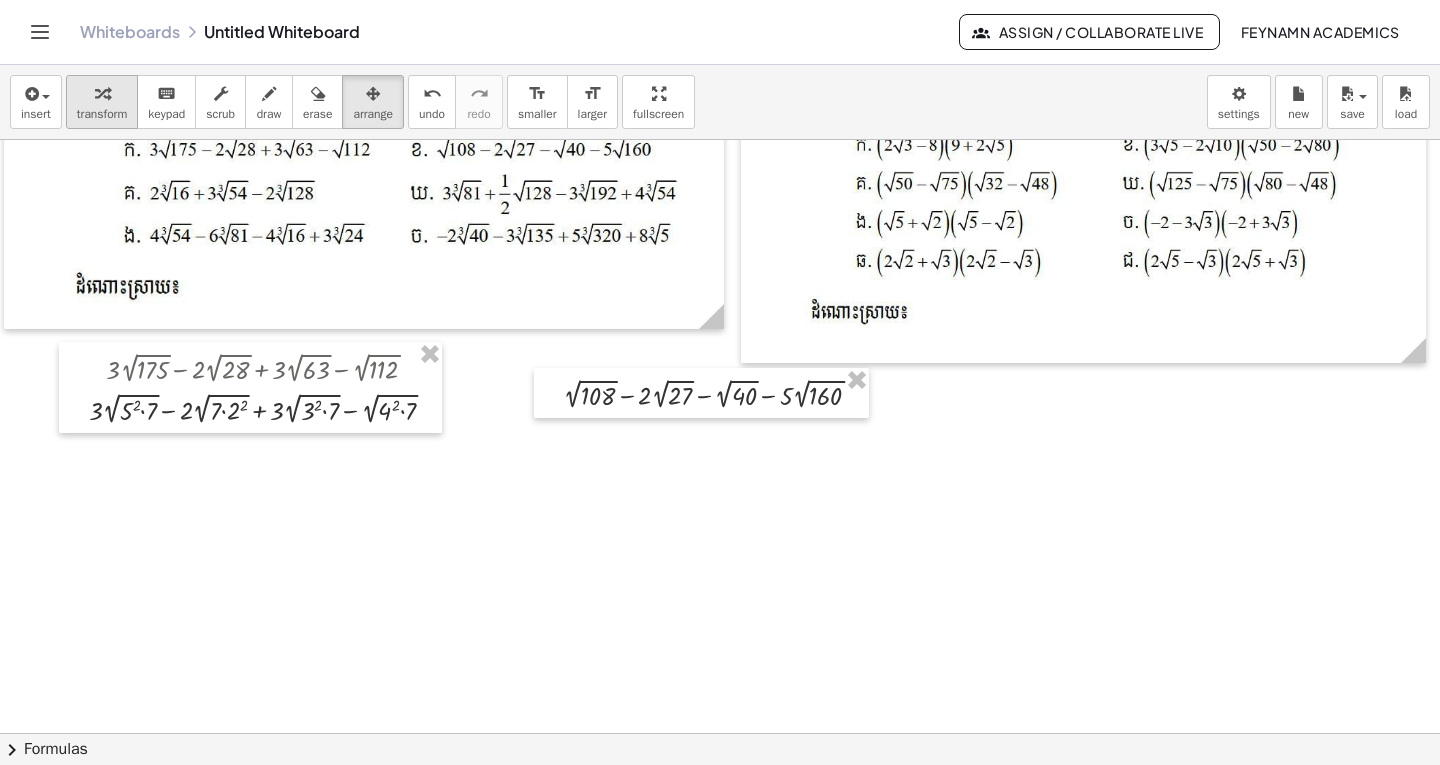 click at bounding box center (102, 94) 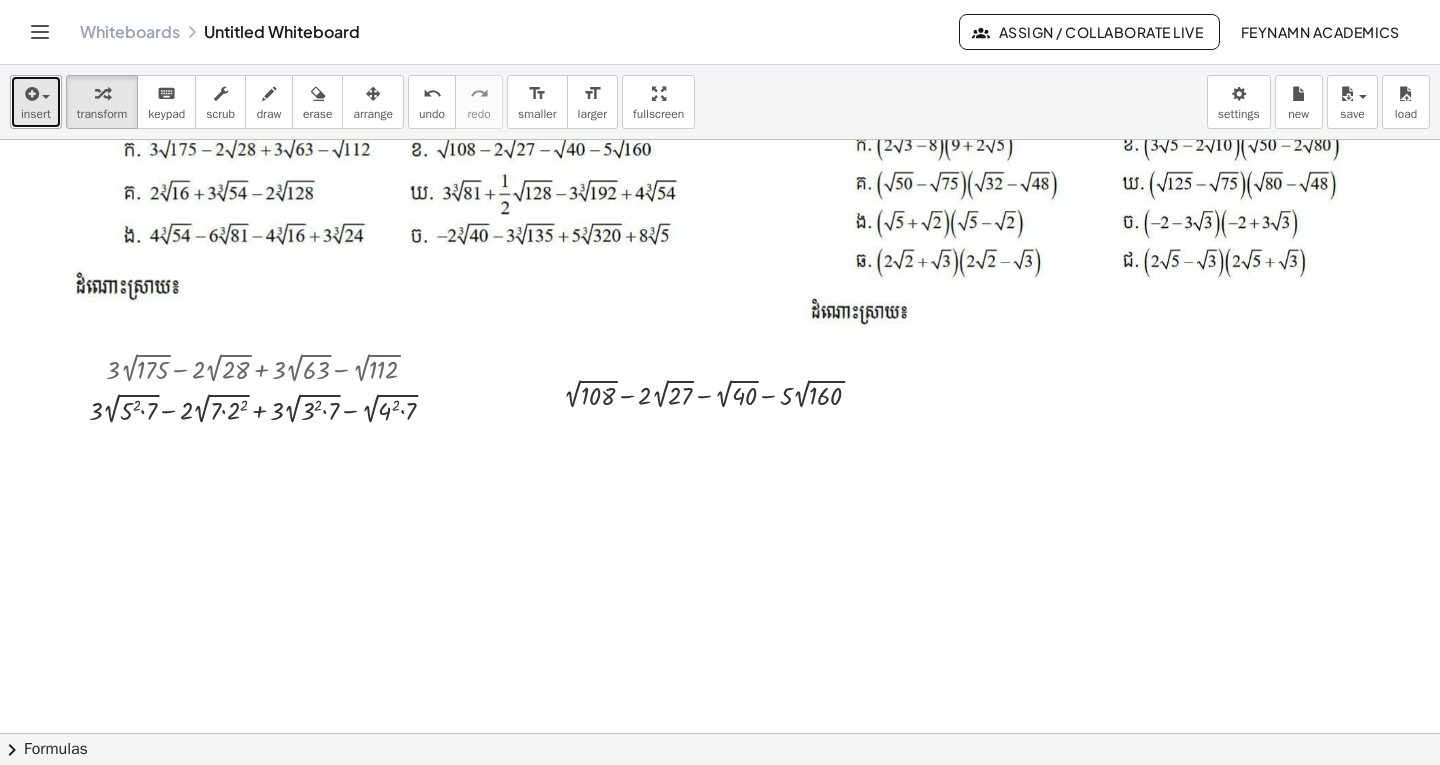 click on "insert" at bounding box center (36, 102) 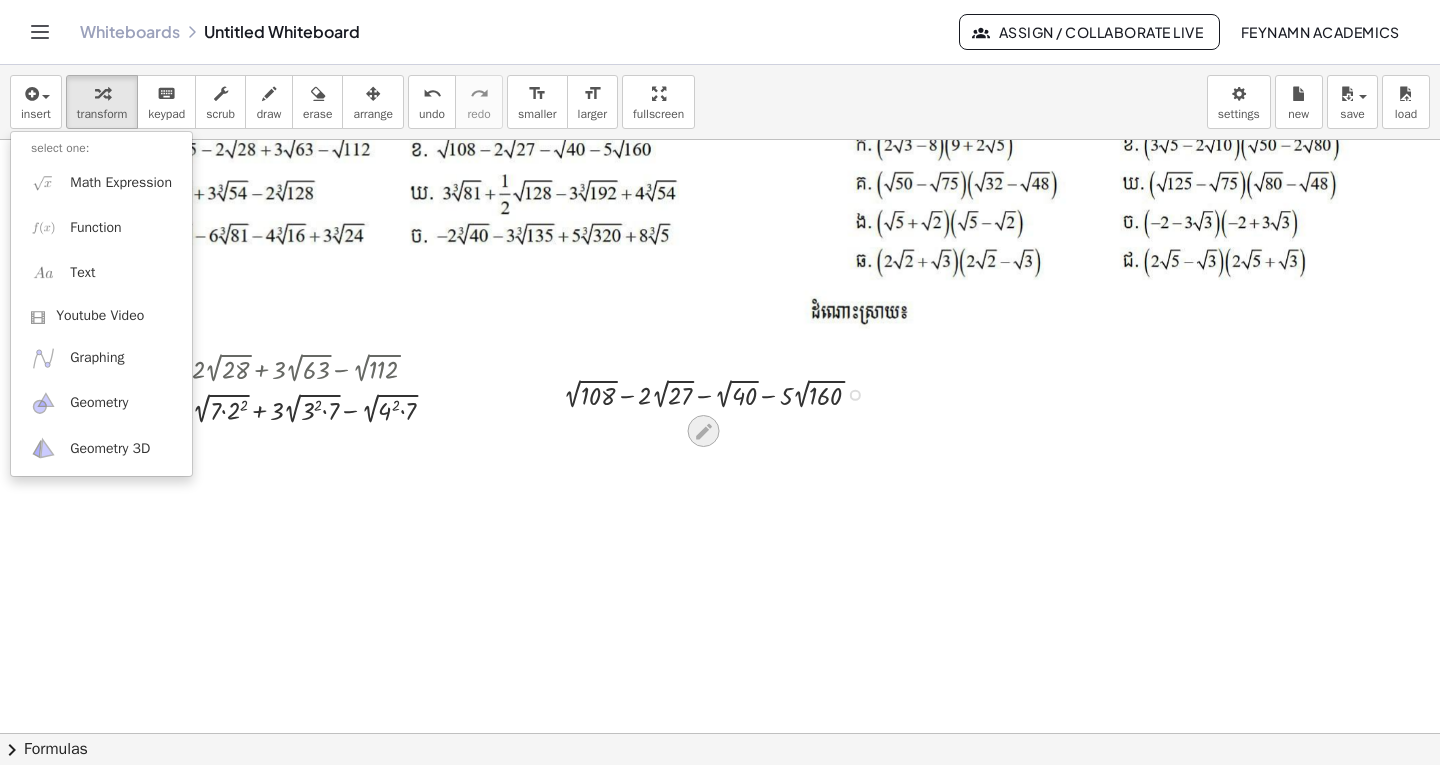 click 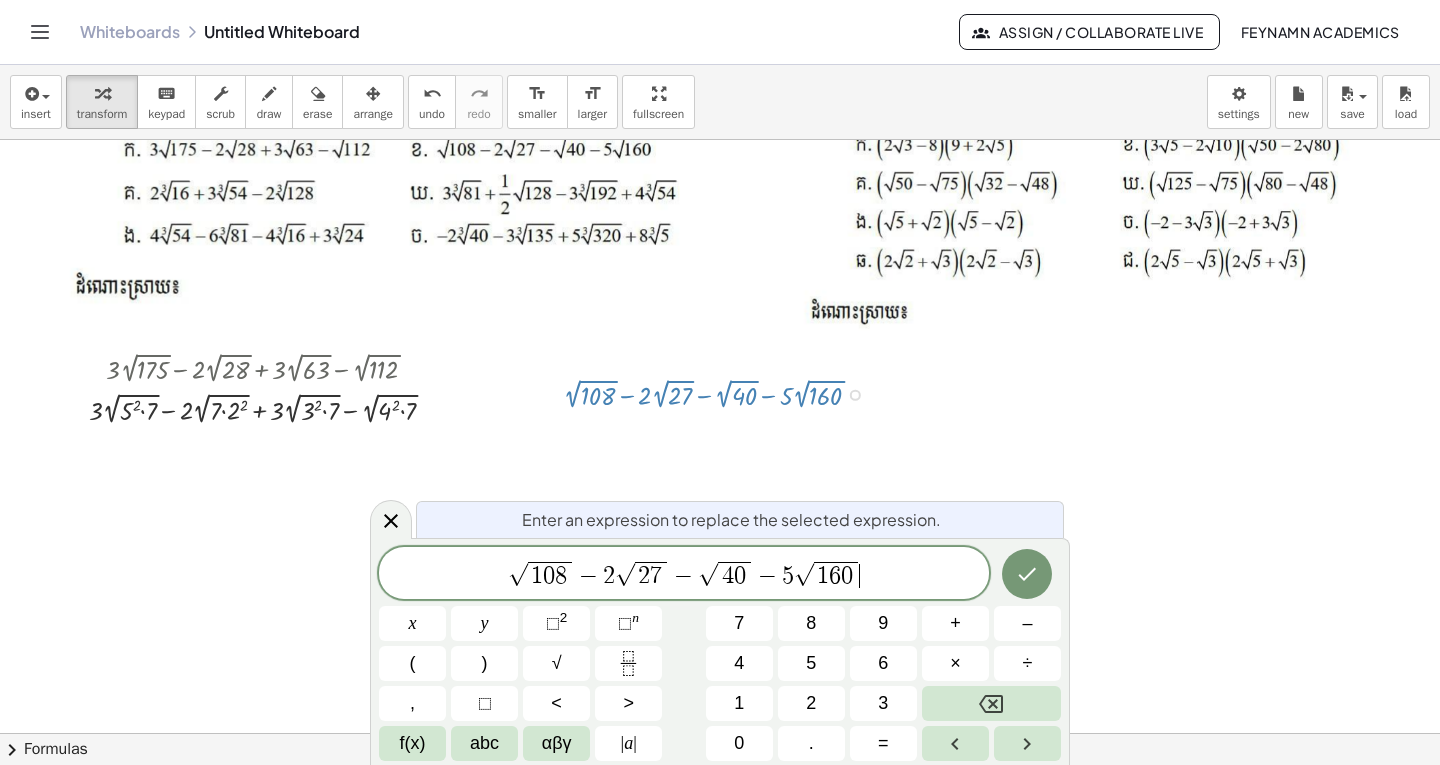 click on "√ 1 0 8 − 2 √ 2 7 − √ 4 0 − 5 √ 1 6 0 ​" at bounding box center (684, 574) 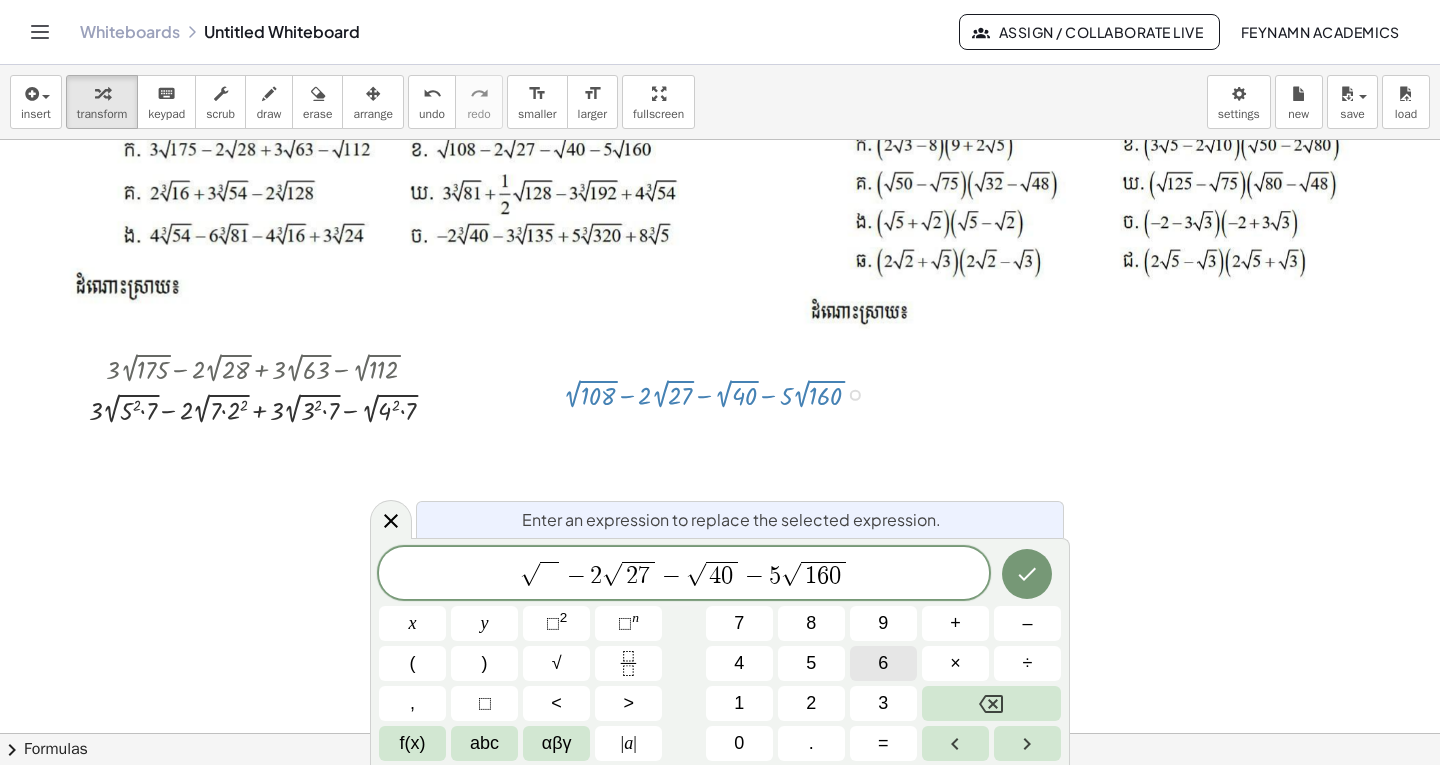 click on "6" at bounding box center (883, 663) 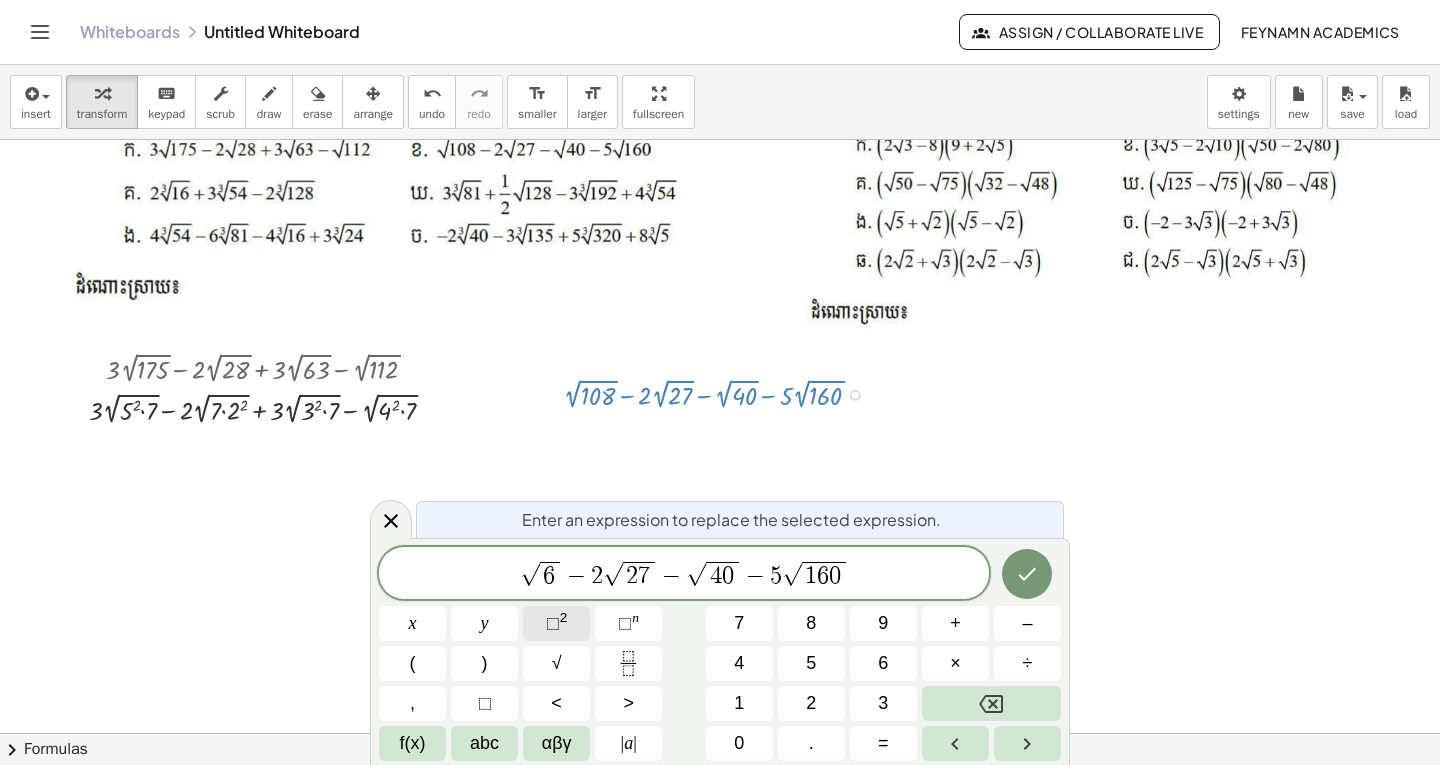 click on "⬚ 2" at bounding box center (556, 623) 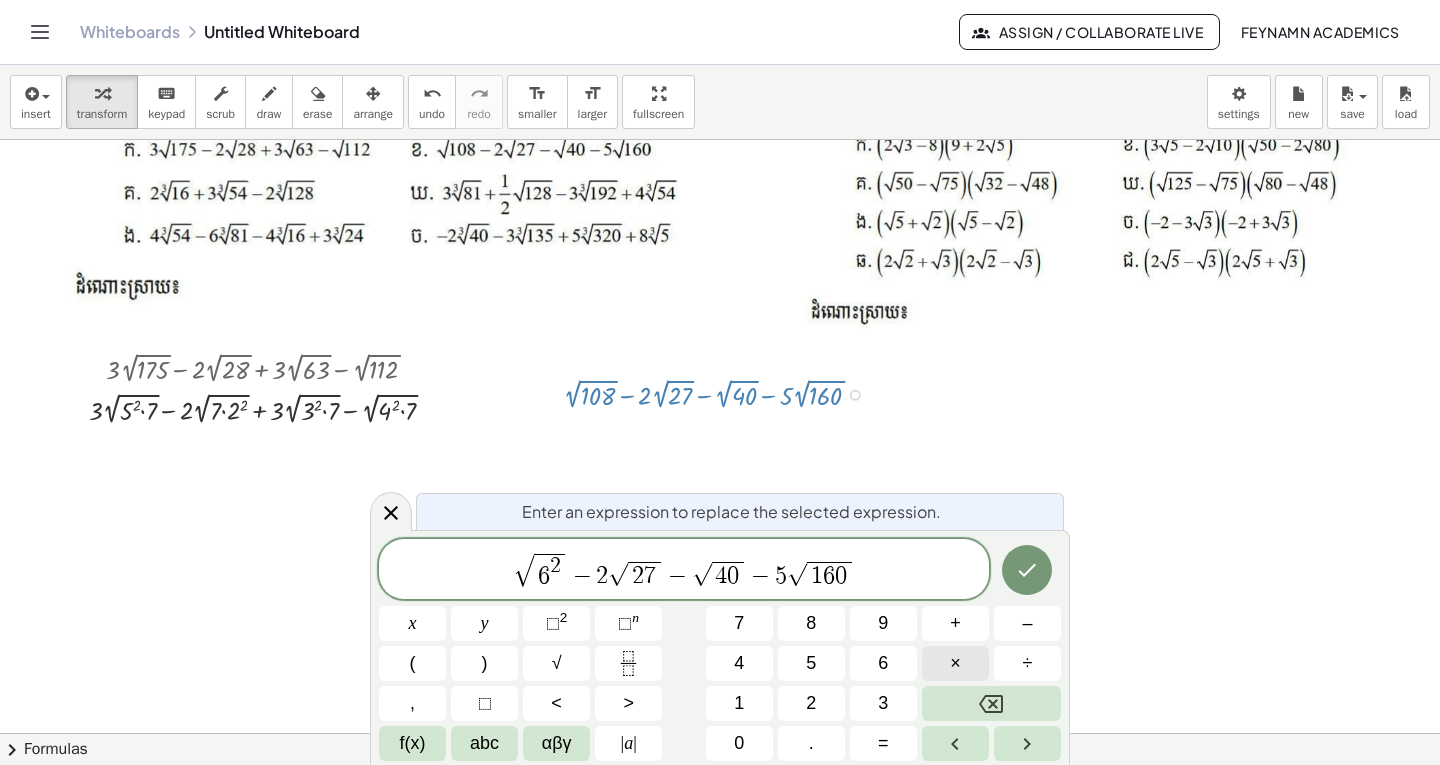 click on "×" at bounding box center [955, 663] 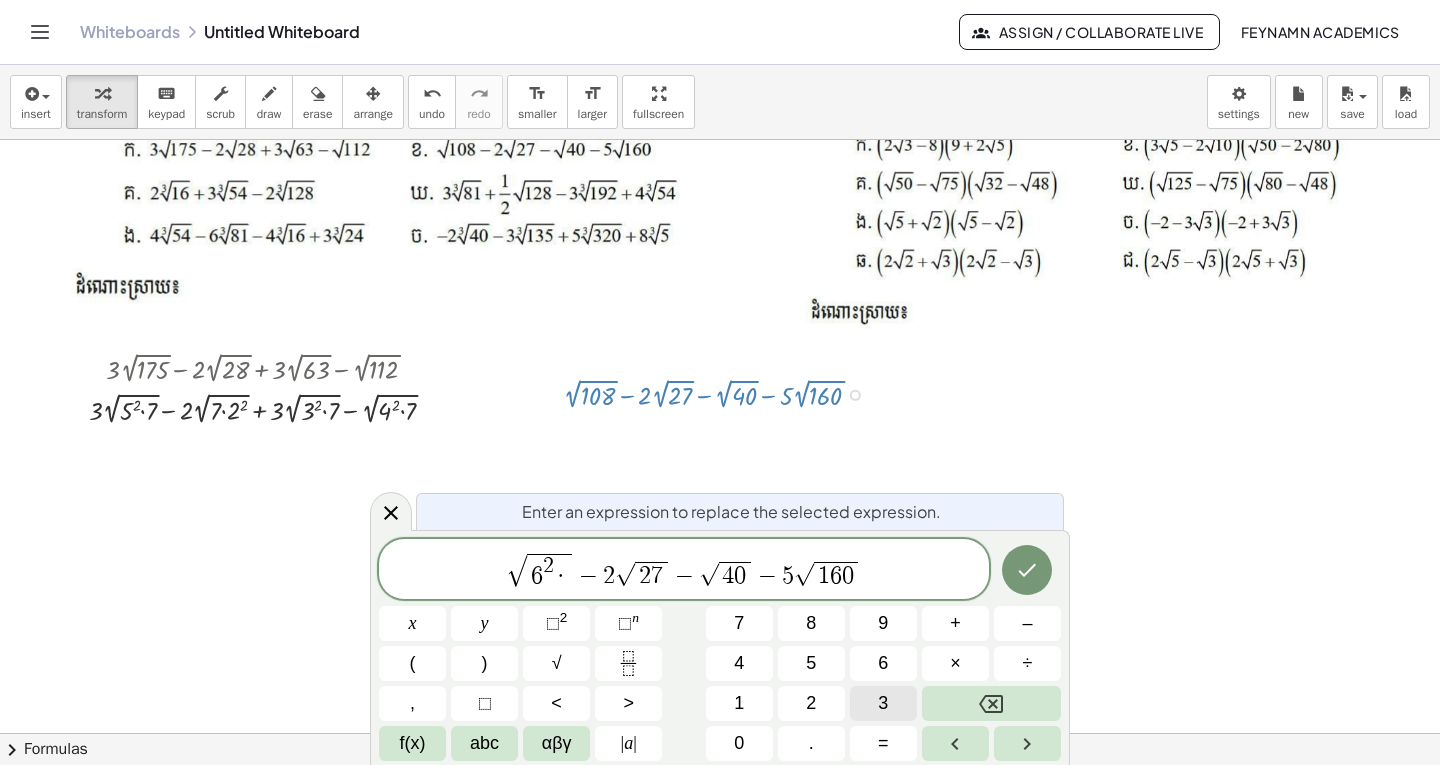 click on "3" at bounding box center [883, 703] 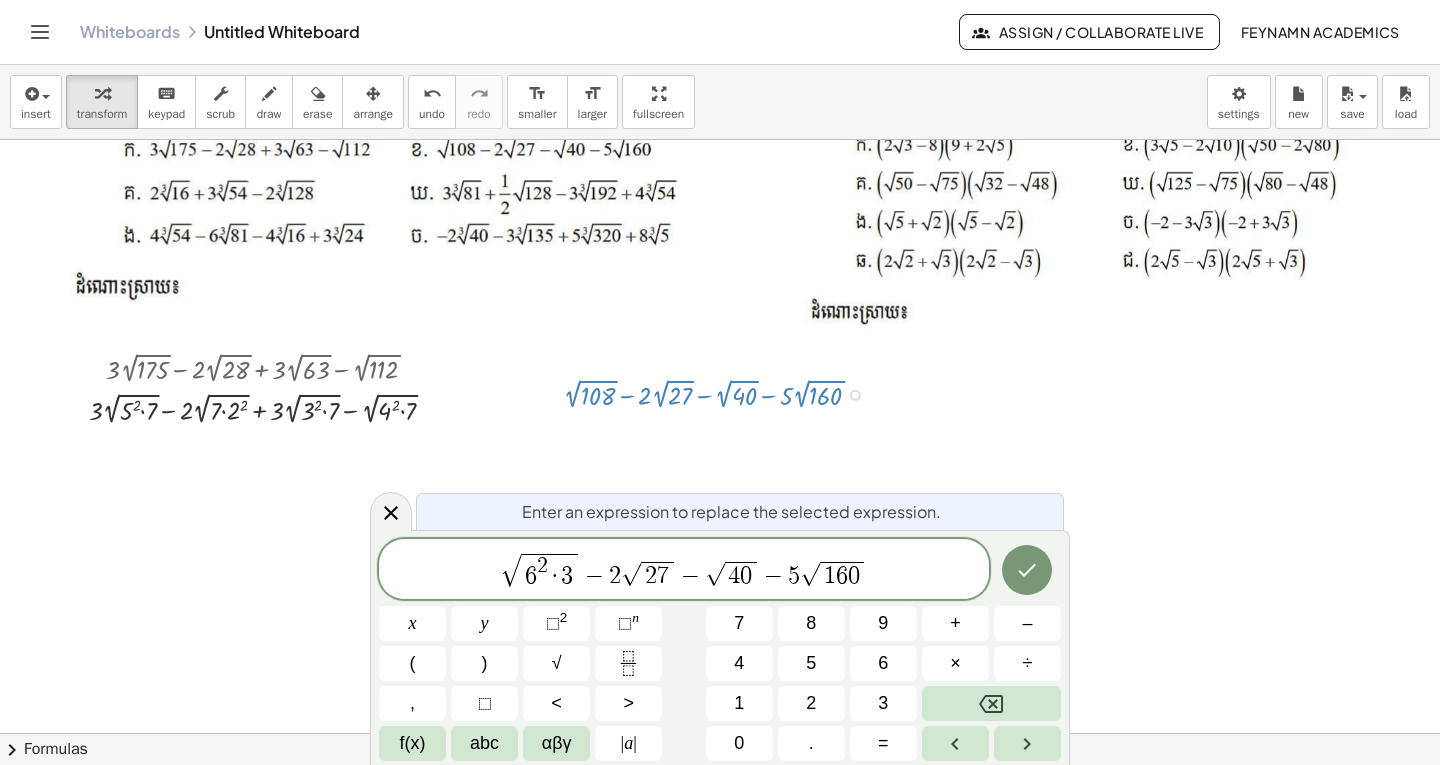 click on "2 7" at bounding box center [657, 575] 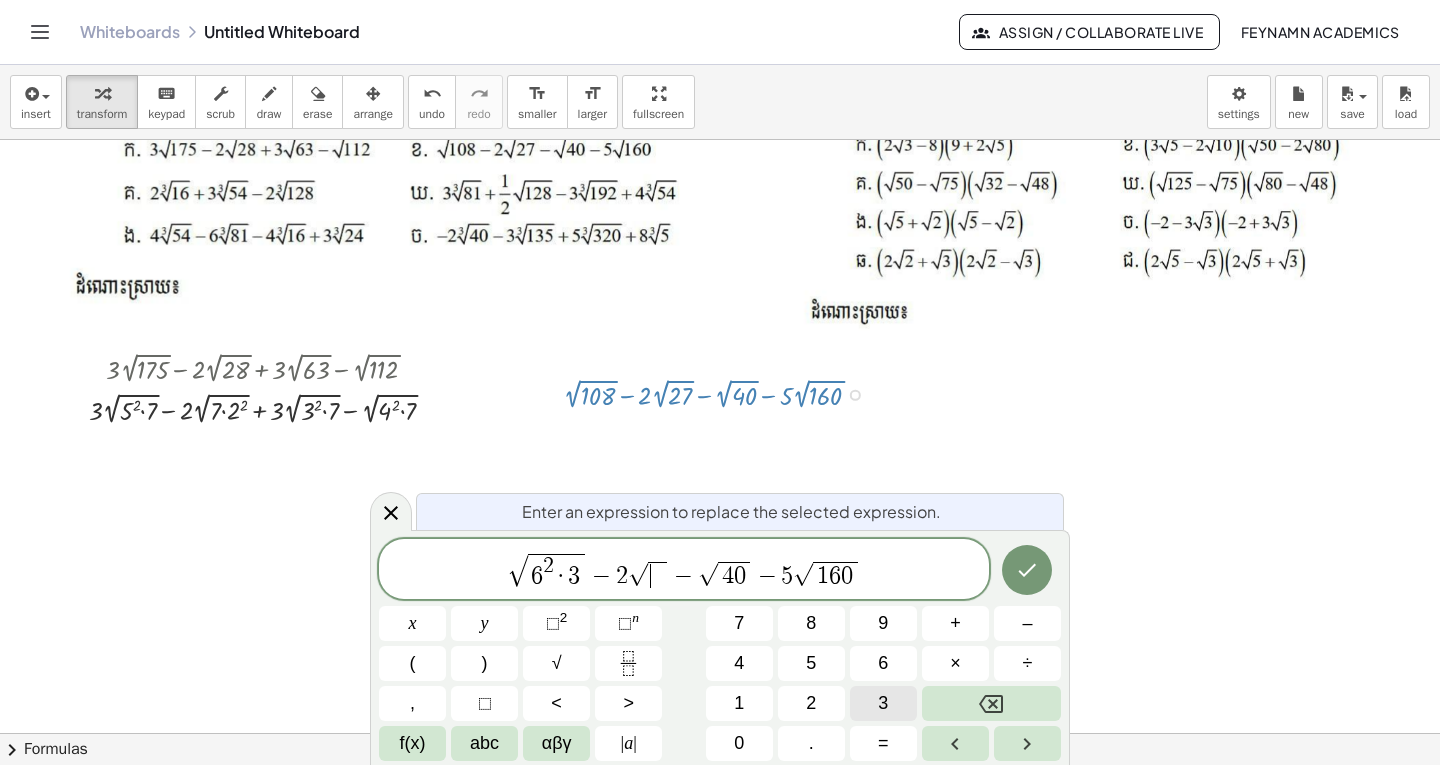 click on "3" at bounding box center [883, 703] 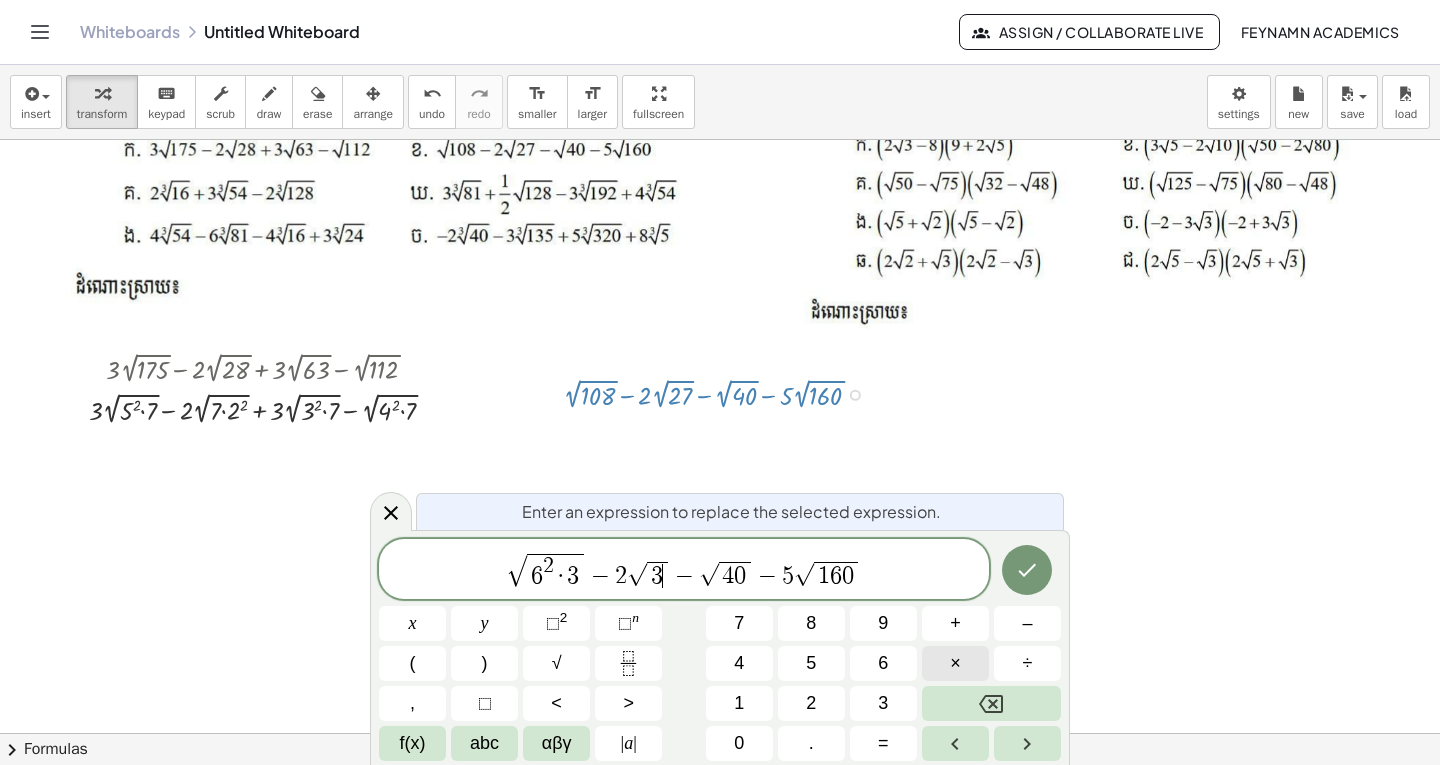 click on "×" at bounding box center [955, 663] 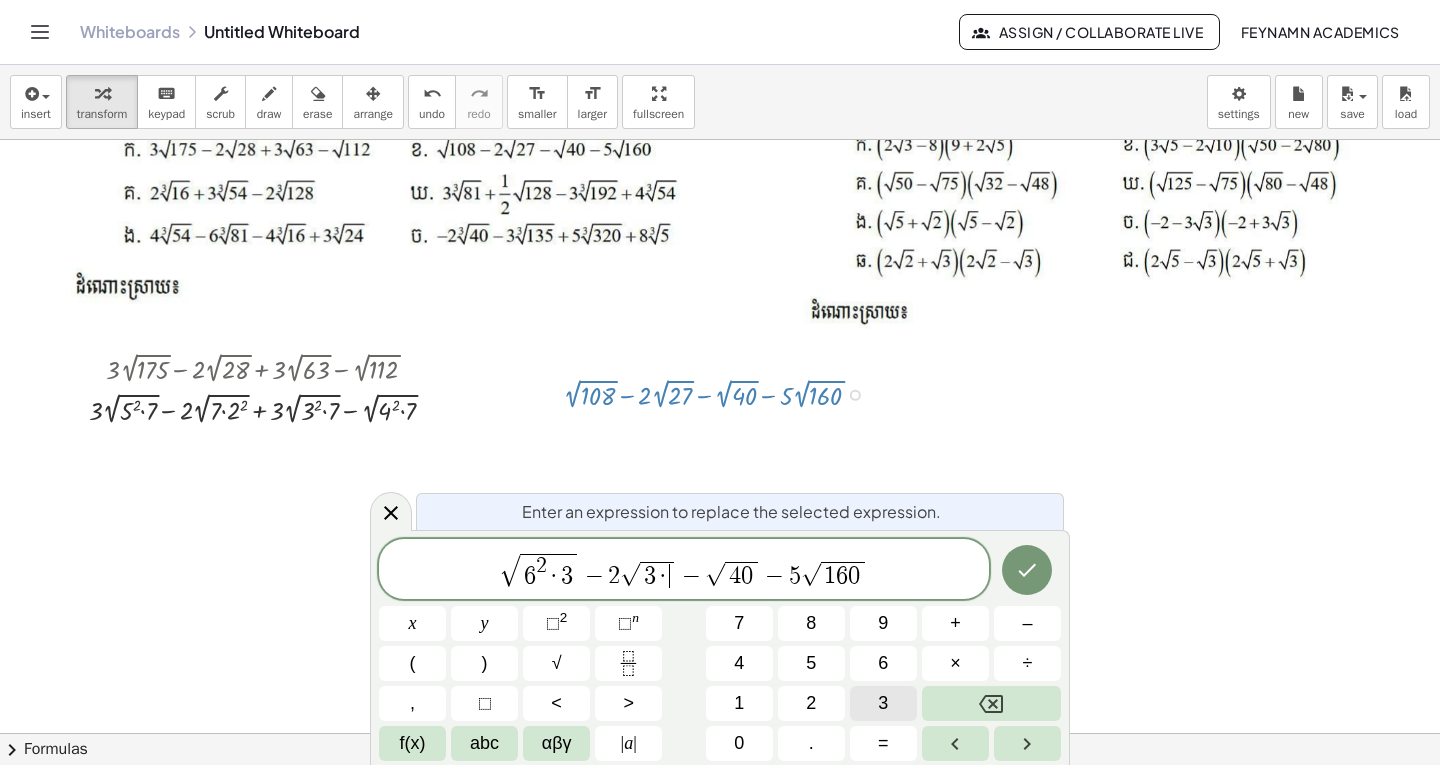 click on "3" at bounding box center (883, 703) 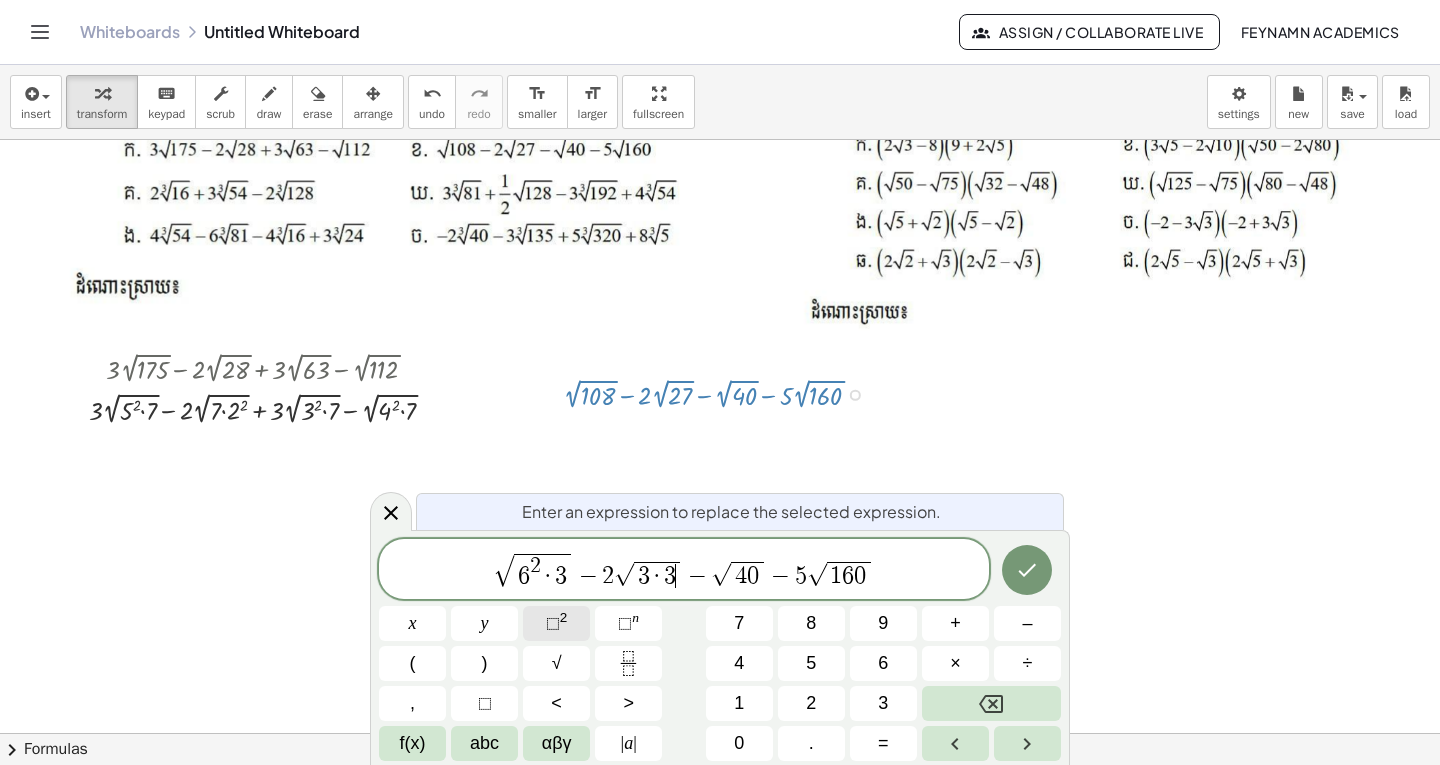 click on "⬚" at bounding box center (553, 623) 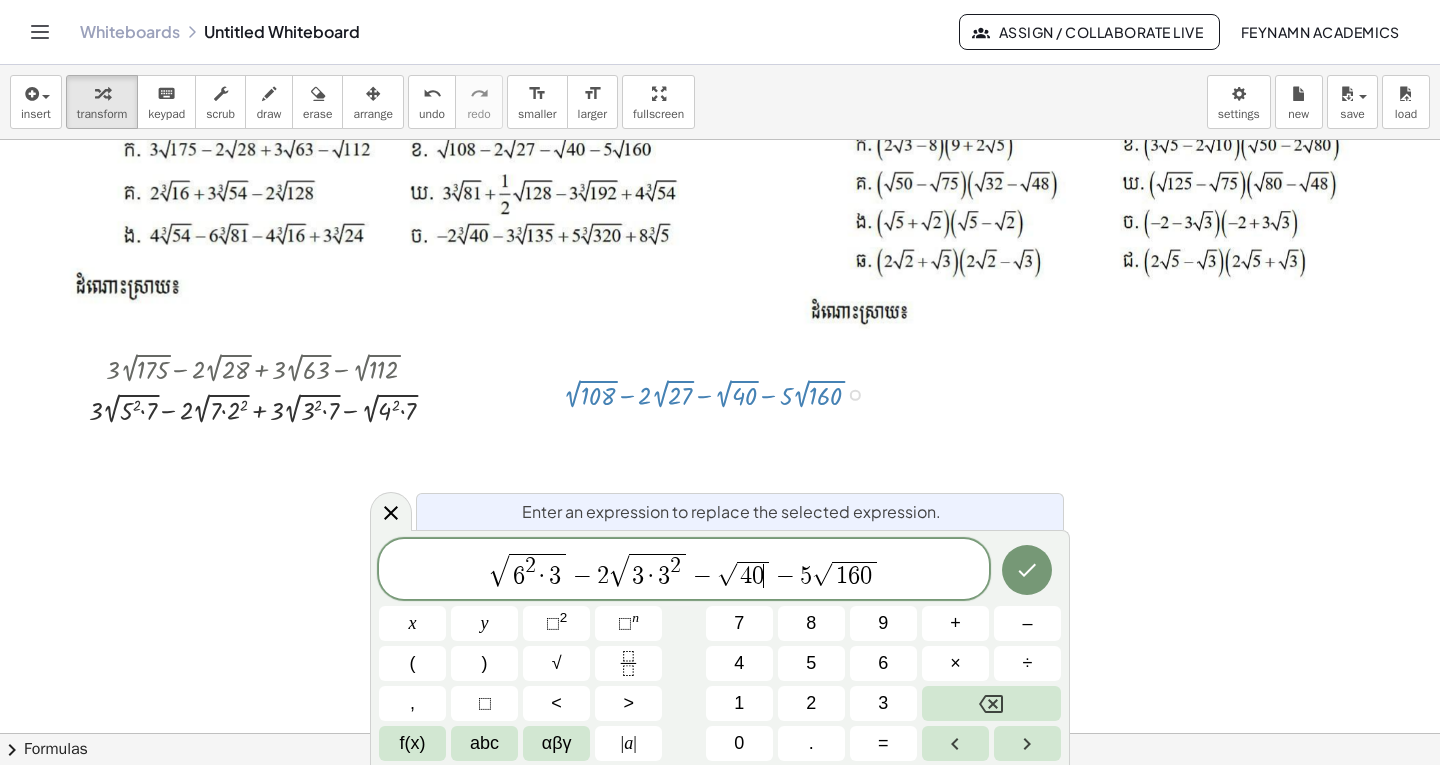 click on "4 0 ​" at bounding box center [753, 575] 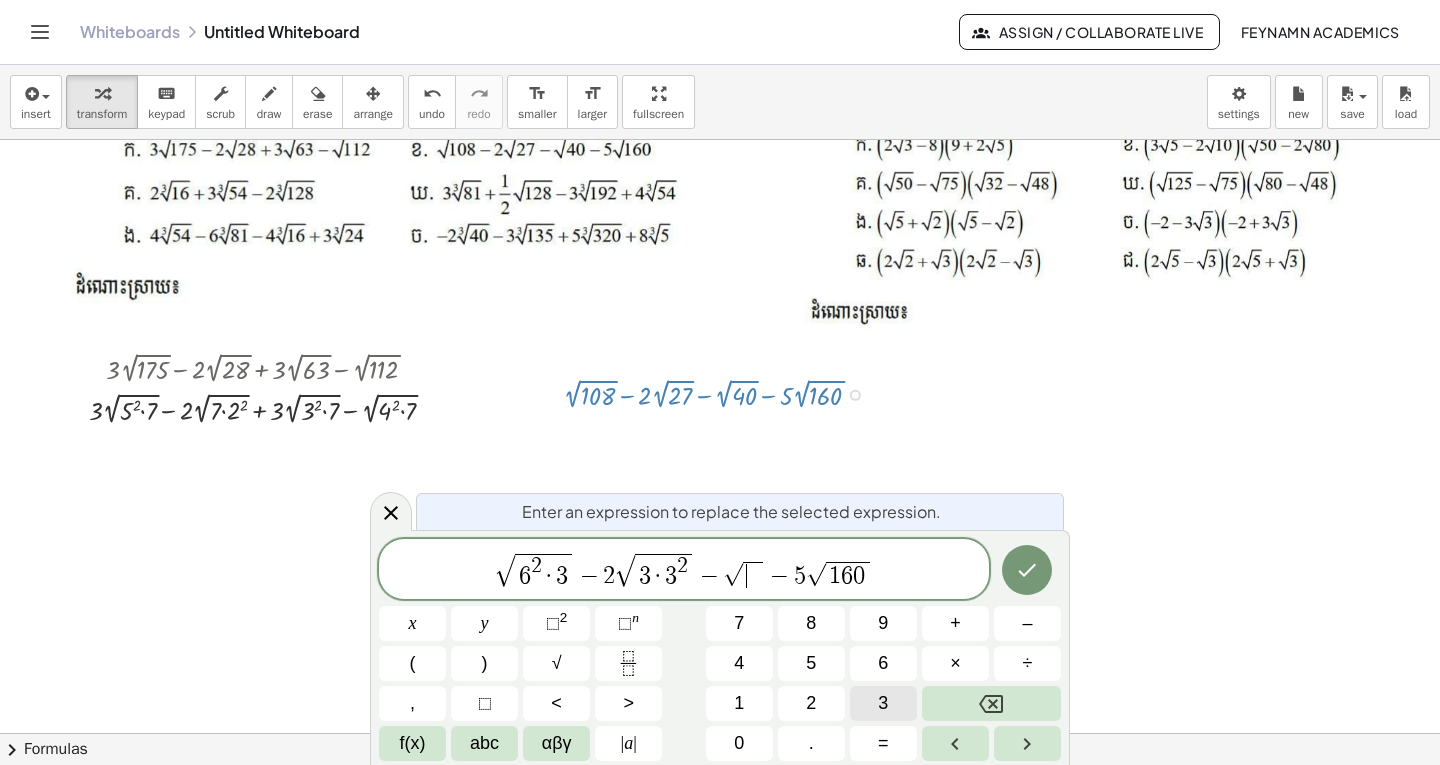 click on "3" at bounding box center (883, 703) 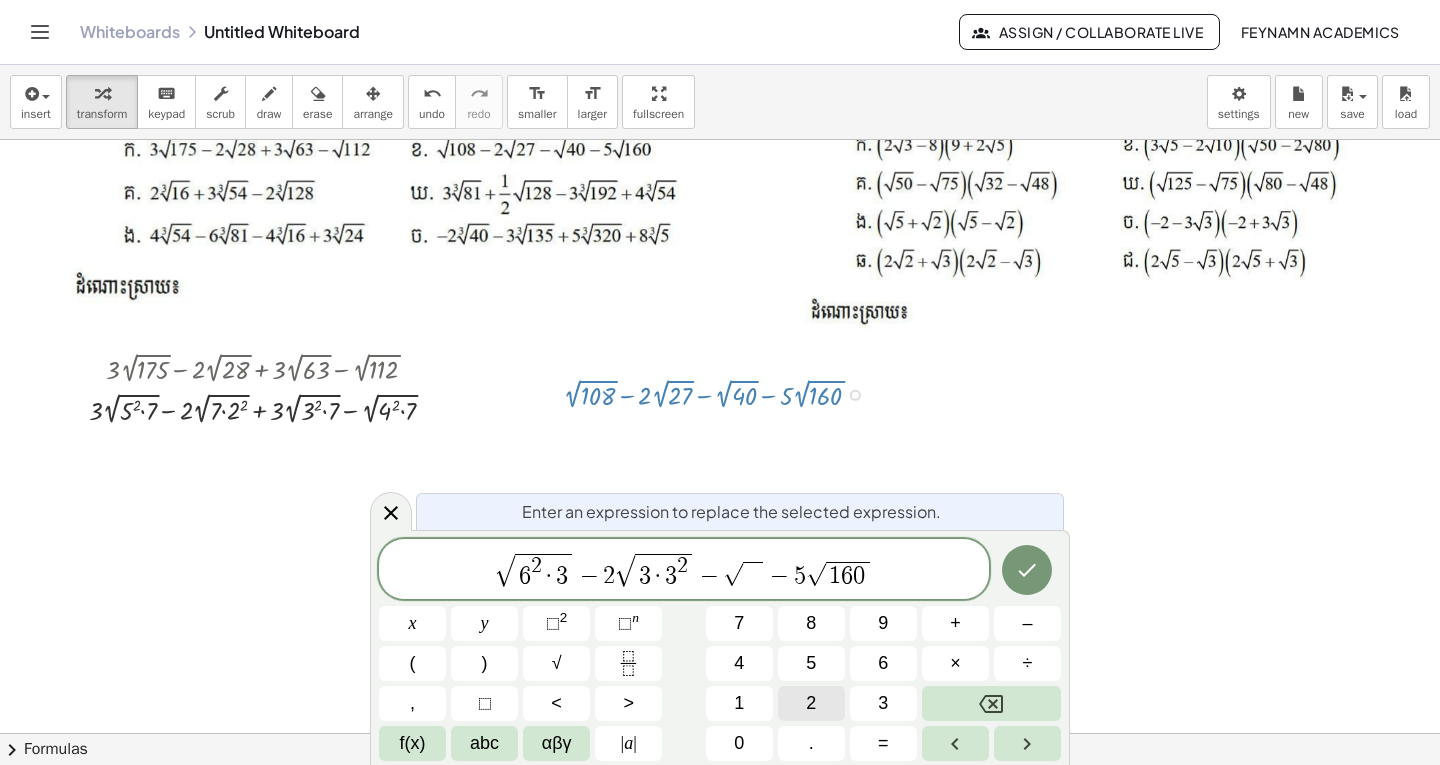 click on "2" at bounding box center (811, 703) 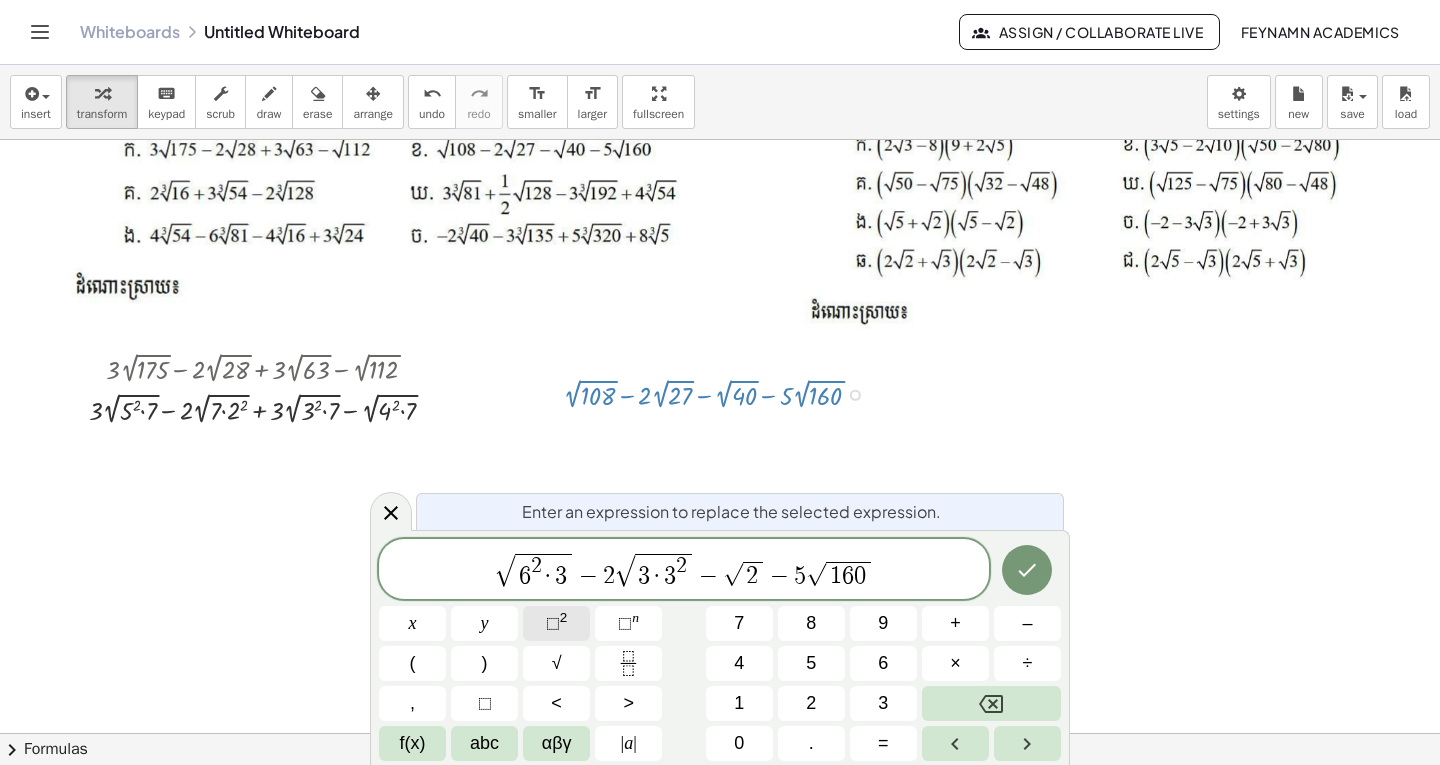 click on "⬚" at bounding box center [553, 623] 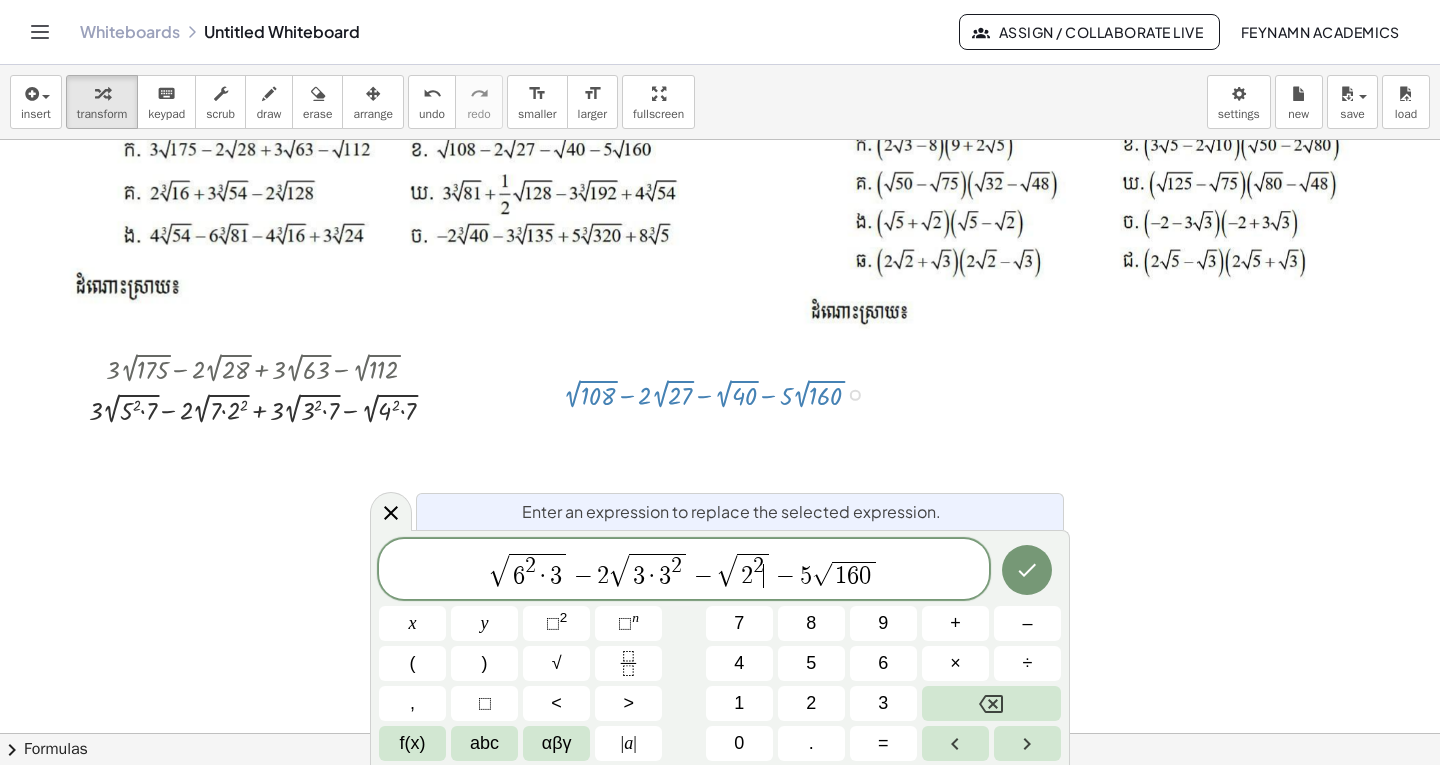 click on "√ 2 2 ​" at bounding box center (744, 570) 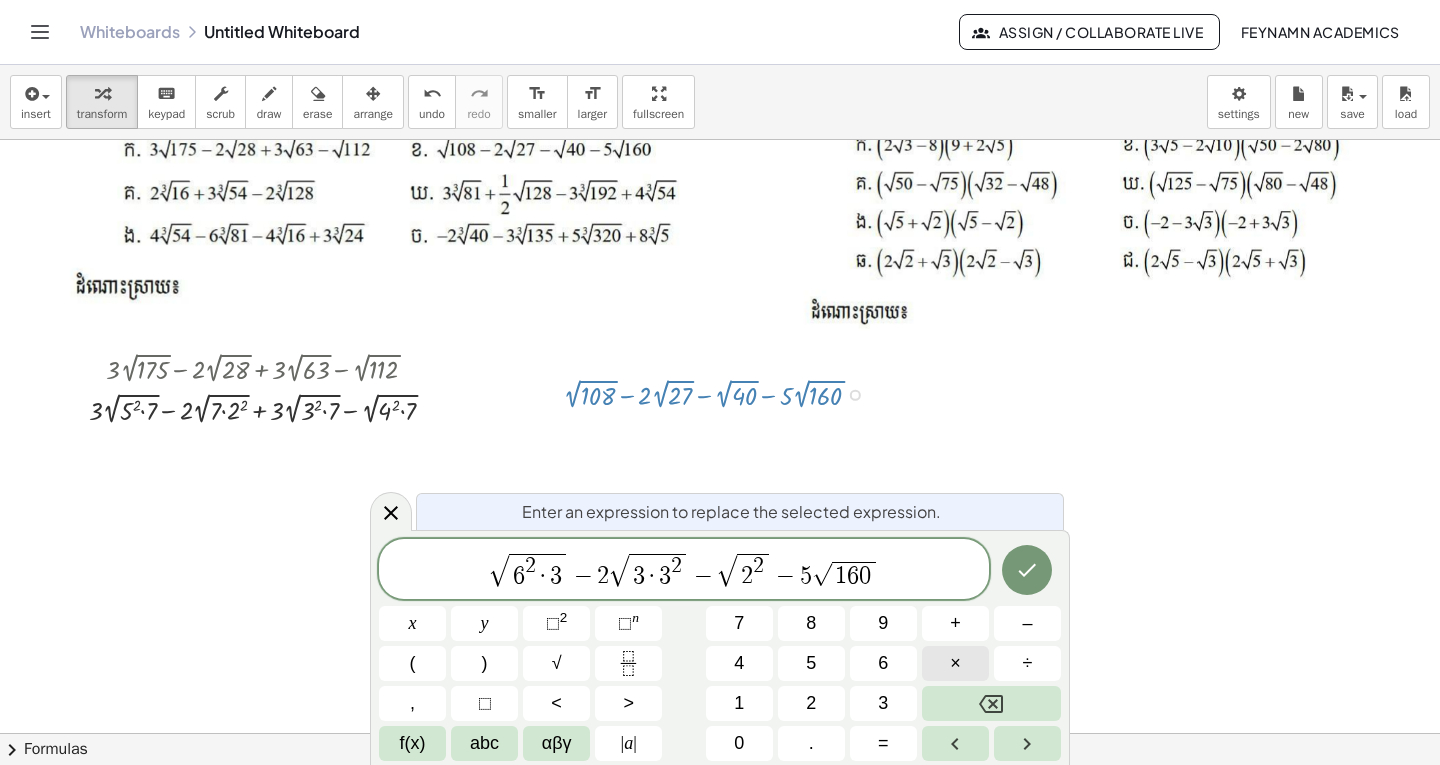 click on "×" at bounding box center [955, 663] 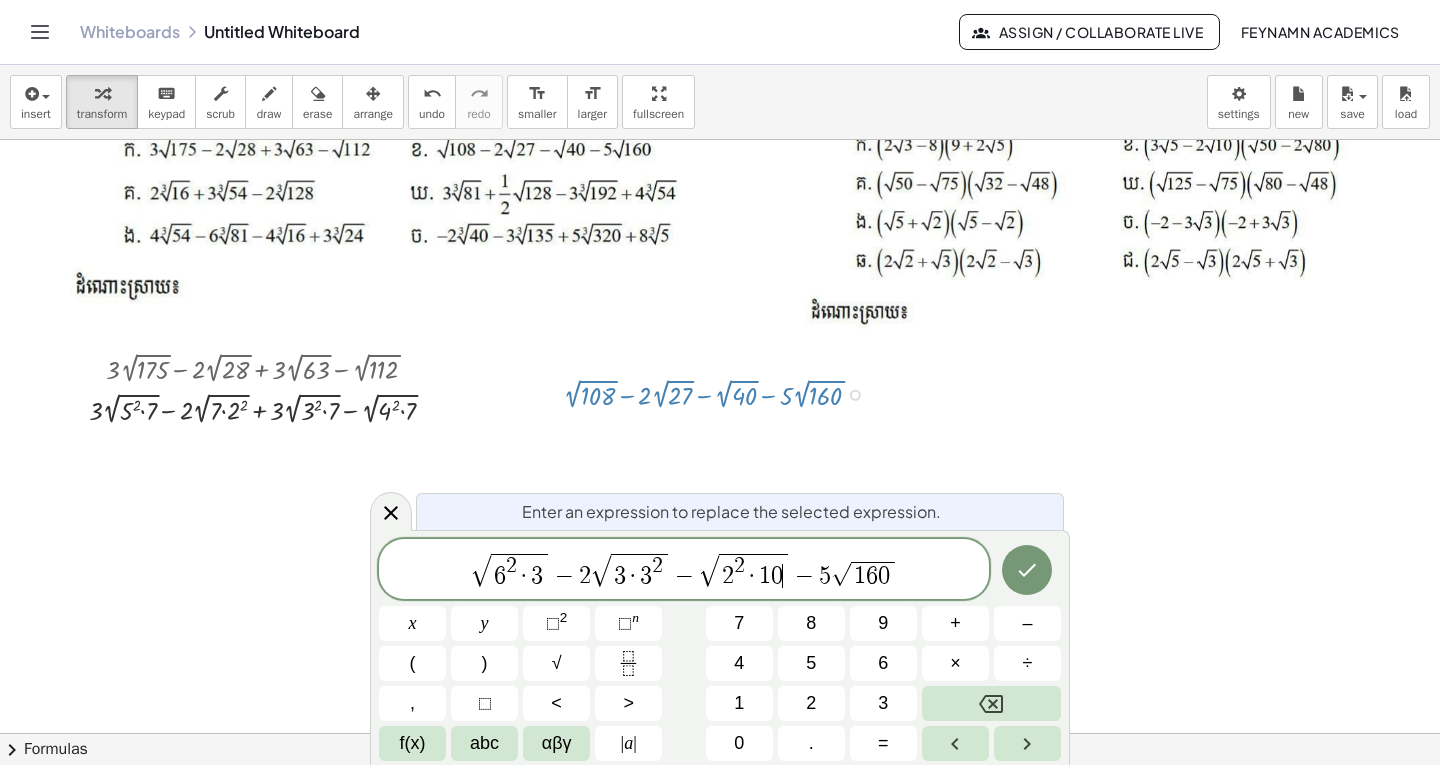 click on "1 6 0" at bounding box center (873, 575) 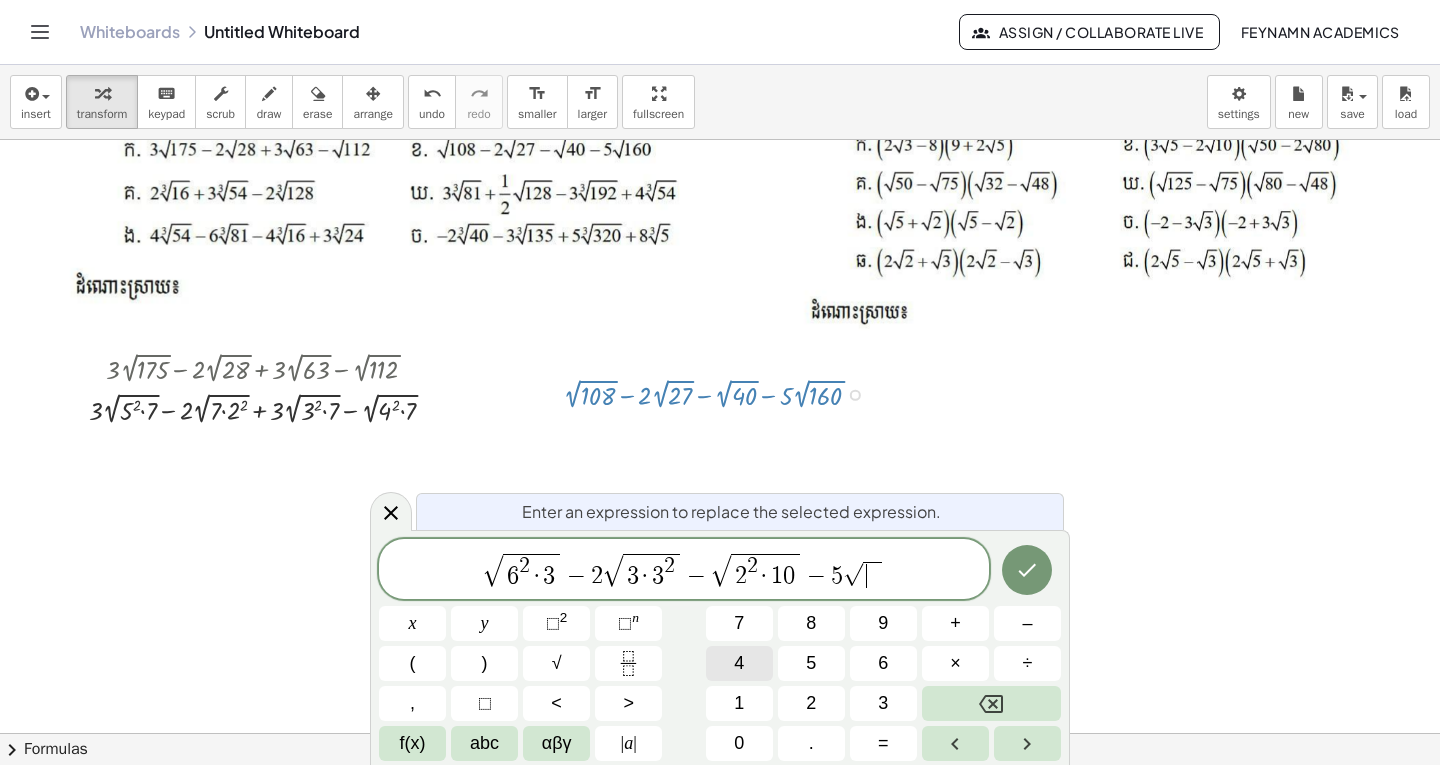 click on "4" at bounding box center (739, 663) 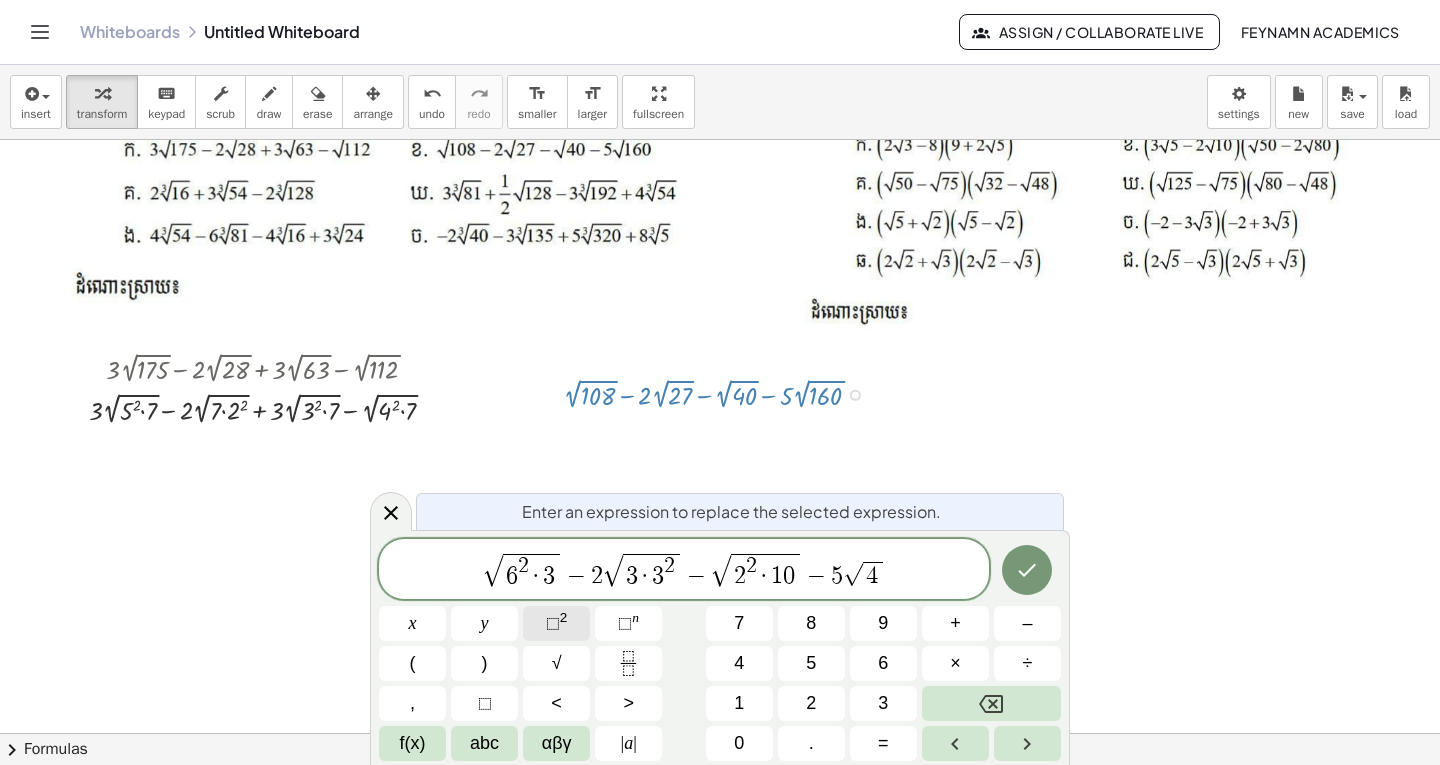 click on "⬚" at bounding box center [553, 623] 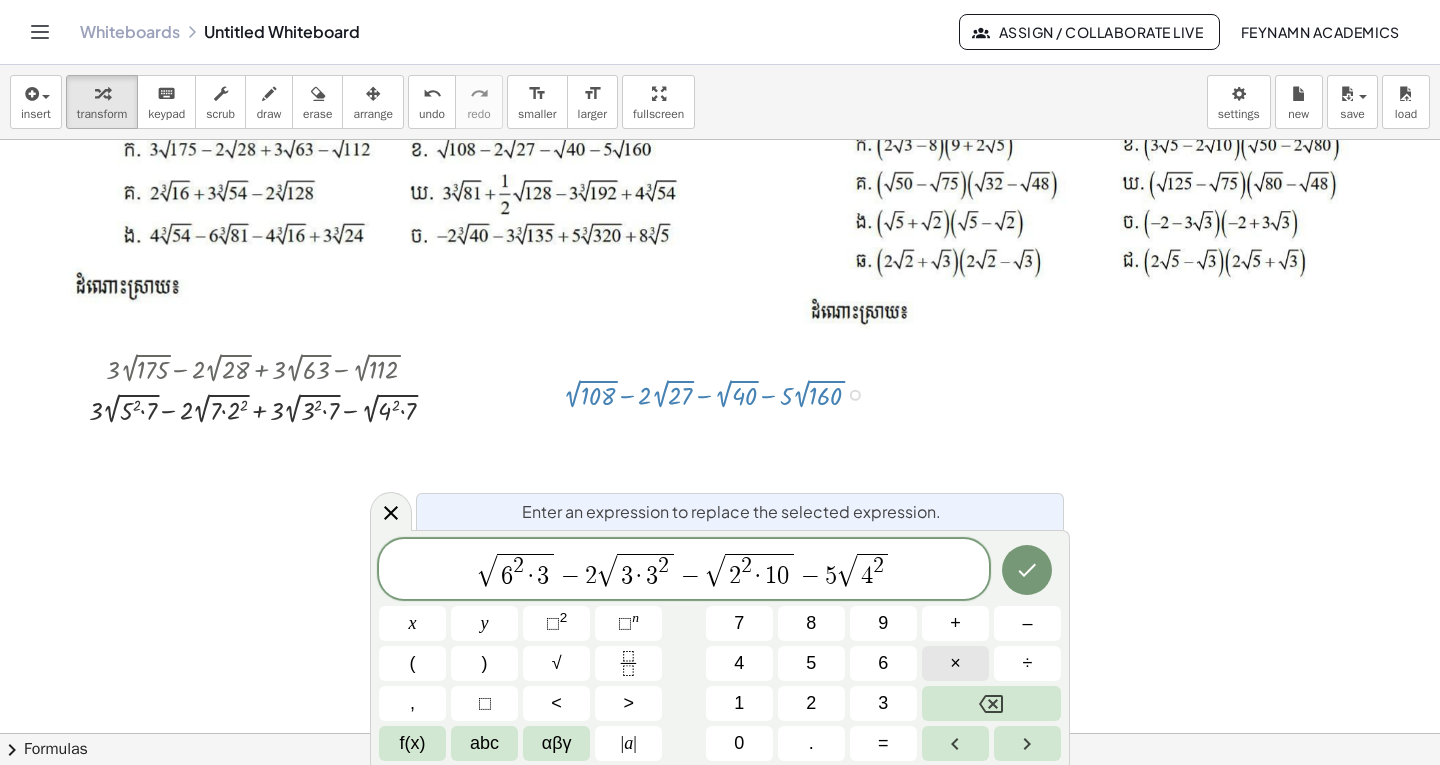 click on "×" at bounding box center [955, 663] 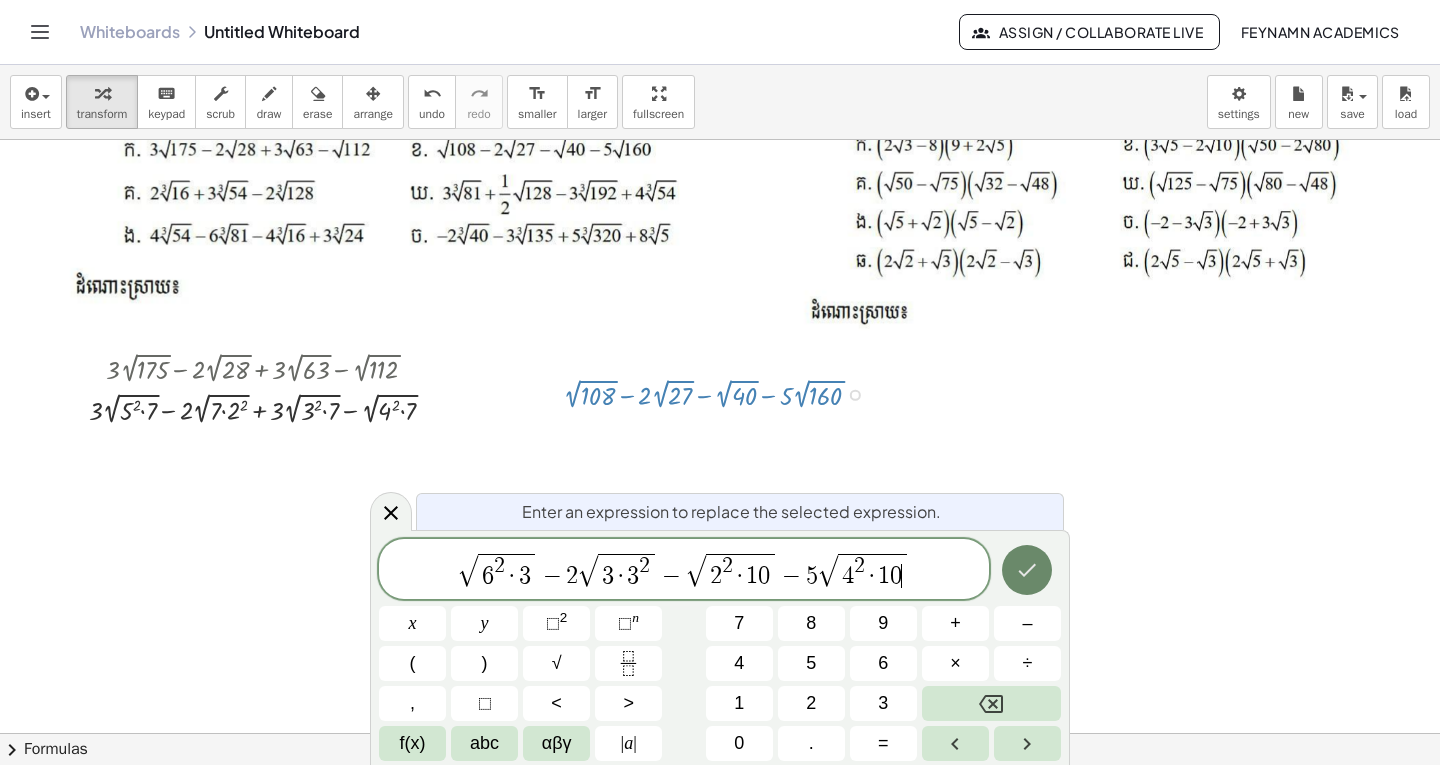click 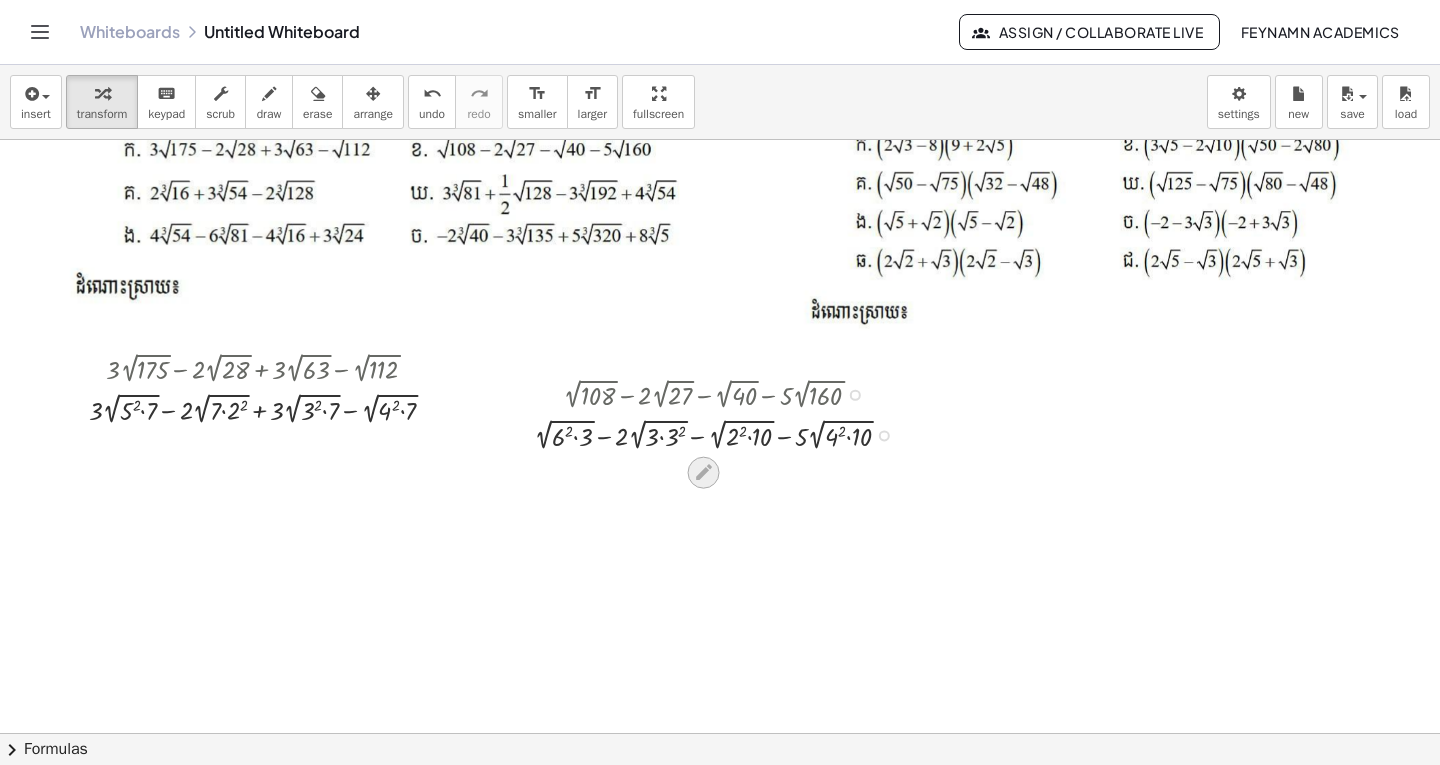 click 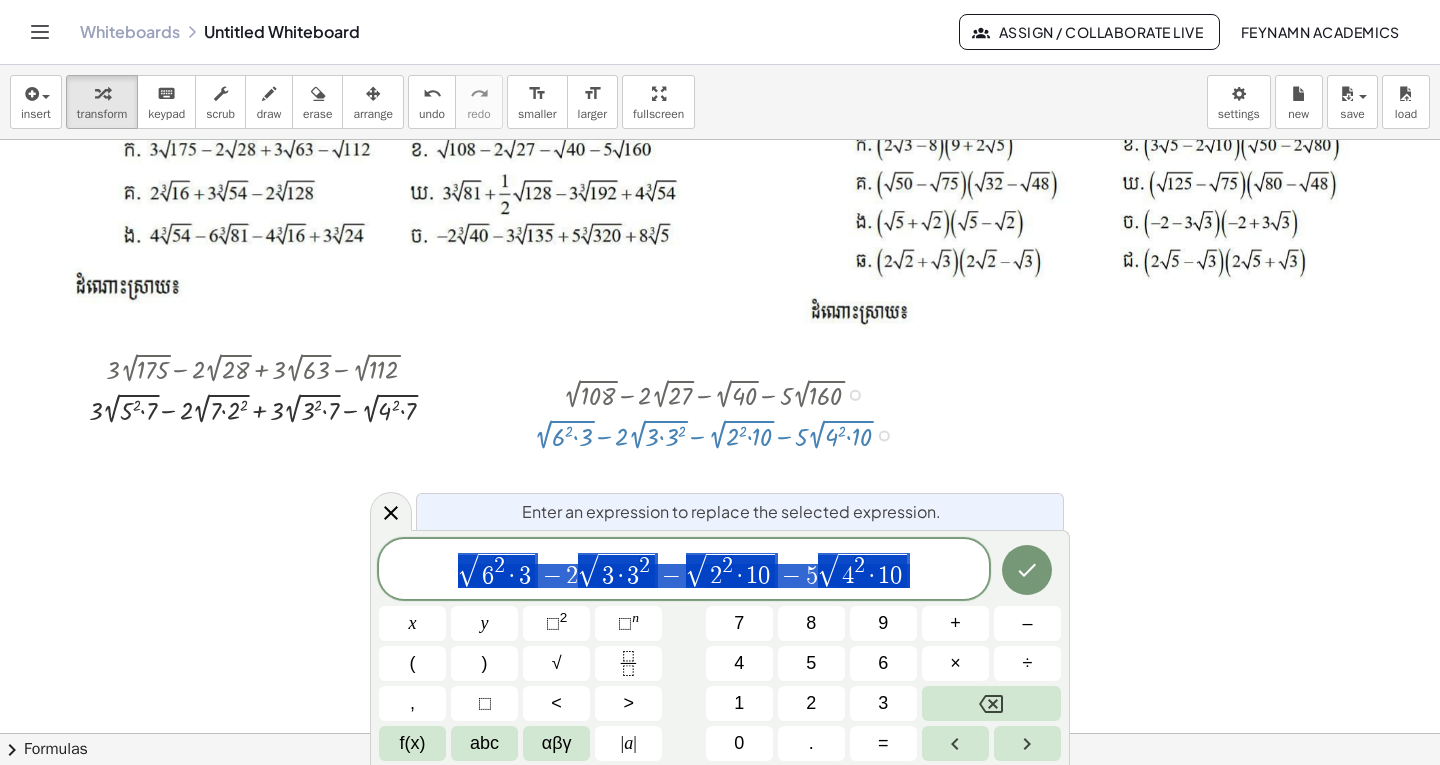 click on "√ 6 2 · 3 − 2 √ 3 · 3 2 − √ 2 2 · 1 0 − 5 √ 4 2 · 1 0" at bounding box center (684, 570) 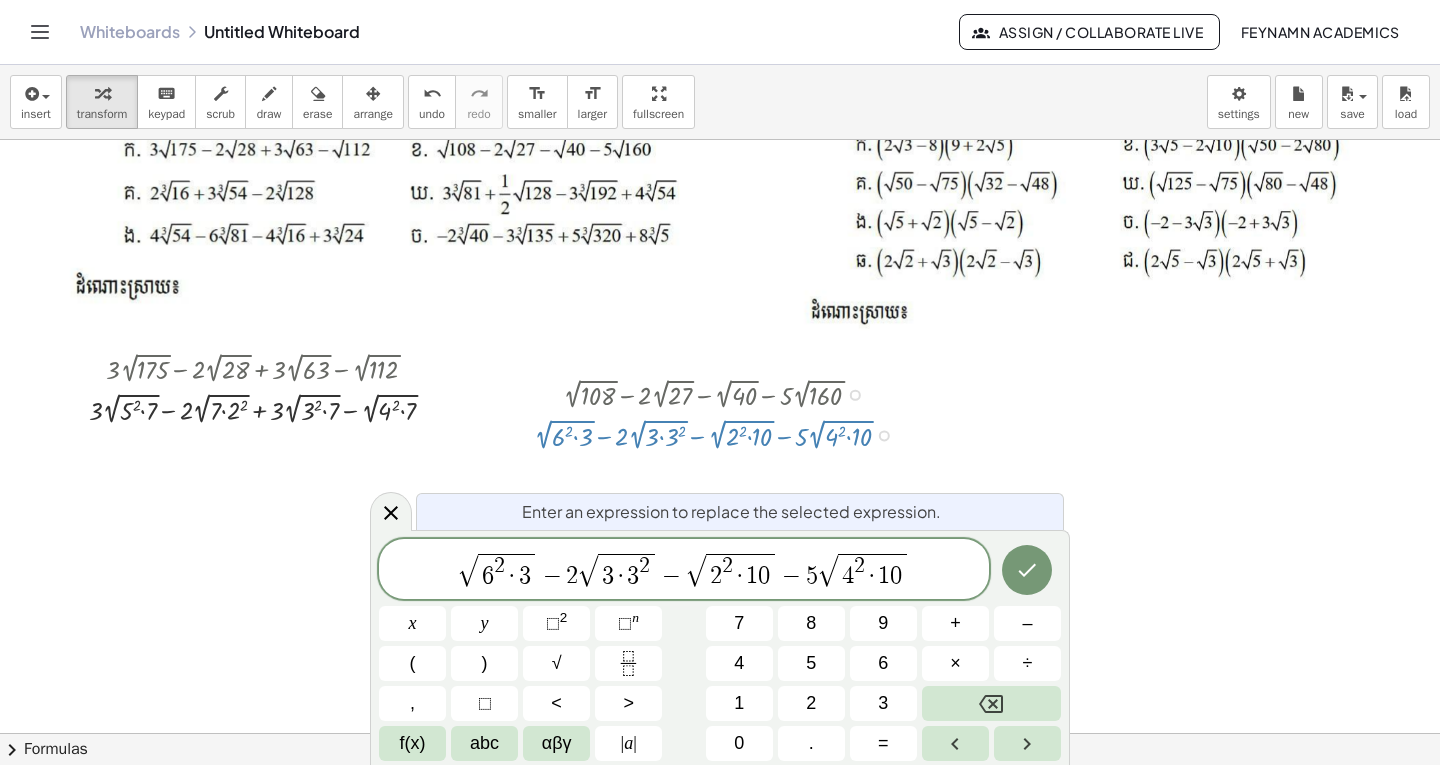 click on "2" at bounding box center (499, 566) 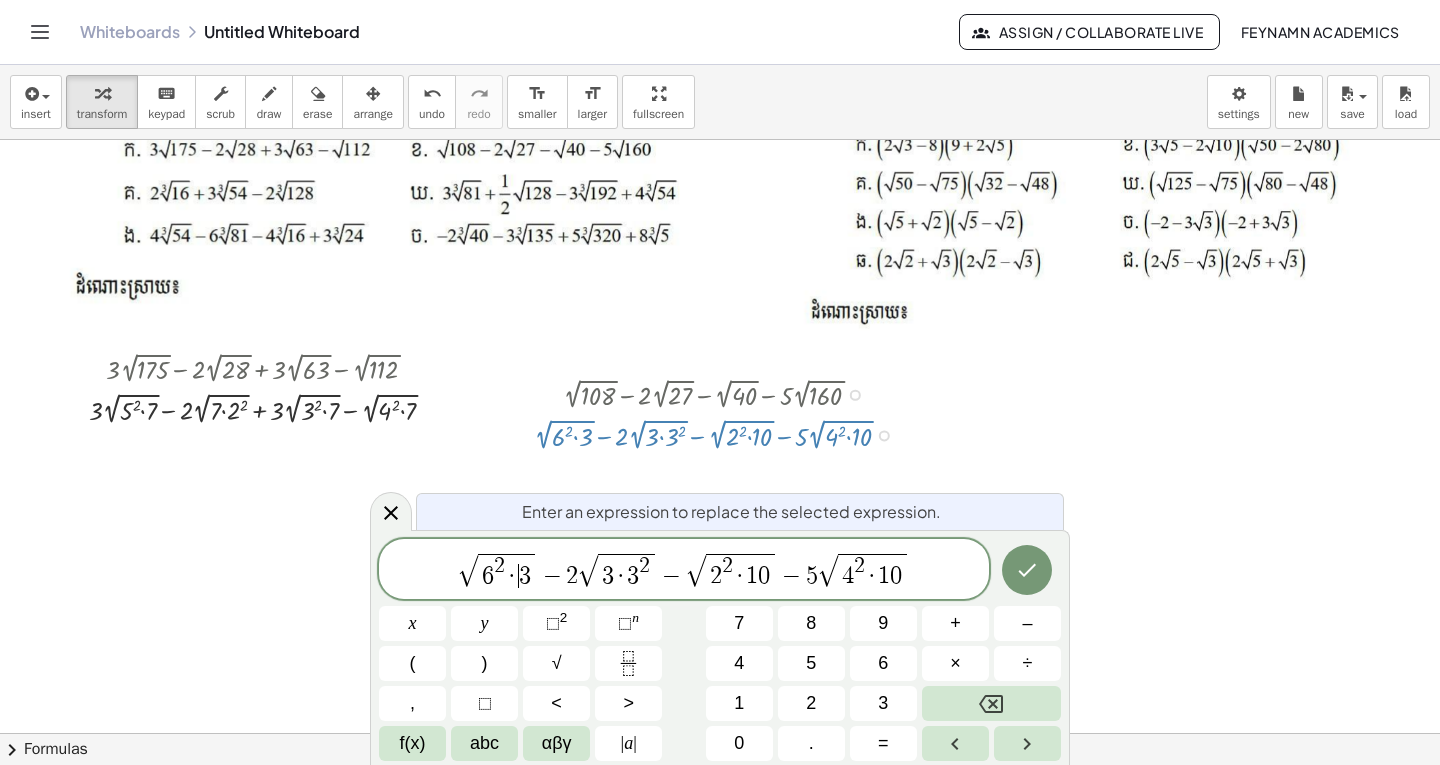 click on "3" at bounding box center [525, 576] 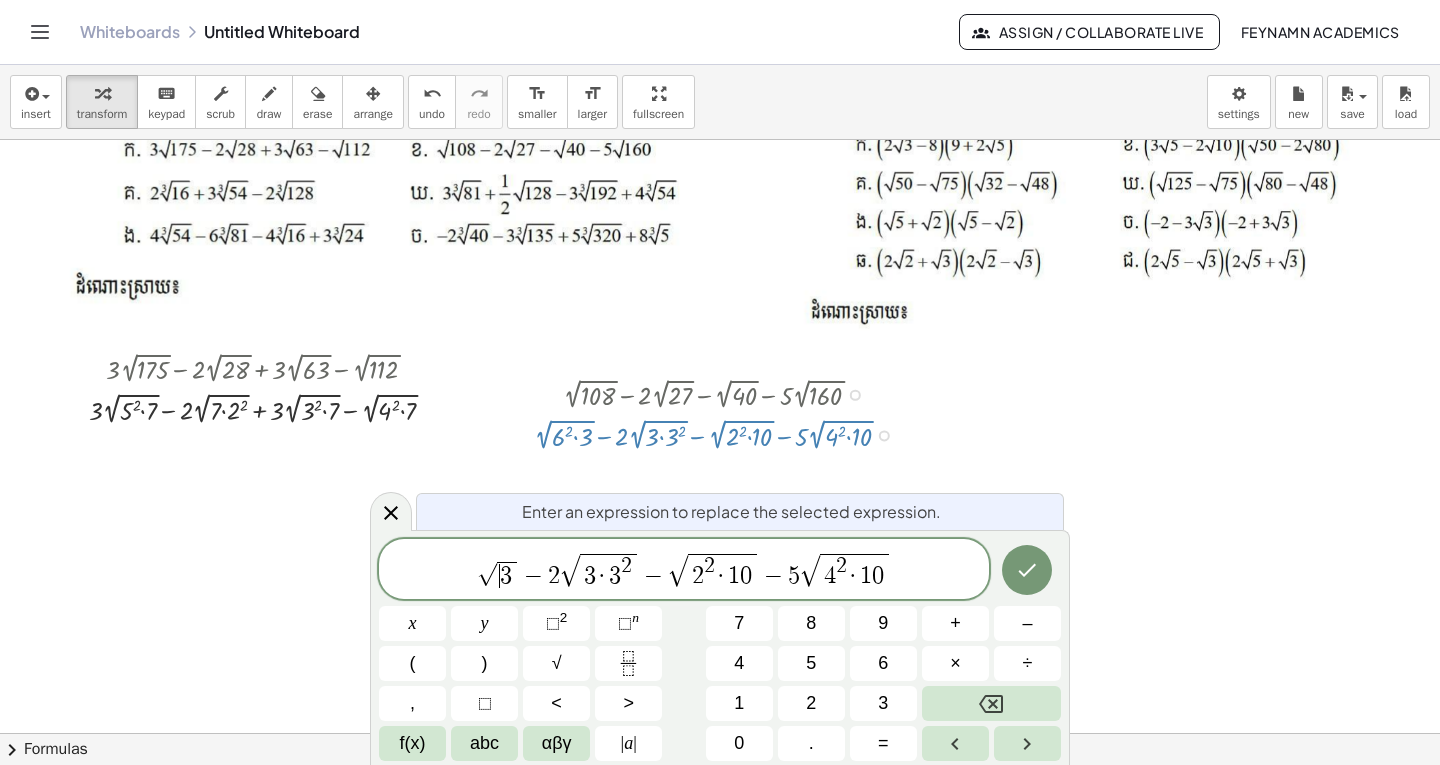 click on "√ ​ 3 − 2 √ 3 · 3 2 − √ 2 2 · 1 0 − 5 √ 4 2 · 1 0" at bounding box center [684, 570] 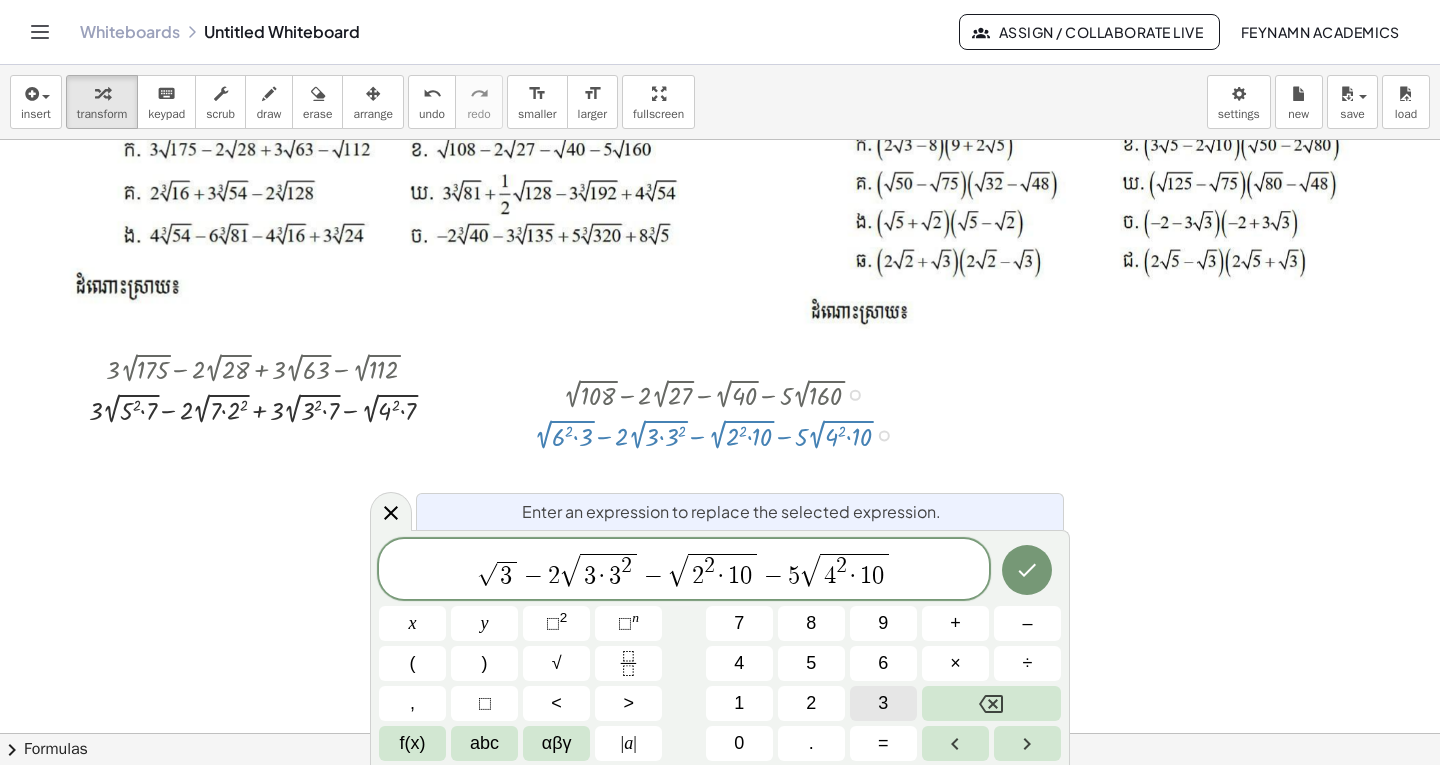 click on "3" at bounding box center [883, 703] 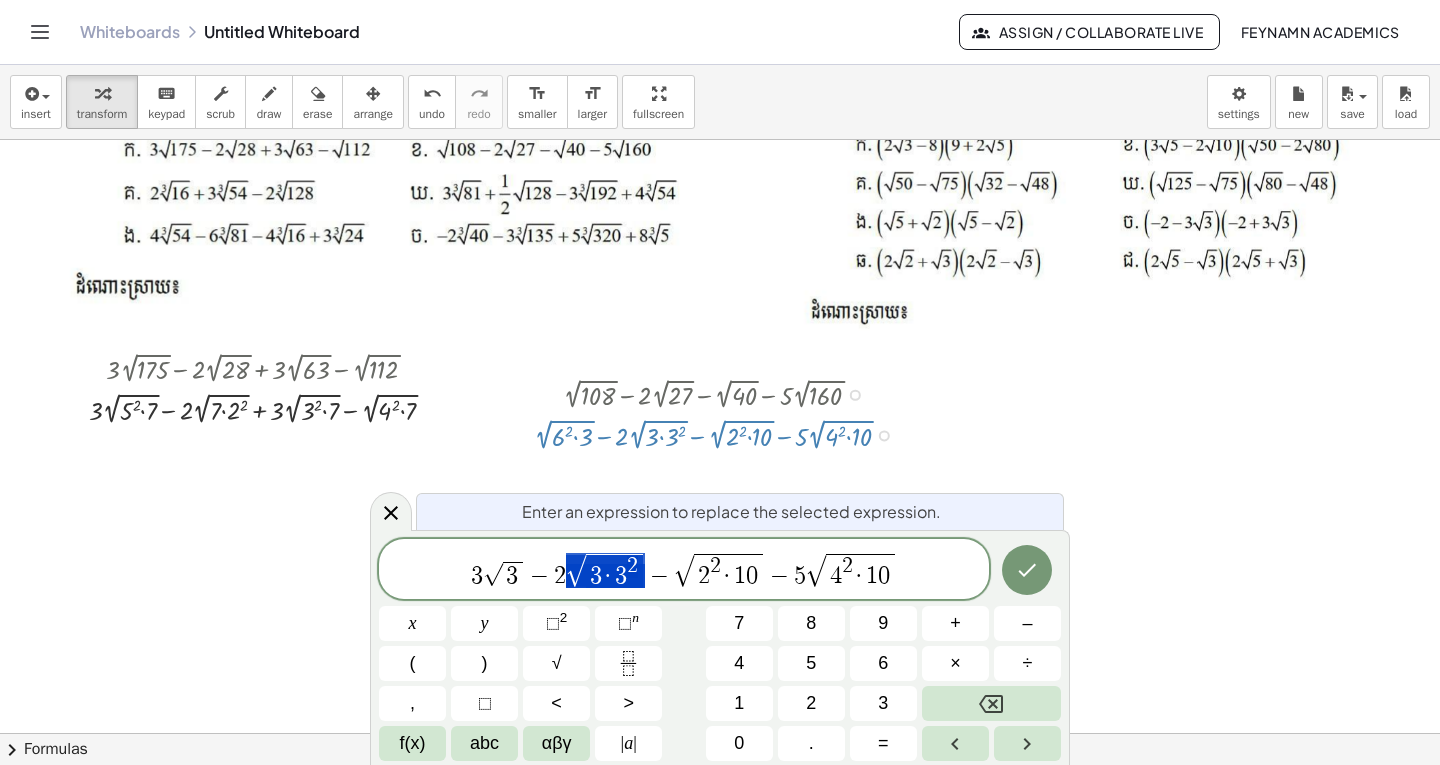 drag, startPoint x: 647, startPoint y: 569, endPoint x: 606, endPoint y: 573, distance: 41.19466 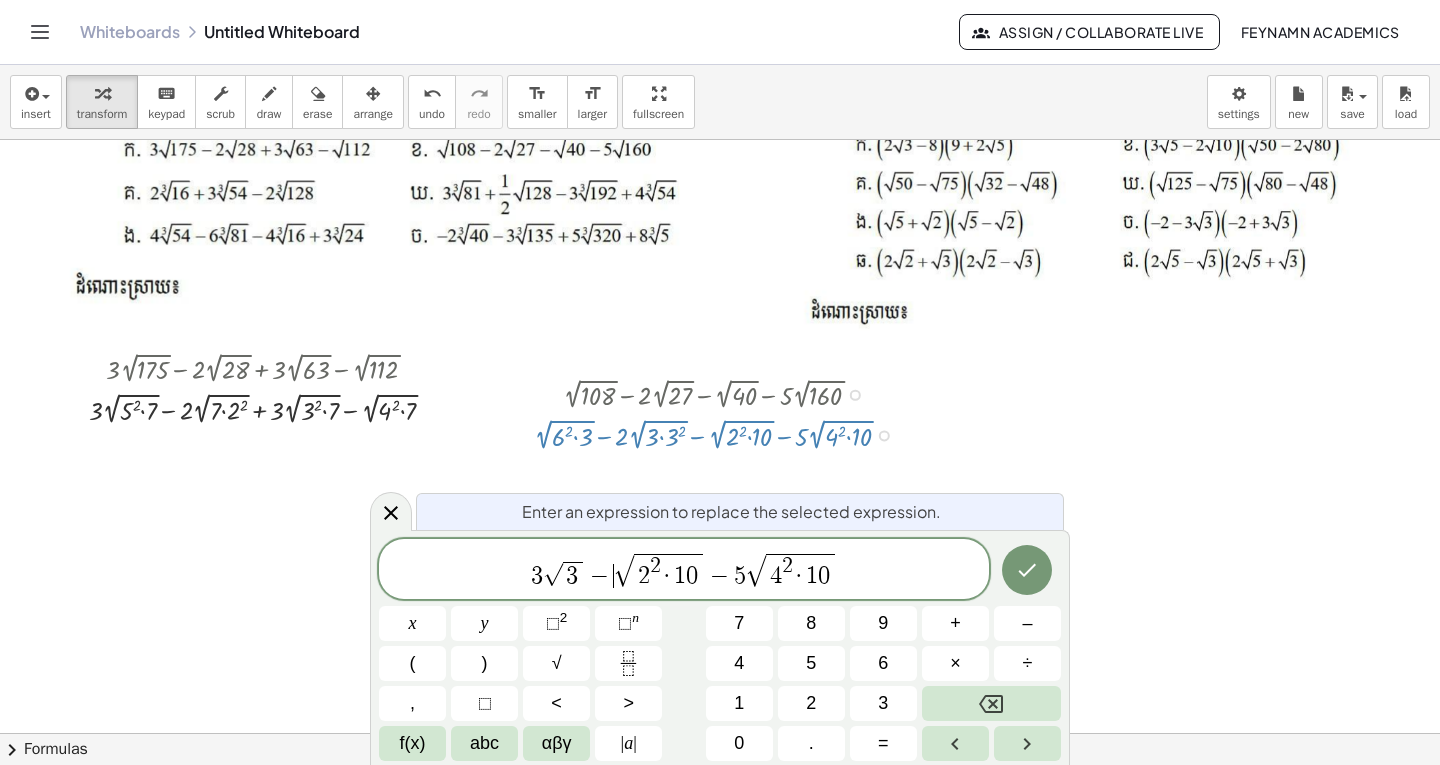 click on "√" at bounding box center [624, 571] 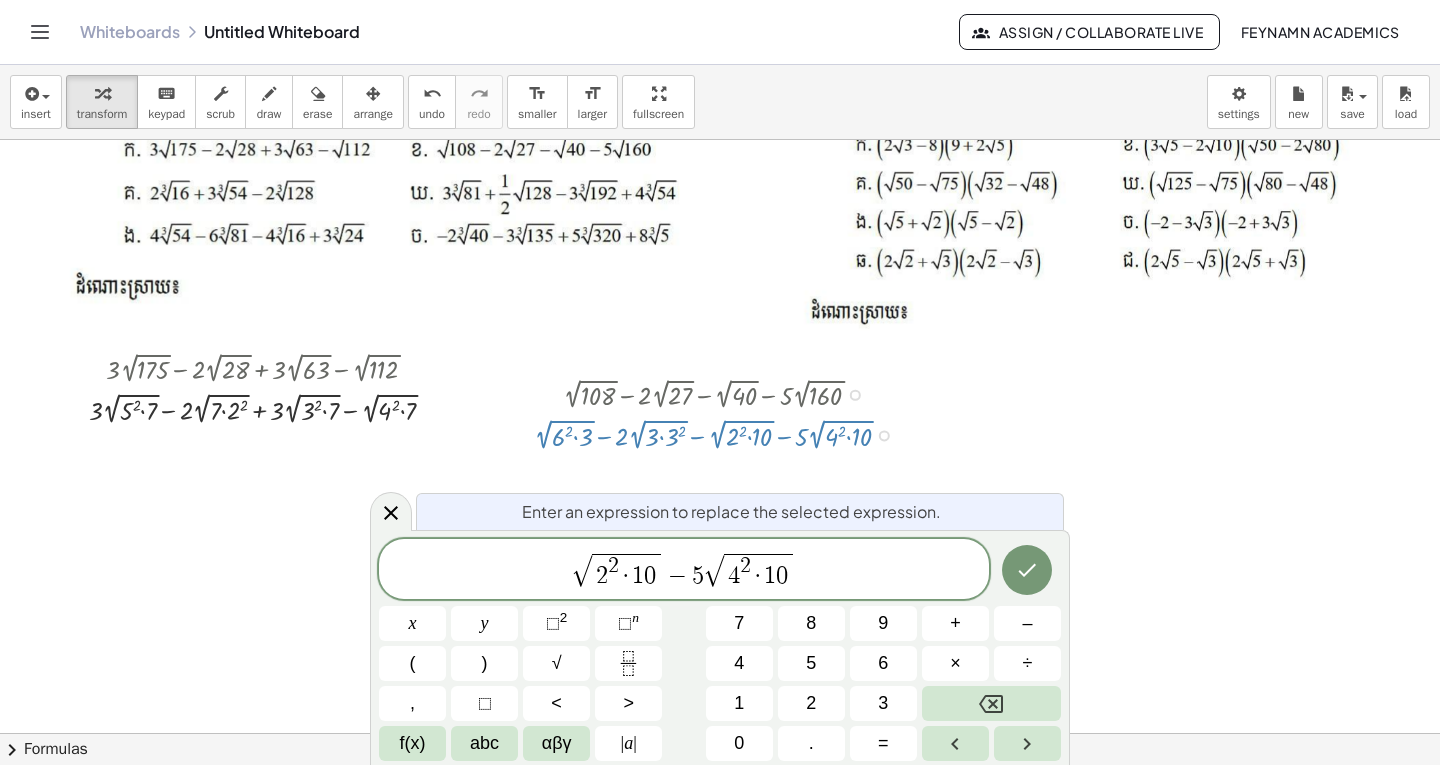 click on "1" at bounding box center [770, 576] 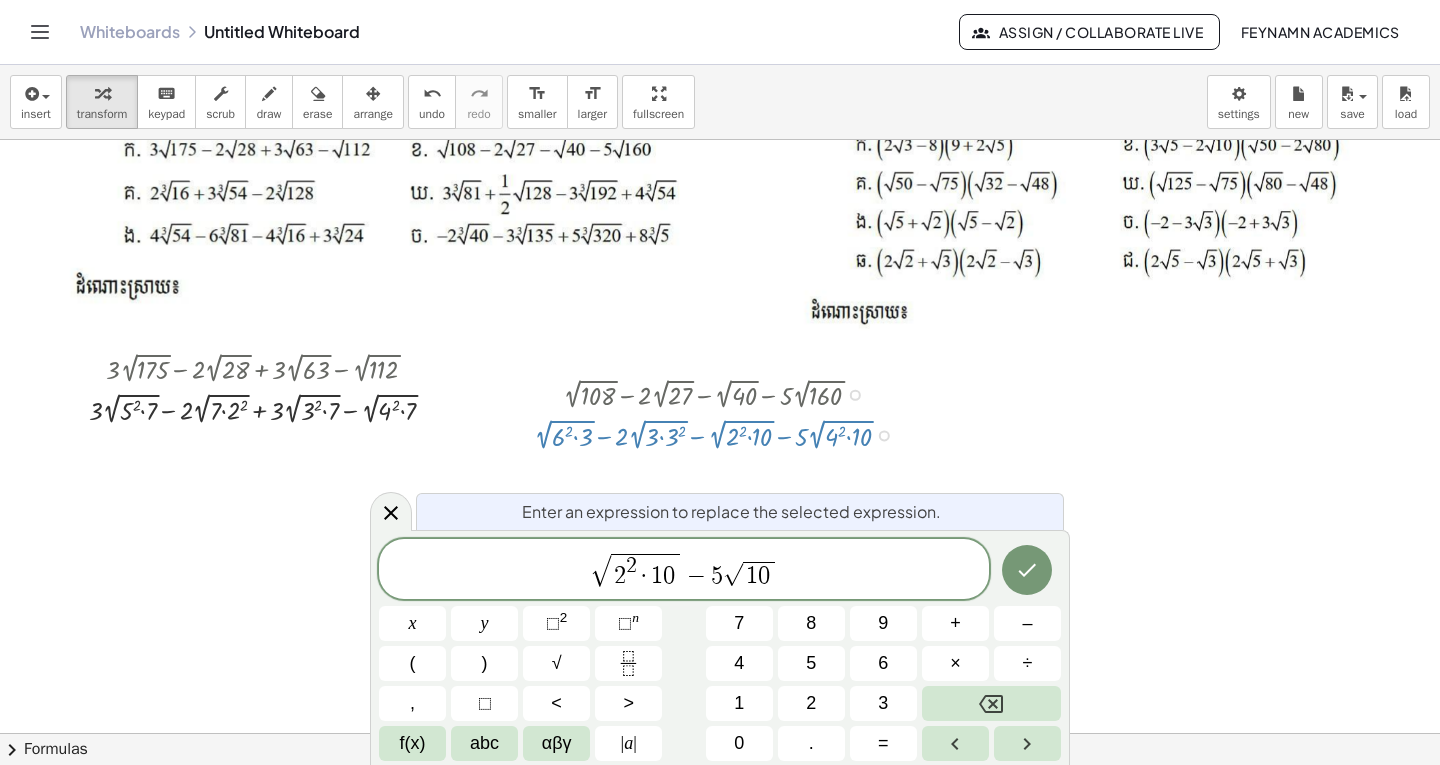 click on "√" at bounding box center (733, 574) 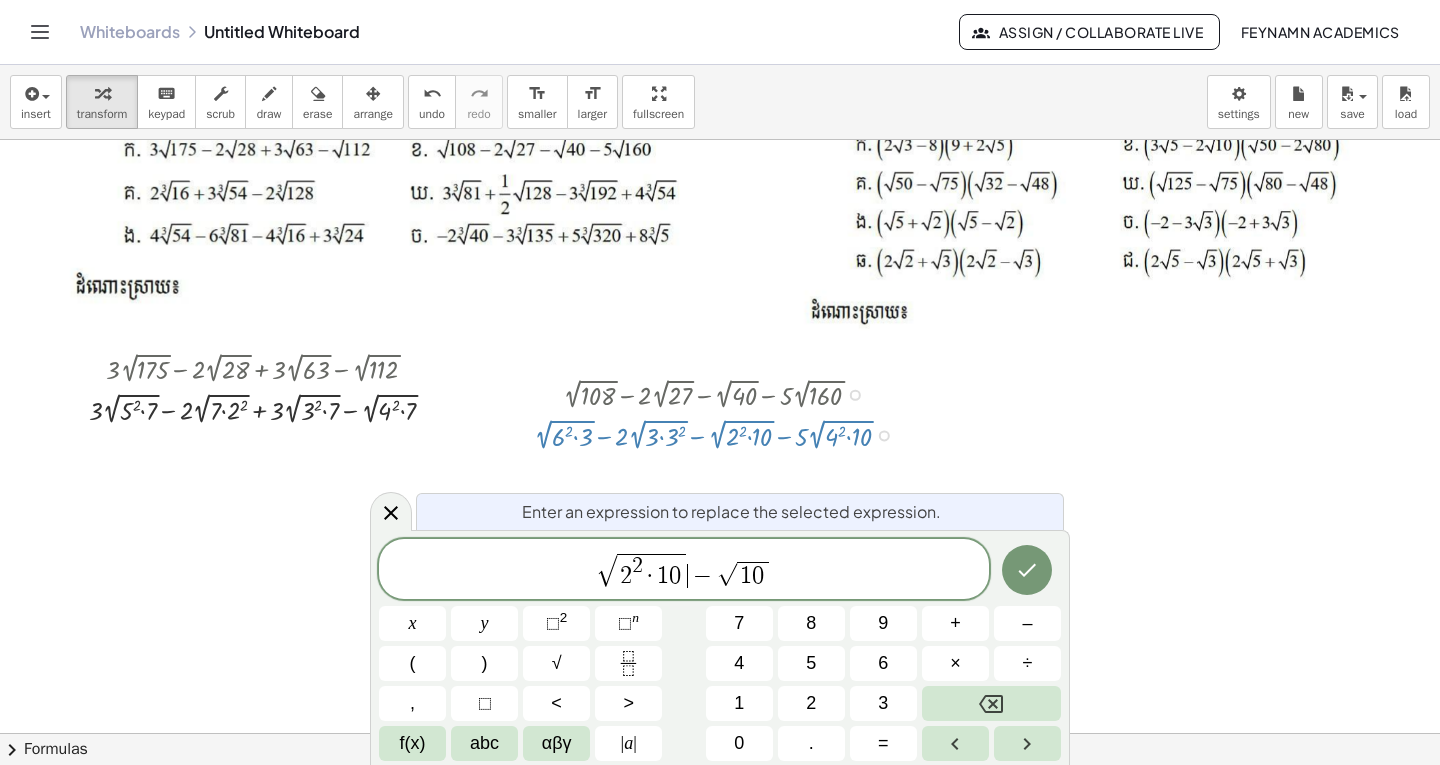 click on "−" at bounding box center (702, 576) 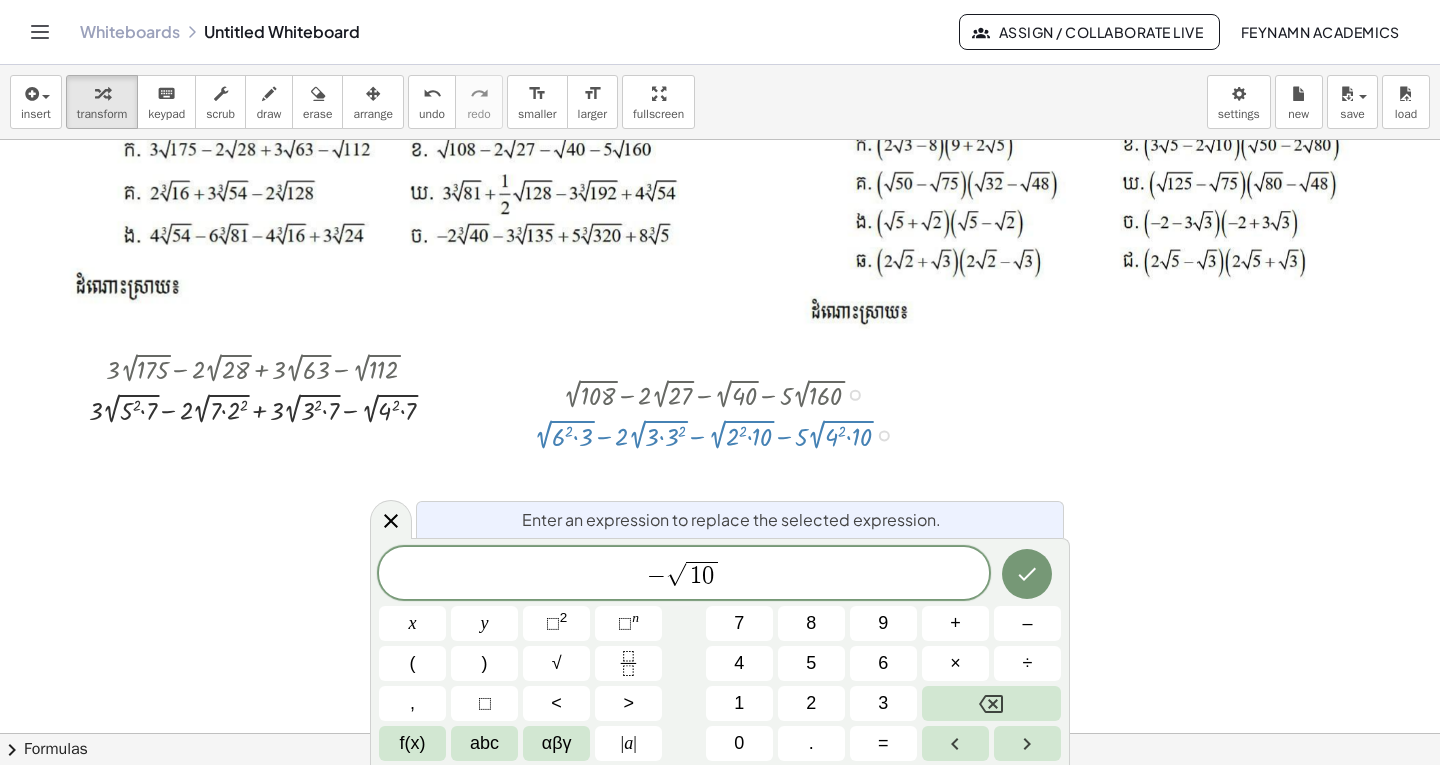click on "√" at bounding box center (676, 574) 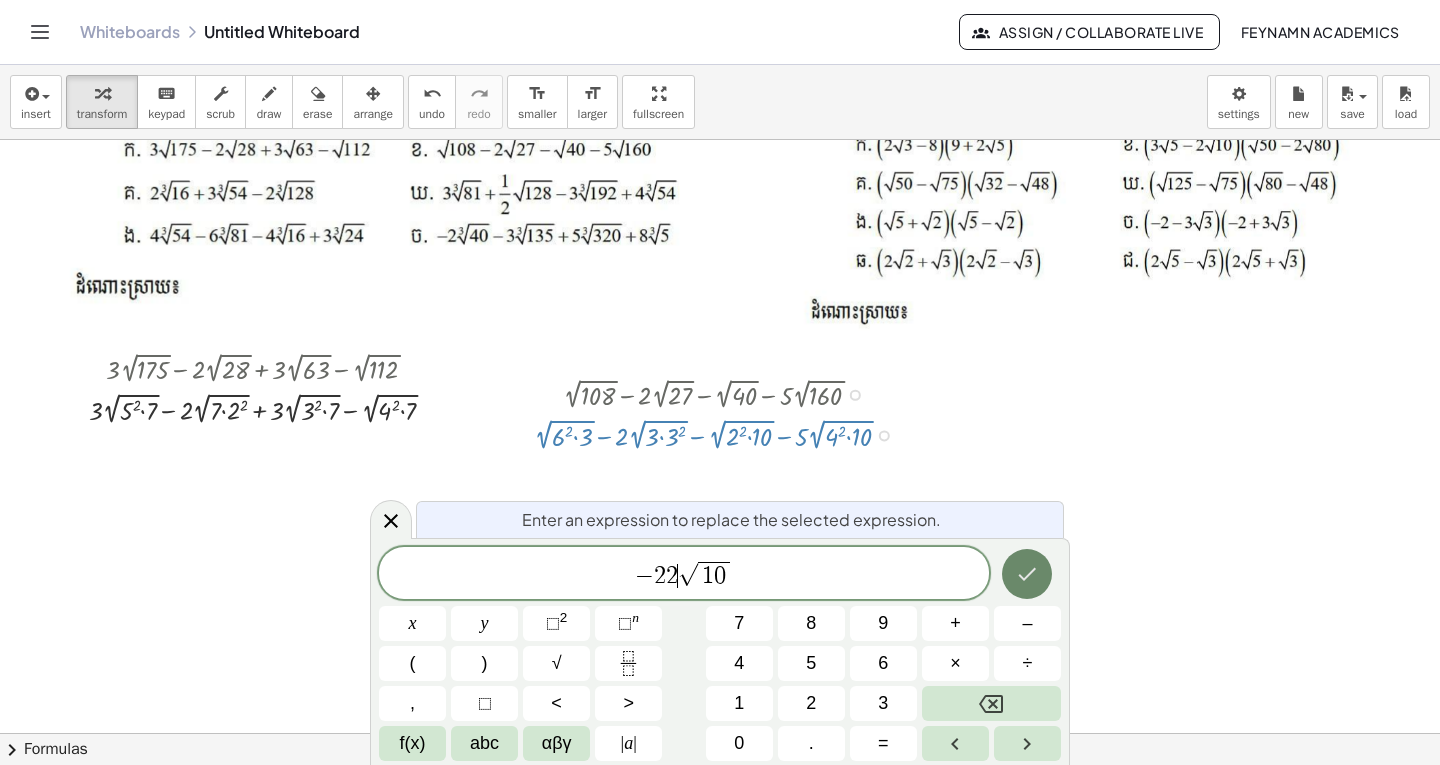 click at bounding box center [1027, 574] 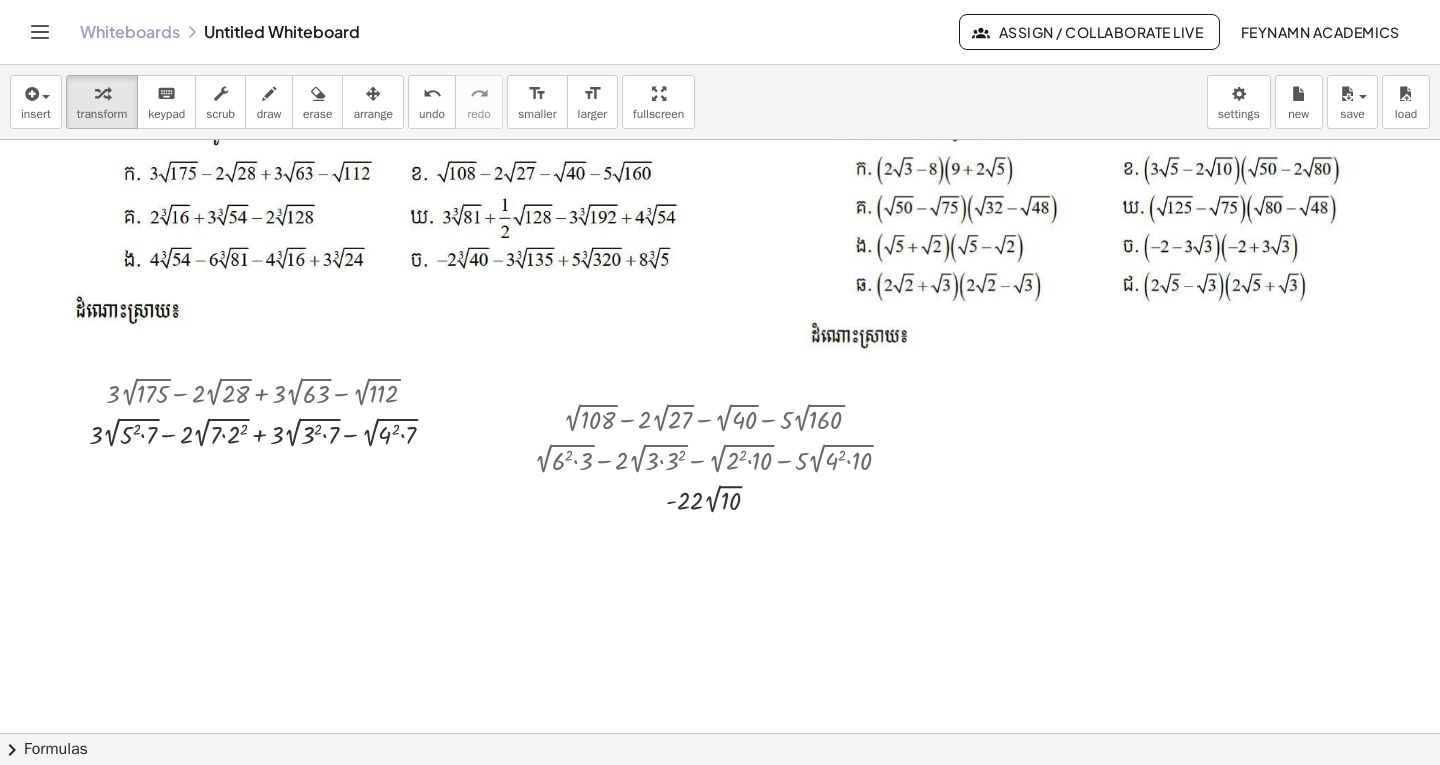 scroll, scrollTop: 100, scrollLeft: 0, axis: vertical 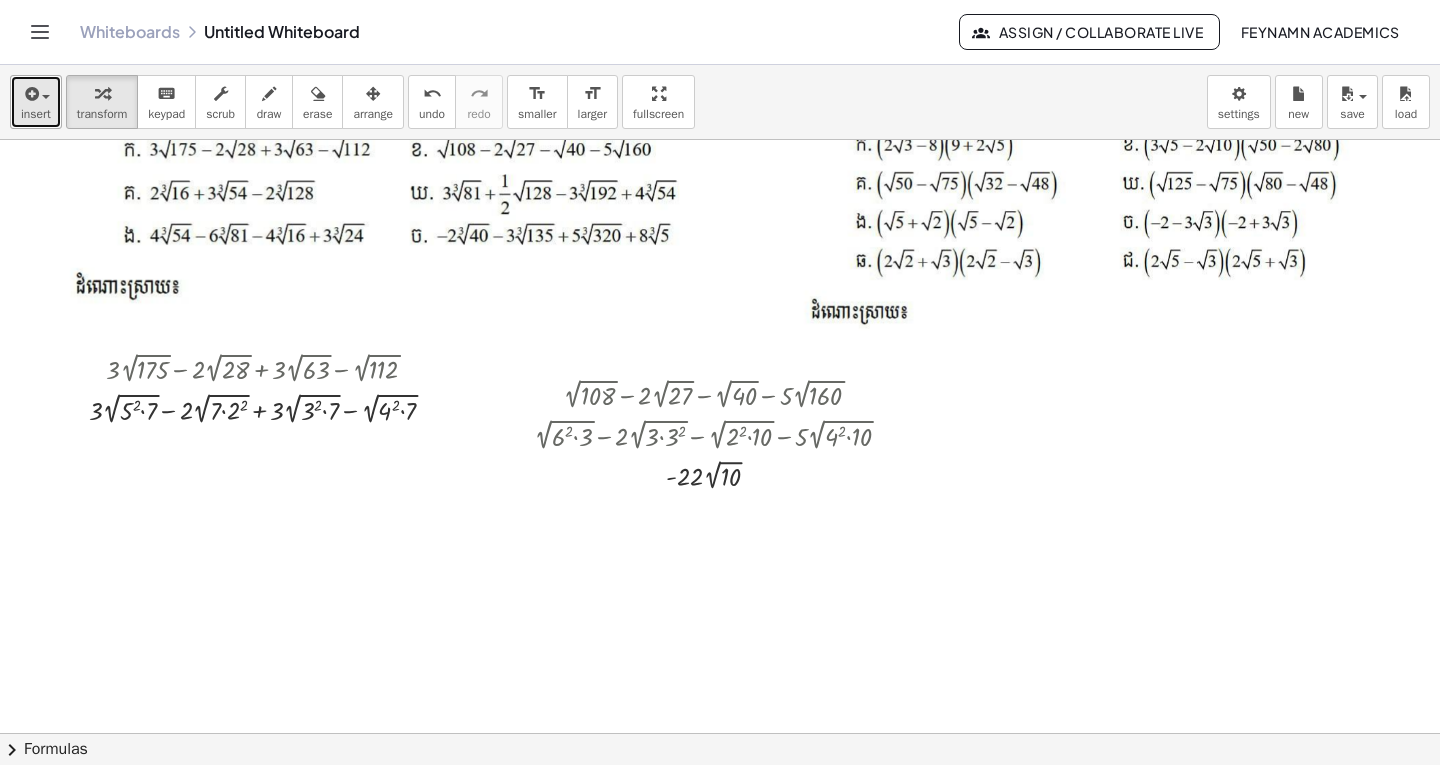 click on "insert" at bounding box center [36, 114] 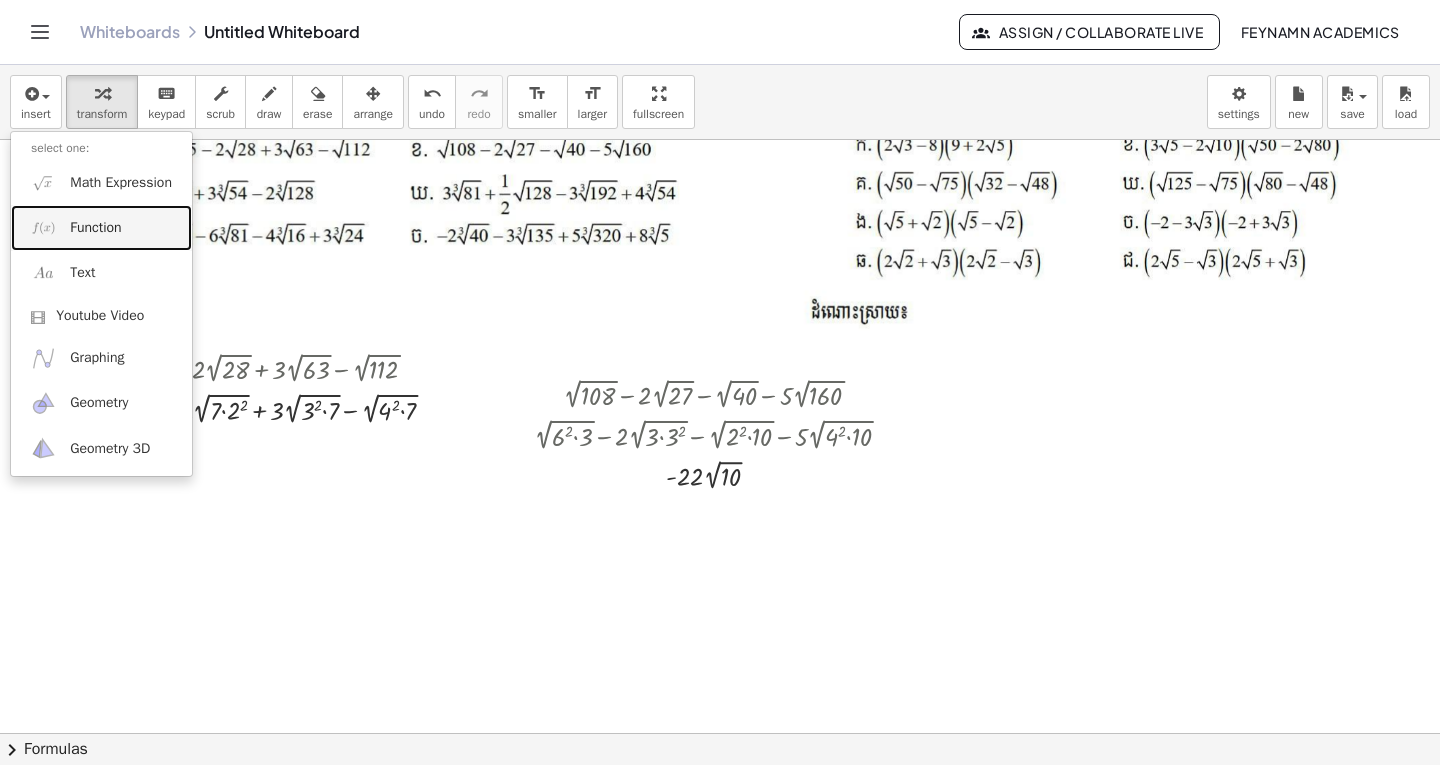 click on "Function" at bounding box center (95, 228) 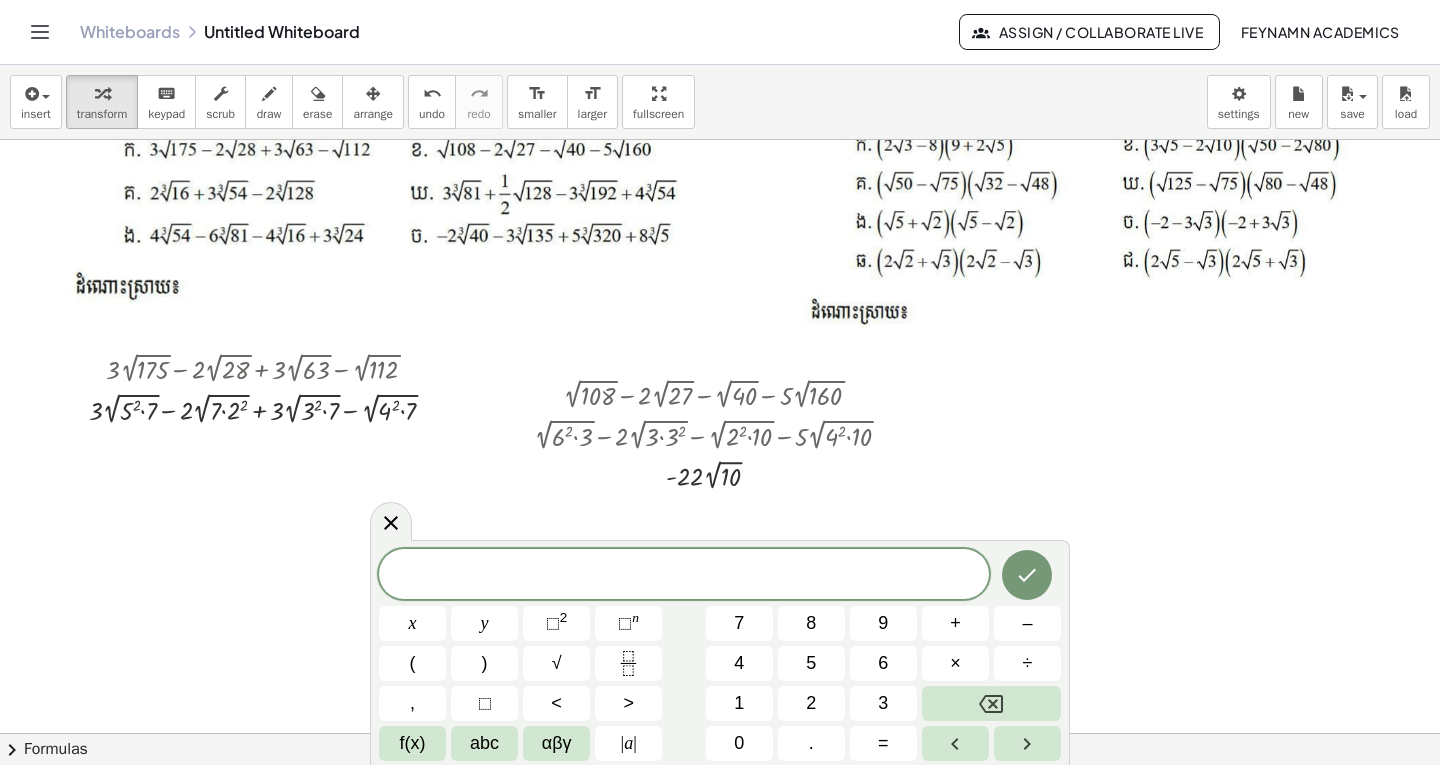 scroll, scrollTop: 0, scrollLeft: 0, axis: both 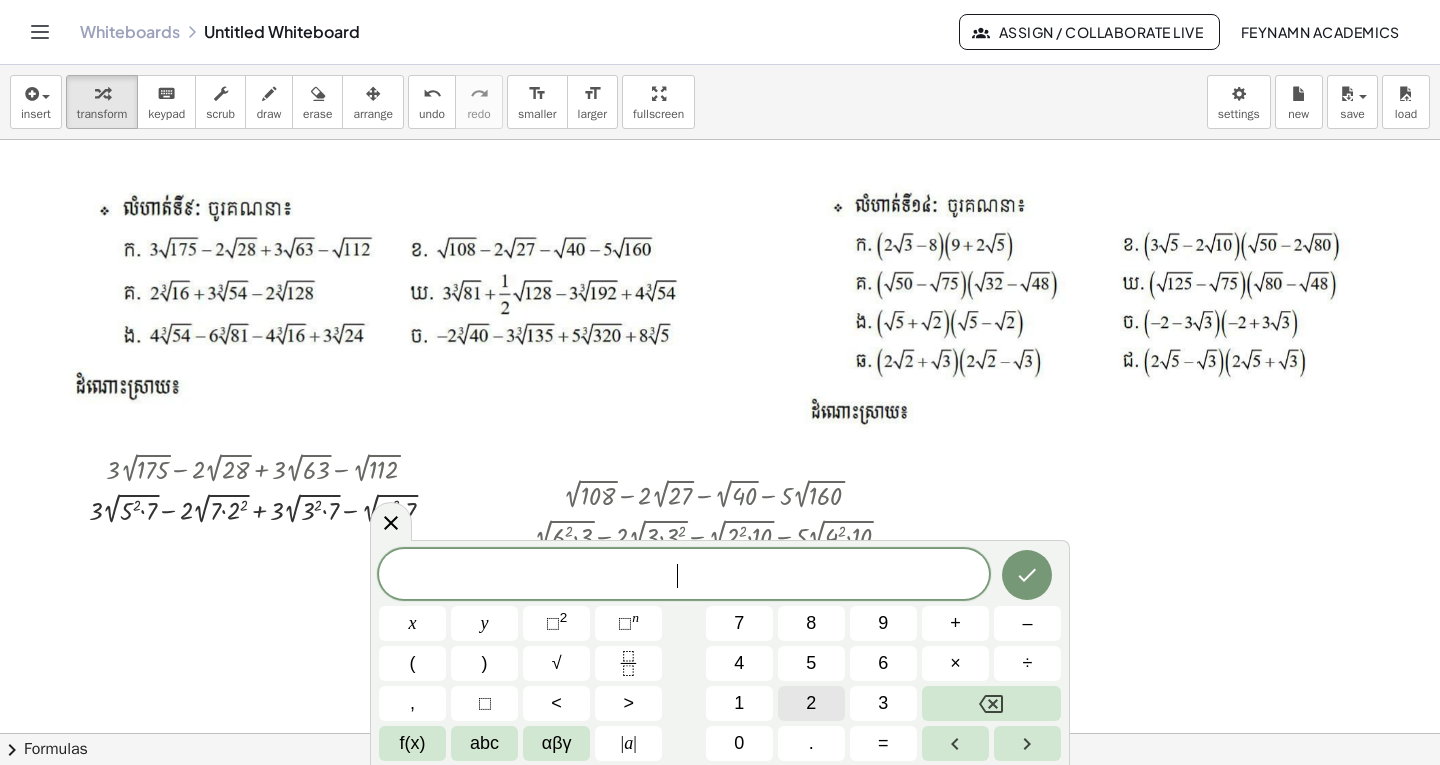 click on "2" at bounding box center [811, 703] 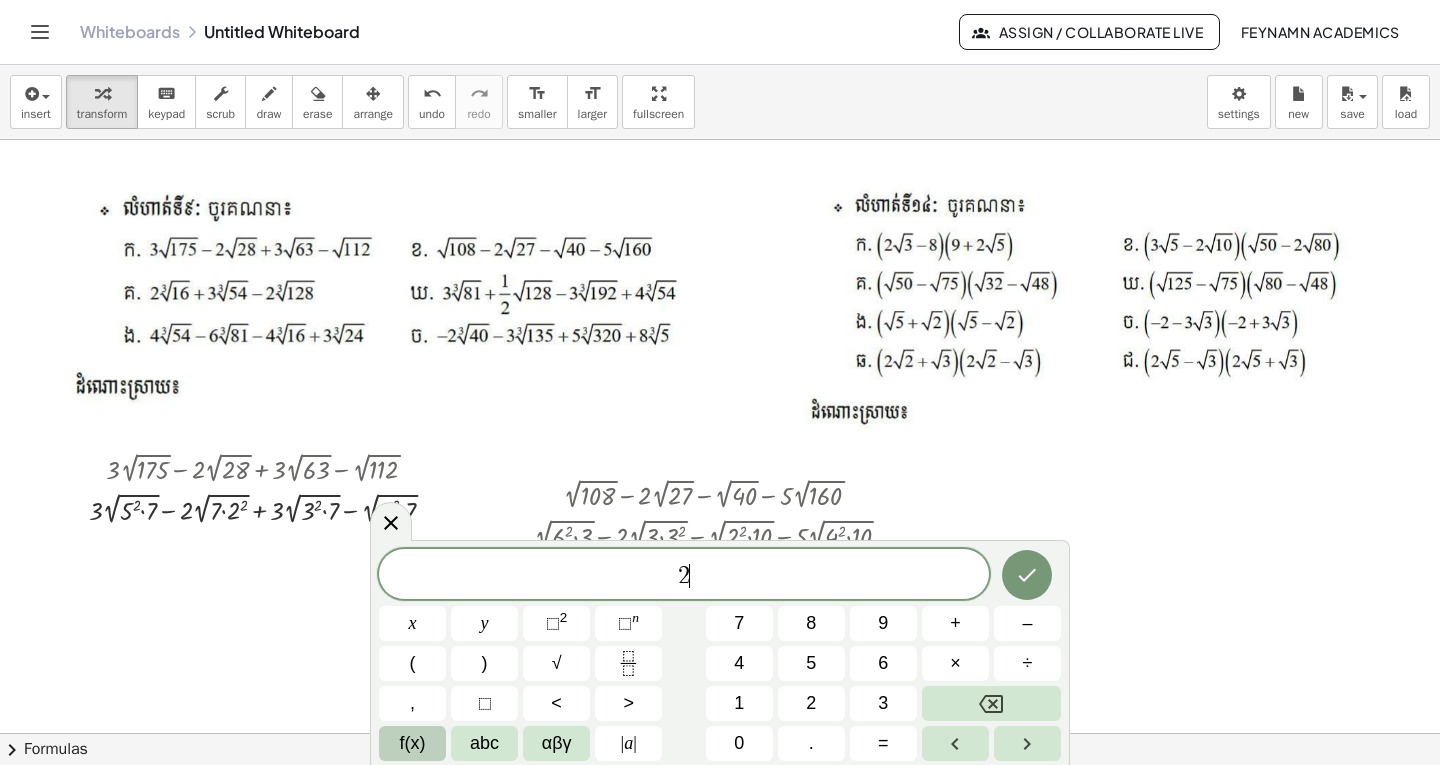 click on "f(x)" at bounding box center (413, 743) 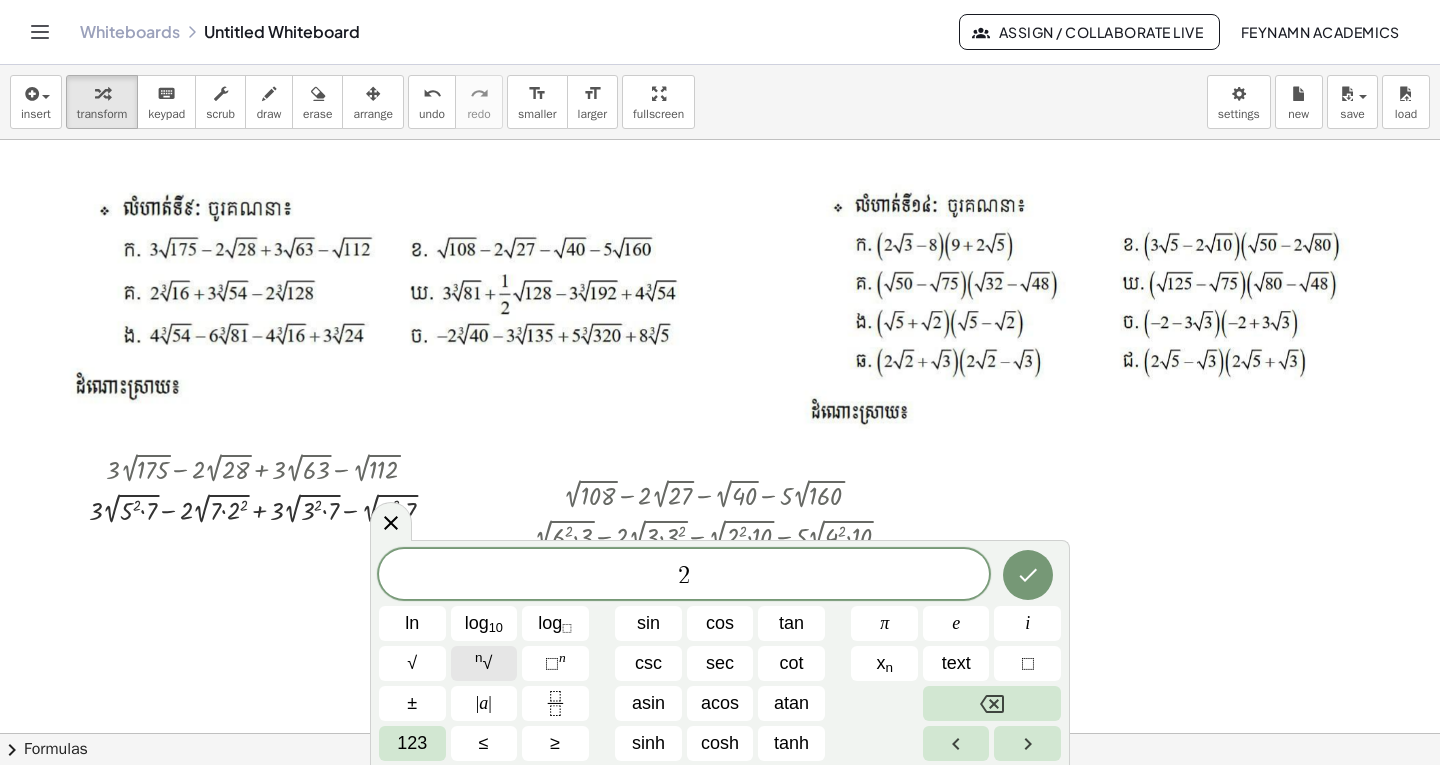 click on "n √" at bounding box center (484, 663) 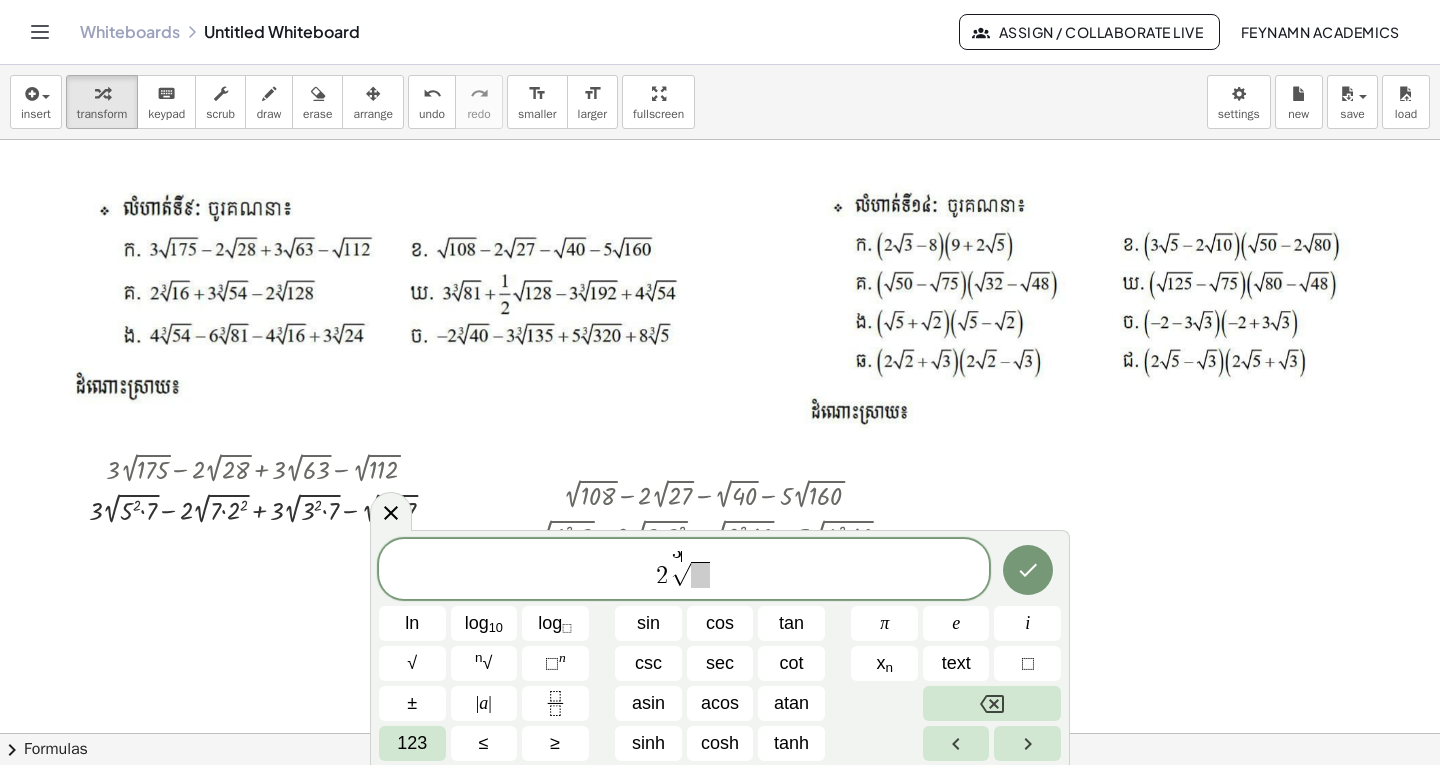 click at bounding box center [700, 575] 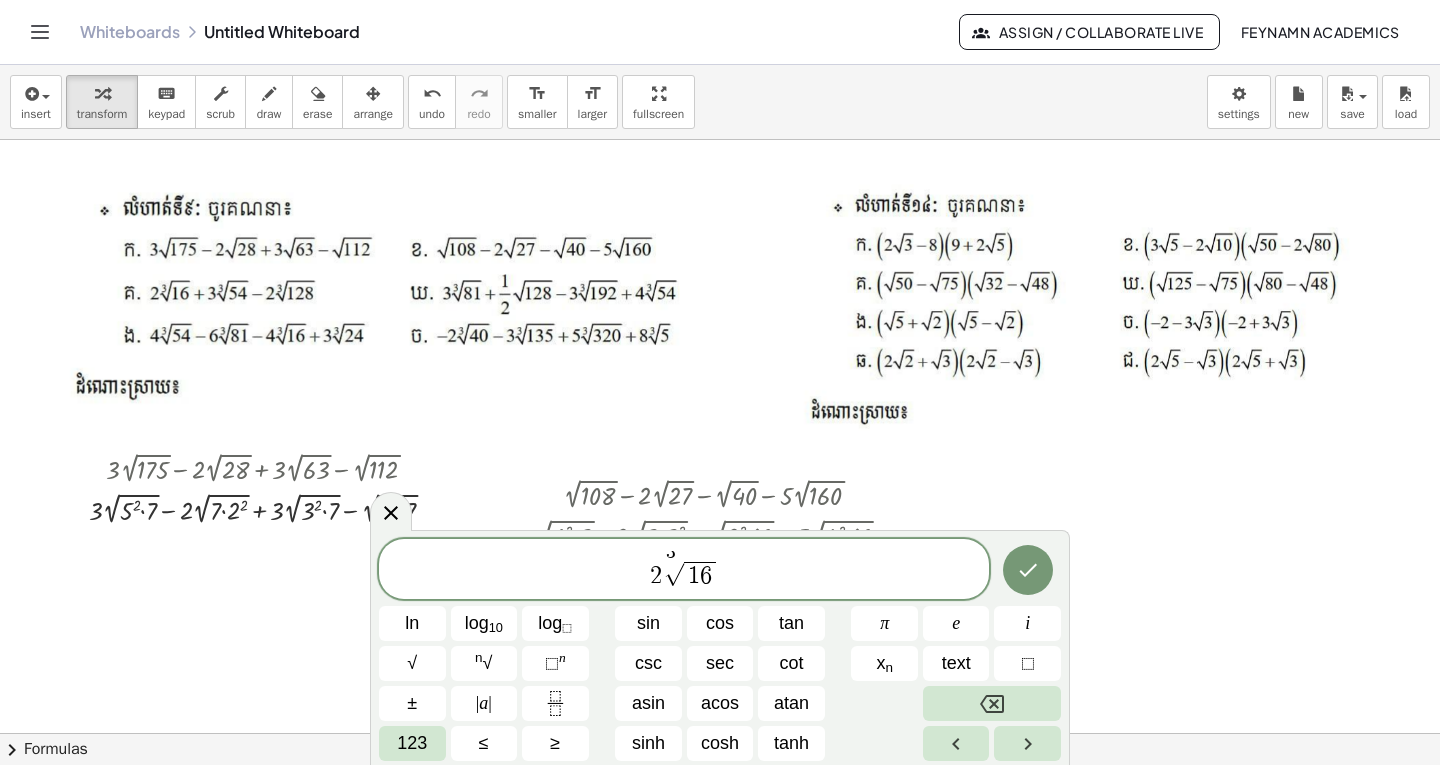 click on "2 3 √ 1 6 ​" at bounding box center [684, 570] 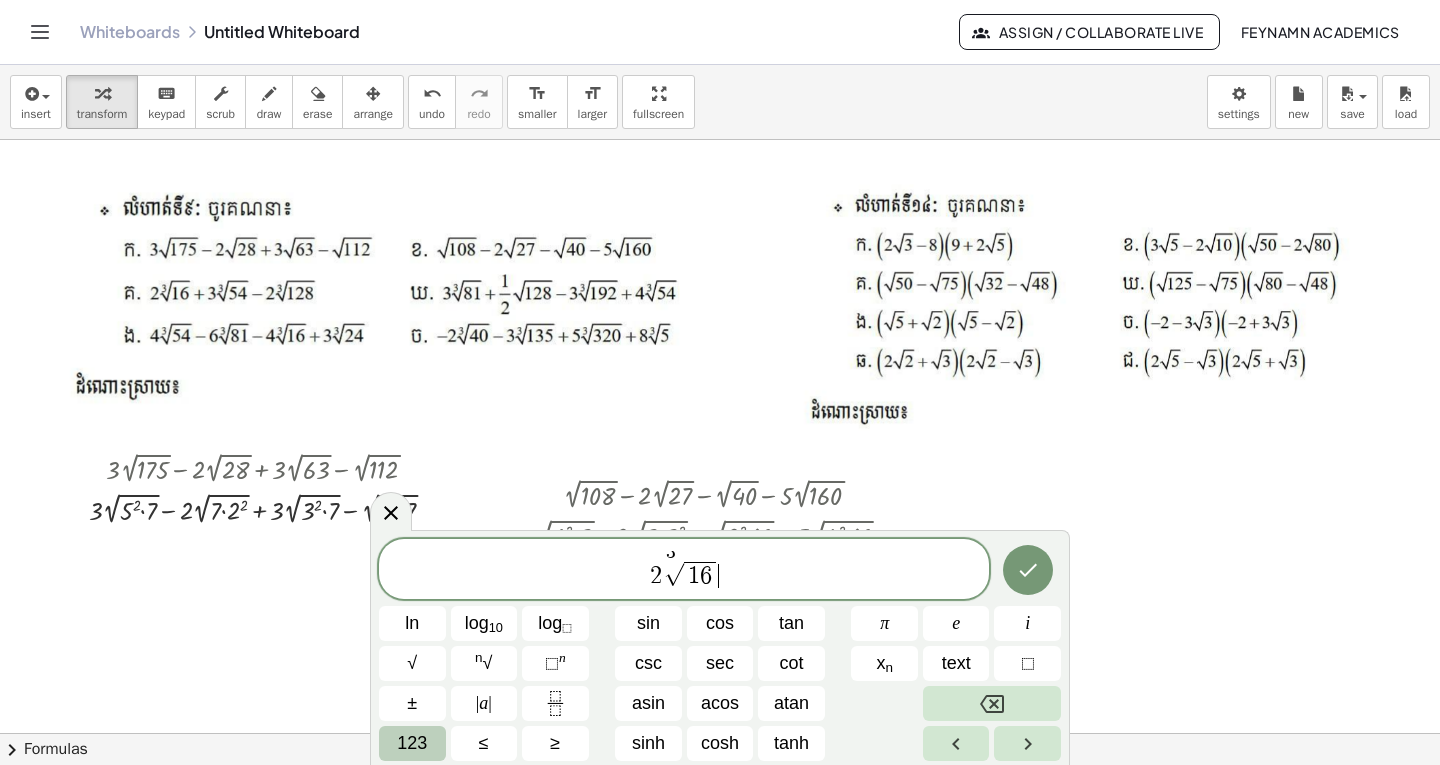 click on "123" at bounding box center [412, 743] 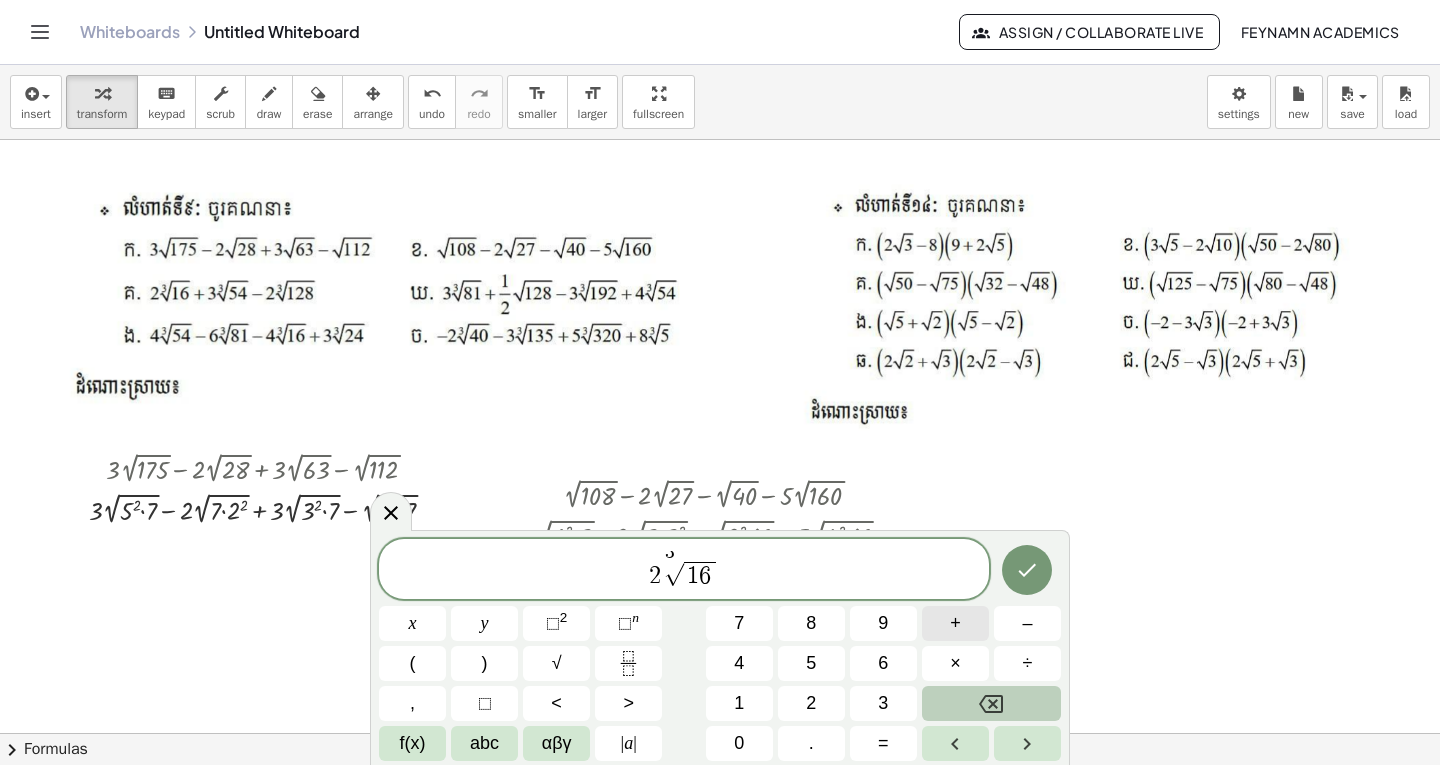 click on "+" at bounding box center [955, 623] 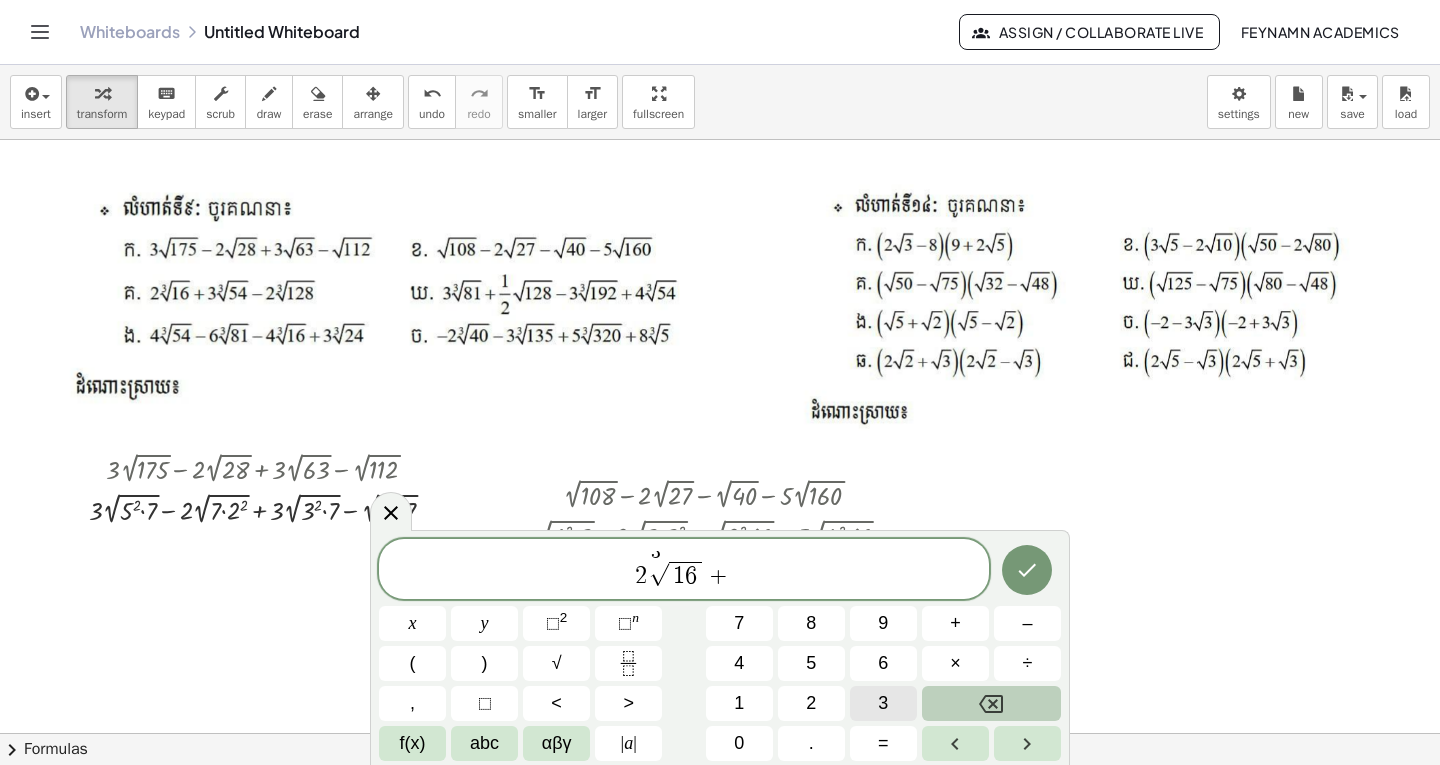 click on "3" at bounding box center (883, 703) 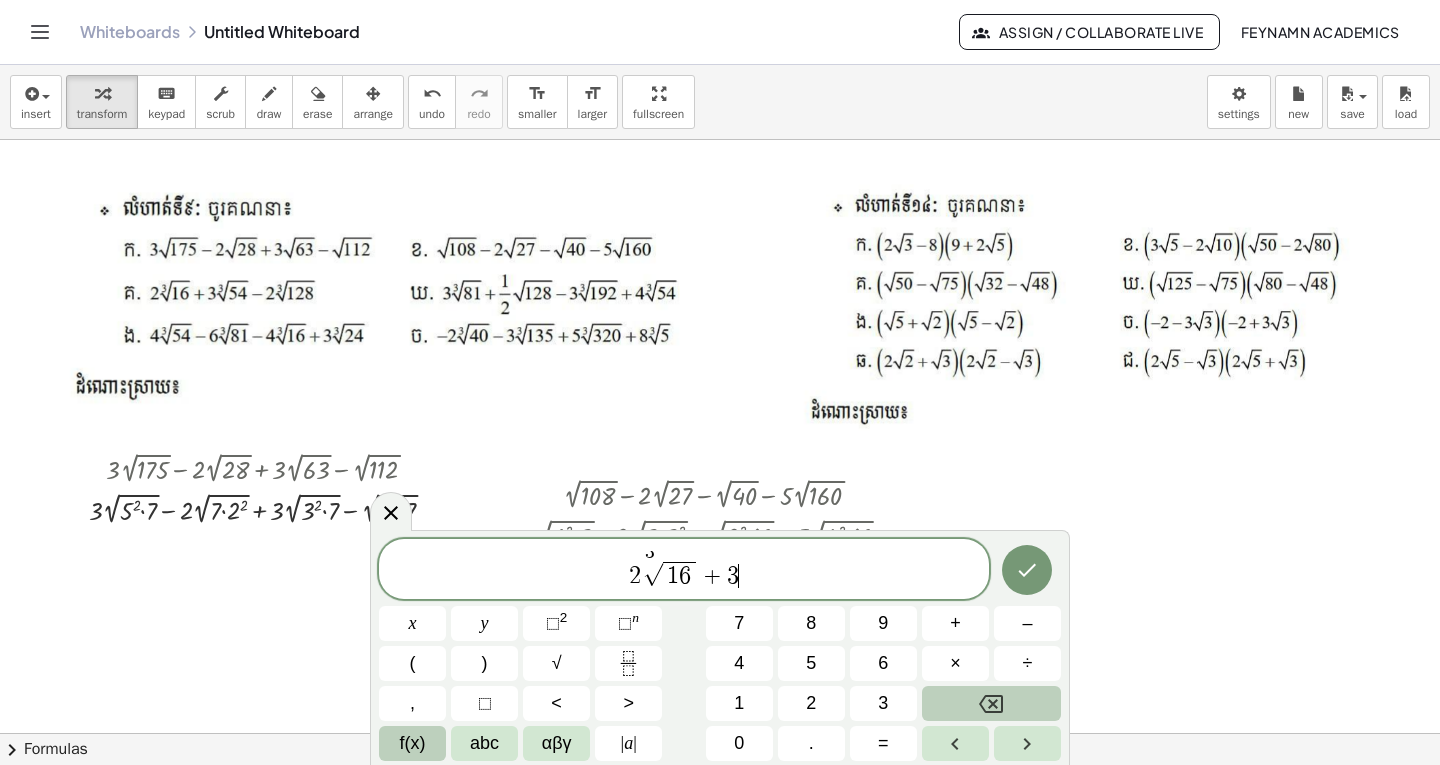 click on "f(x)" at bounding box center (413, 743) 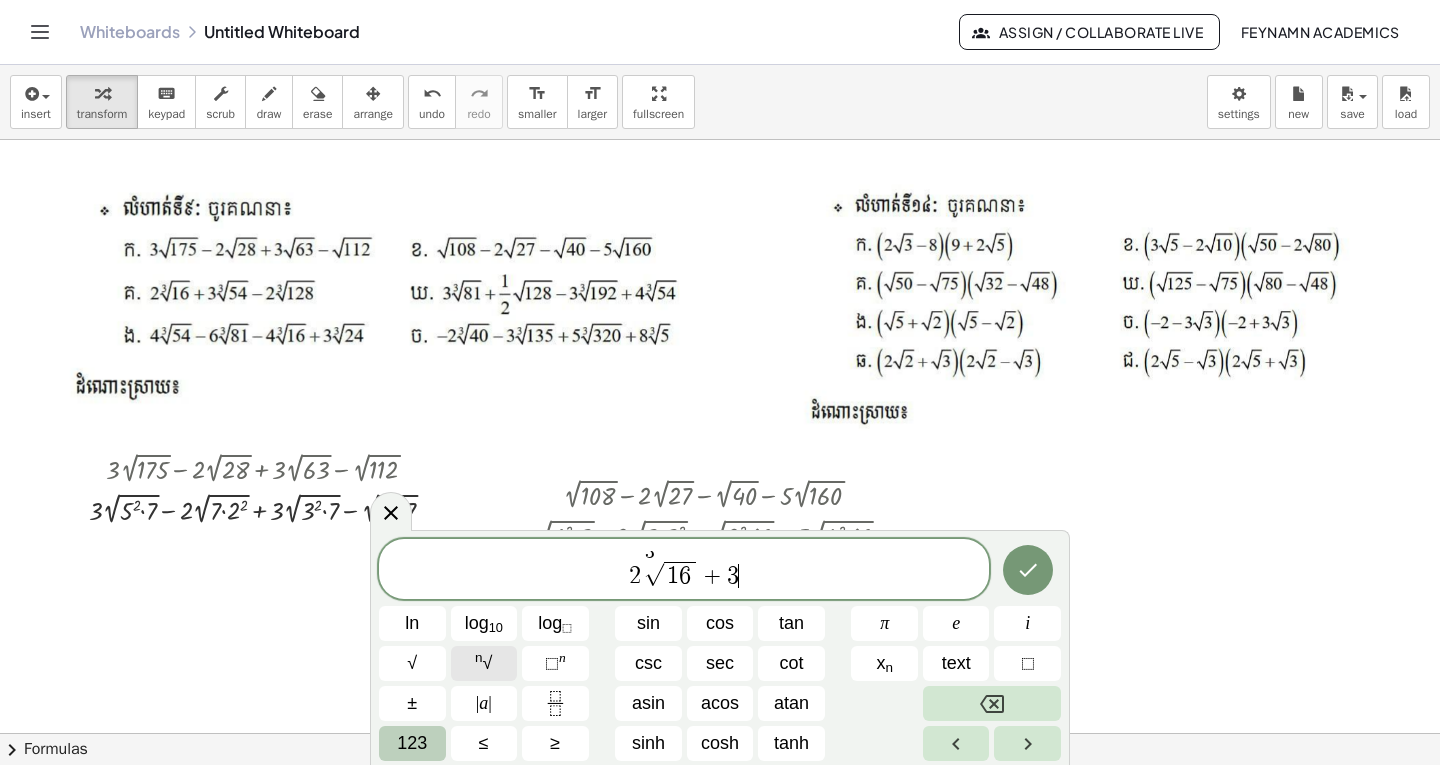 click on "n √" at bounding box center (484, 663) 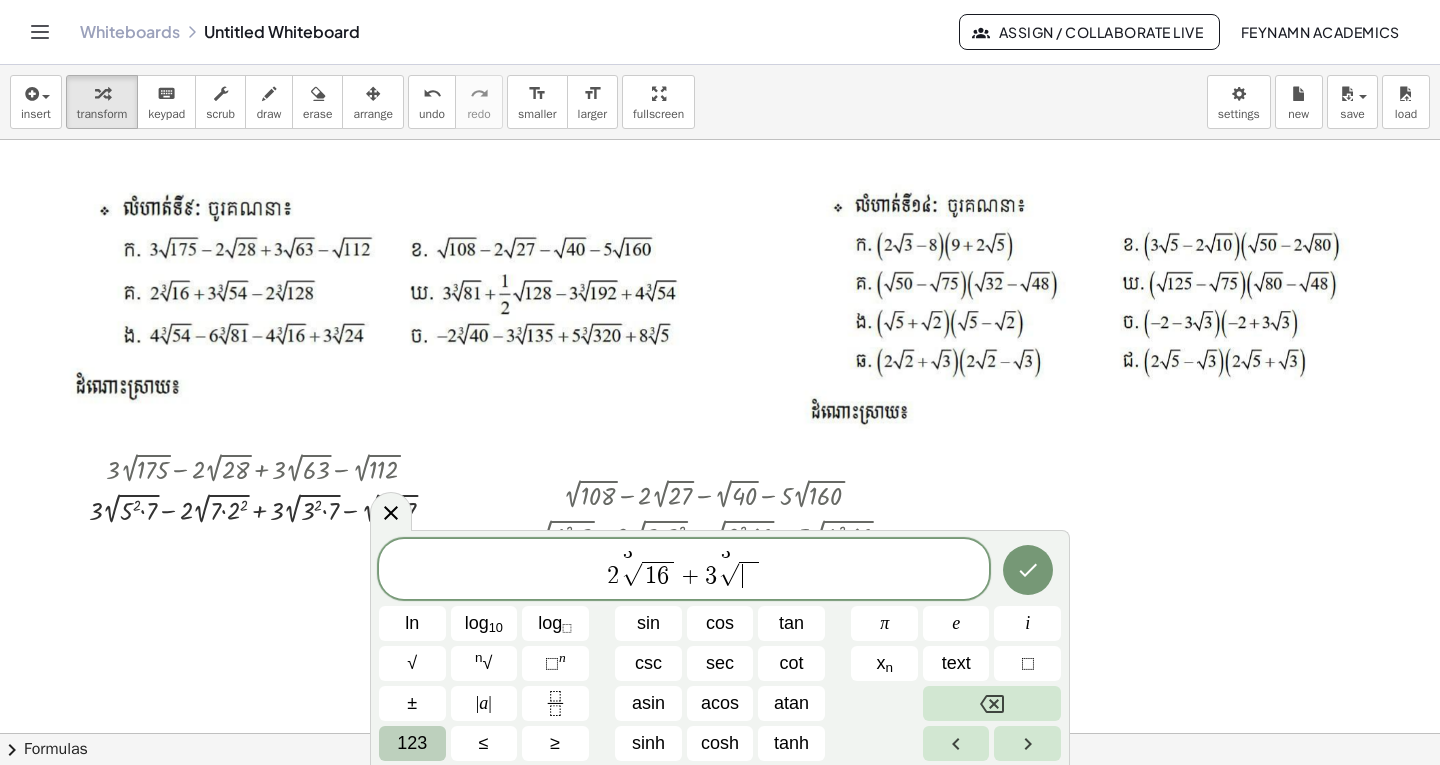 click on "​" at bounding box center [748, 575] 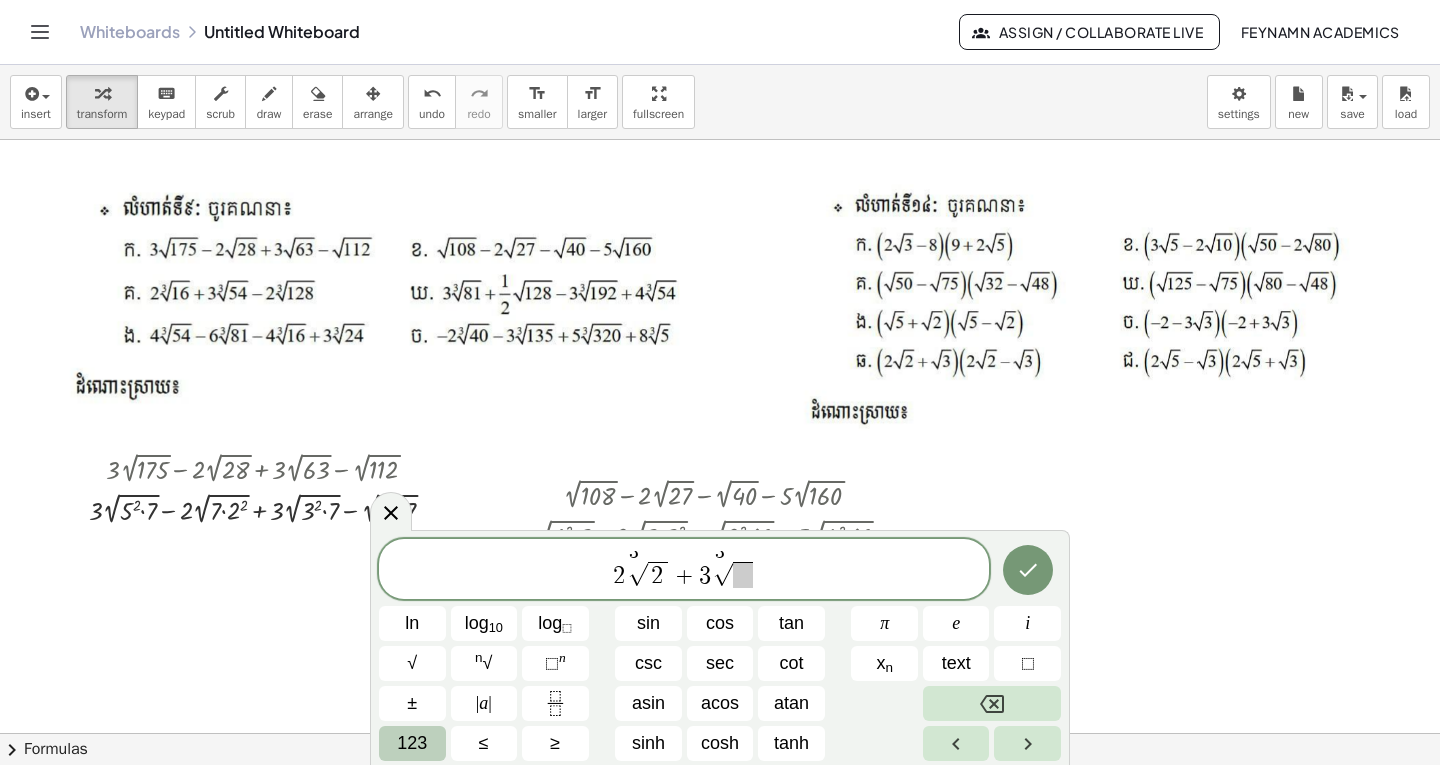 click on "123" at bounding box center (412, 743) 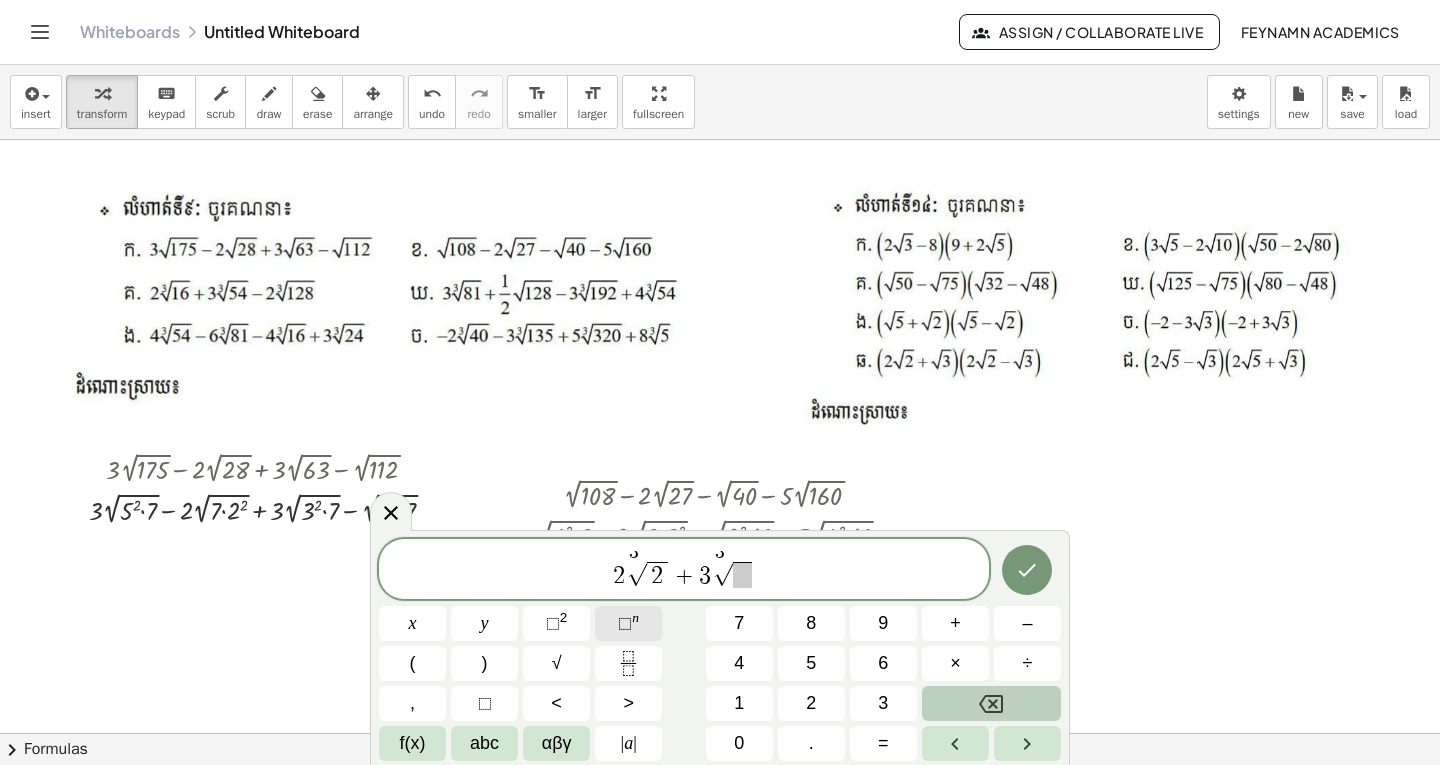 click on "⬚ n" at bounding box center [628, 623] 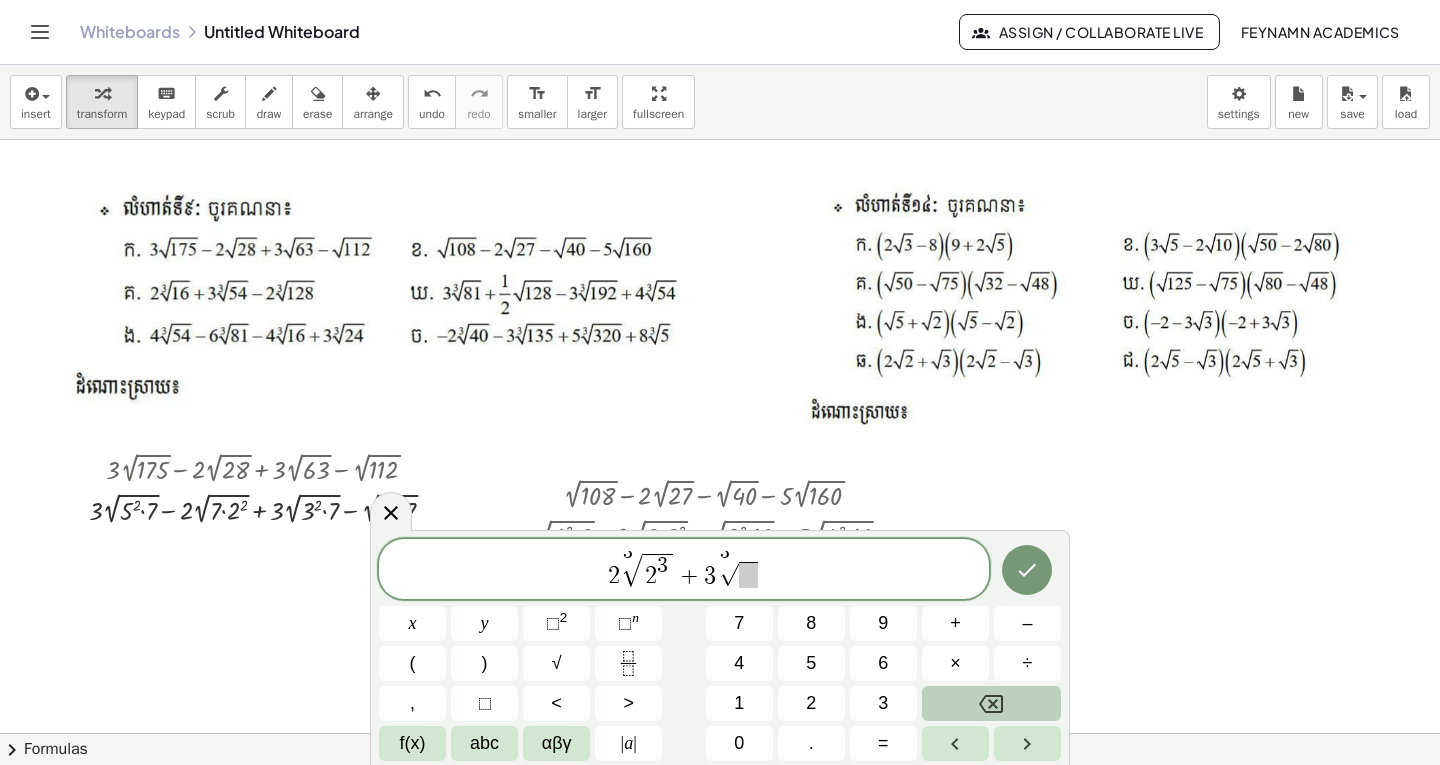 click on "+" at bounding box center [690, 576] 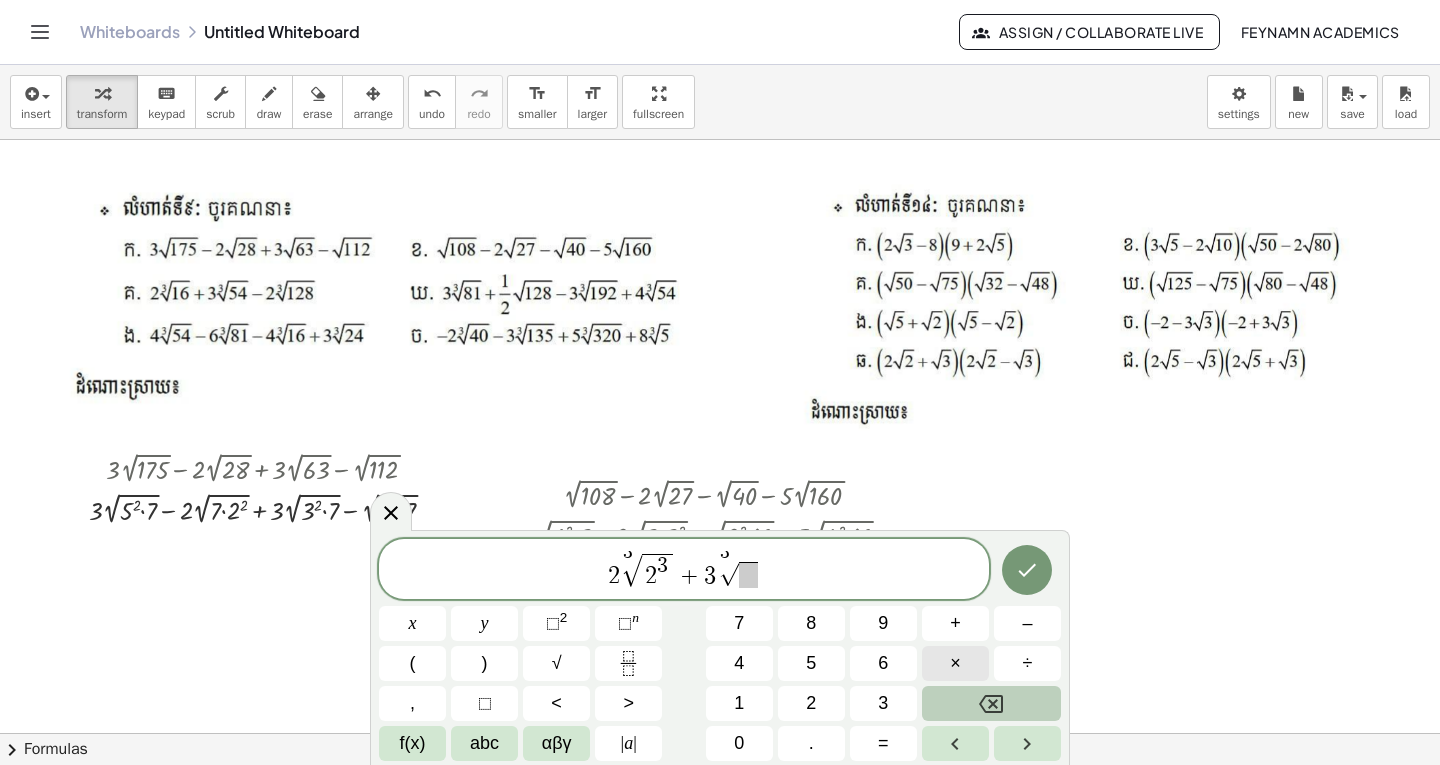 click on "×" at bounding box center [955, 663] 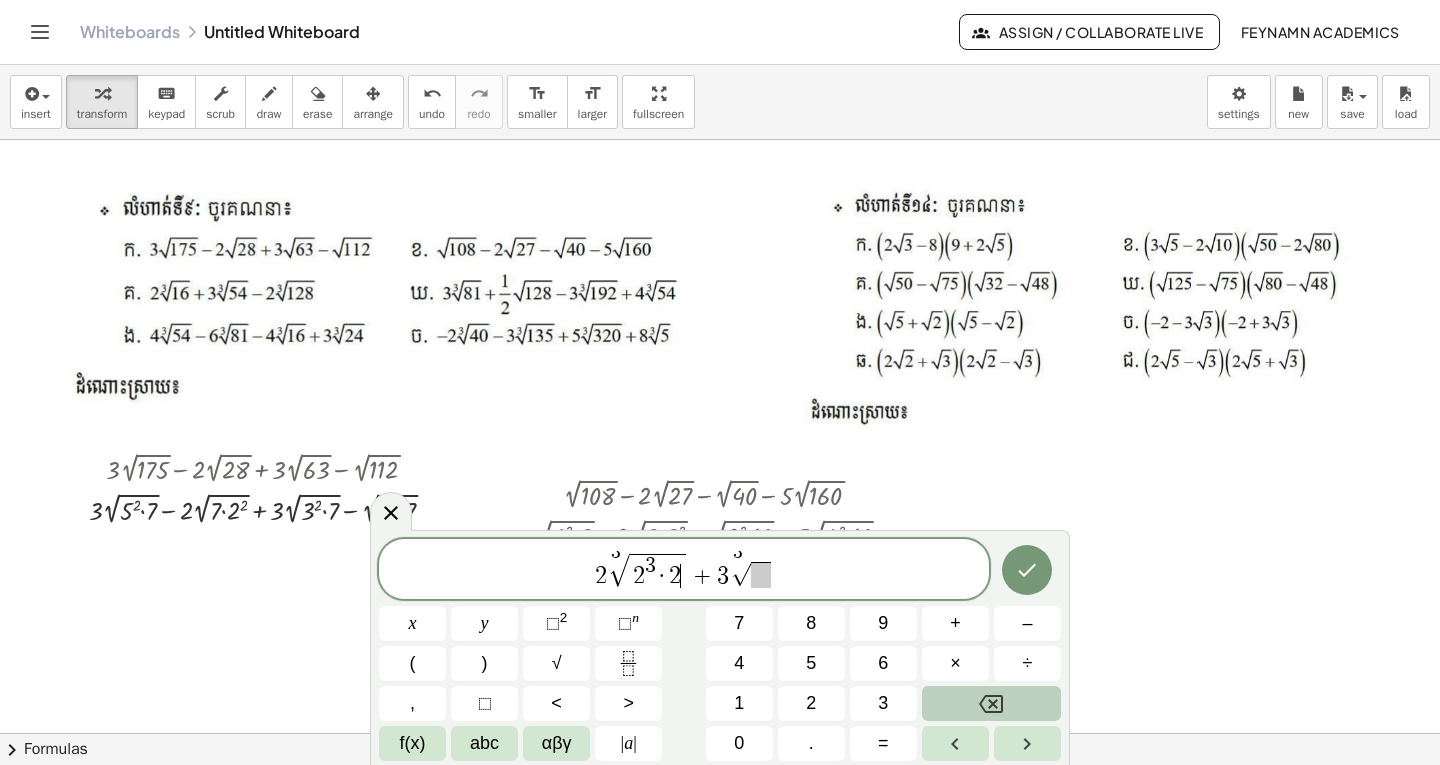 click at bounding box center (760, 575) 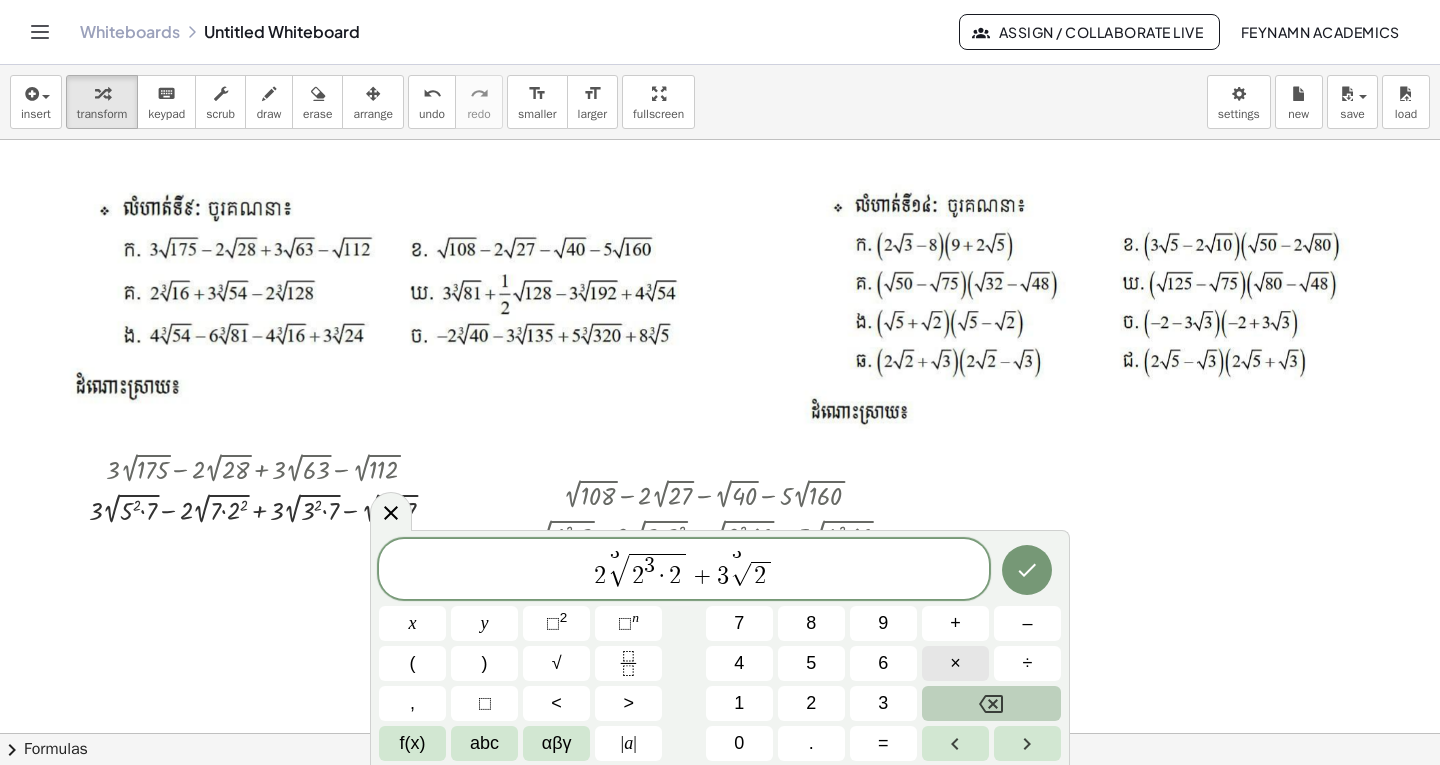 click on "×" at bounding box center (955, 663) 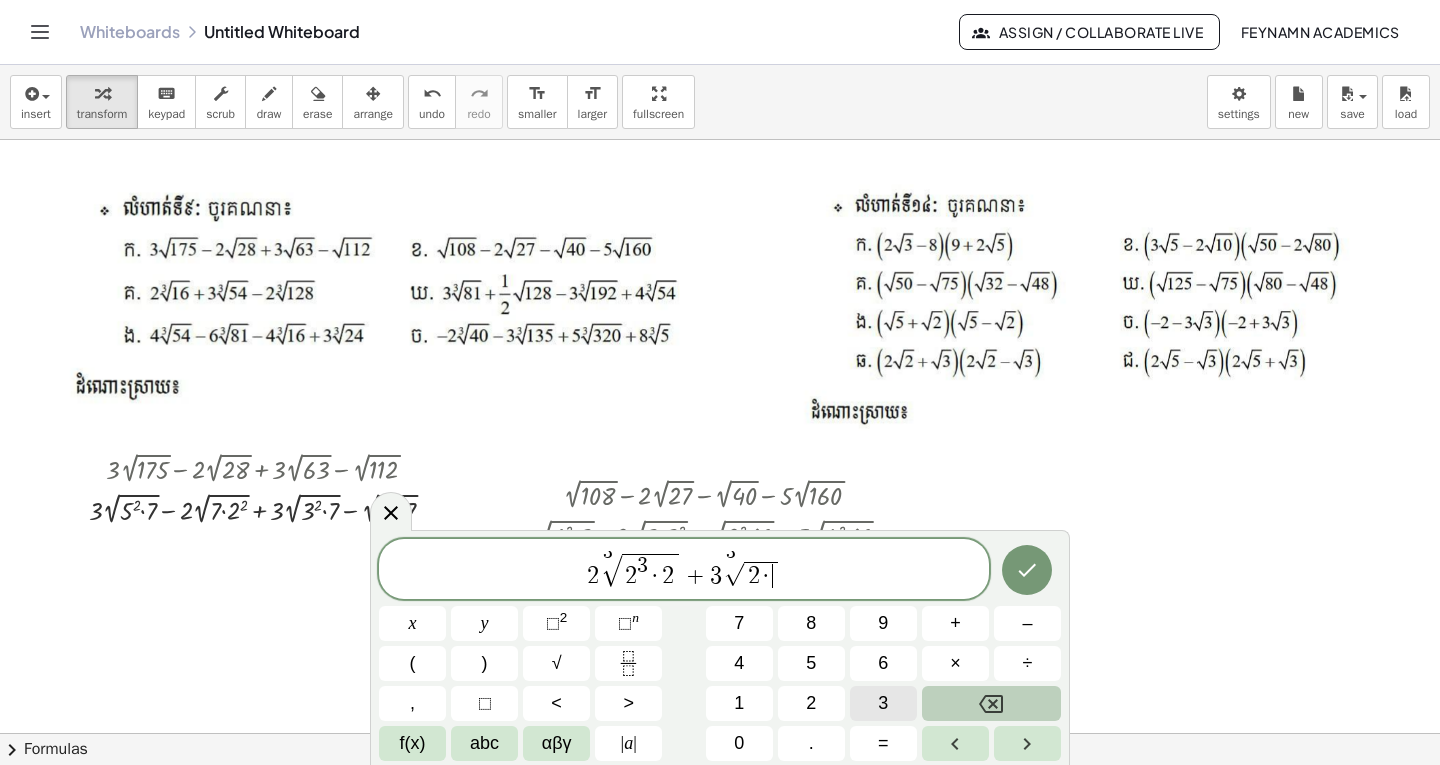 click on "3" at bounding box center [883, 703] 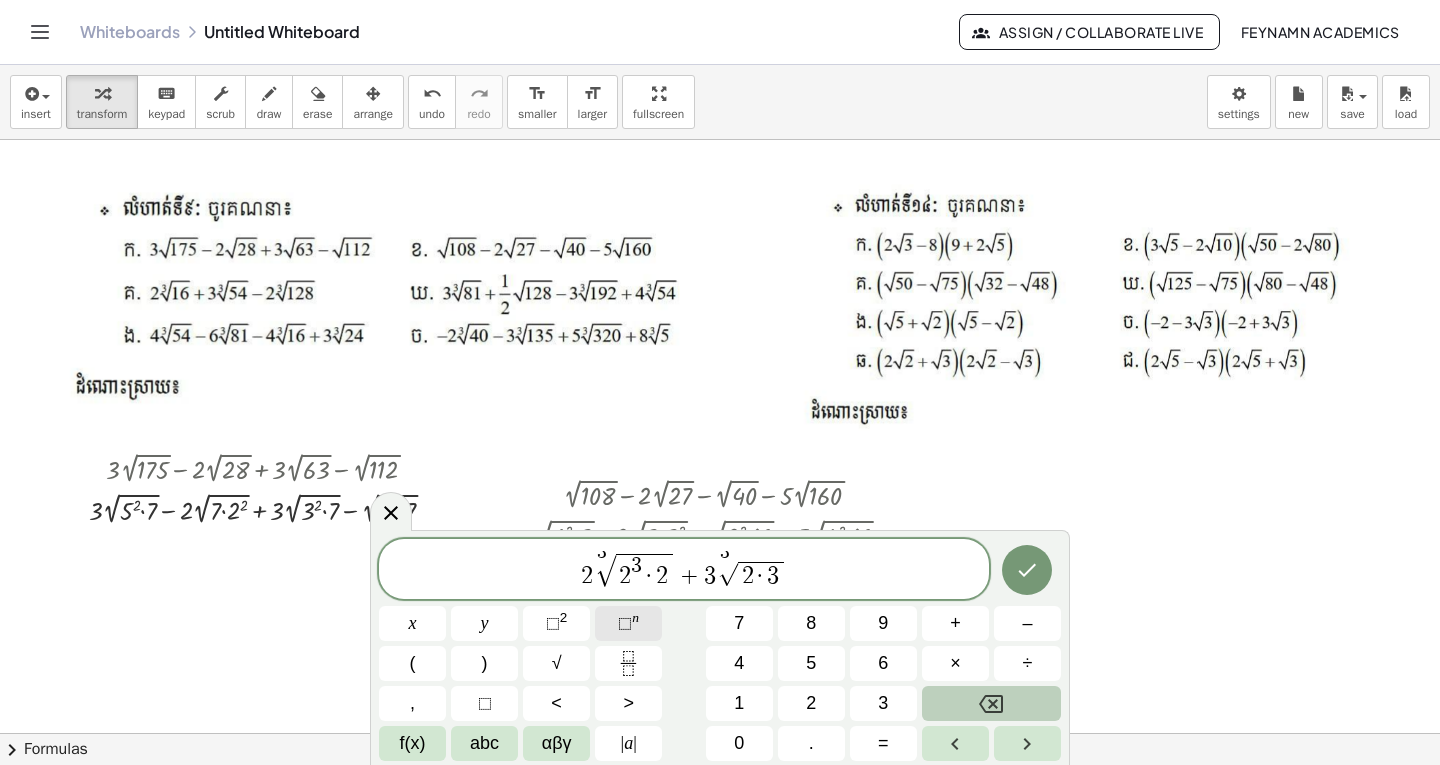 click on "⬚" at bounding box center (625, 623) 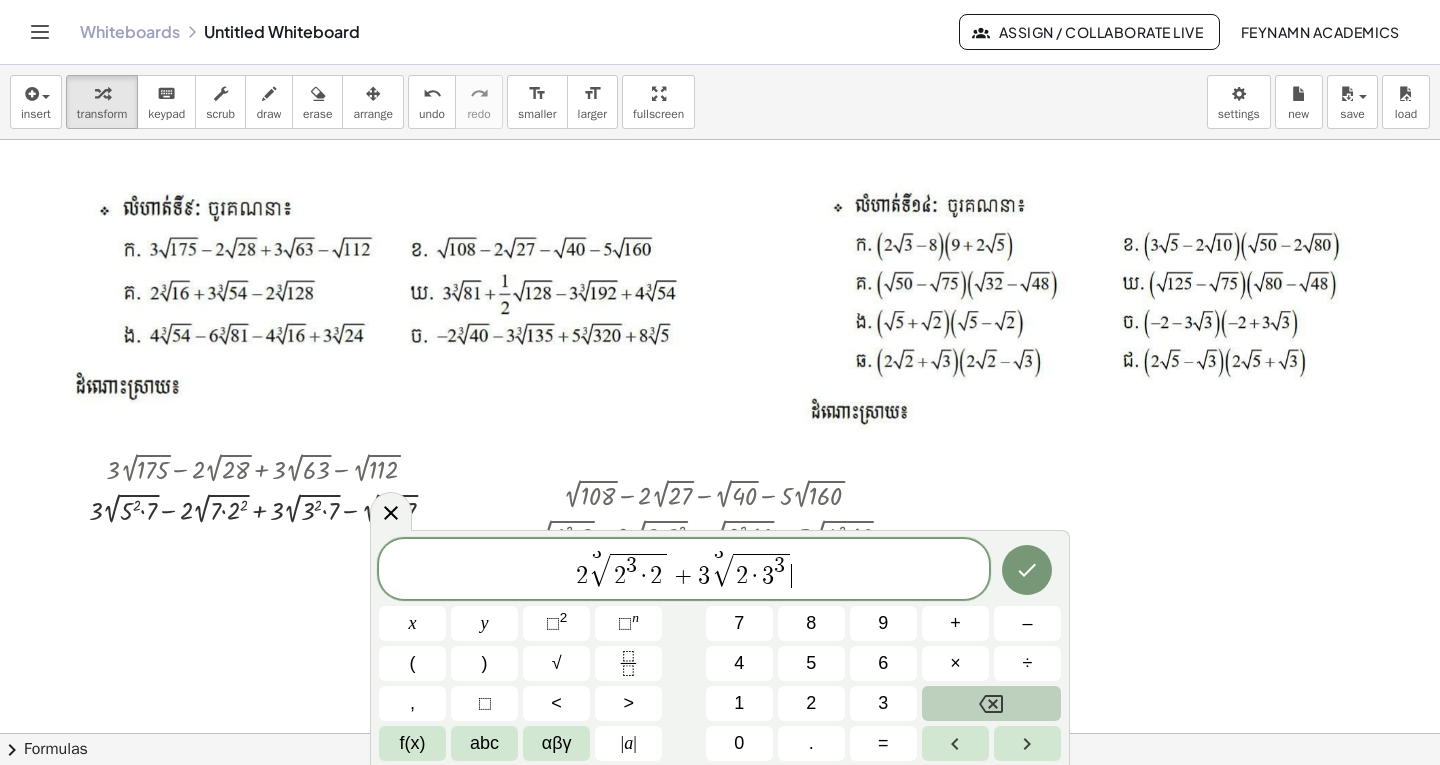click on "2 3 √ 2 3 · 2 + 3 3 √ 2 · 3 3 ​" at bounding box center [684, 570] 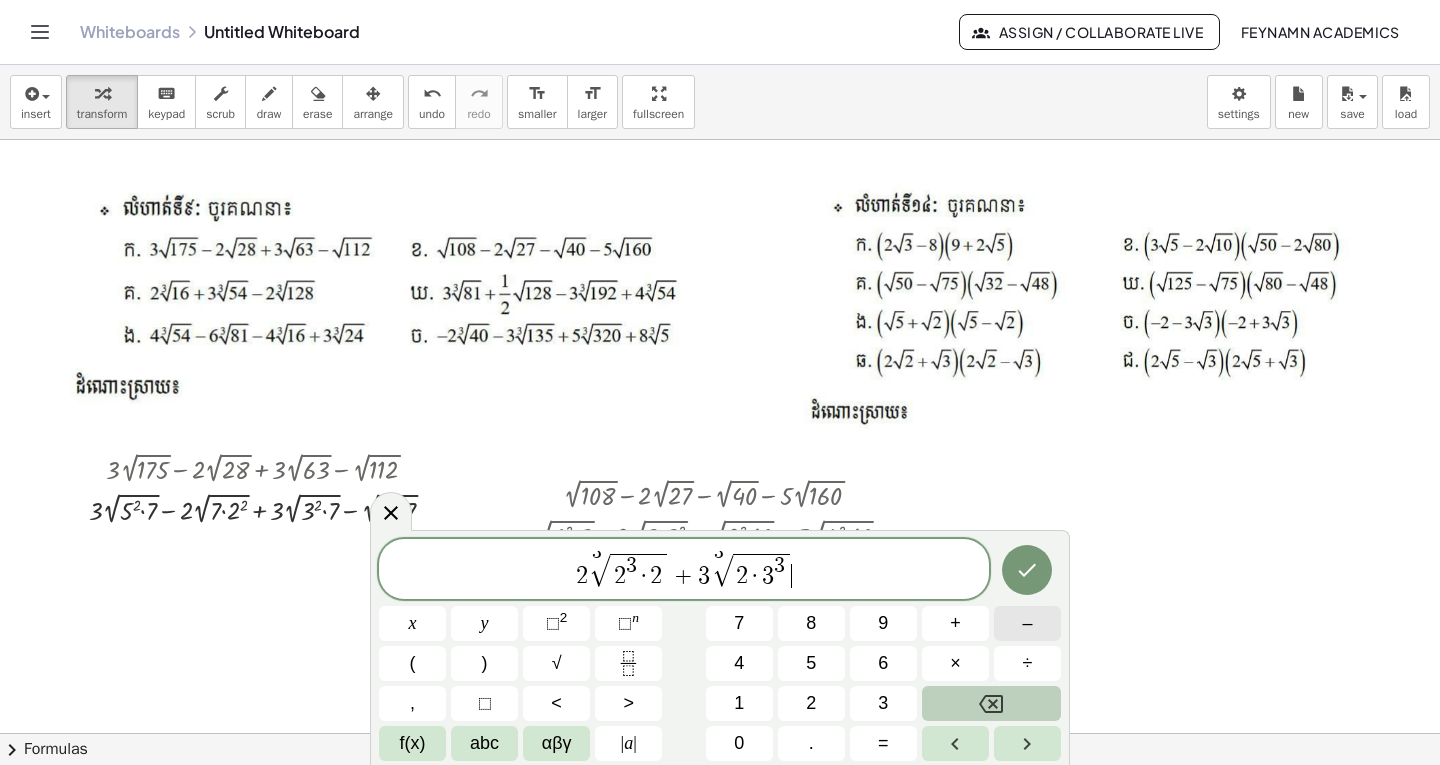 click on "–" at bounding box center [1027, 623] 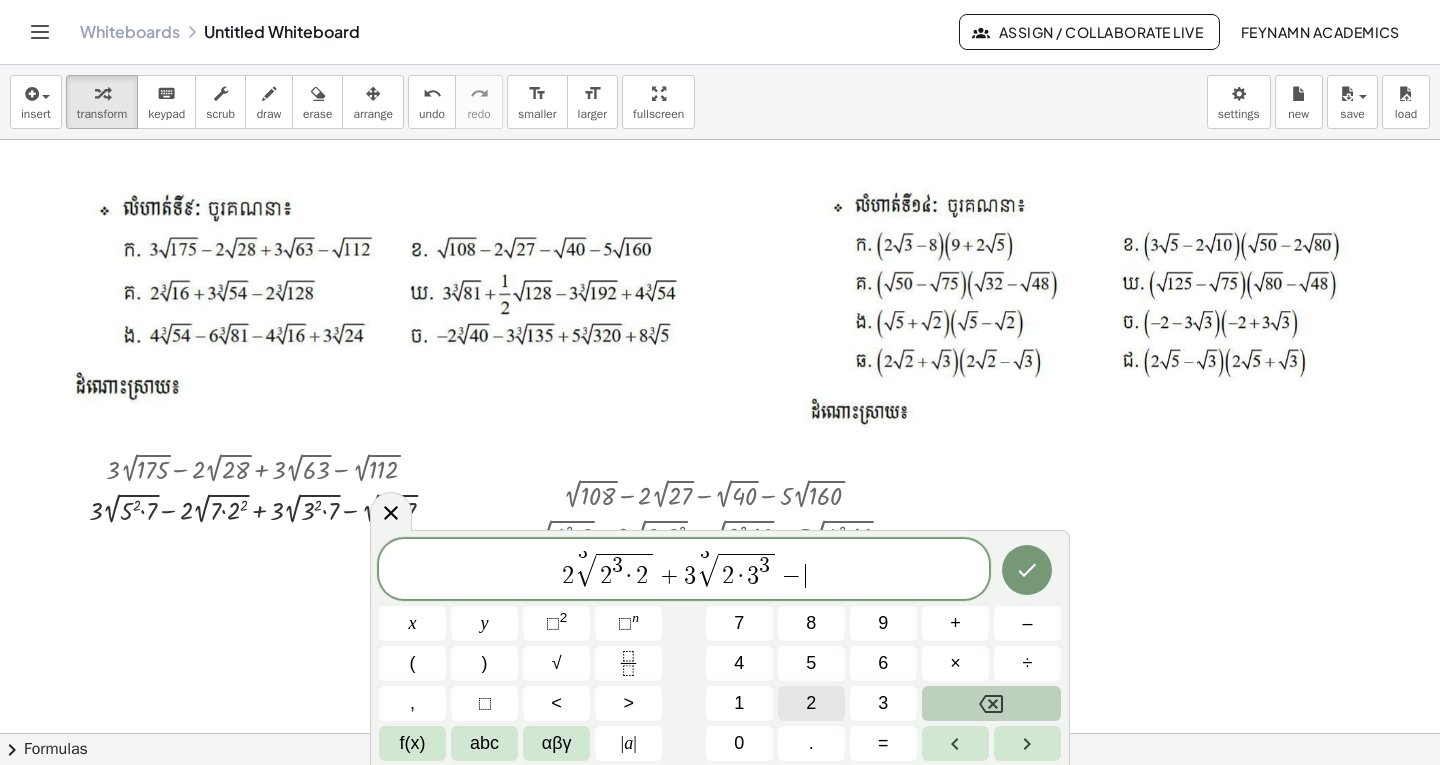 click on "2" at bounding box center [811, 703] 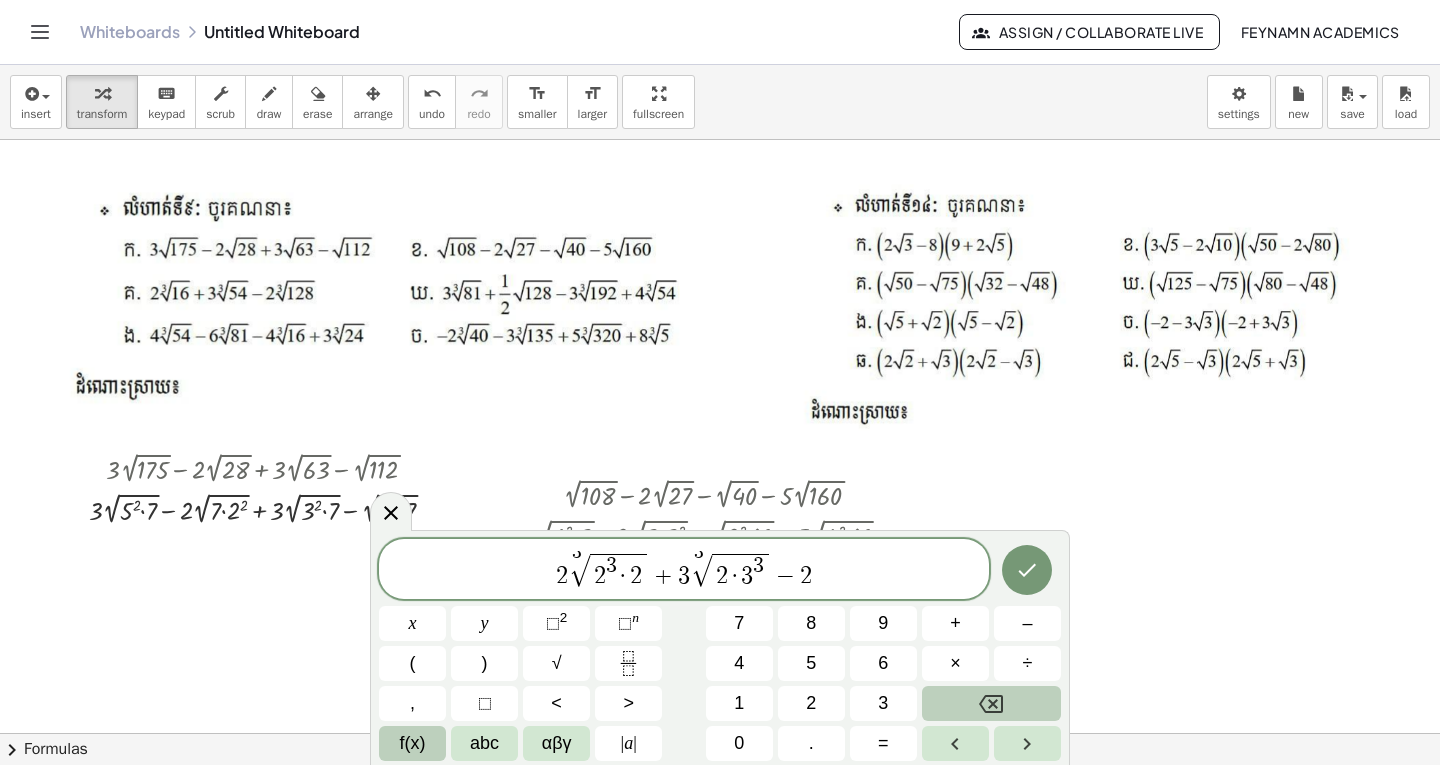 click on "f(x)" at bounding box center [413, 743] 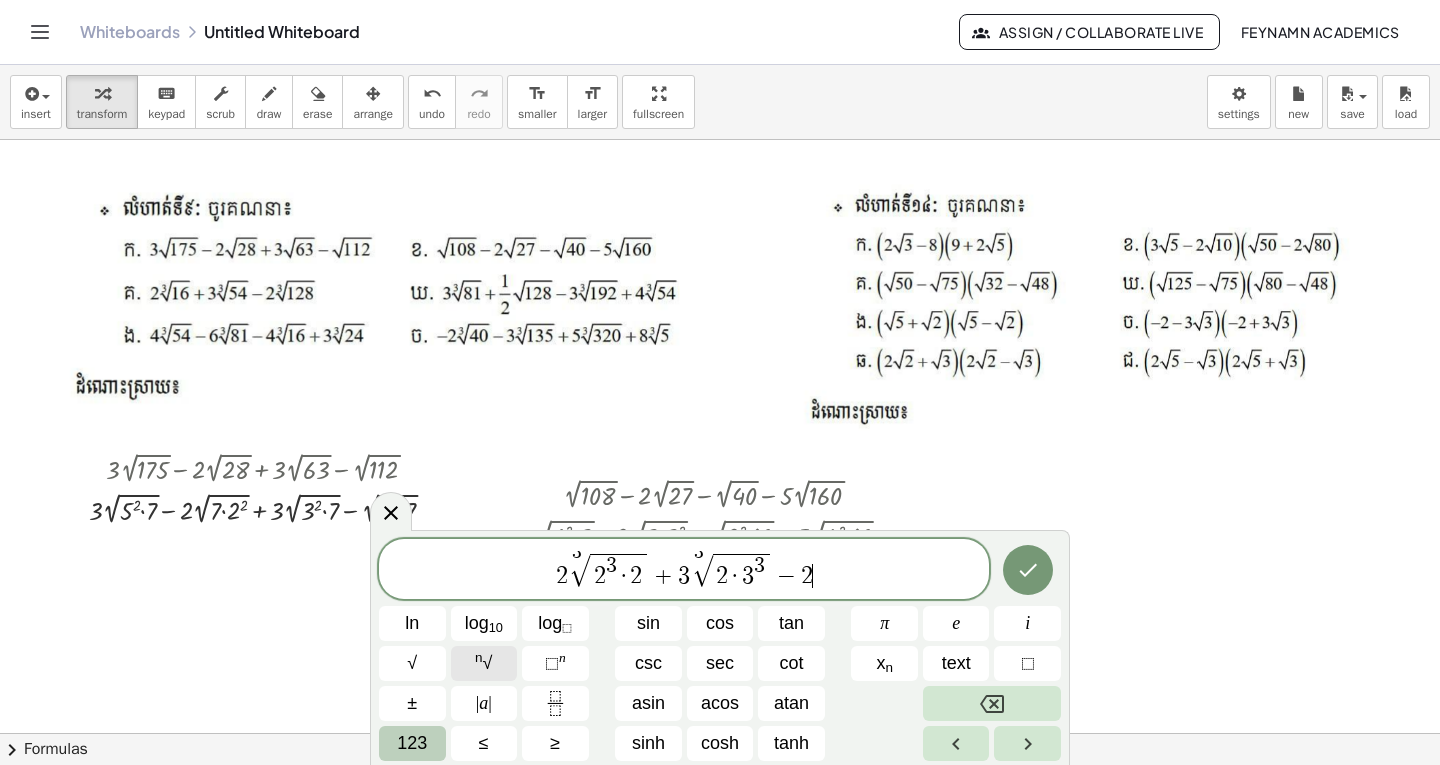 click on "n √" 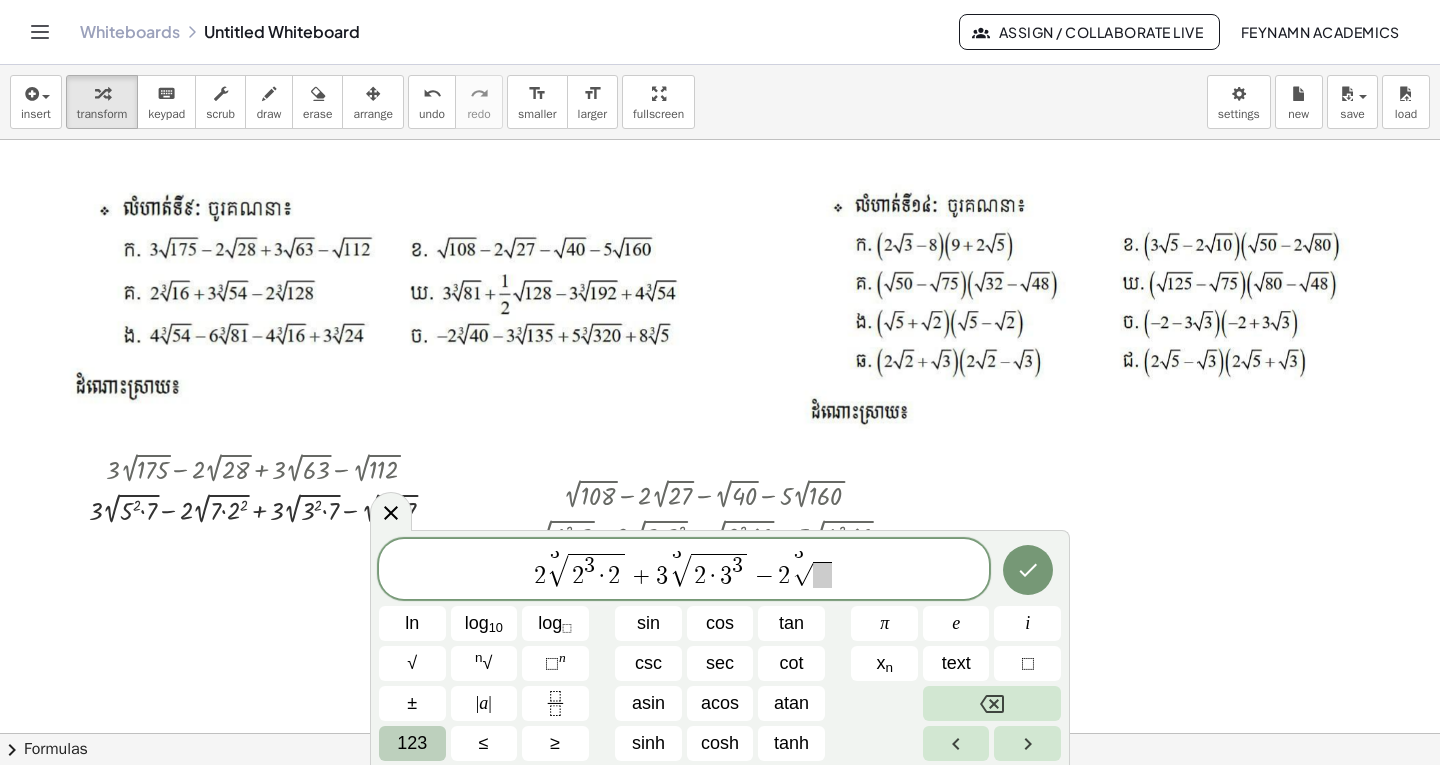 click on "123" at bounding box center [412, 743] 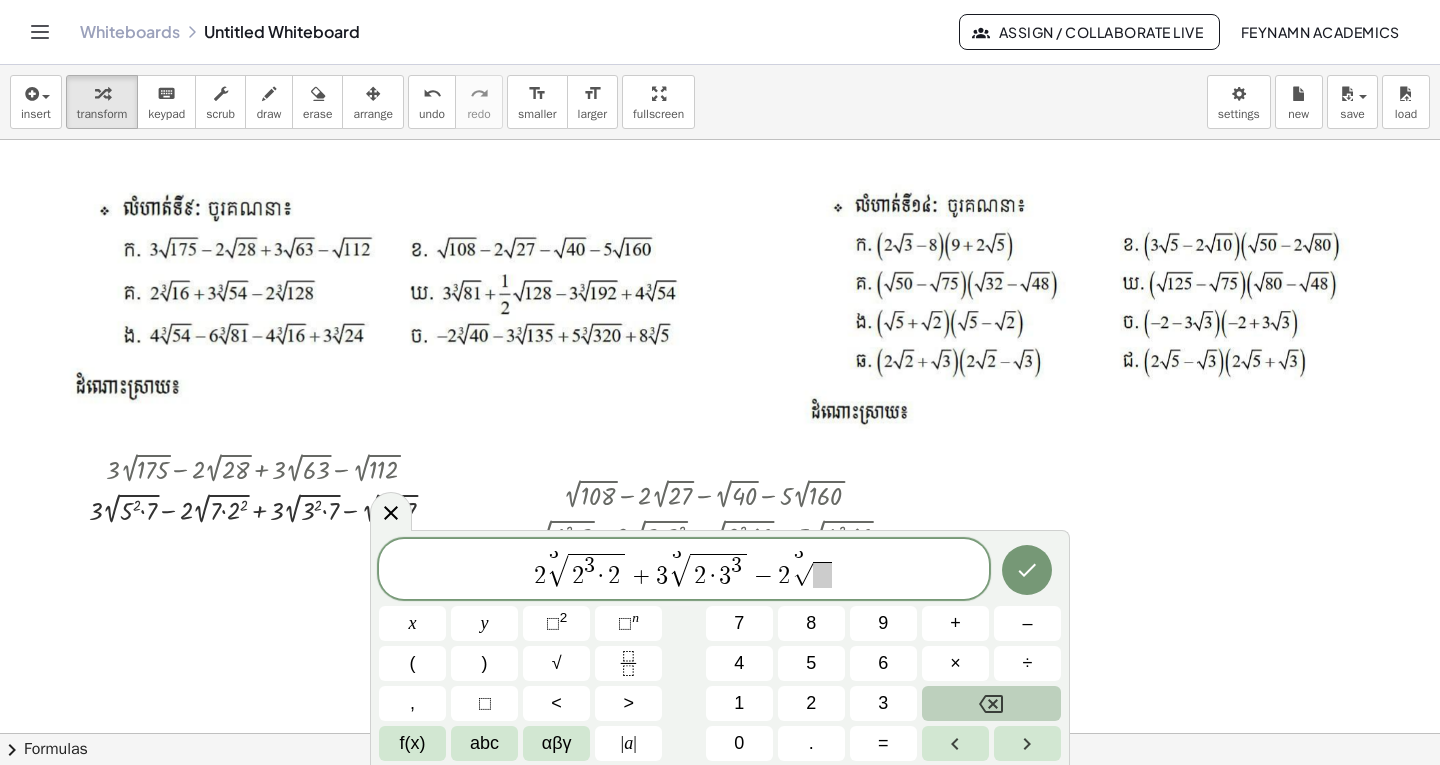 click at bounding box center [822, 575] 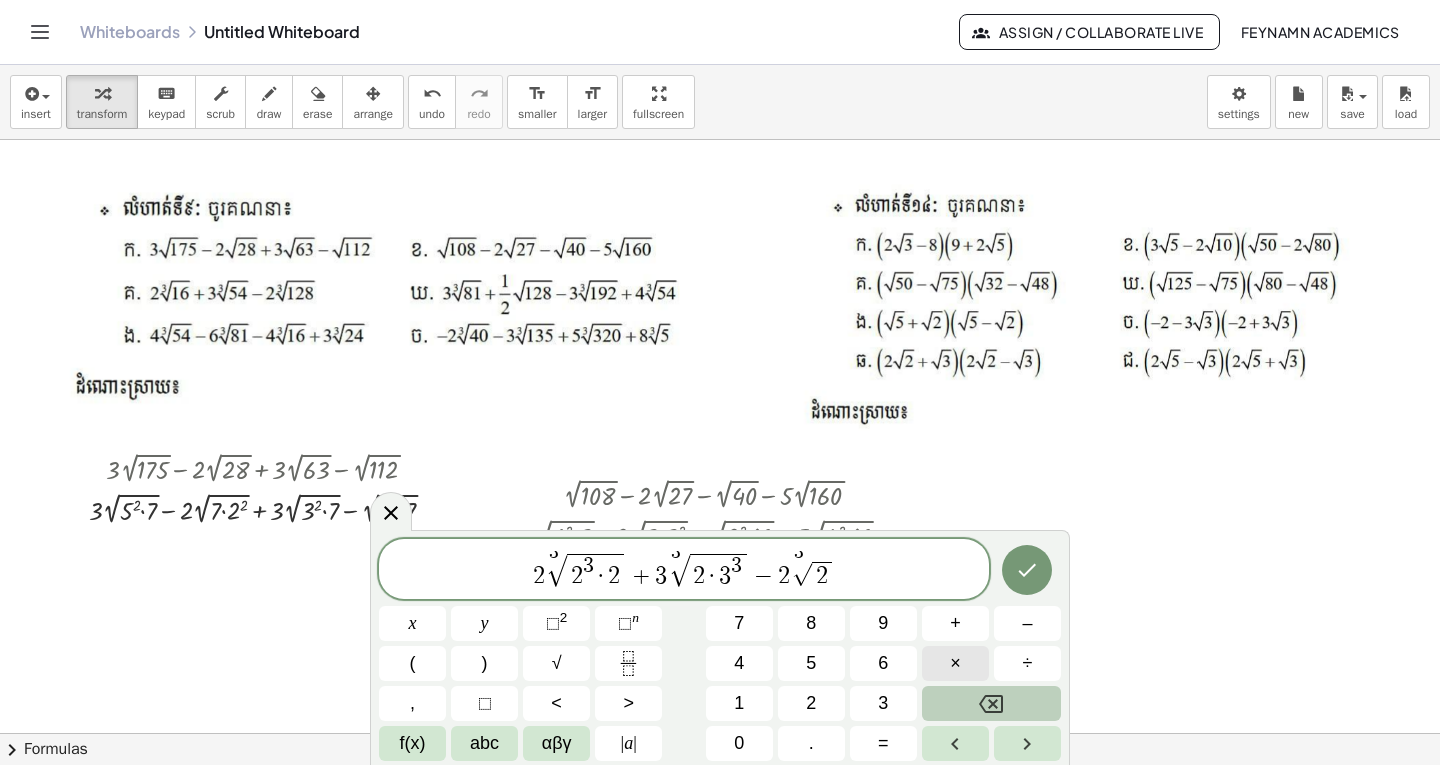 click on "×" at bounding box center (955, 663) 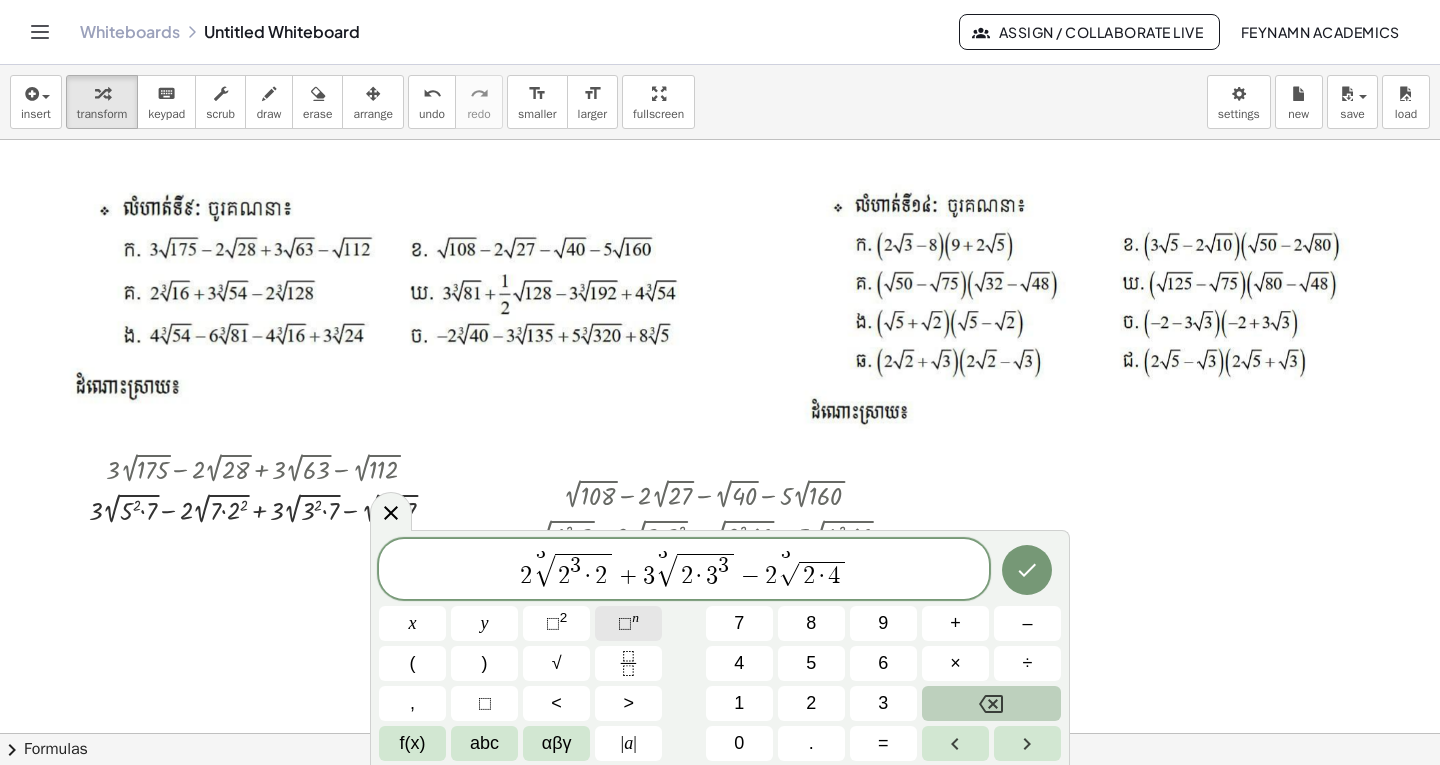 click on "⬚" at bounding box center [625, 623] 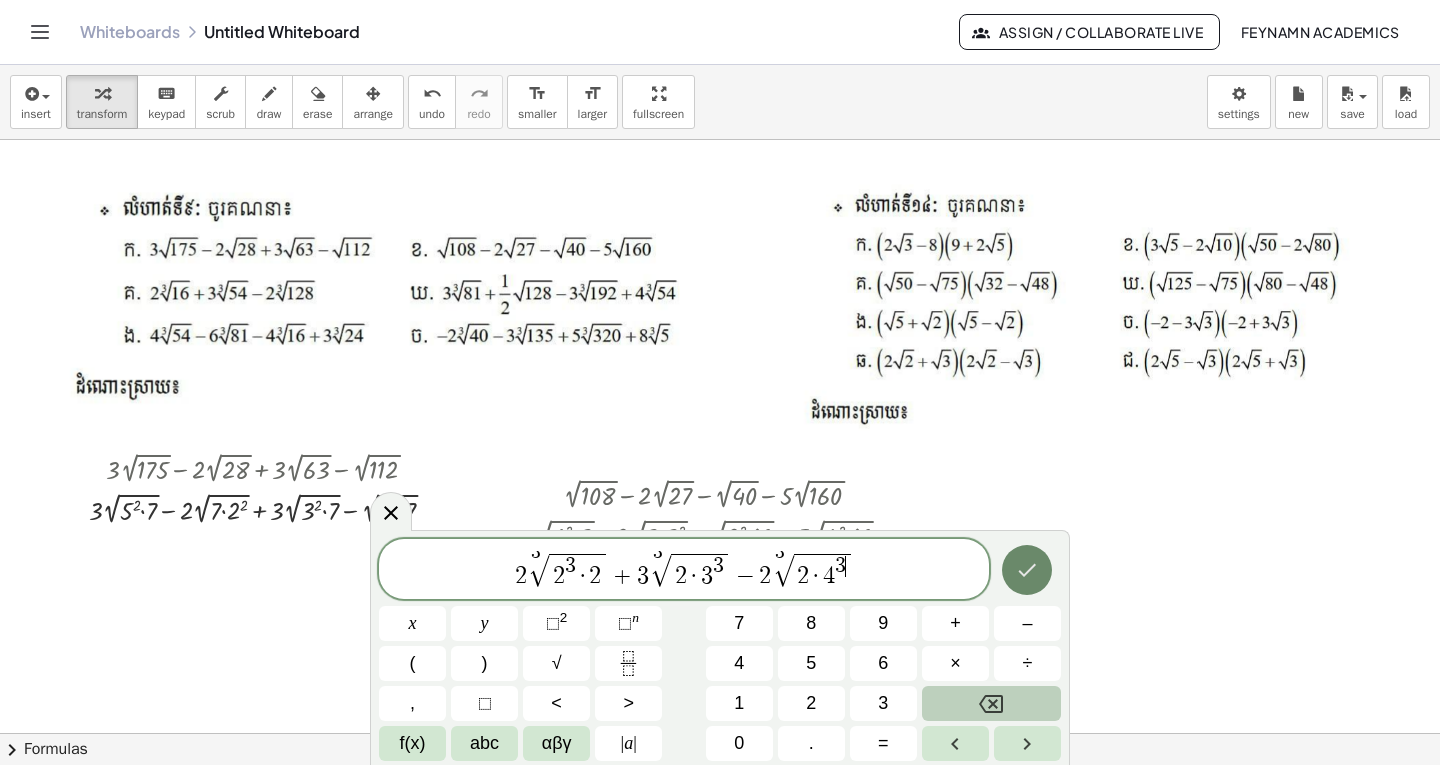 click 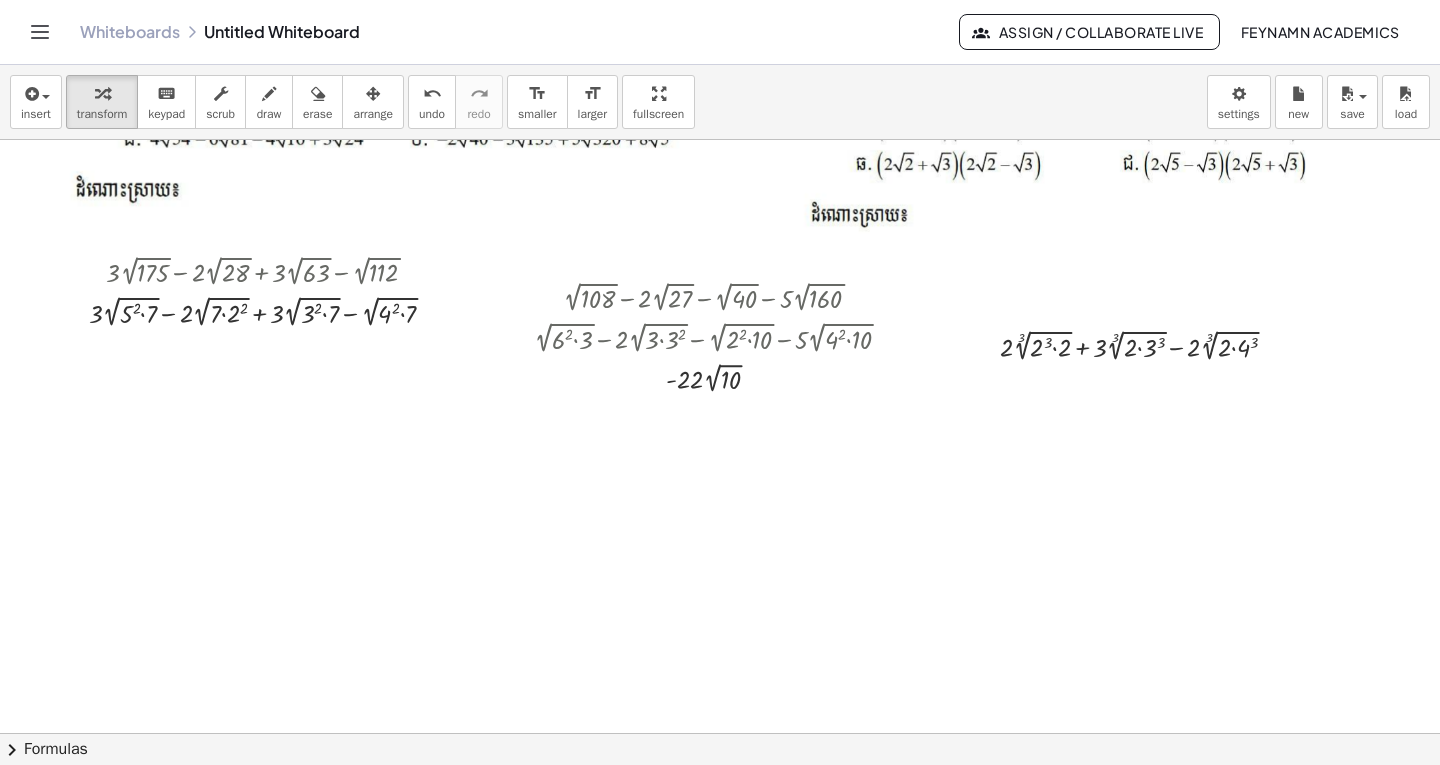 scroll, scrollTop: 200, scrollLeft: 0, axis: vertical 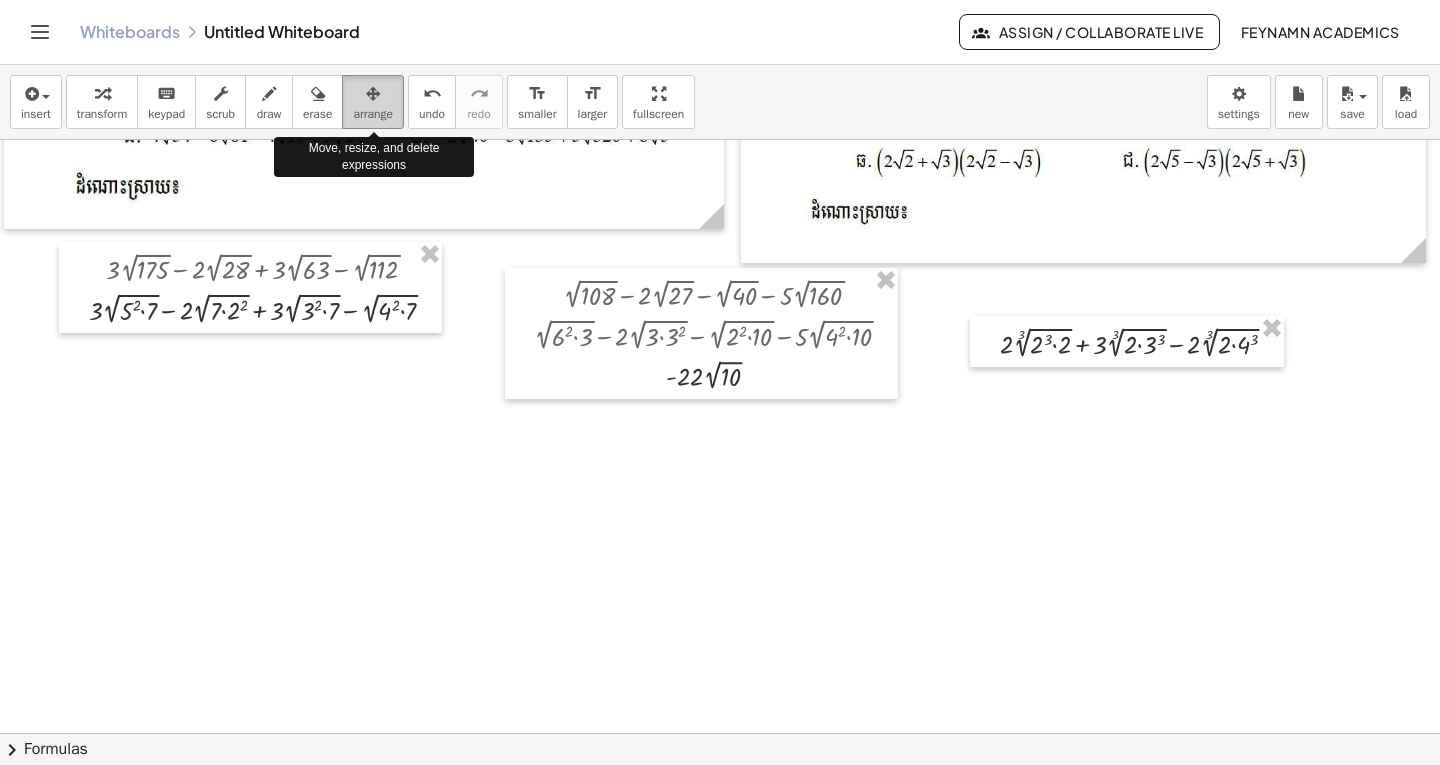 click at bounding box center (373, 94) 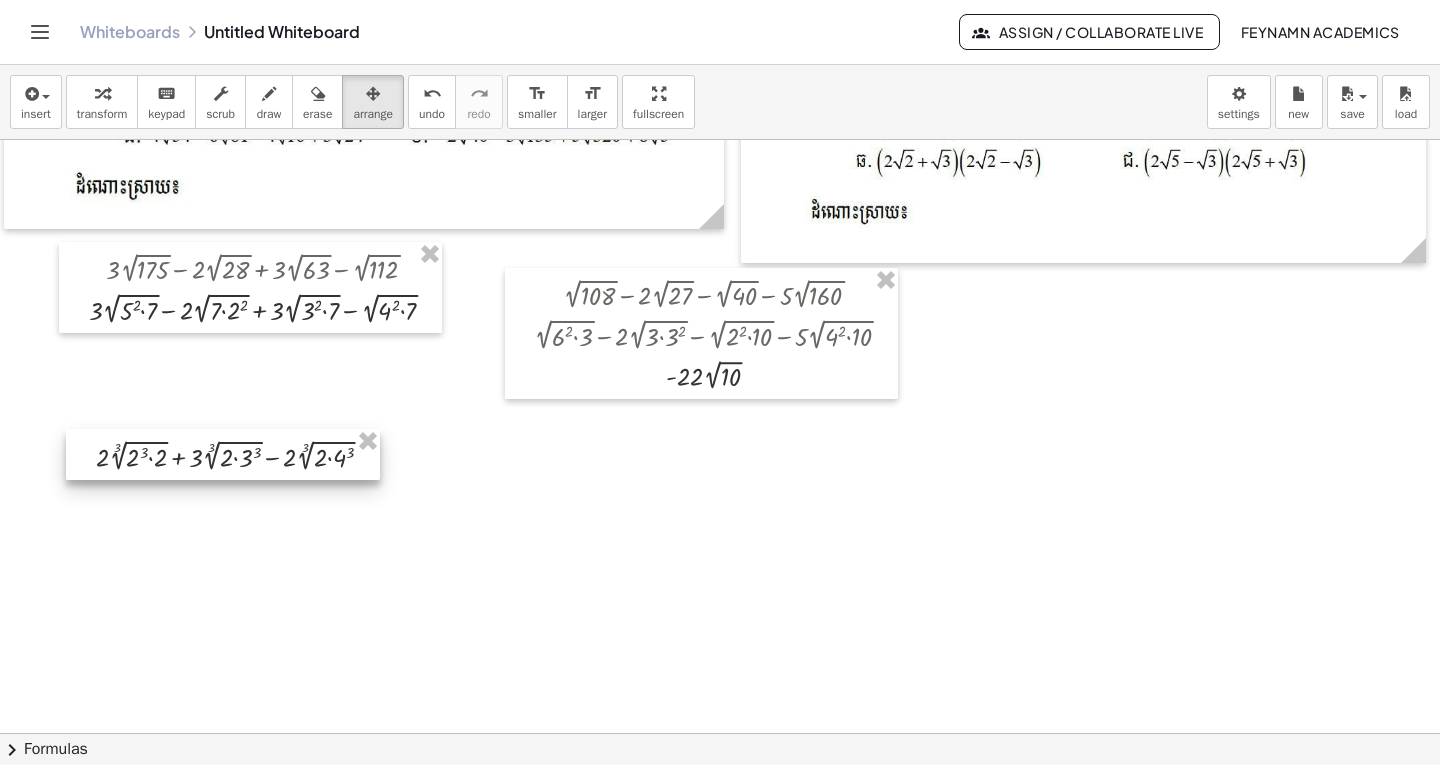 drag, startPoint x: 1082, startPoint y: 358, endPoint x: 180, endPoint y: 471, distance: 909.0506 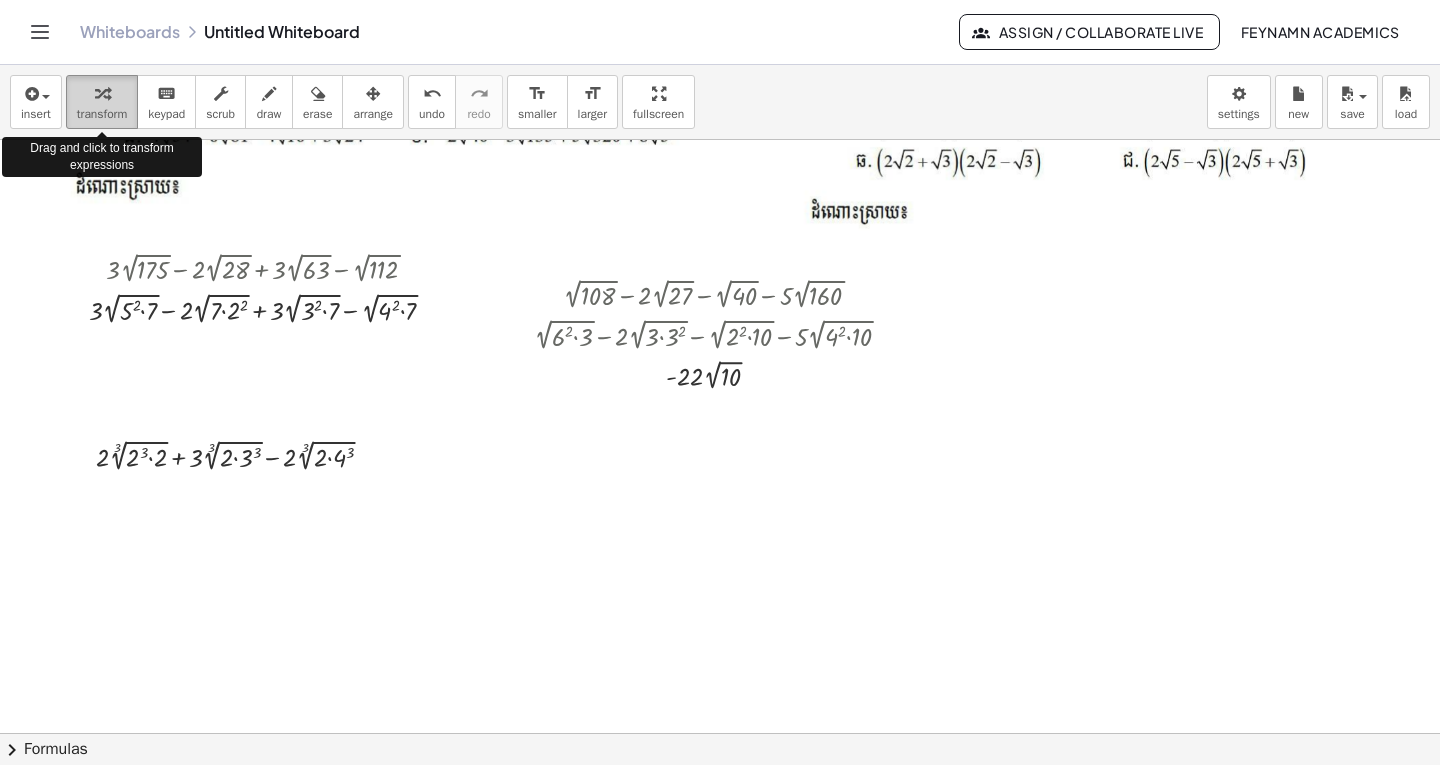 click at bounding box center [102, 94] 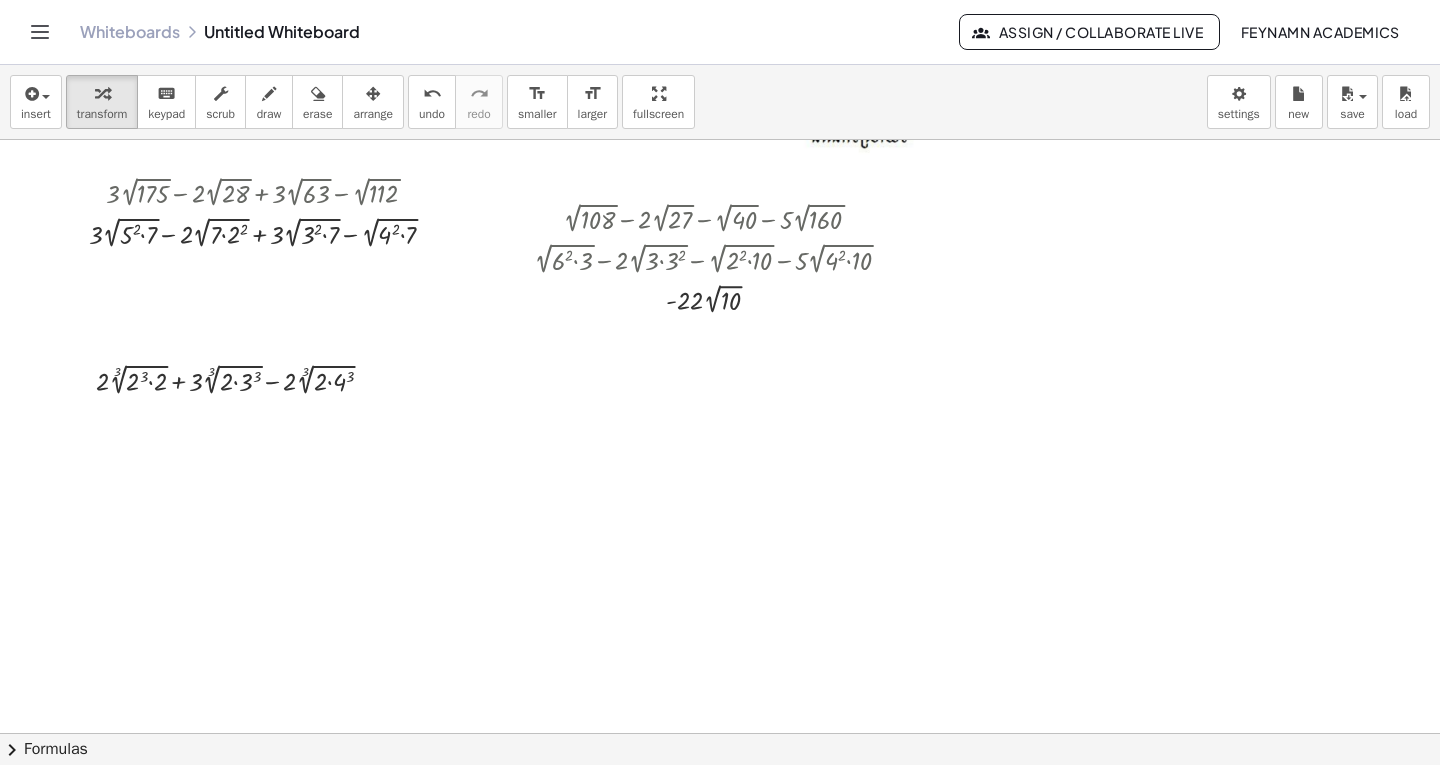 scroll, scrollTop: 300, scrollLeft: 0, axis: vertical 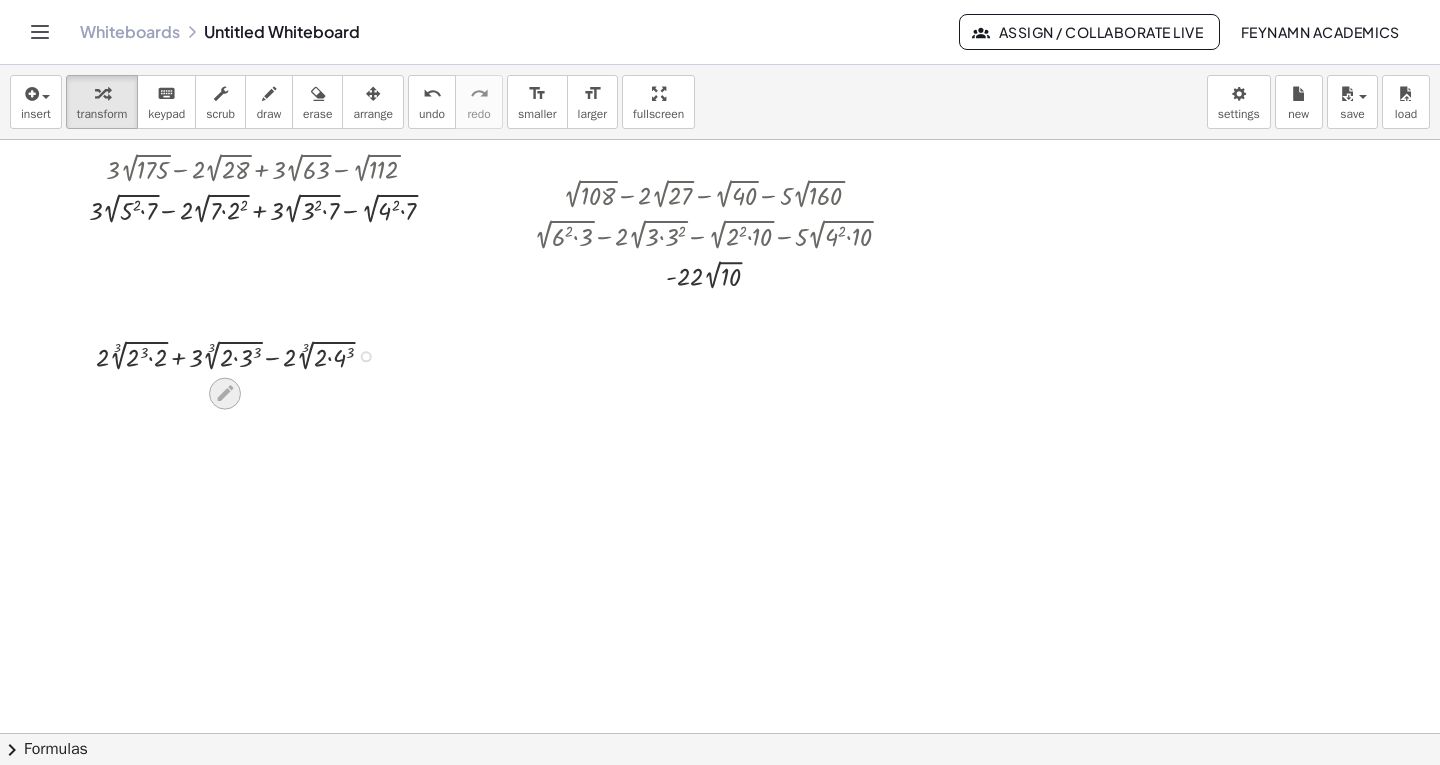 click 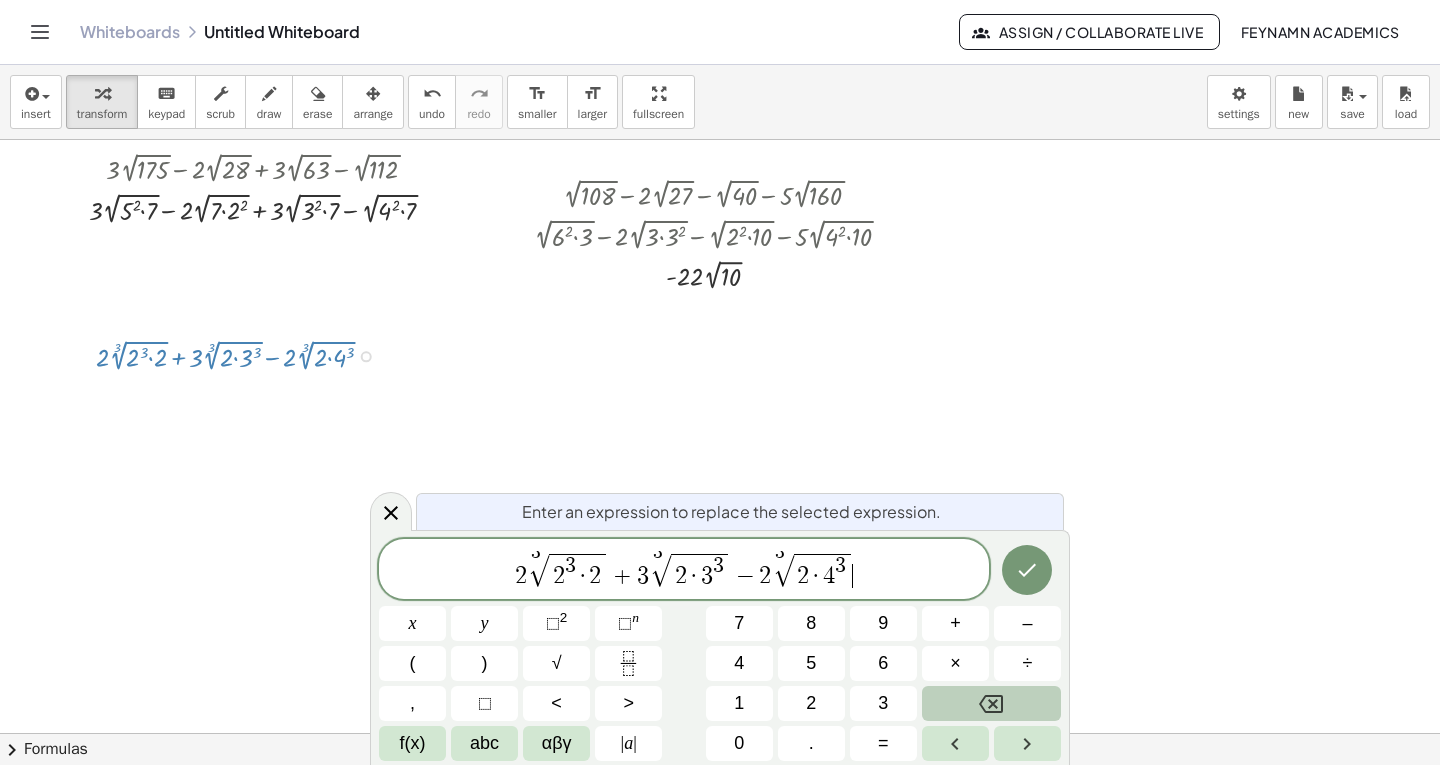 click on "2 3 √ 2 3 · 2 + 3 3 √ 2 · 3 3 − 2 3 √ 2 · 4 3 ​" at bounding box center (684, 570) 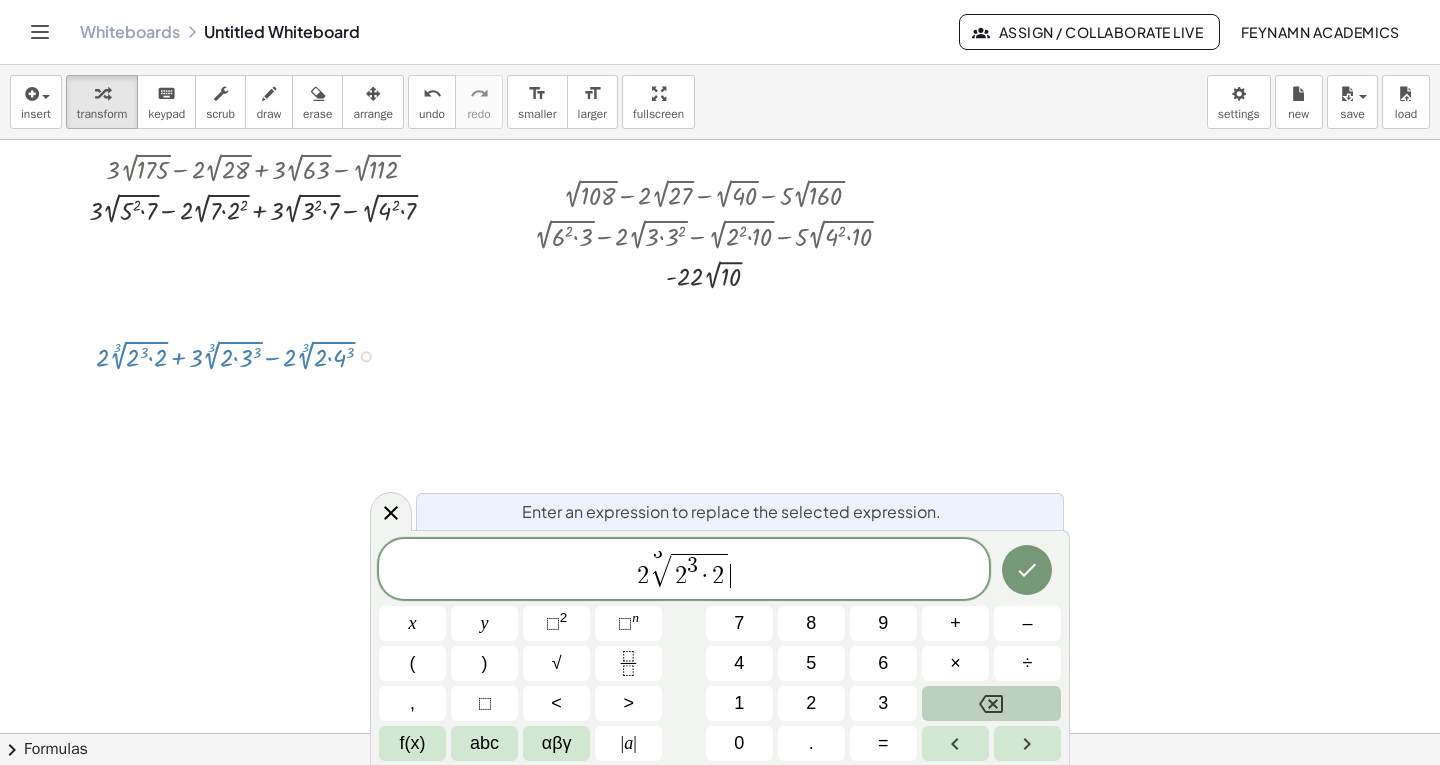 click on "2 3 √ 2 3 · 2 ​" at bounding box center (684, 570) 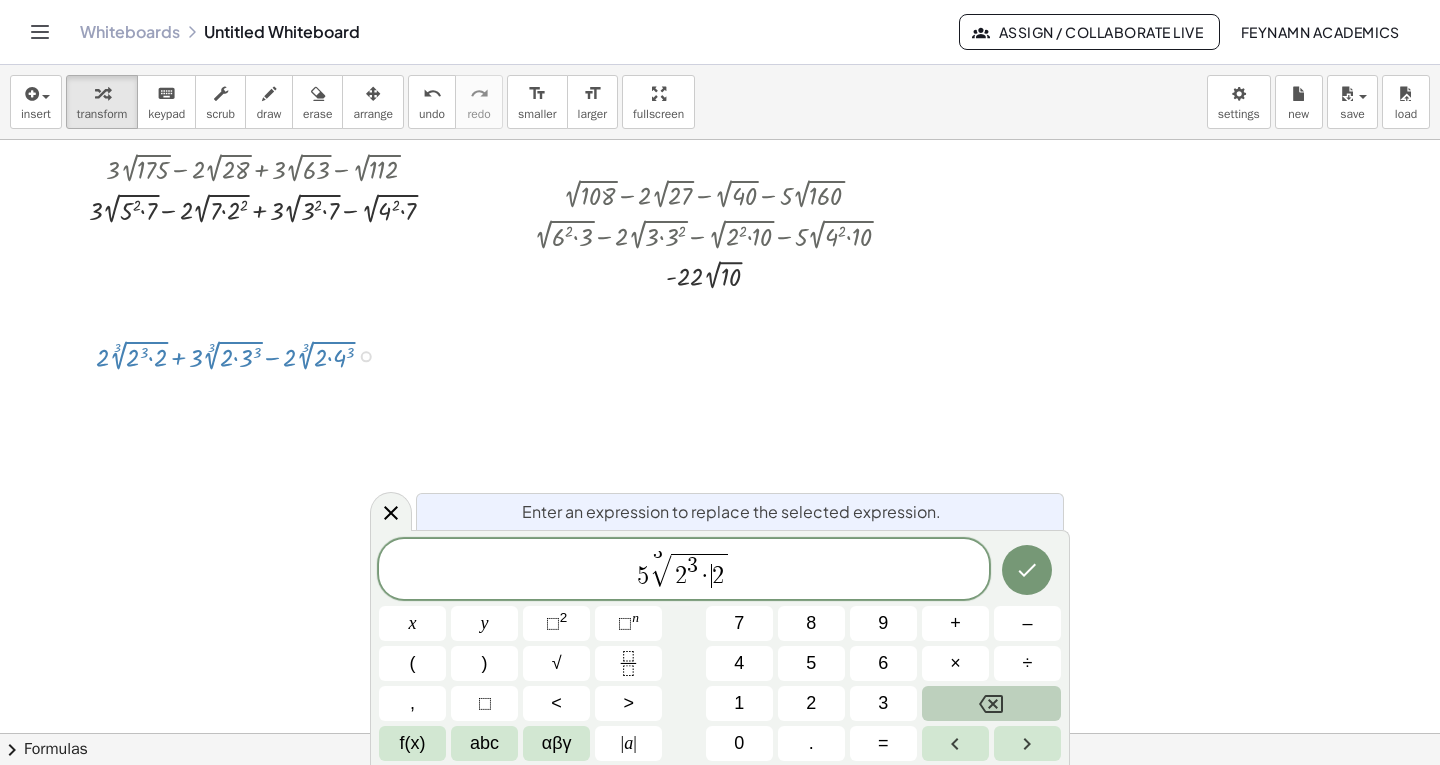 click on "2" at bounding box center (718, 576) 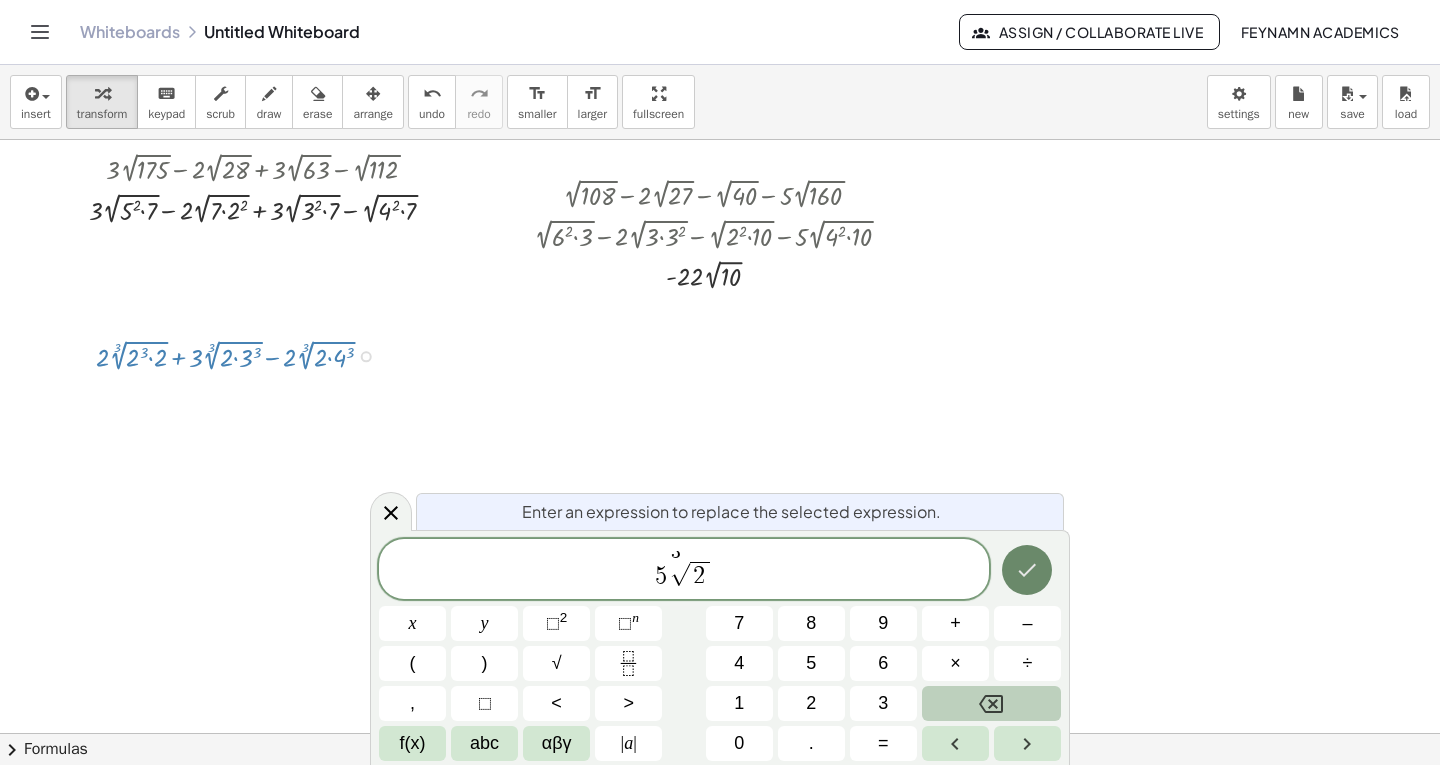 click 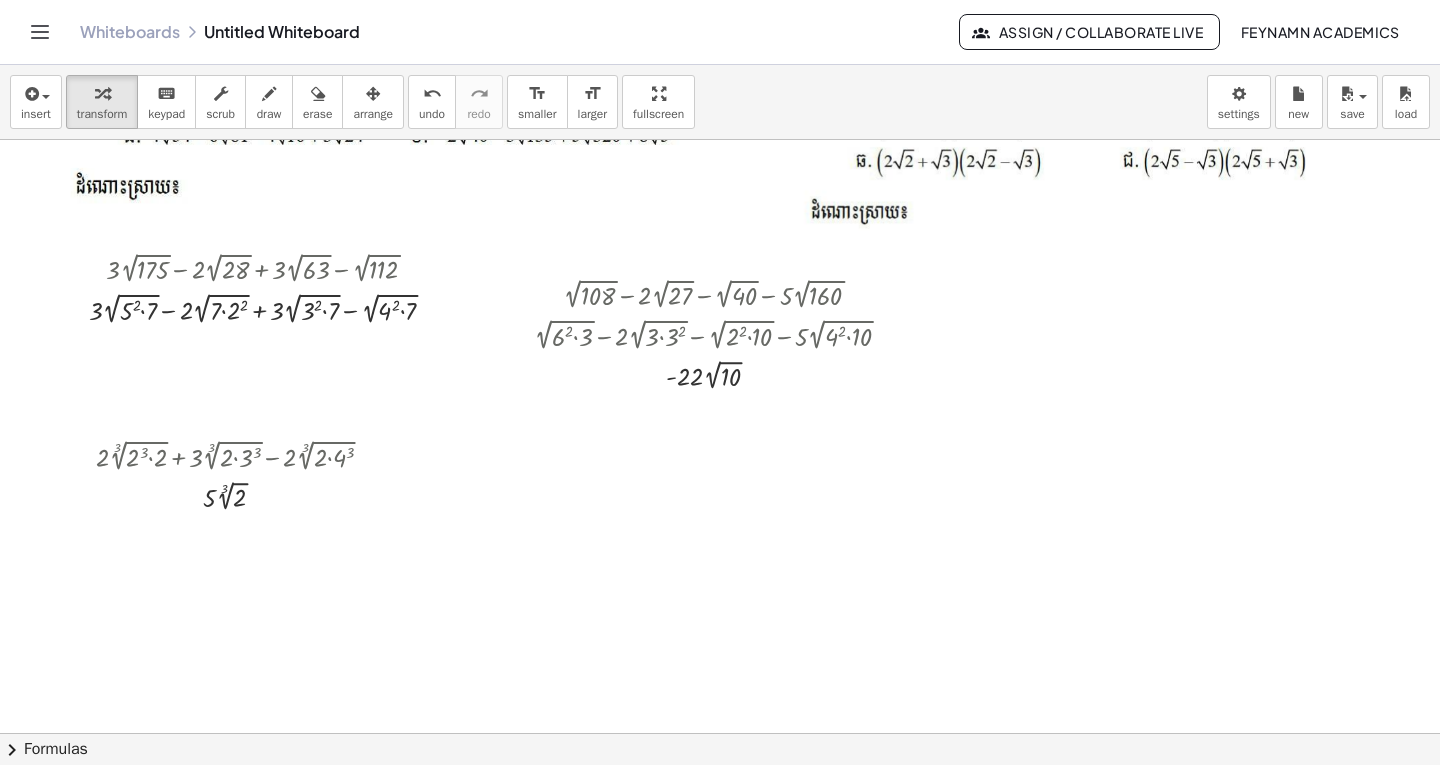 scroll, scrollTop: 100, scrollLeft: 0, axis: vertical 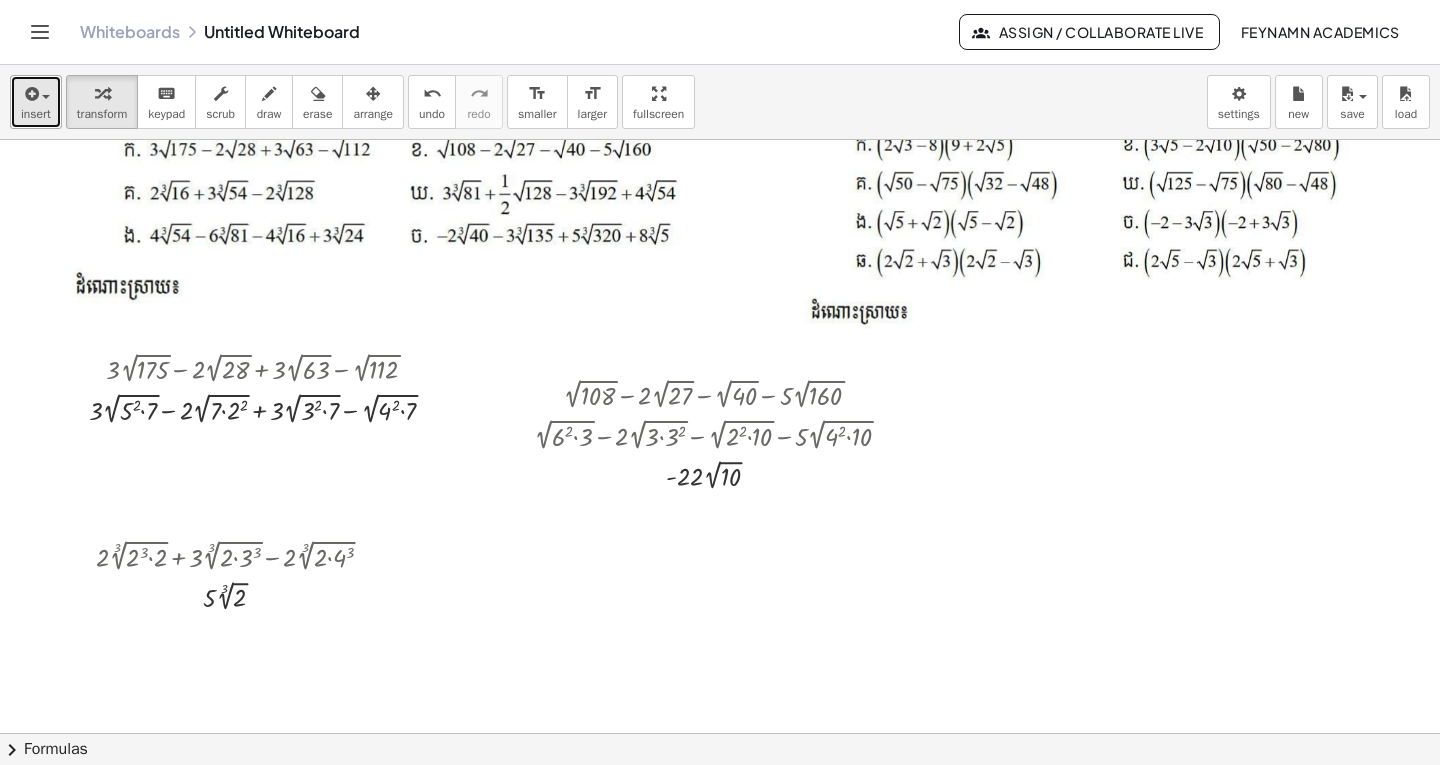 click on "insert" at bounding box center [36, 114] 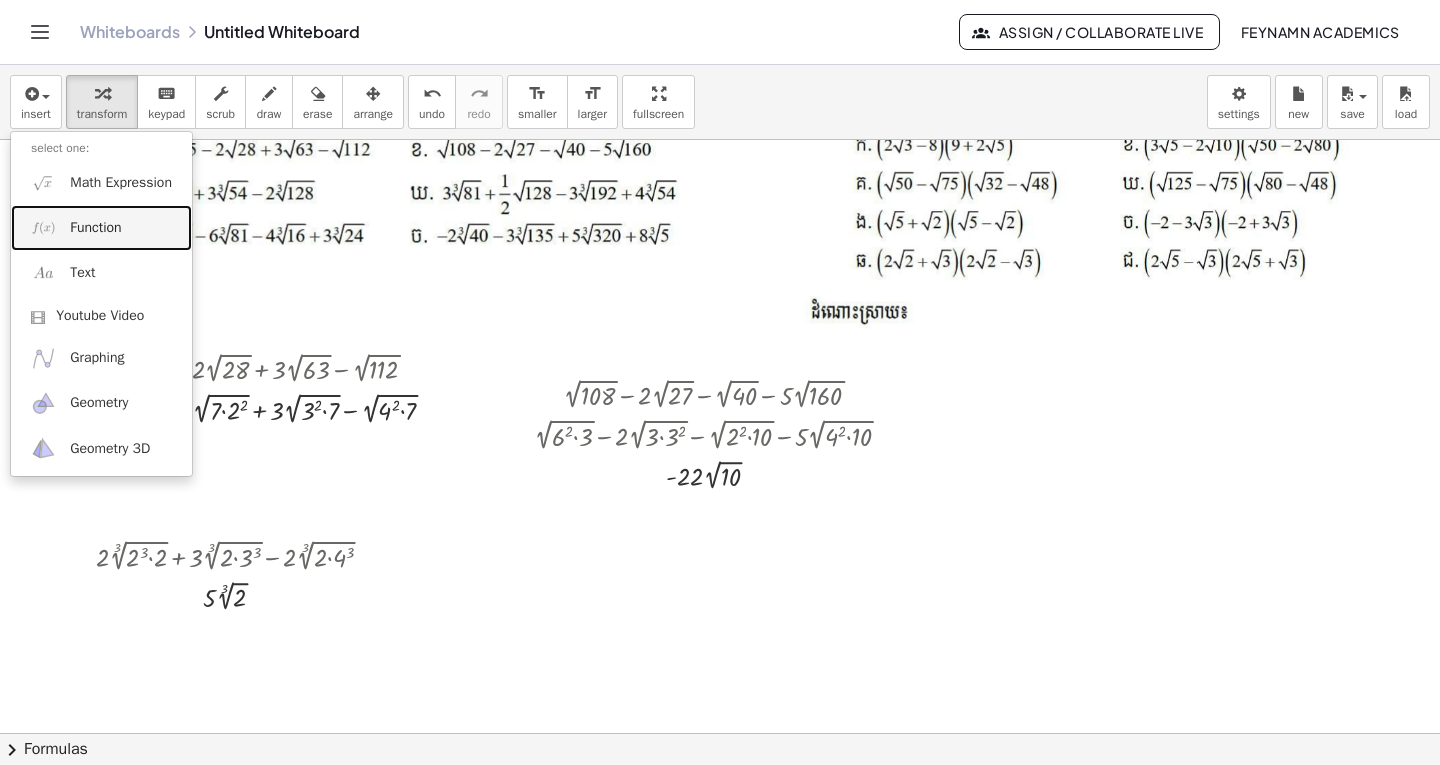 click on "Function" at bounding box center [95, 228] 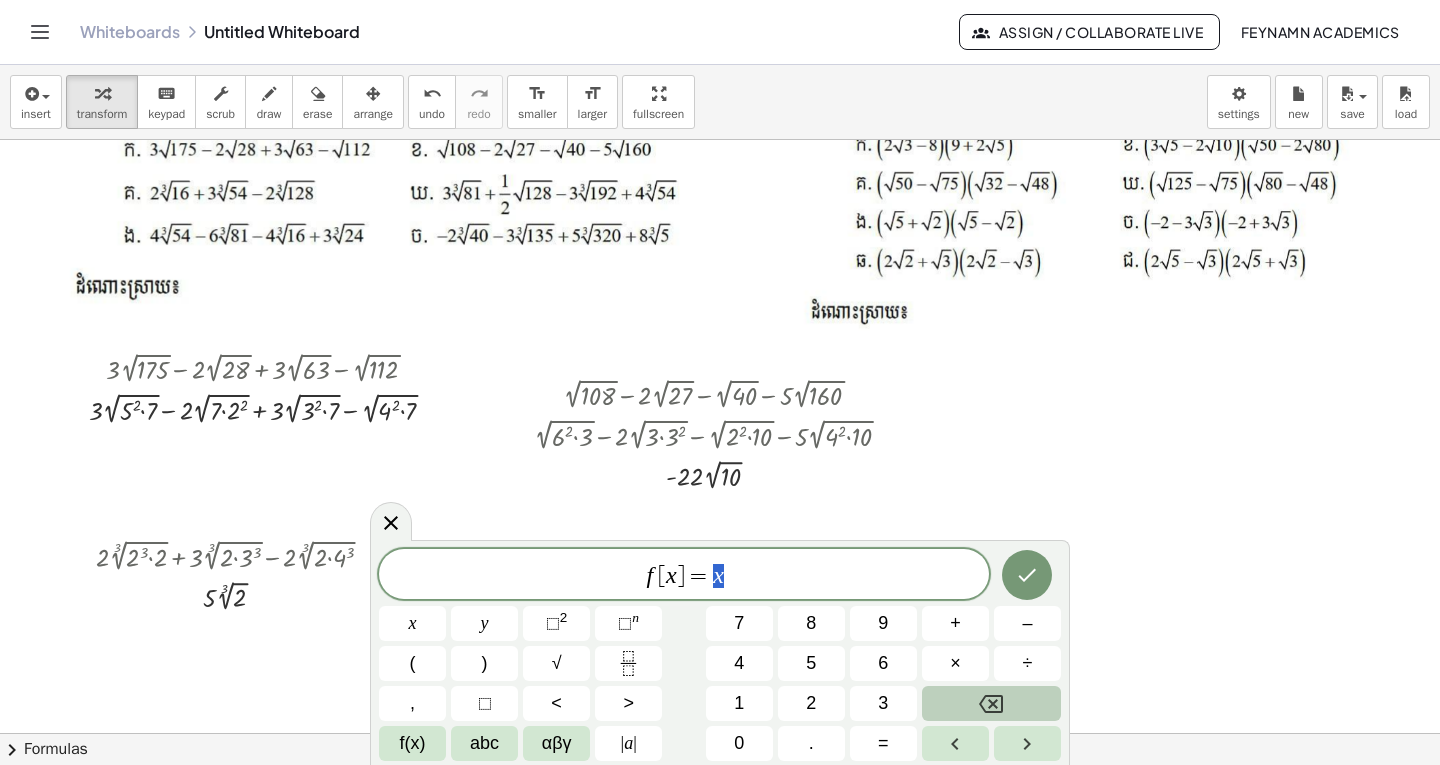 click on "f [ x ] = x" at bounding box center [684, 576] 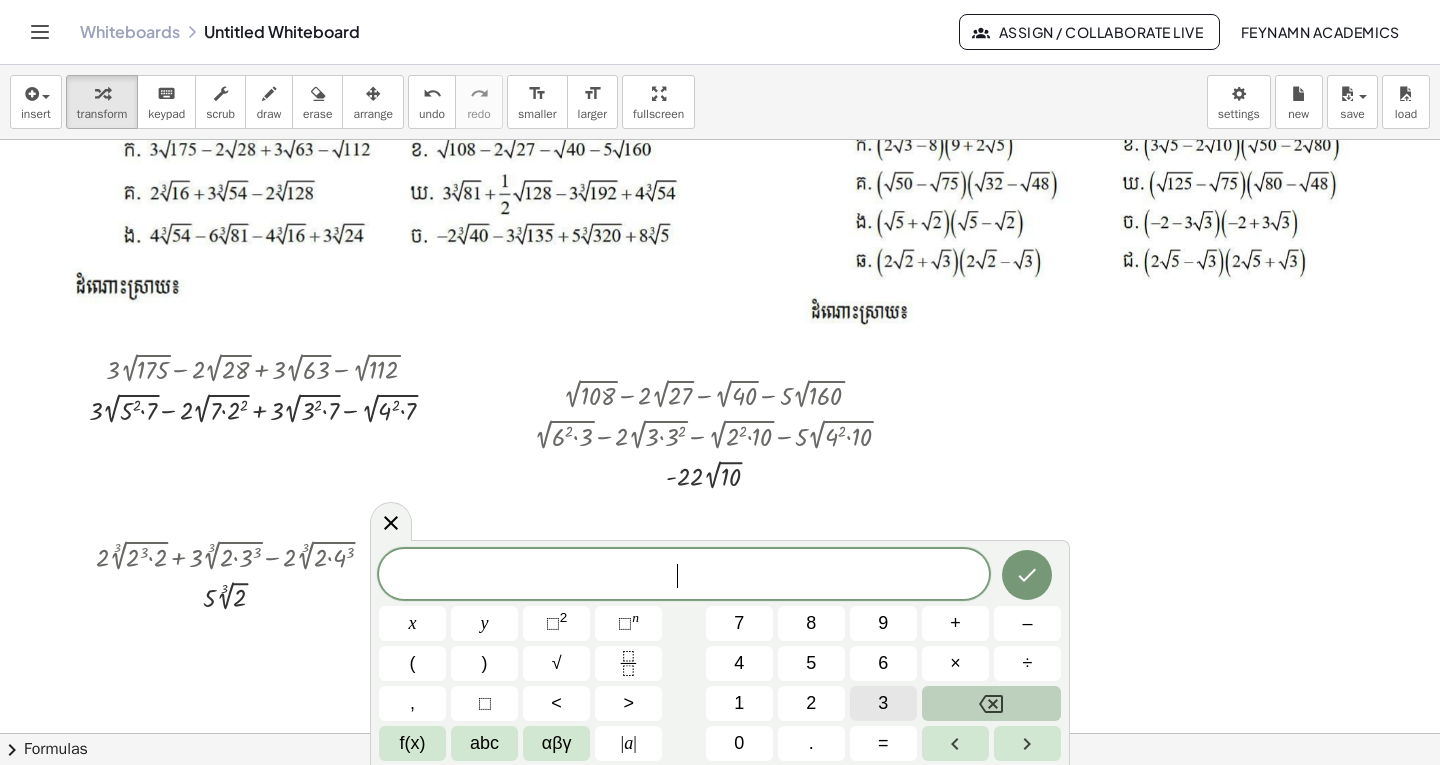 click on "3" at bounding box center (883, 703) 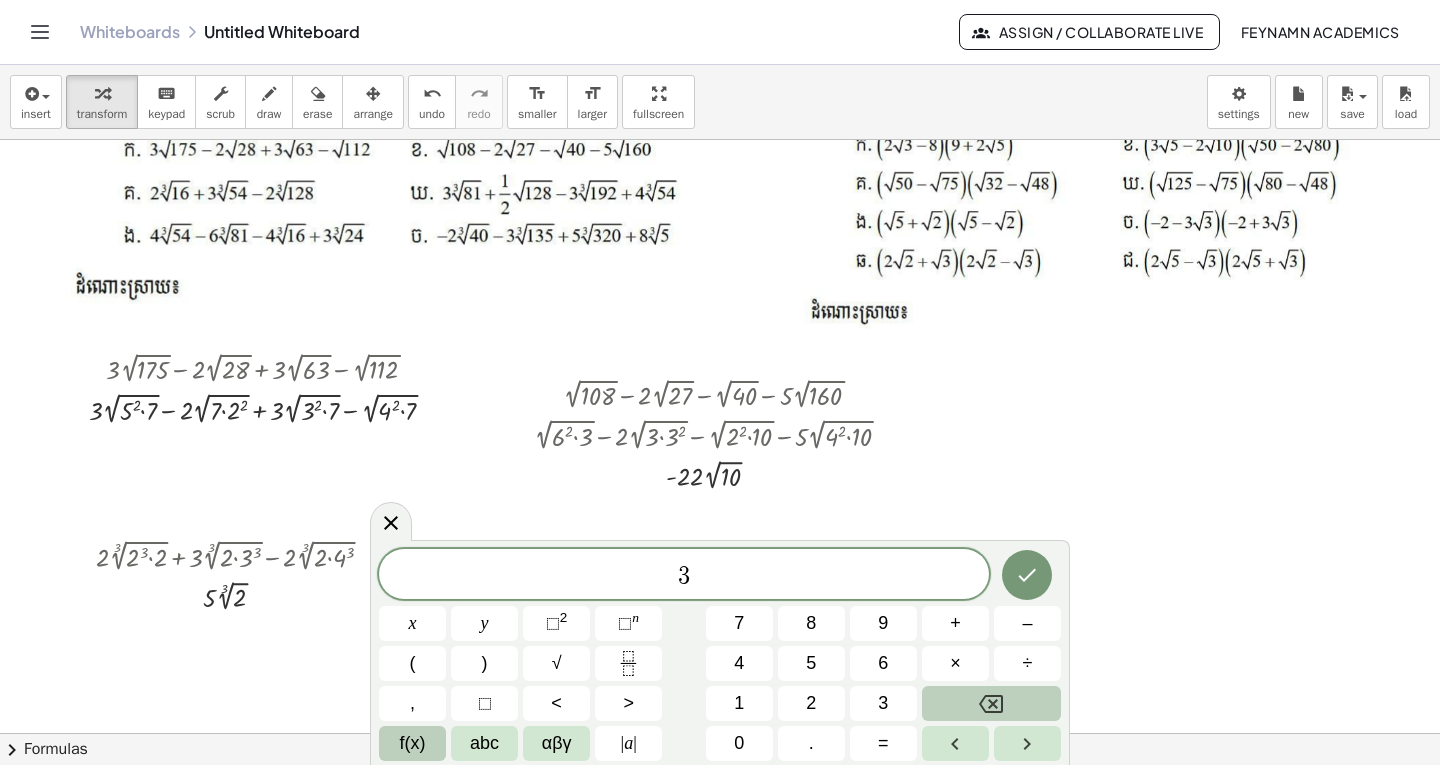 click on "f(x)" at bounding box center [412, 743] 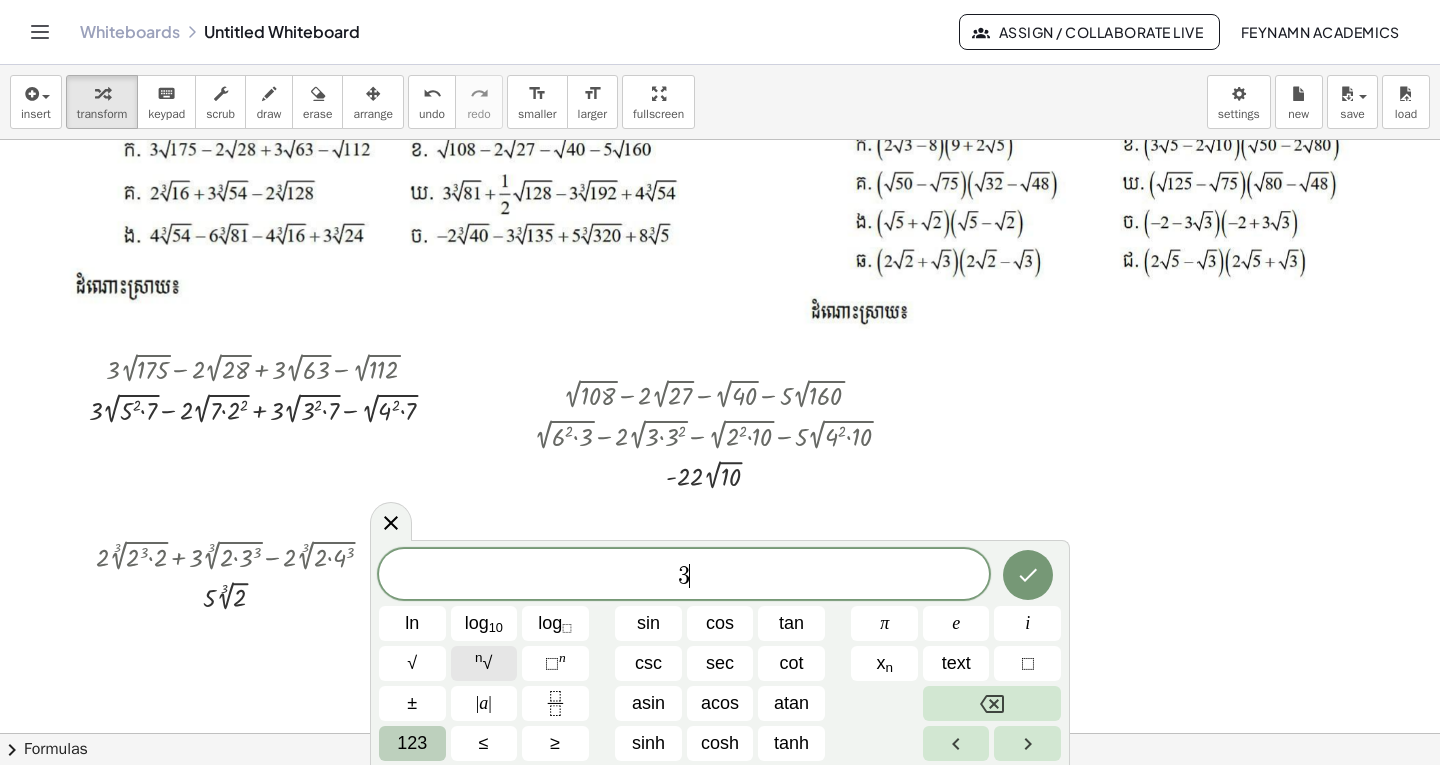 click on "n √" at bounding box center (484, 663) 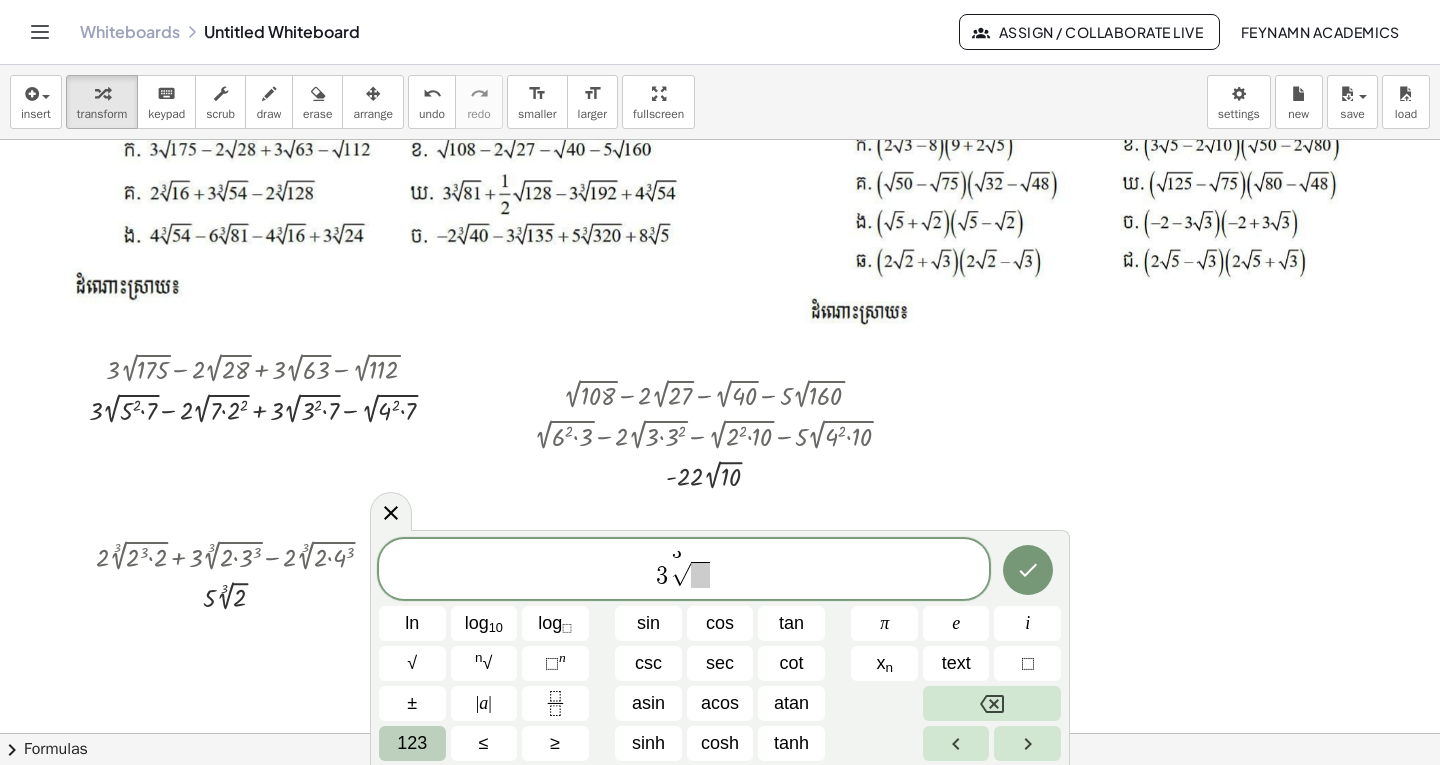 click on "123" at bounding box center (412, 743) 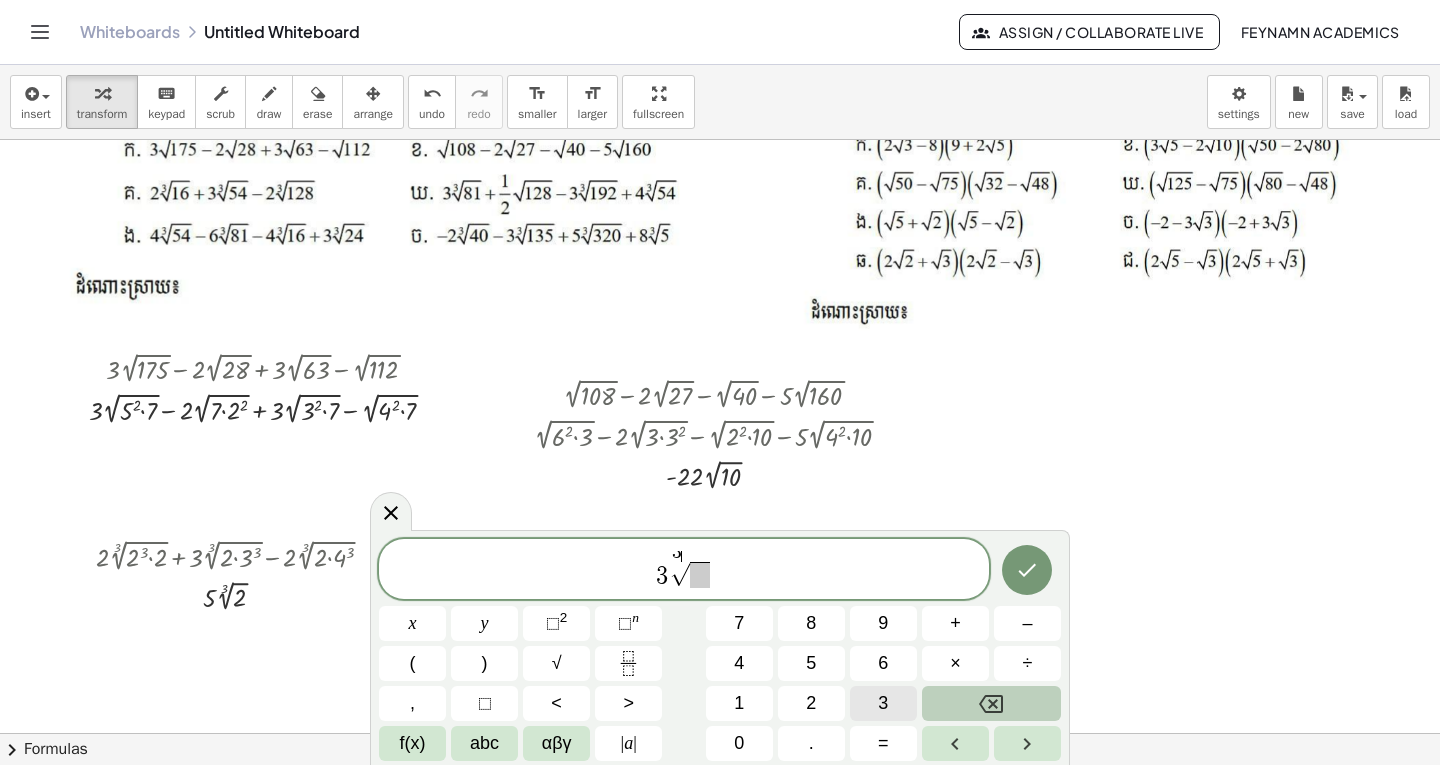 click on "3" at bounding box center (883, 703) 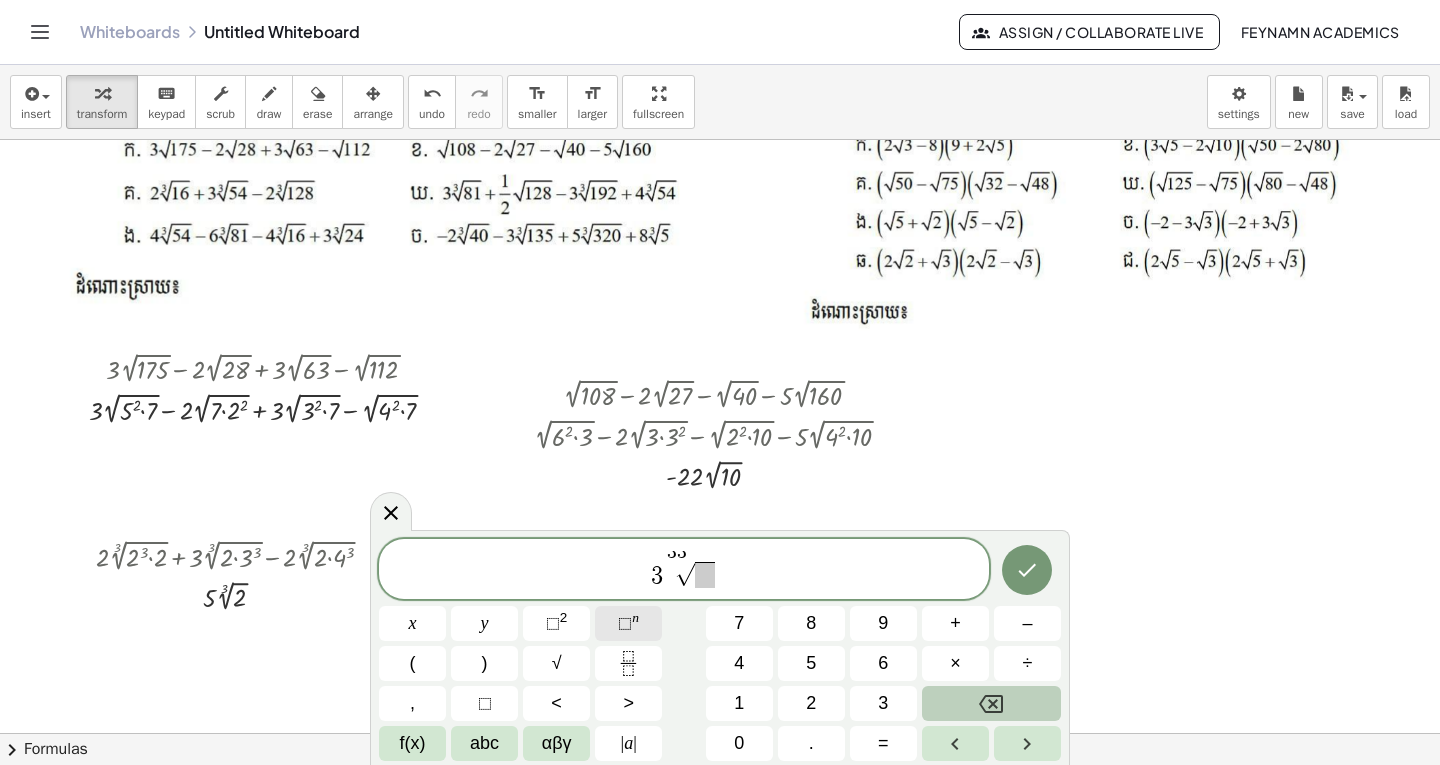 click on "⬚" at bounding box center (625, 623) 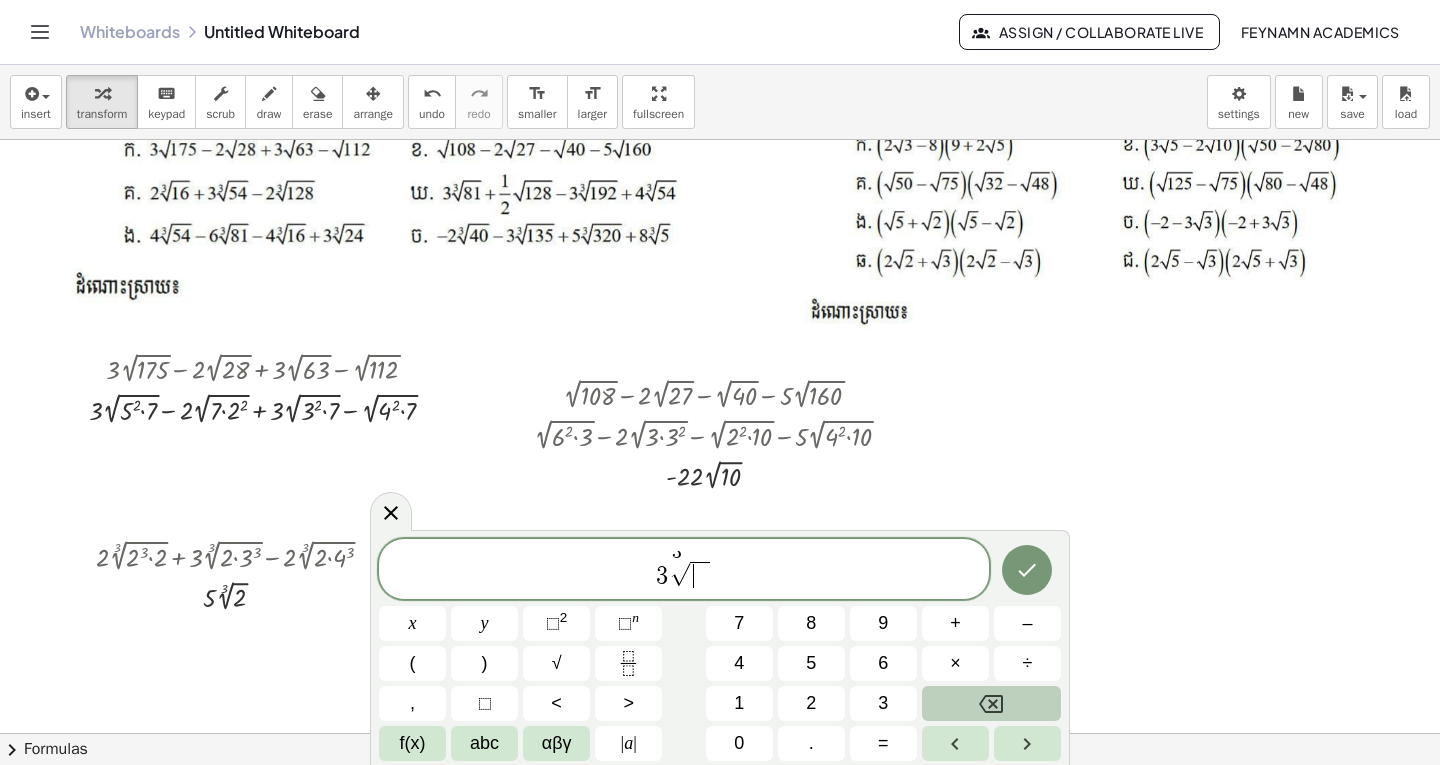click on "​" at bounding box center (699, 575) 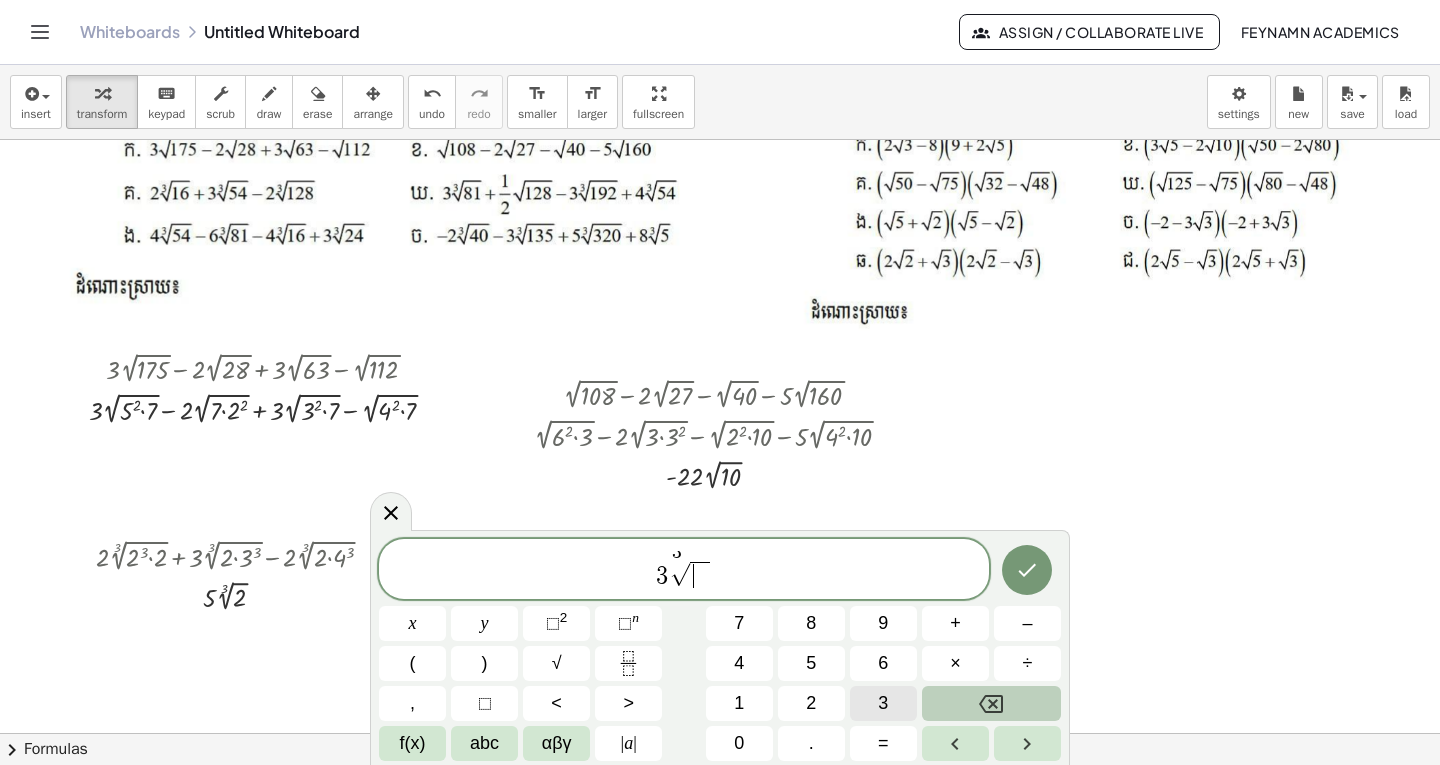 click on "3" at bounding box center [883, 703] 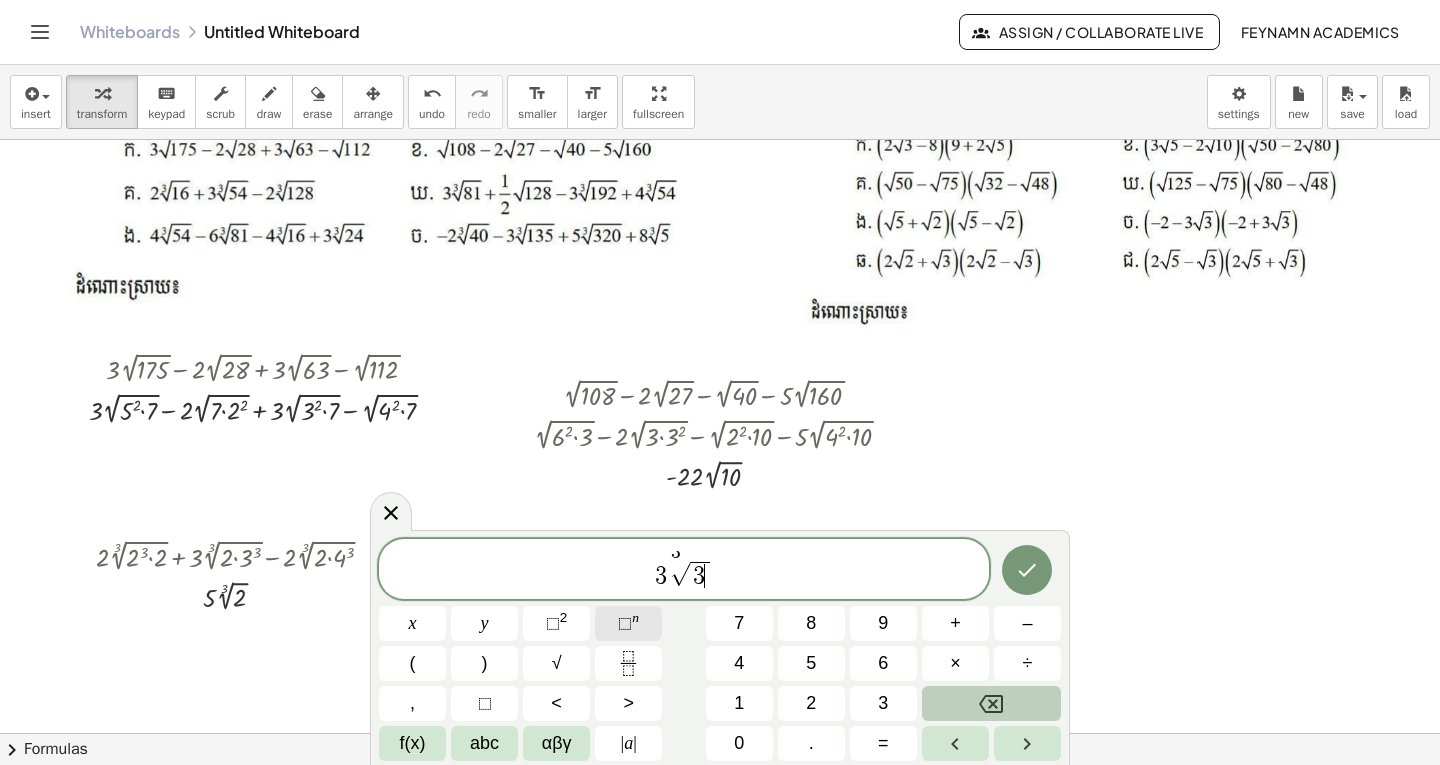 click on "⬚" at bounding box center [625, 623] 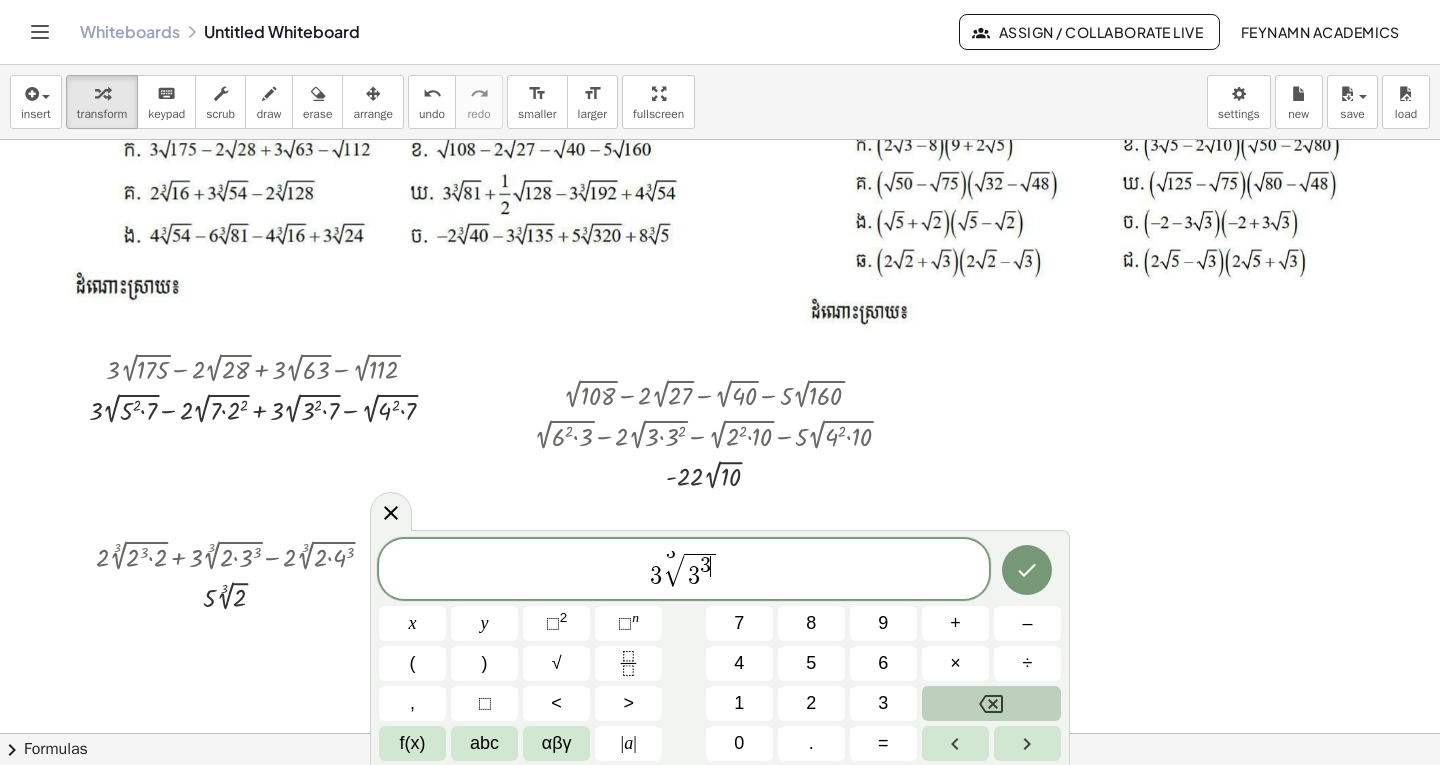 click on "3 3 ​" at bounding box center (699, 571) 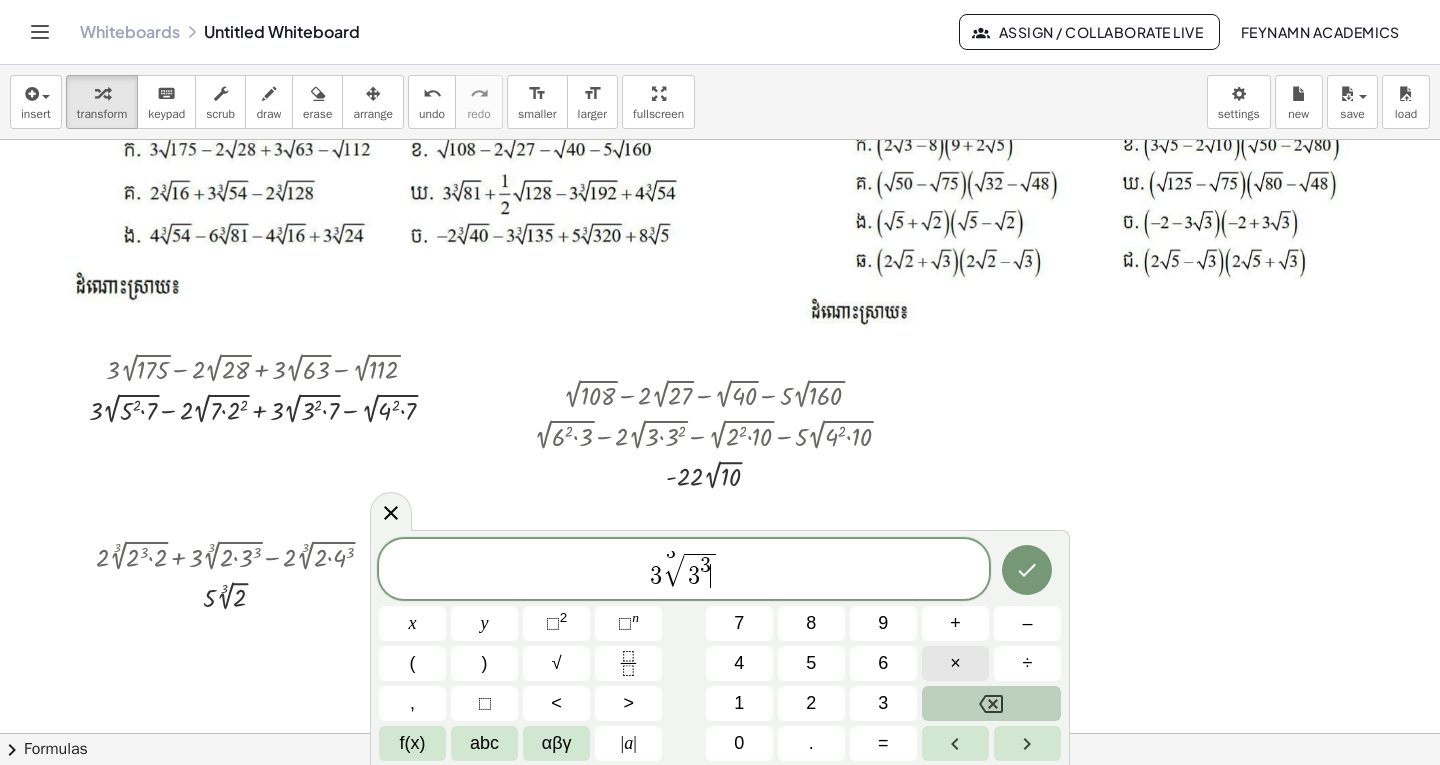 click on "×" at bounding box center [955, 663] 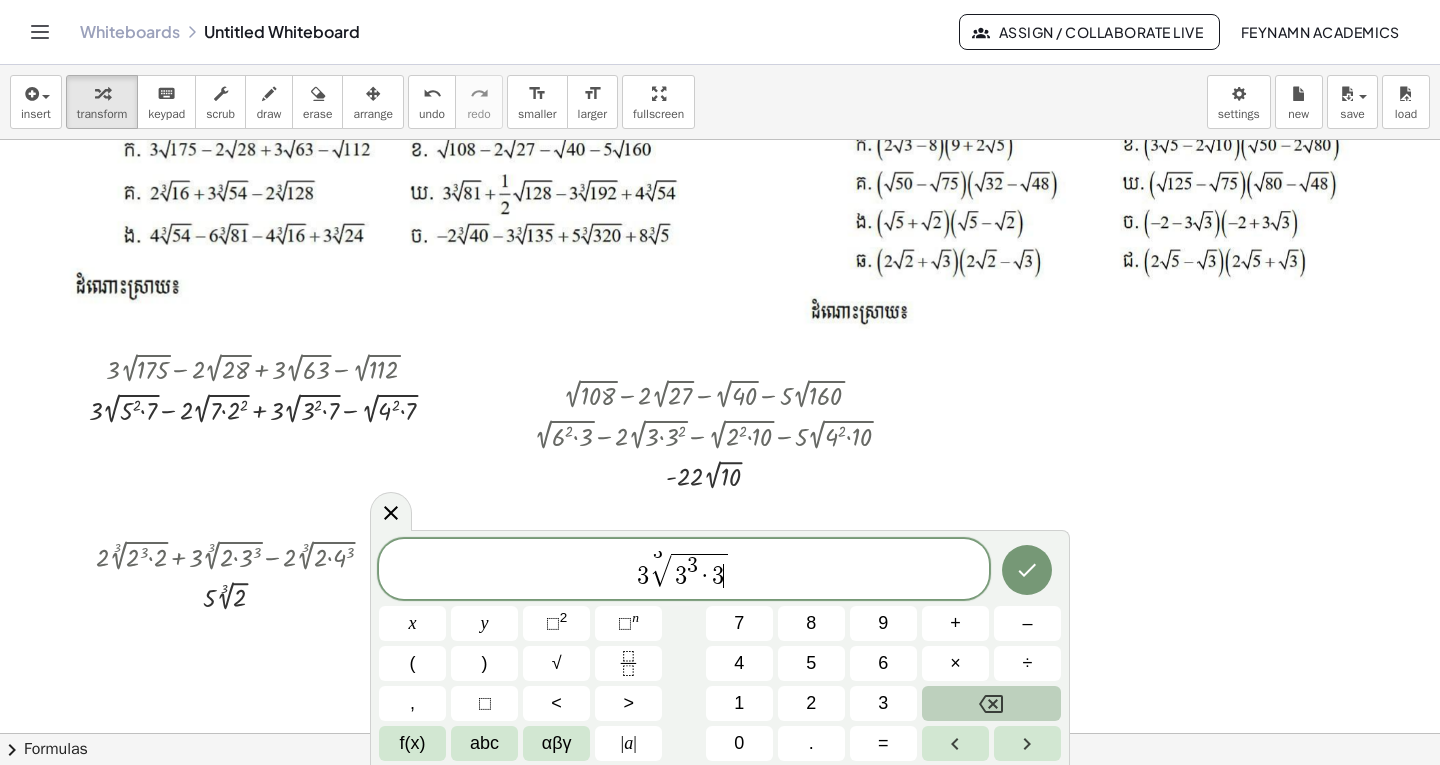 click on "3 3 √ 3 3 · 3 ​" at bounding box center (684, 570) 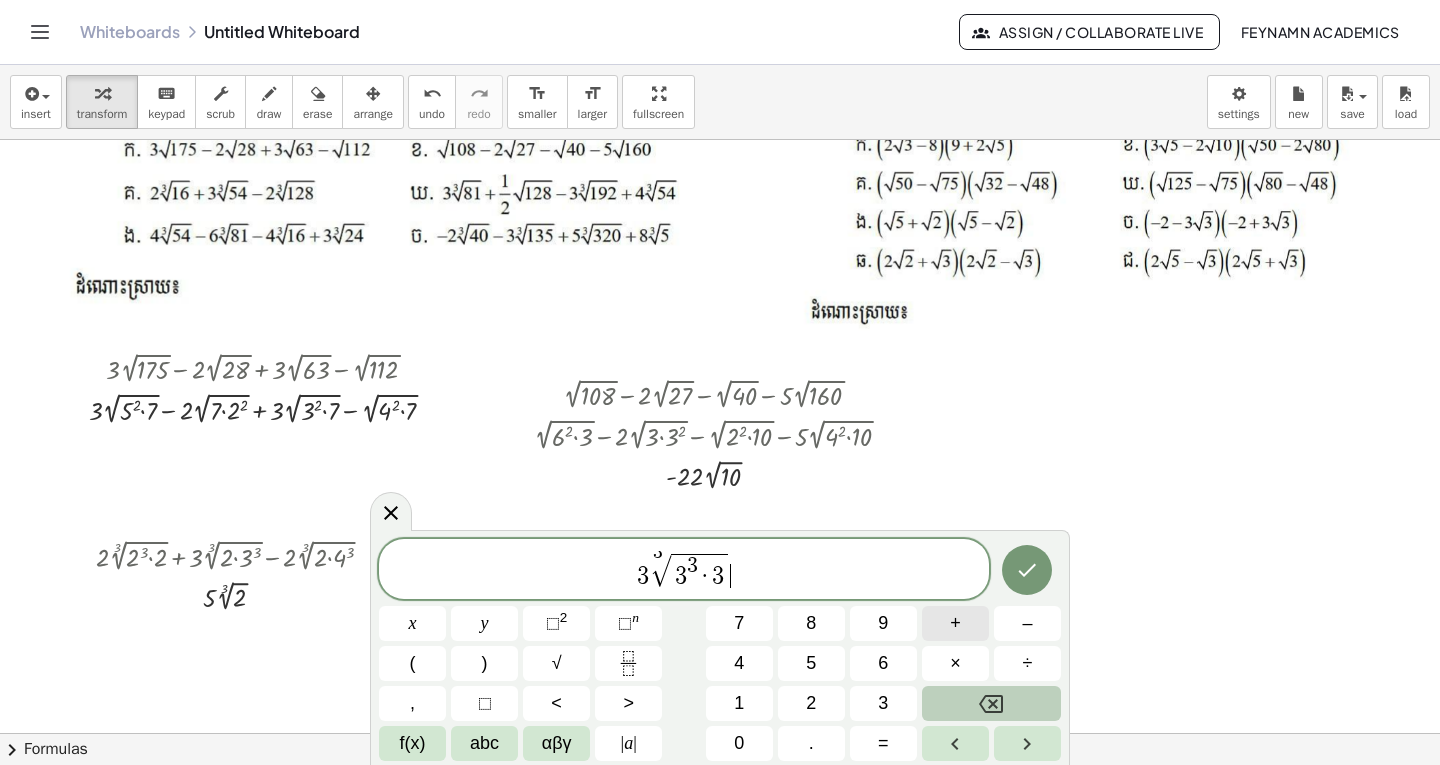 click on "+" at bounding box center [955, 623] 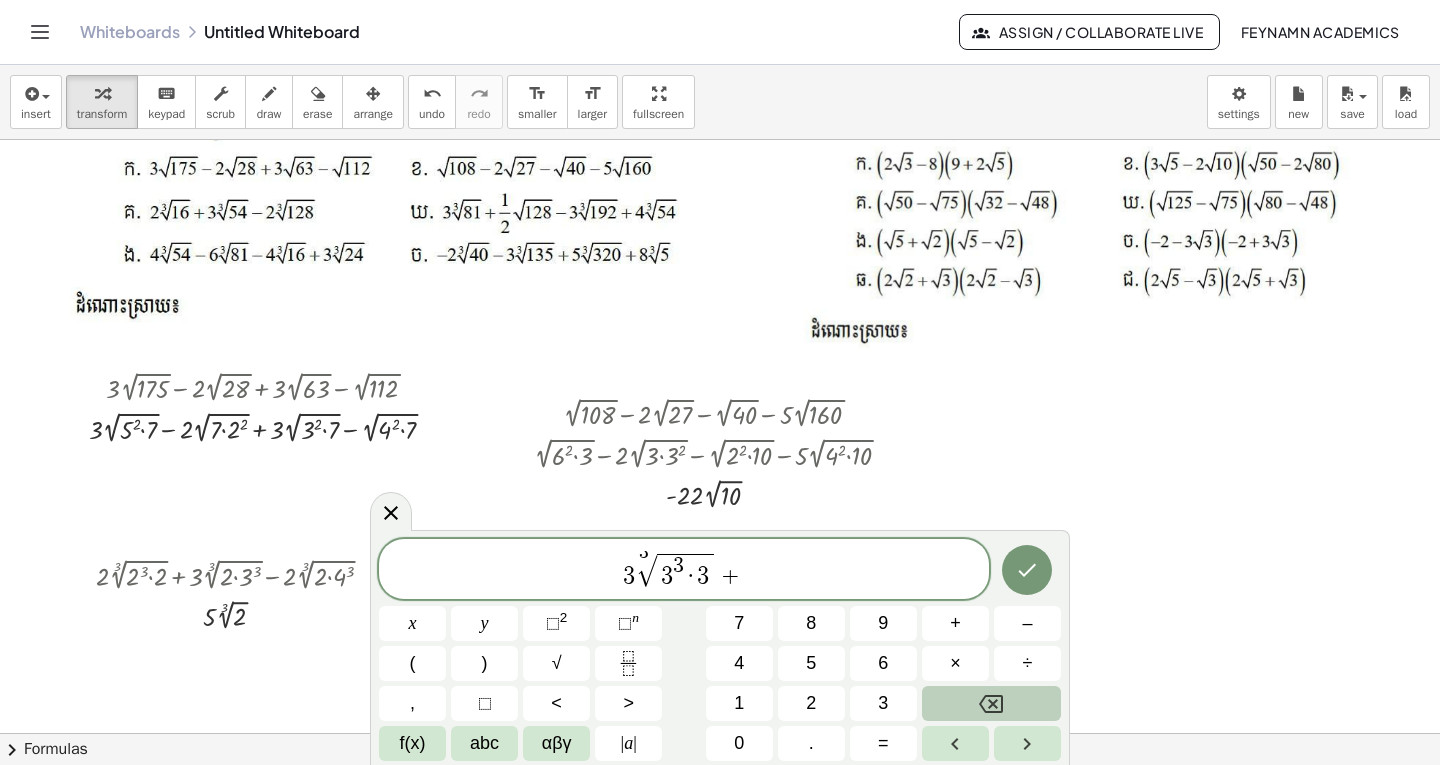 scroll, scrollTop: 100, scrollLeft: 0, axis: vertical 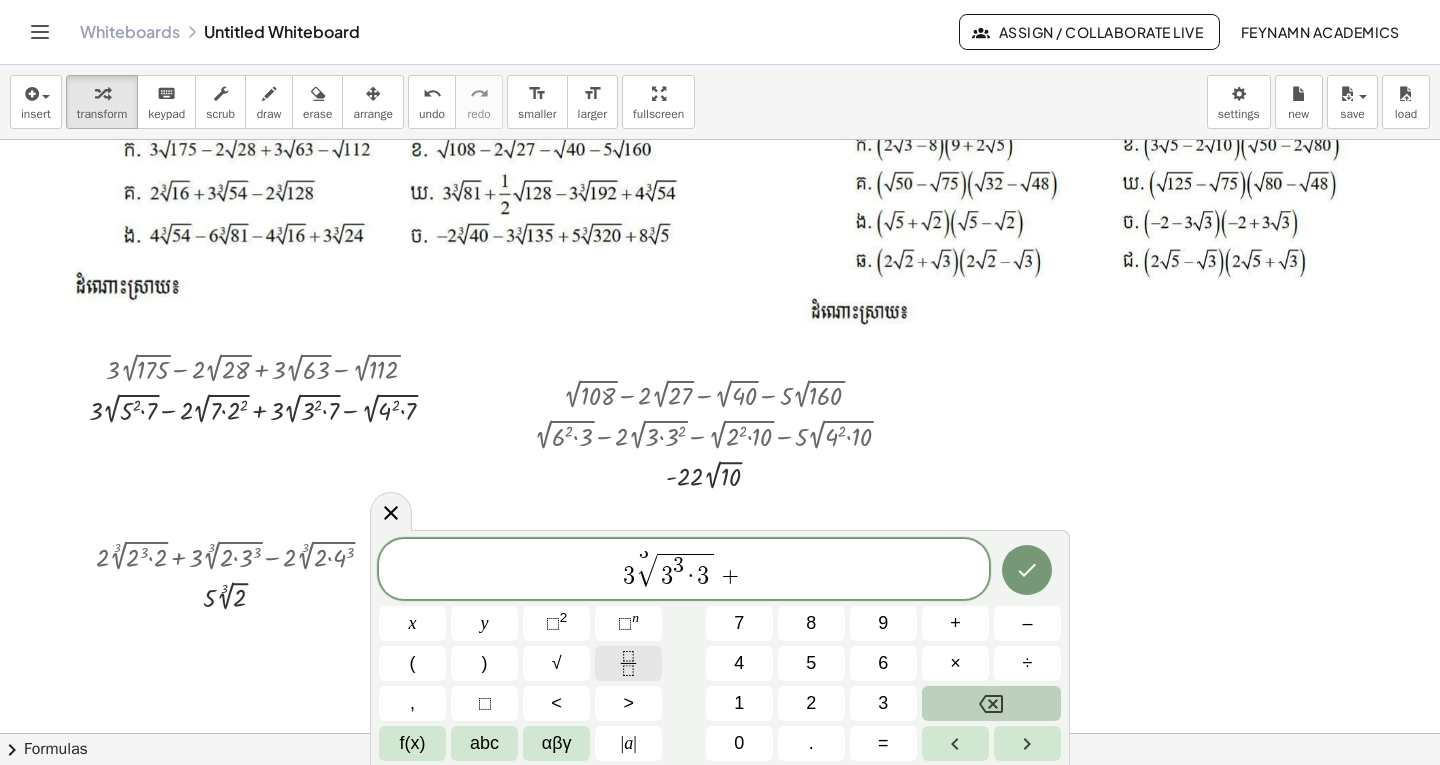 click 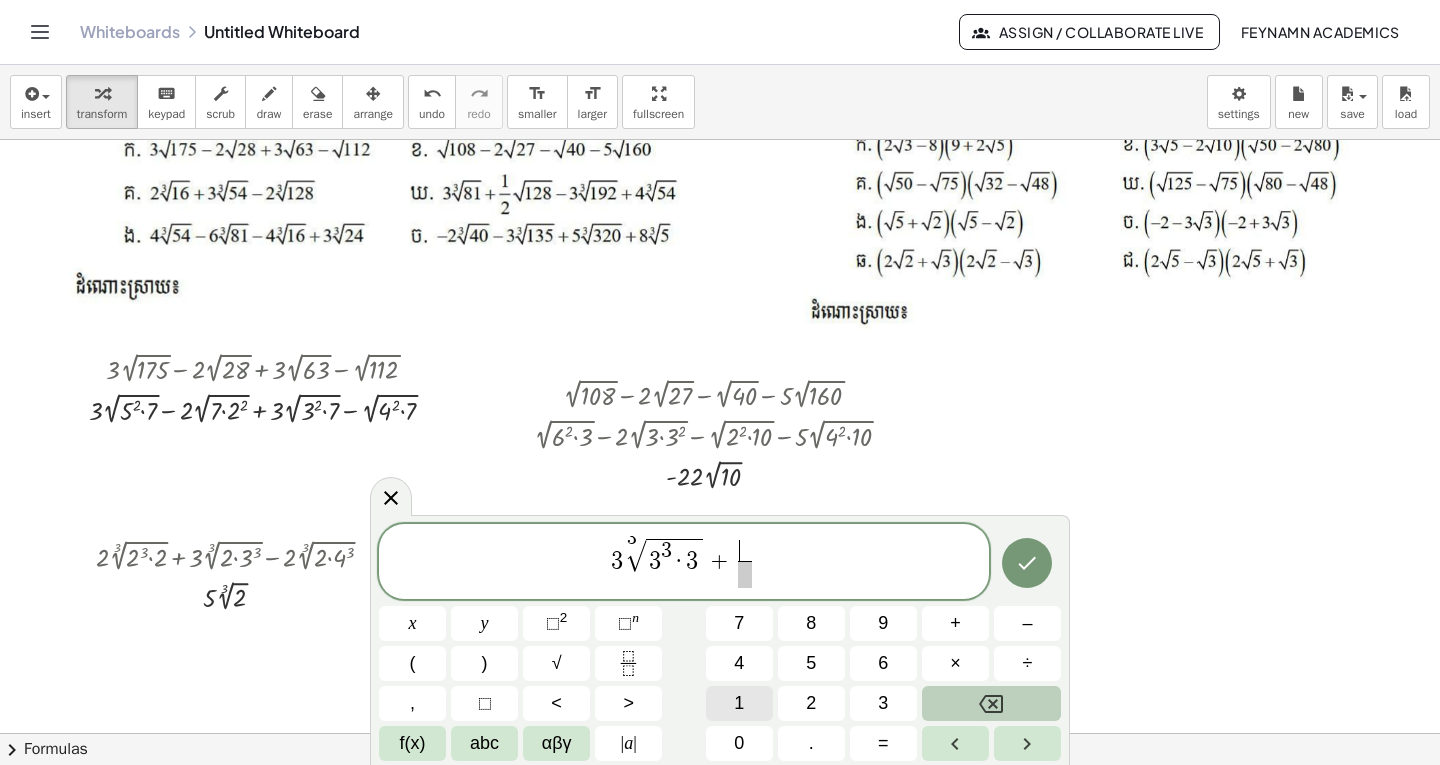 click on "1" at bounding box center [739, 703] 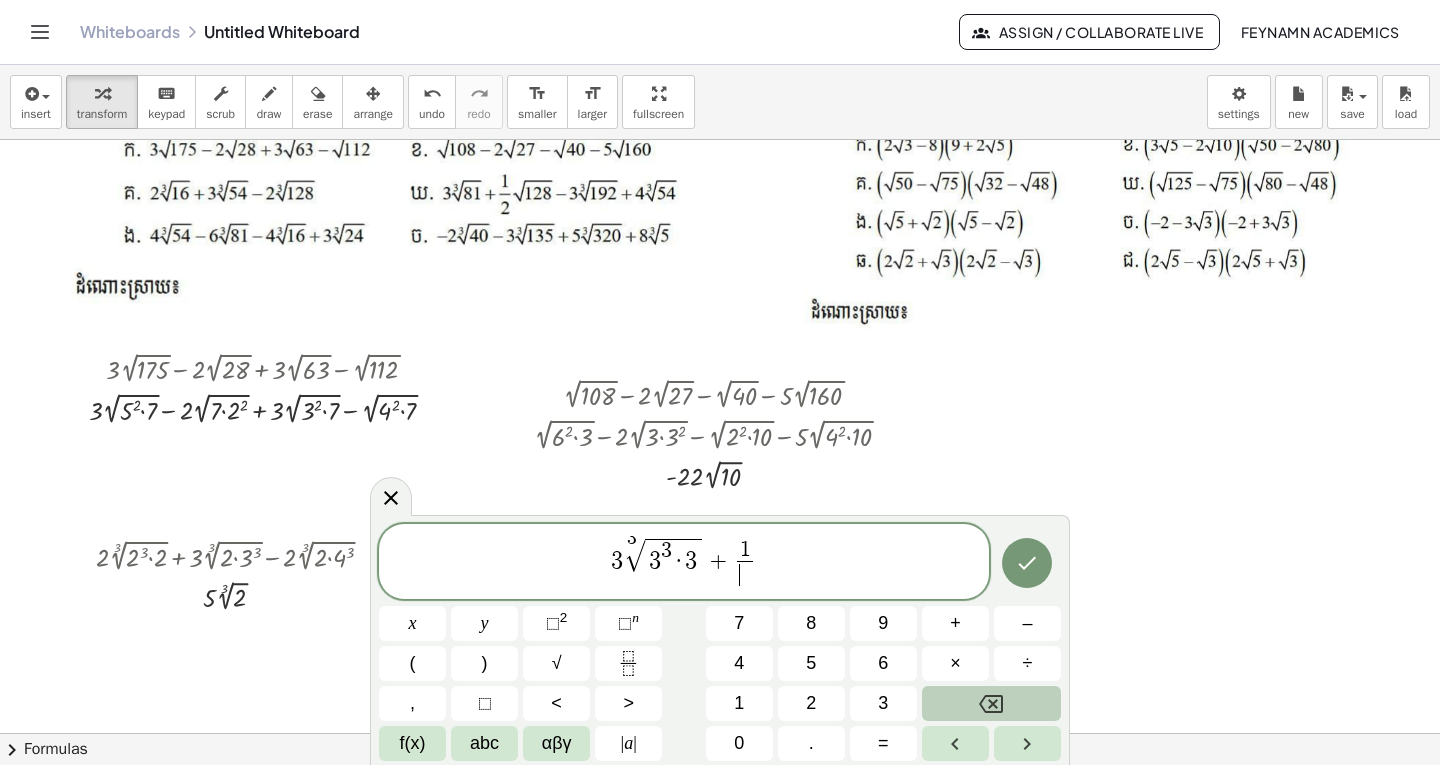 click on "​" at bounding box center [744, 574] 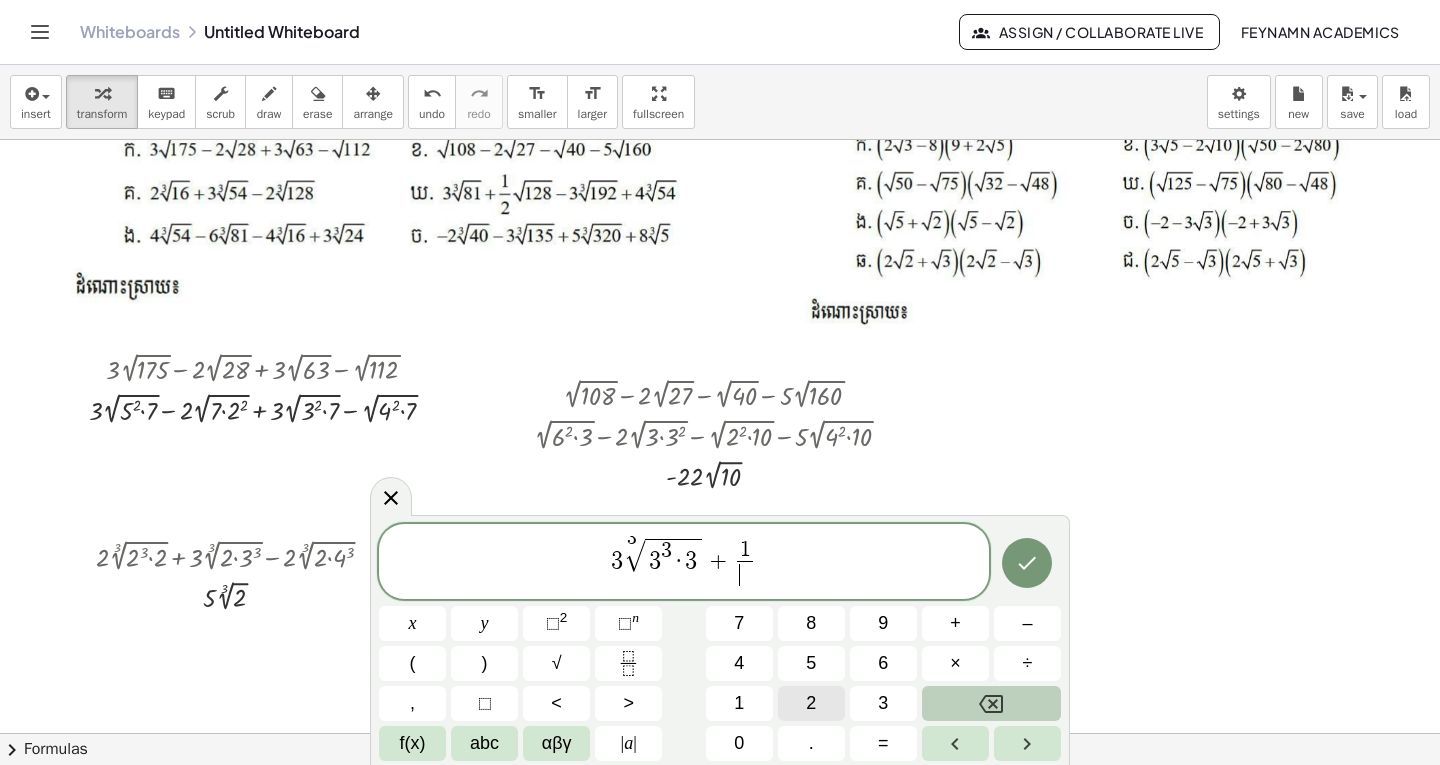 click on "2" at bounding box center [811, 703] 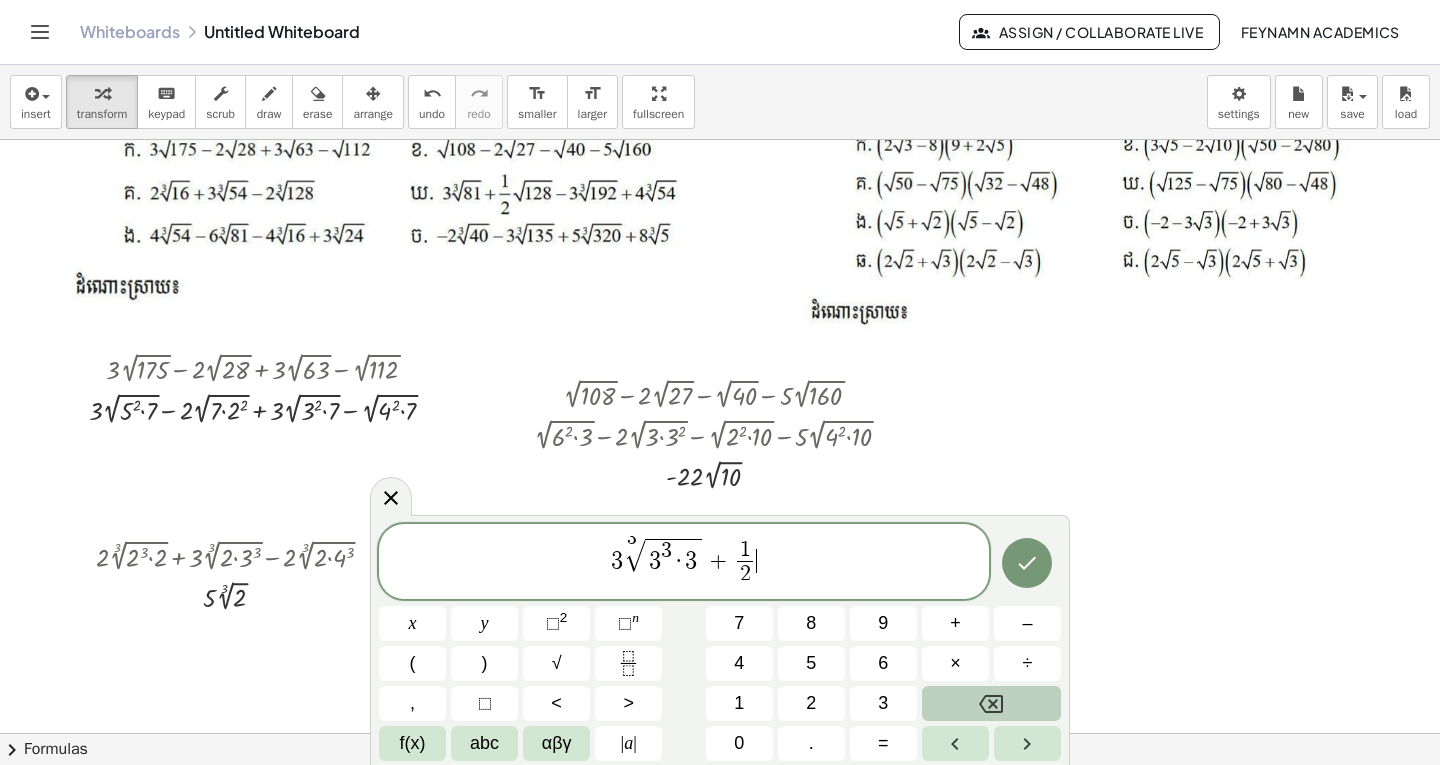 click on "3 3 √ 3 3 · 3 + 1 2 ​ ​" at bounding box center [684, 563] 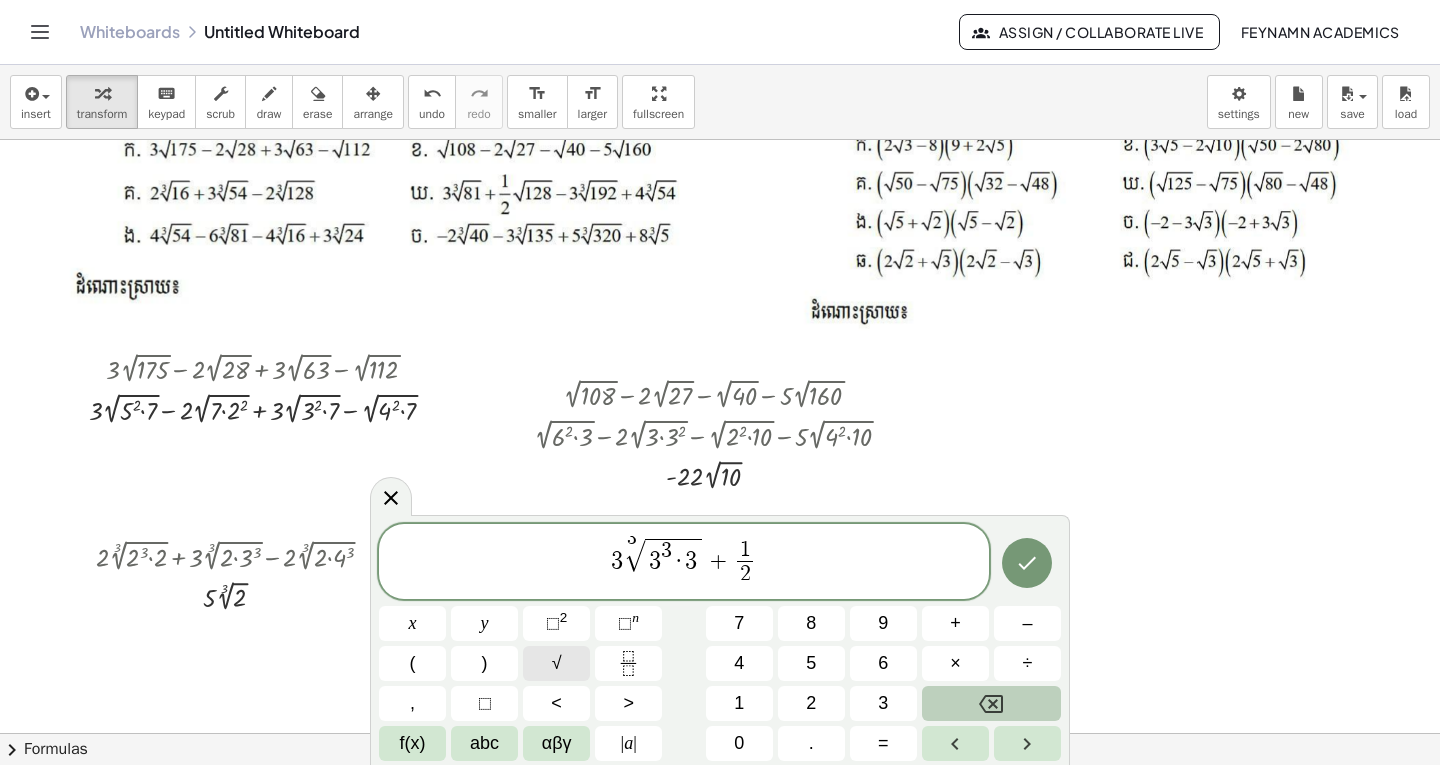 click on "√" at bounding box center [556, 663] 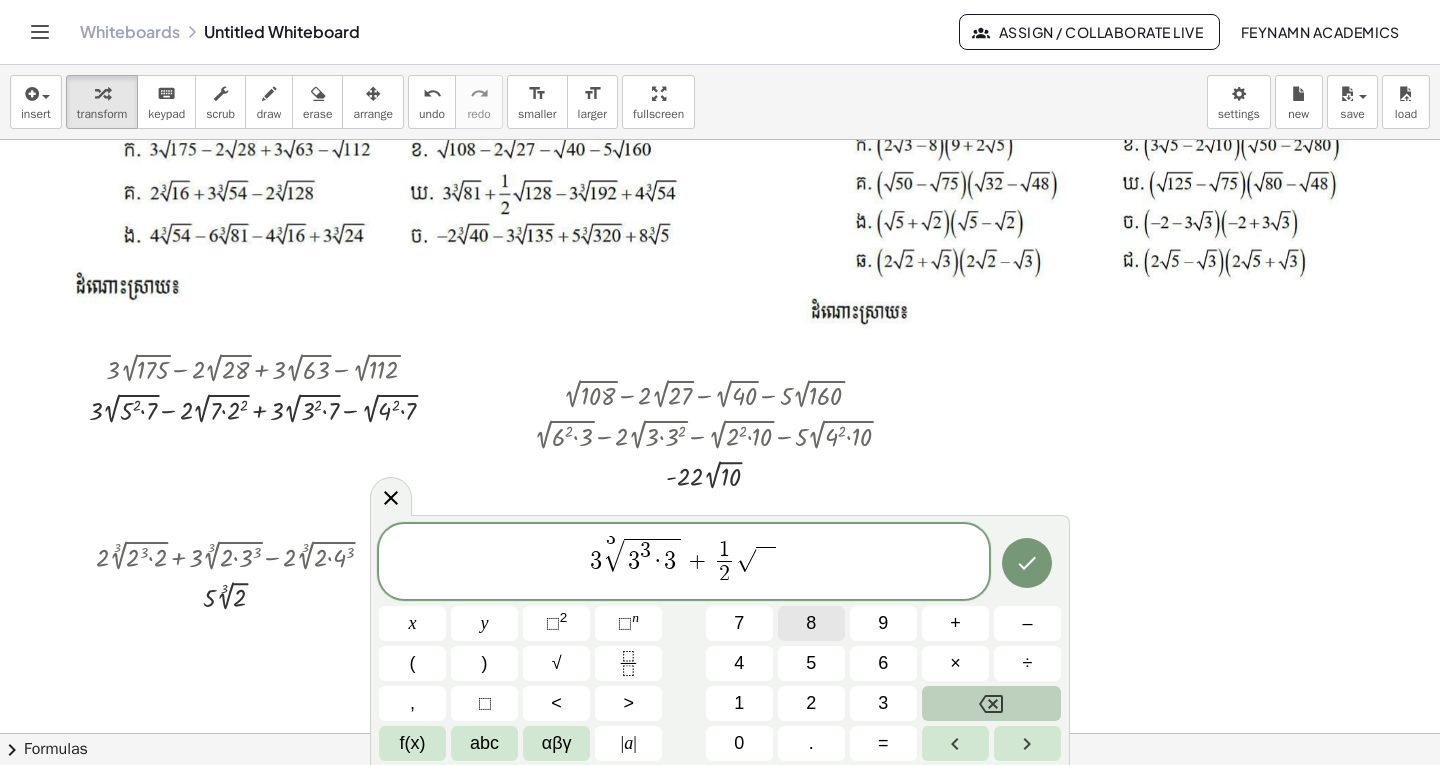 click on "8" at bounding box center (811, 623) 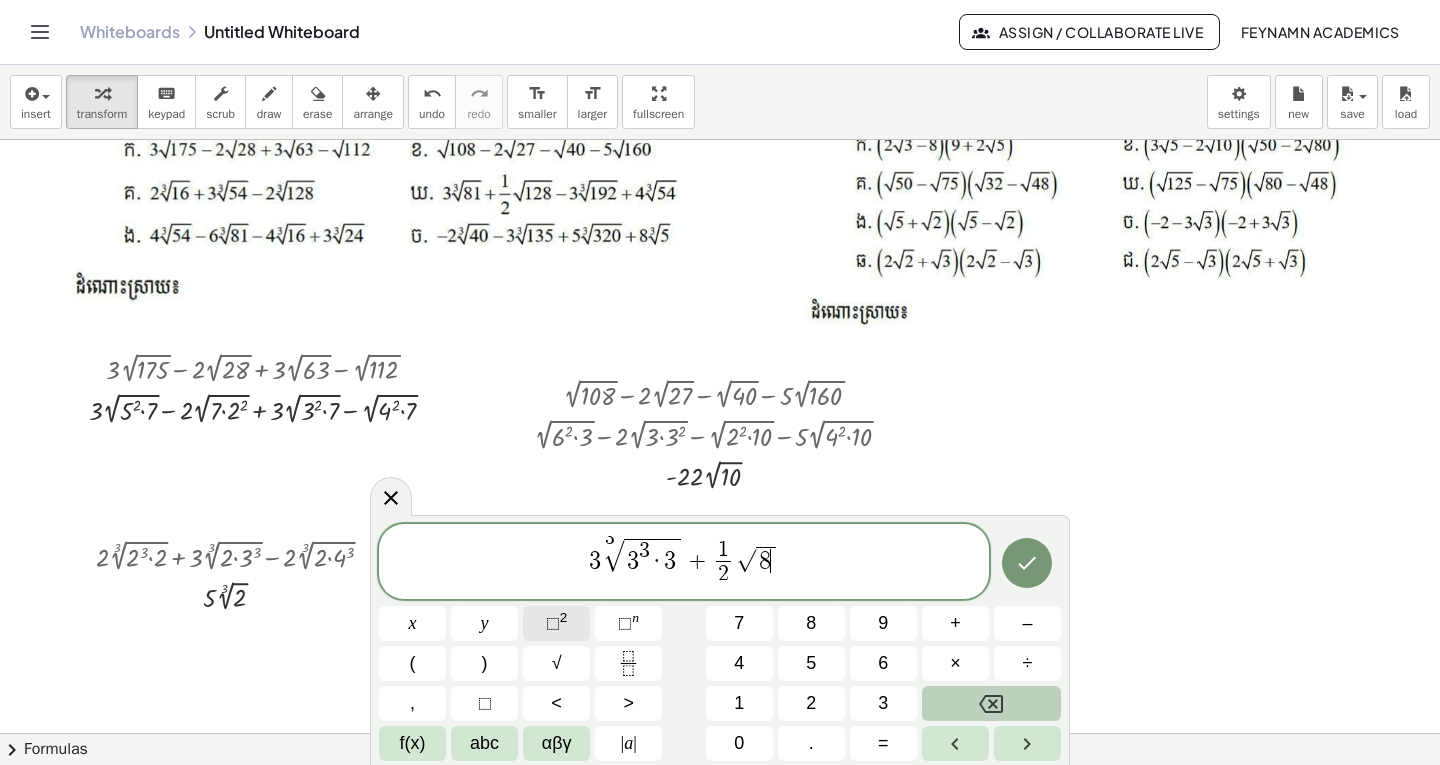 click on "2" at bounding box center [564, 617] 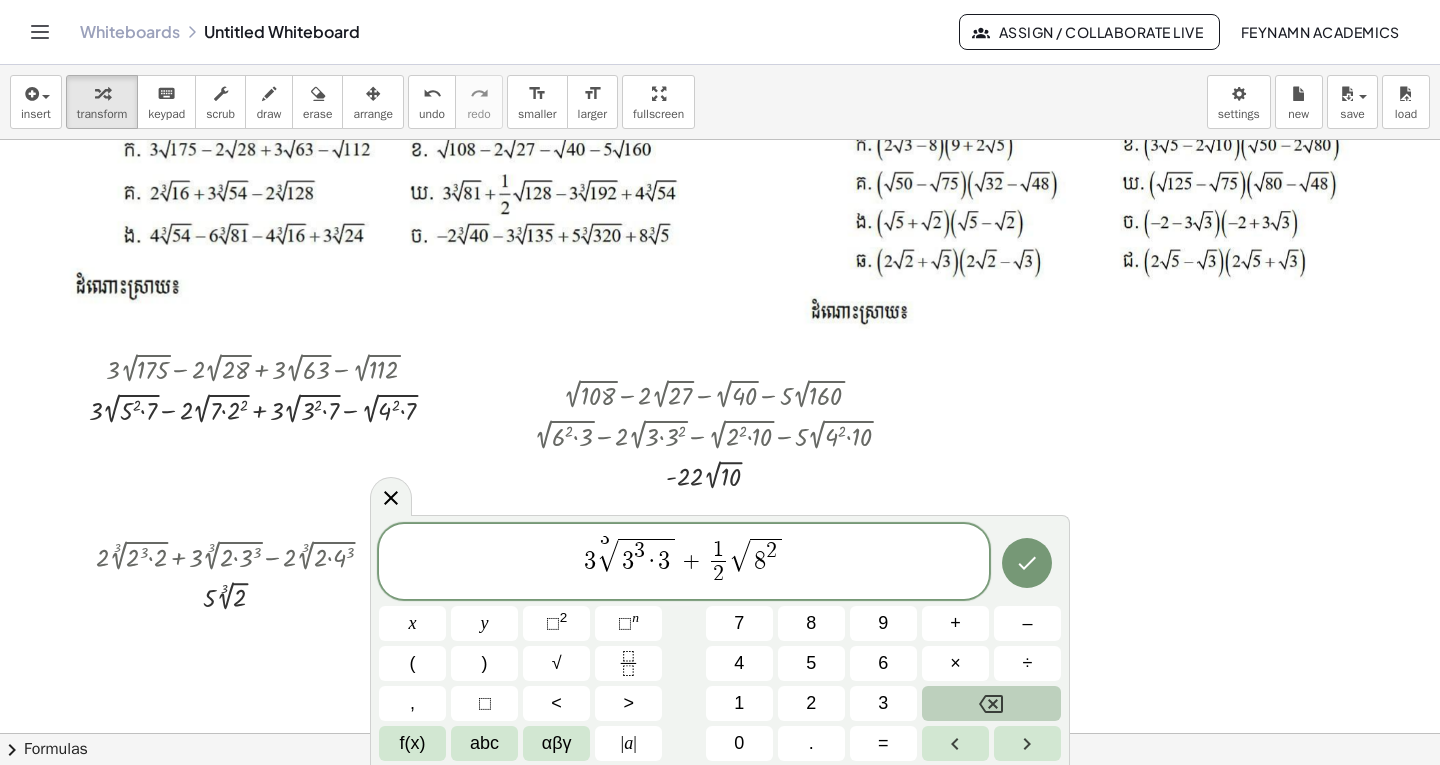 click on "8 2 ​" at bounding box center (765, 556) 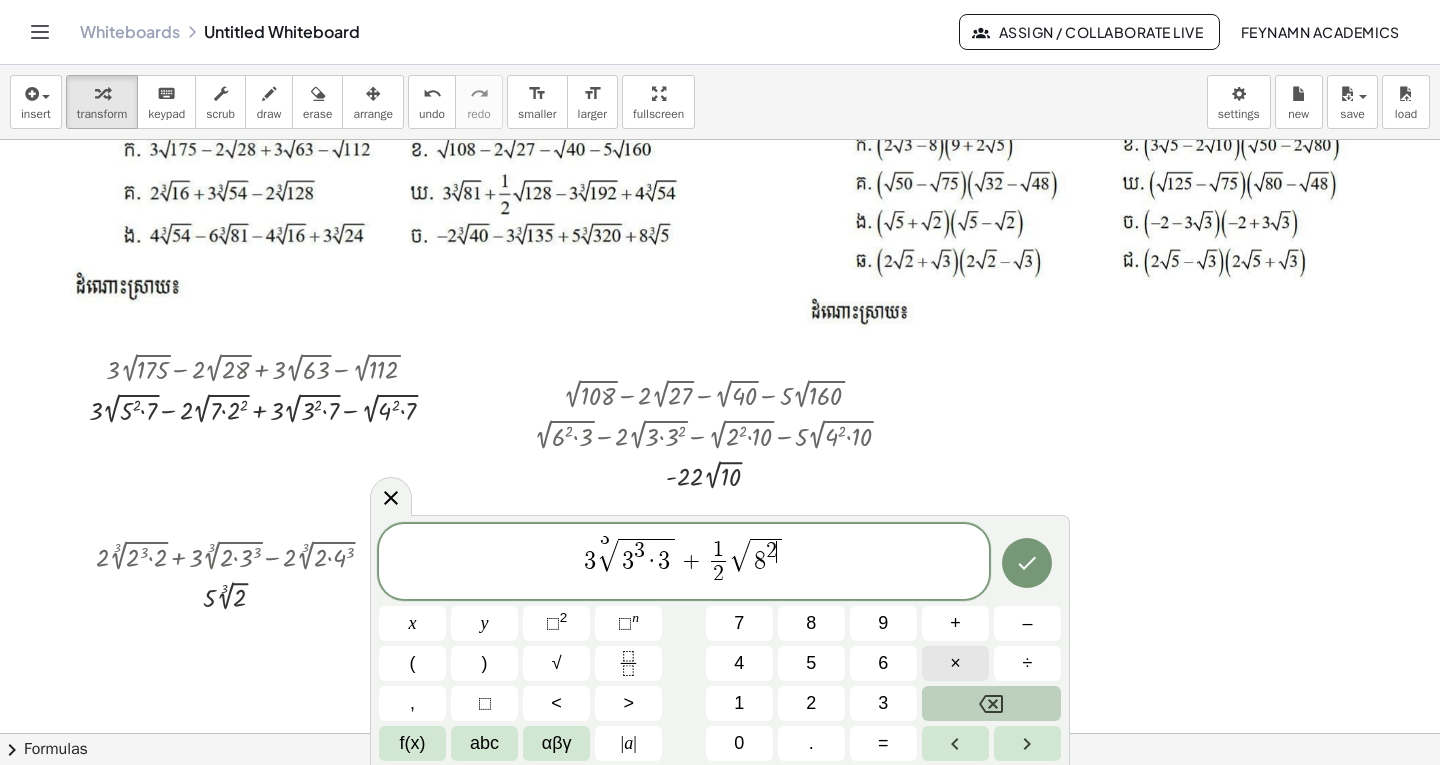 click on "×" at bounding box center (955, 663) 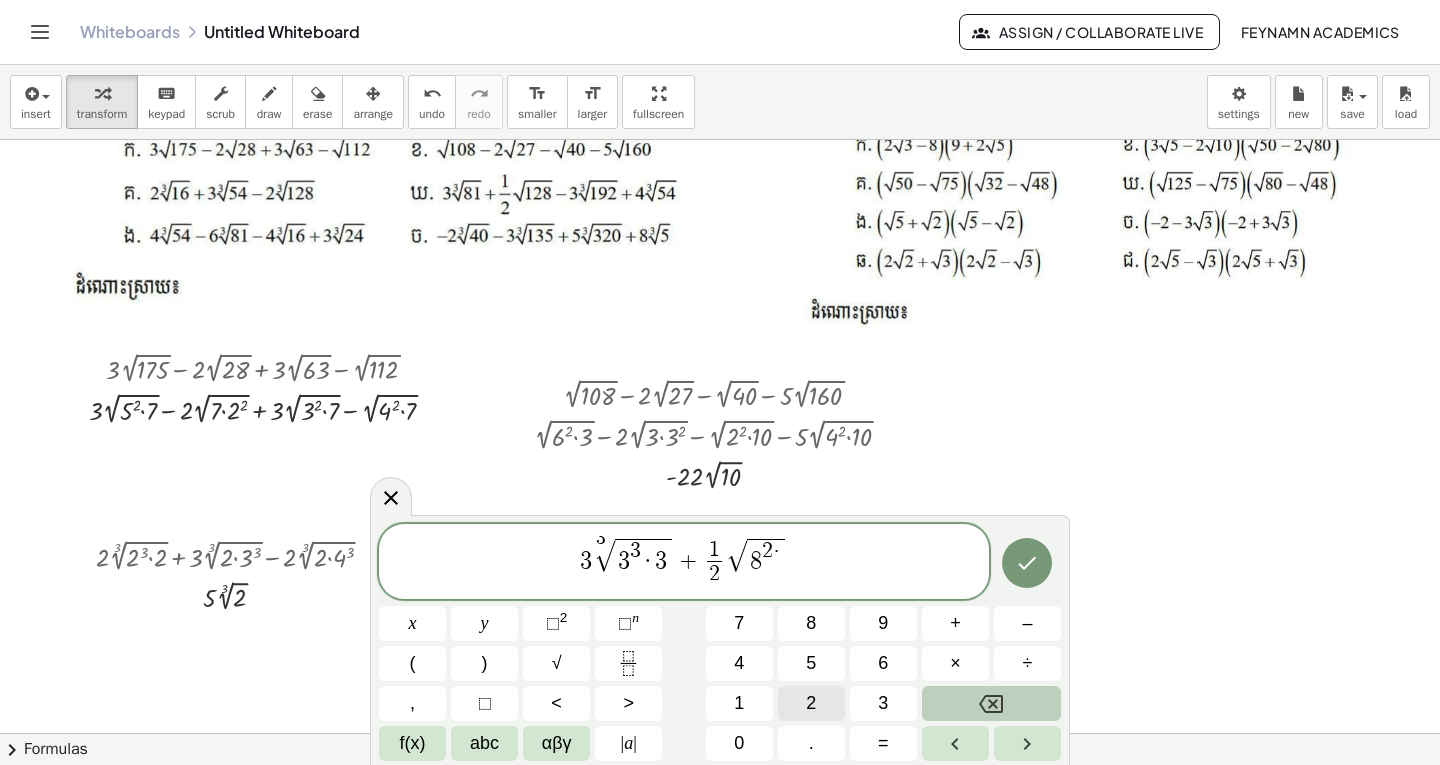 click on "2" at bounding box center [811, 703] 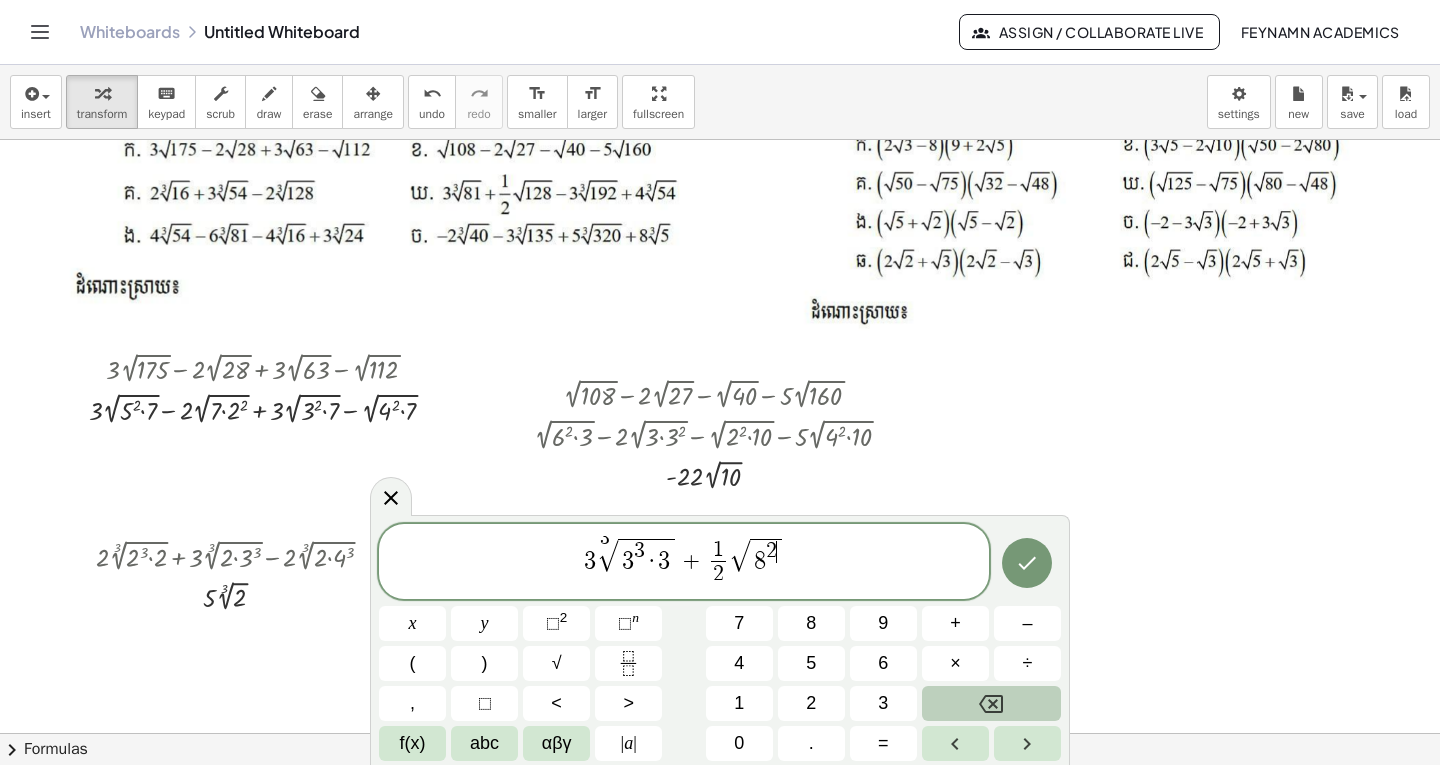 click on "3 3 √ 3 3 · 3 + 1 2 ​ √ 8 2 ​" at bounding box center (684, 563) 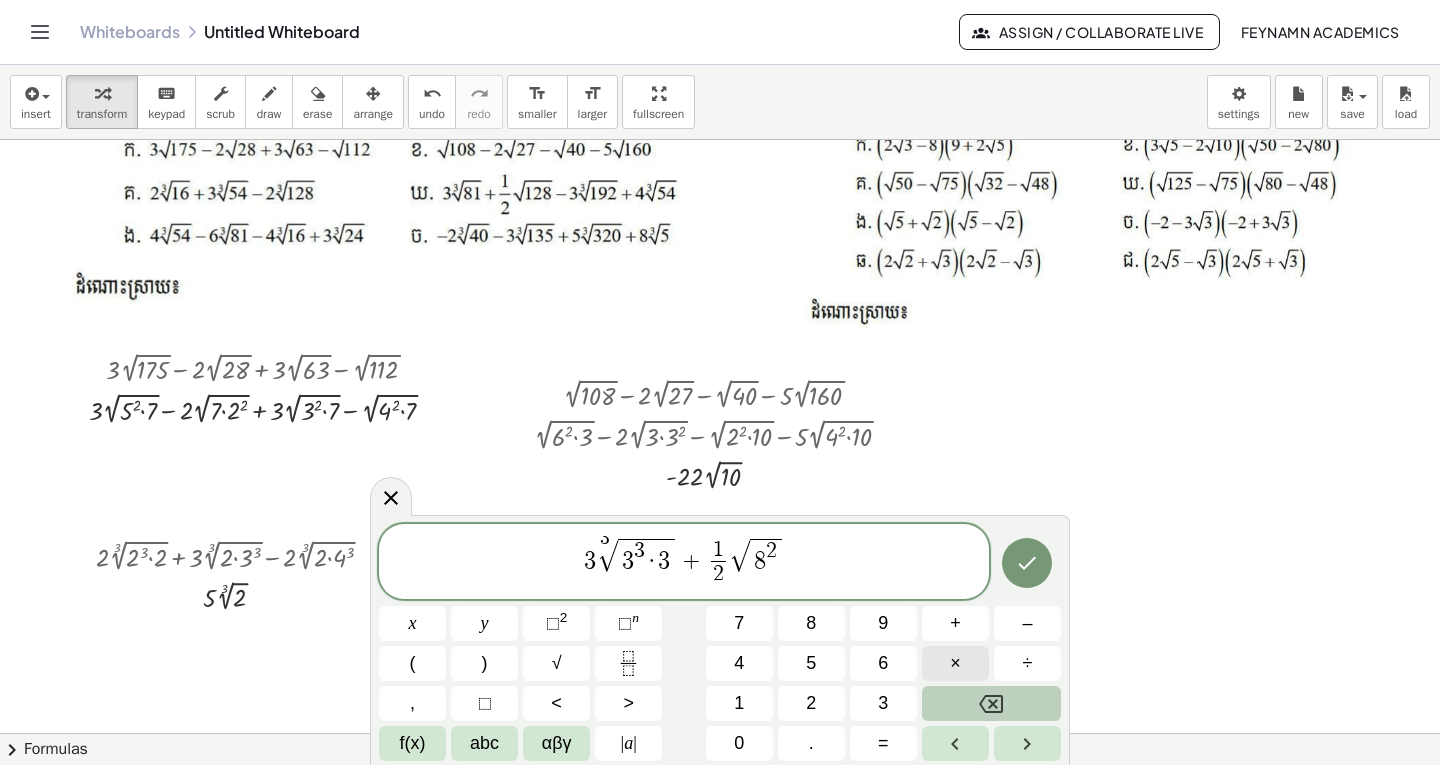 click on "×" at bounding box center (955, 663) 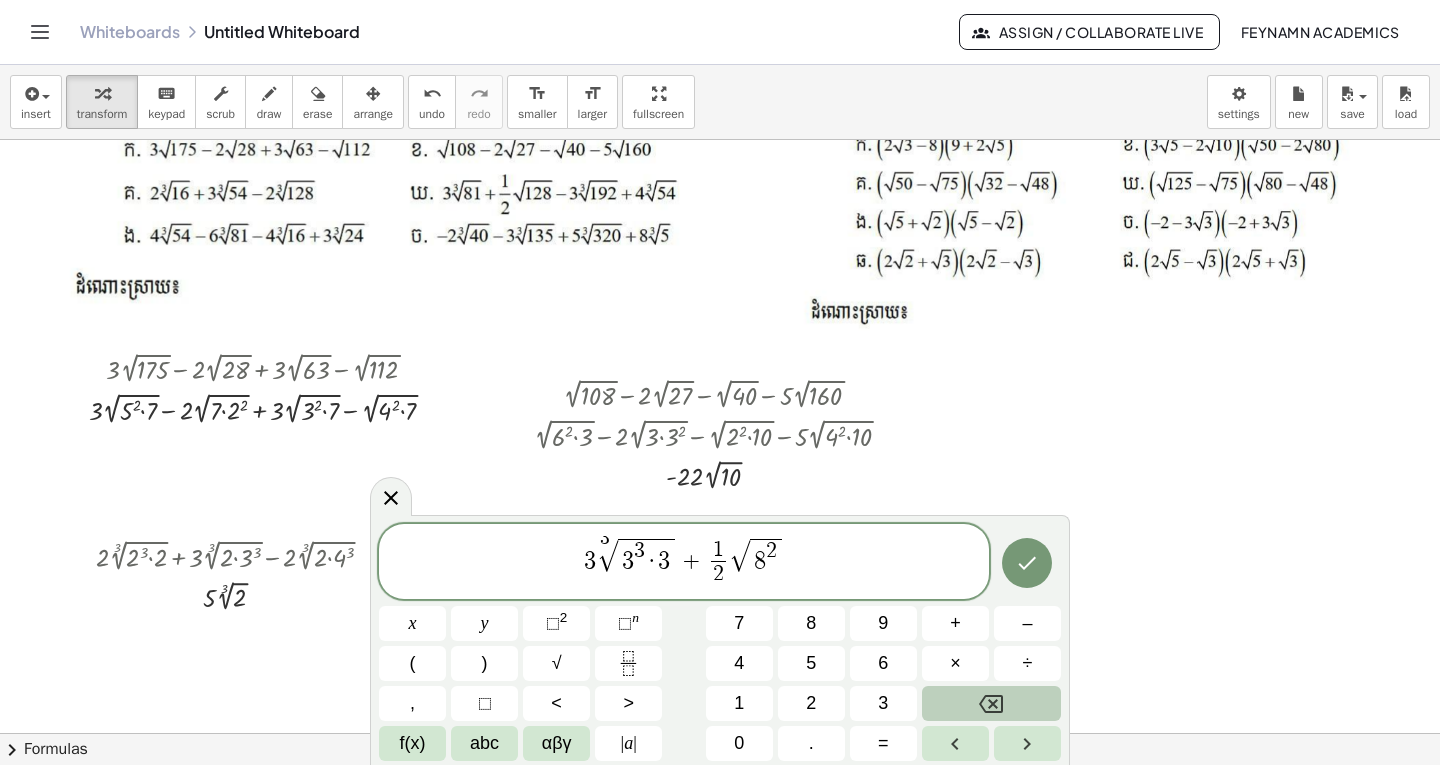 click on "8 2" at bounding box center [765, 556] 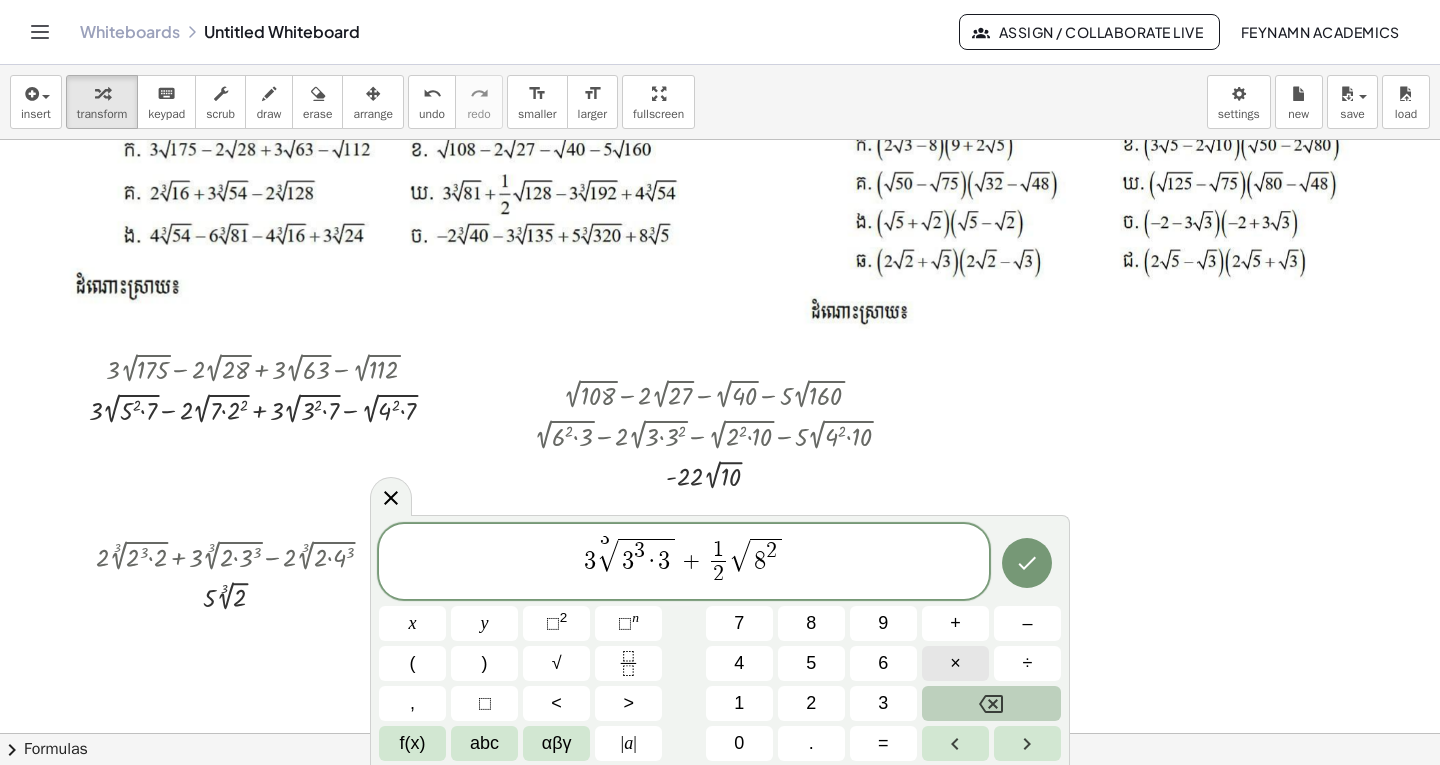 click on "×" at bounding box center [955, 663] 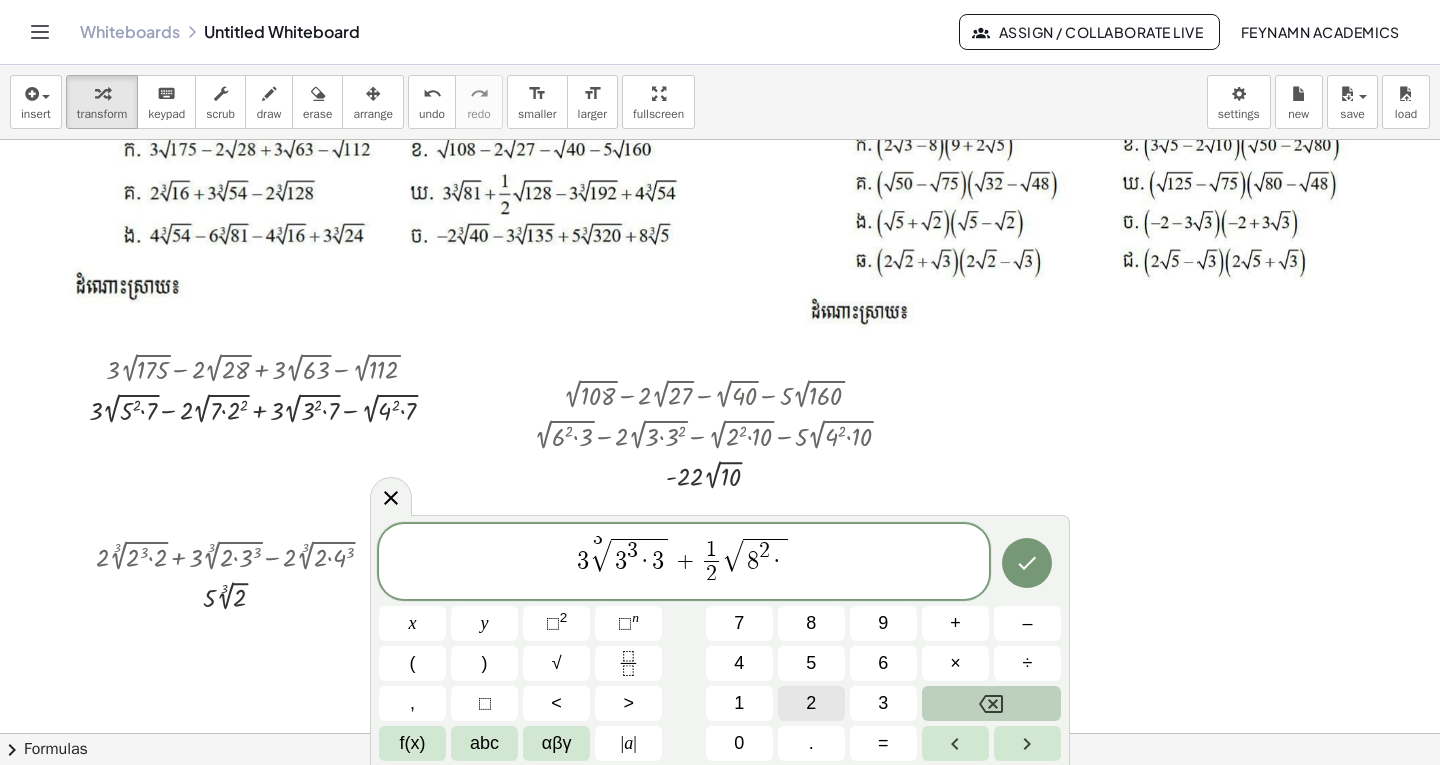 click on "2" at bounding box center [811, 703] 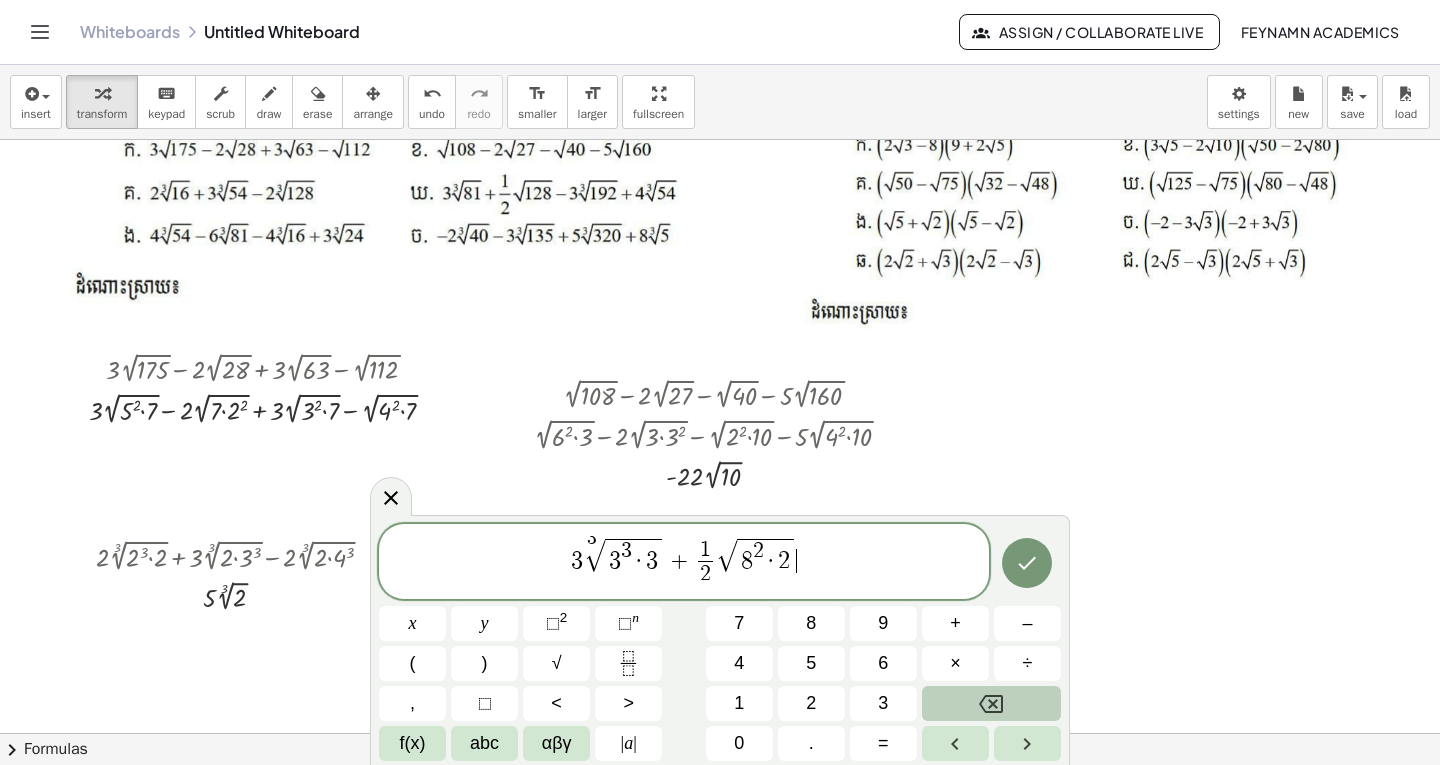click on "3 3 √ 3 3 · 3 + 1 2 ​ √ 8 2 · 2 ​" at bounding box center [684, 563] 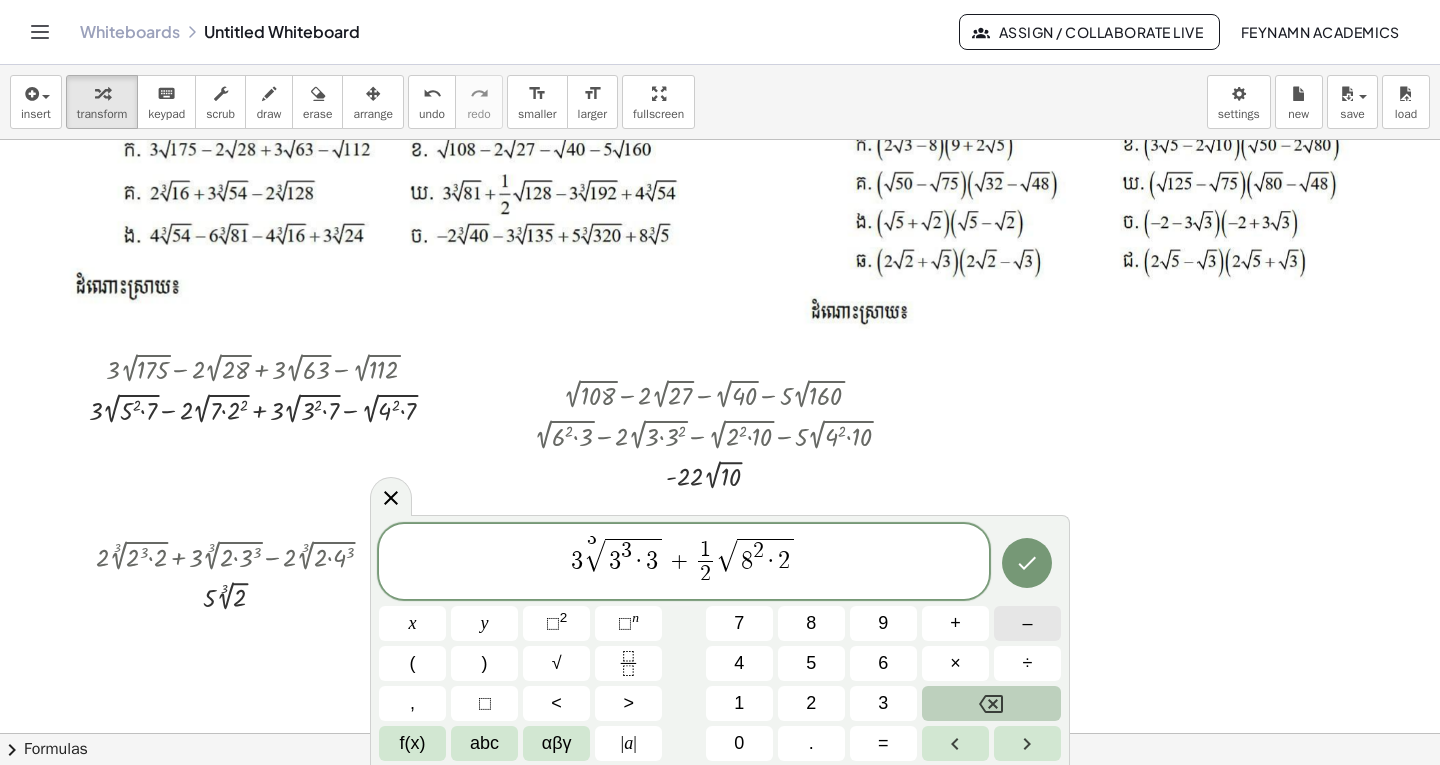 click on "–" at bounding box center (1027, 623) 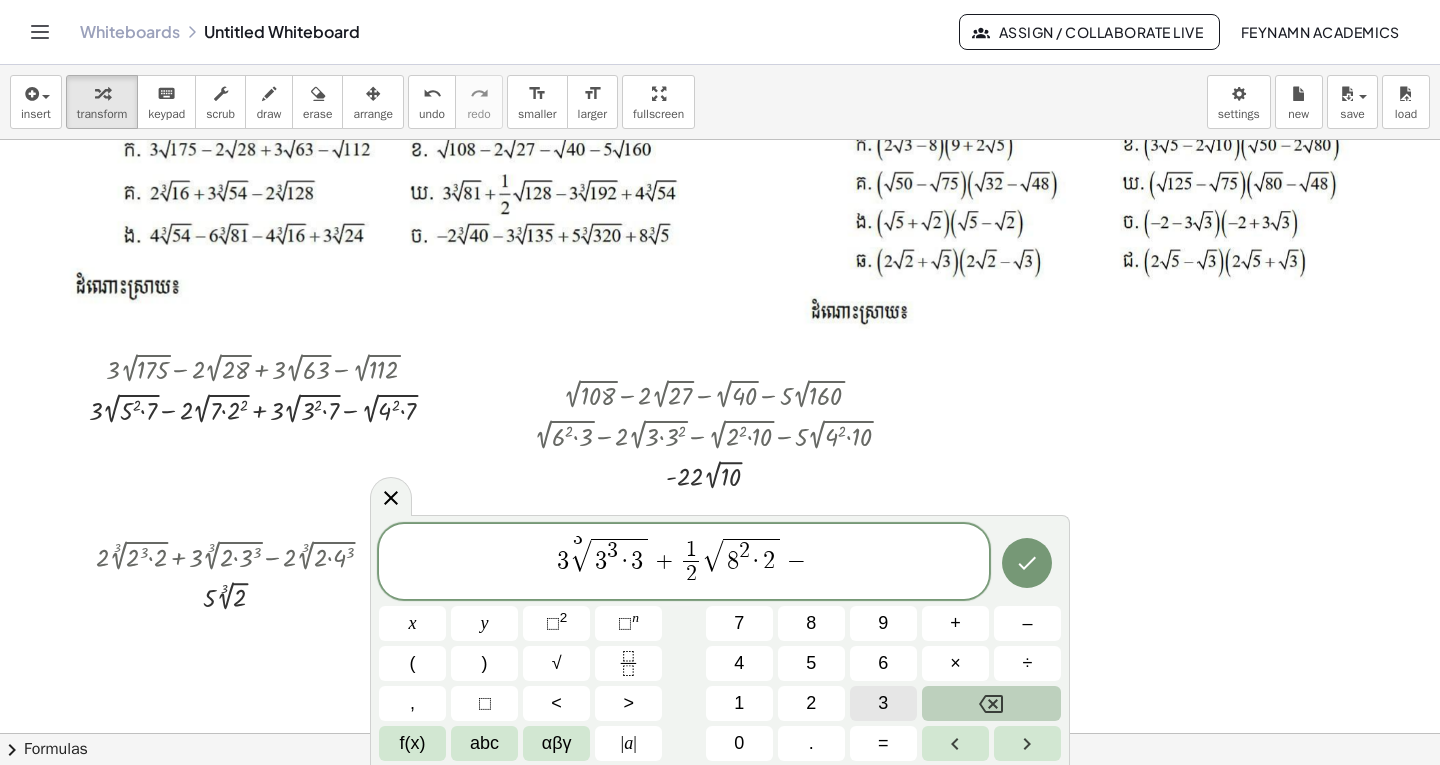 click on "3" at bounding box center (883, 703) 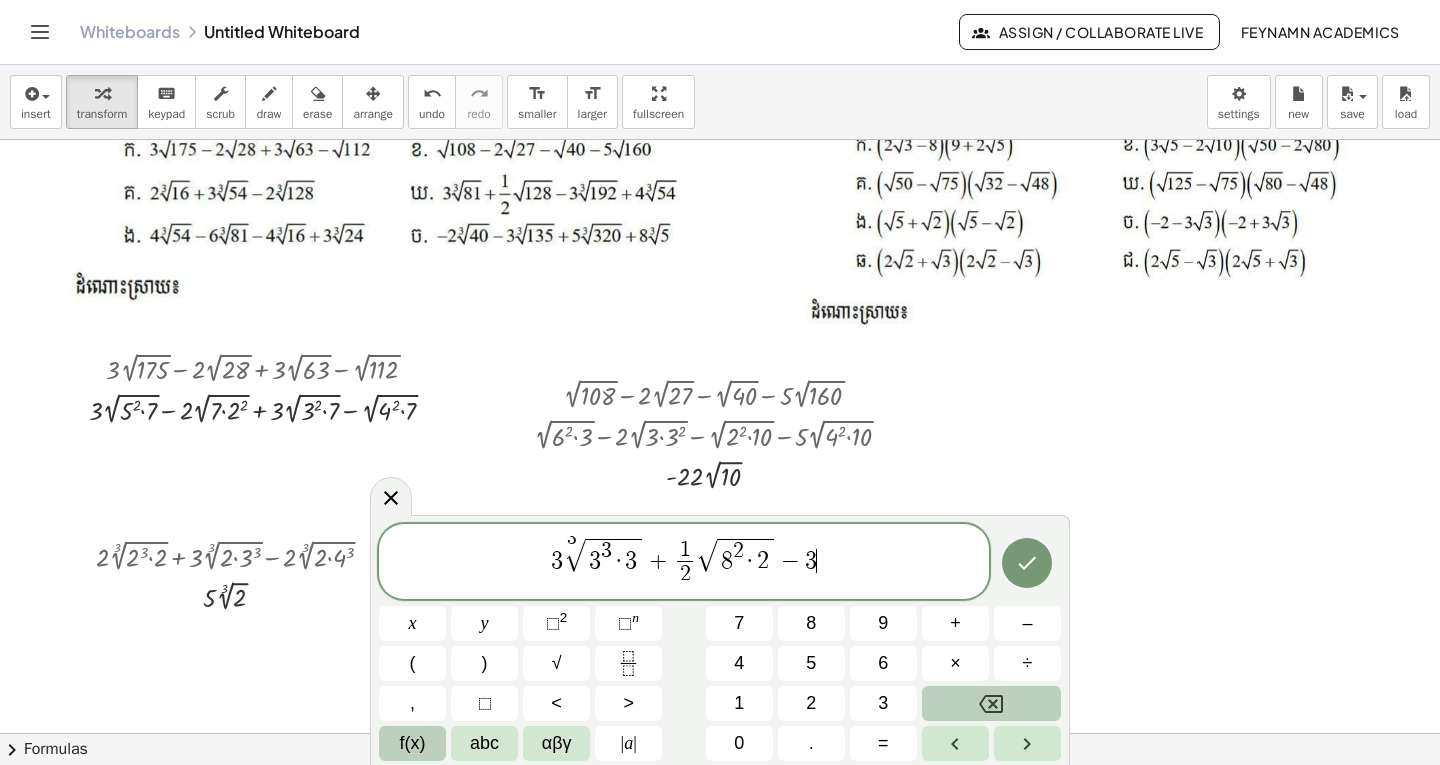 click on "f(x)" at bounding box center (413, 743) 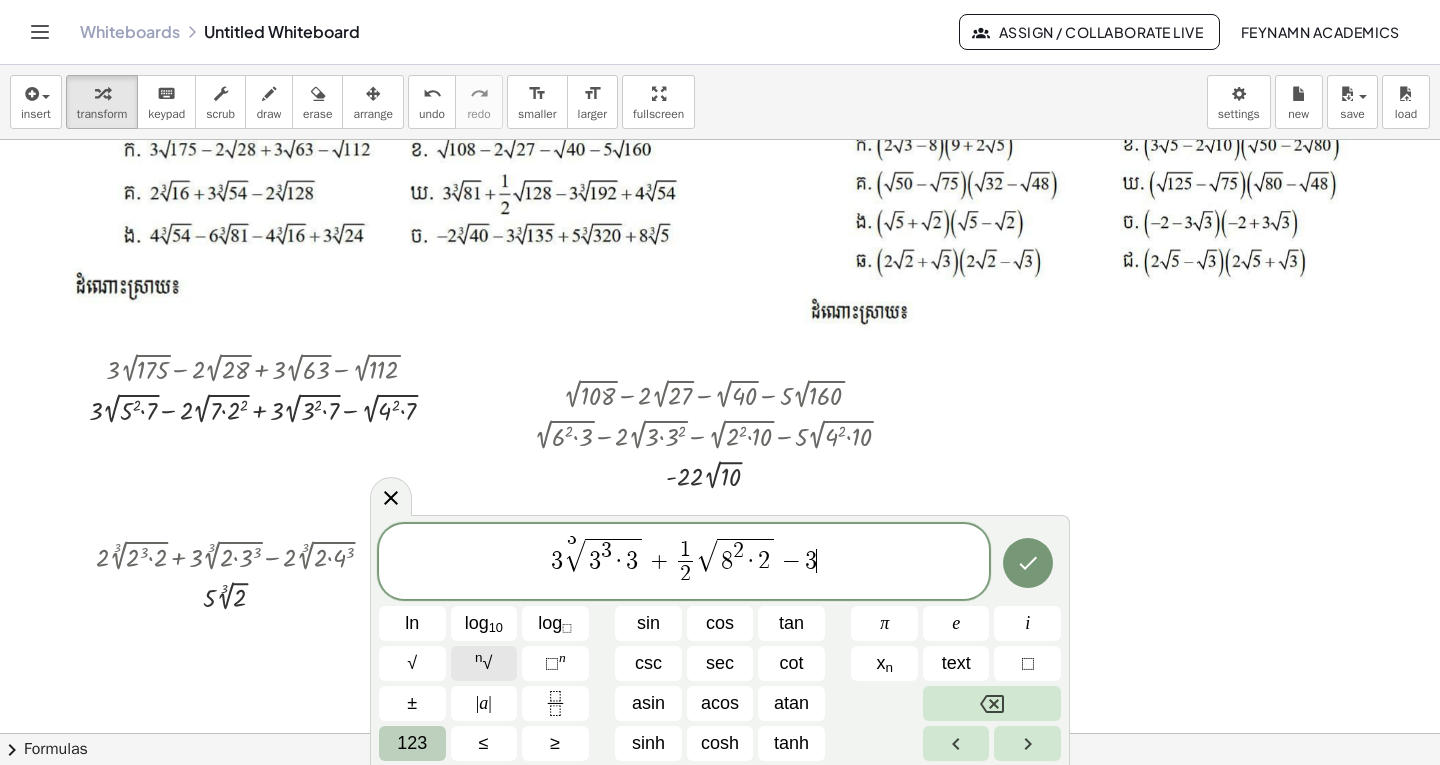 click on "n √" 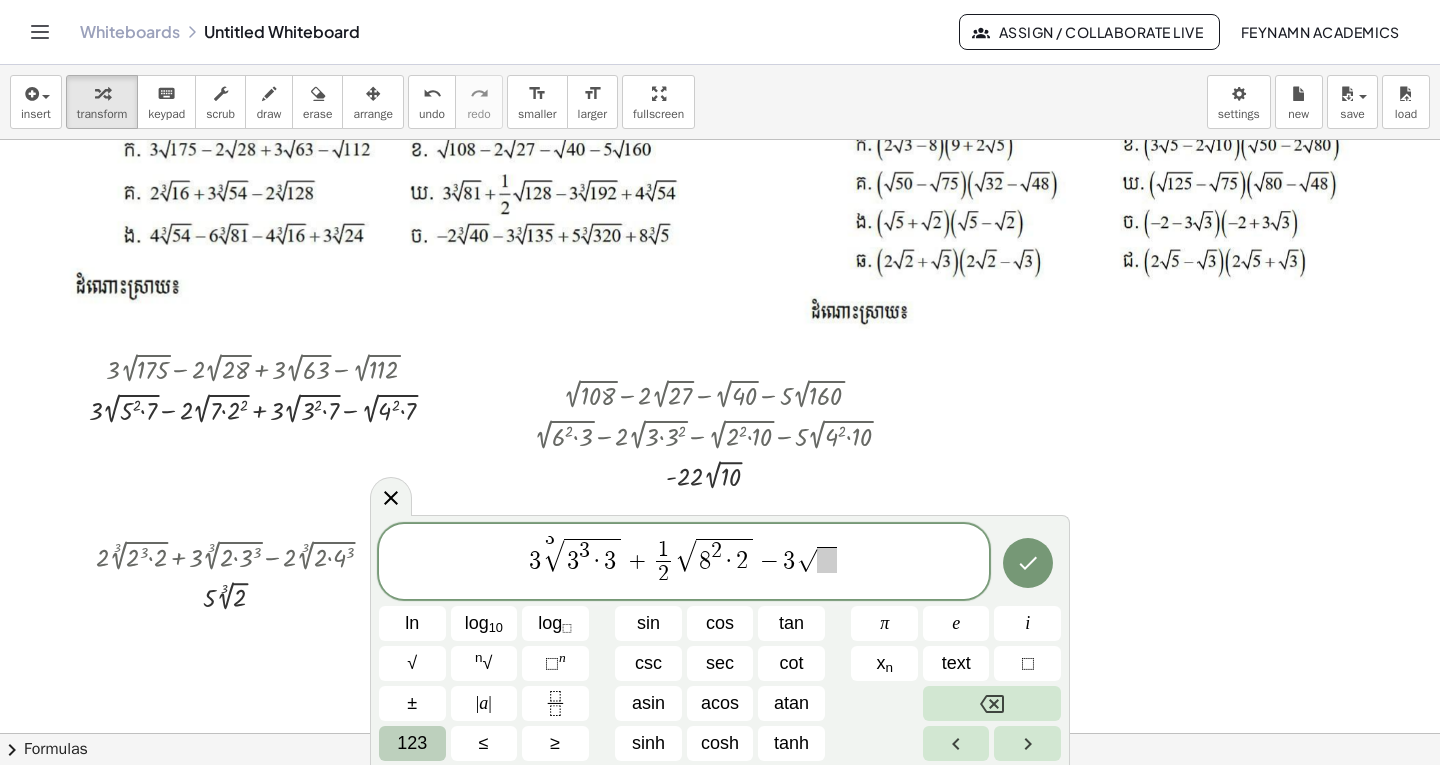 click on "123" at bounding box center (412, 743) 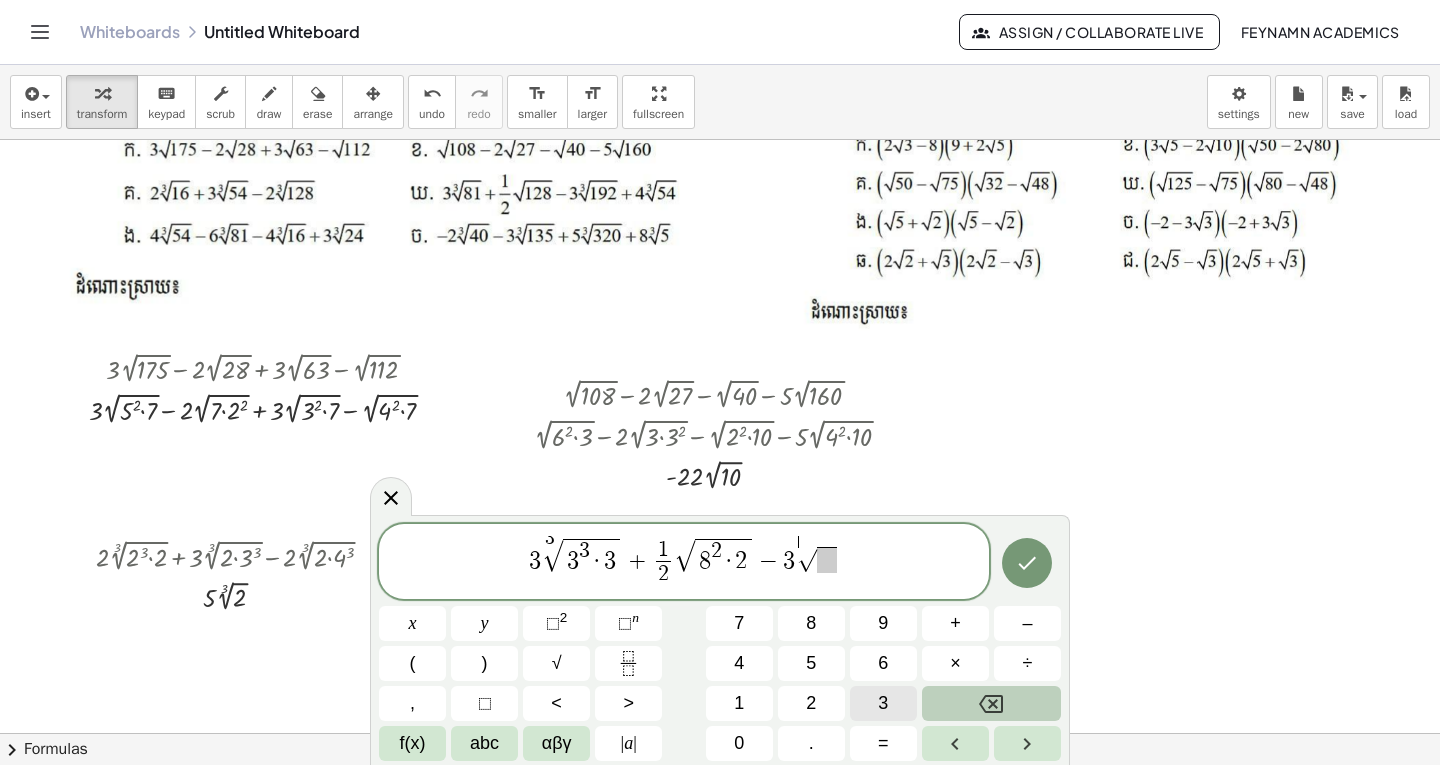 click on "3" at bounding box center [883, 703] 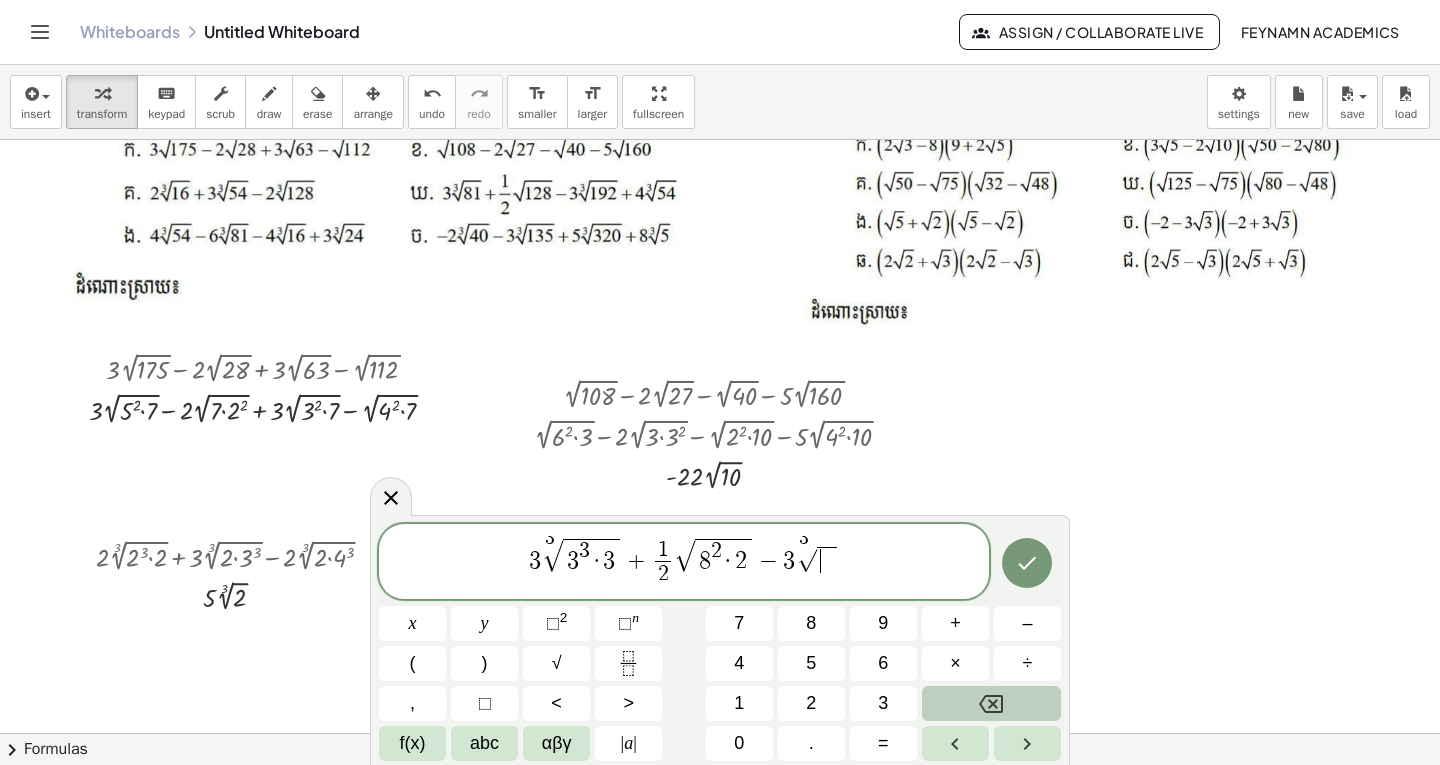 click on "​" at bounding box center [826, 560] 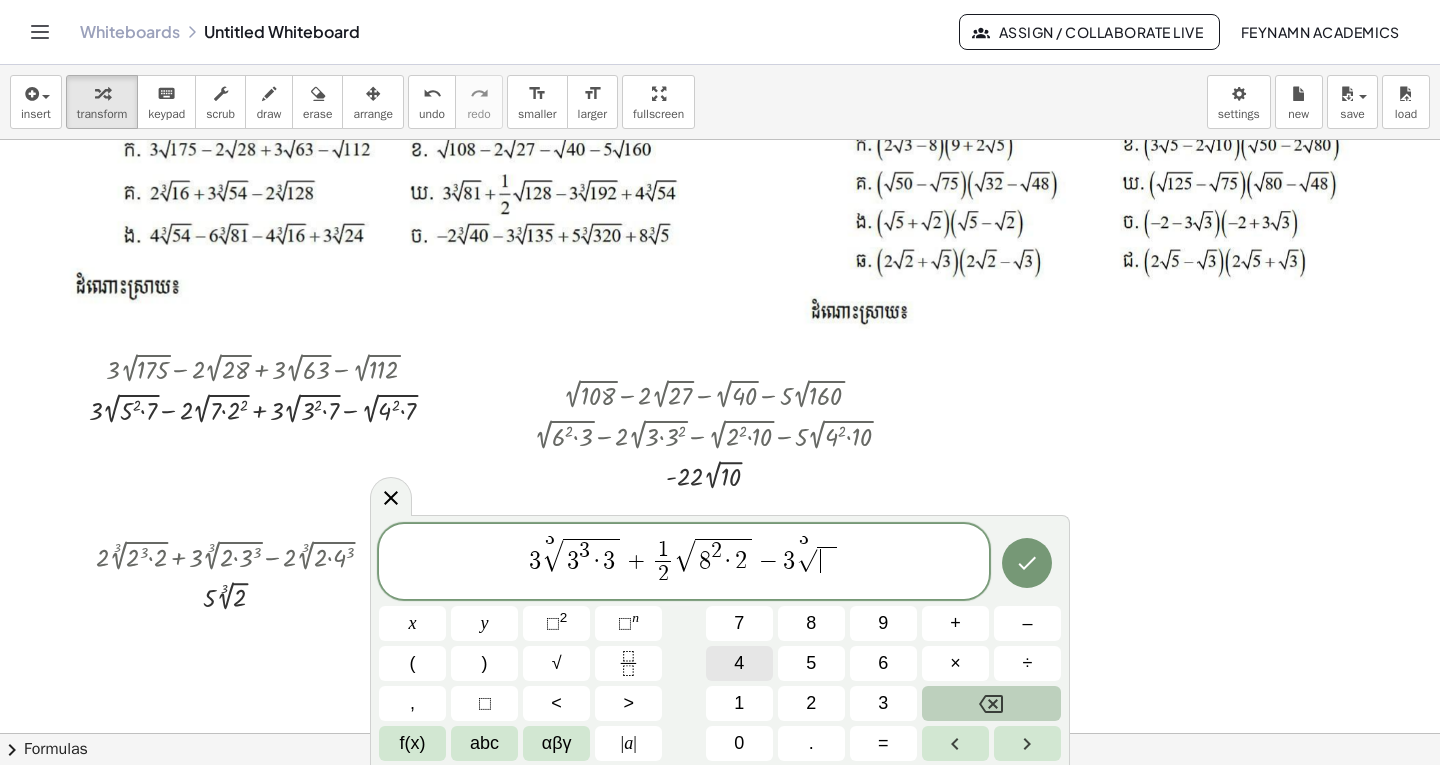 click on "4" at bounding box center (739, 663) 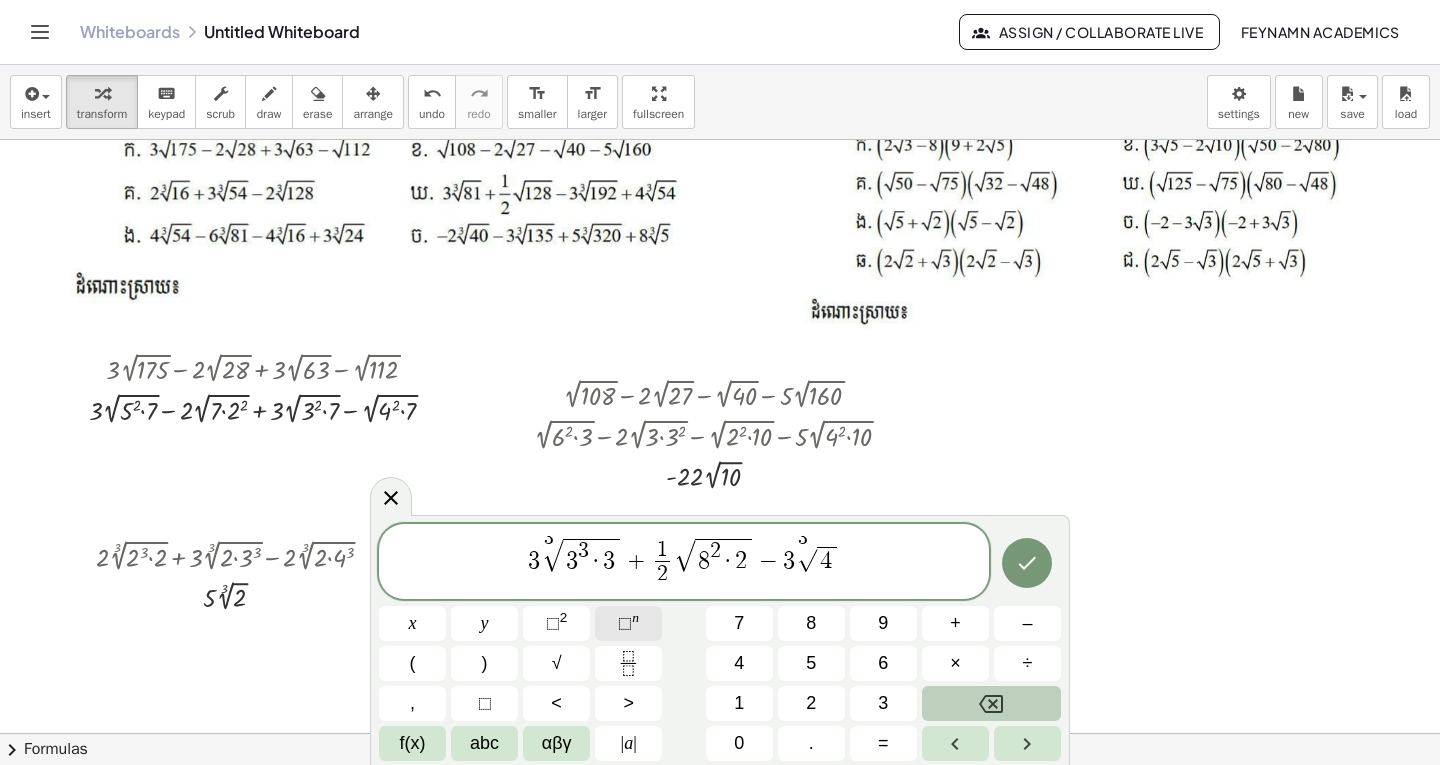 click on "⬚ n" at bounding box center (628, 623) 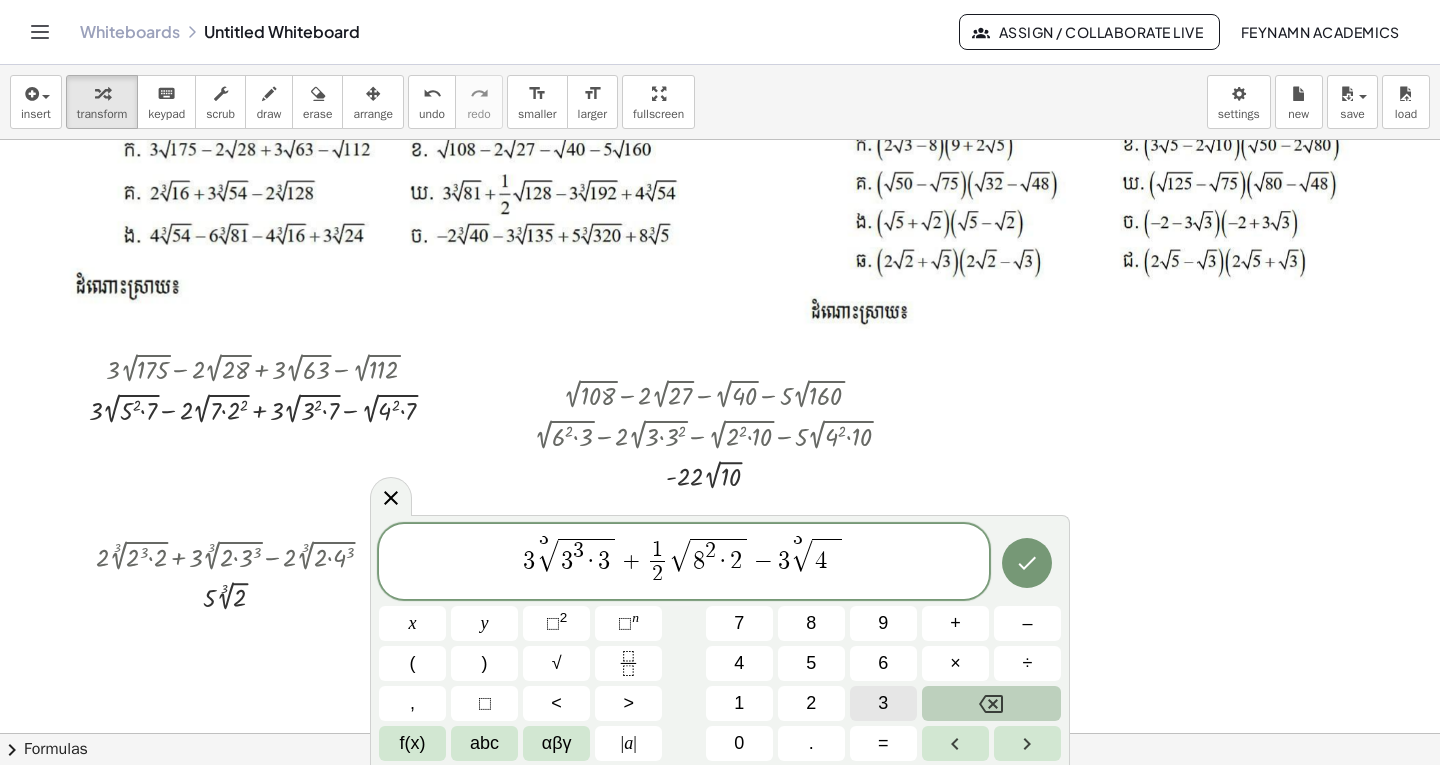 click on "3" at bounding box center [883, 703] 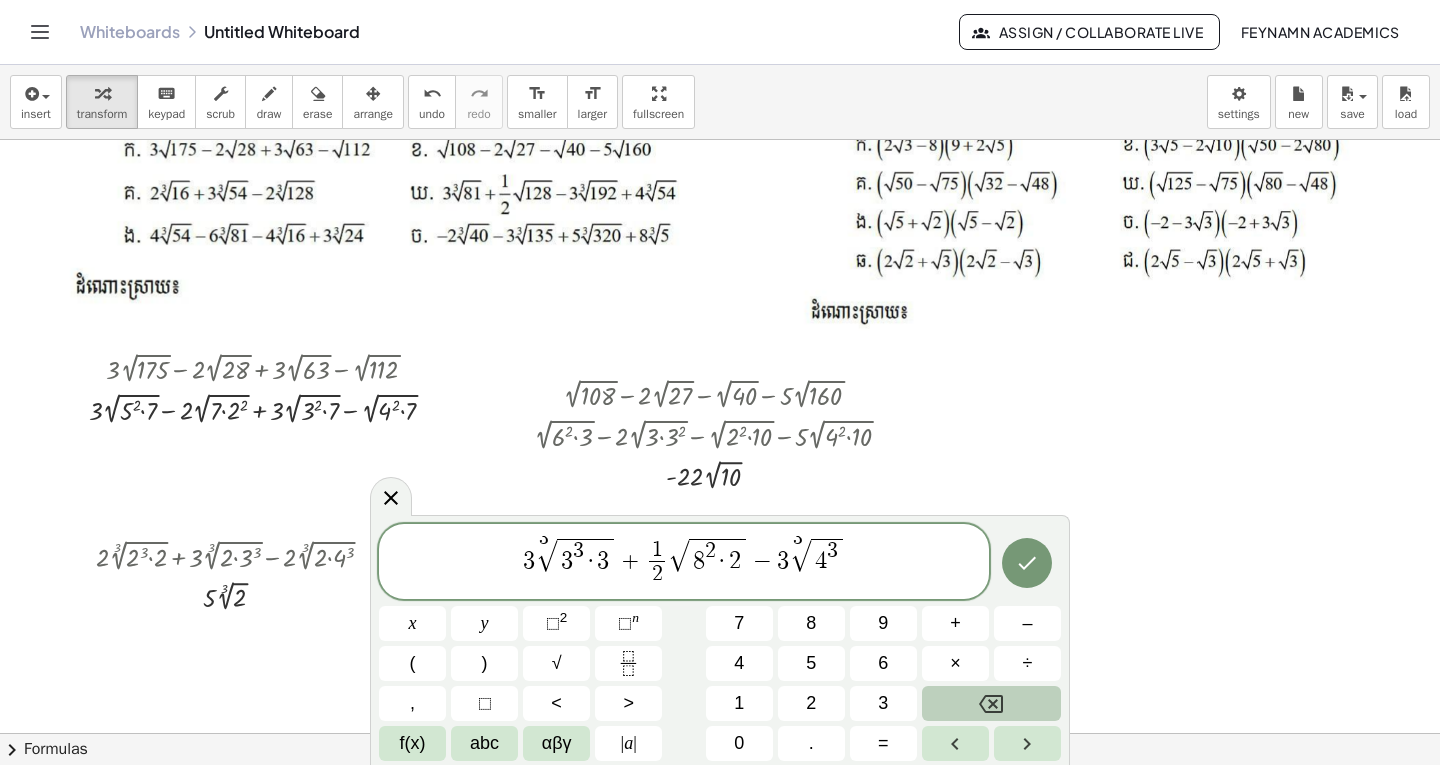 click on "3 3 √ 3 3 · 3 + 1 2 ​ √ 8 2 · 2 − 3 3 √ 4 3 ​" at bounding box center [684, 563] 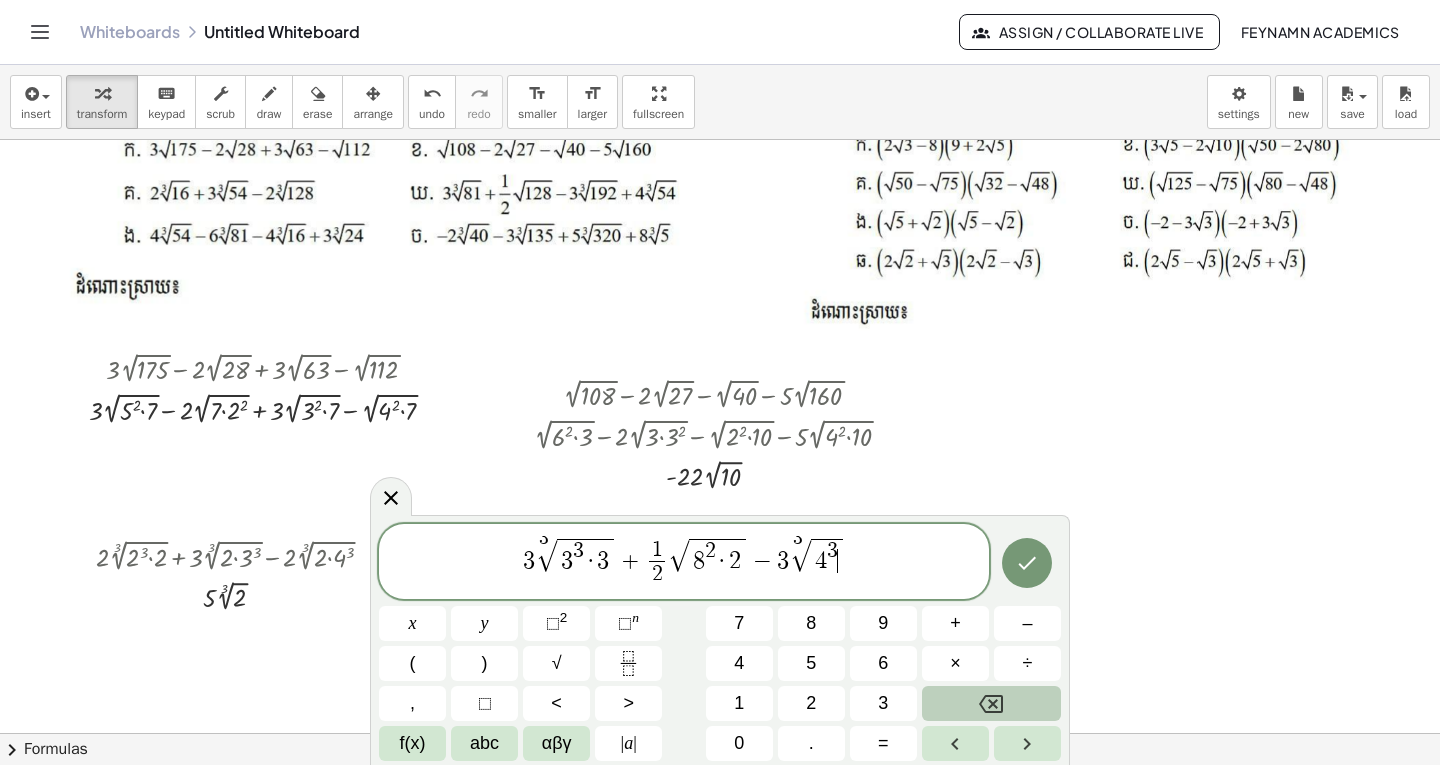 click on "4 3 ​" at bounding box center (826, 556) 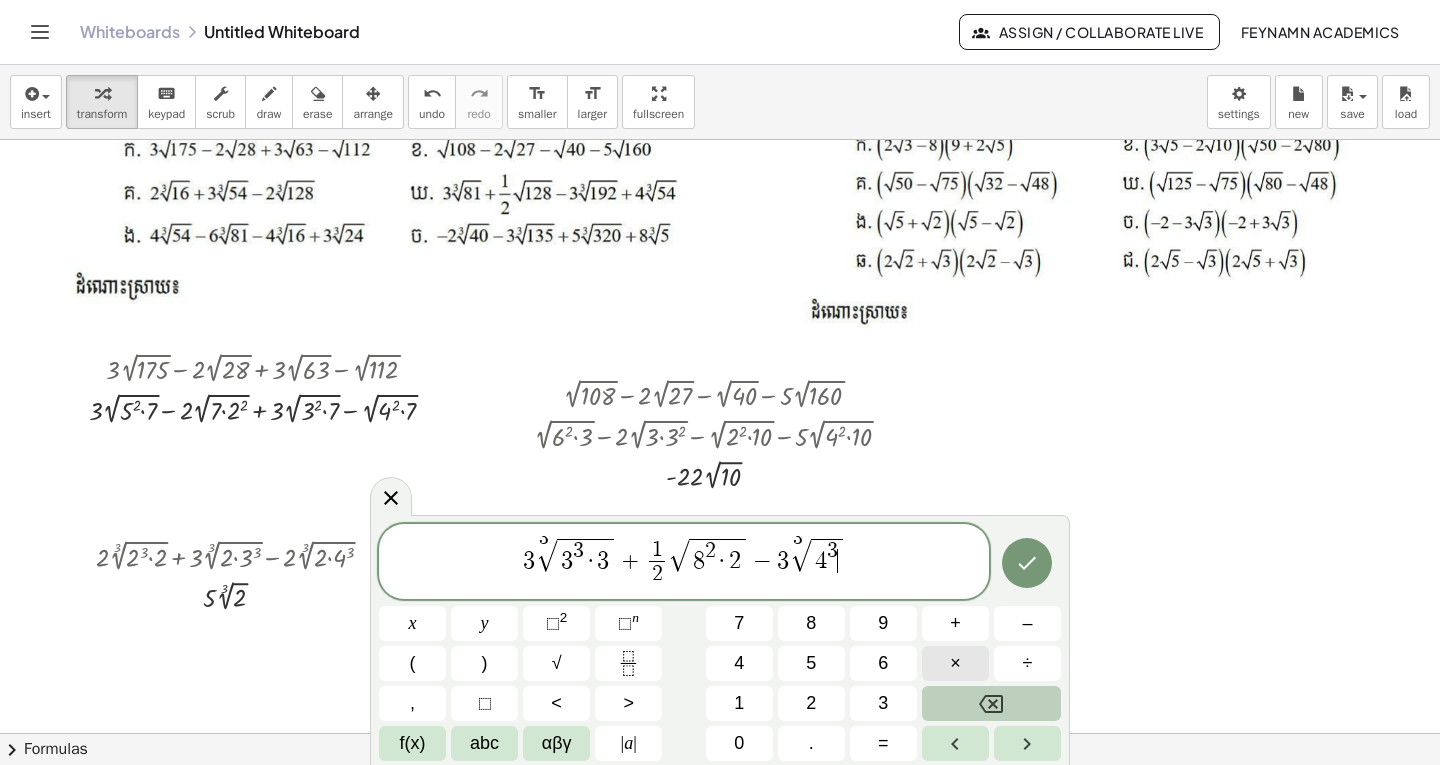 click on "×" at bounding box center [955, 663] 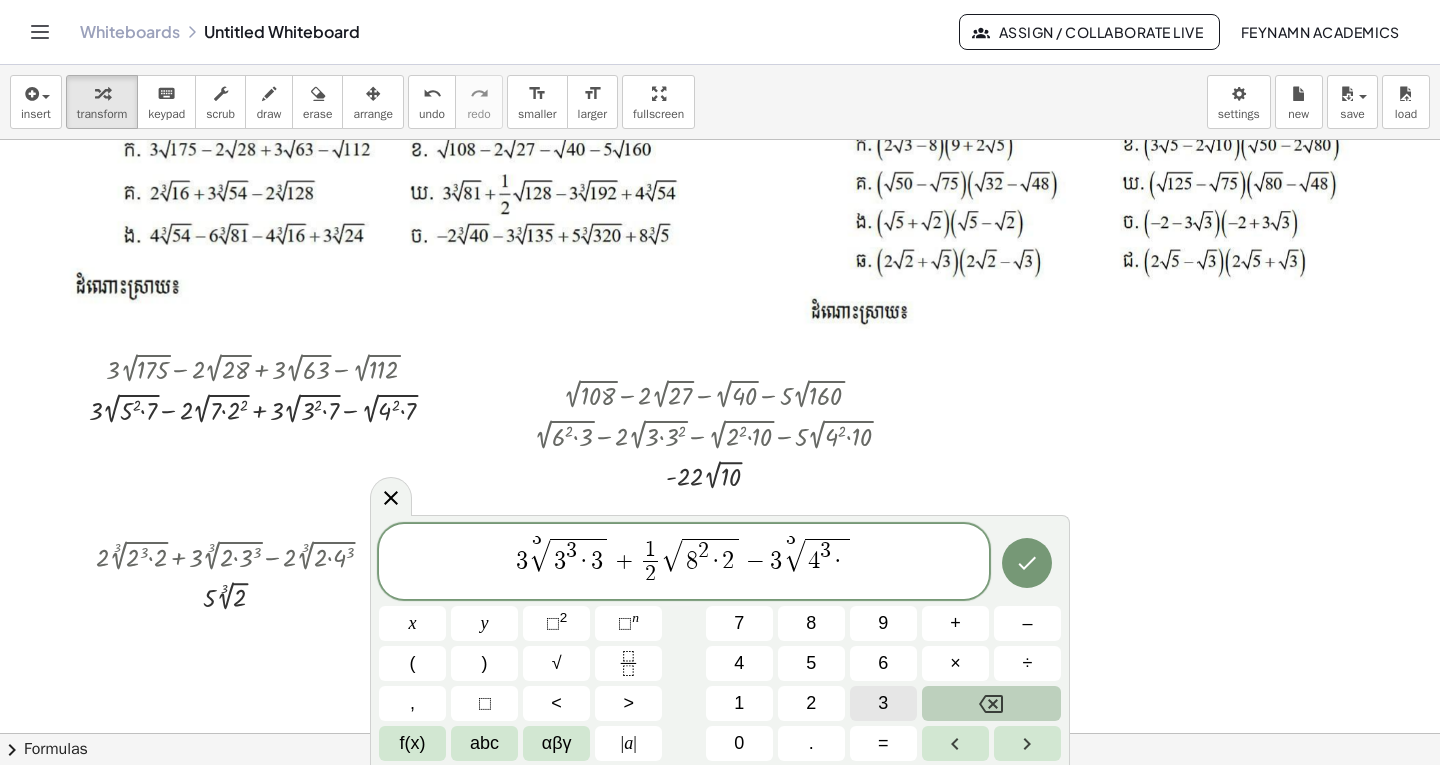 click on "3" at bounding box center [883, 703] 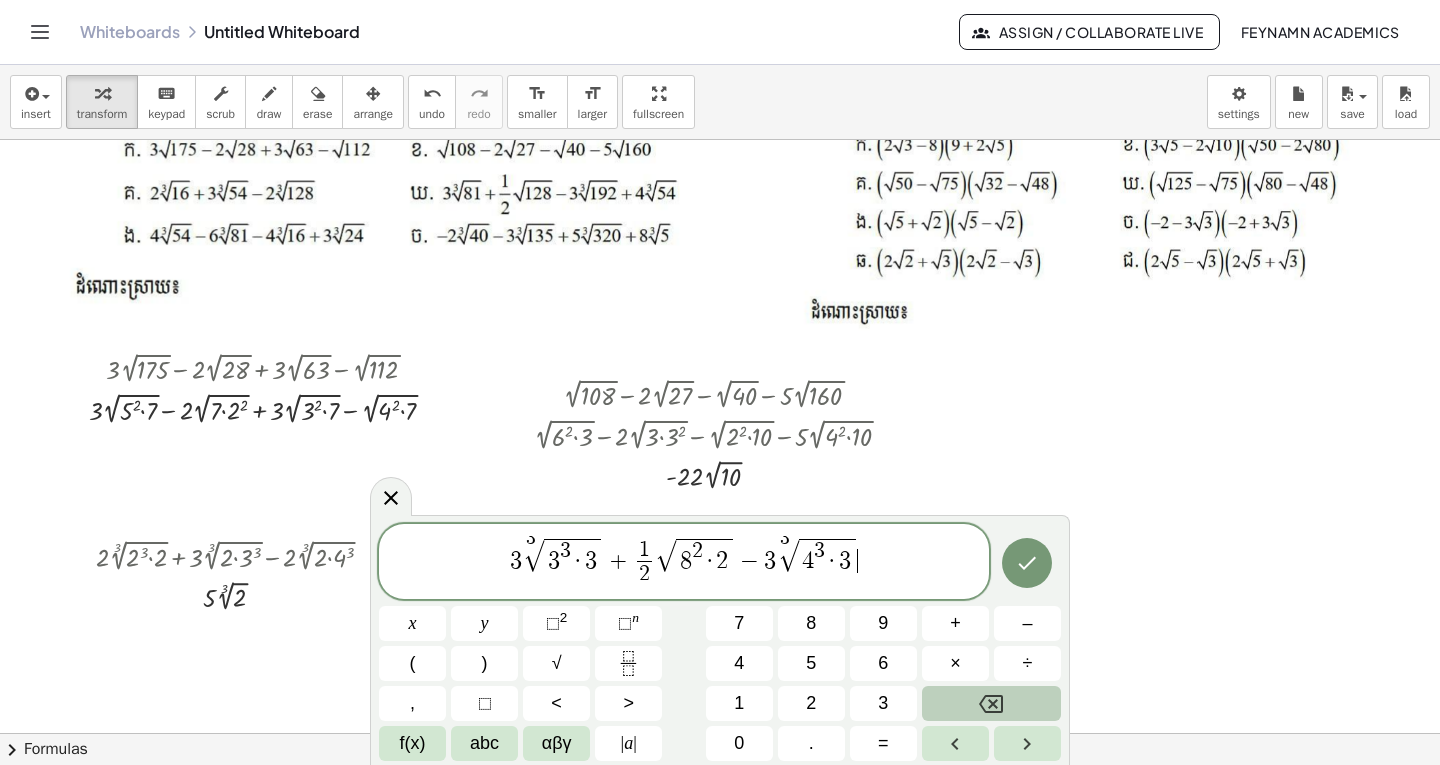 click on "3 3 √ 3 3 · 3 + 1 2 ​ √ 8 2 · 2 − 3 3 √ 4 3 · 3 ​" at bounding box center (684, 563) 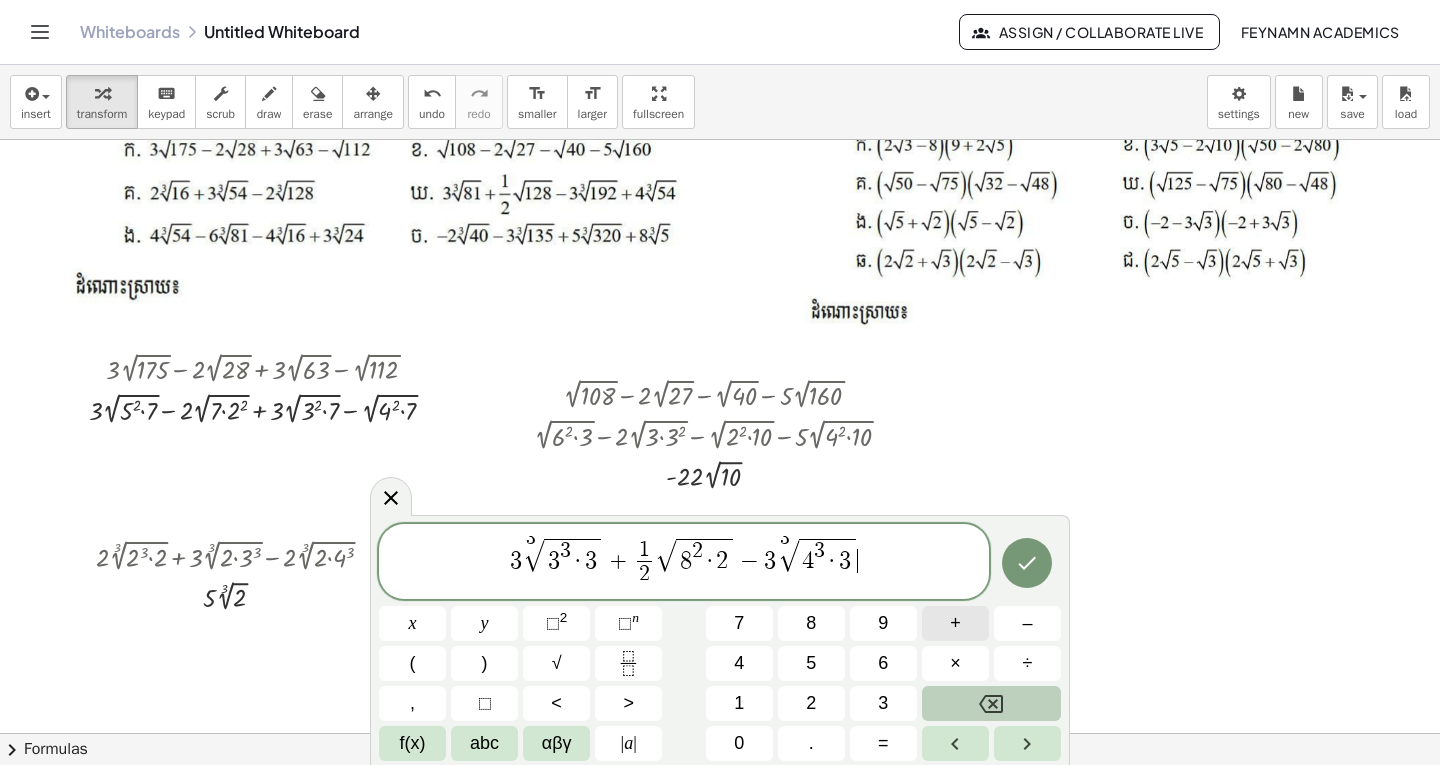 click on "+" at bounding box center (955, 623) 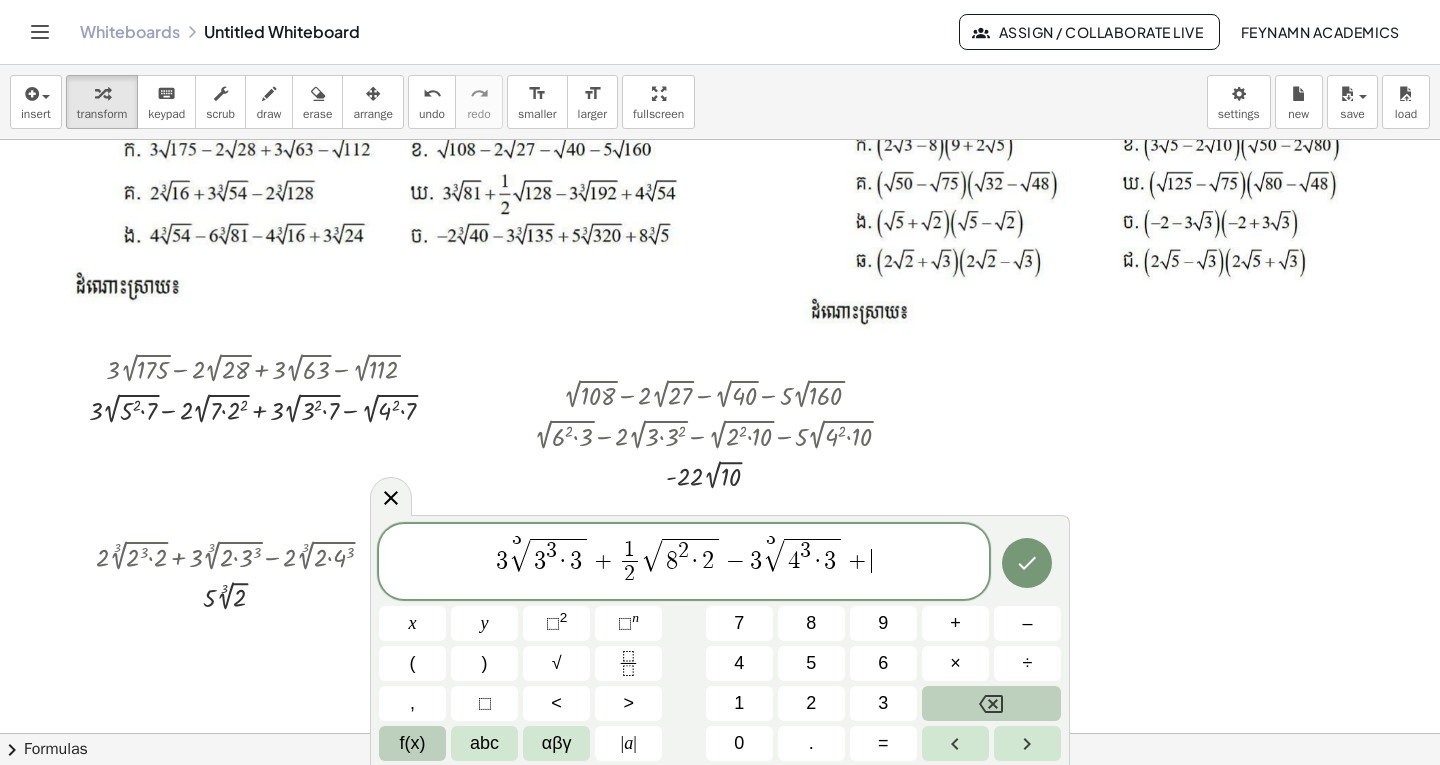 click on "f(x)" at bounding box center (413, 743) 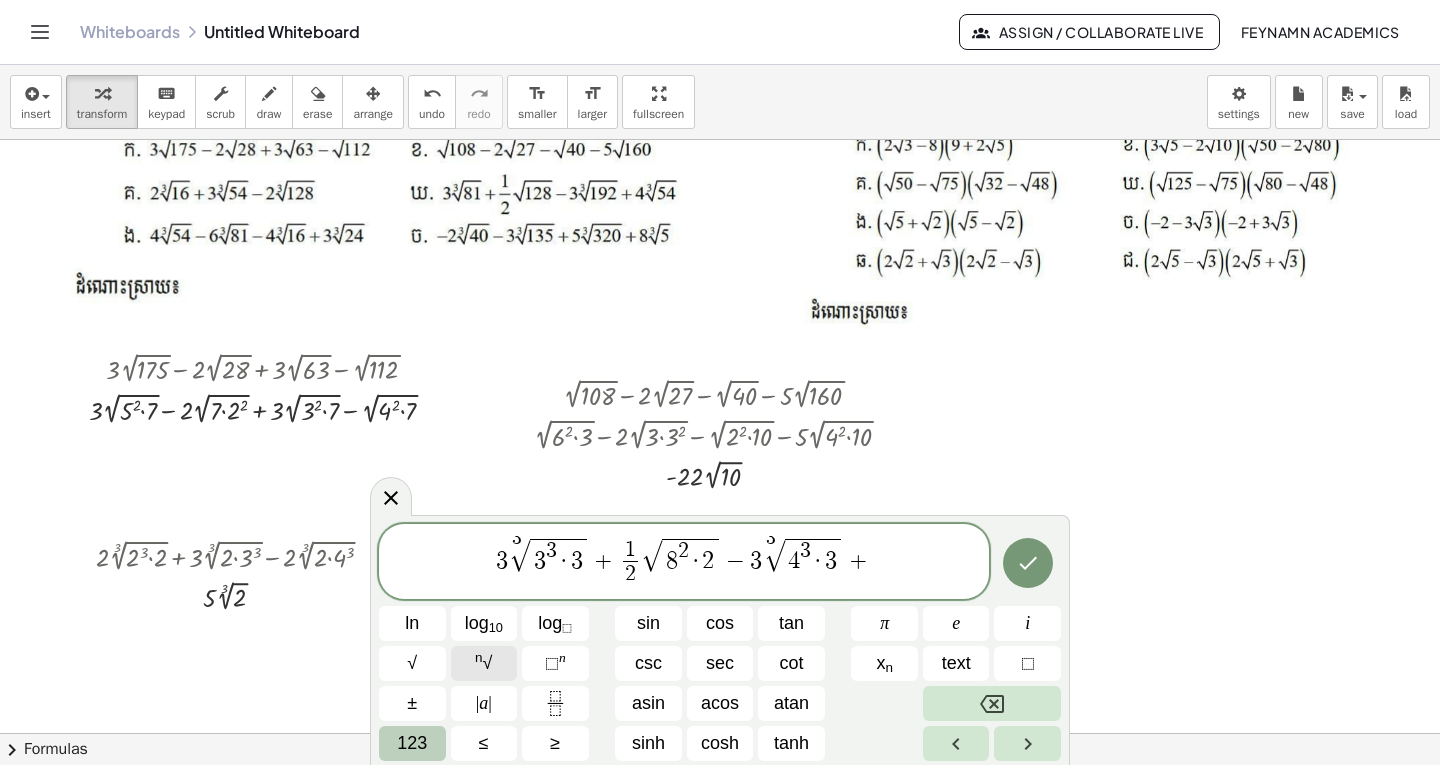 click on "n √" at bounding box center (484, 663) 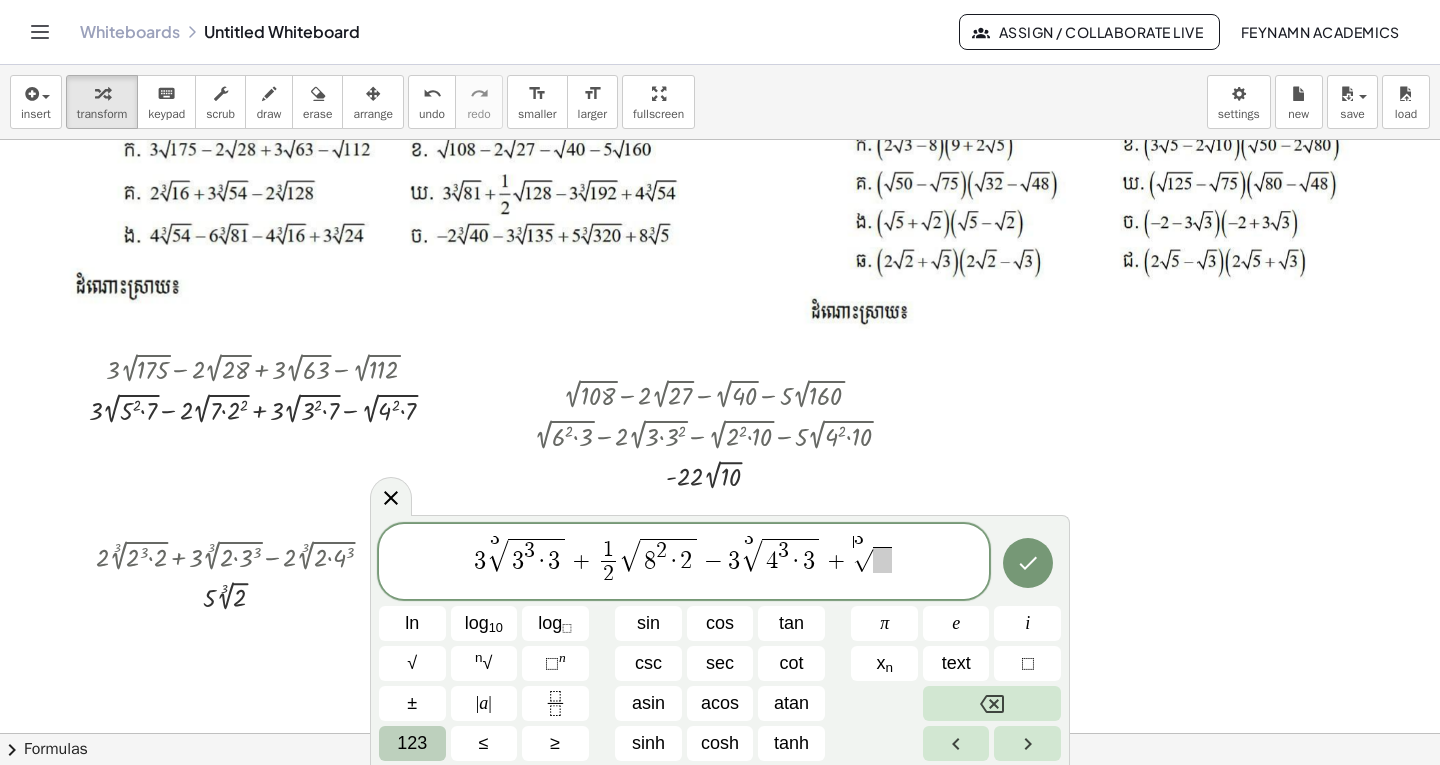 click on "√" at bounding box center [863, 560] 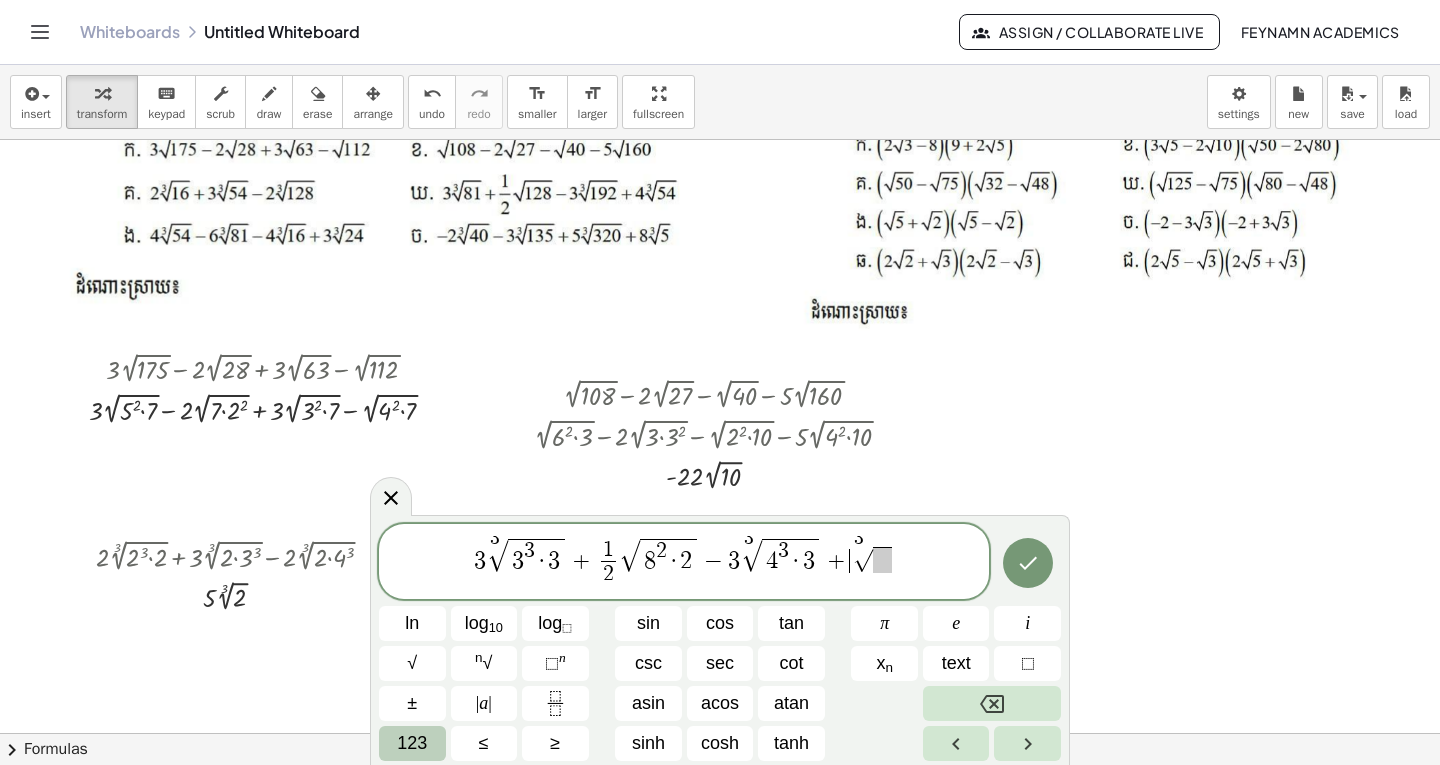 click on "3 3 √ 3 3 · 3 + 1 2 ​ √ 8 2 · 2 − 3 3 √ 4 3 · 3 + ​ 3 √" at bounding box center (684, 563) 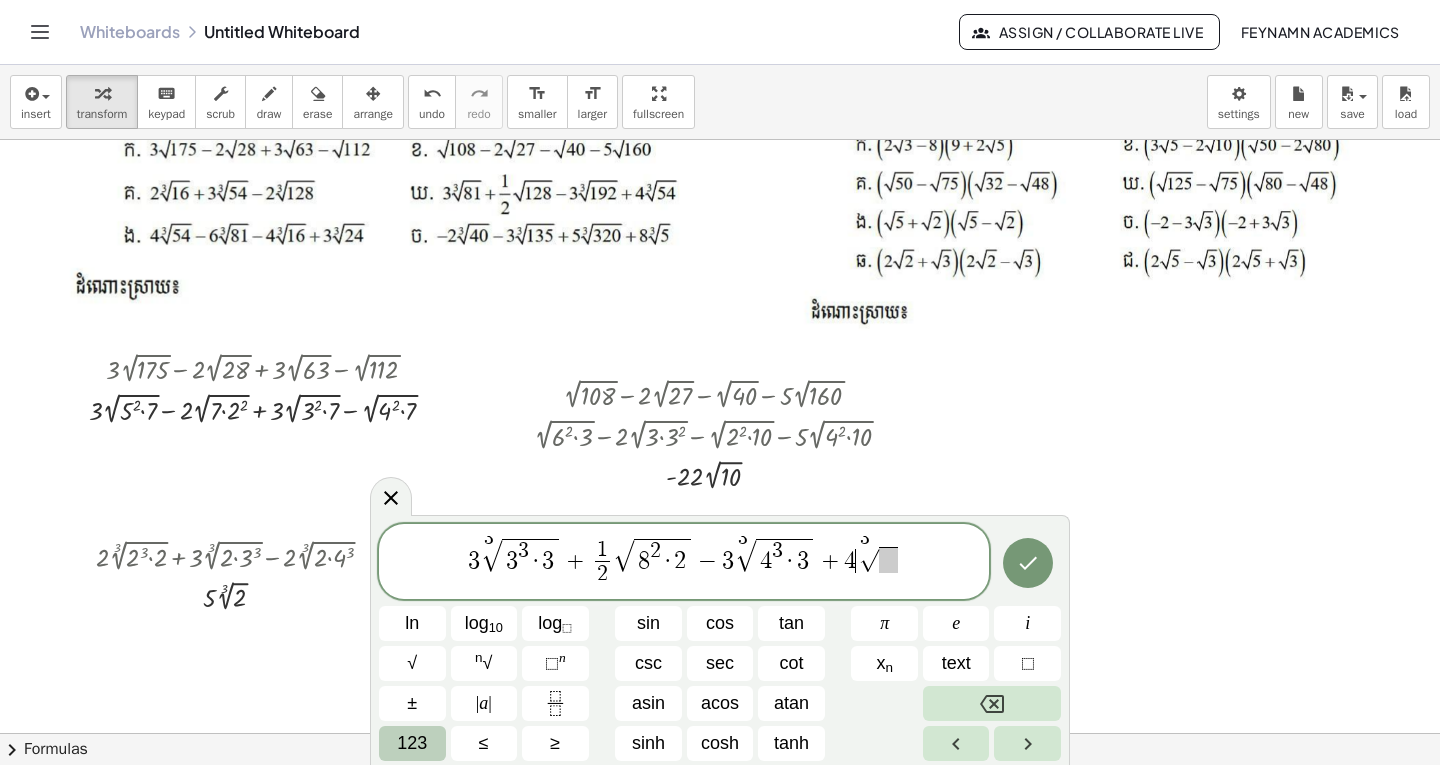 click at bounding box center (888, 560) 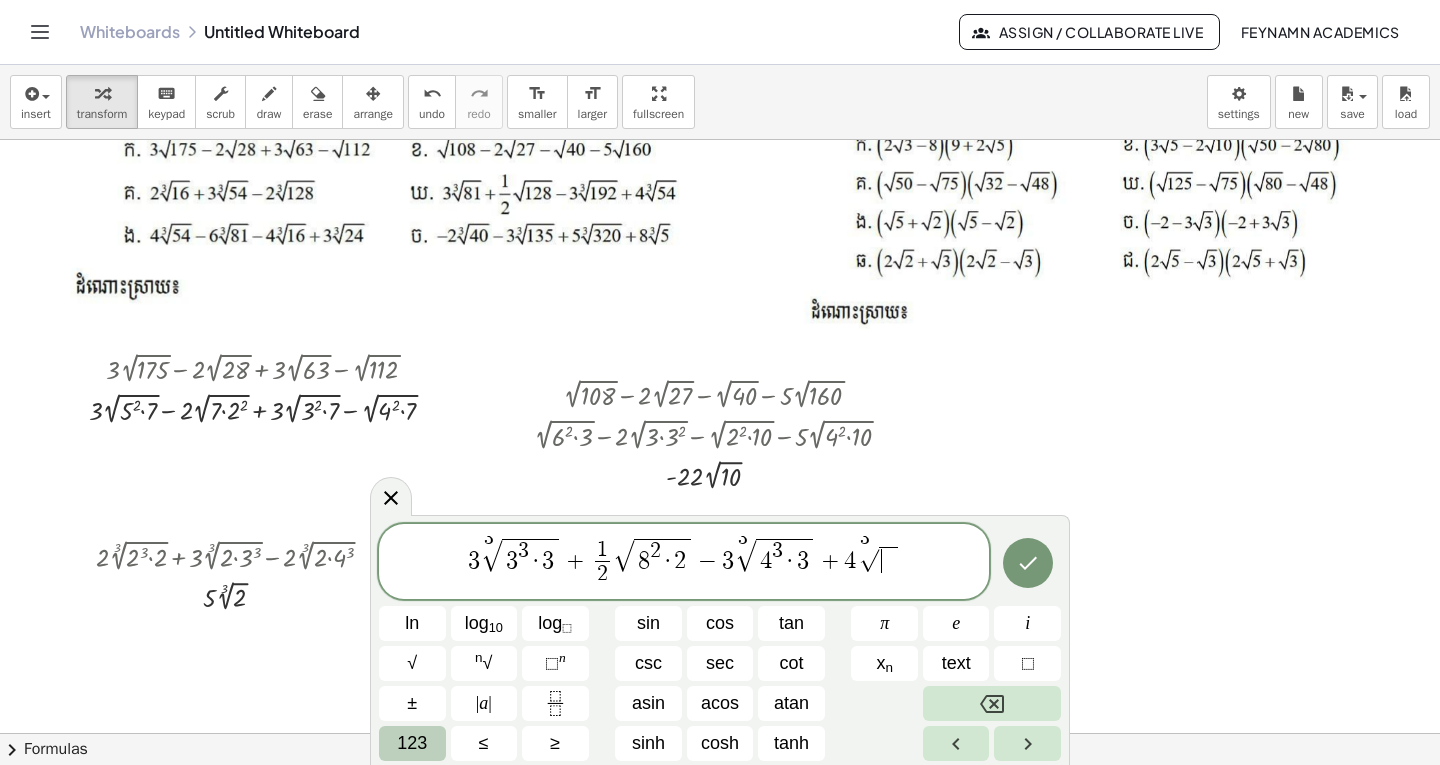 click on "123" at bounding box center (412, 743) 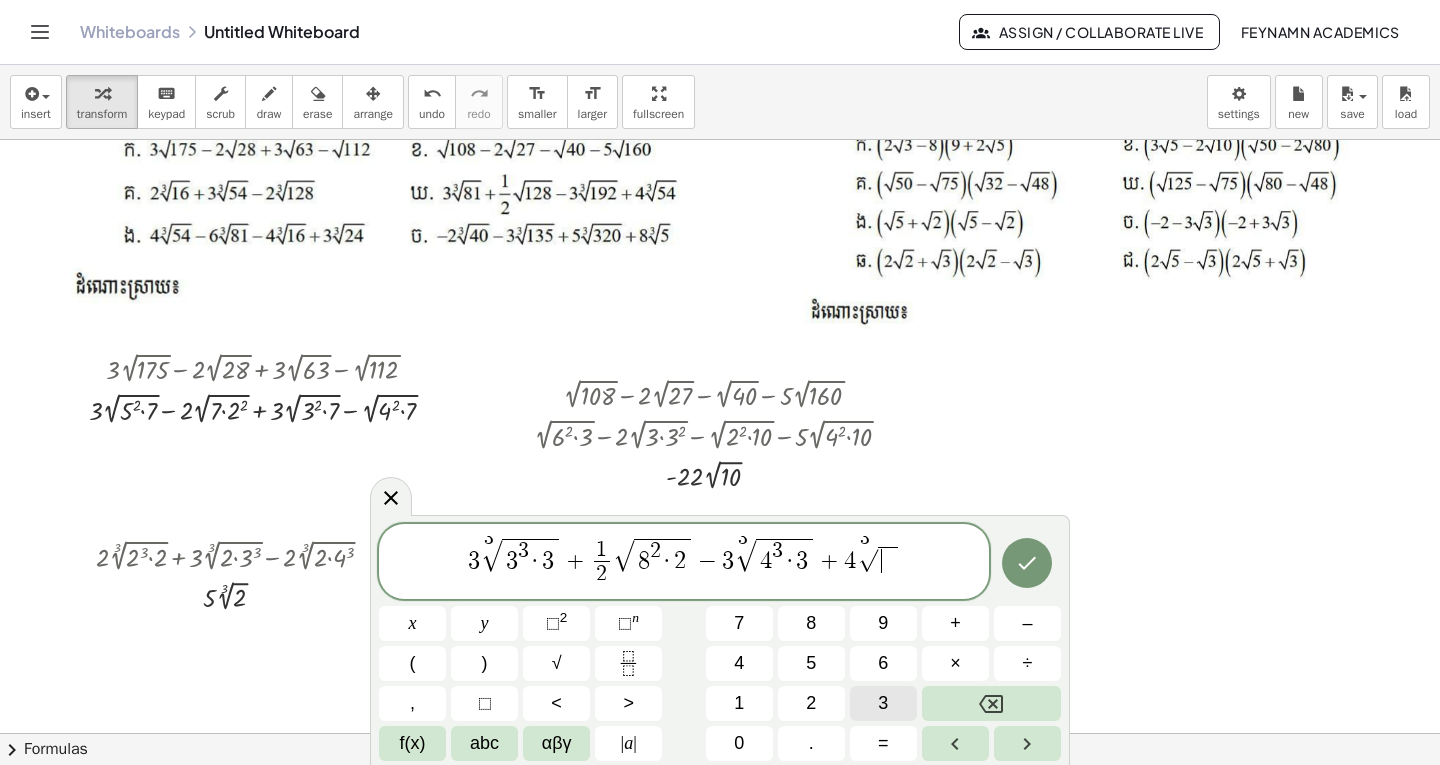 click on "3" at bounding box center (883, 703) 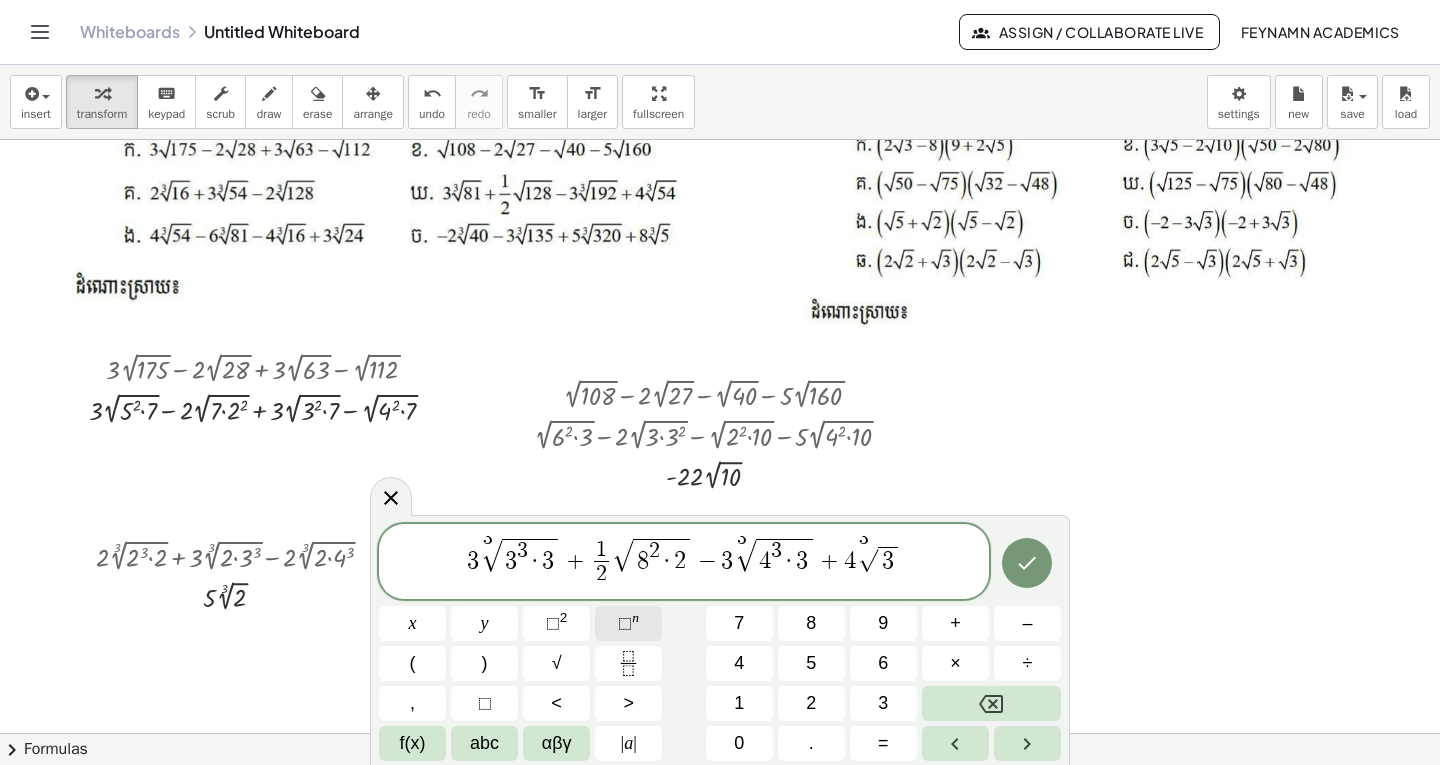 click on "n" at bounding box center [635, 617] 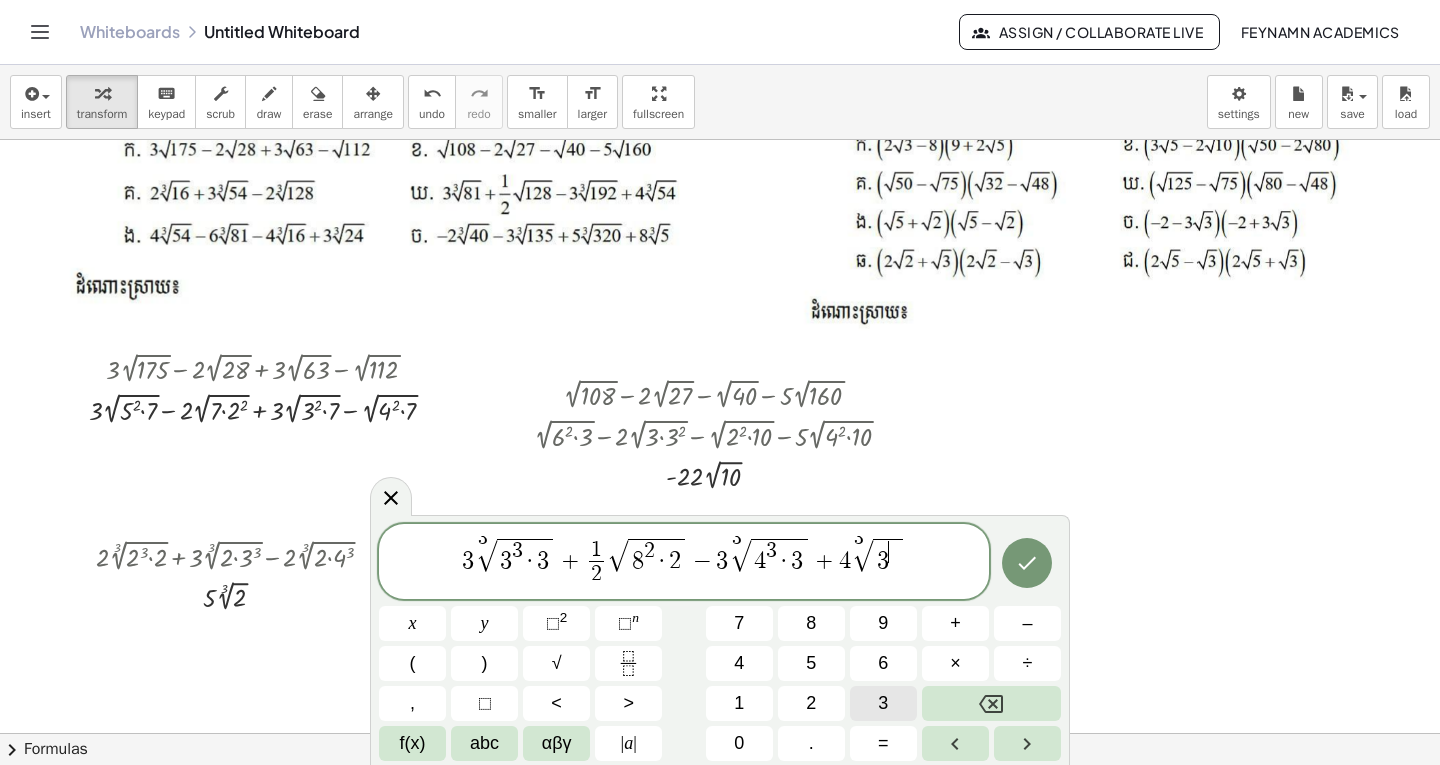 click on "3" at bounding box center (883, 703) 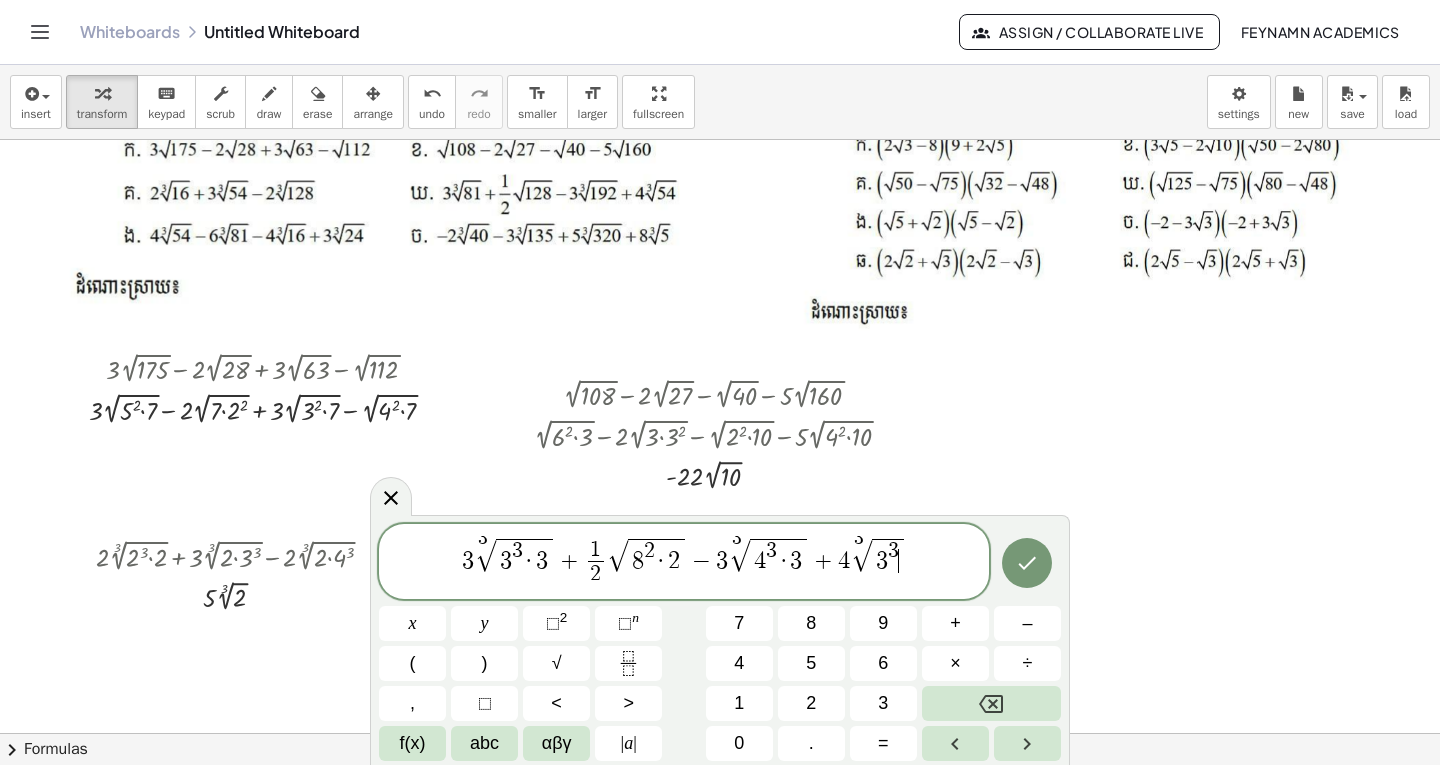 click on "3 3 ​" at bounding box center [887, 556] 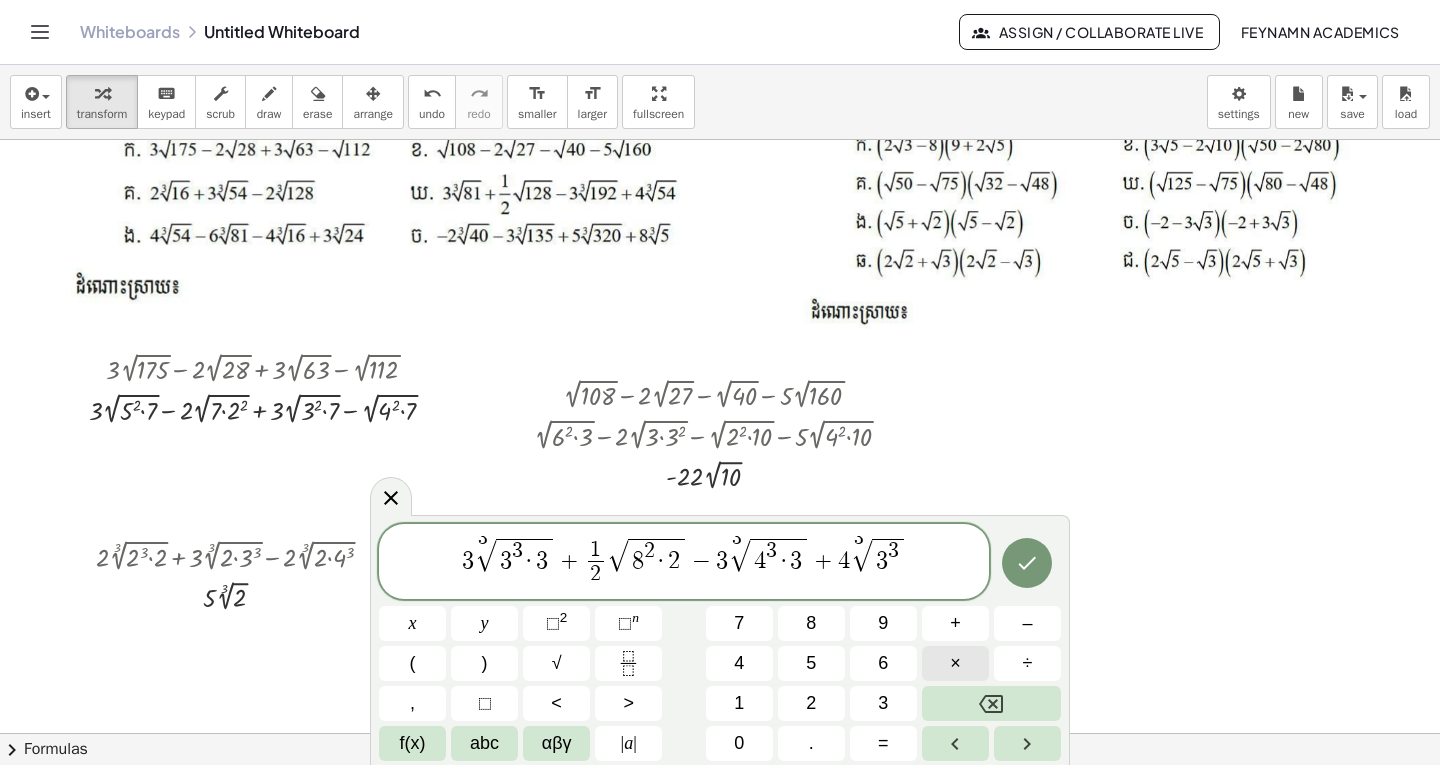 click on "×" at bounding box center [955, 663] 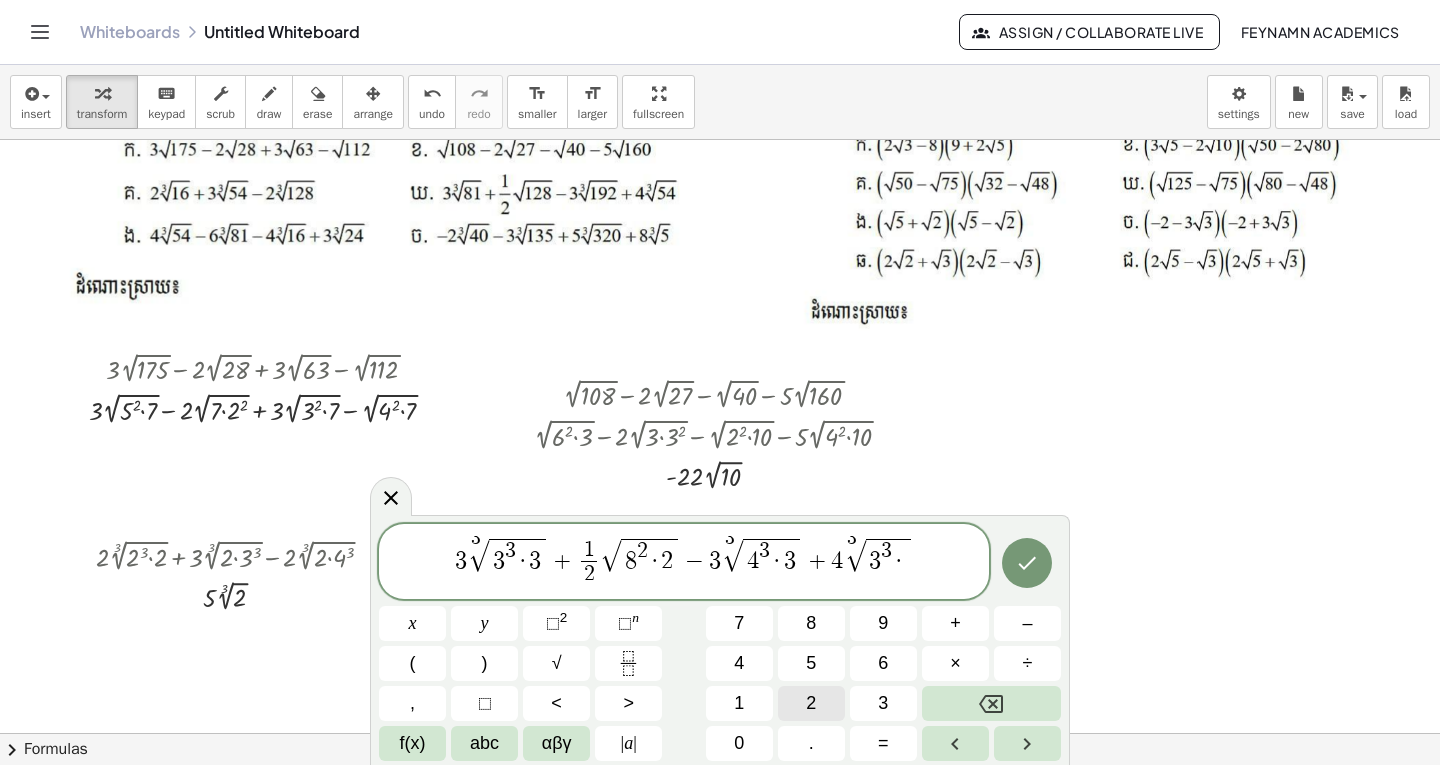 click on "2" at bounding box center [811, 703] 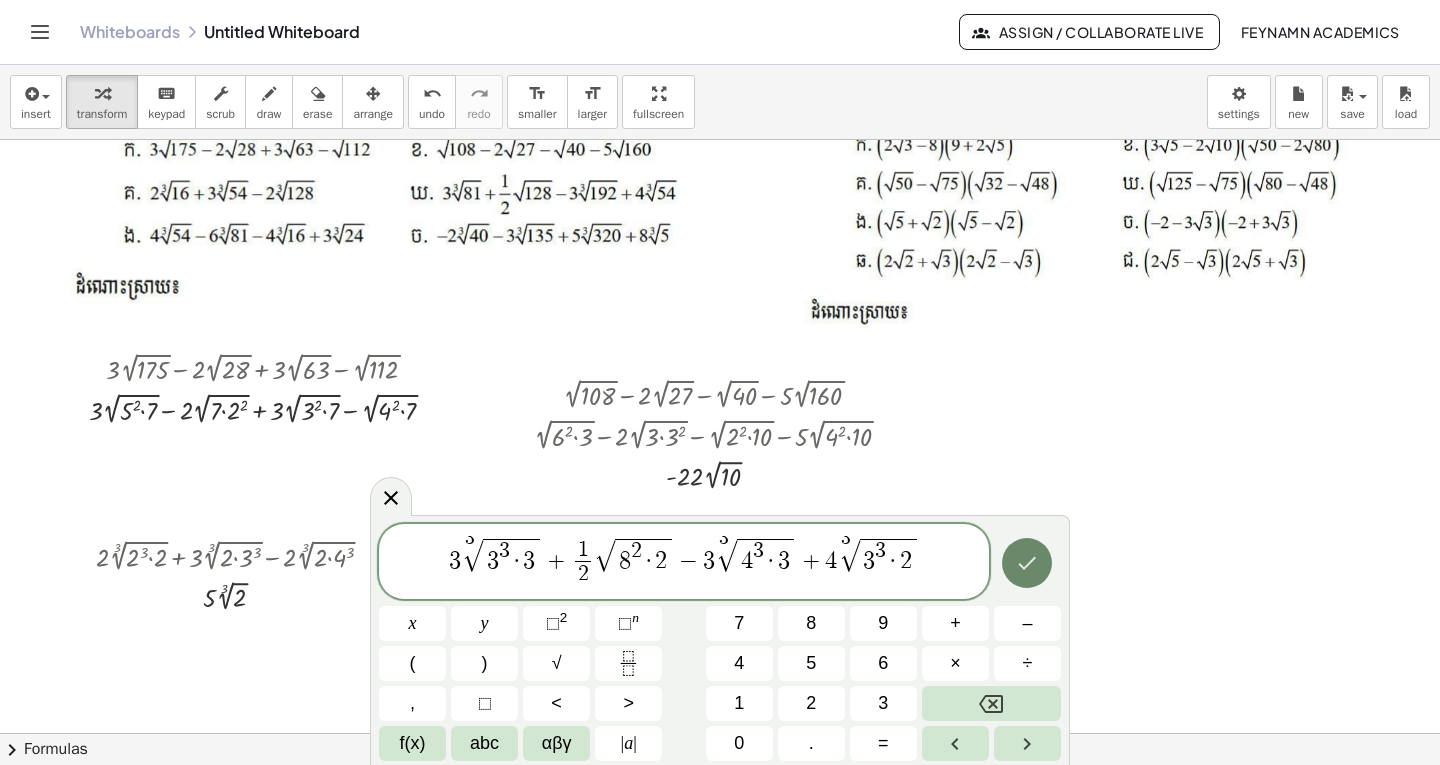 click 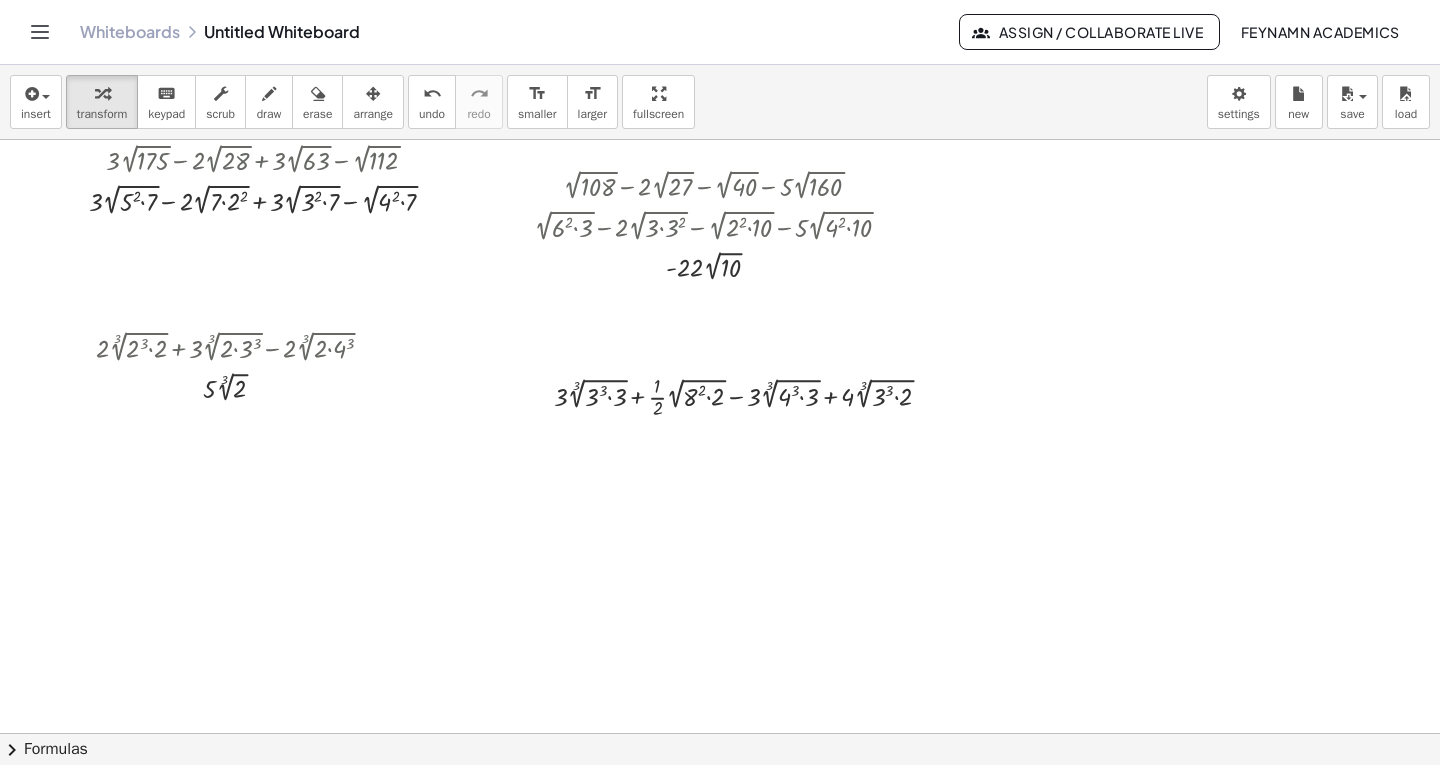 scroll, scrollTop: 400, scrollLeft: 0, axis: vertical 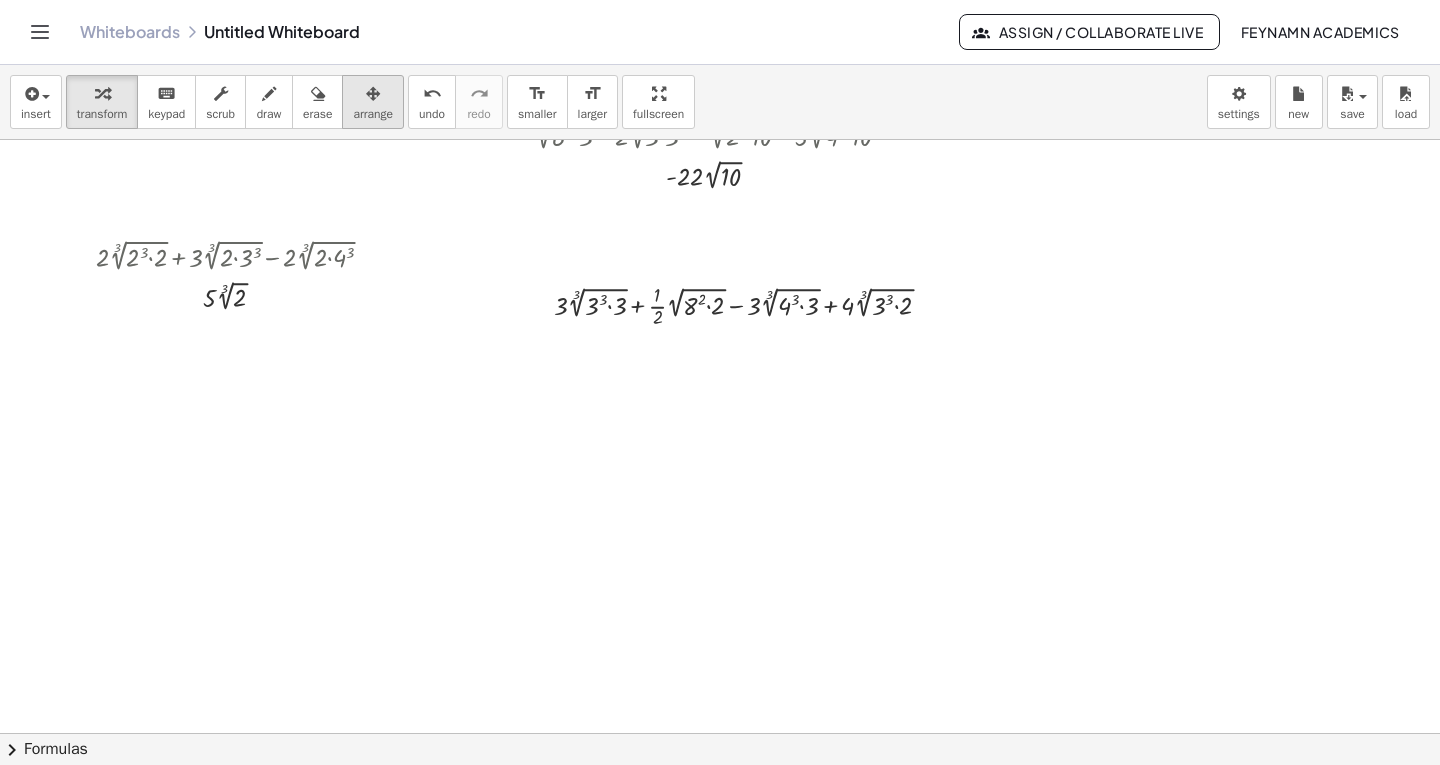 click on "arrange" at bounding box center (373, 114) 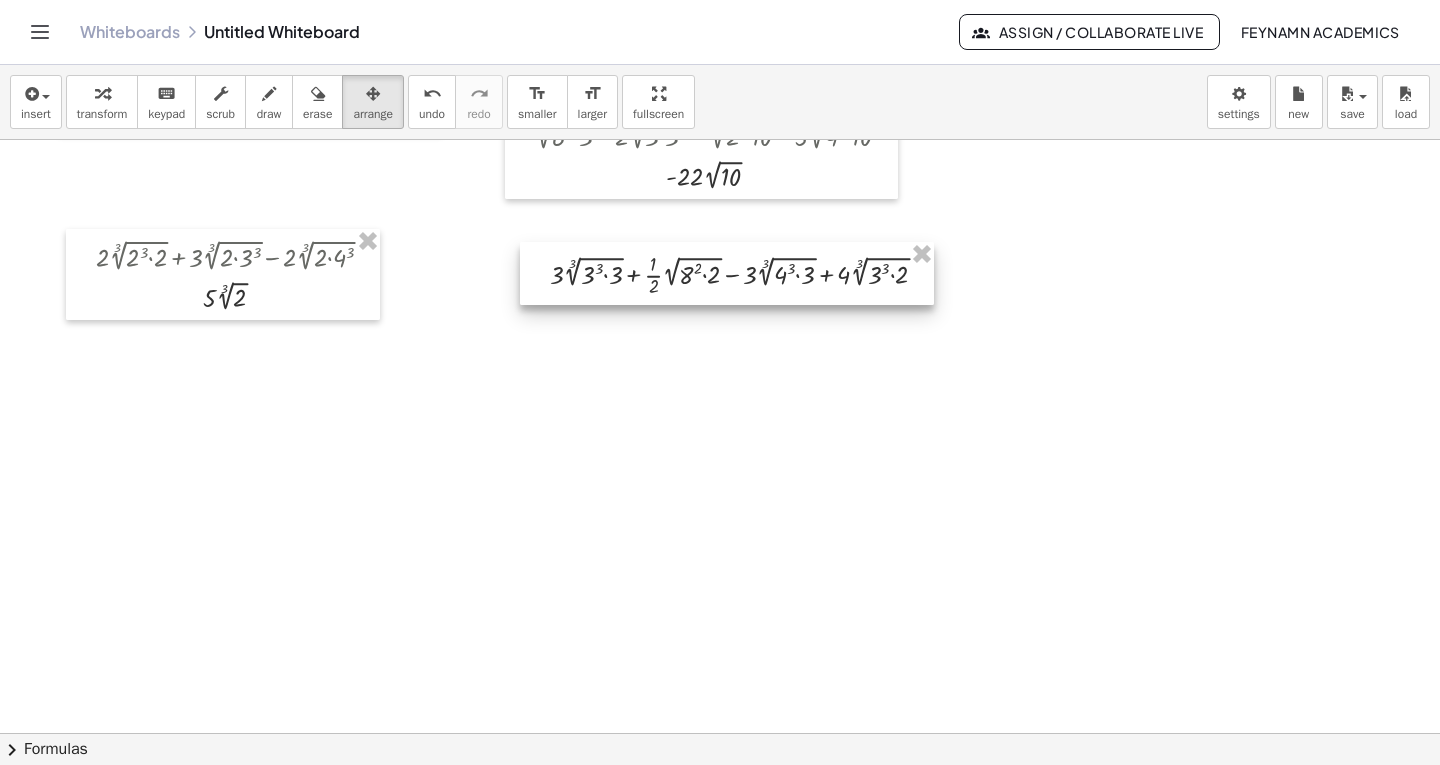 drag, startPoint x: 685, startPoint y: 315, endPoint x: 675, endPoint y: 277, distance: 39.293766 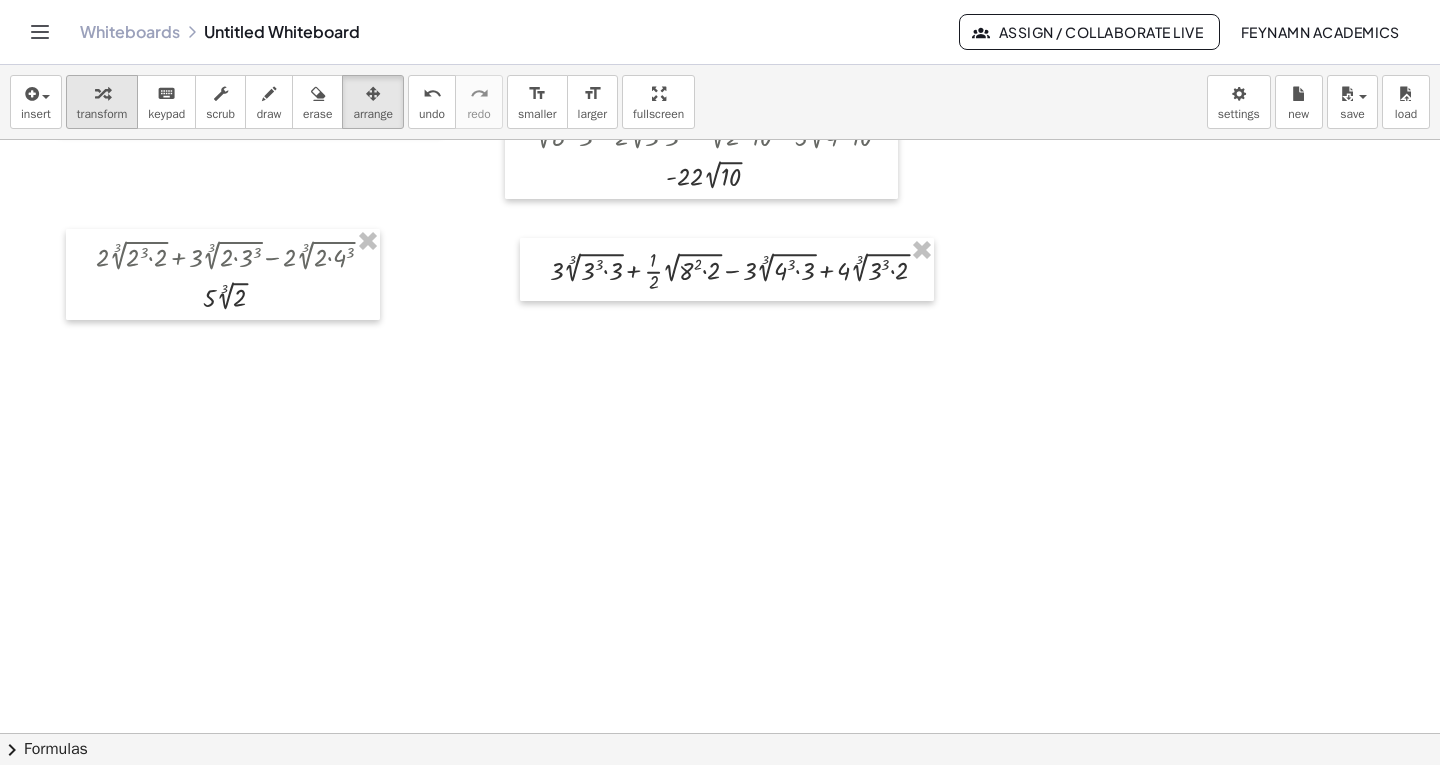 click on "transform" at bounding box center [102, 114] 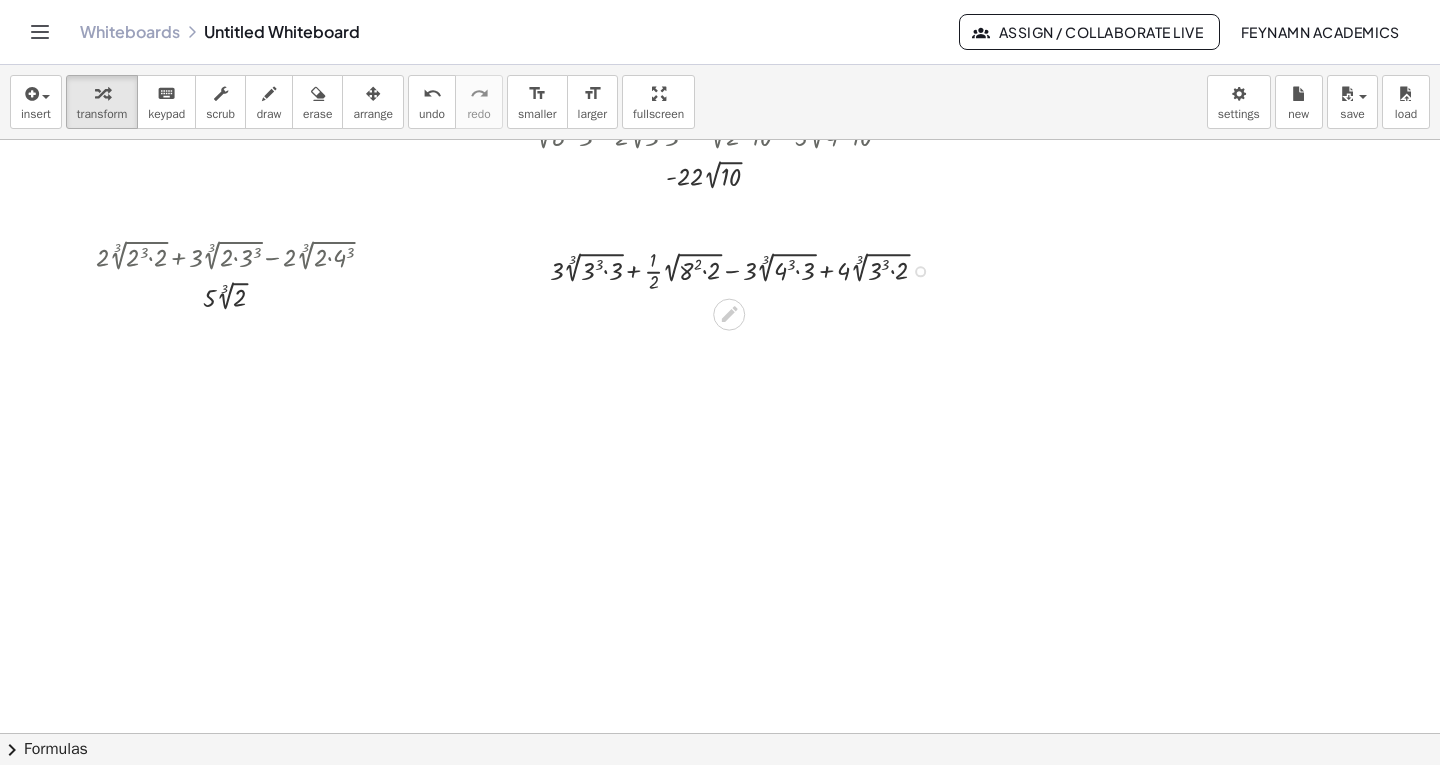 click 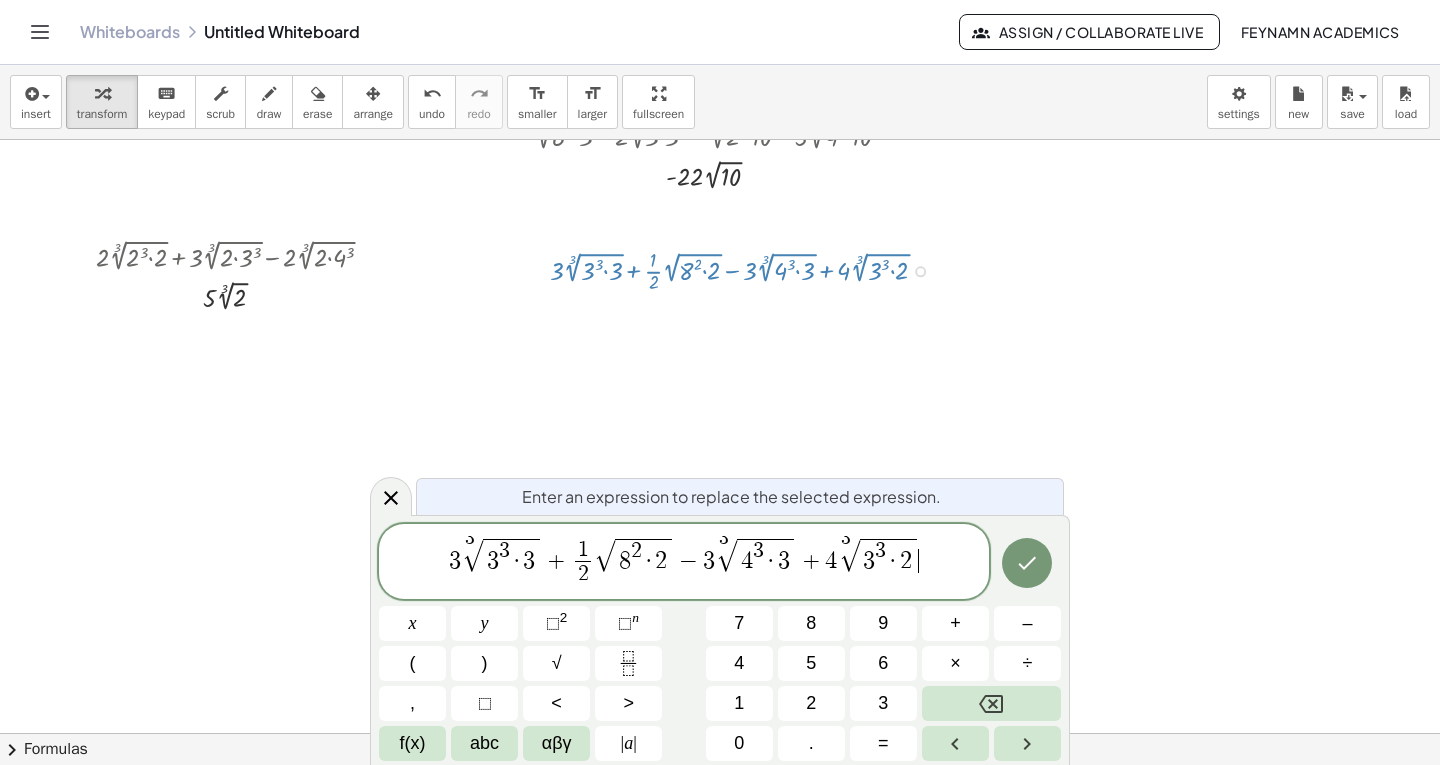 click on "3 3 √ 3 3 · 3 + 1 2 ​ √ 8 2 · 2 − 3 3 √ 4 3 · 3 + 4 3 √ 3 3 · 2 ​" at bounding box center [684, 563] 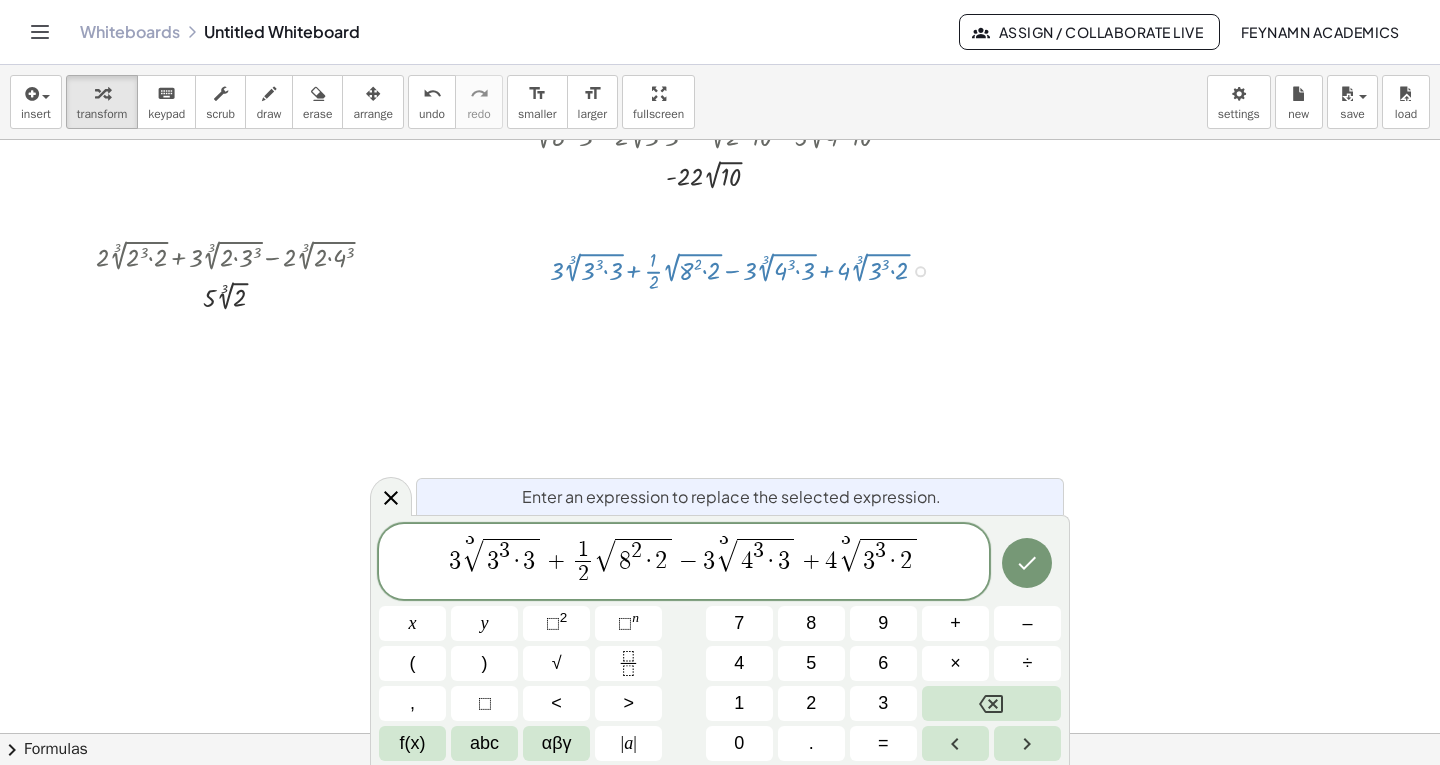 click on "−" at bounding box center [688, 561] 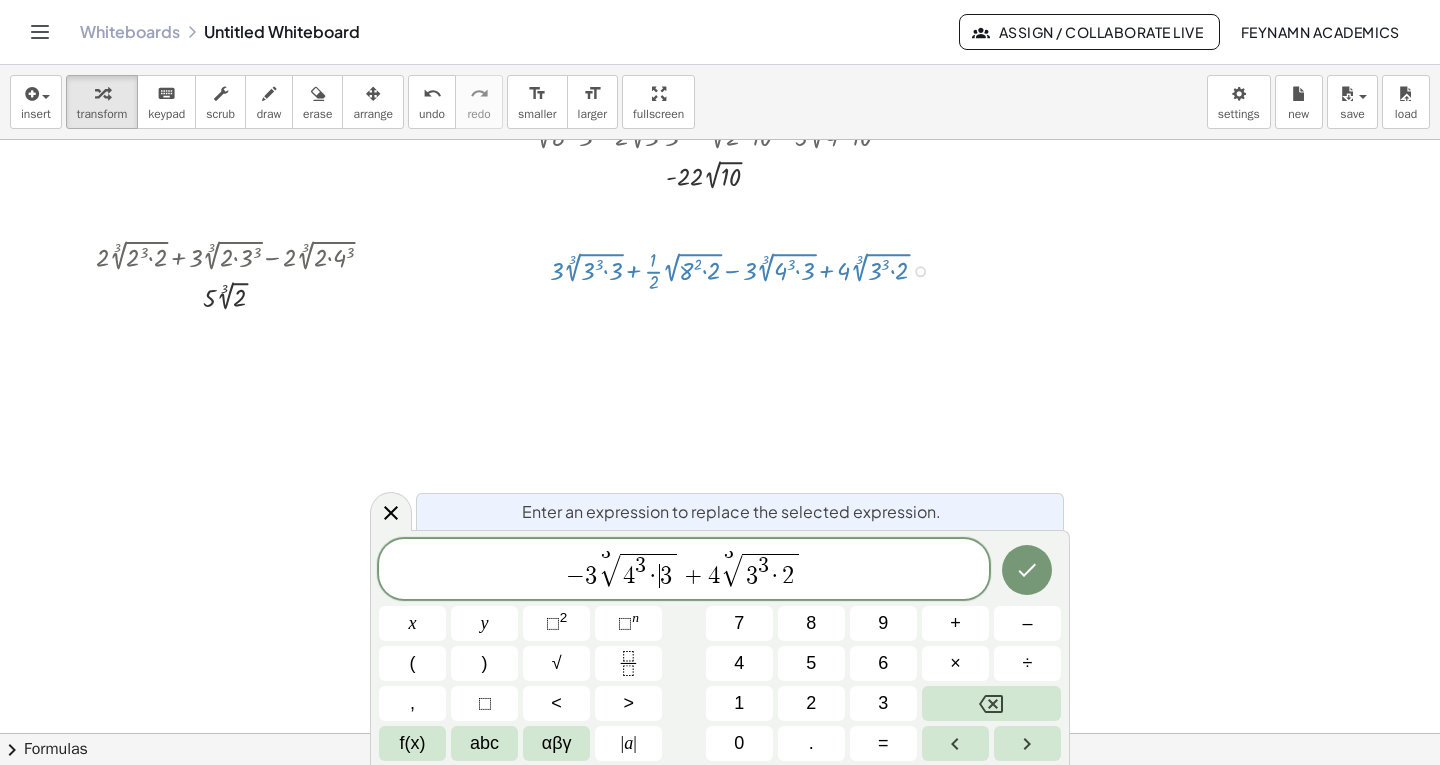 click on "·" at bounding box center (653, 576) 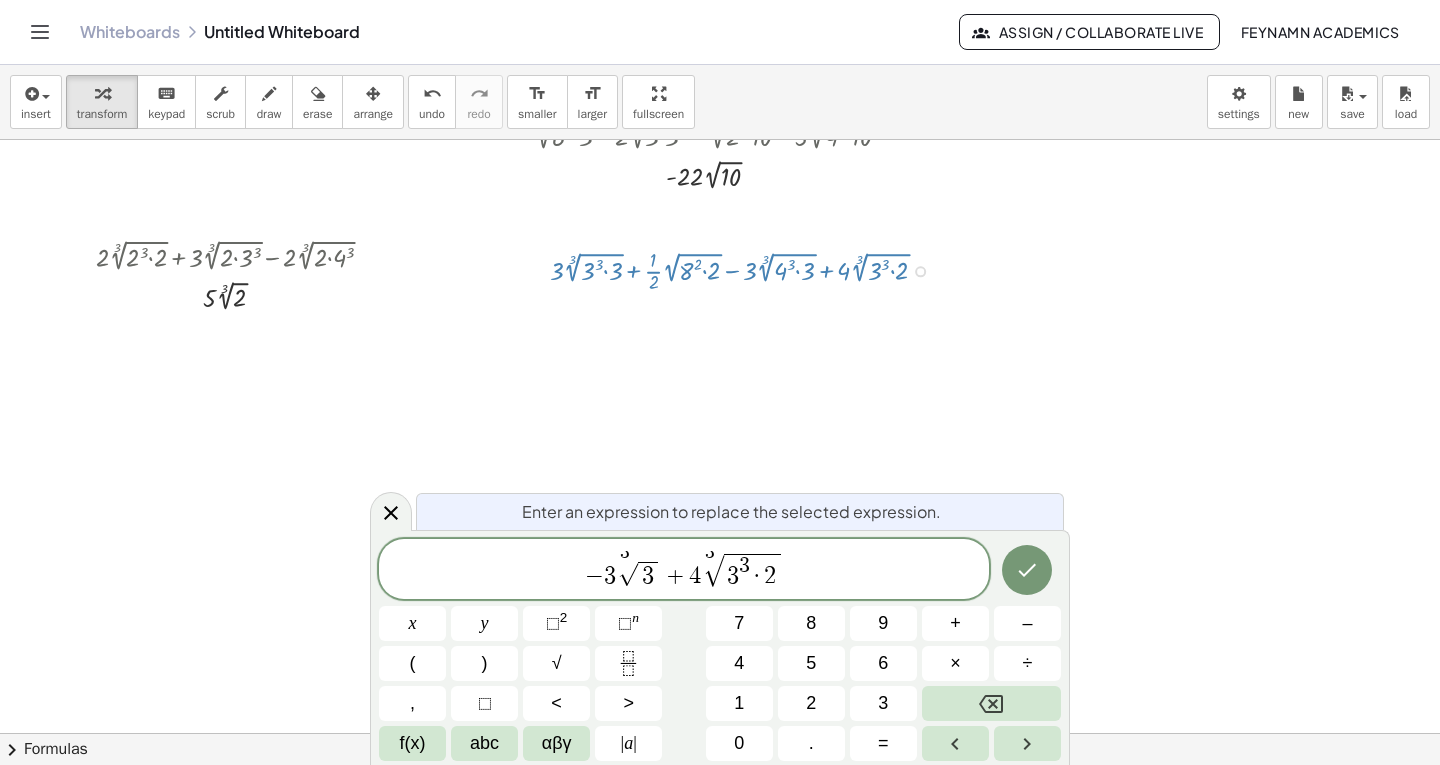 click on "− 3 3 √ ​ 3 + 4 3 √ 3 3 · 2" at bounding box center [684, 570] 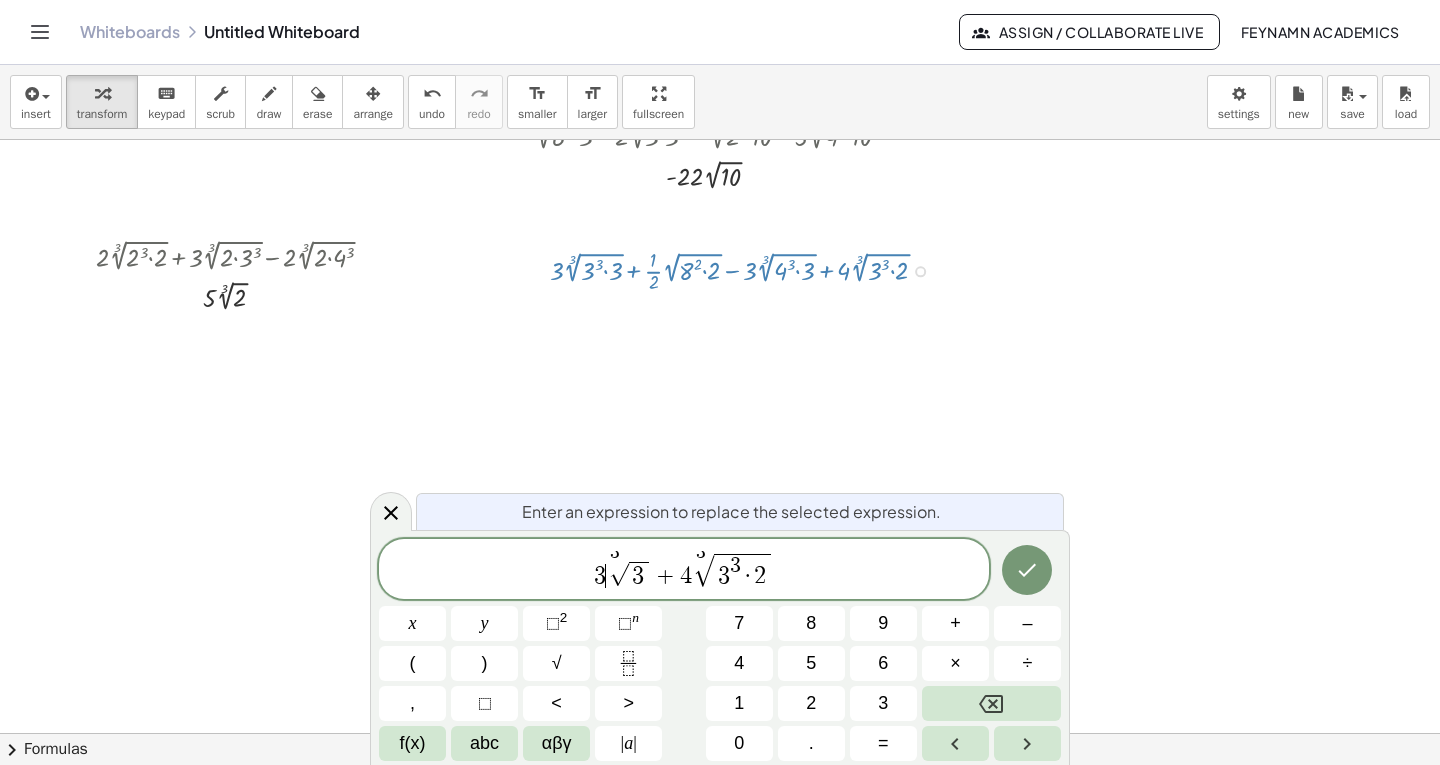 click on "3" at bounding box center (600, 576) 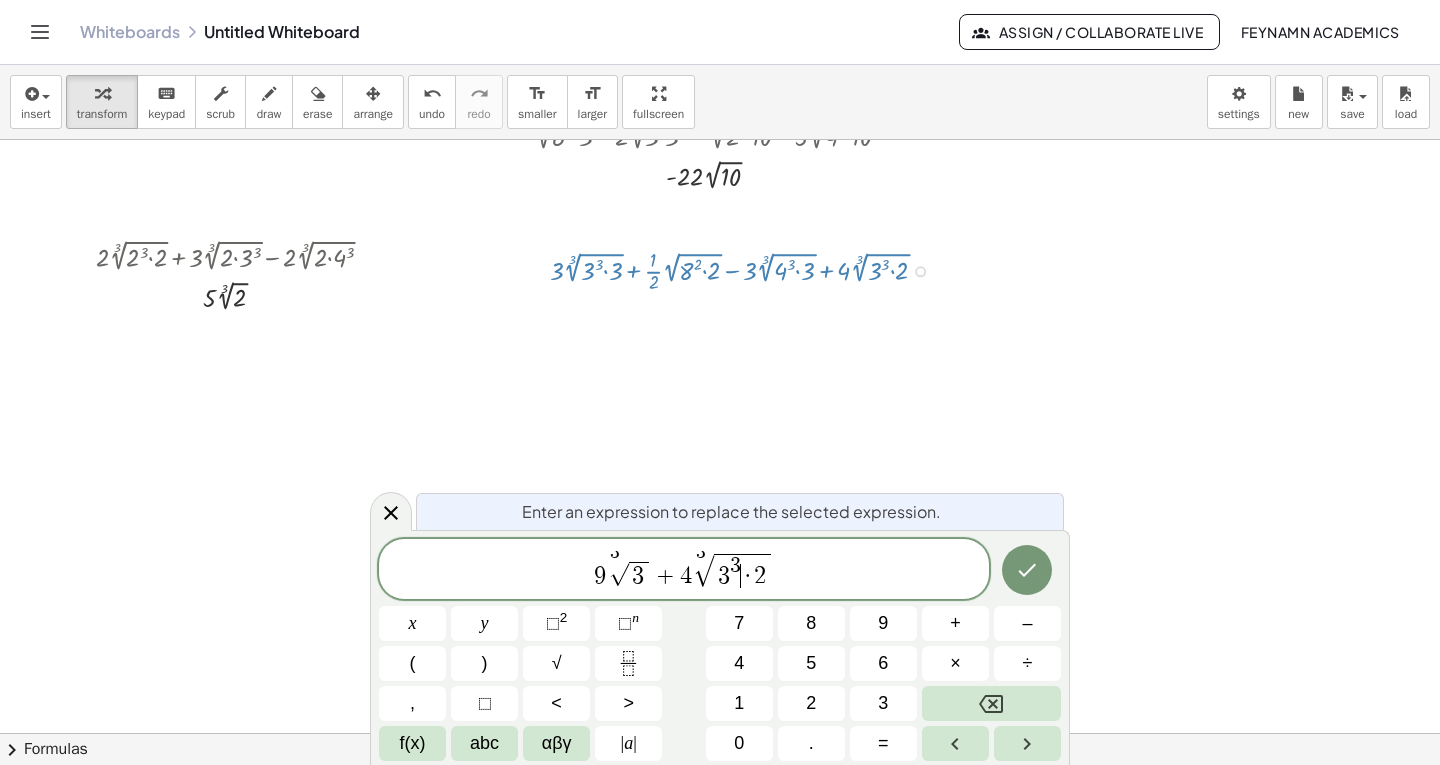 click on "·" at bounding box center [748, 576] 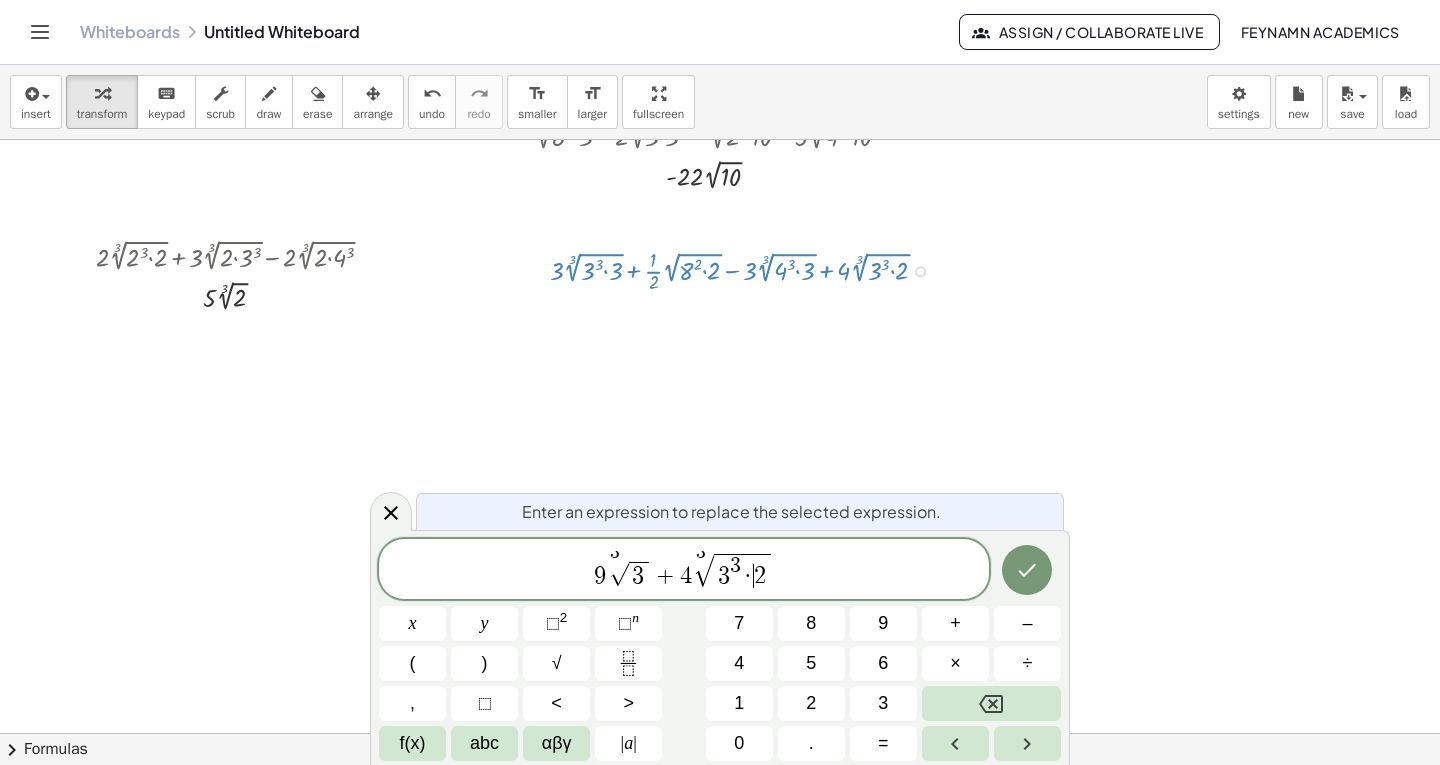 click on "·" at bounding box center [748, 576] 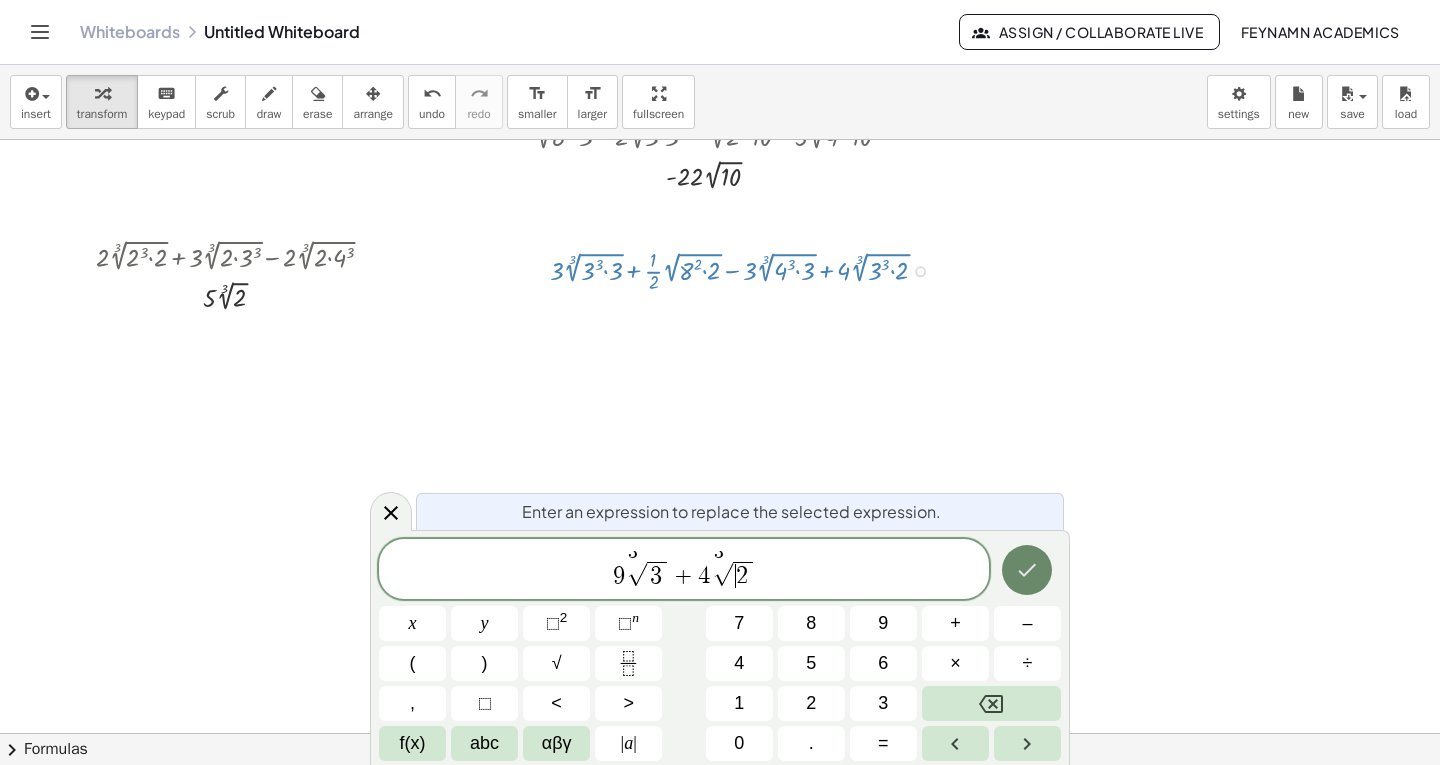 click 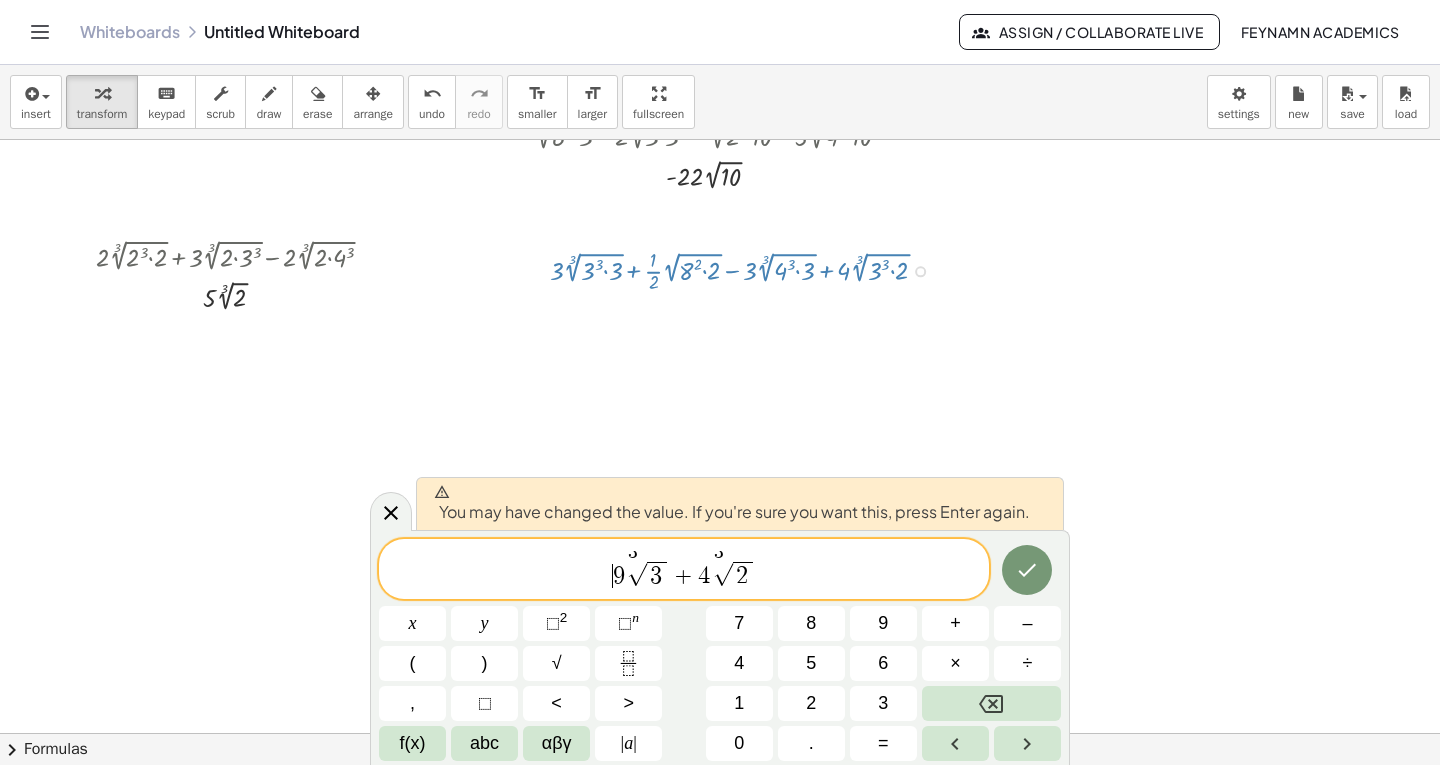 click on "​ 9 3 √ 3 + 4 3 √ 2" at bounding box center (684, 570) 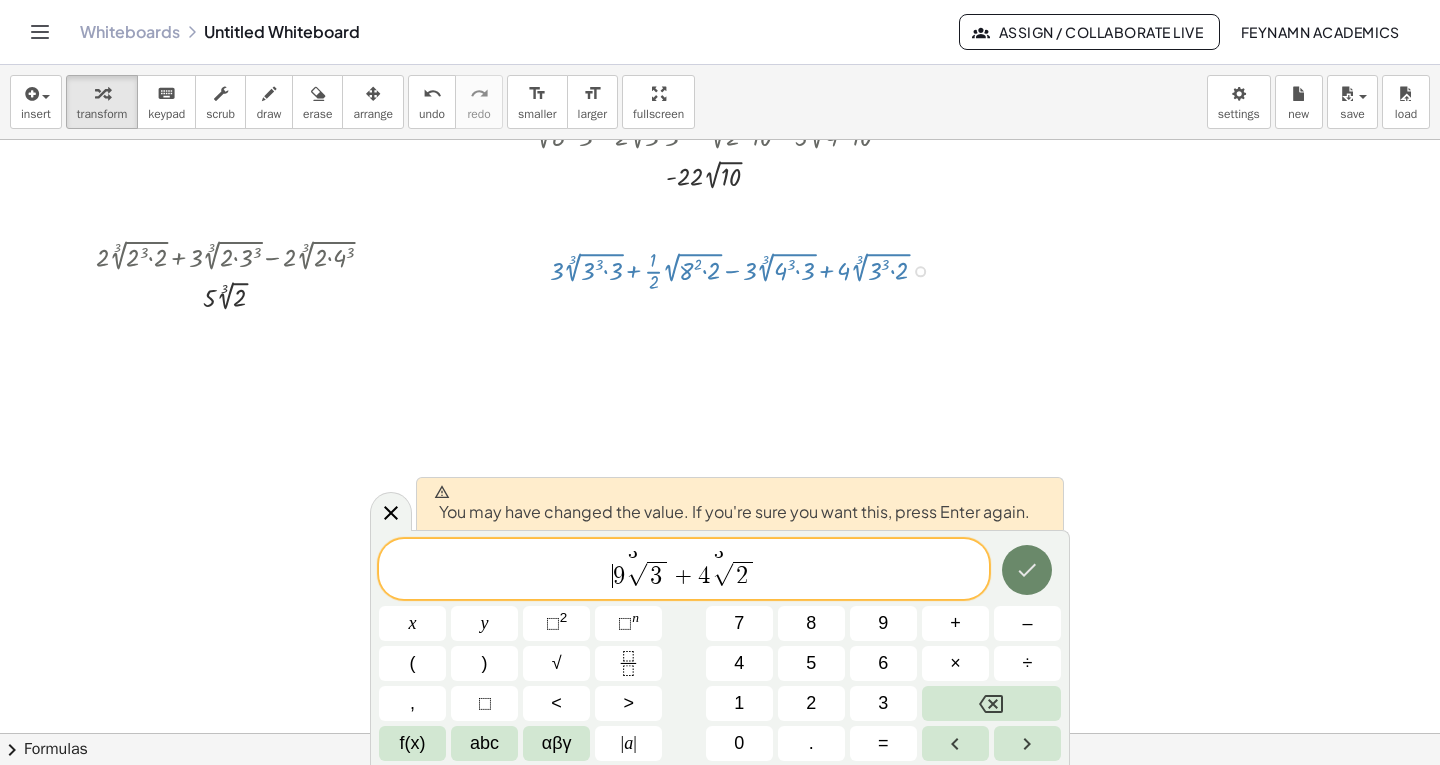 click 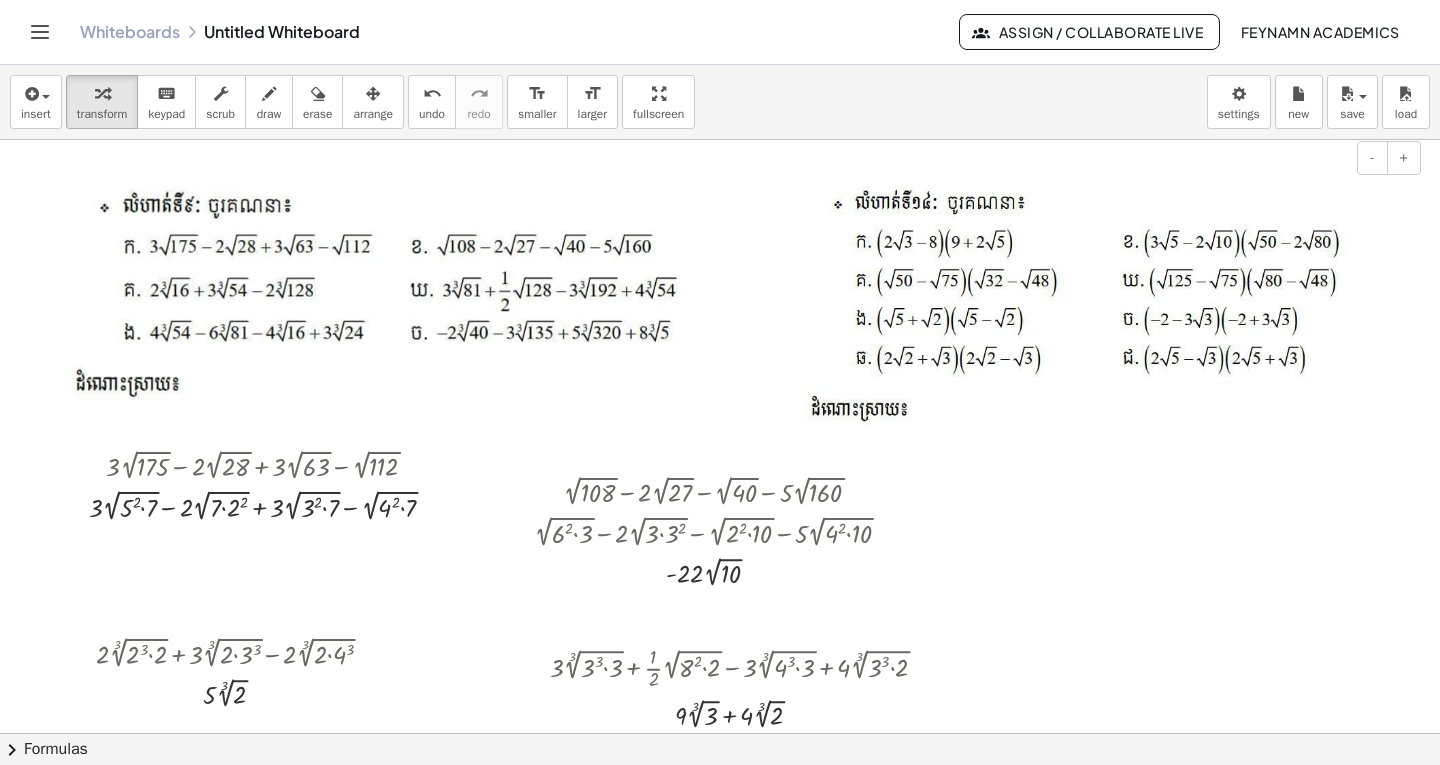 scroll, scrollTop: 0, scrollLeft: 0, axis: both 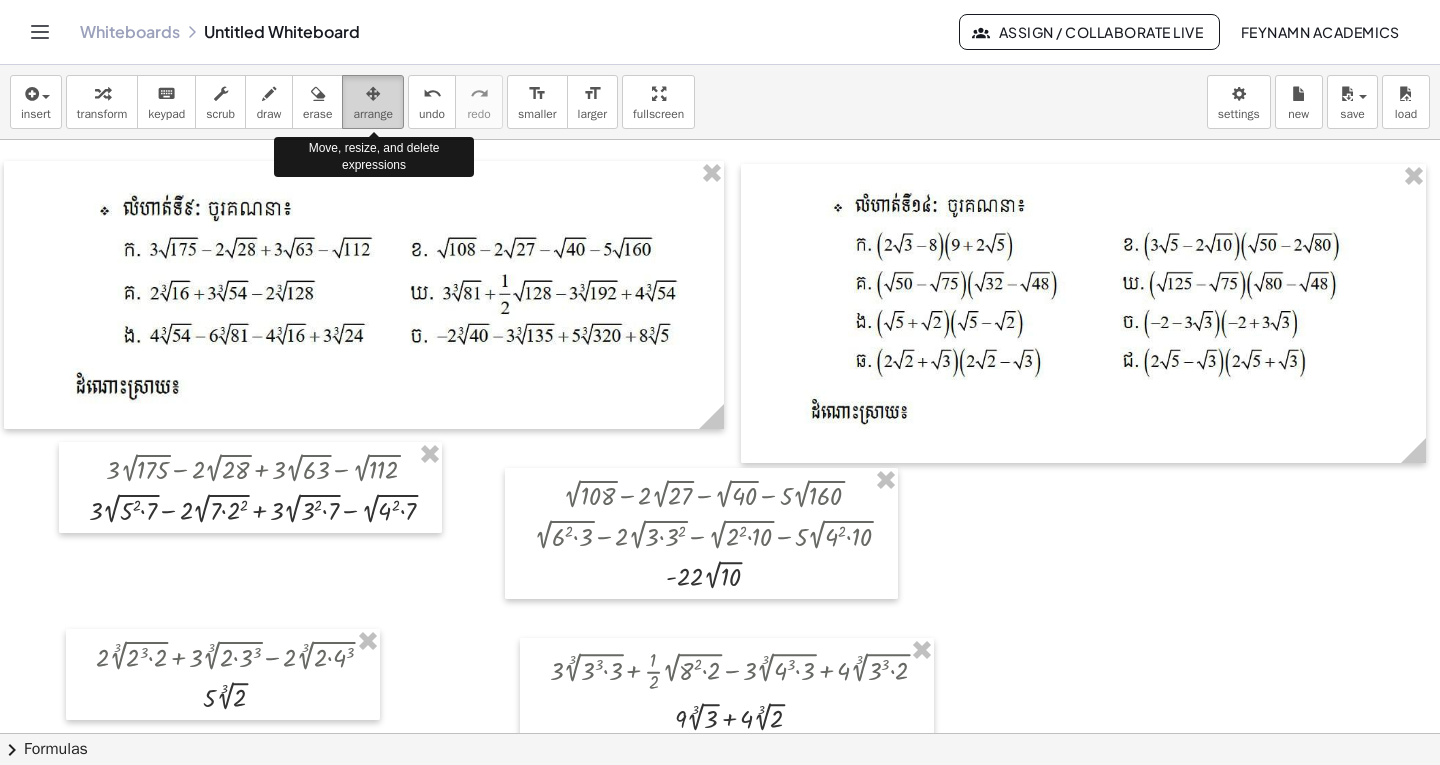 click at bounding box center (373, 93) 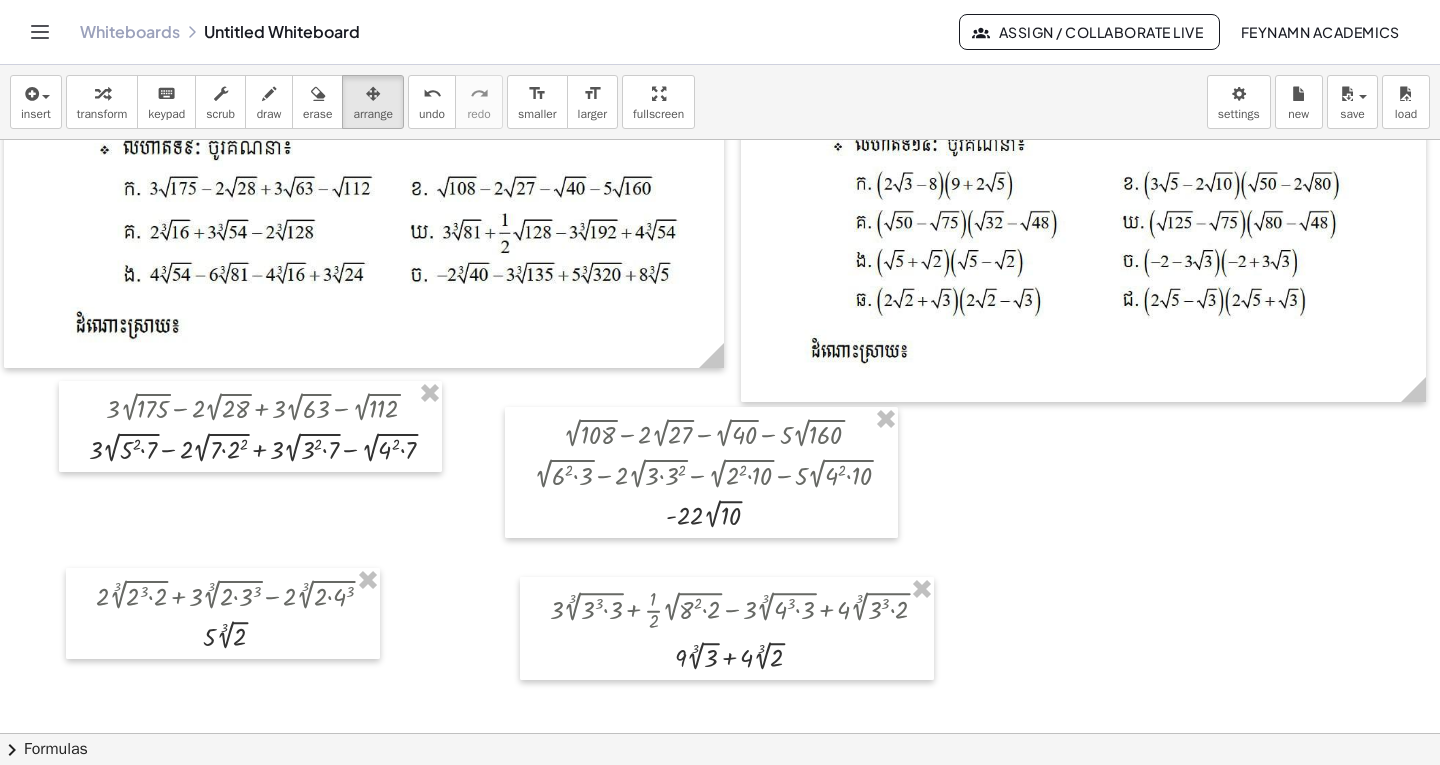 scroll, scrollTop: 100, scrollLeft: 0, axis: vertical 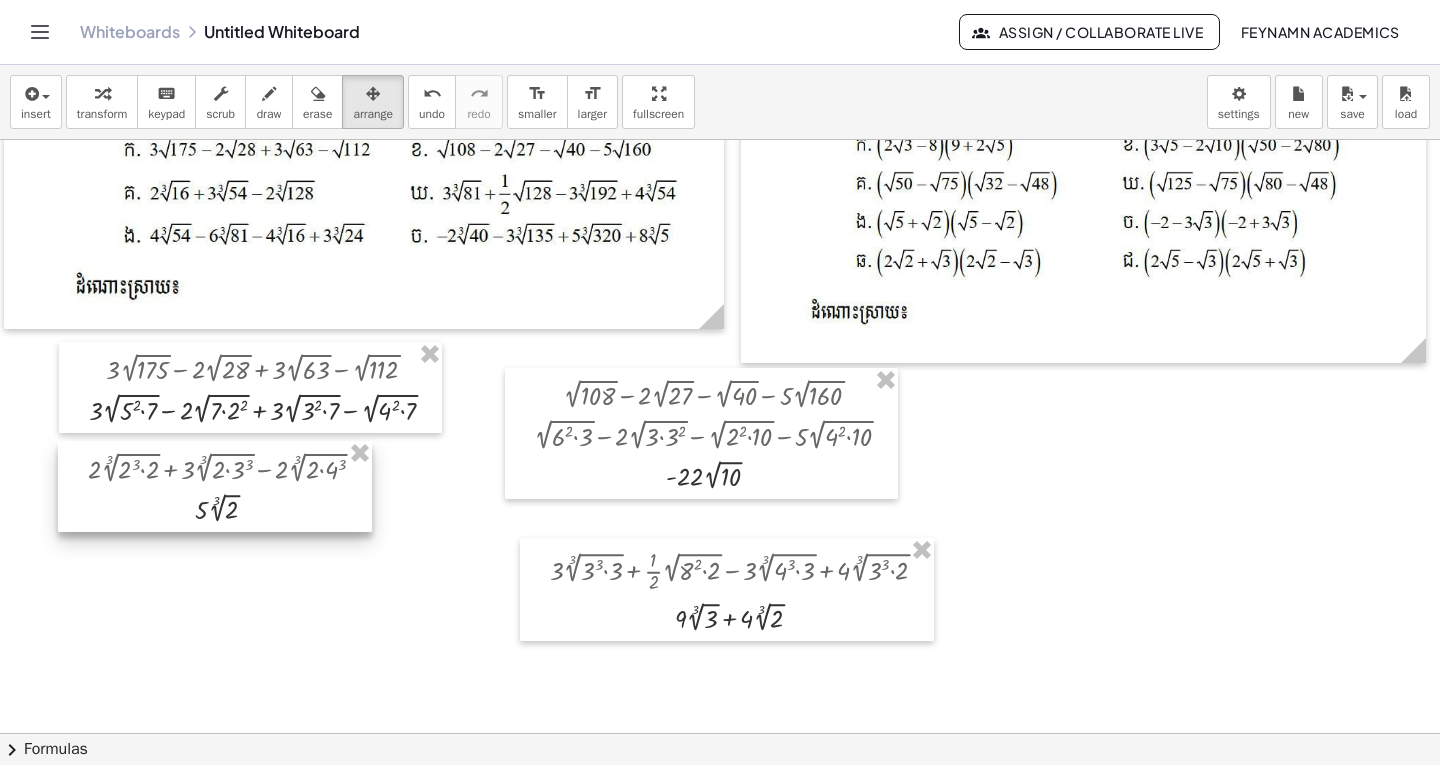 drag, startPoint x: 196, startPoint y: 571, endPoint x: 188, endPoint y: 483, distance: 88.362885 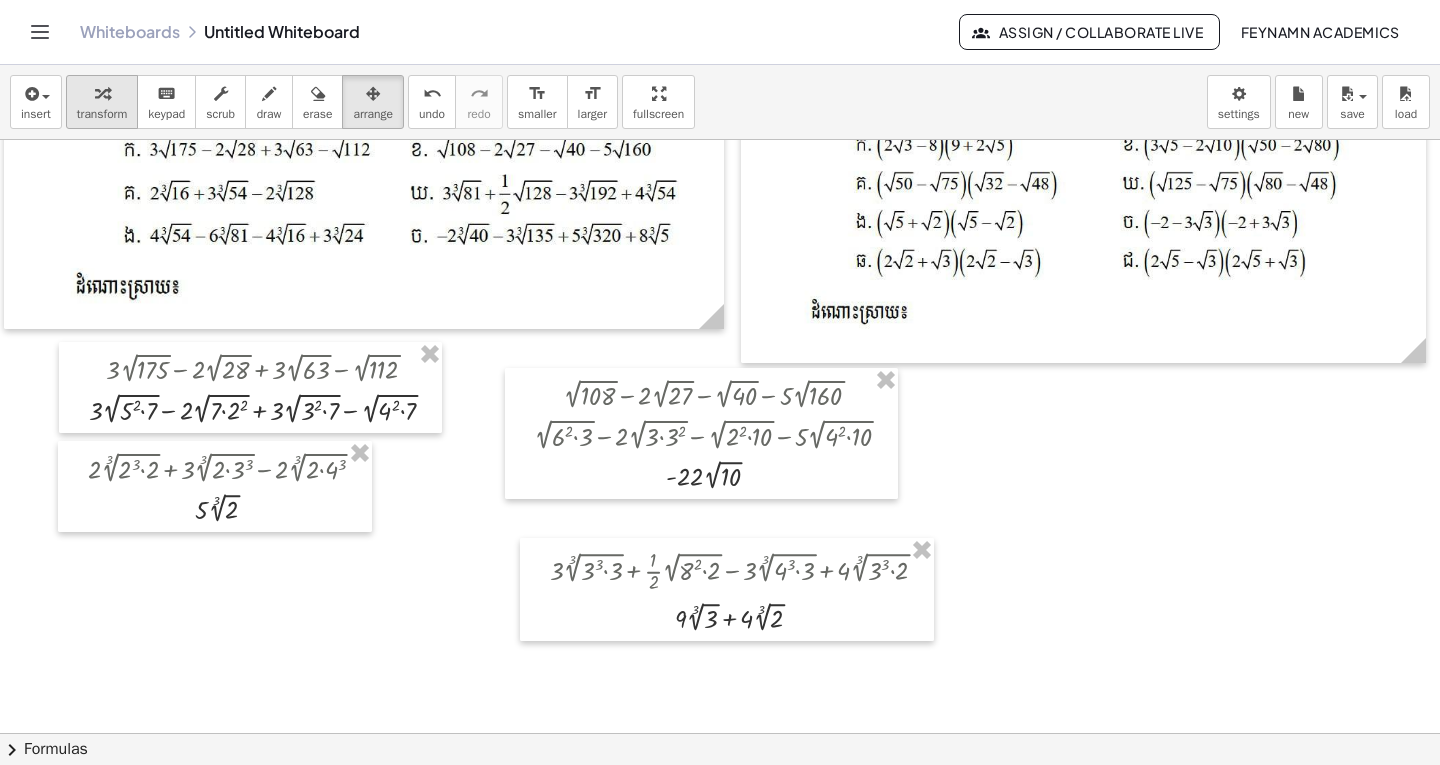 click at bounding box center (102, 94) 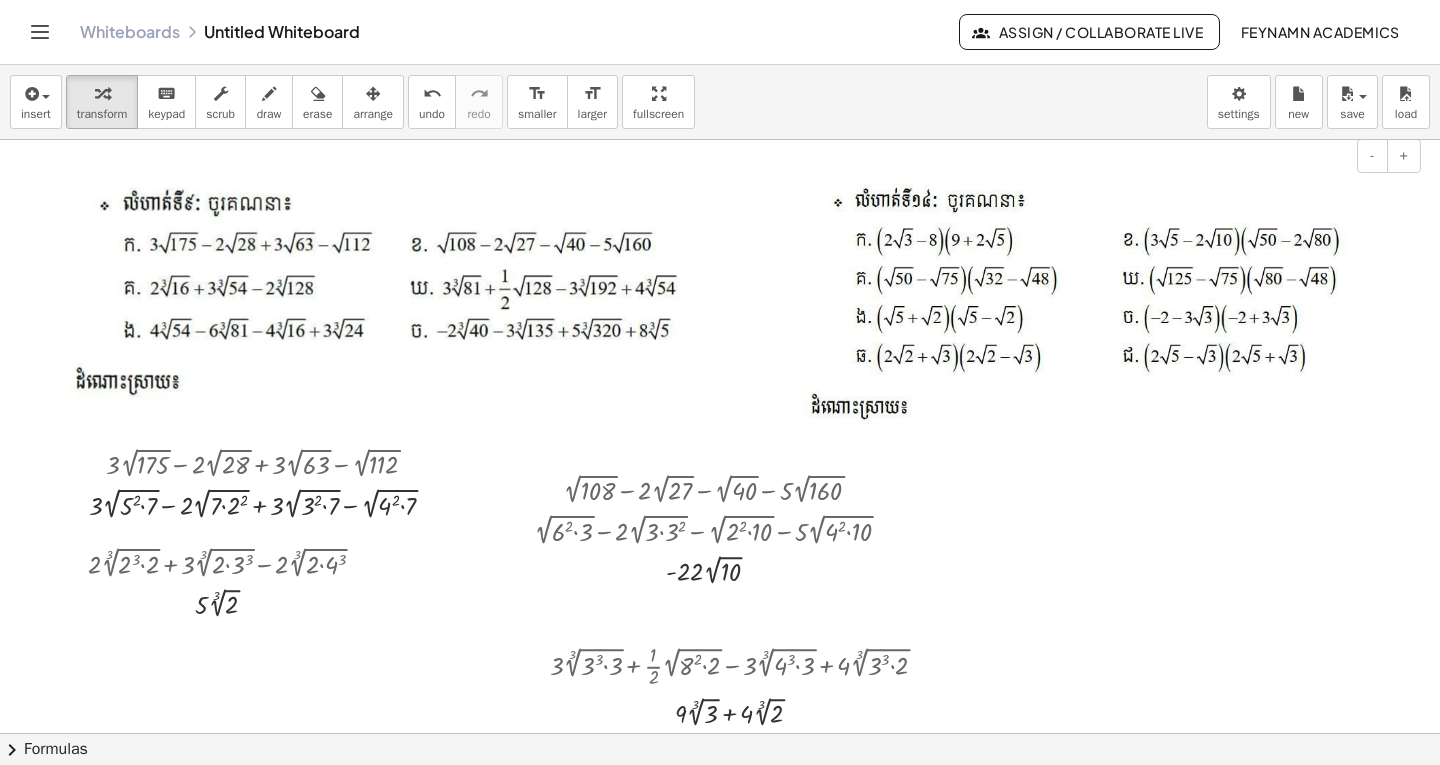 scroll, scrollTop: 0, scrollLeft: 0, axis: both 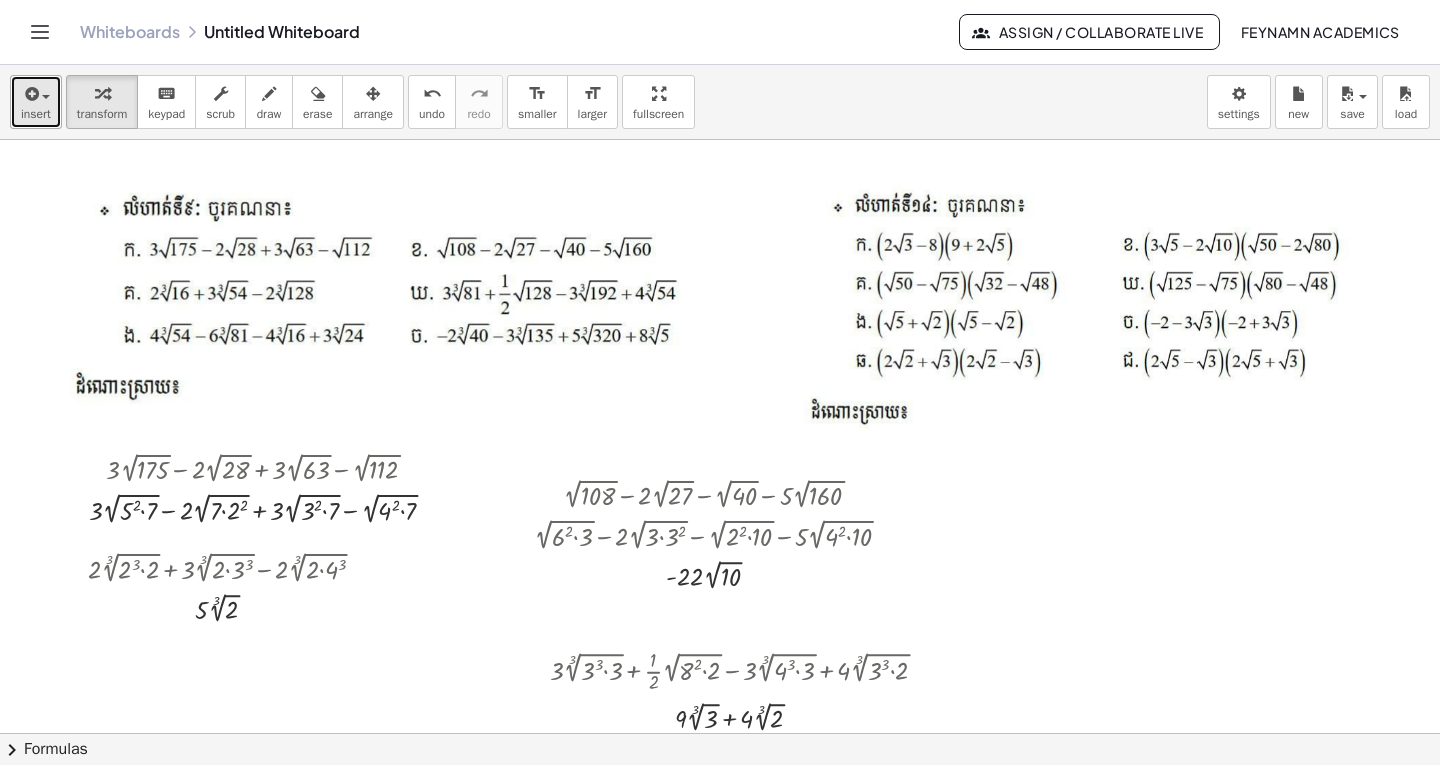 click on "insert" at bounding box center (36, 114) 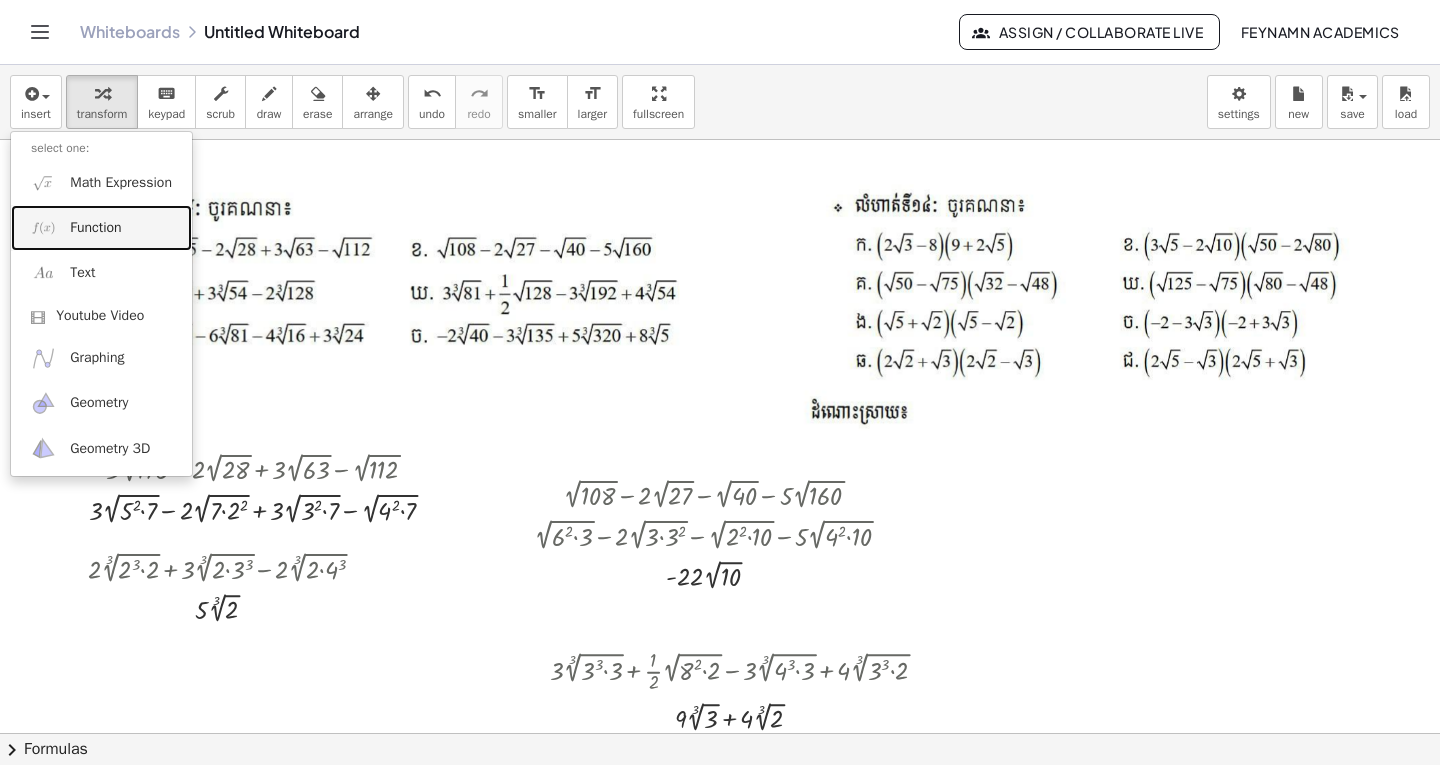 click on "Function" at bounding box center [101, 227] 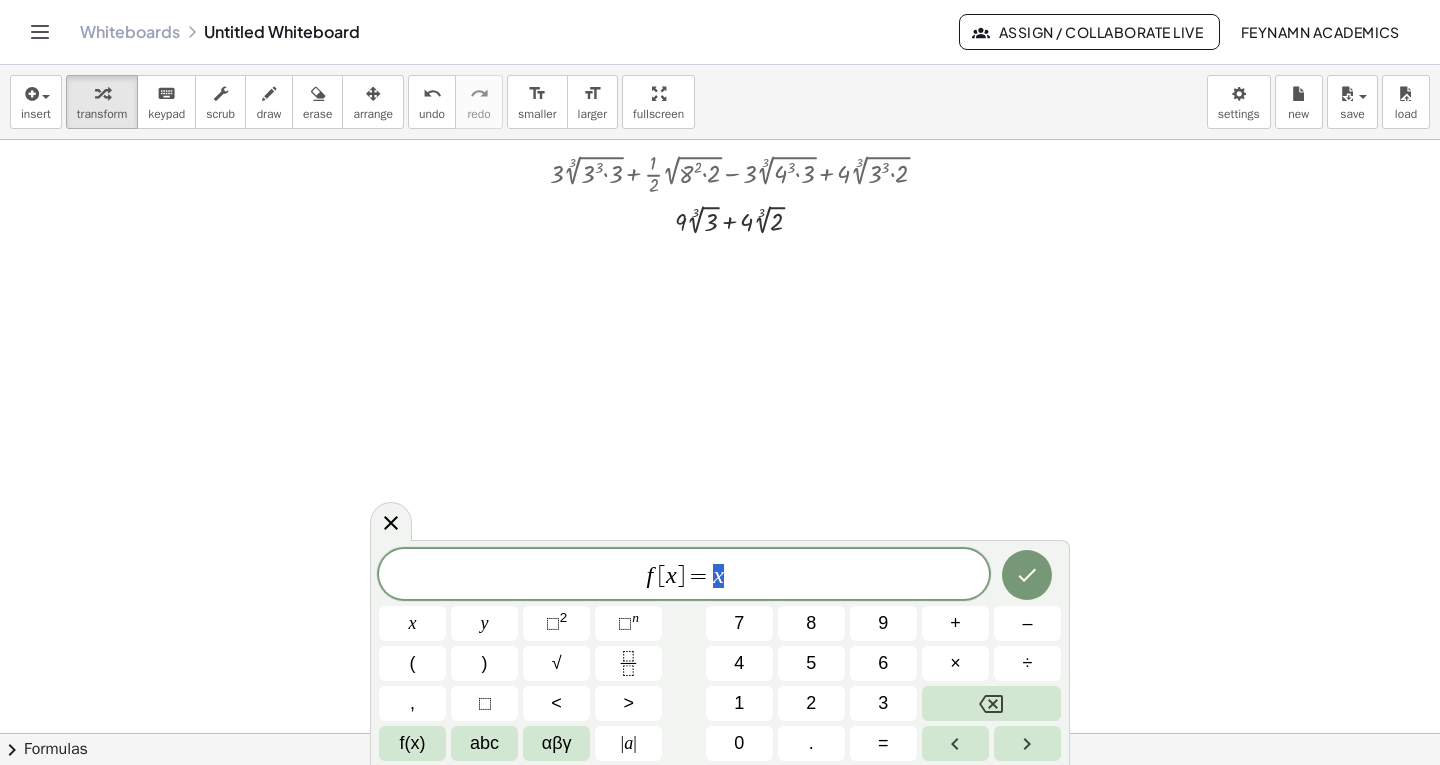 scroll, scrollTop: 500, scrollLeft: 0, axis: vertical 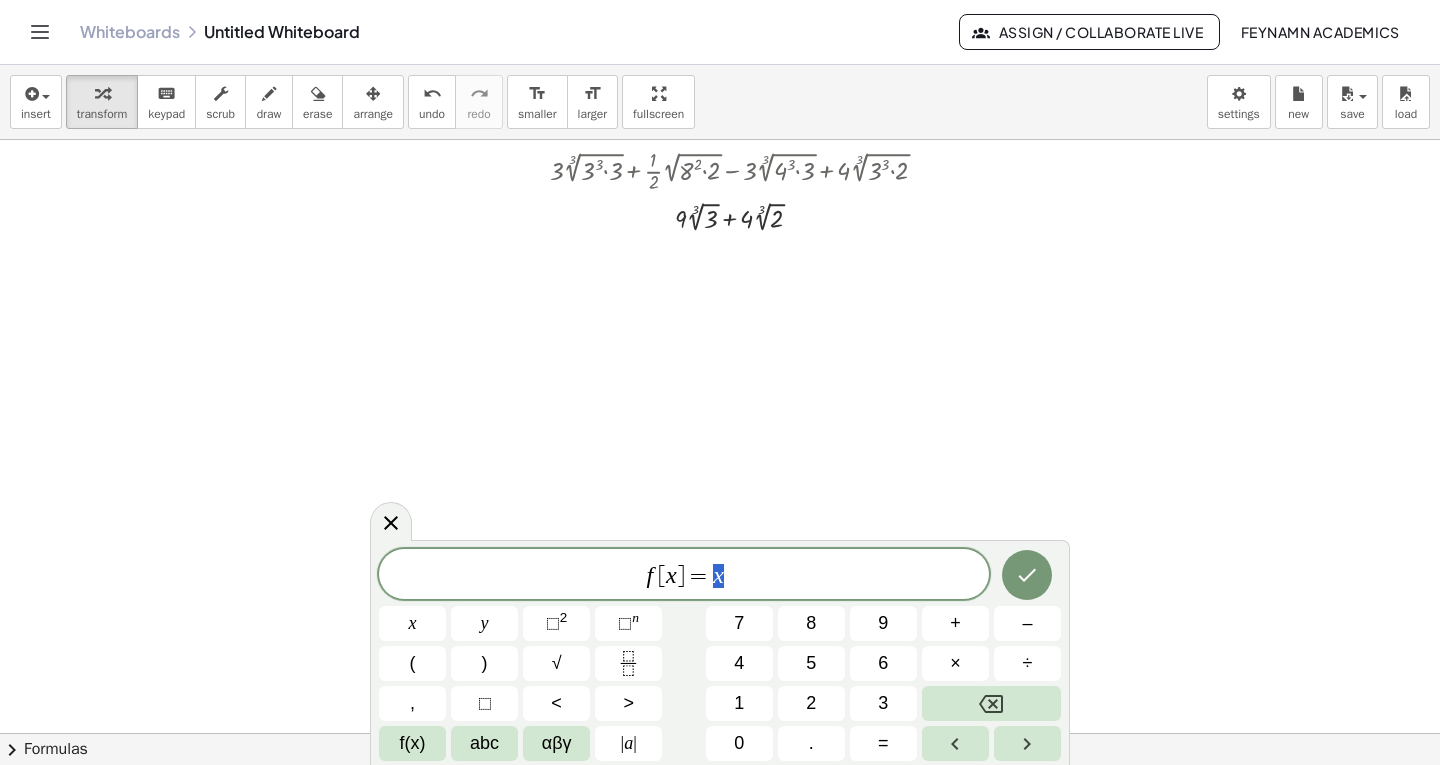 click on "f [ x ] = x" at bounding box center (684, 576) 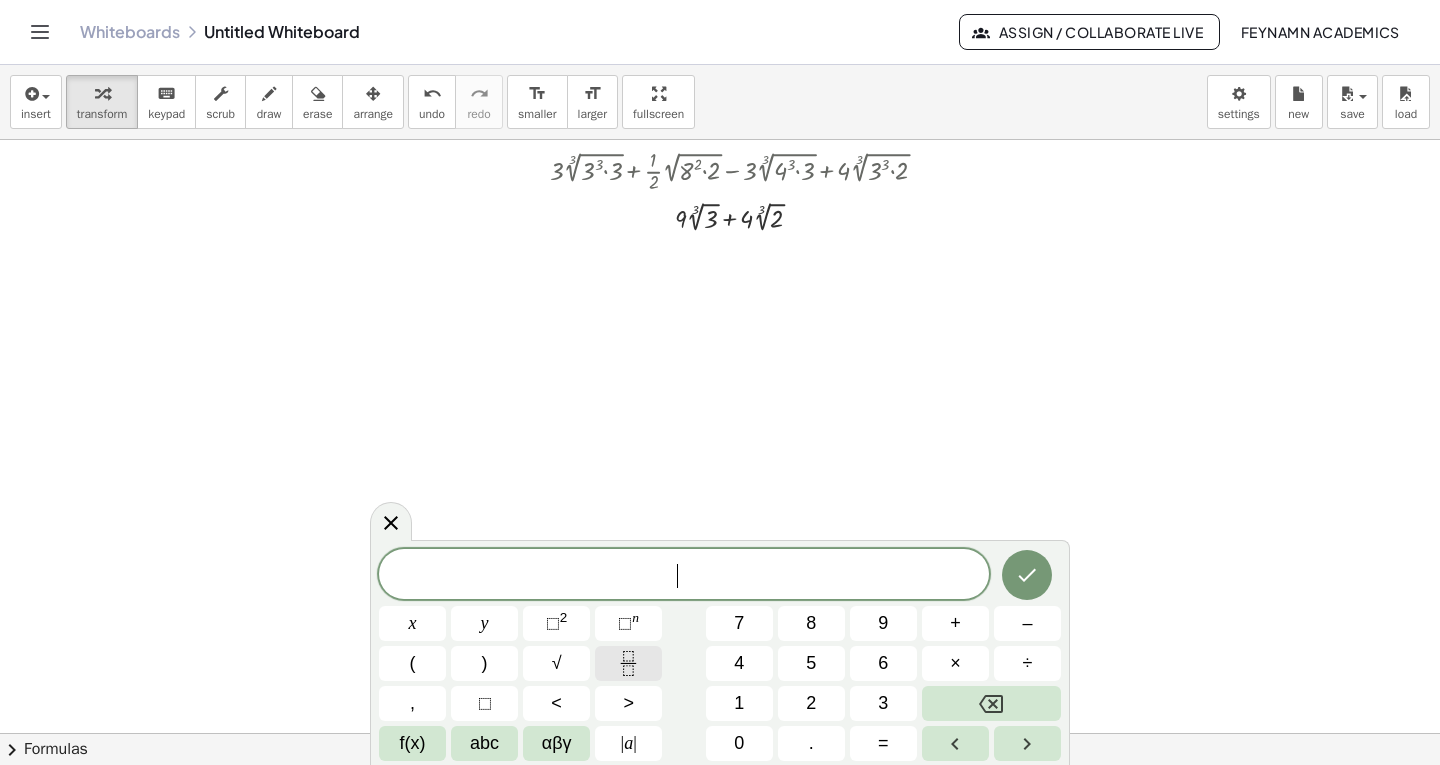 click 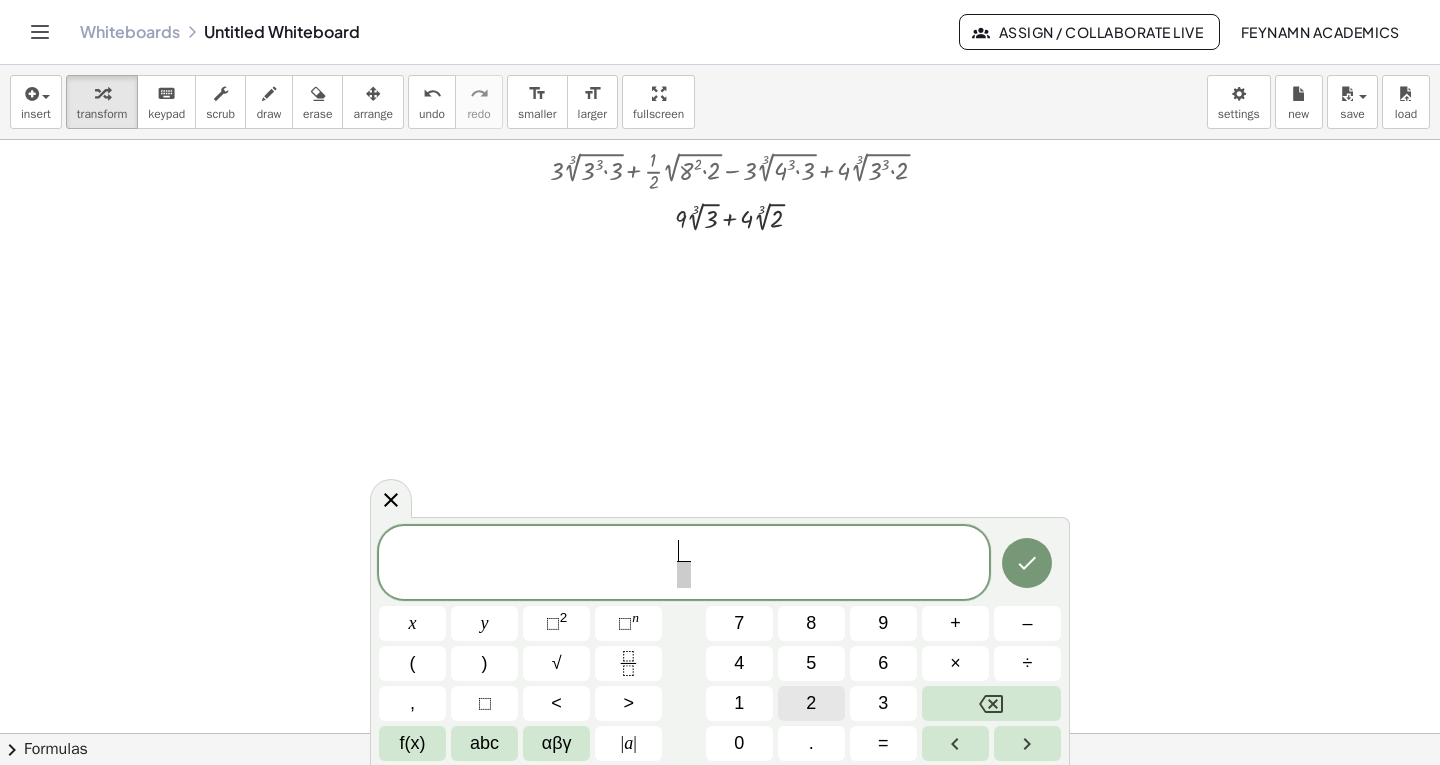 click on "2" at bounding box center (811, 703) 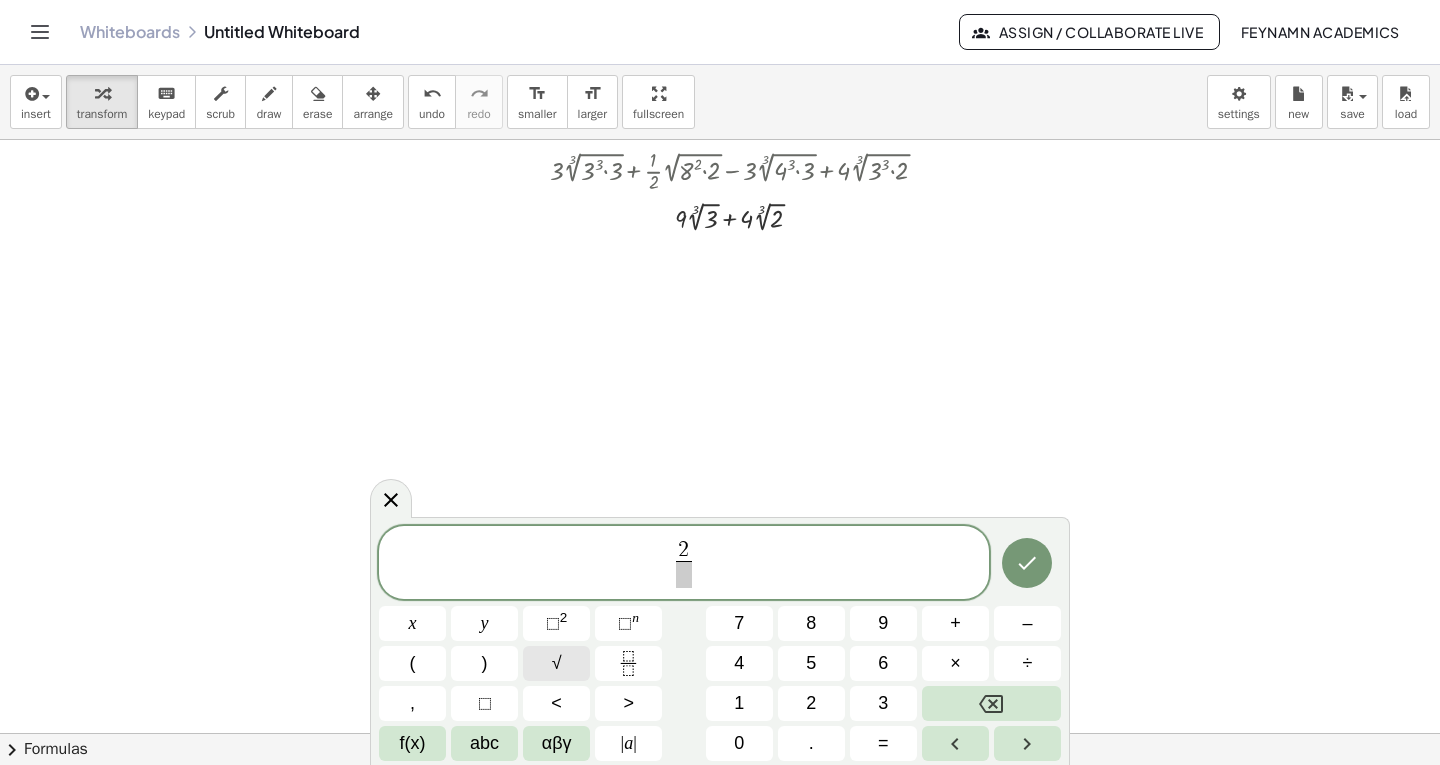 click on "√" at bounding box center (556, 663) 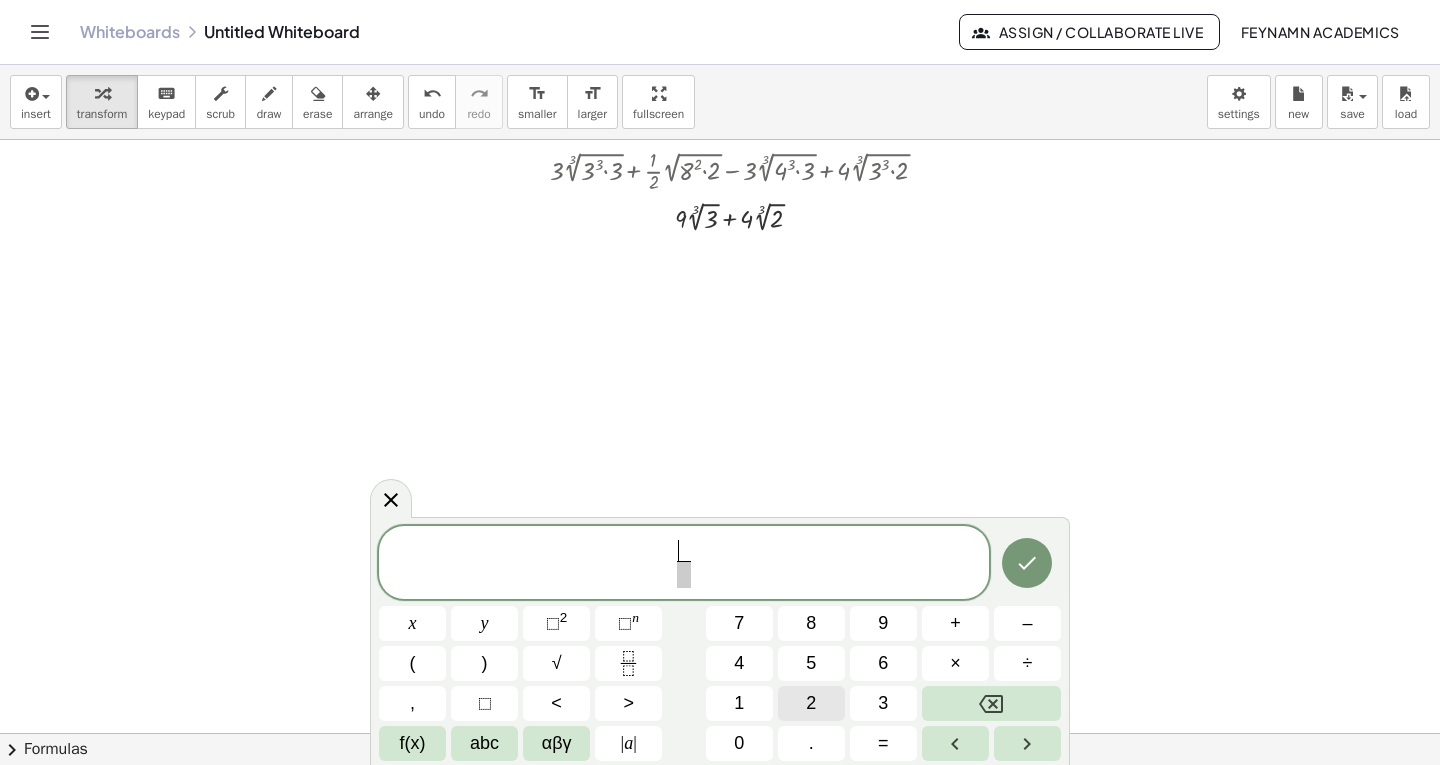 click on "2" at bounding box center (811, 703) 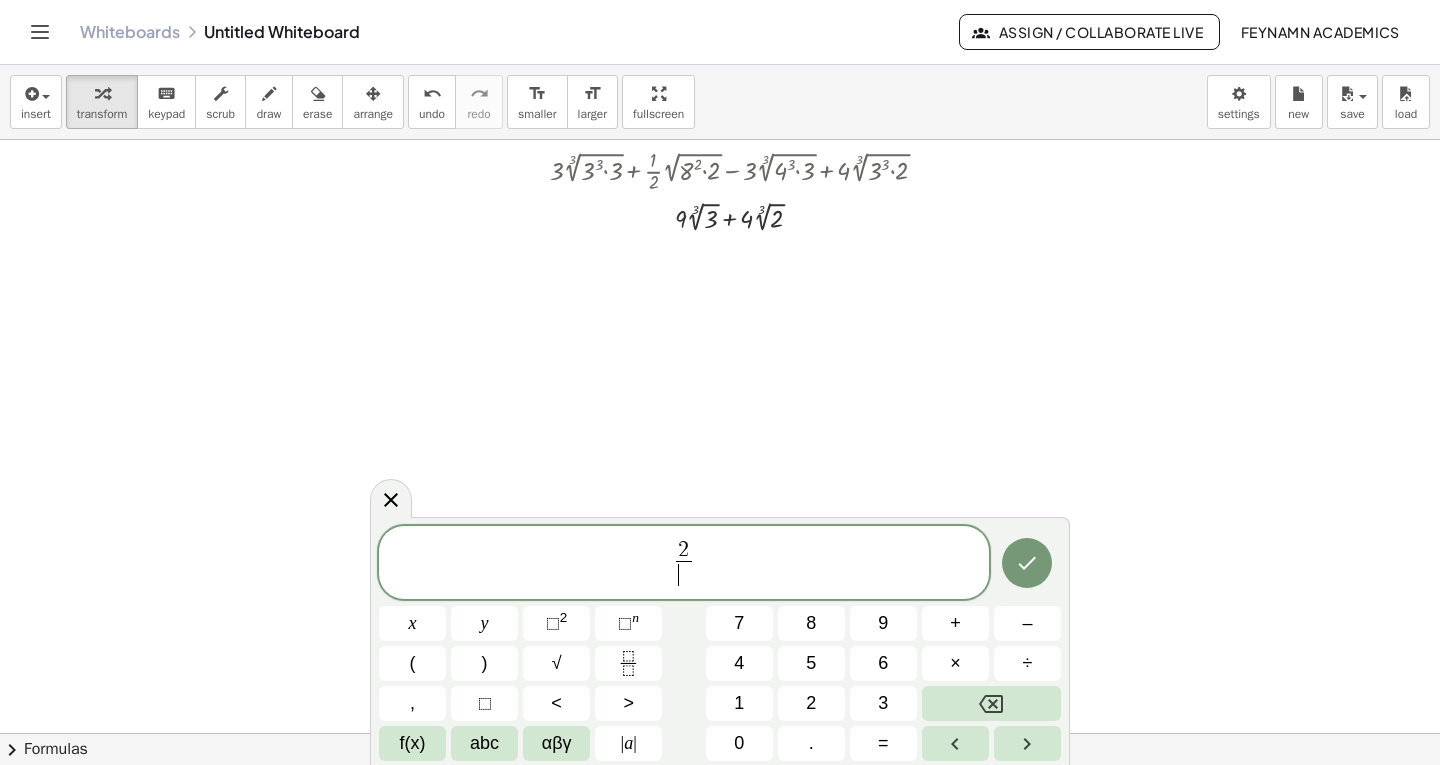 click on "​" at bounding box center [683, 574] 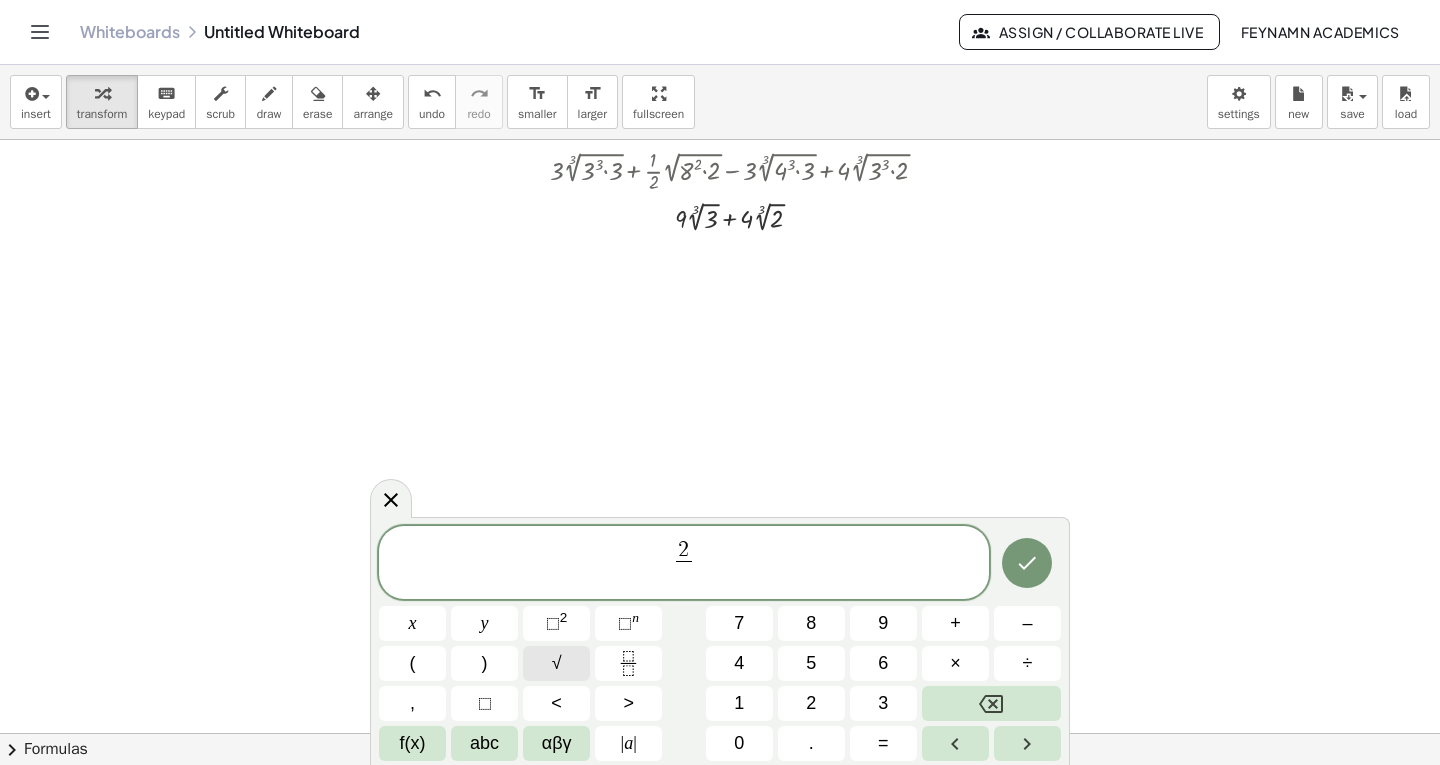 click on "√" at bounding box center [556, 663] 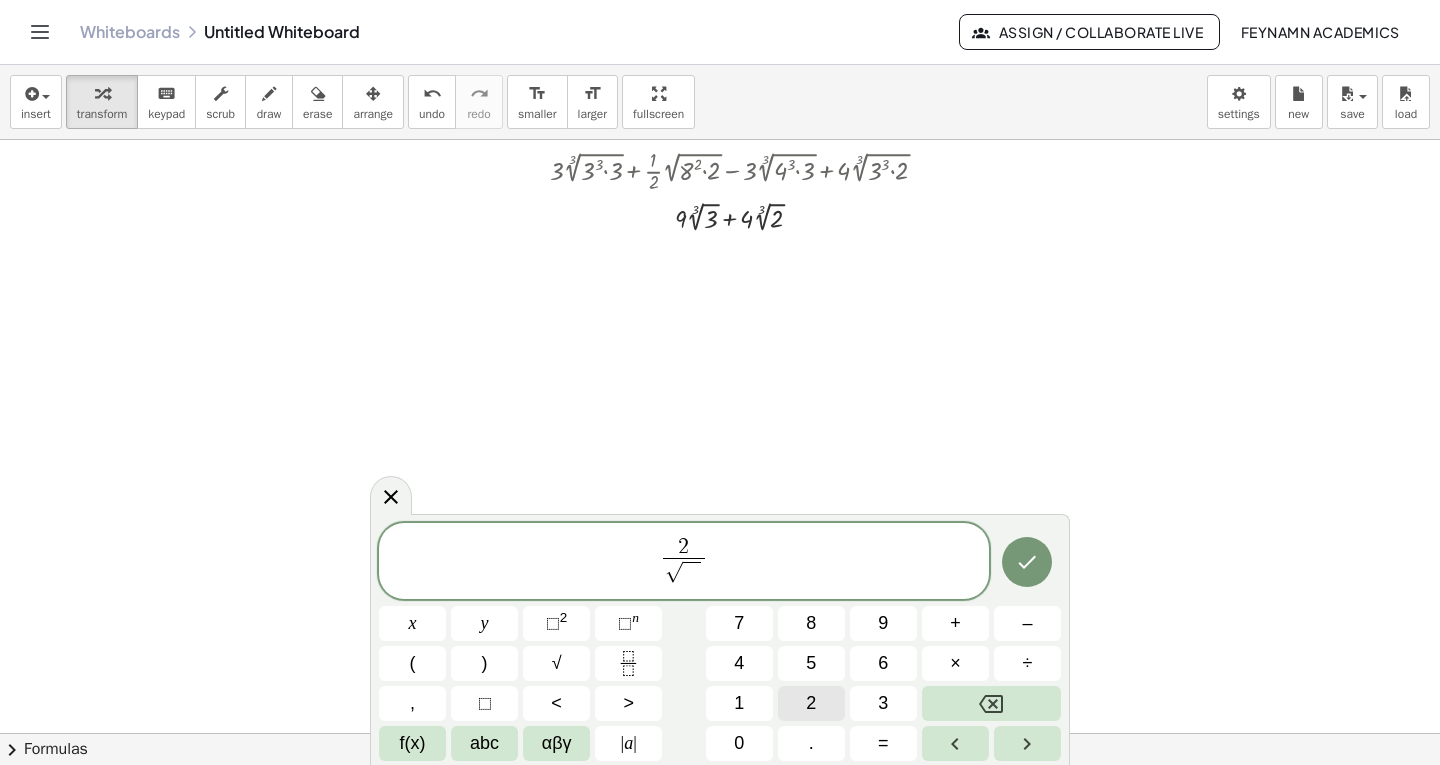 click on "2" at bounding box center (811, 703) 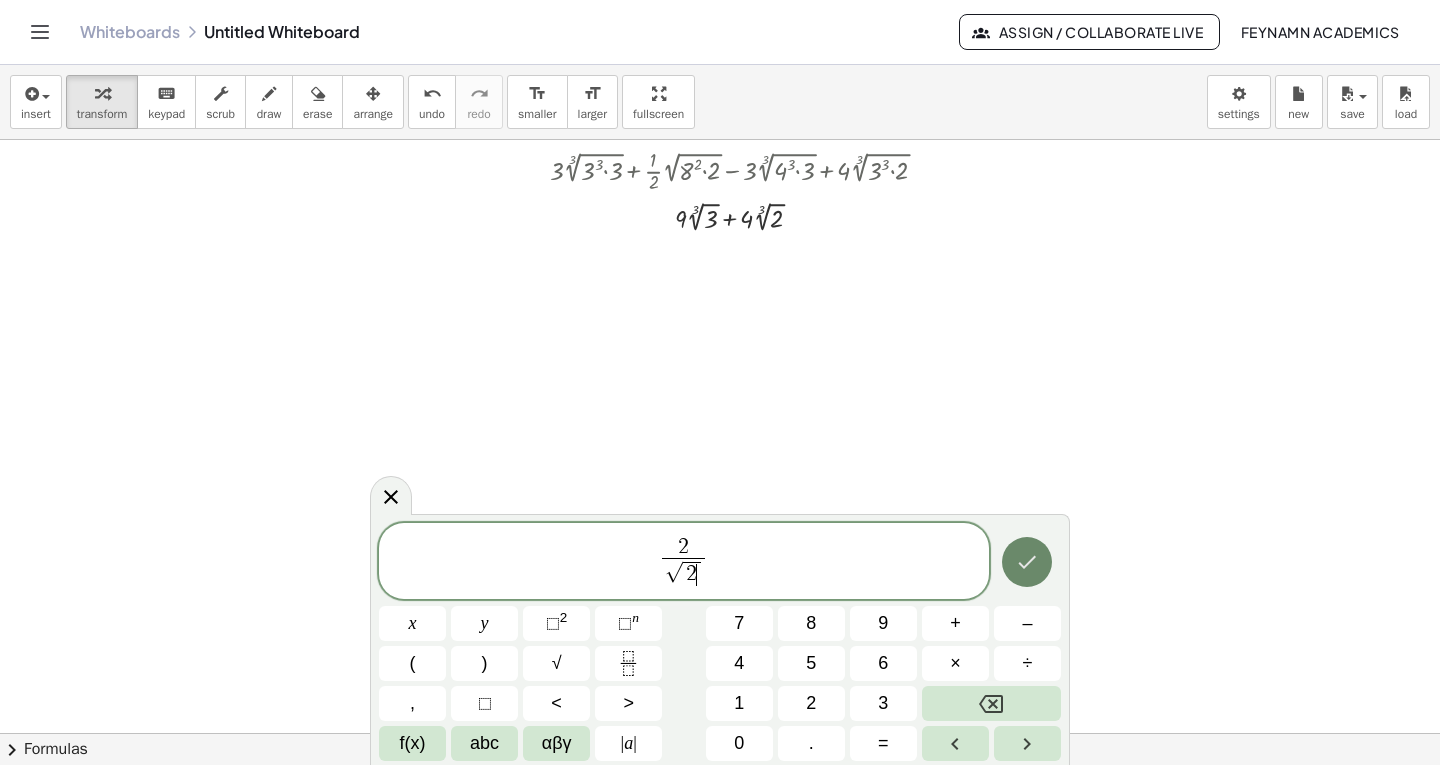 click 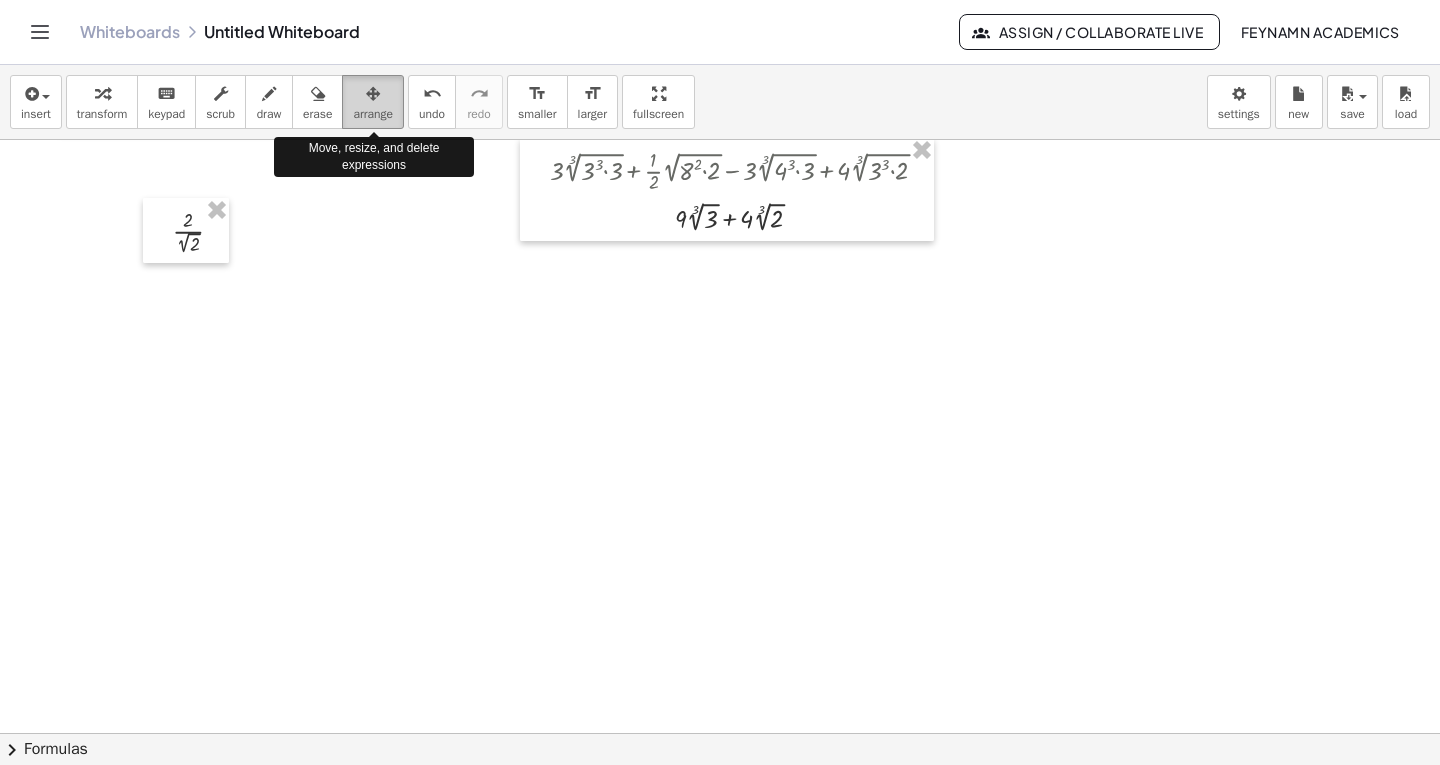click at bounding box center (373, 94) 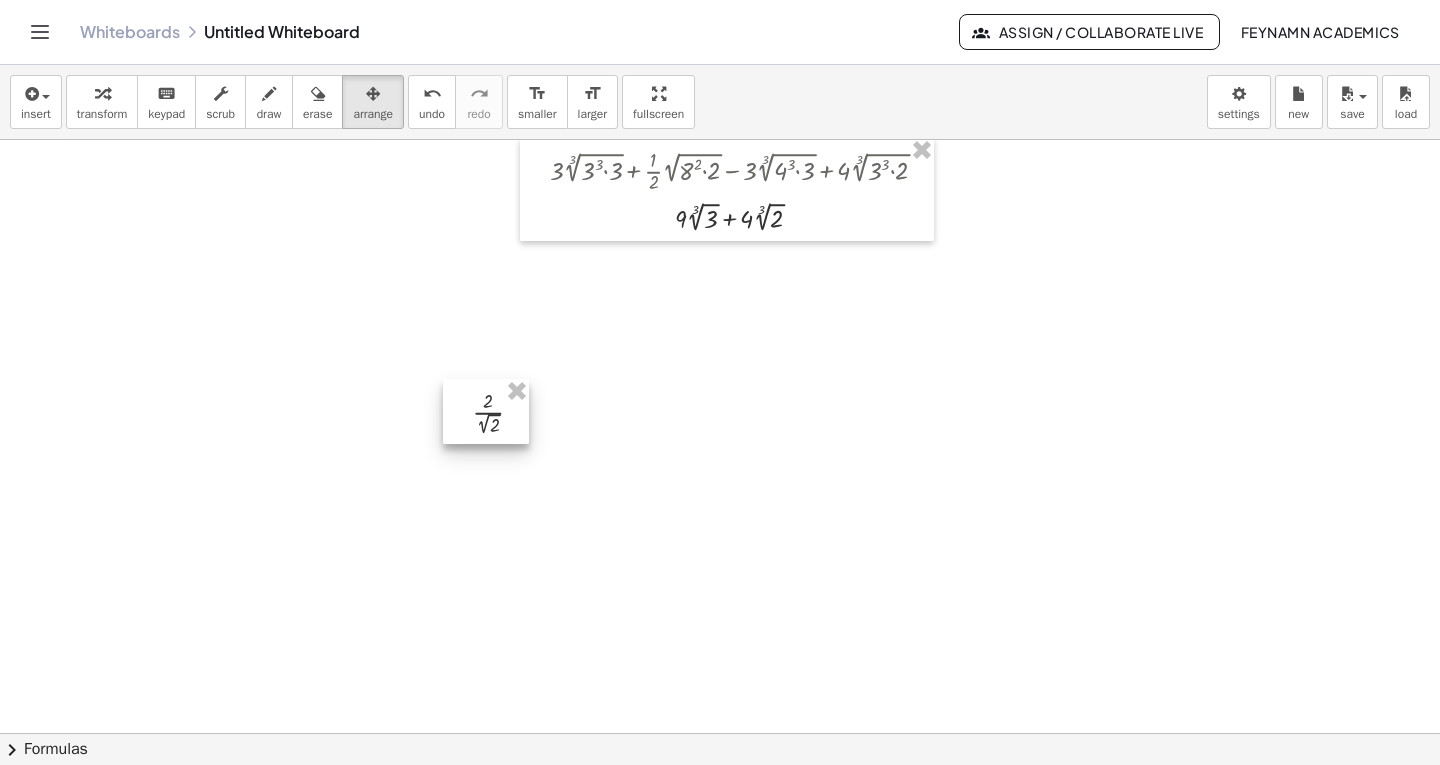 drag, startPoint x: 162, startPoint y: 264, endPoint x: 460, endPoint y: 429, distance: 340.6303 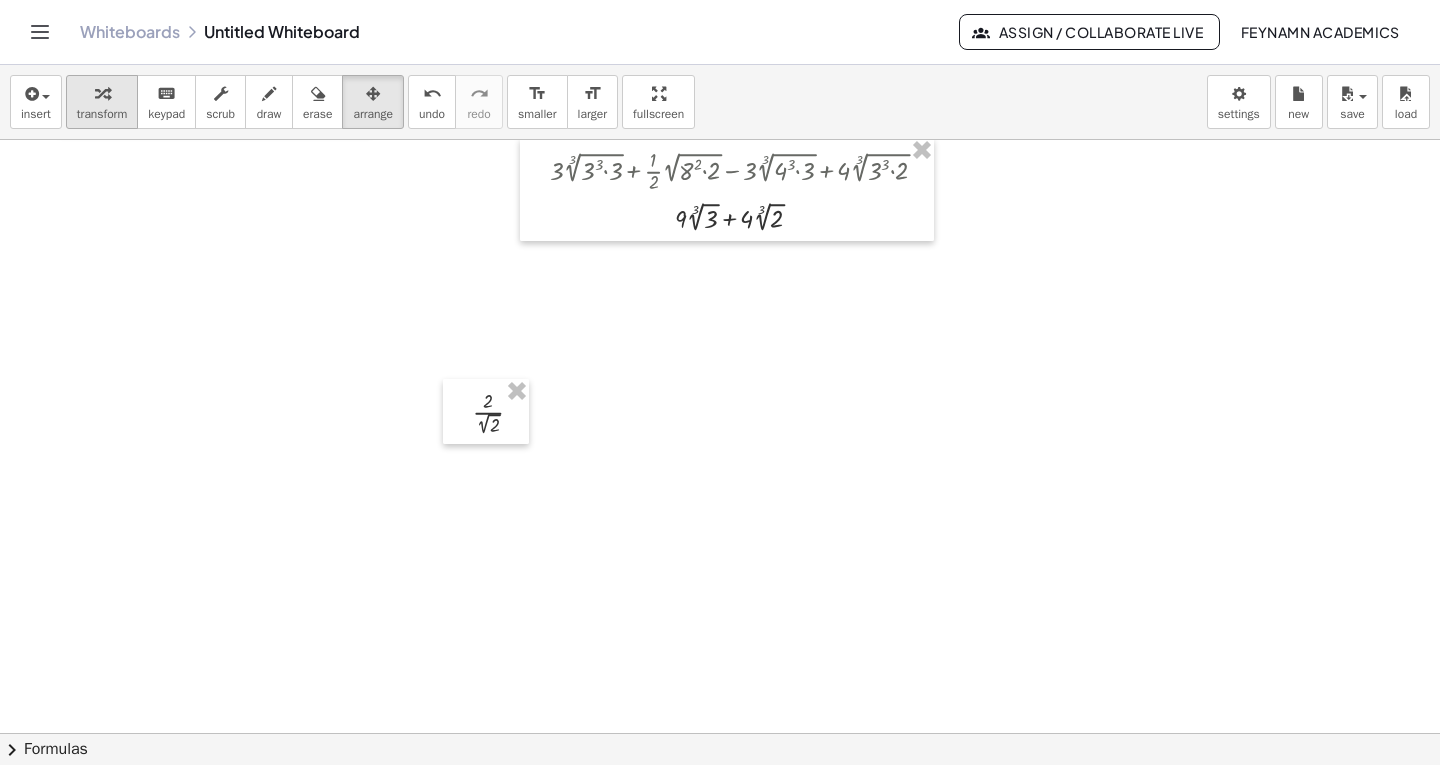 click at bounding box center (102, 93) 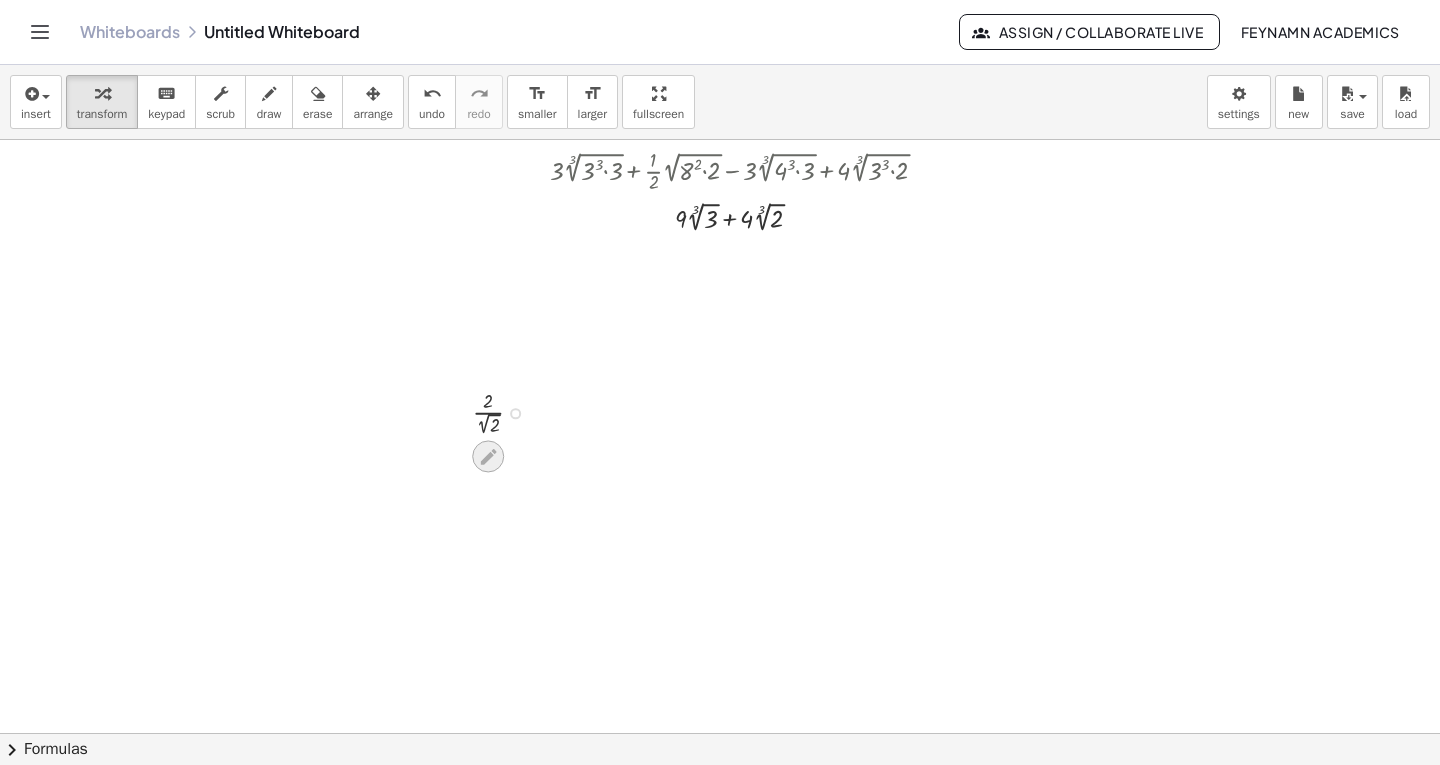 click 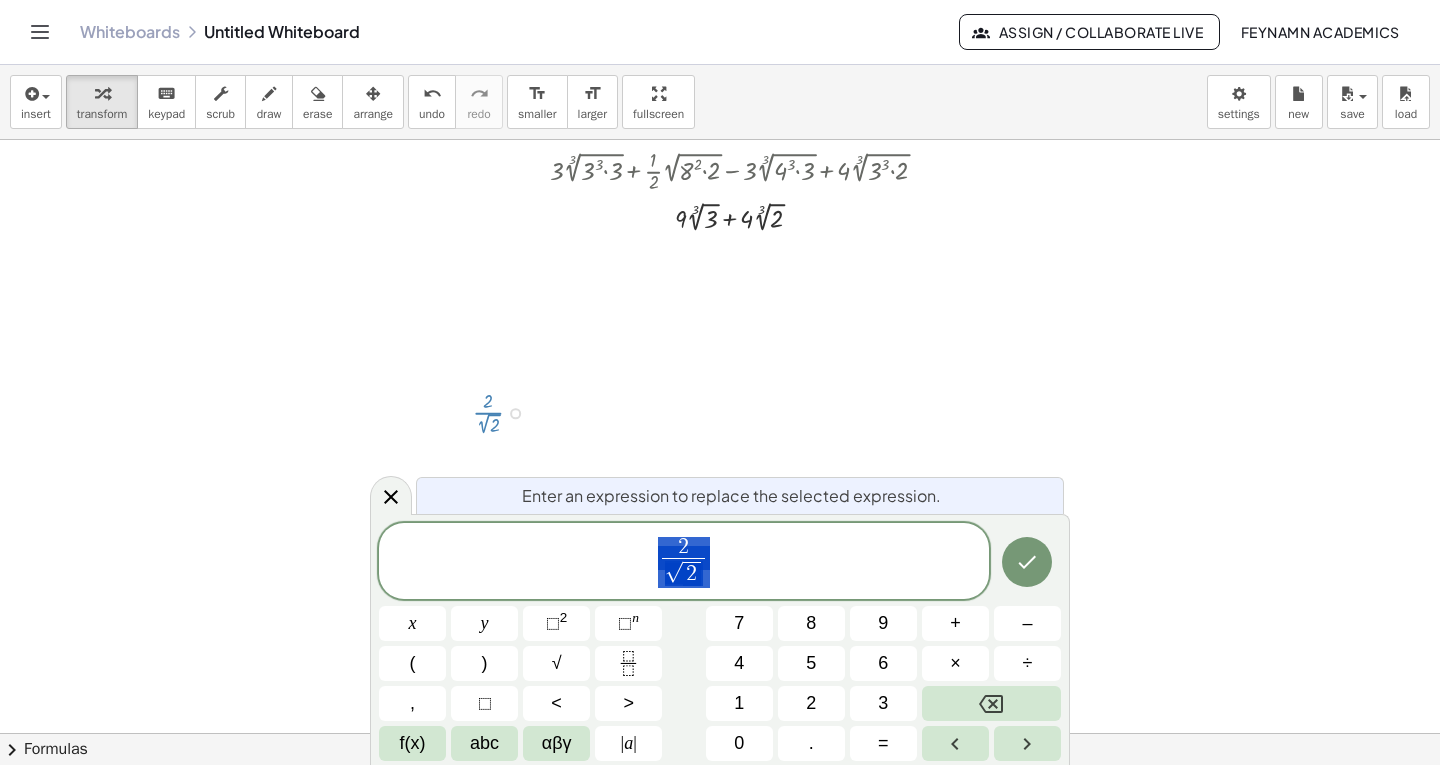 click on "2 √ 2 ​" at bounding box center (684, 563) 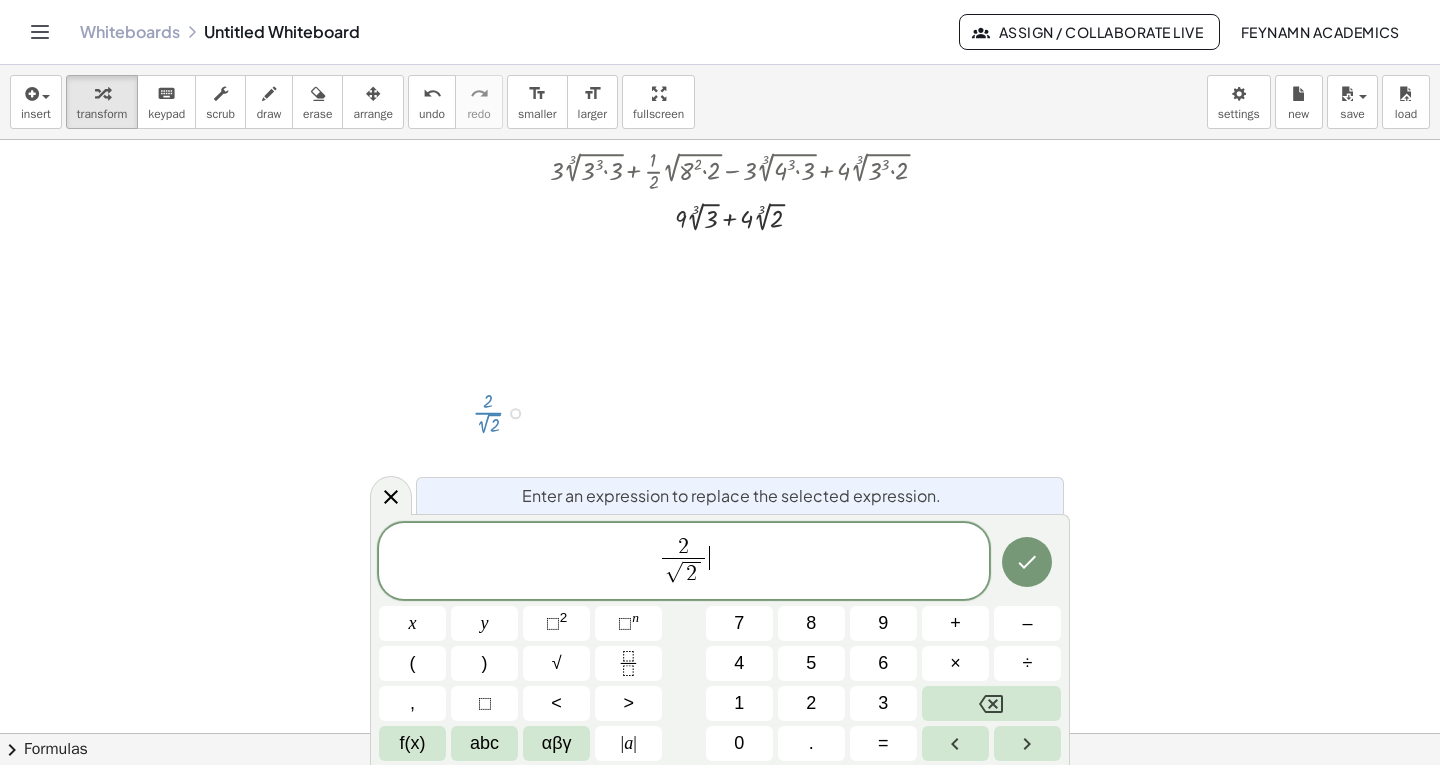 click on "2 √ 2 ​ ​" at bounding box center [684, 563] 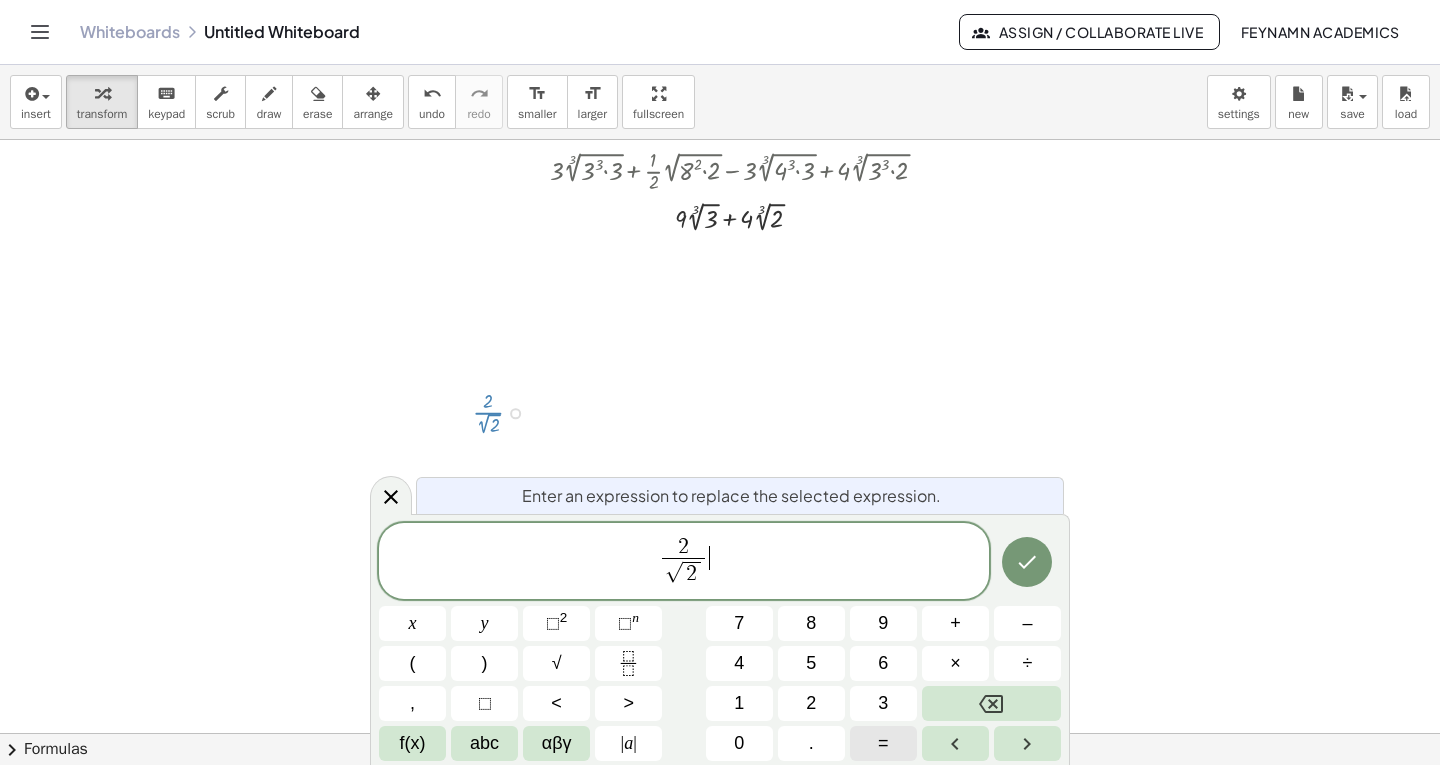 click on "=" at bounding box center [883, 743] 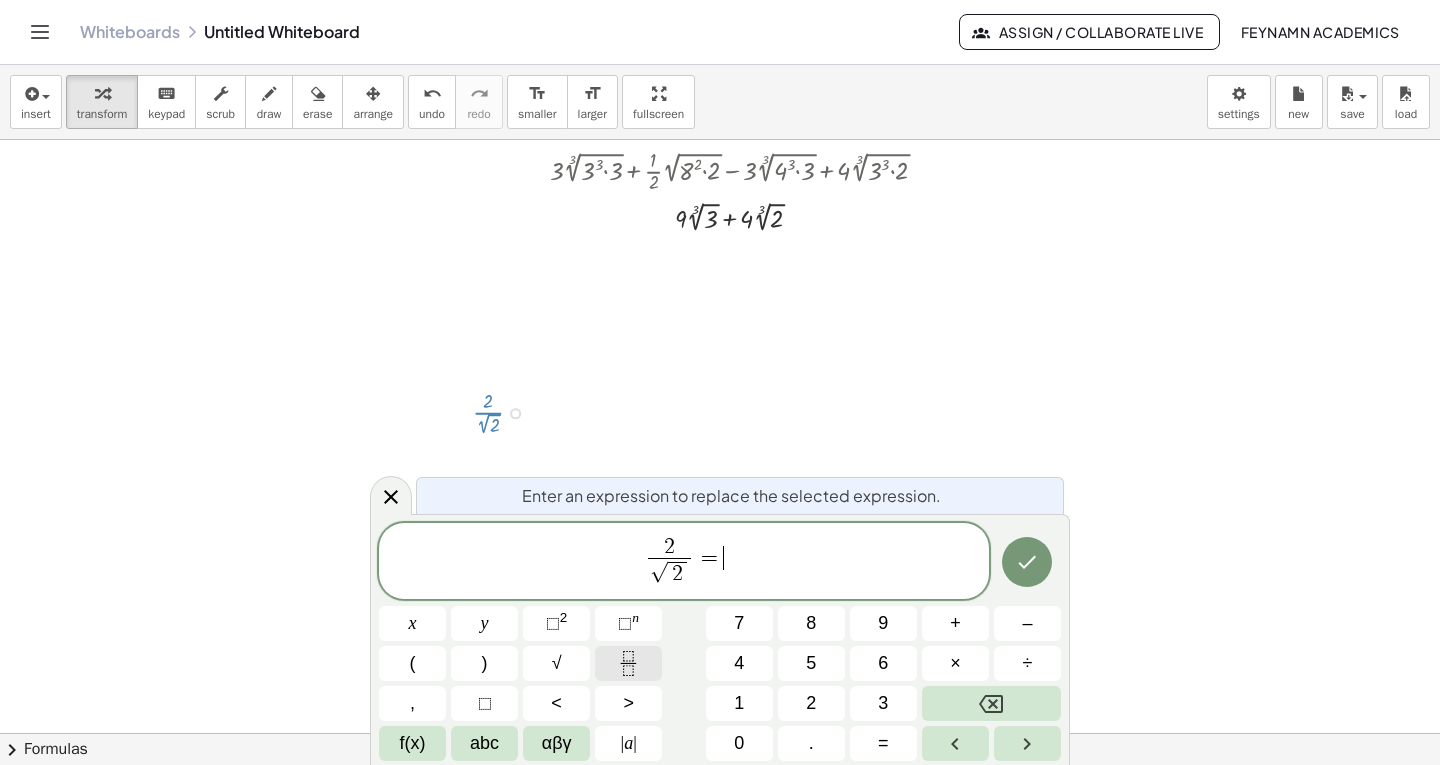click 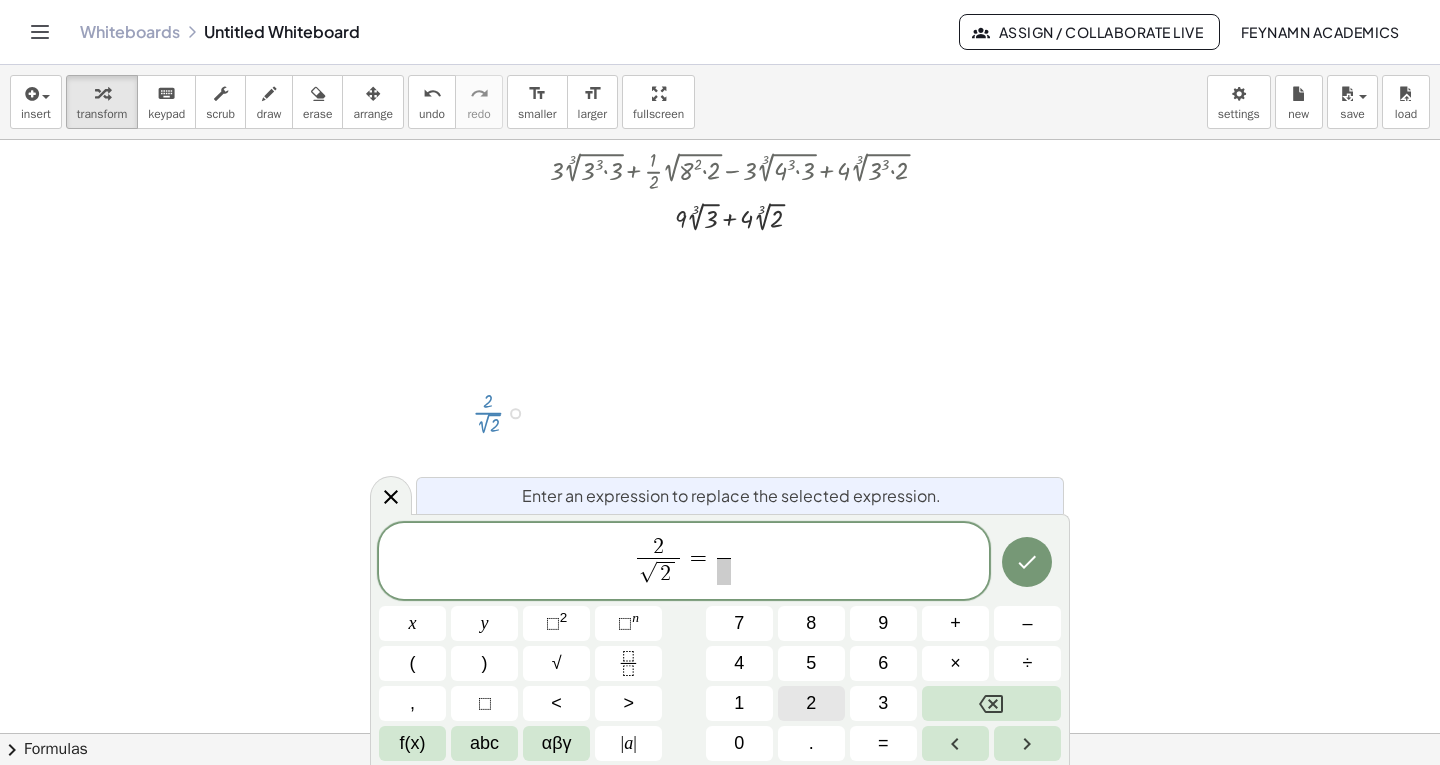 click on "2" at bounding box center (811, 703) 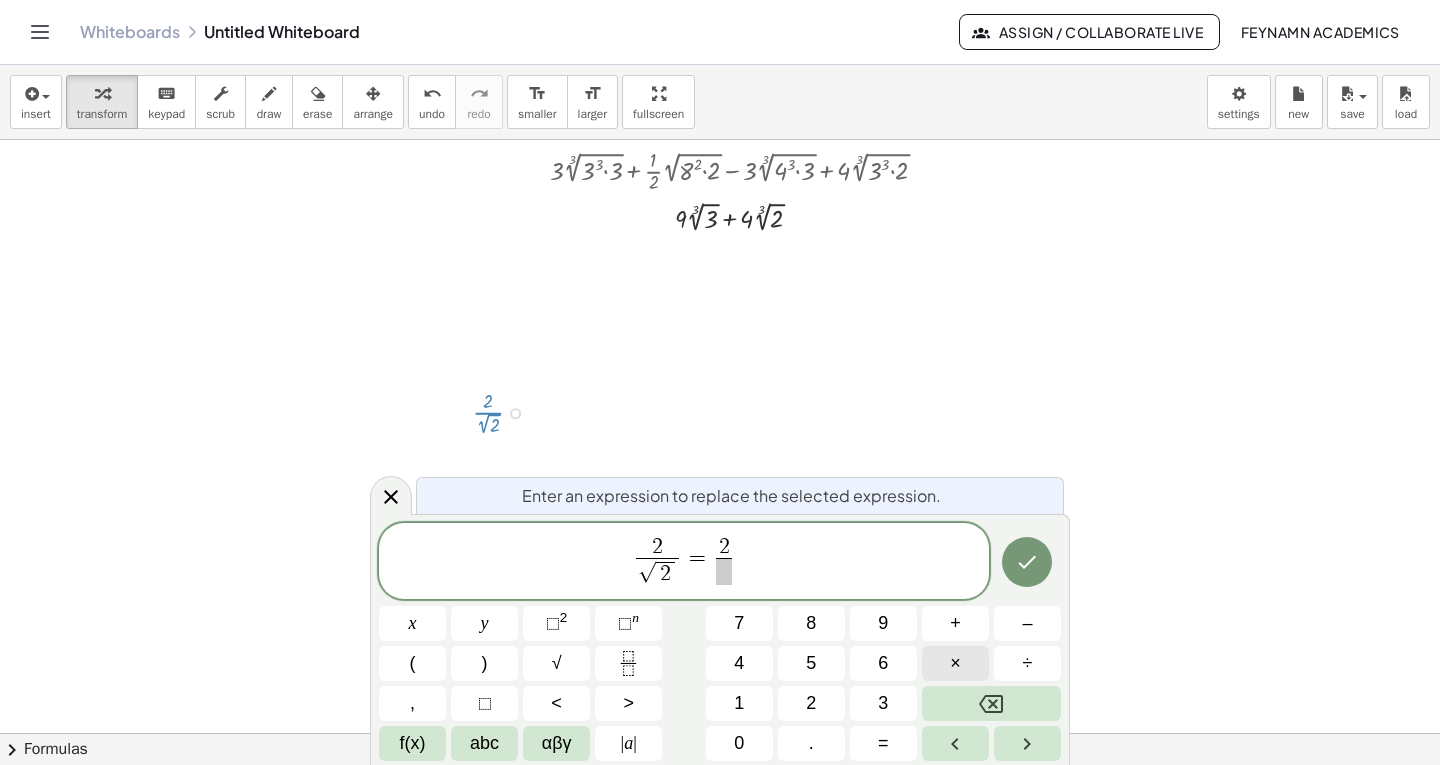 click on "×" at bounding box center (955, 663) 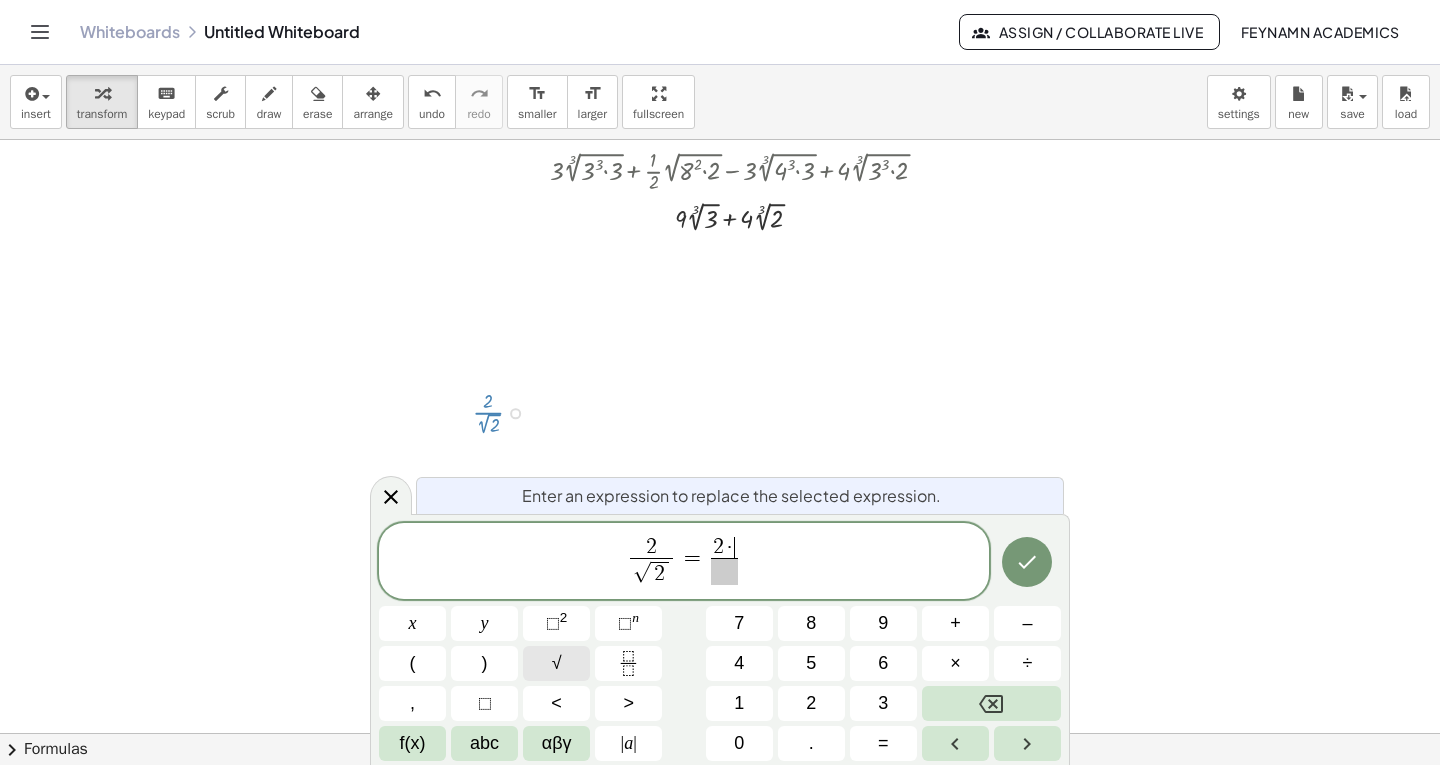click on "√" at bounding box center [557, 663] 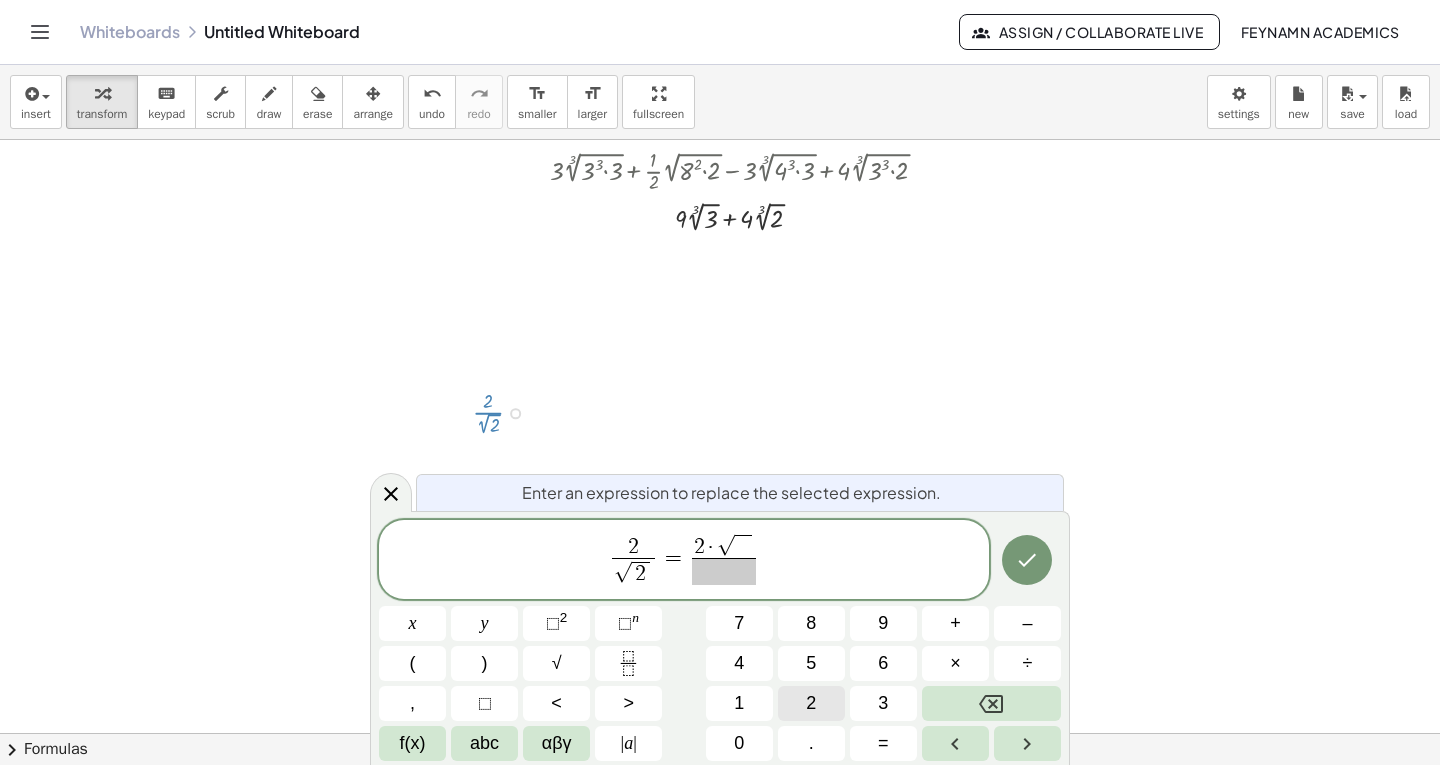 click on "2" at bounding box center [811, 703] 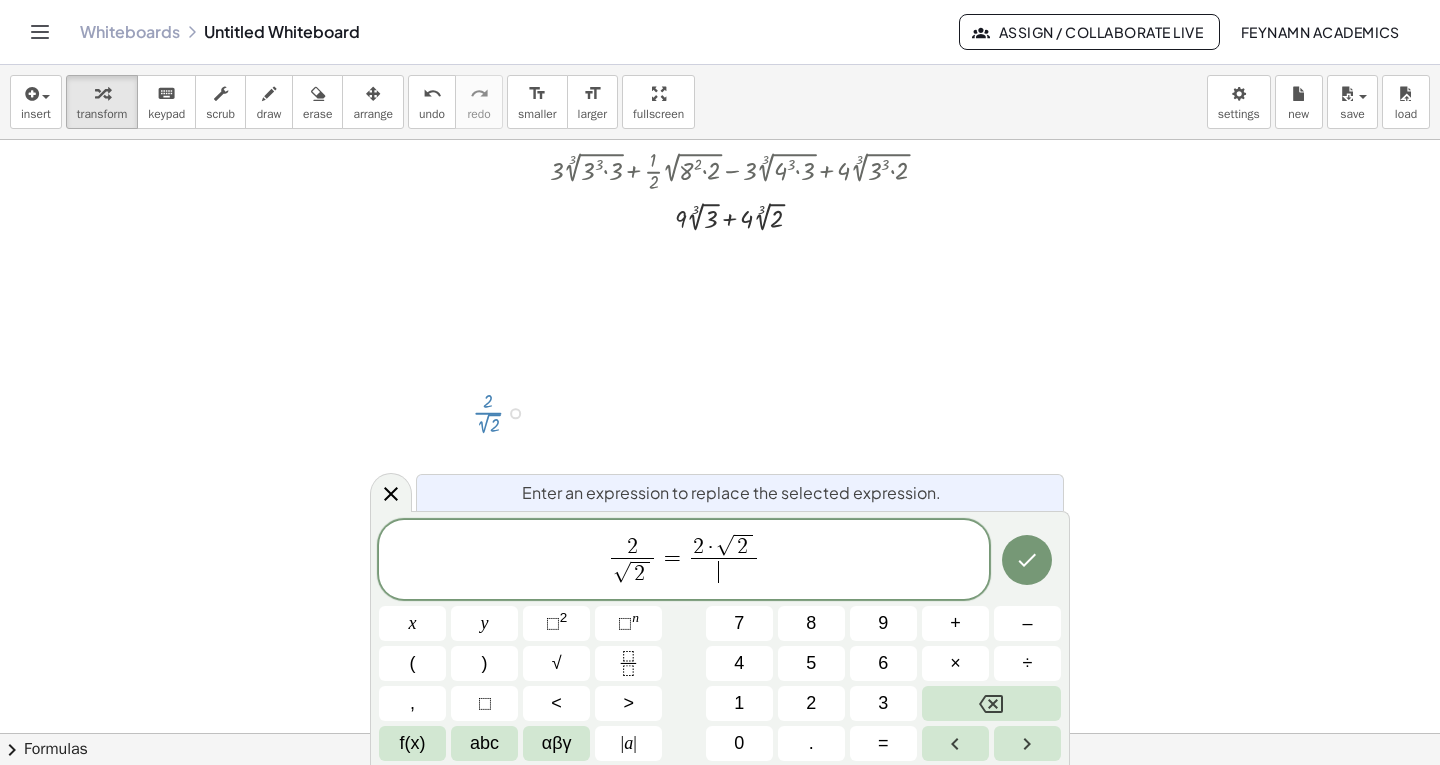 click on "​" at bounding box center (724, 571) 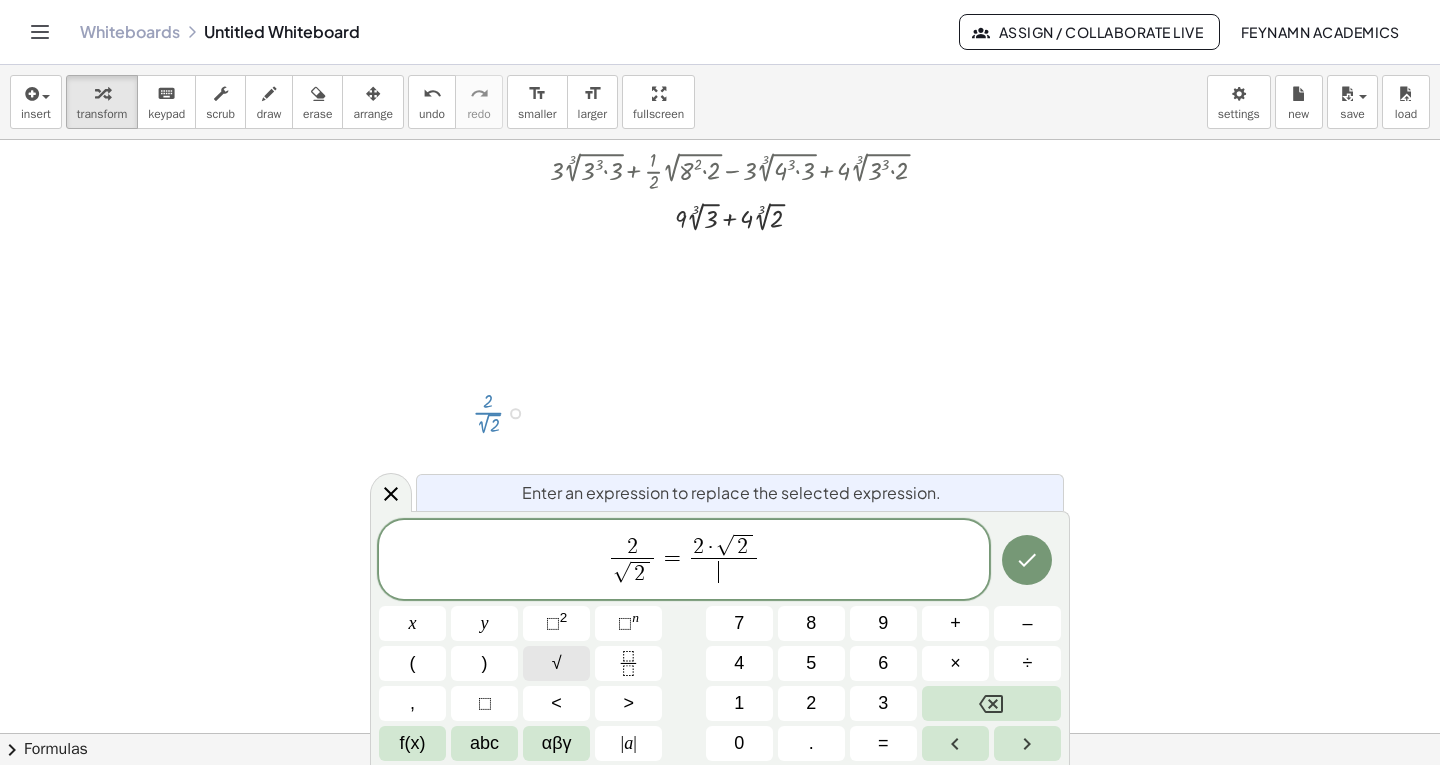 click on "√" at bounding box center [556, 663] 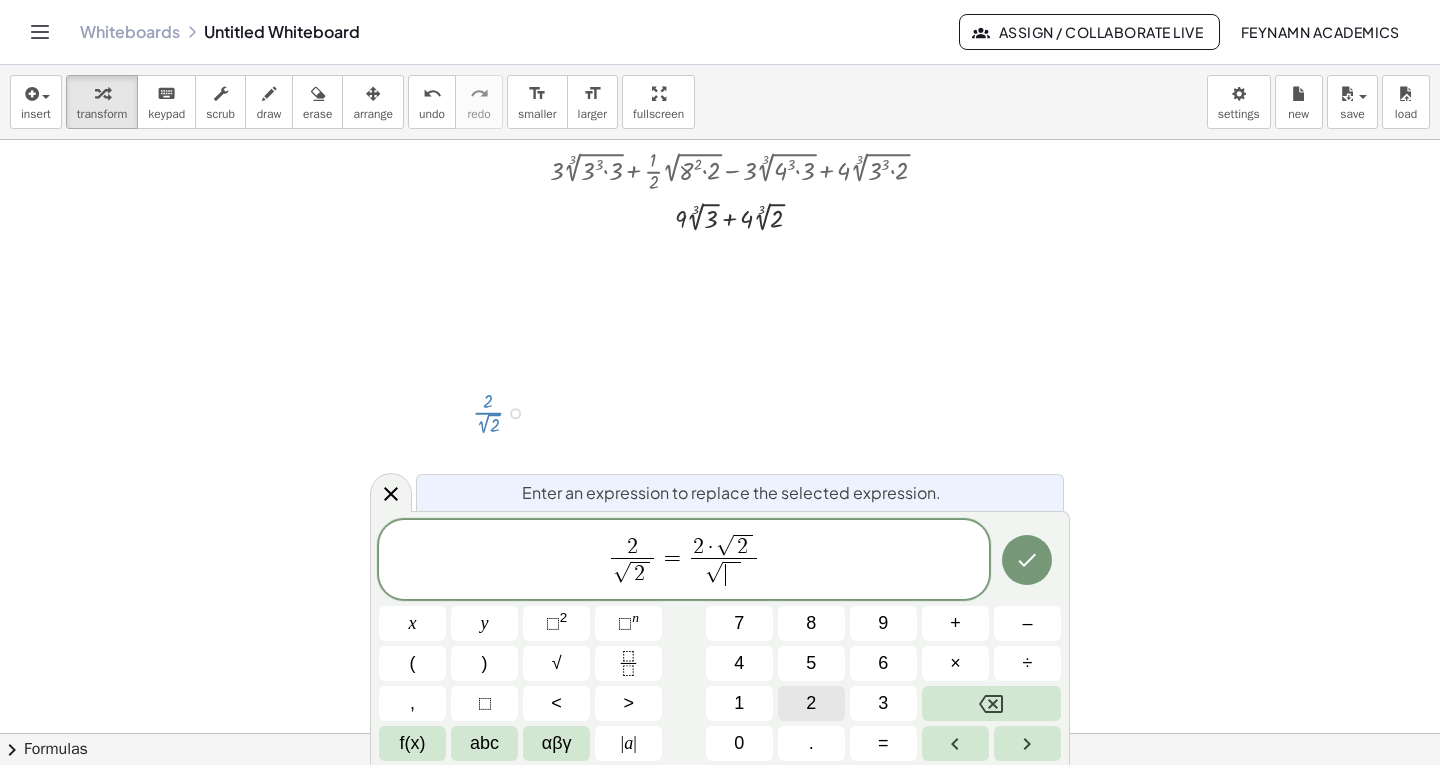 click on "2" at bounding box center (811, 703) 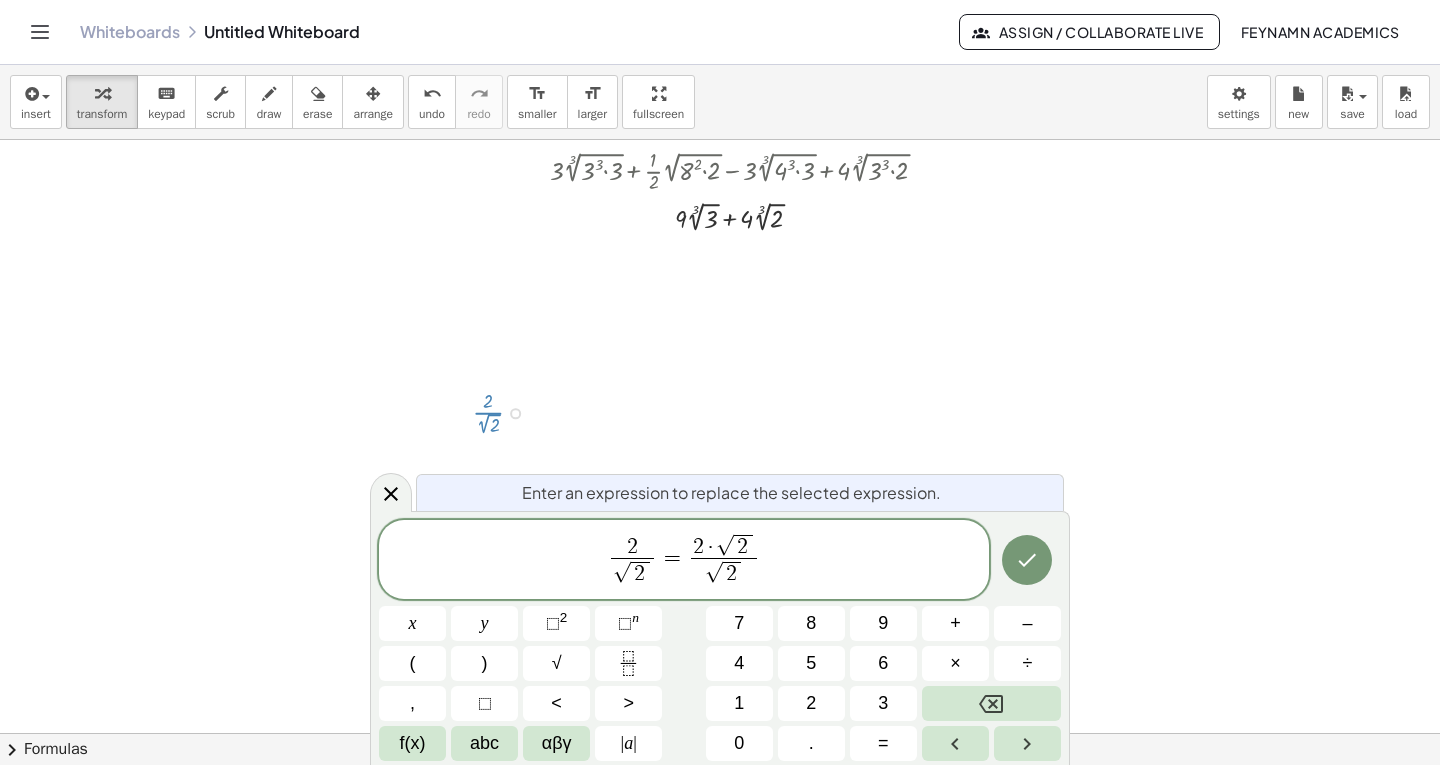 click on "√ 2 ​" at bounding box center [724, 573] 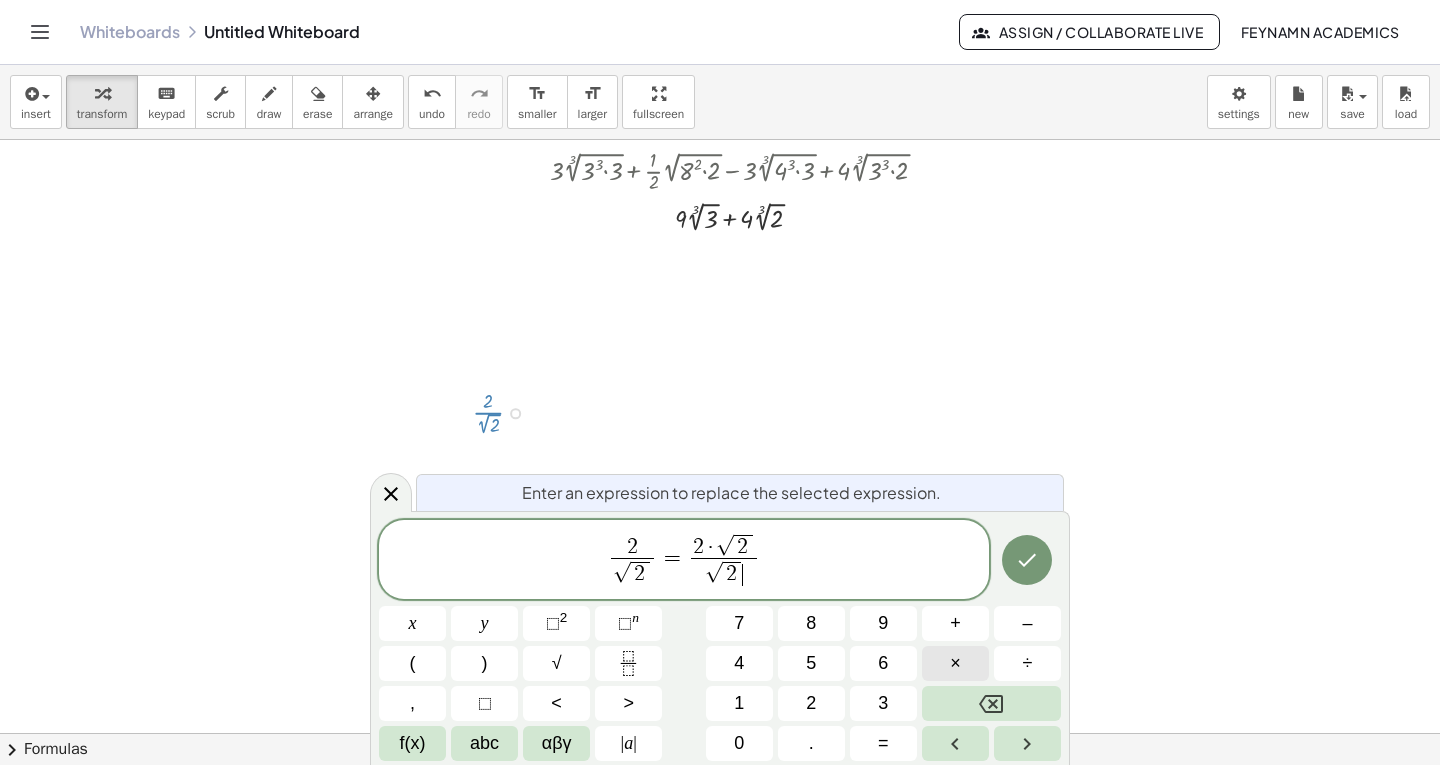 click on "×" at bounding box center (955, 663) 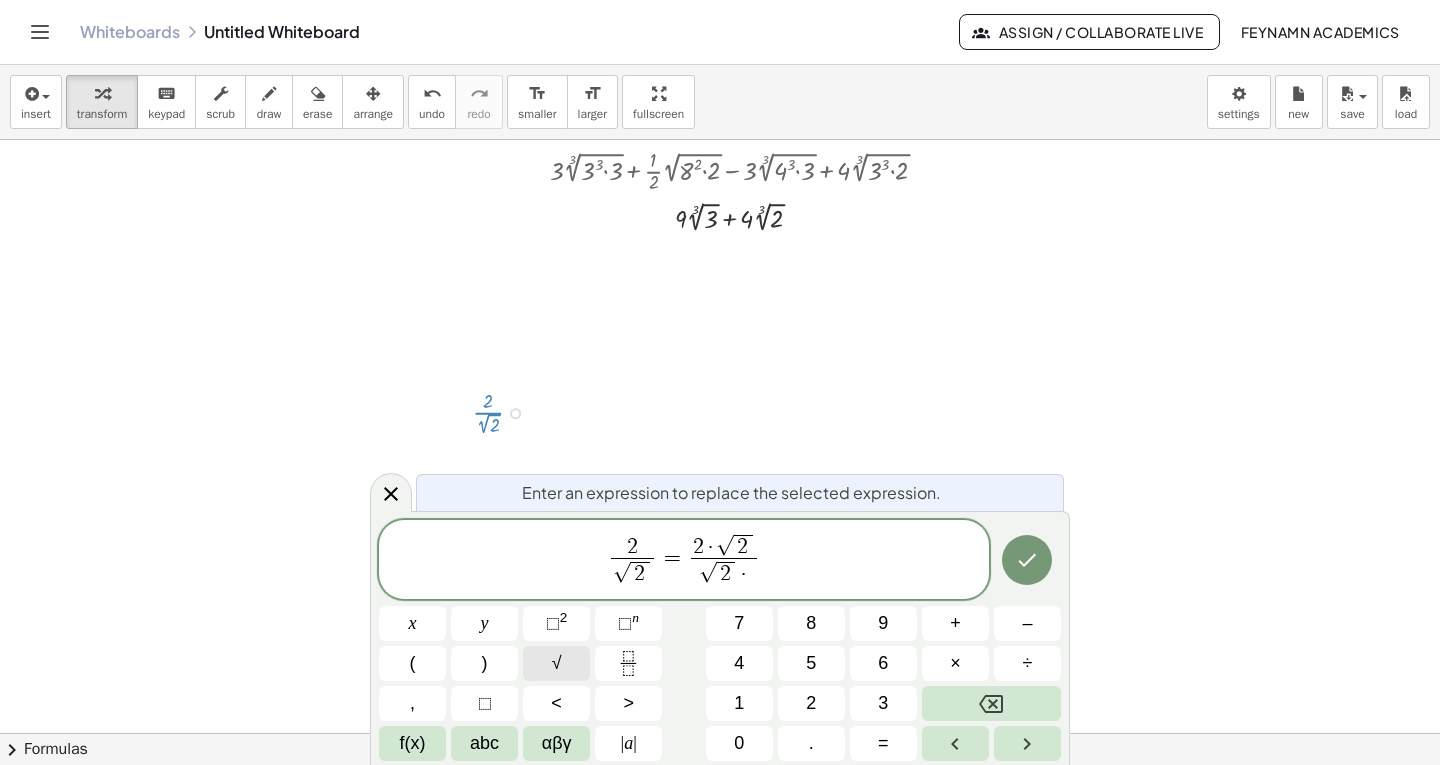 click on "√" at bounding box center [557, 663] 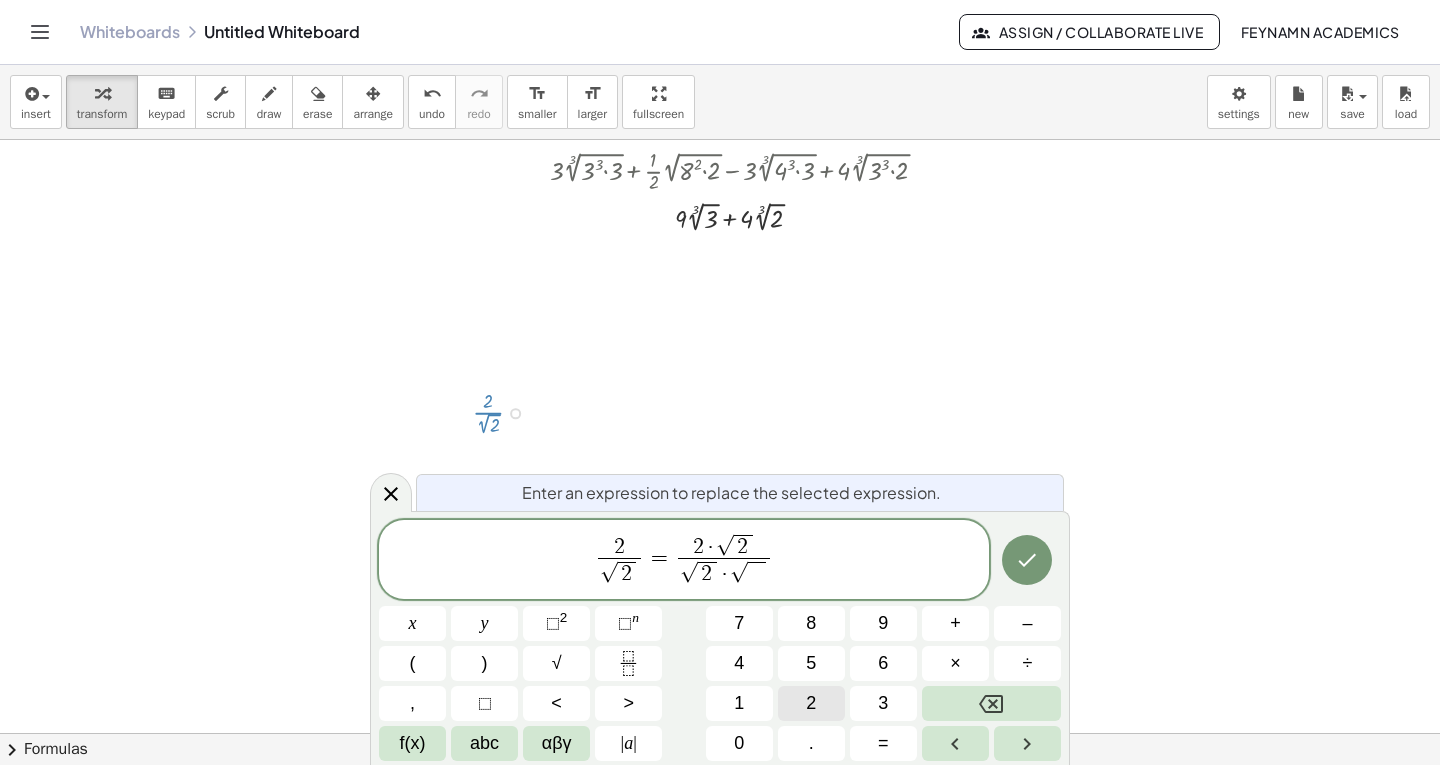 click on "2" at bounding box center [811, 703] 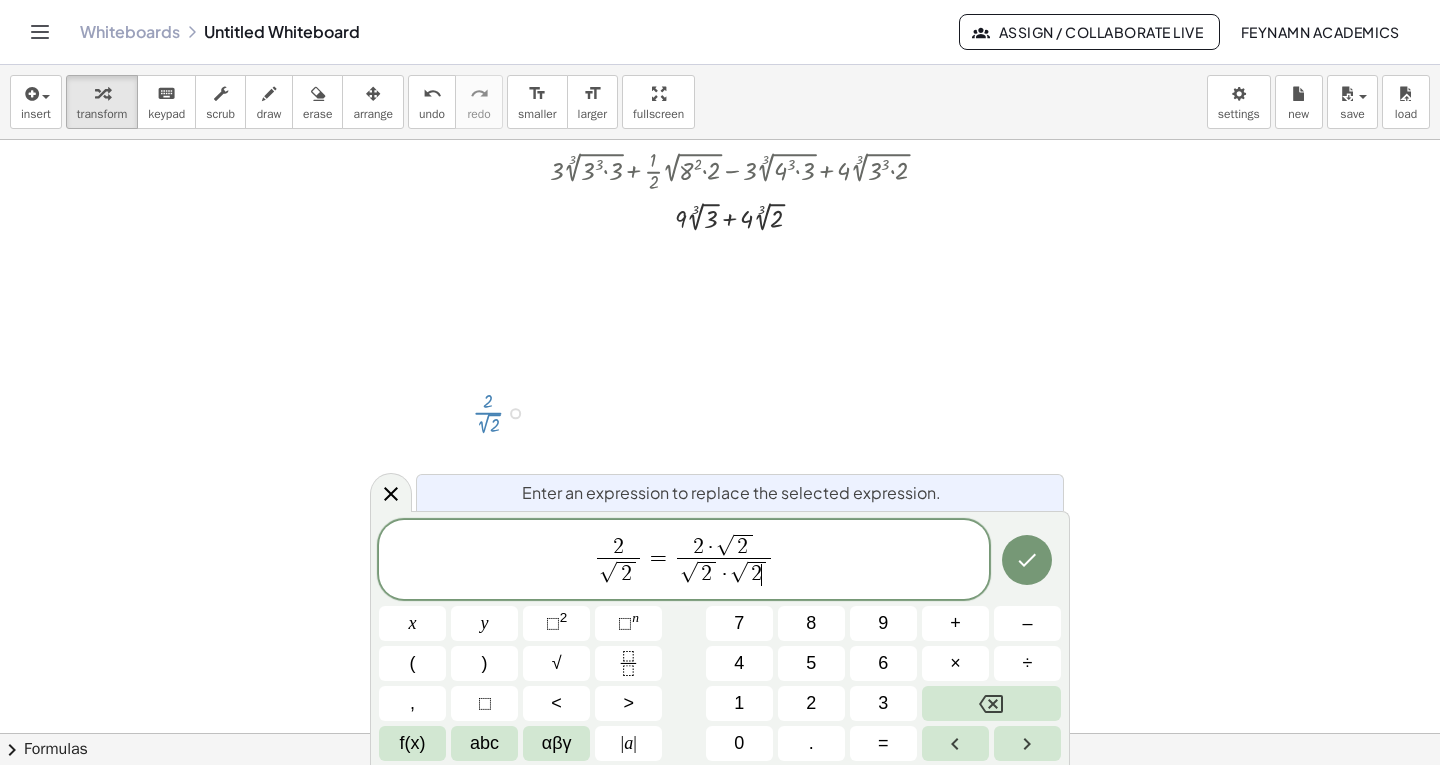 click on "2 √ 2 ​ = 2 · √ 2 √ 2 · √ 2 ​ ​" at bounding box center (684, 561) 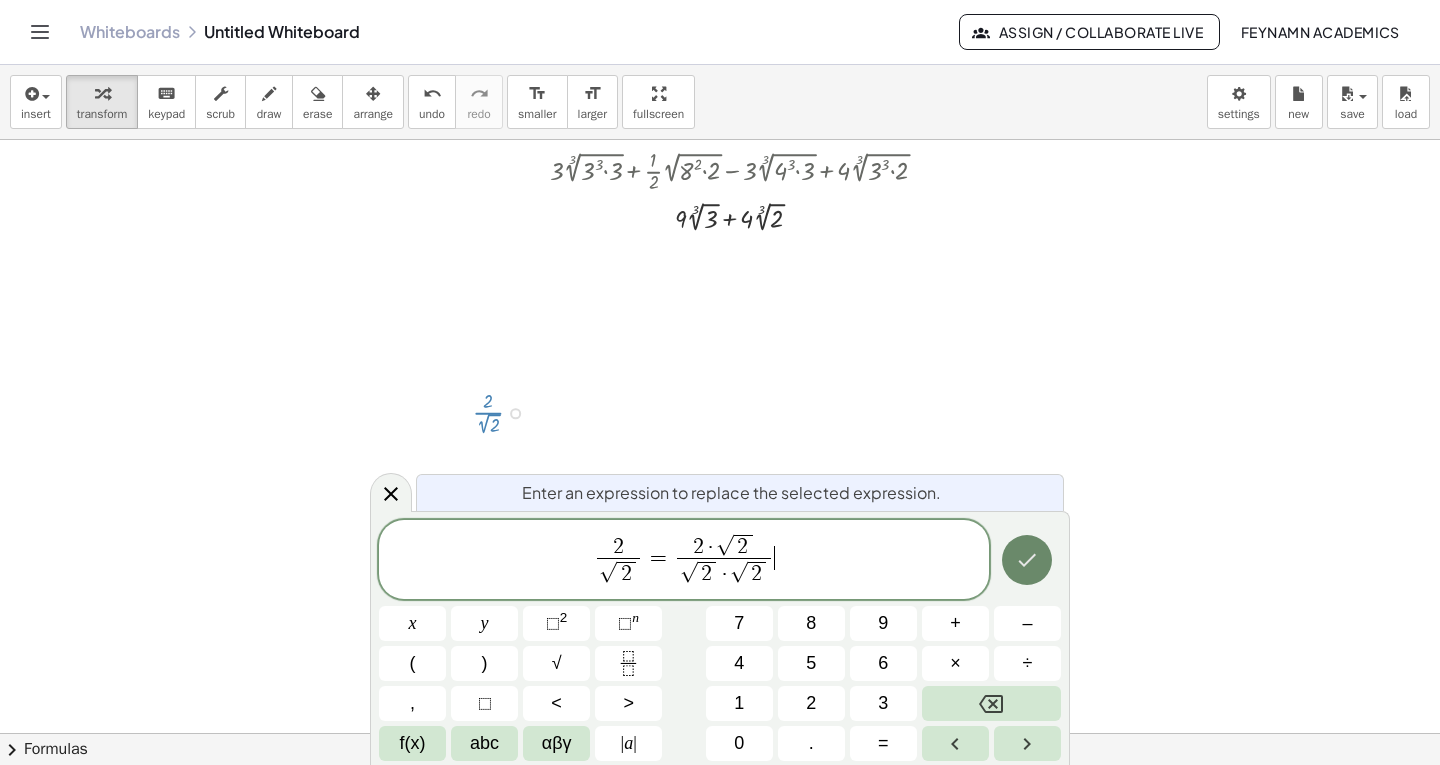 click 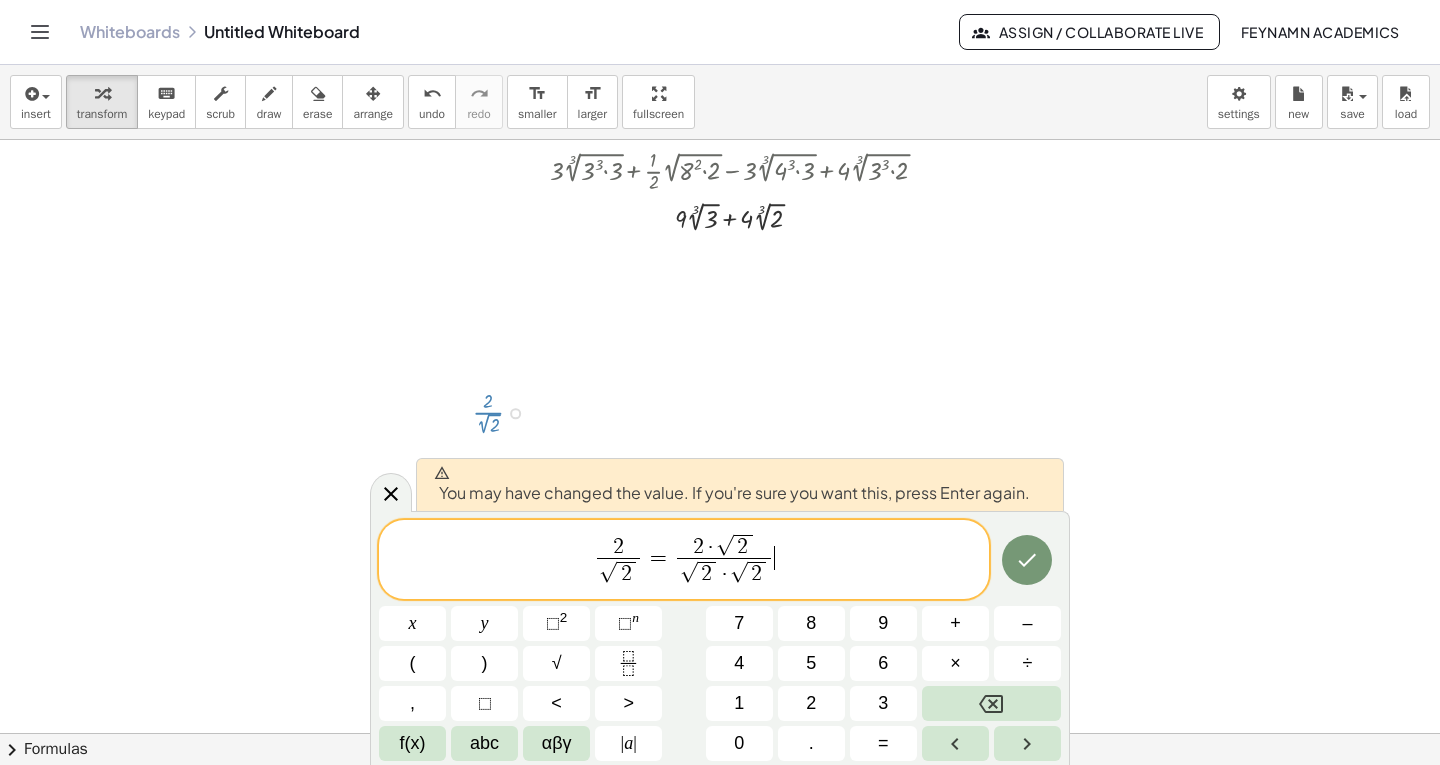 click at bounding box center [726, 529] 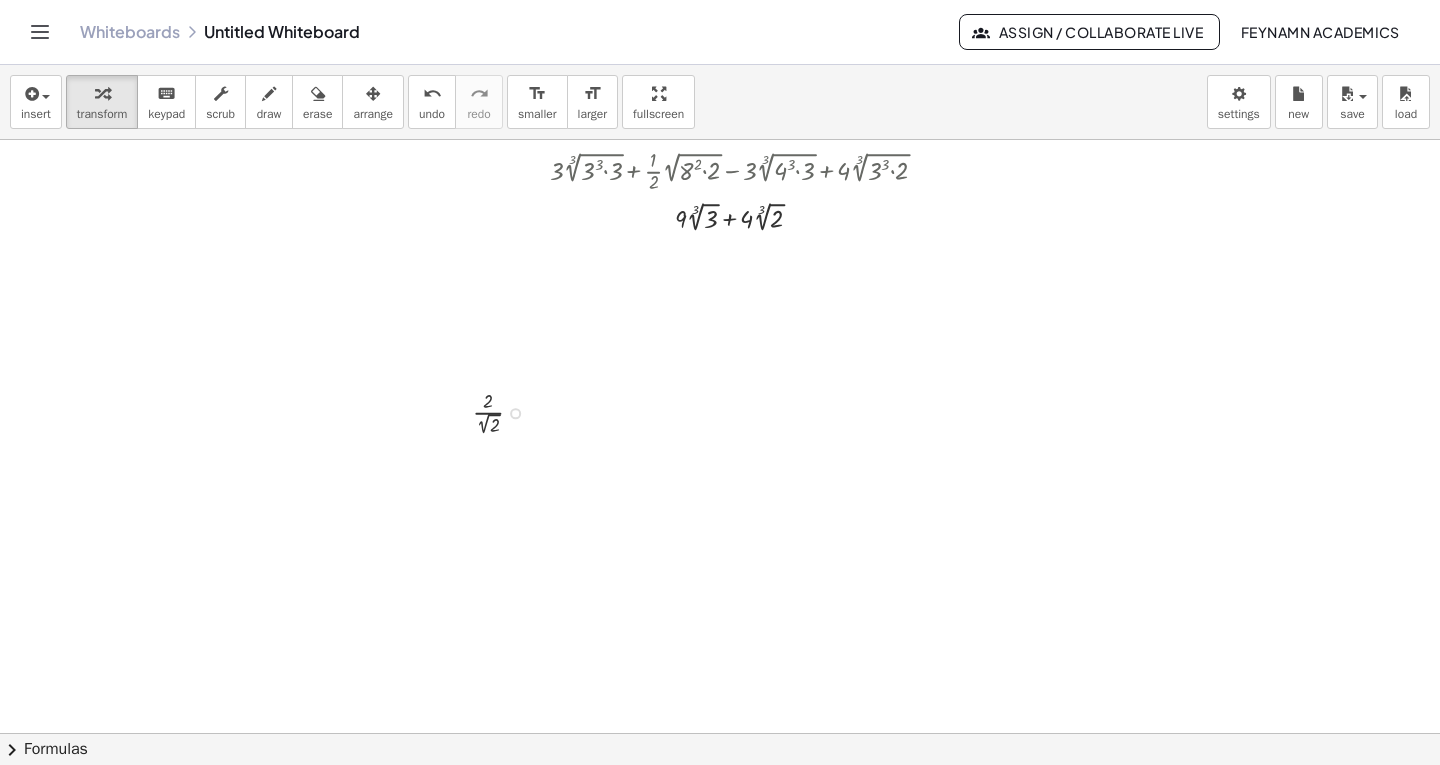 click at bounding box center (505, 411) 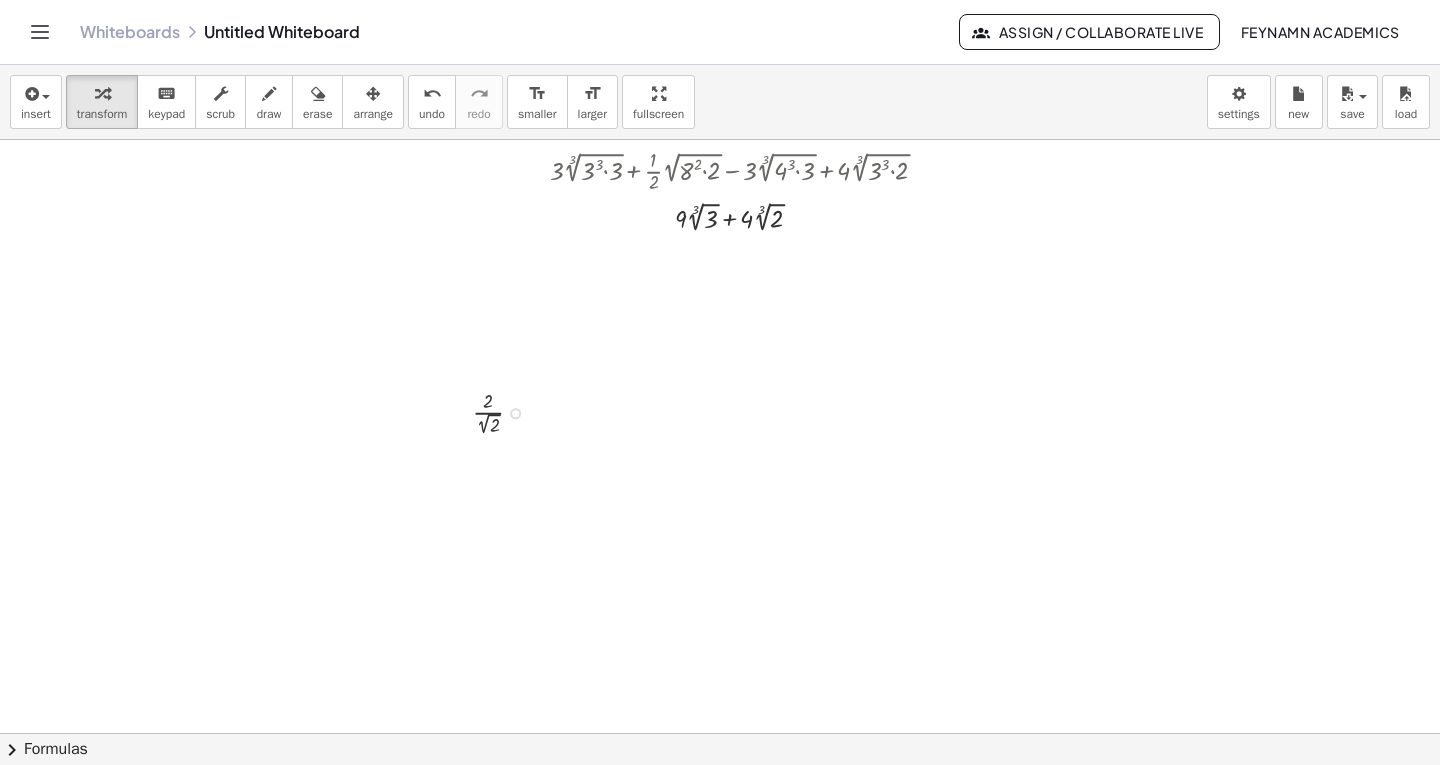 click at bounding box center [505, 411] 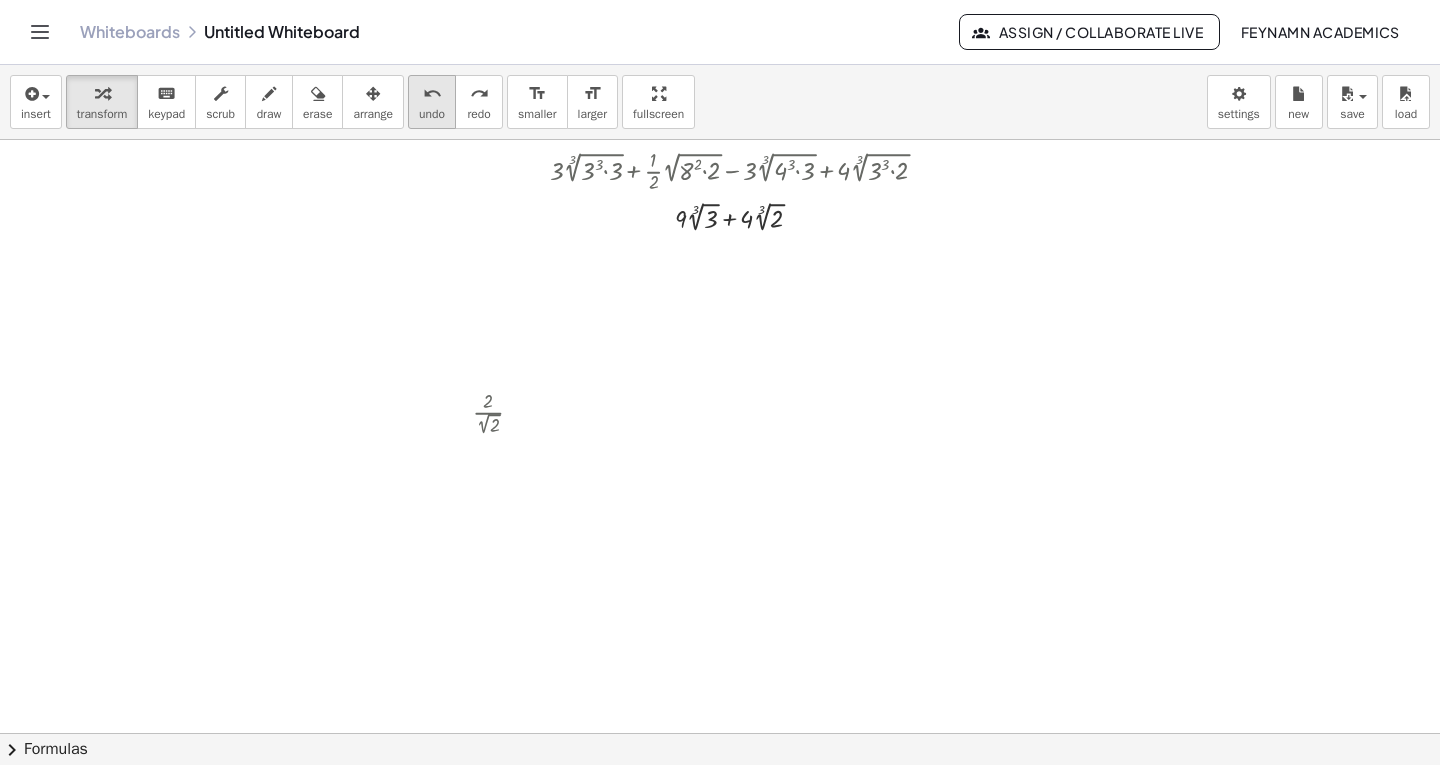 click on "undo undo" at bounding box center (432, 102) 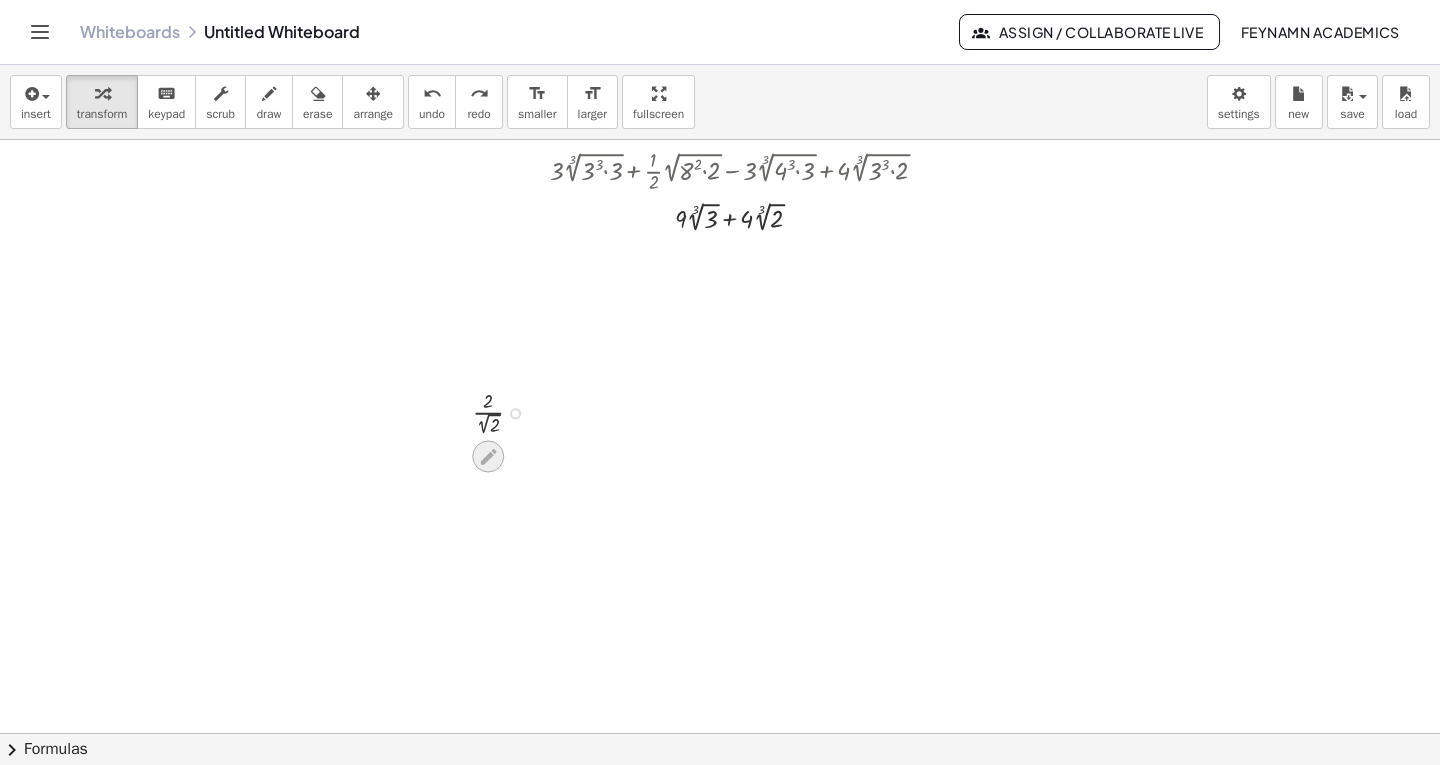click 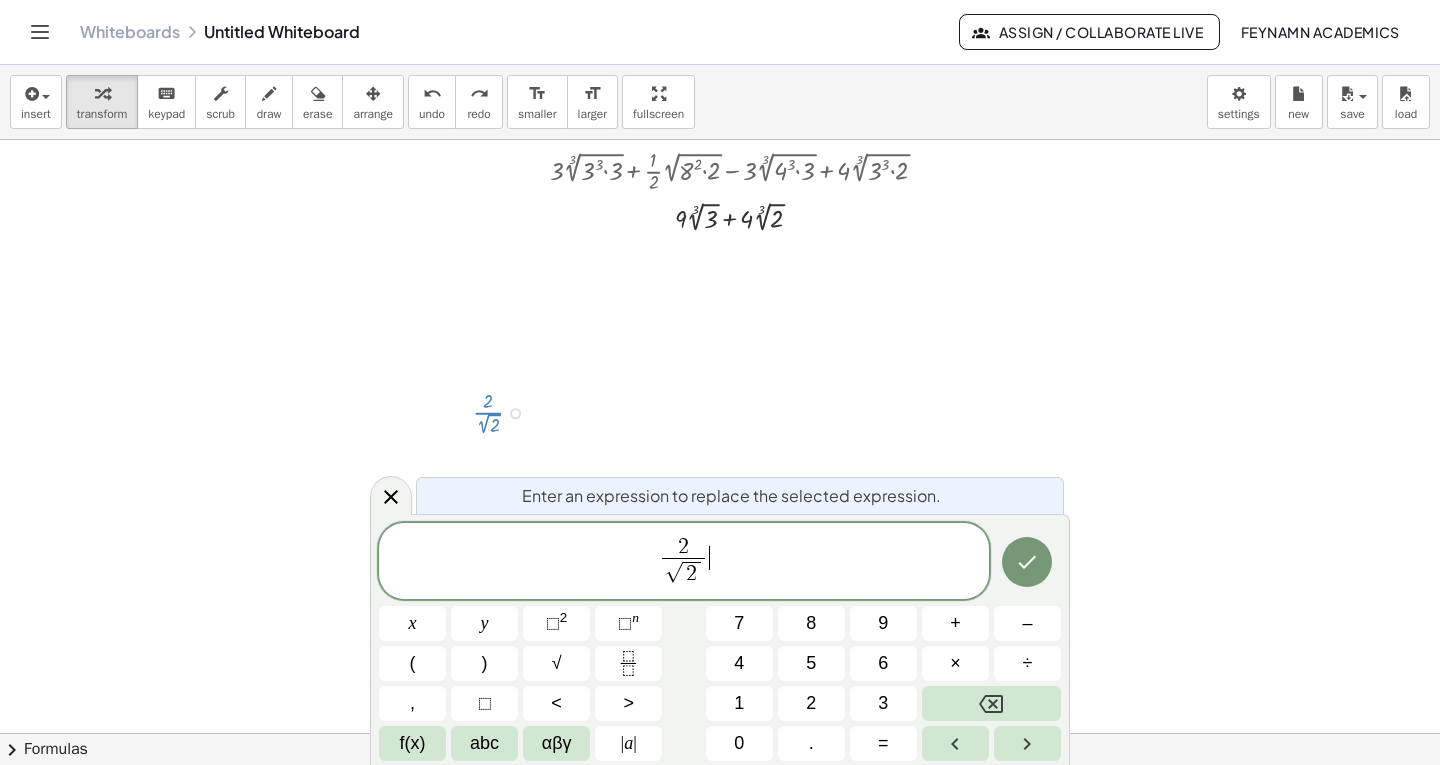 click on "2 √ 2 ​ ​" at bounding box center [684, 563] 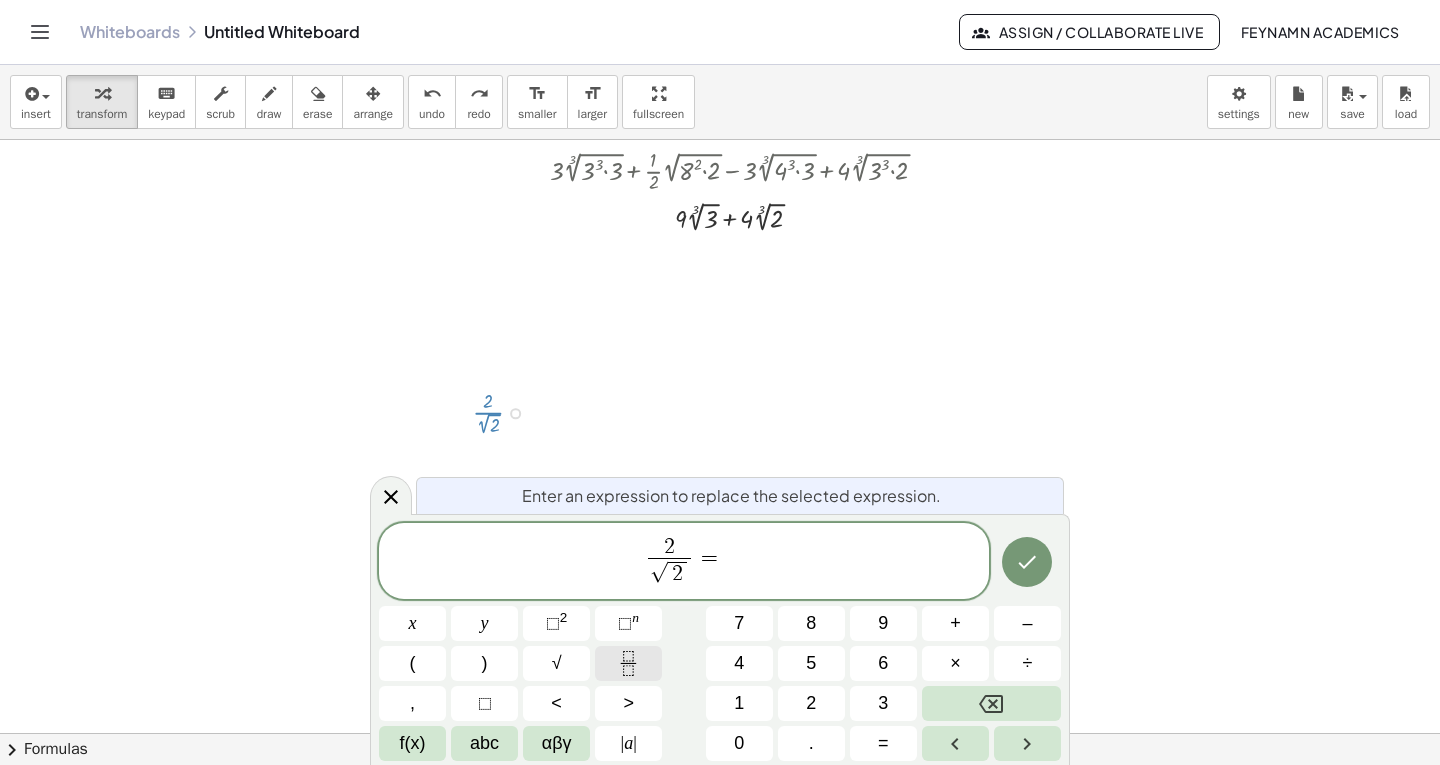 click 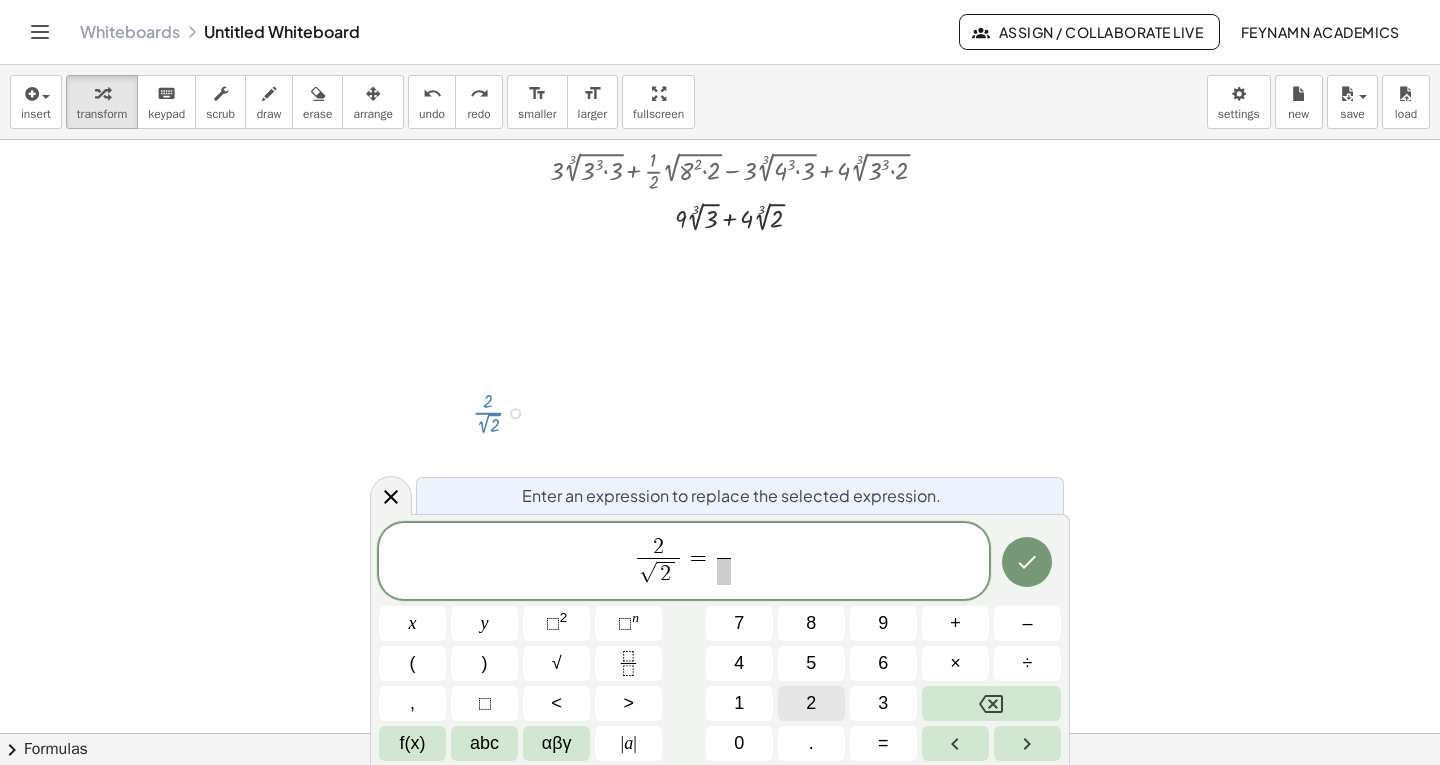 click on "2" at bounding box center (811, 703) 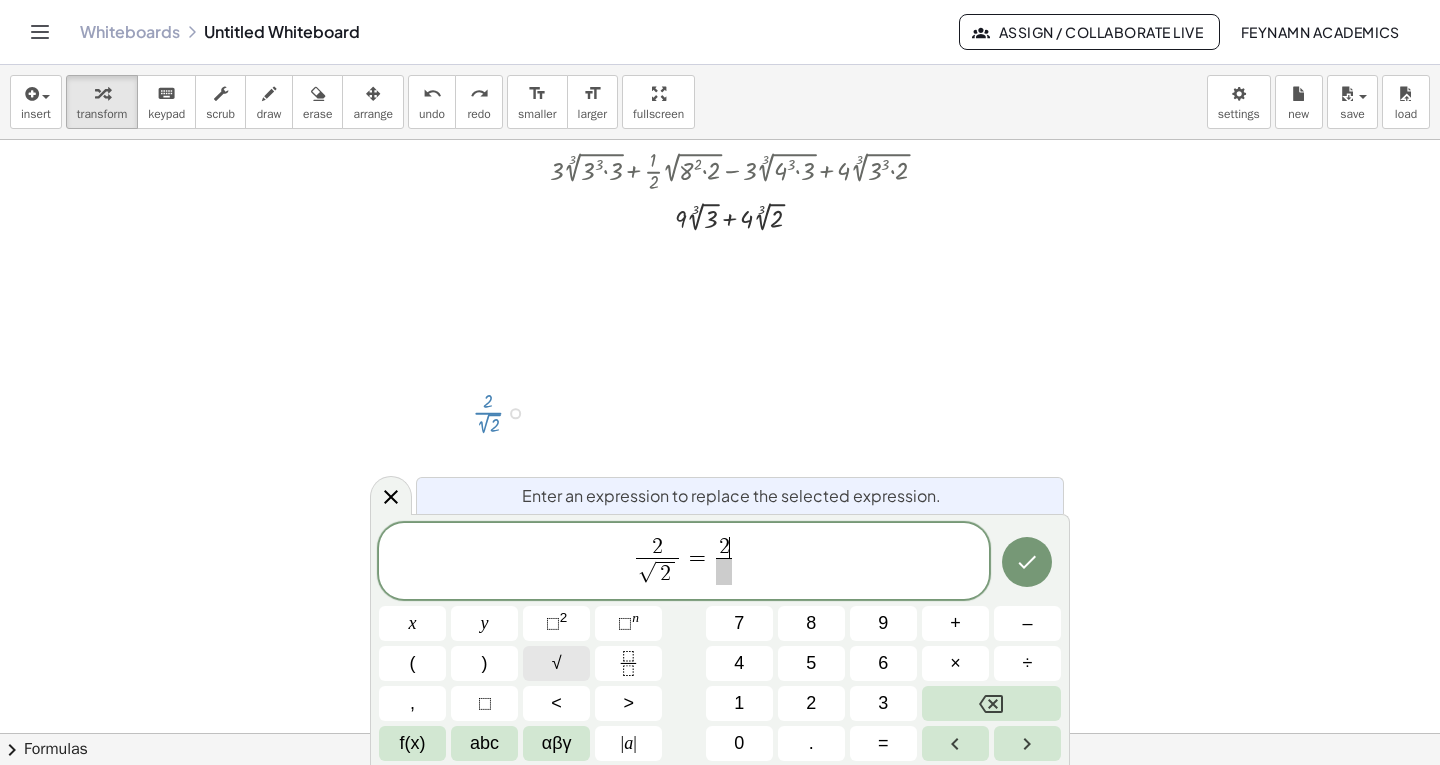 click on "√" at bounding box center [556, 663] 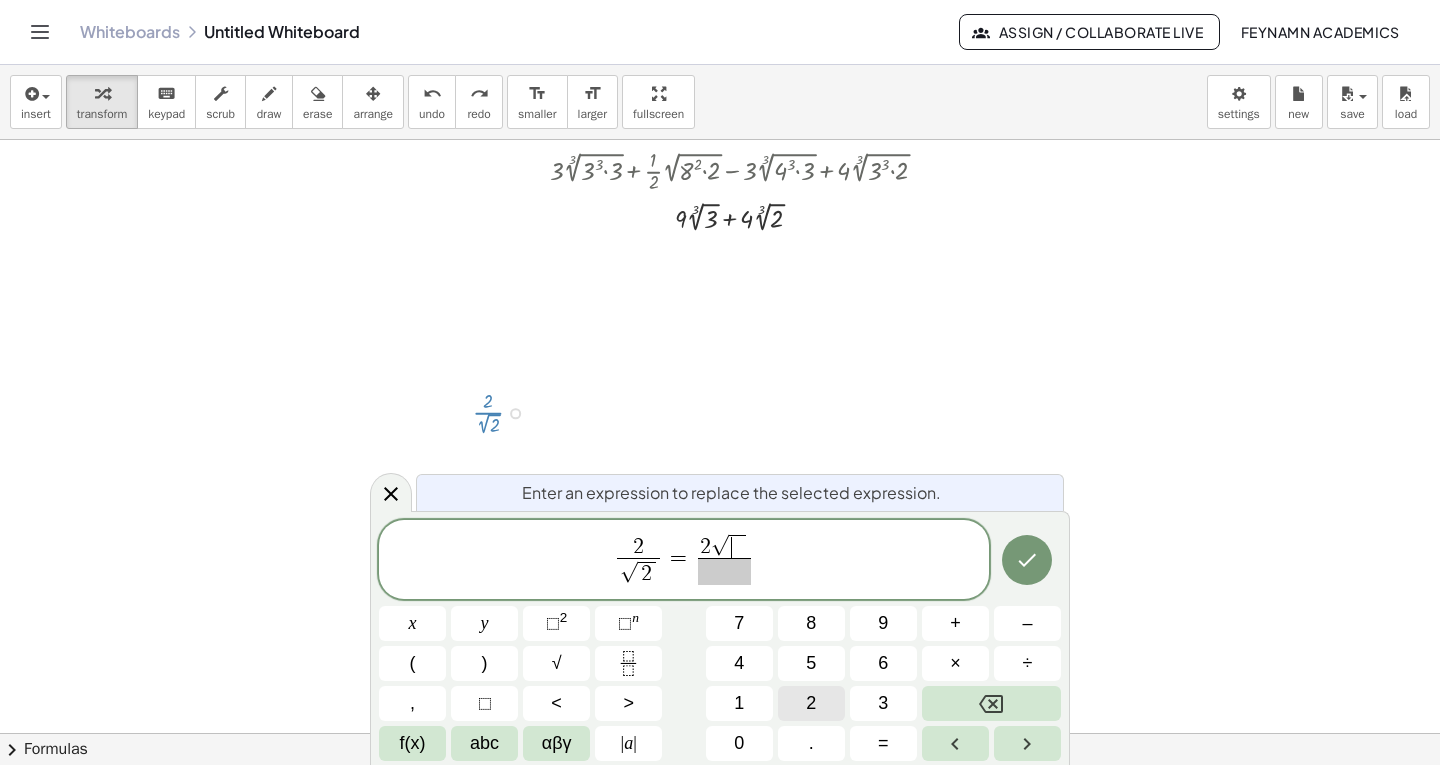 click on "2" at bounding box center [811, 703] 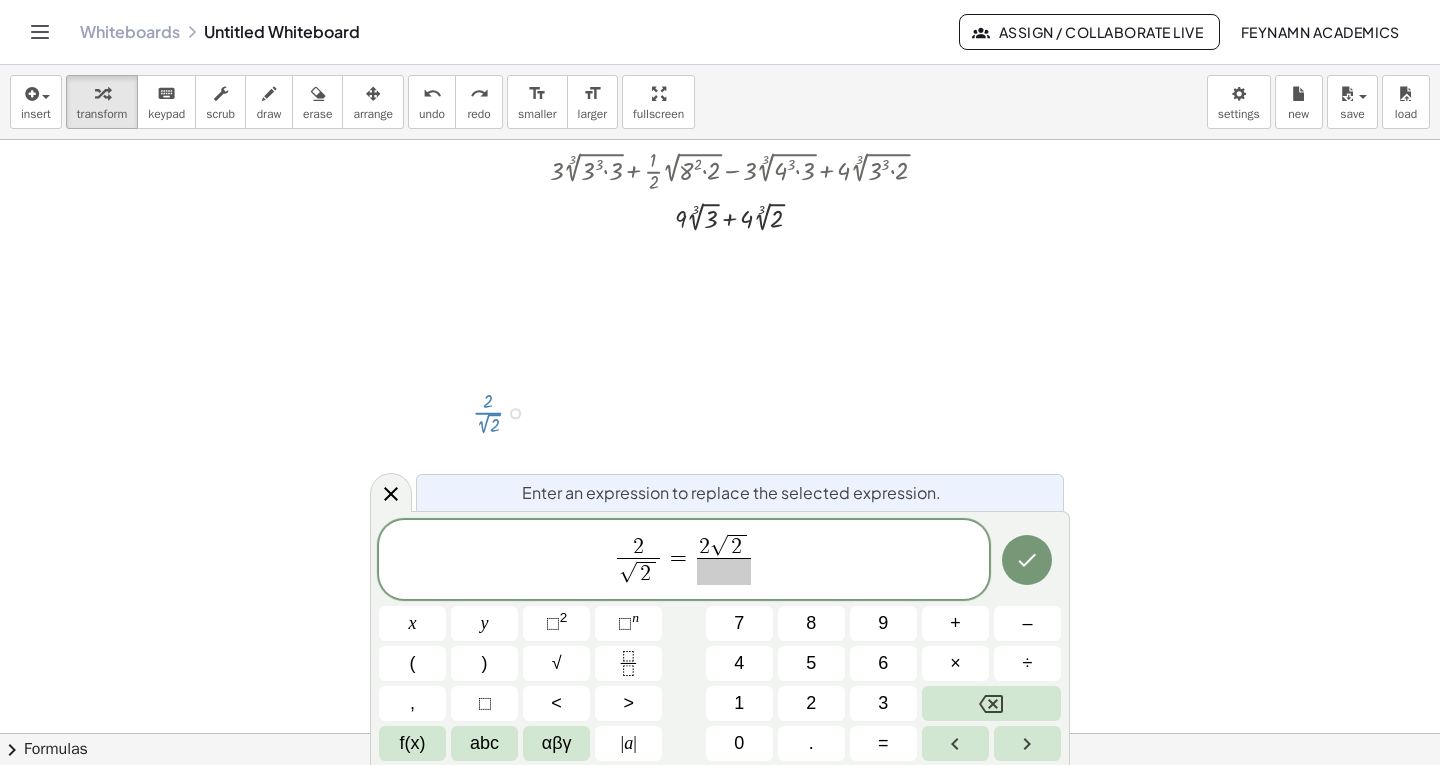 click at bounding box center (724, 571) 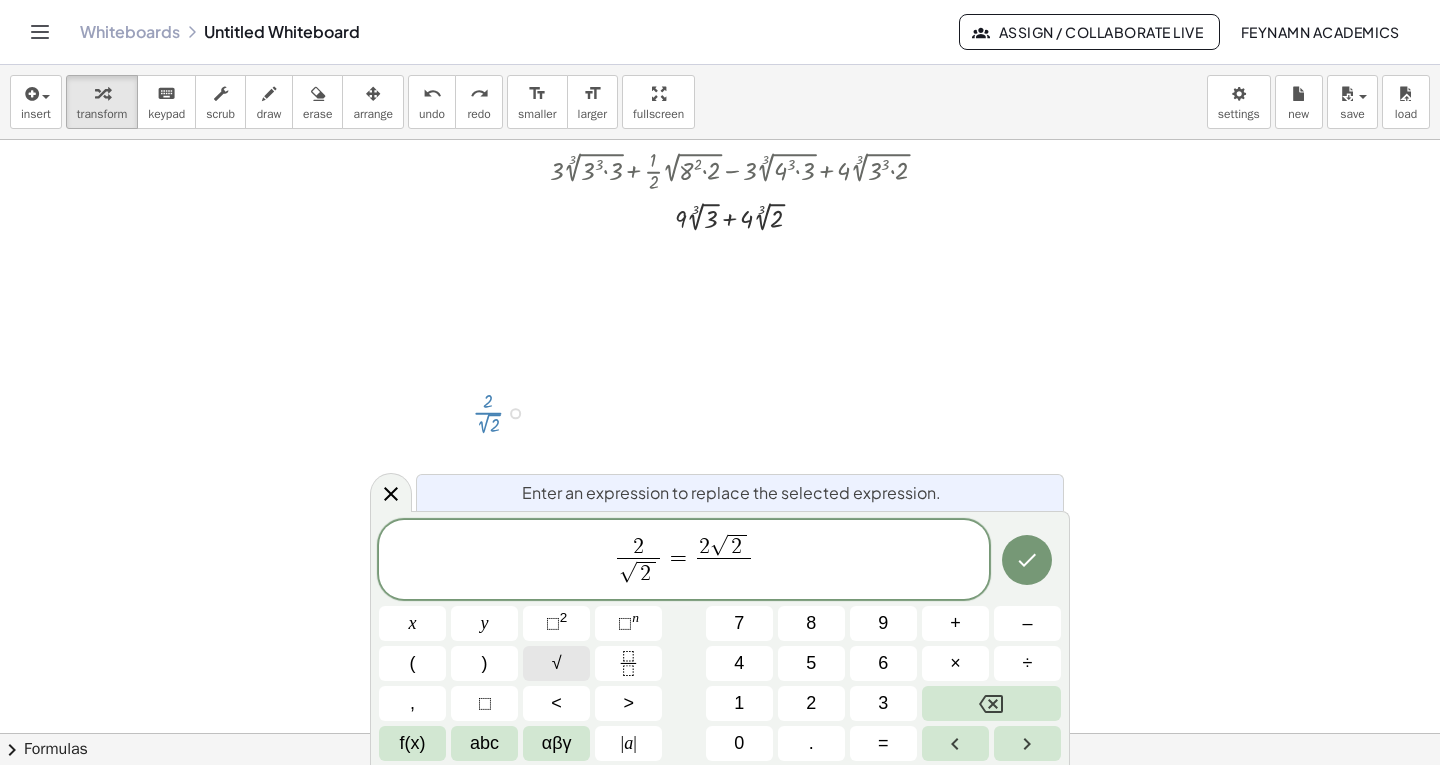 click on "√" at bounding box center [556, 663] 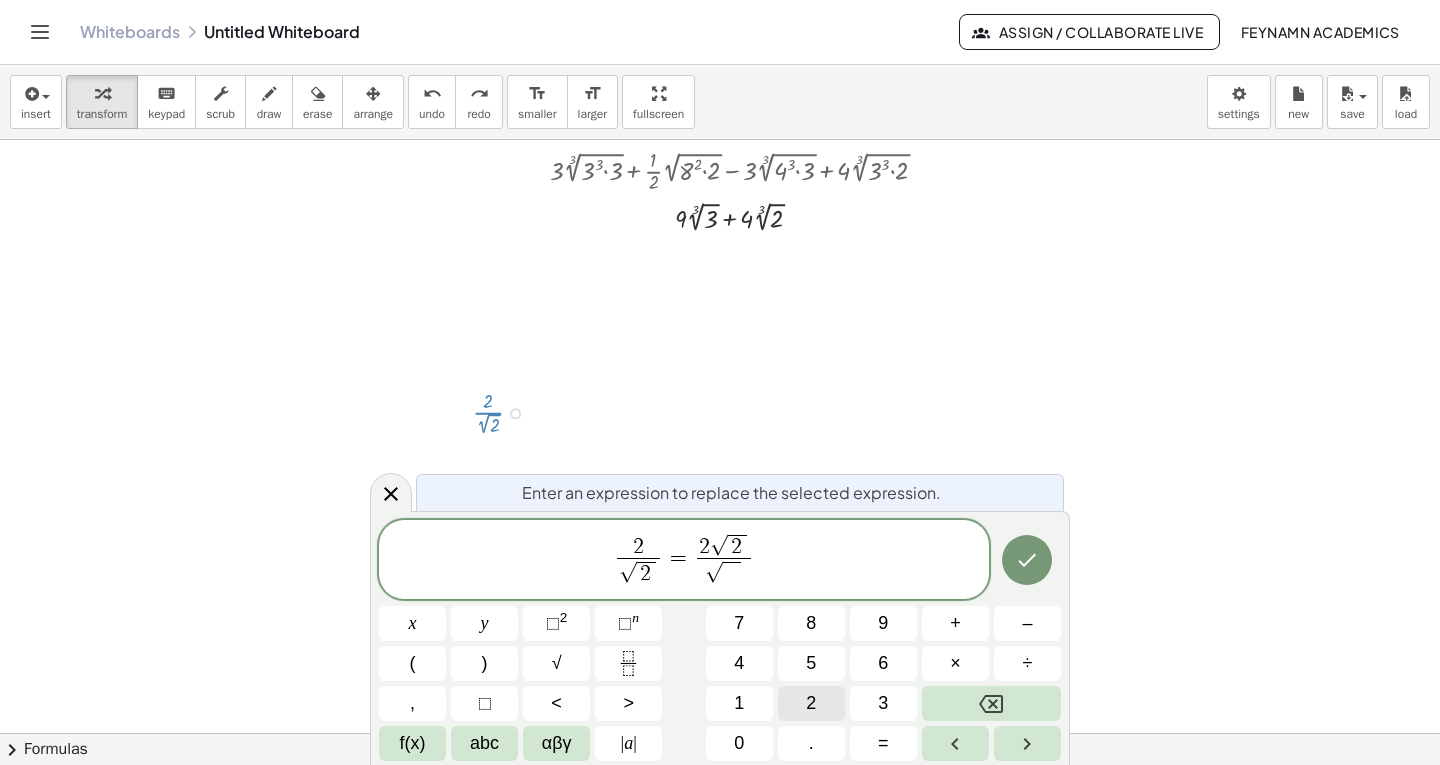 click on "2" at bounding box center (811, 703) 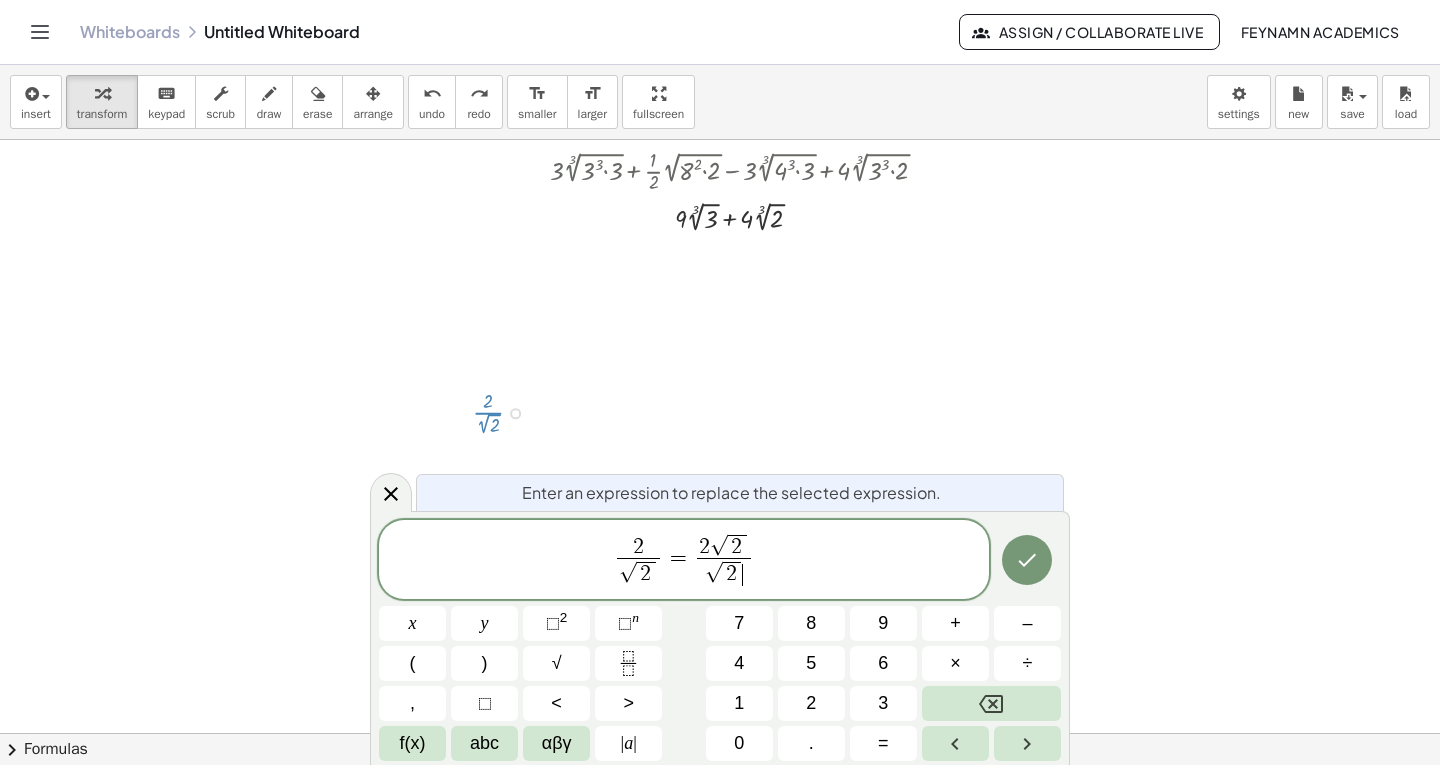 click on "√ 2 ​" at bounding box center [724, 573] 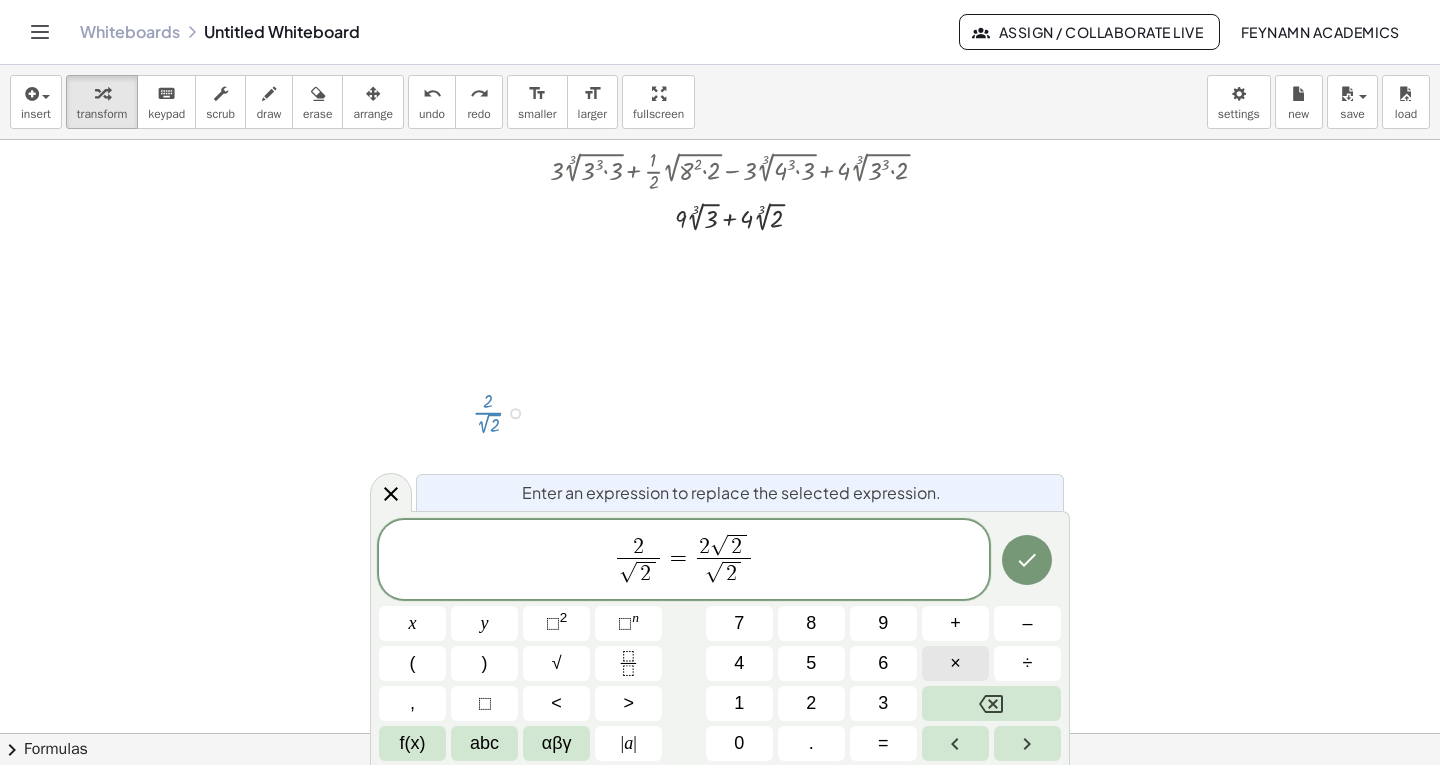 click on "×" at bounding box center [955, 663] 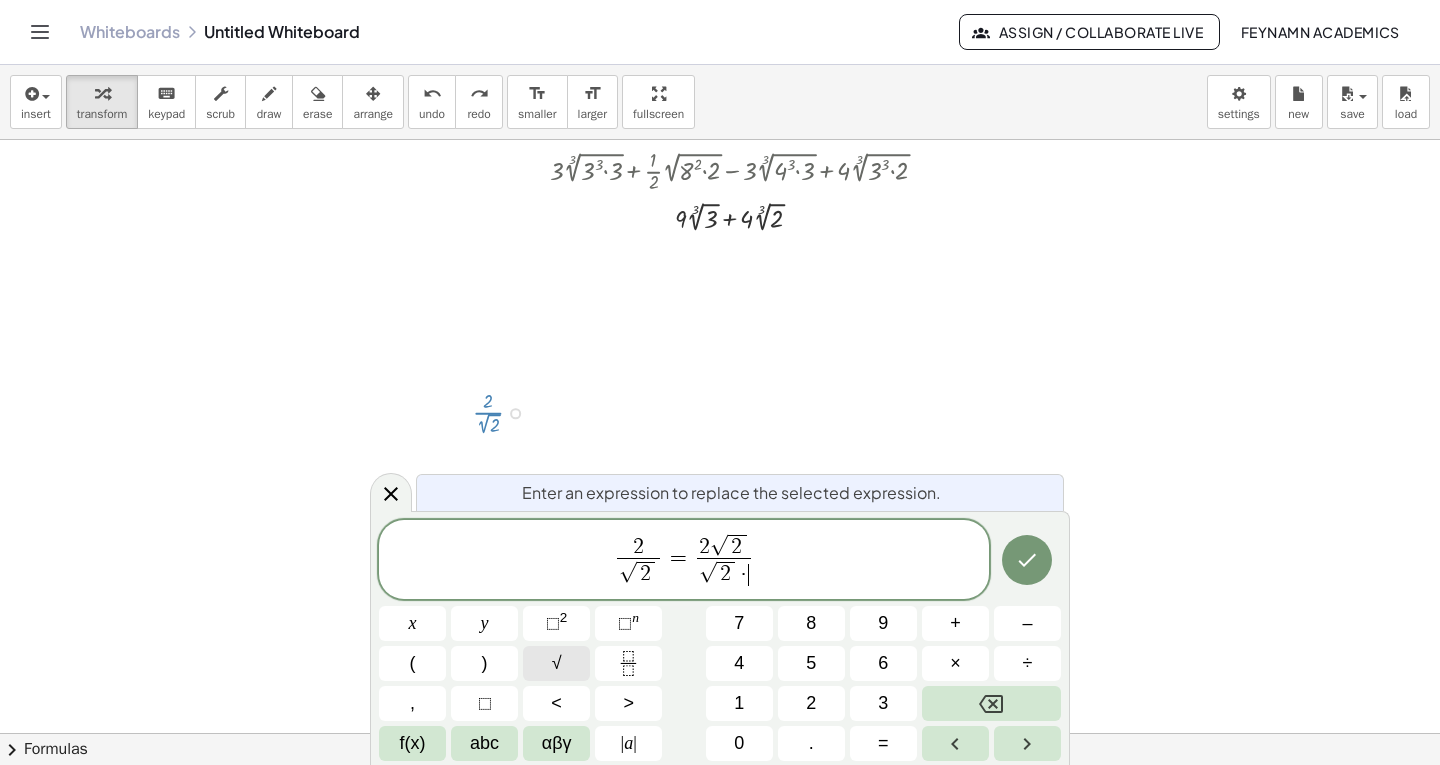 click on "√" at bounding box center (556, 663) 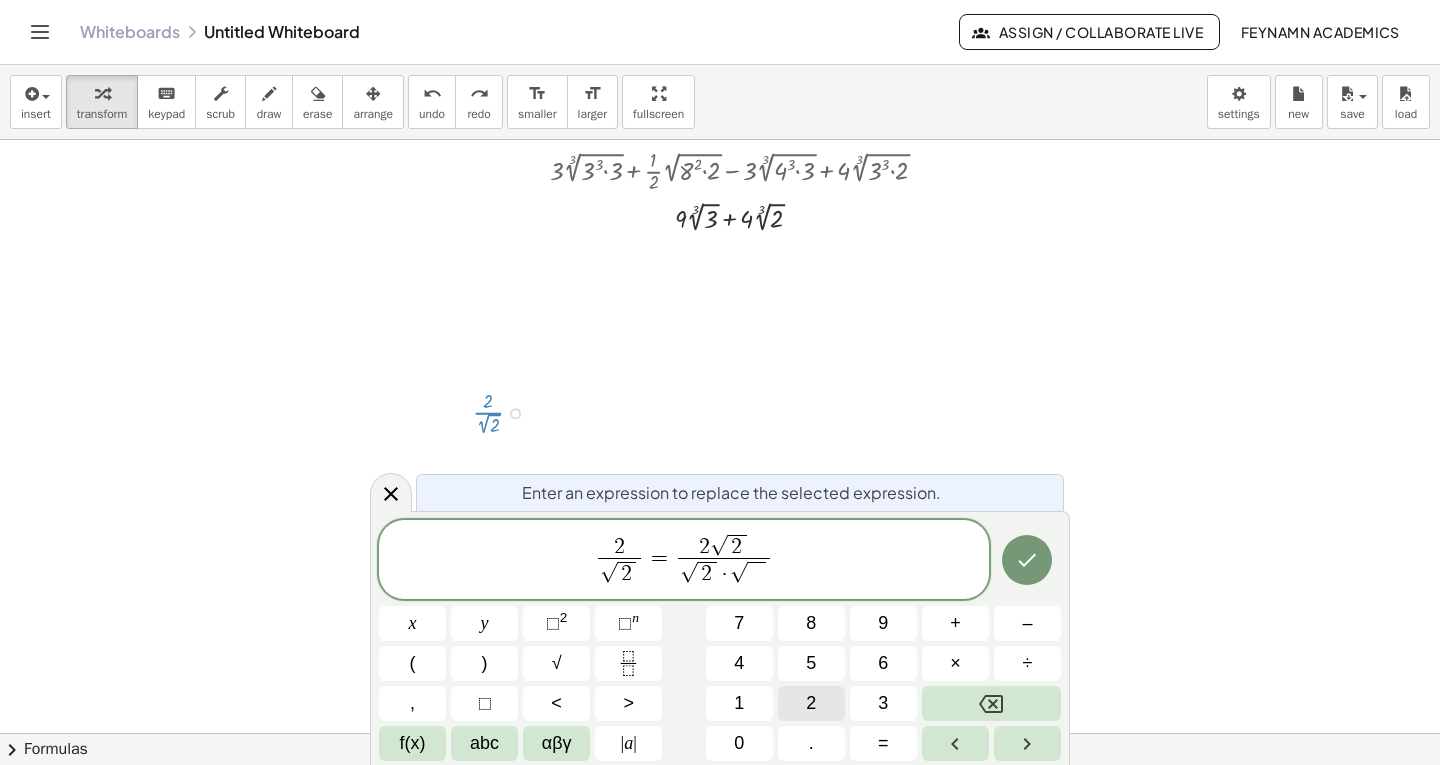 click on "2" at bounding box center (811, 703) 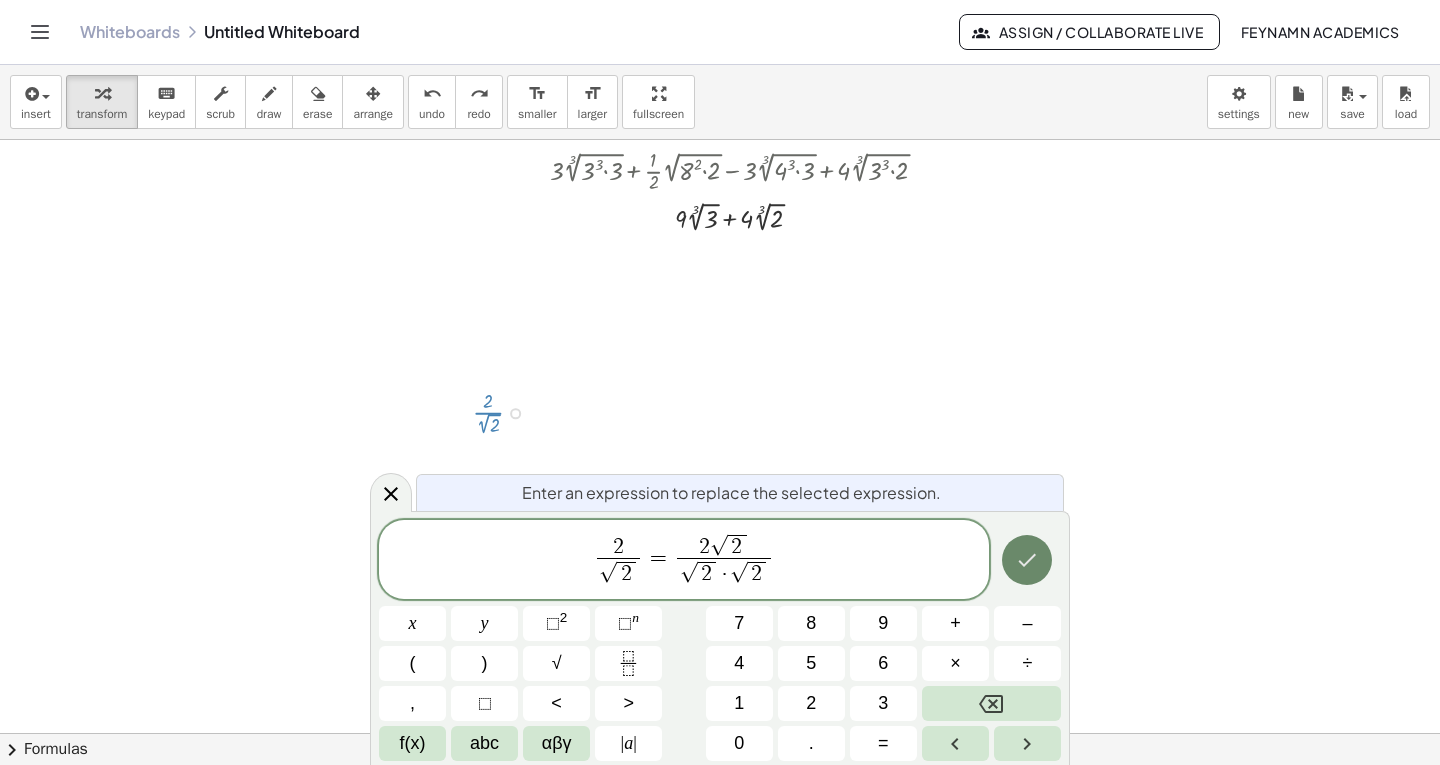 click at bounding box center (1027, 560) 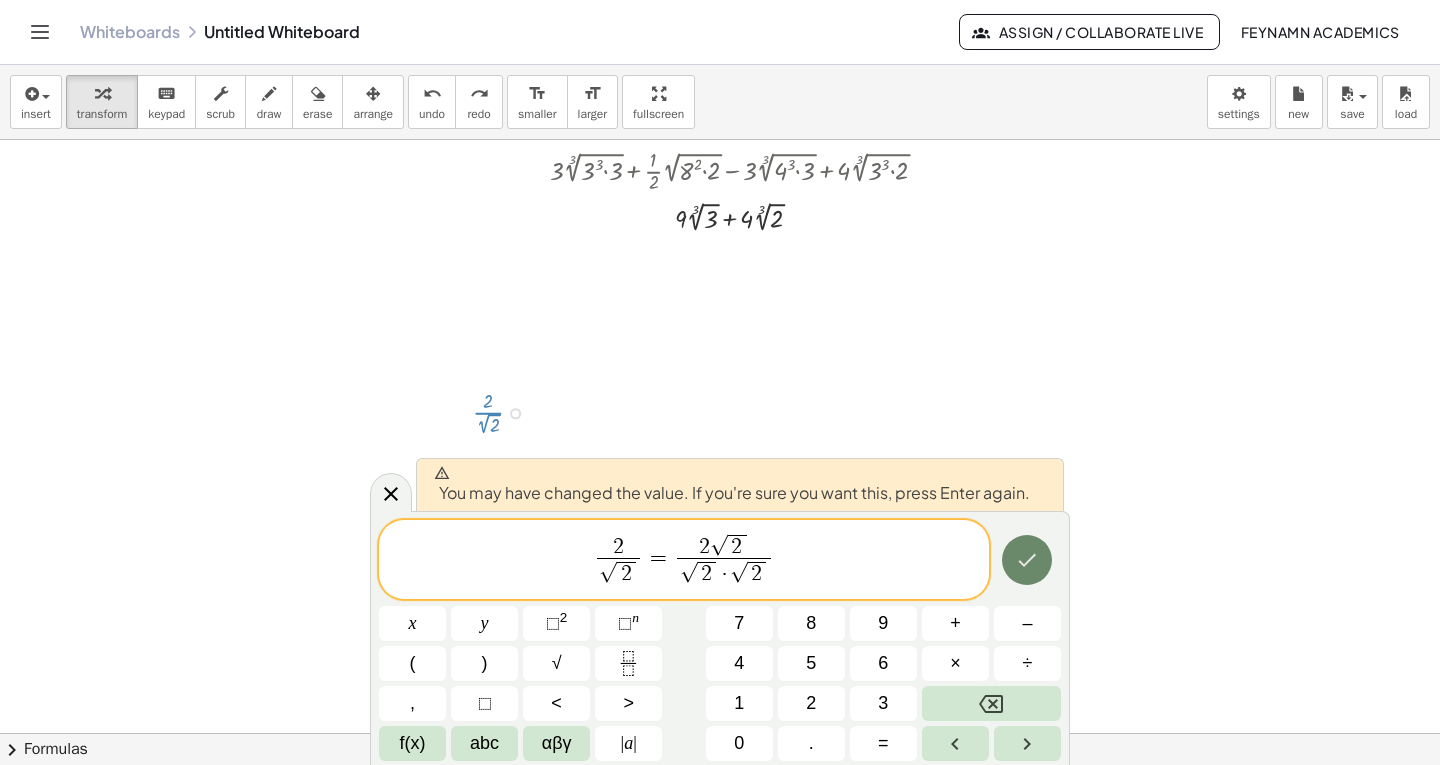 click 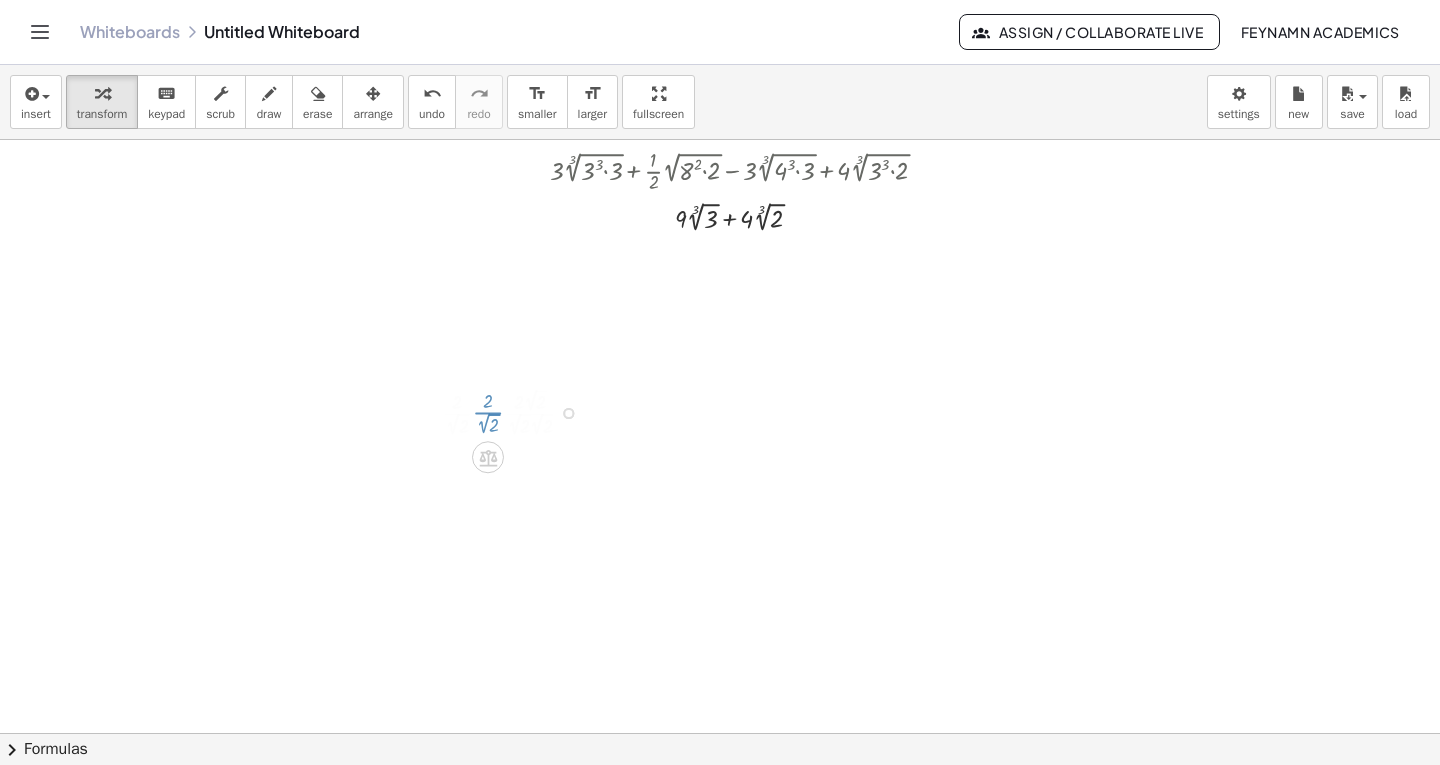 click at bounding box center [726, 529] 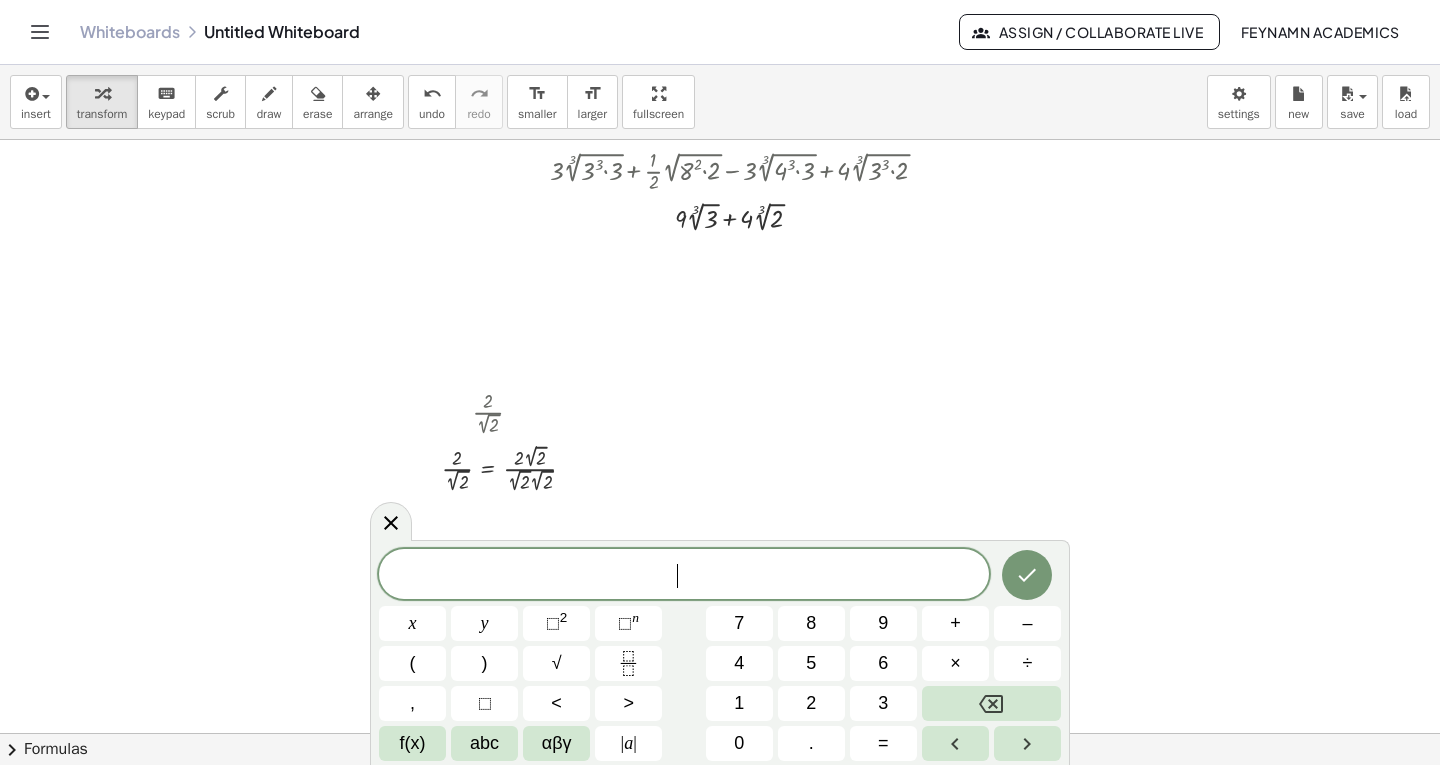 click at bounding box center (726, 529) 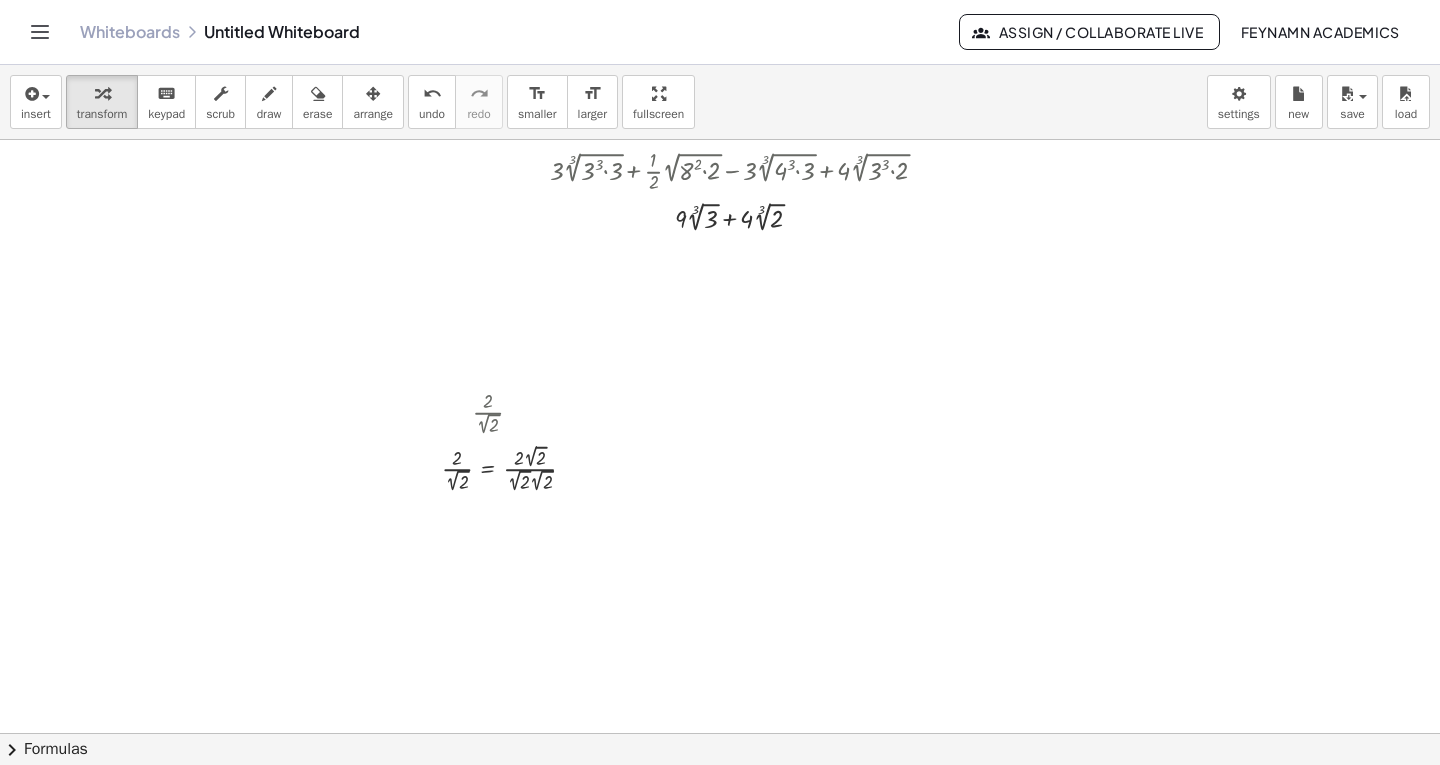 scroll, scrollTop: 600, scrollLeft: 0, axis: vertical 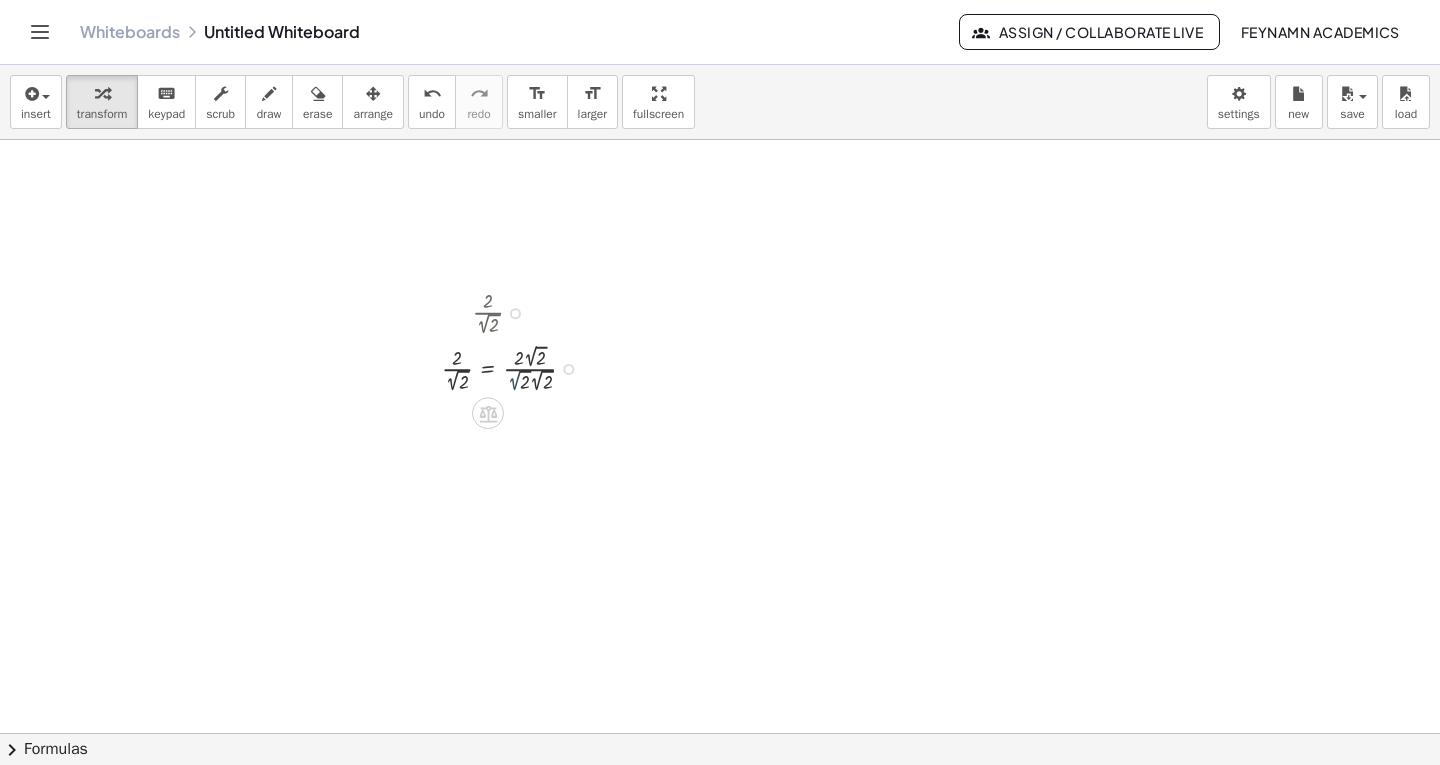 click at bounding box center [517, 367] 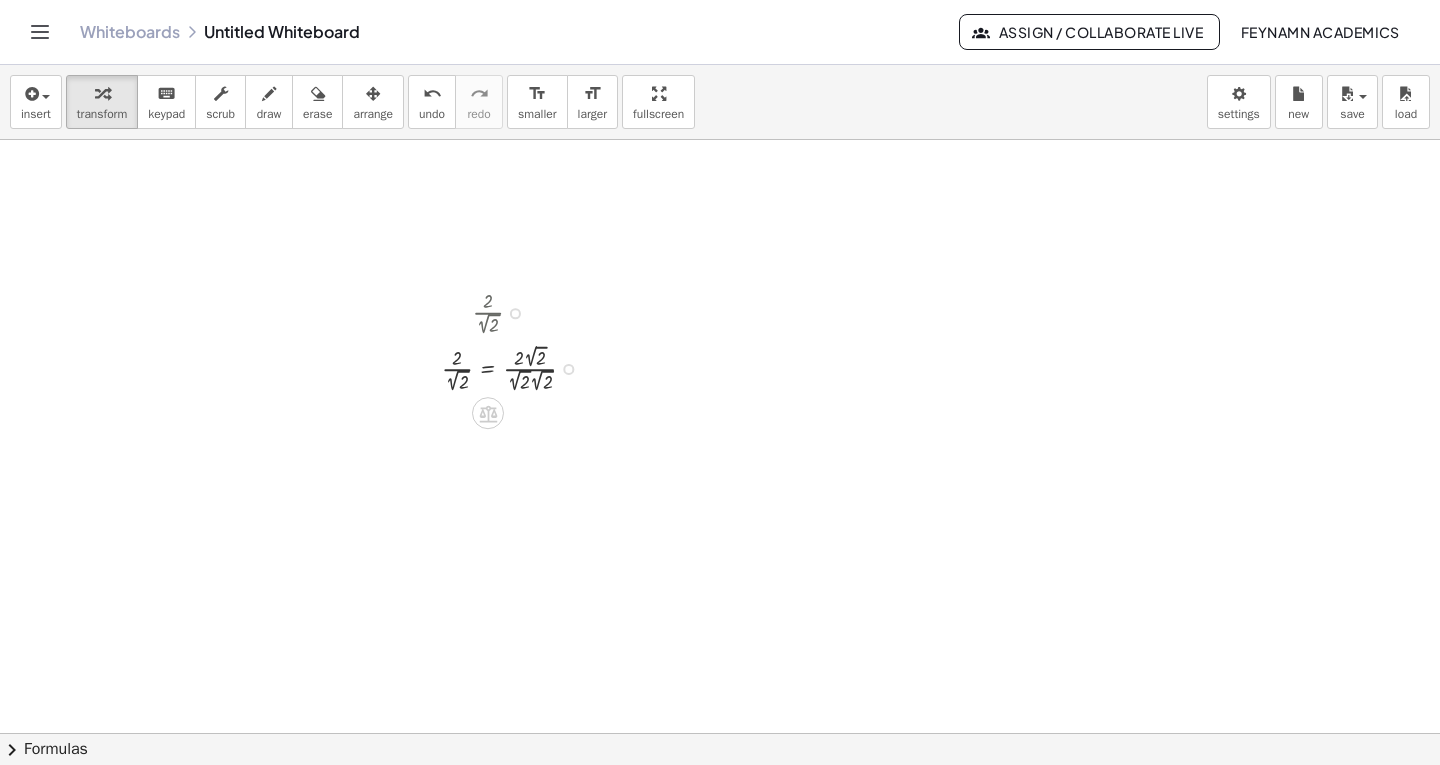 click at bounding box center (517, 367) 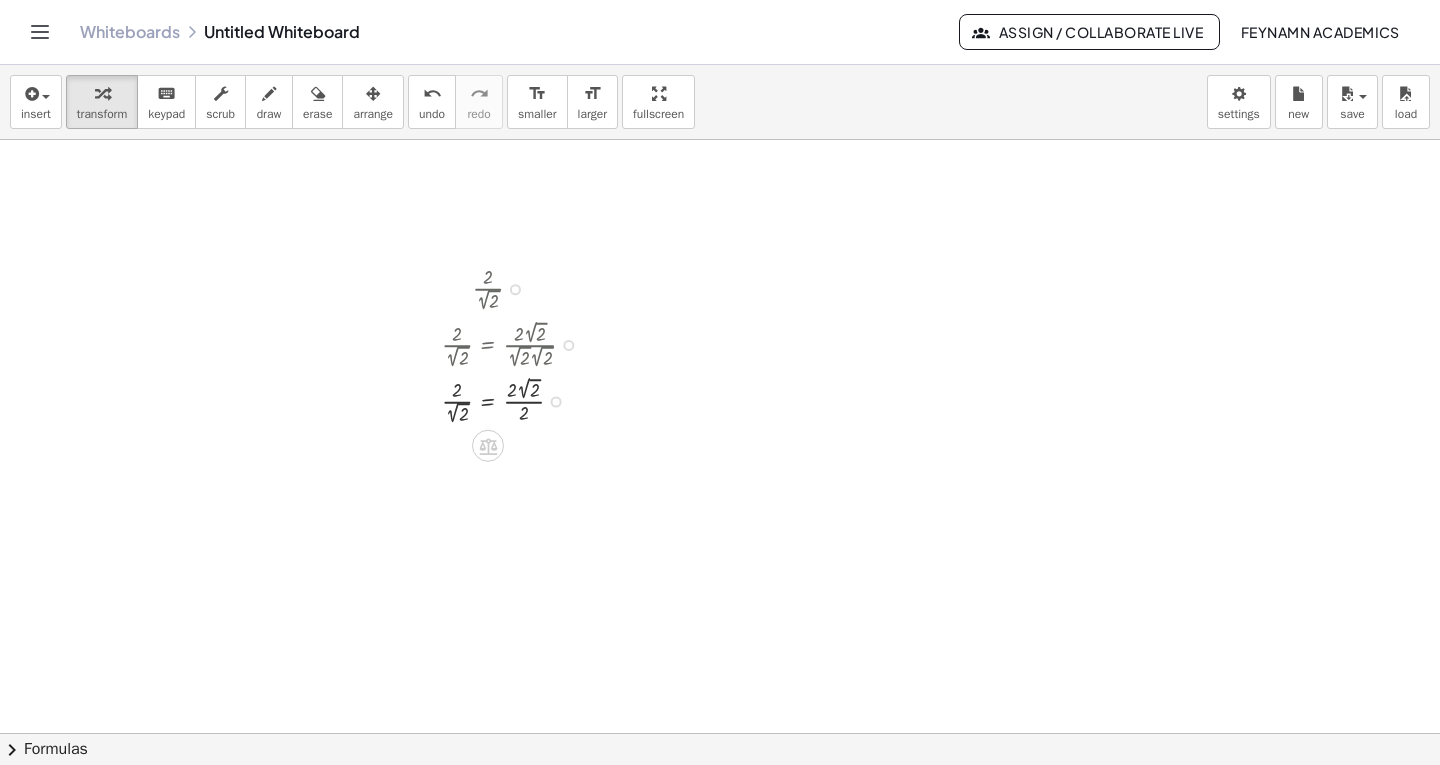scroll, scrollTop: 600, scrollLeft: 0, axis: vertical 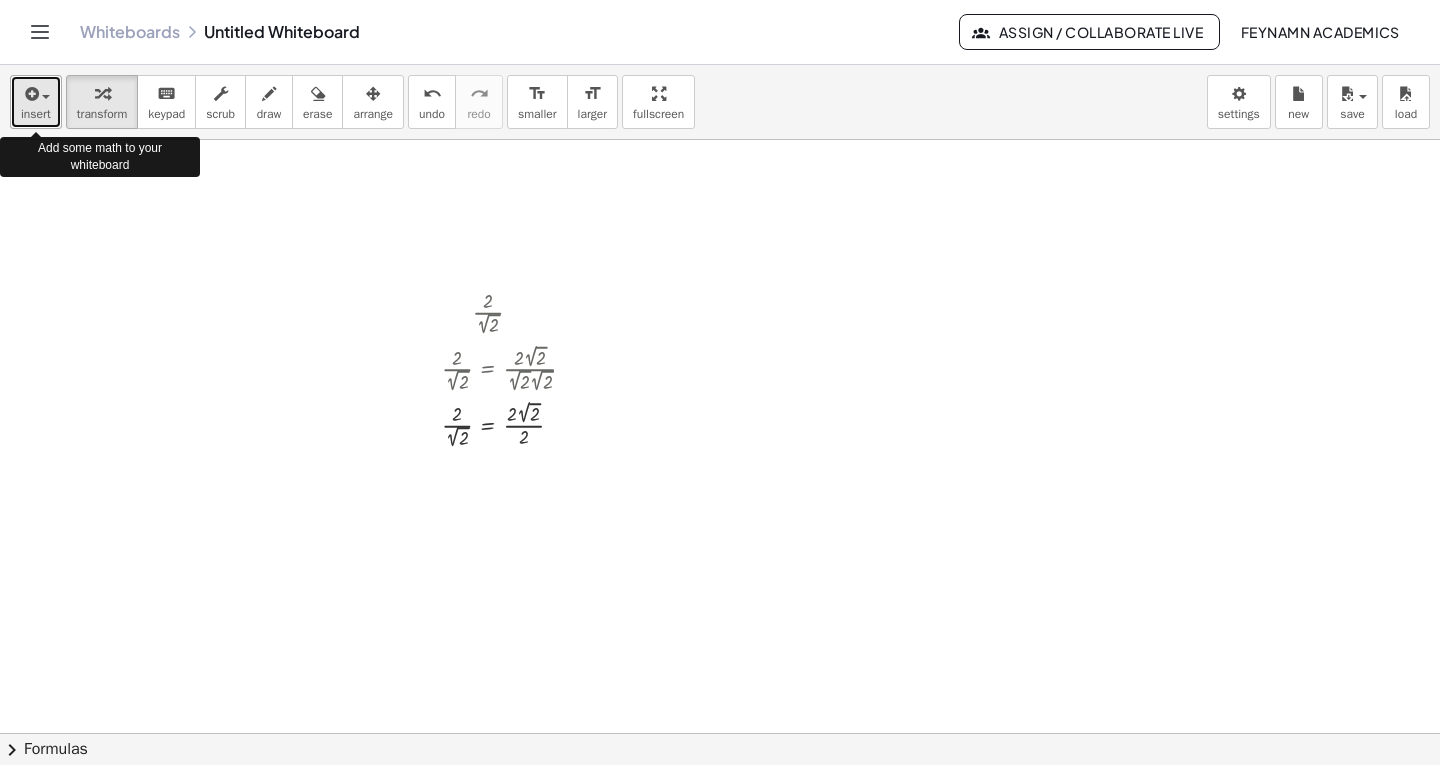 click at bounding box center (30, 94) 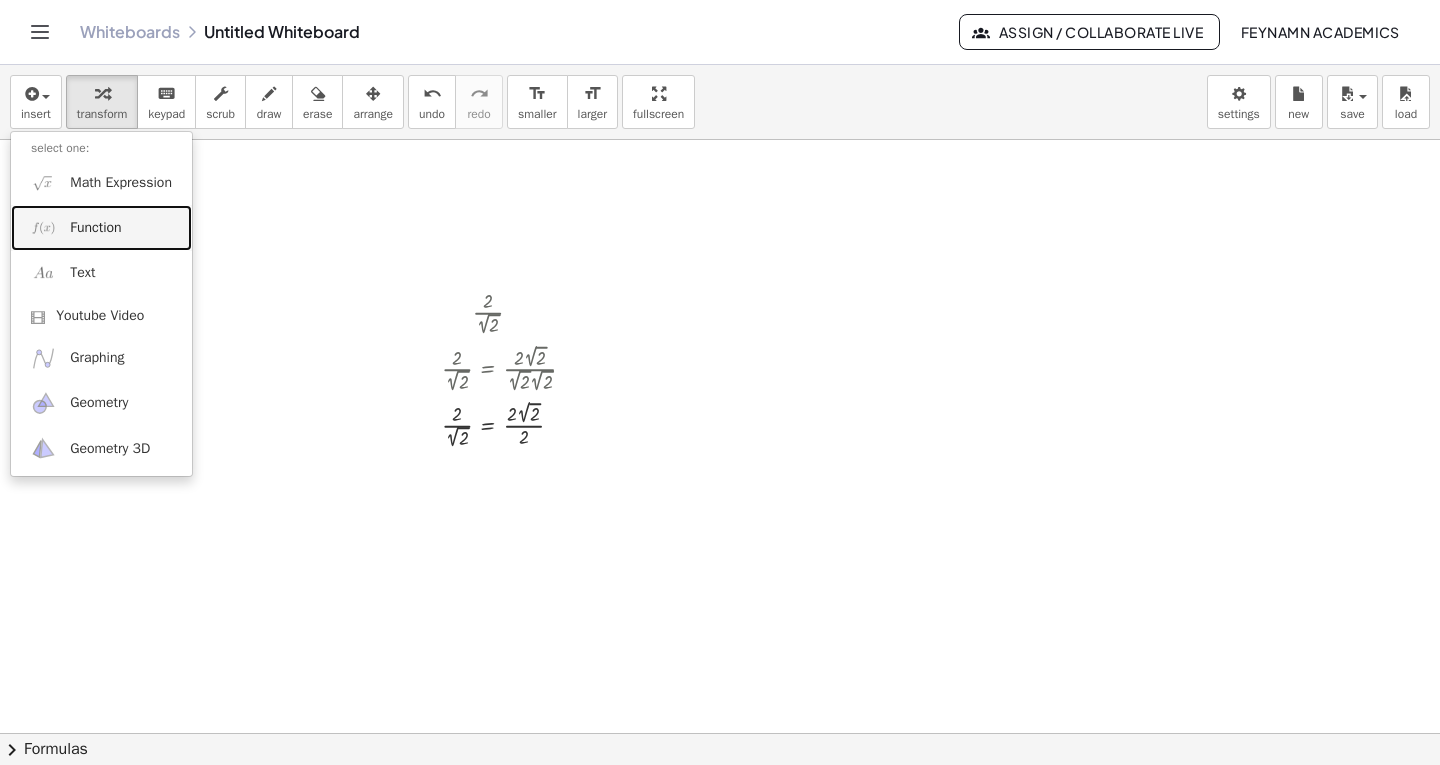 click on "Function" at bounding box center [101, 227] 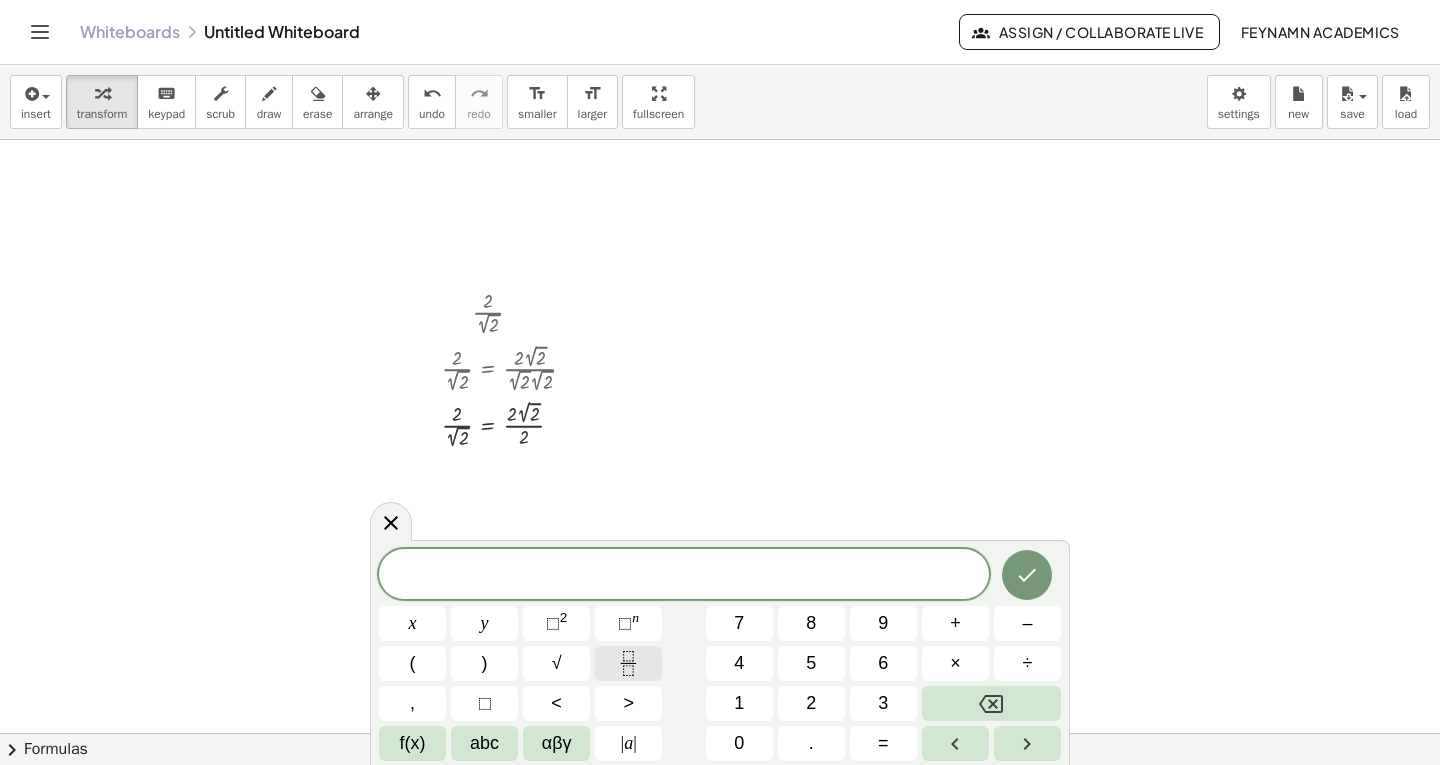 click 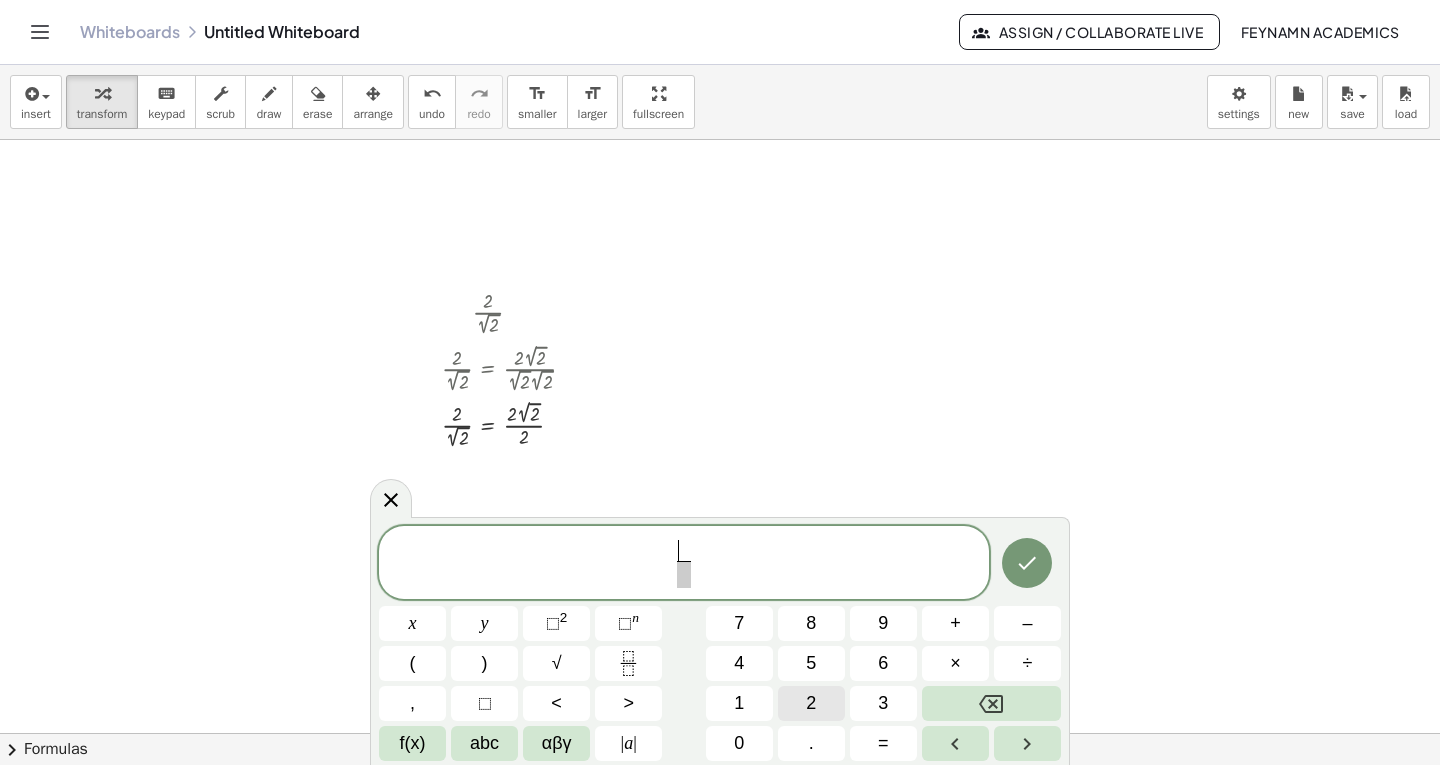 click on "2" at bounding box center [811, 703] 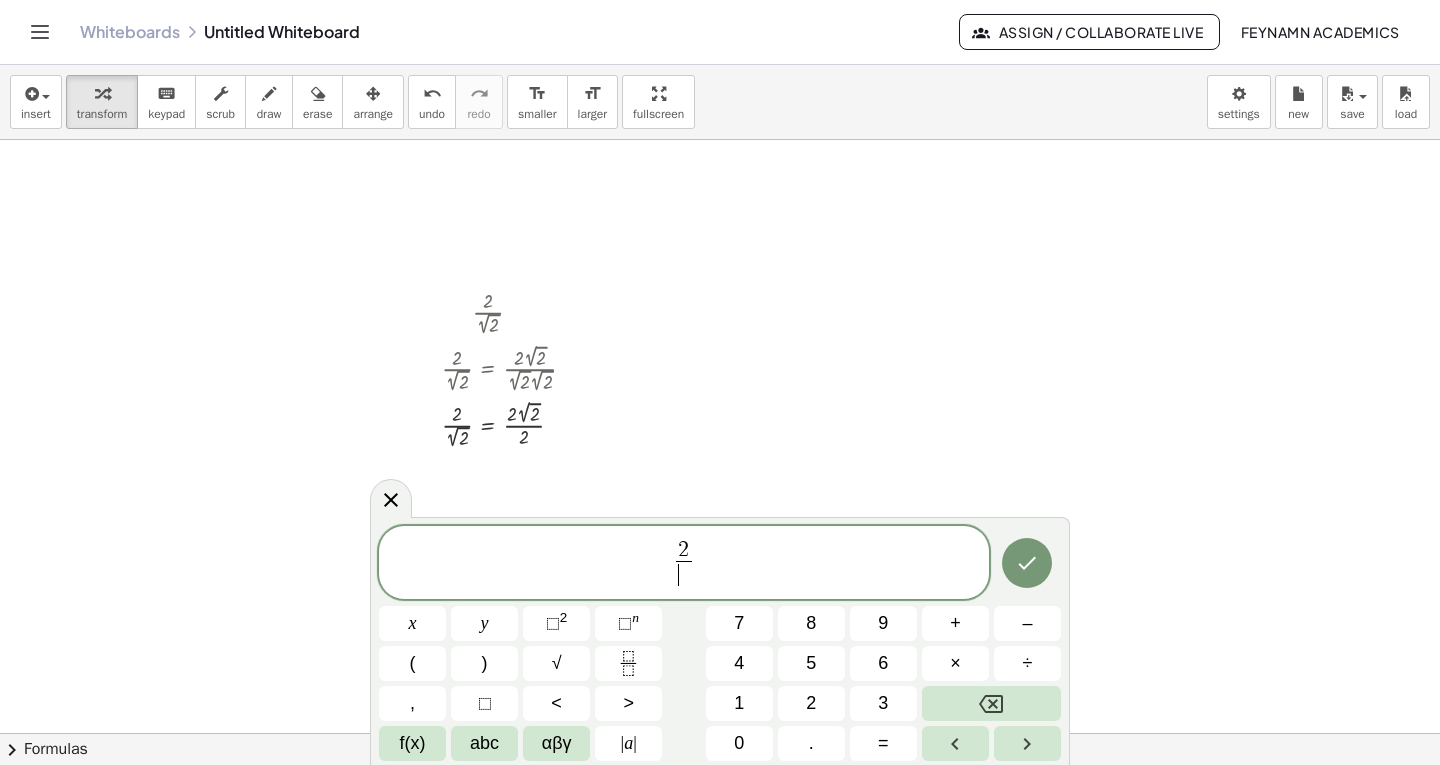 click on "​" at bounding box center (683, 574) 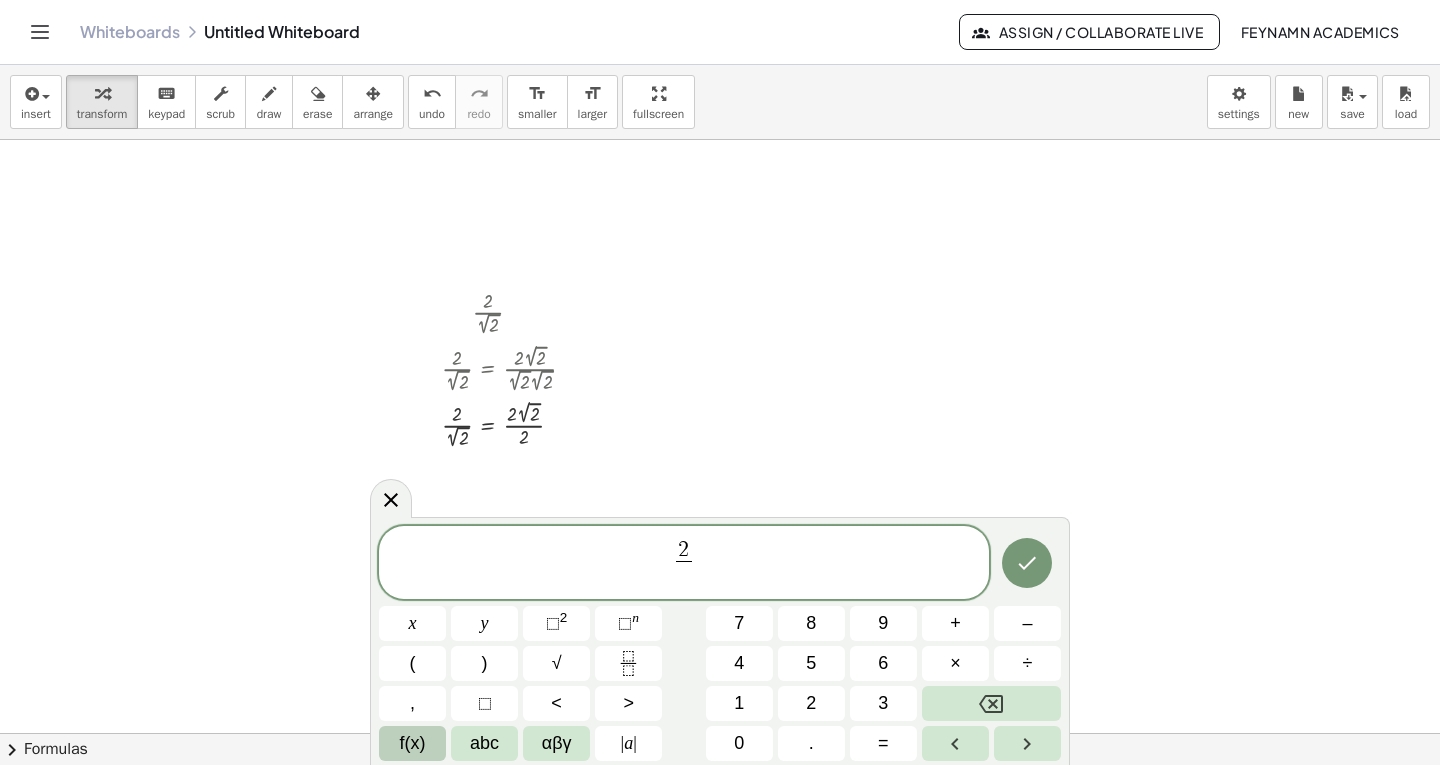 click on "f(x)" at bounding box center (413, 743) 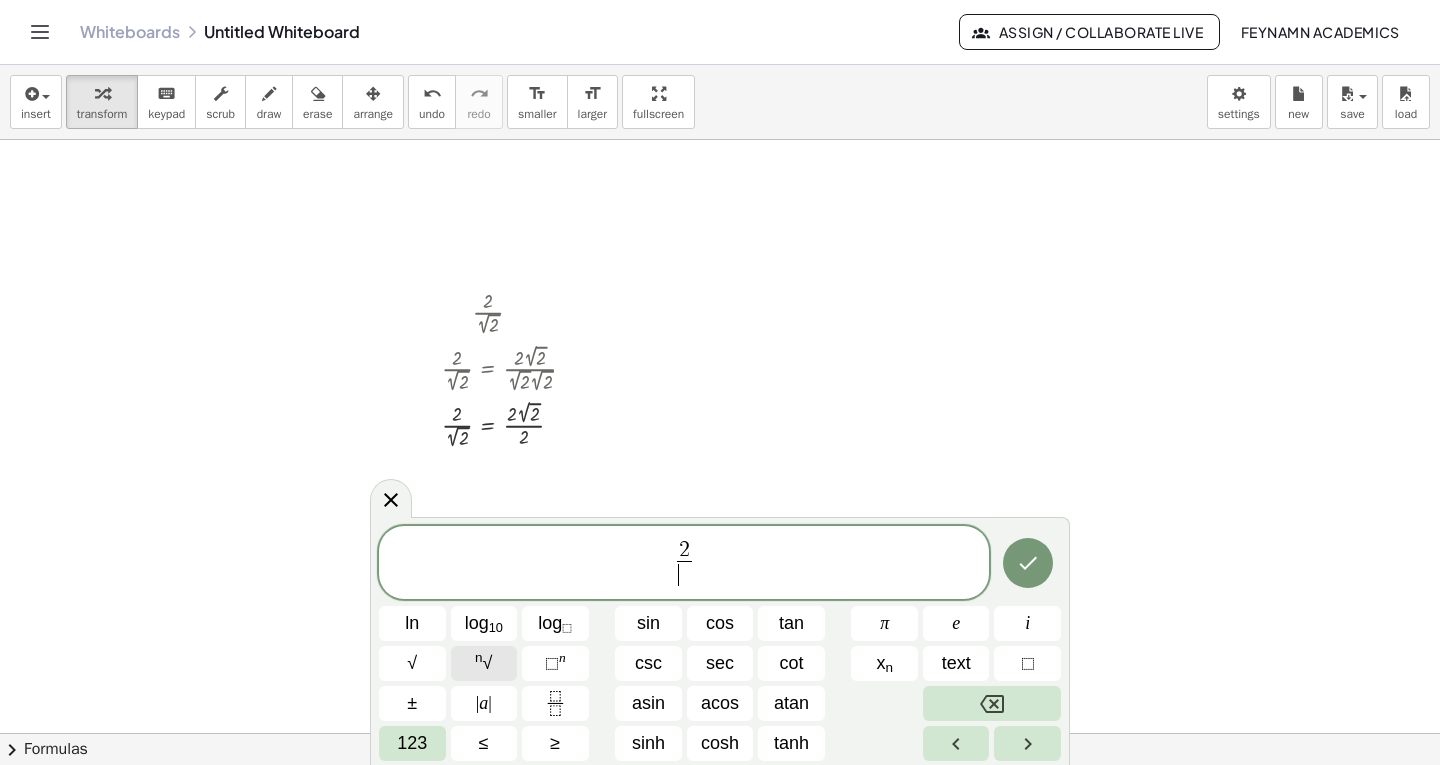 click on "n √" at bounding box center (484, 663) 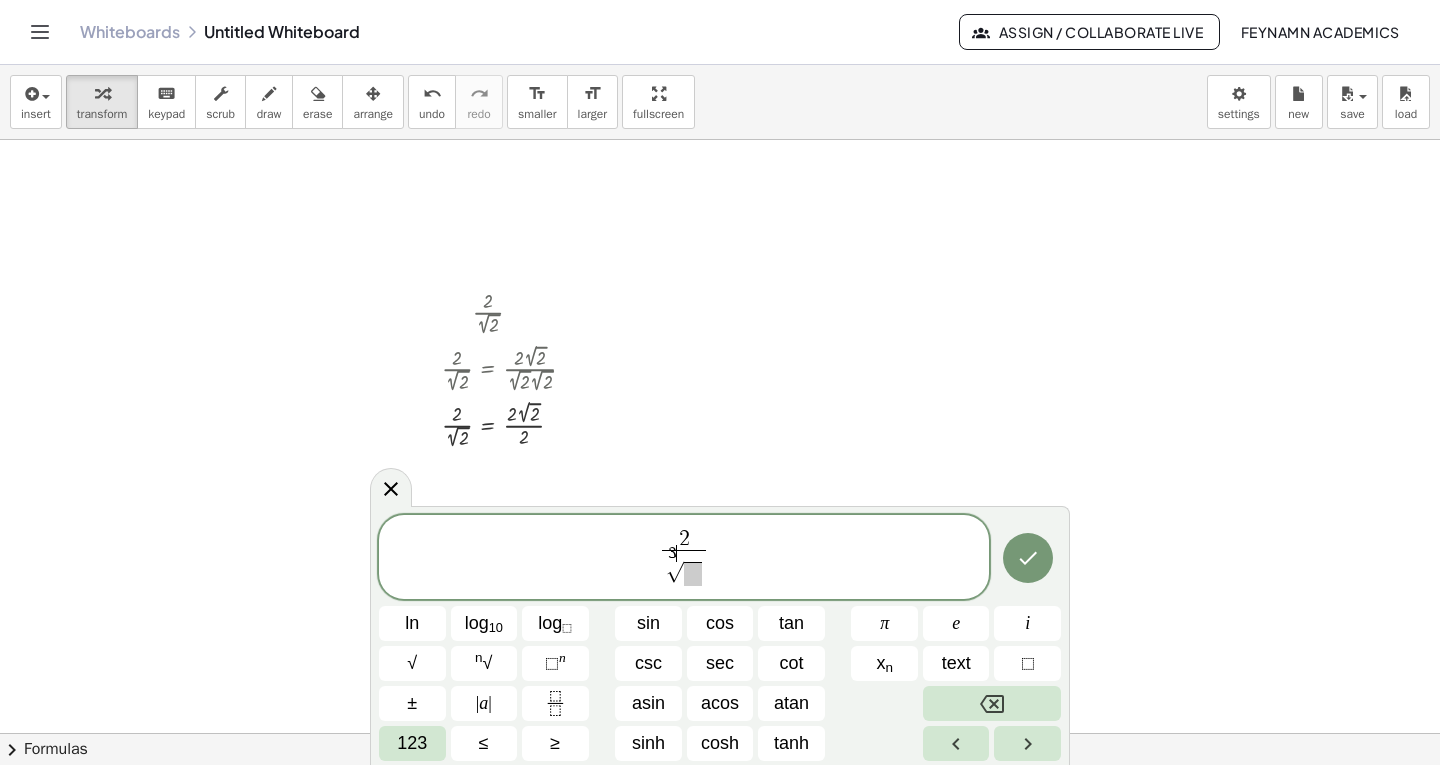 click at bounding box center [693, 574] 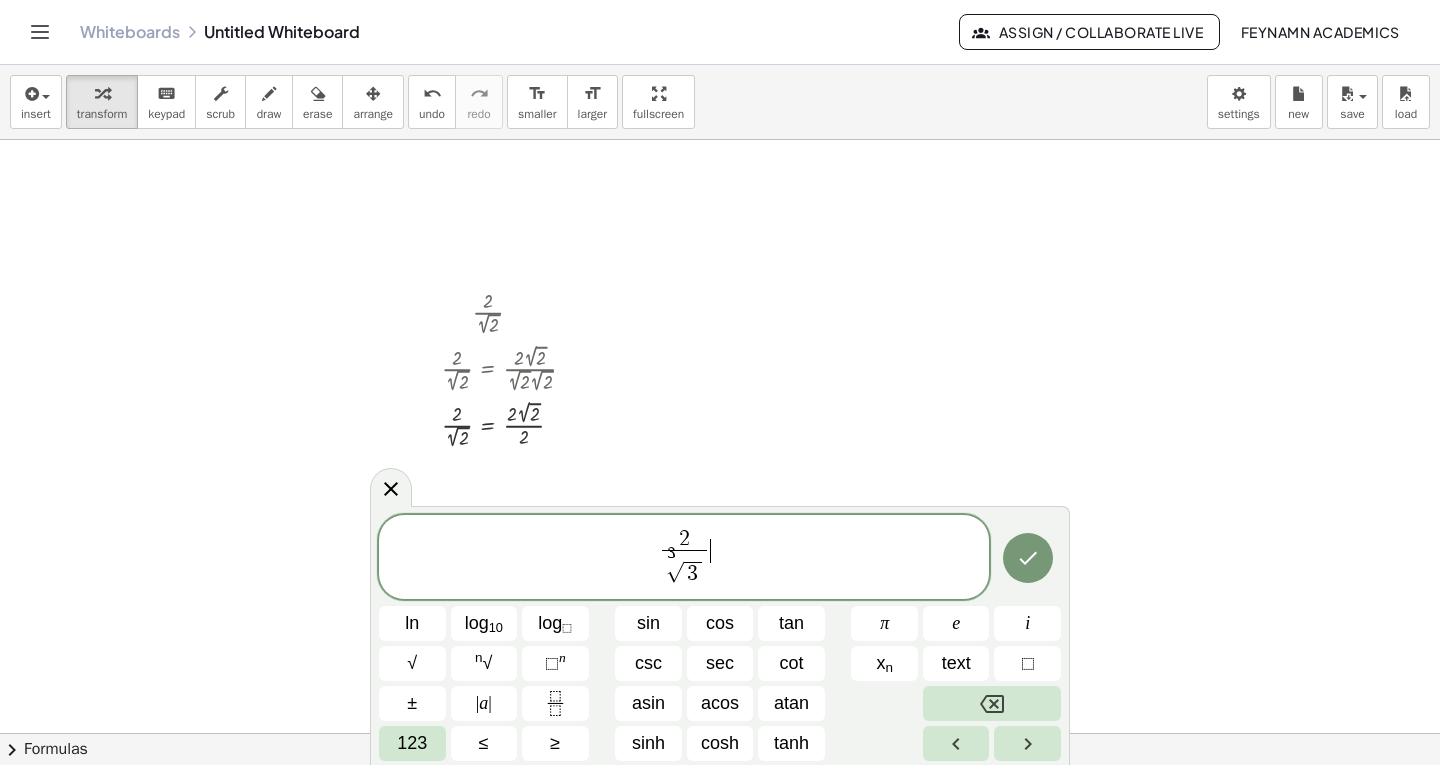 click on "2 3 √ 3 ​ ​" at bounding box center (684, 558) 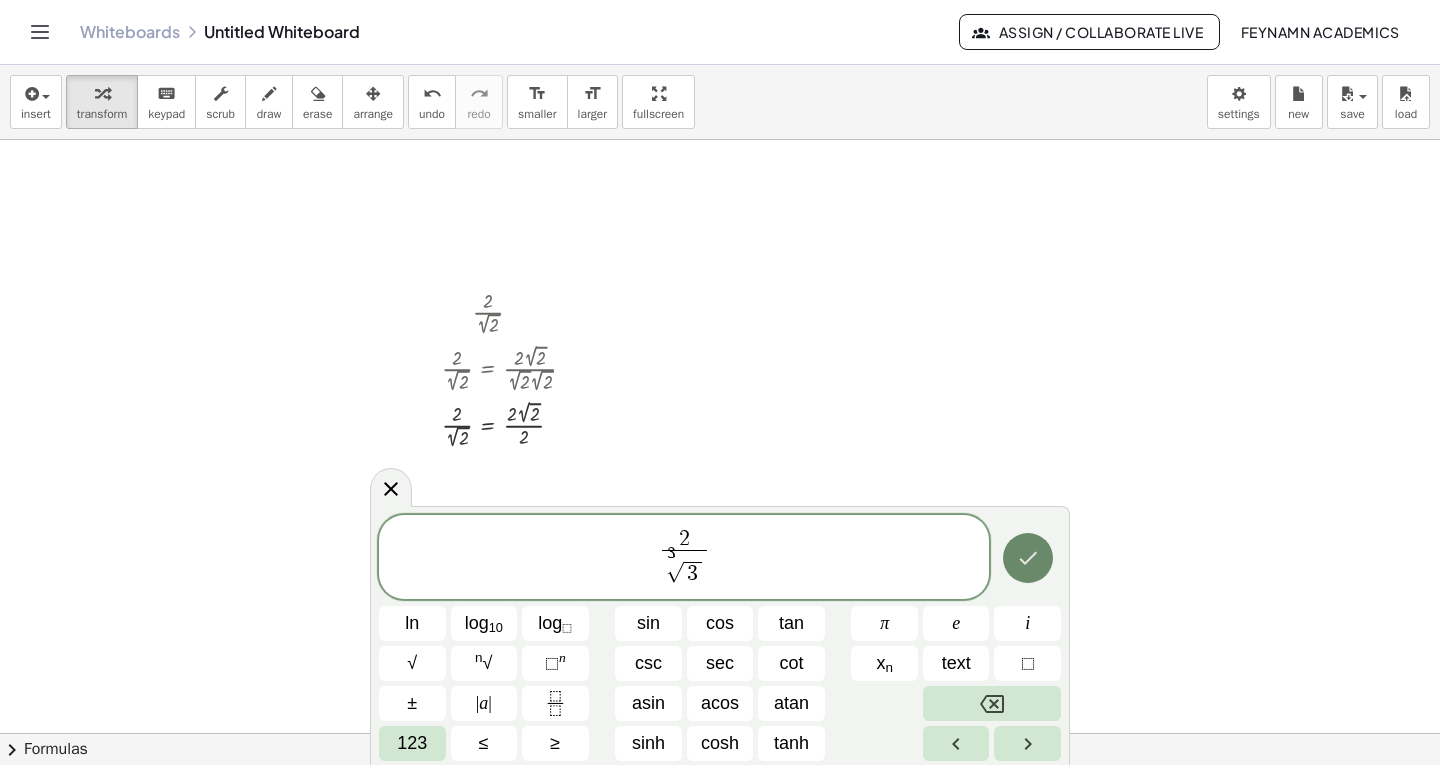click 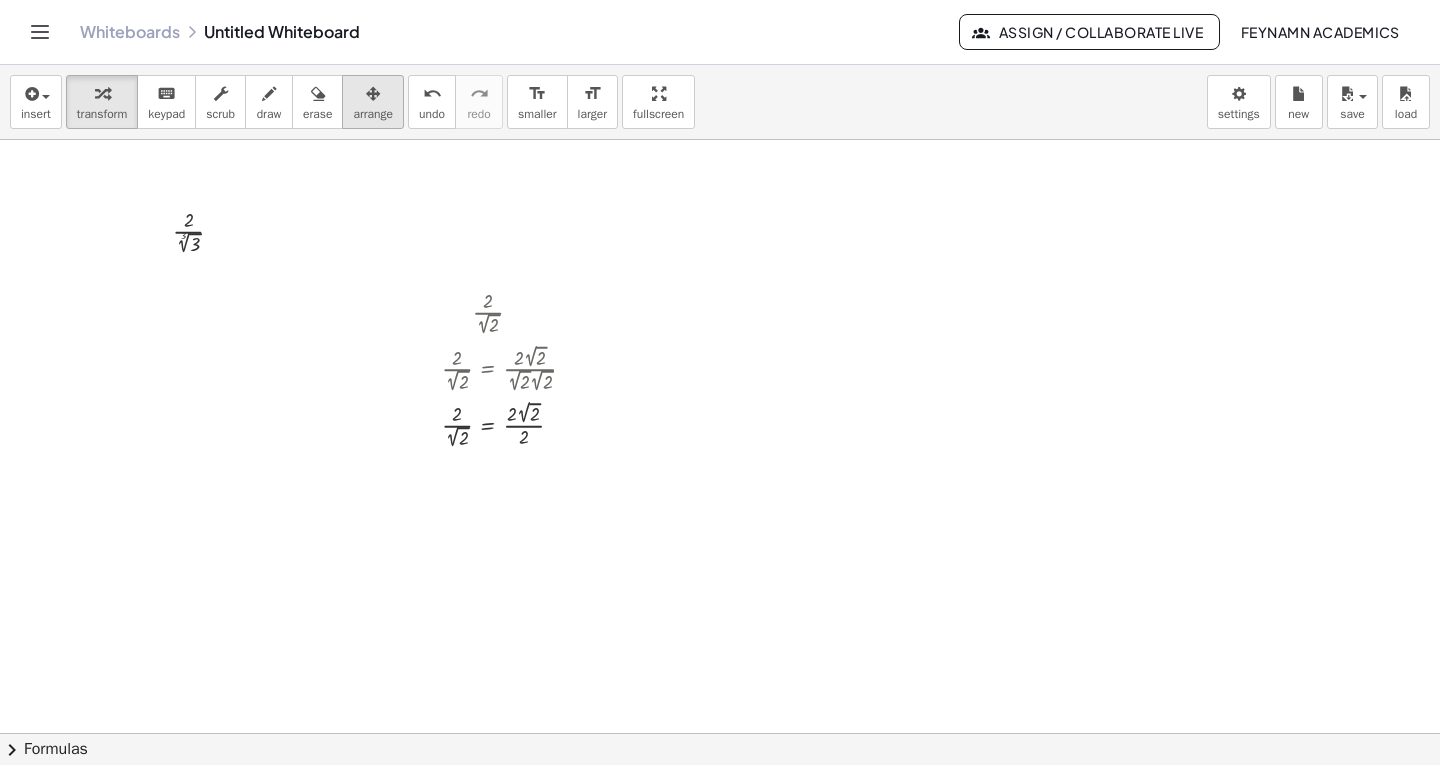 click at bounding box center (373, 94) 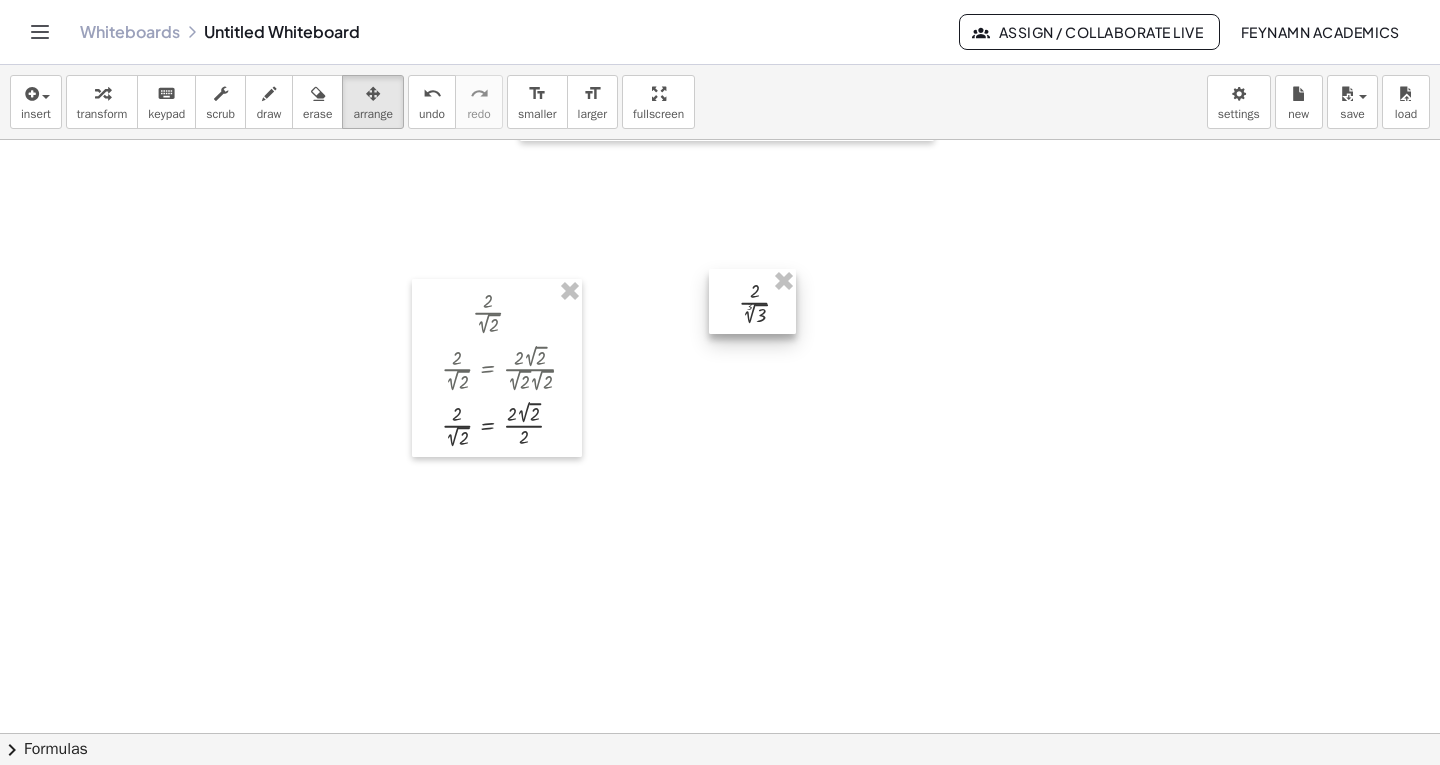 drag, startPoint x: 185, startPoint y: 227, endPoint x: 749, endPoint y: 298, distance: 568.4514 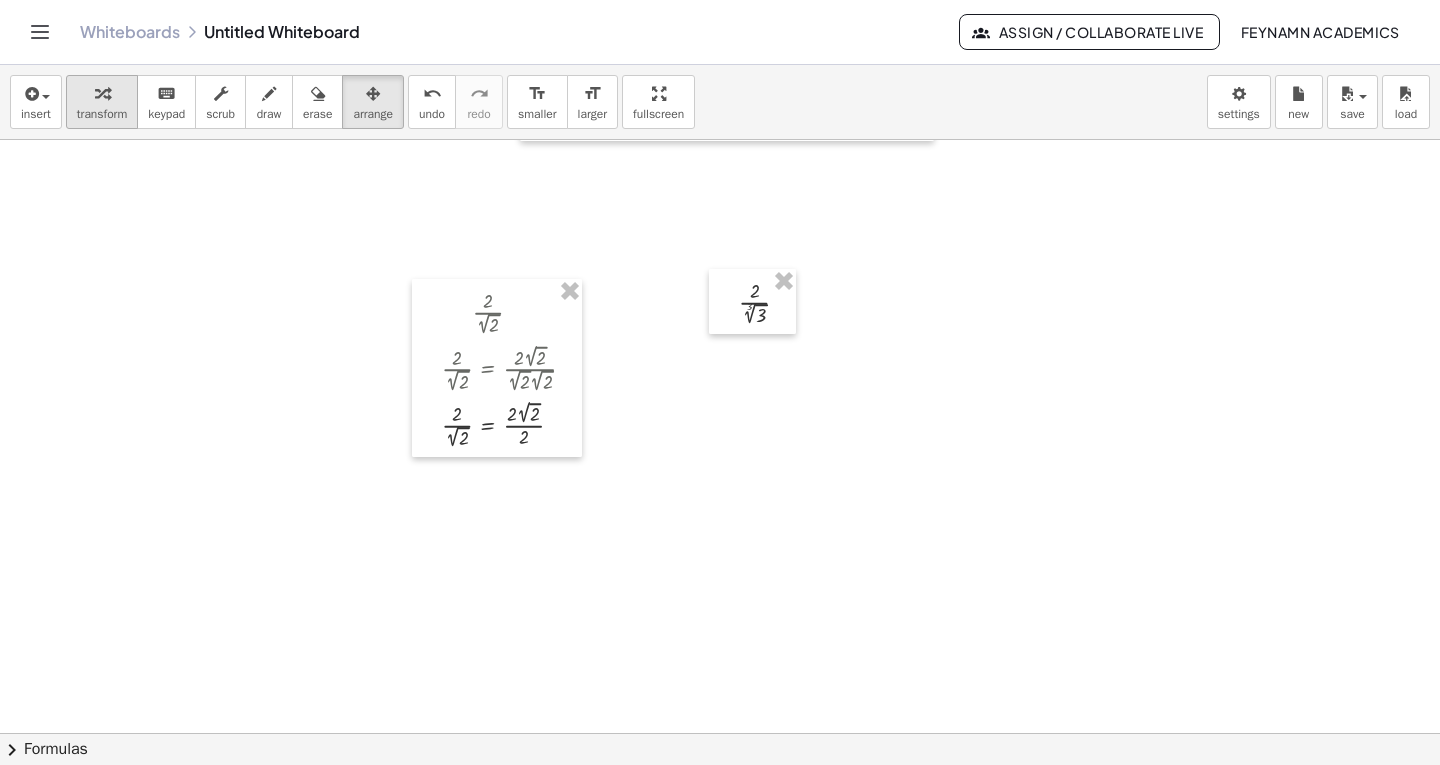 click at bounding box center [102, 94] 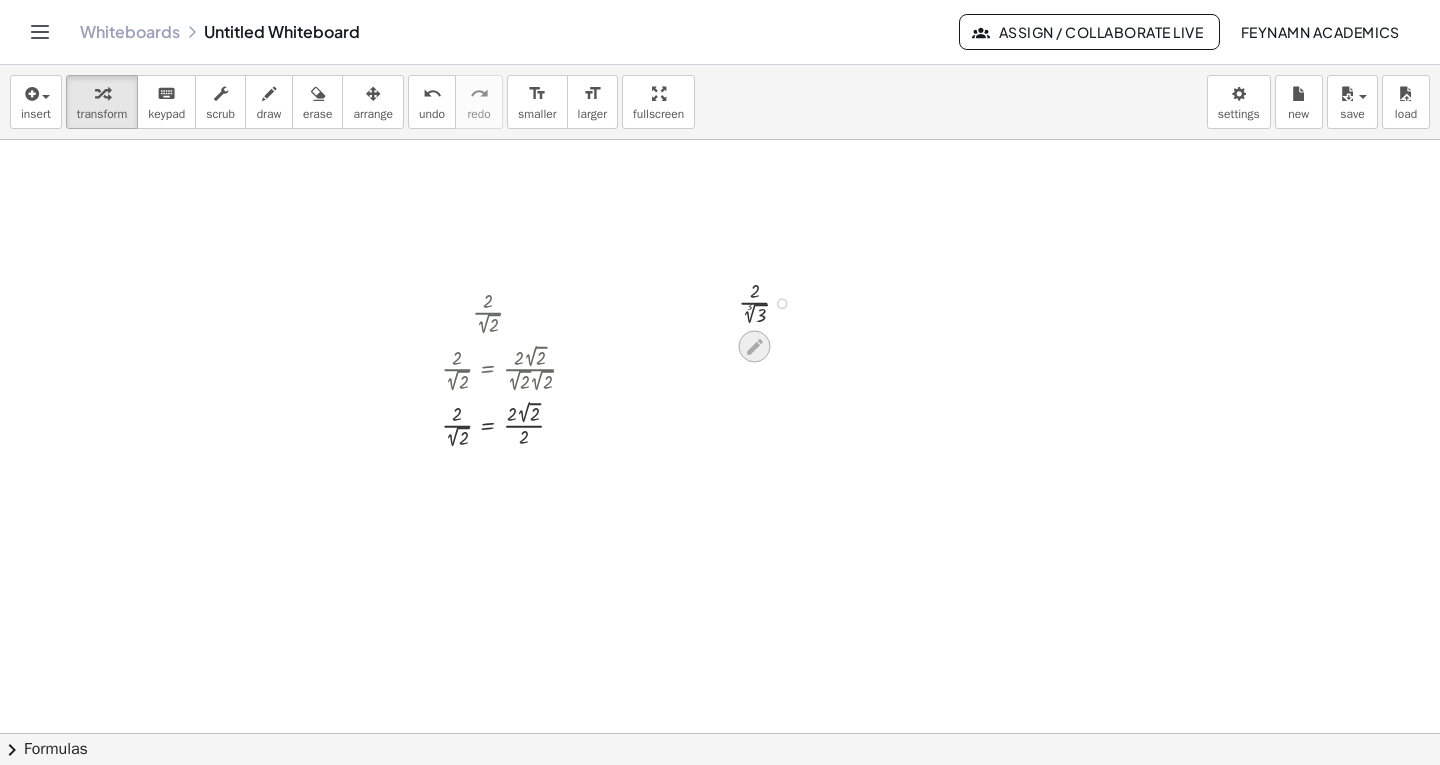 click 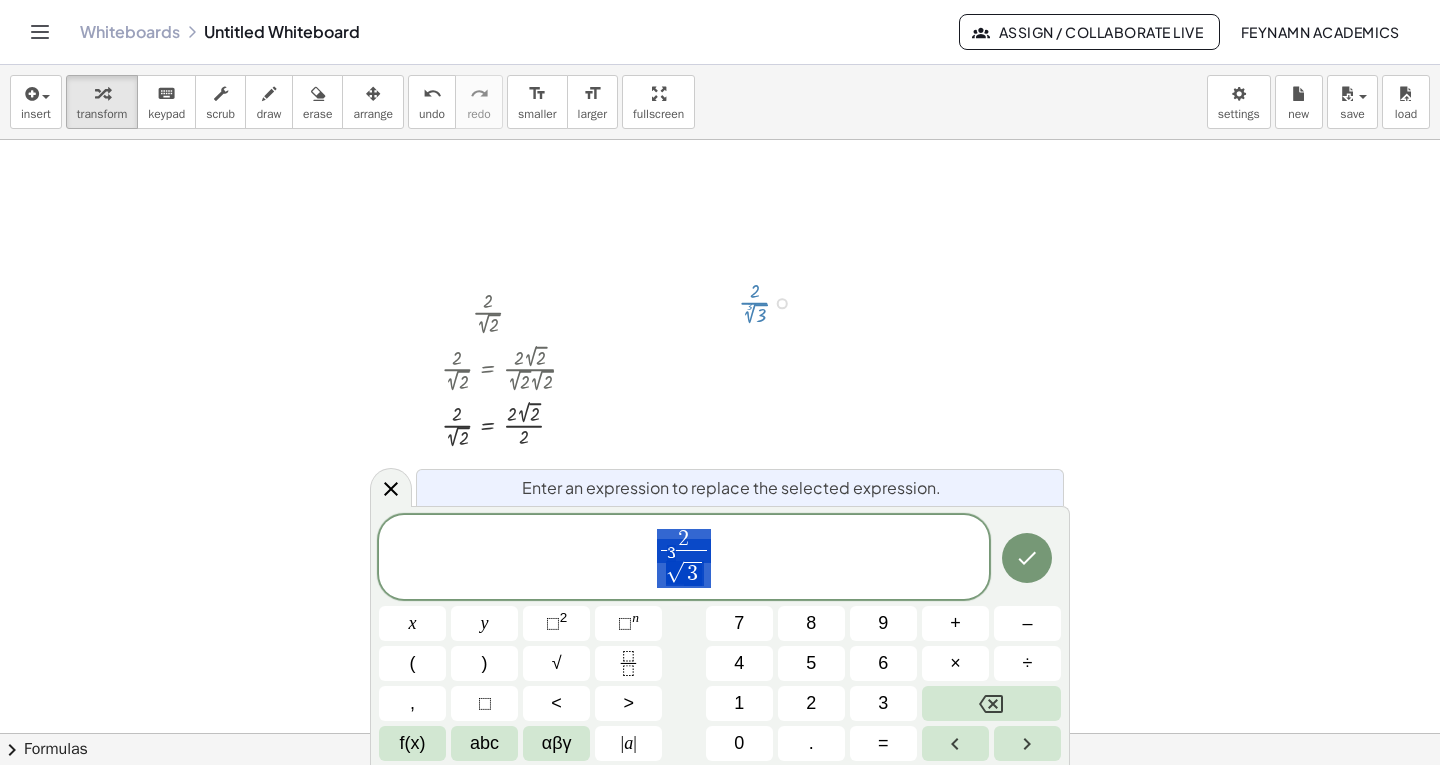 click on "2 3 √ 3 ​" at bounding box center (684, 558) 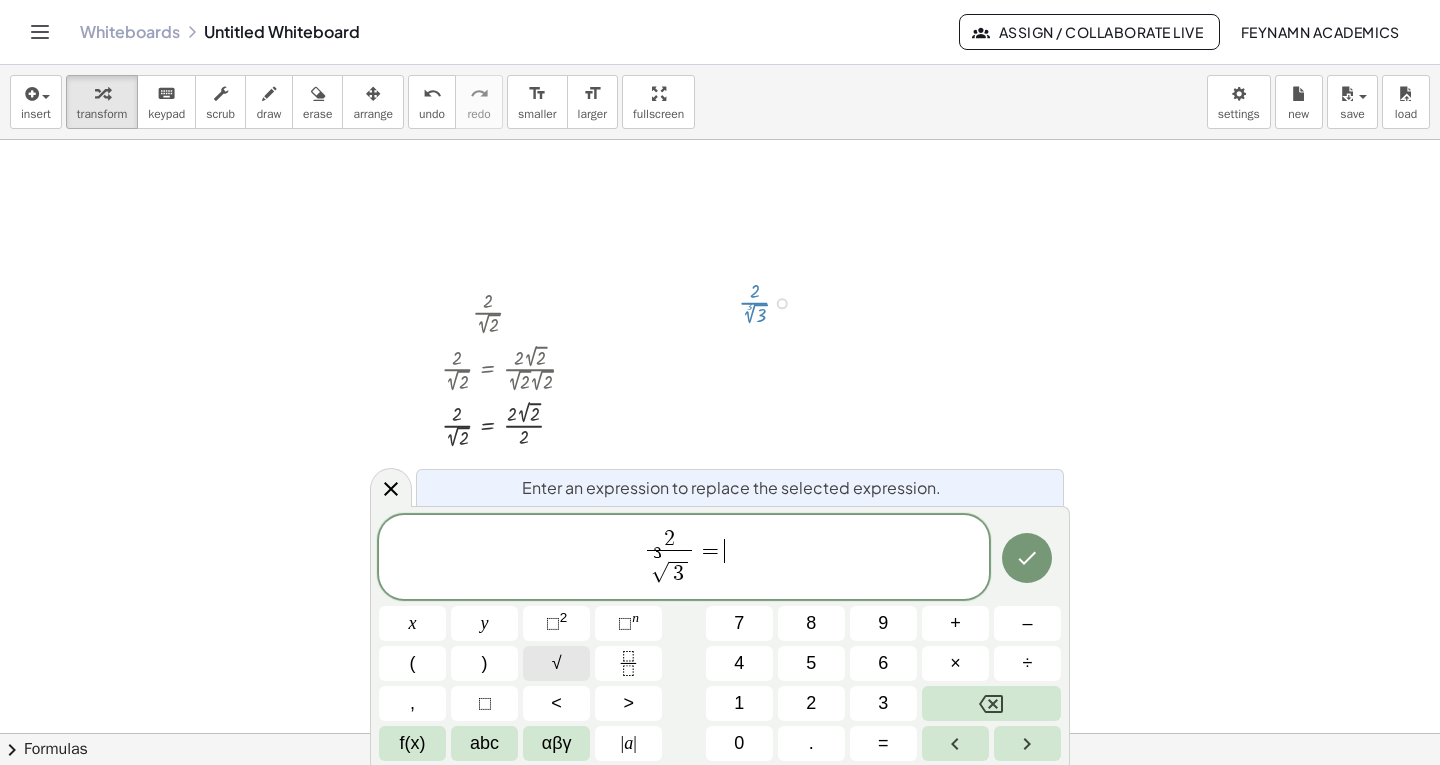 click on "√" at bounding box center (556, 663) 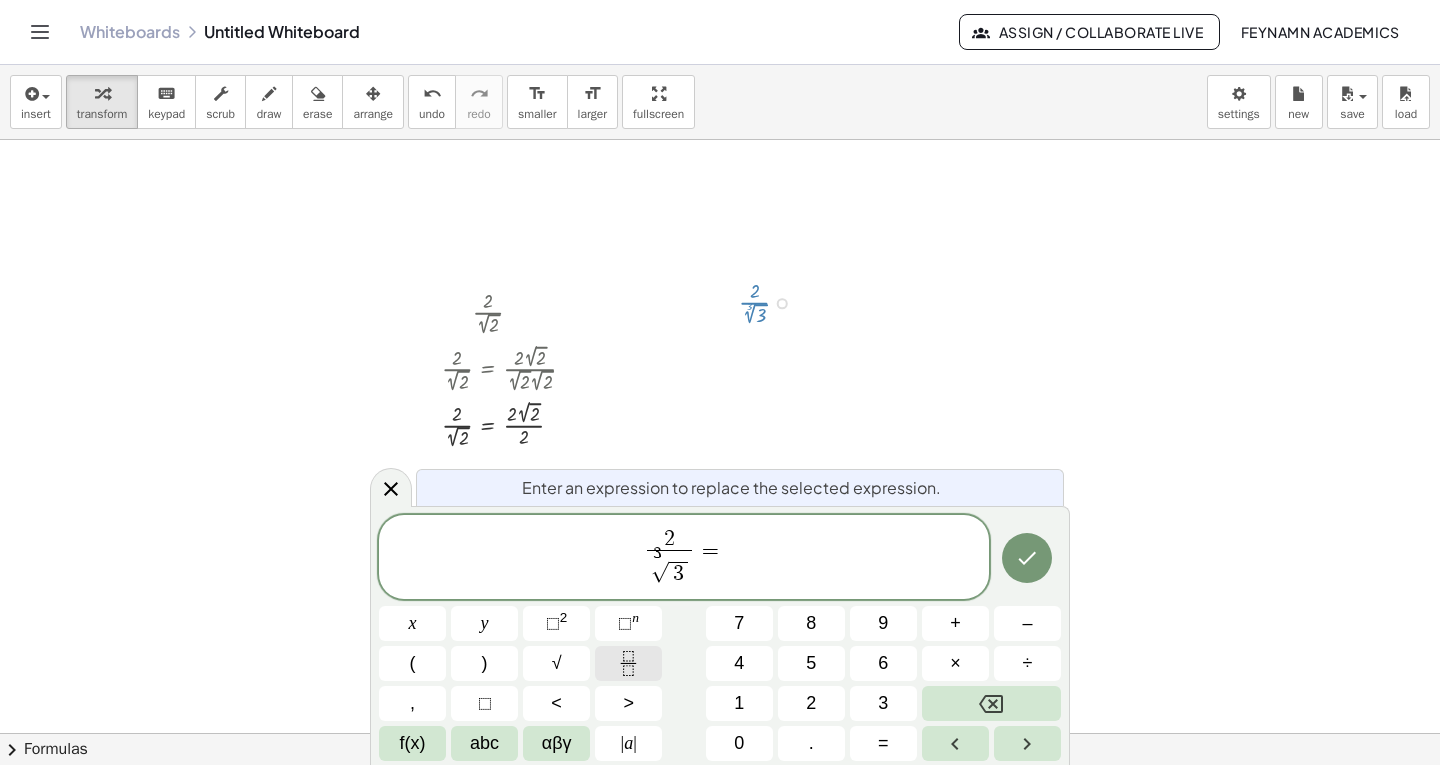 click at bounding box center [628, 663] 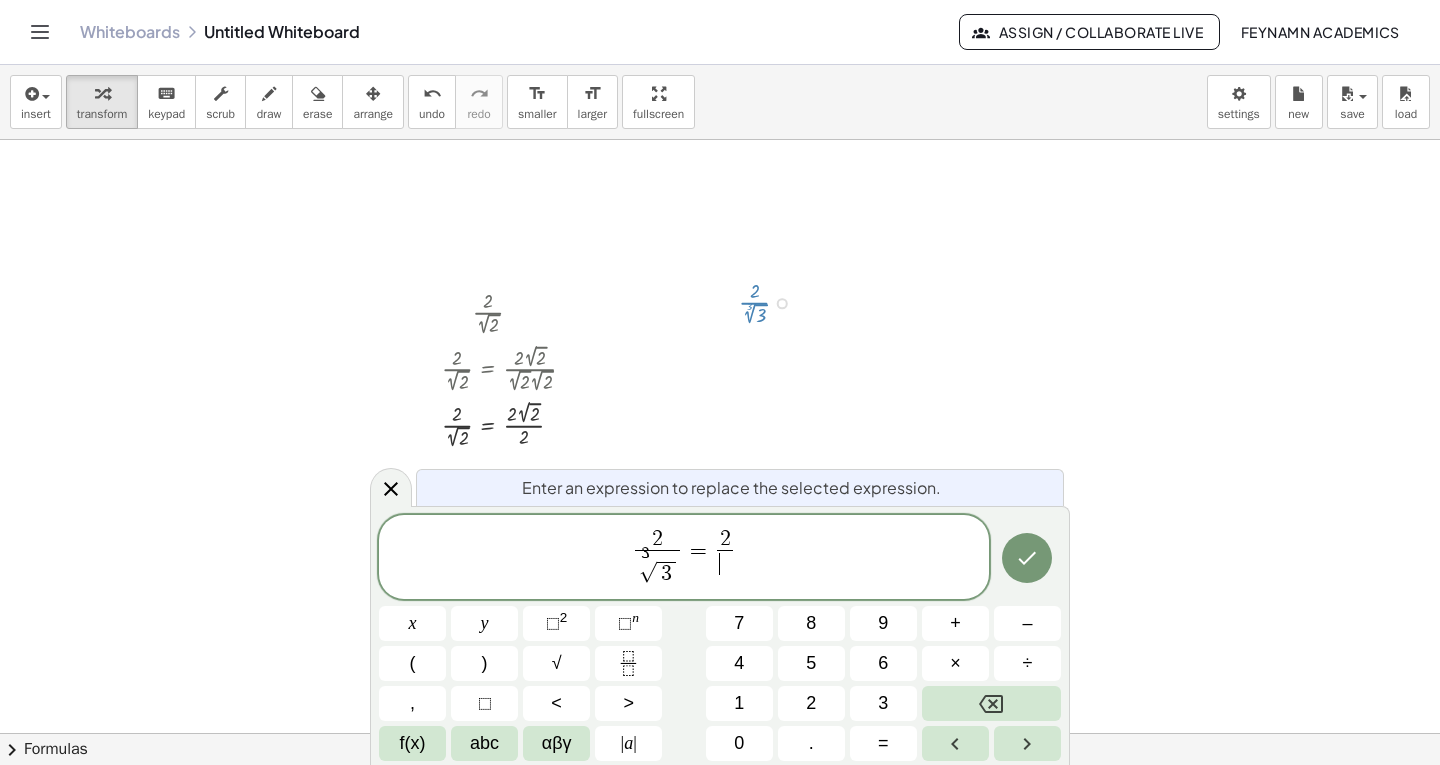 click on "​" at bounding box center (724, 563) 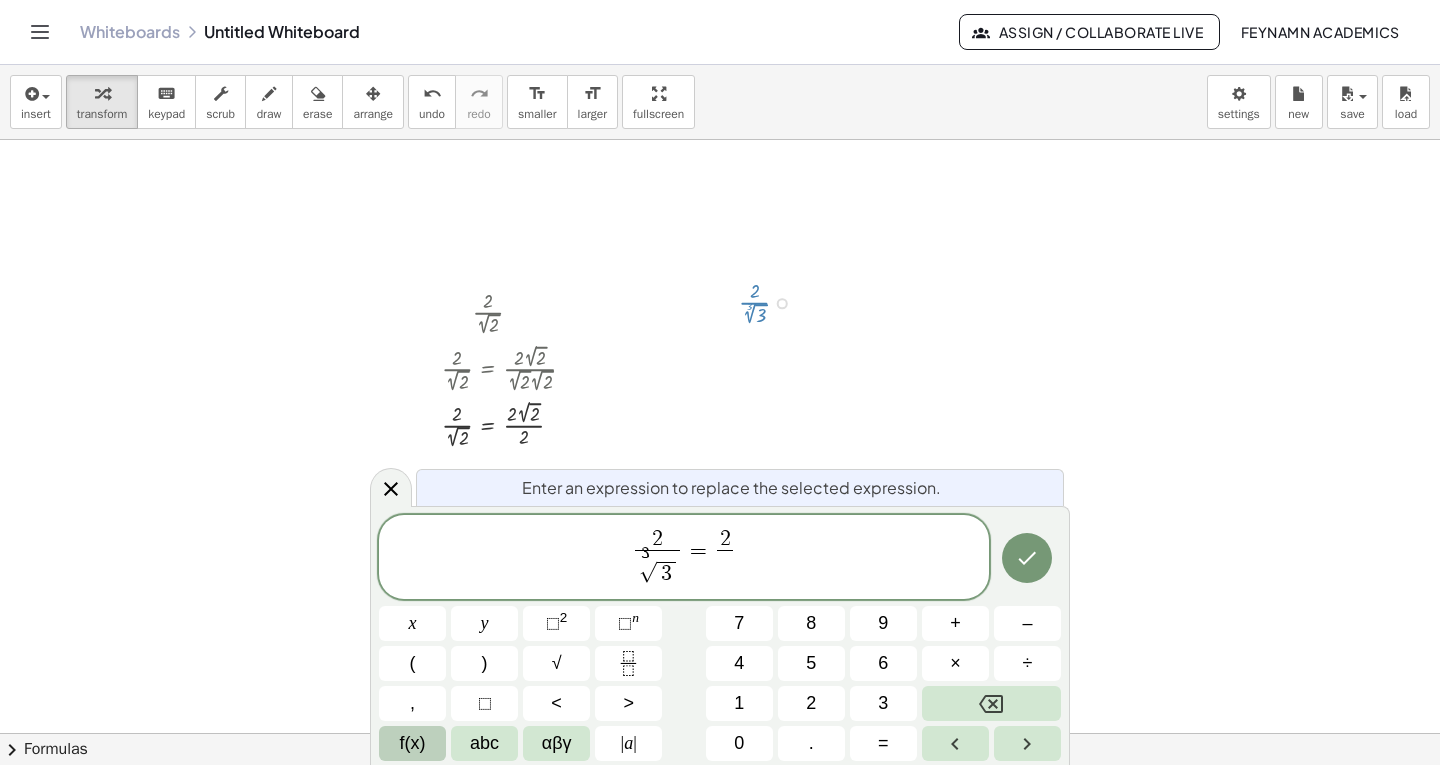 click on "f(x)" at bounding box center [412, 743] 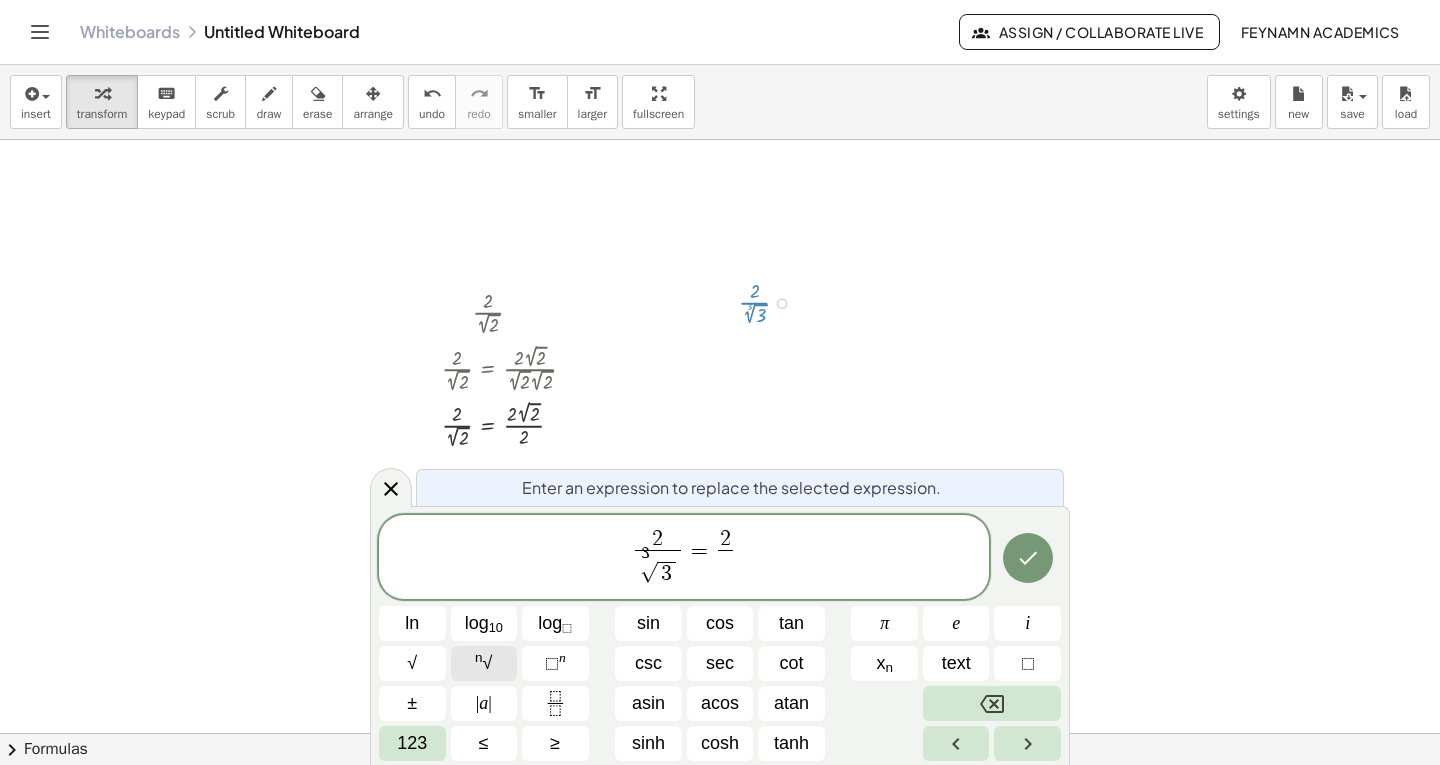 click on "n √" at bounding box center [484, 663] 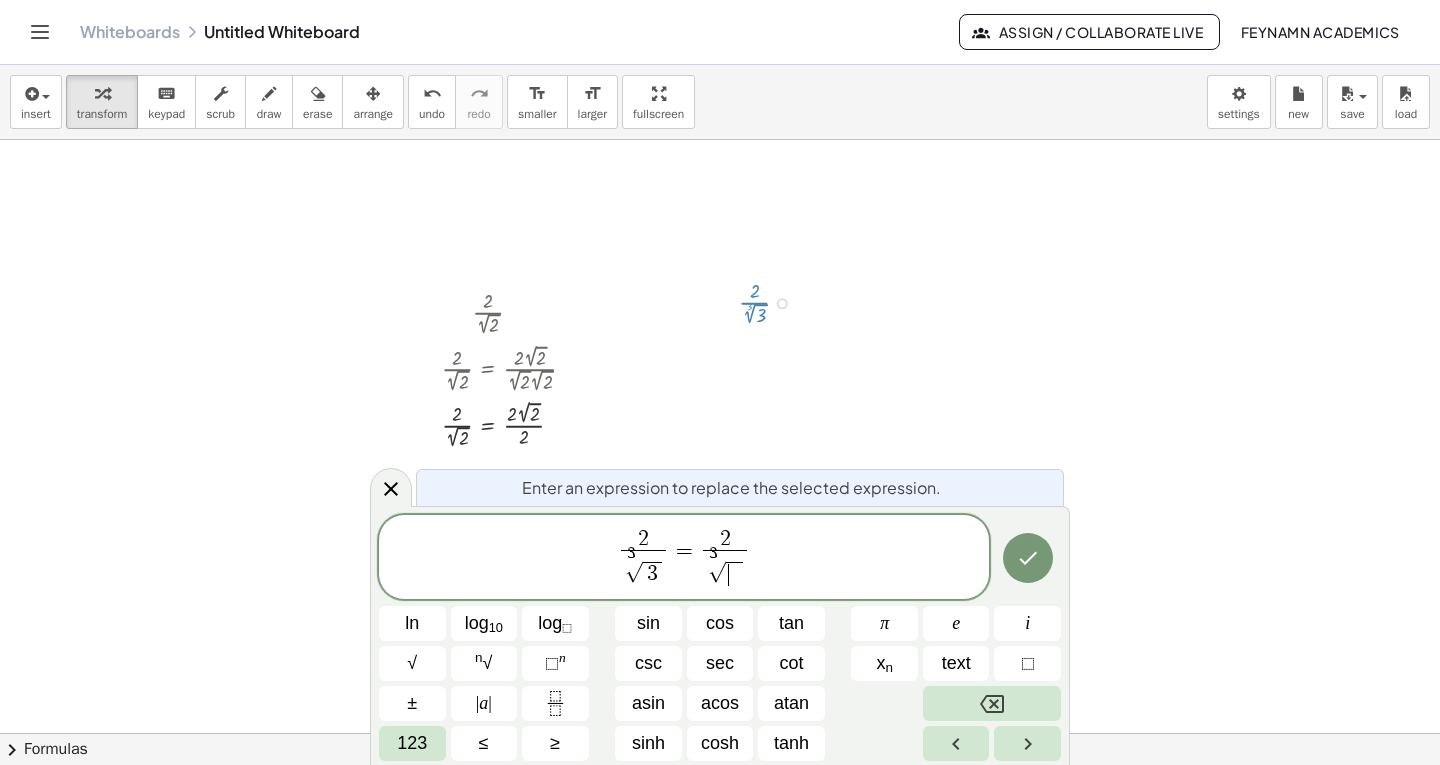 click on "​" at bounding box center [735, 574] 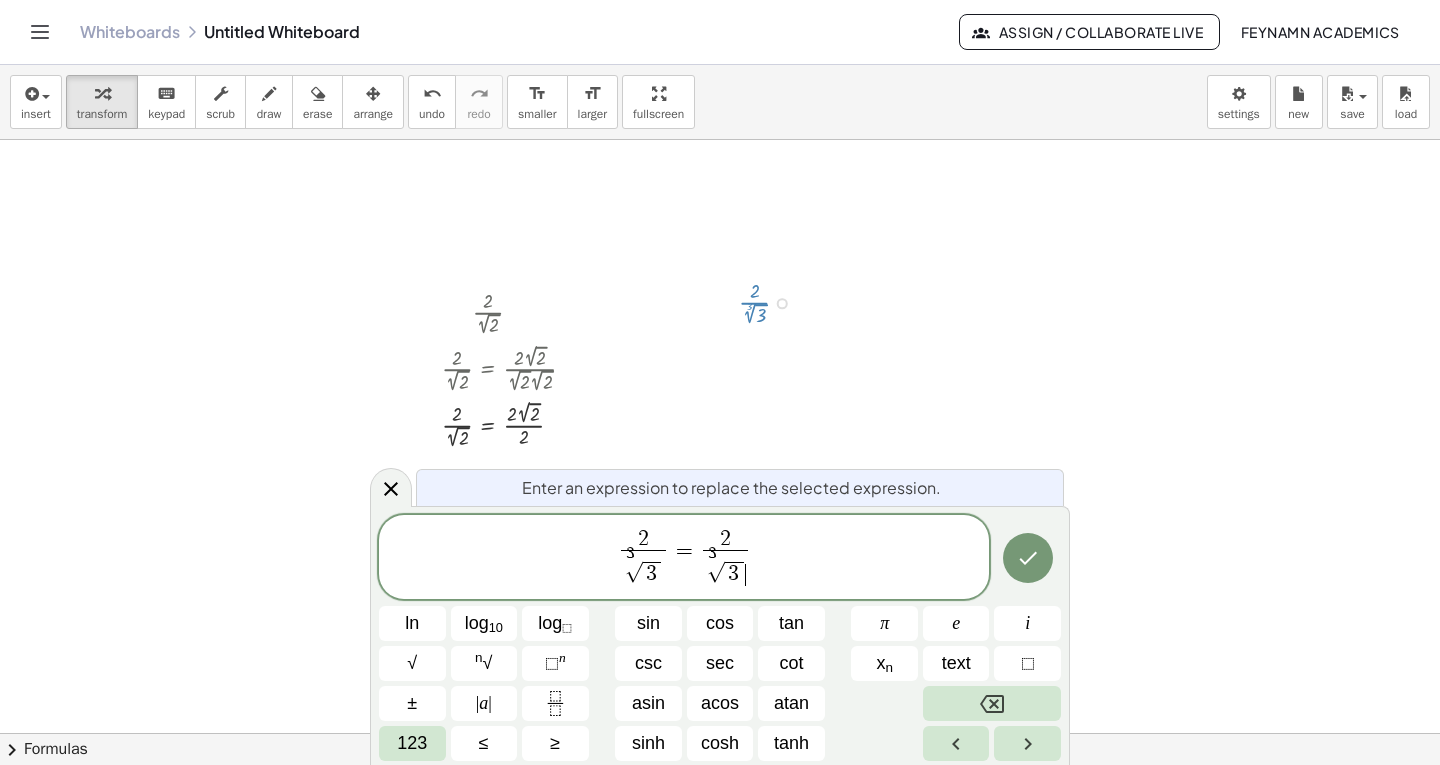 click on "3 √ 3 ​" at bounding box center [725, 569] 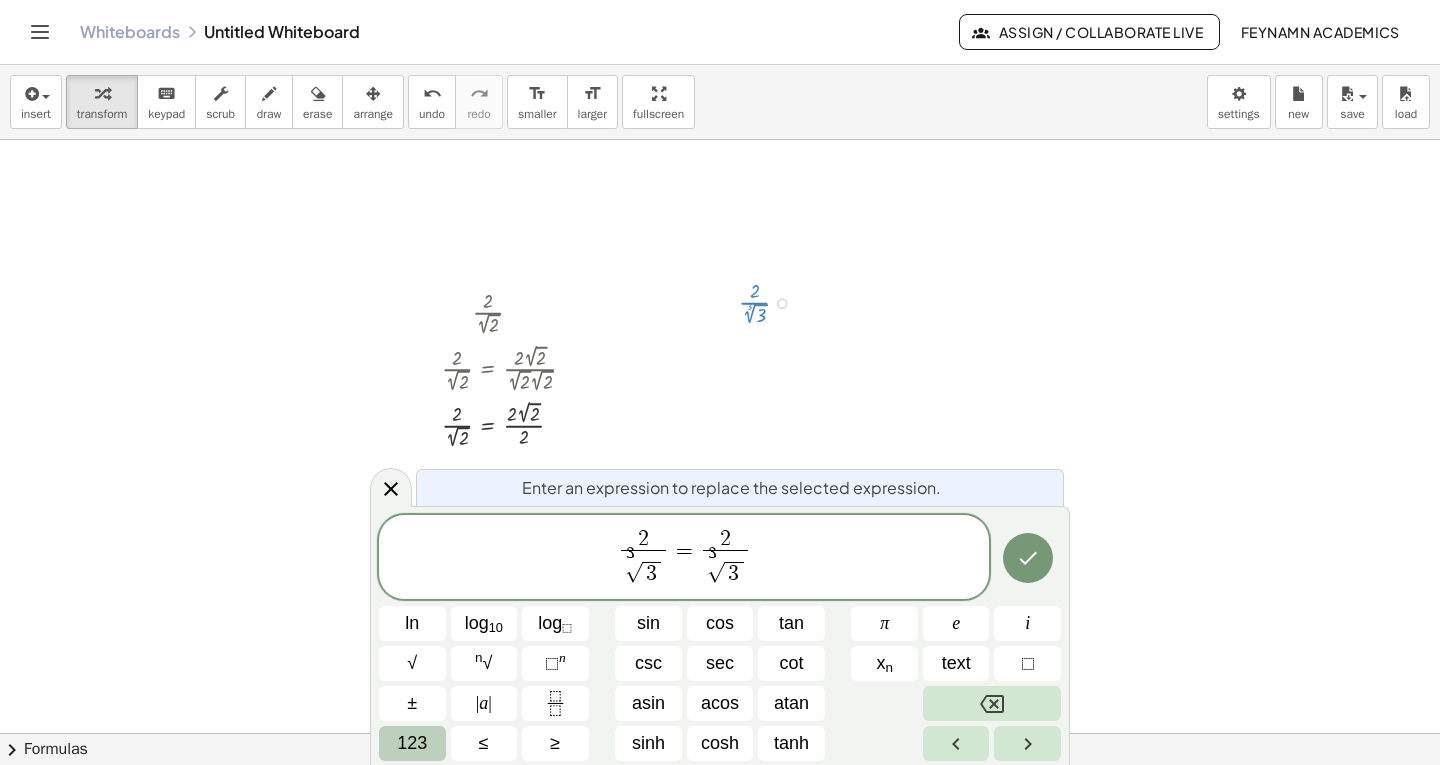 click on "123" at bounding box center [412, 743] 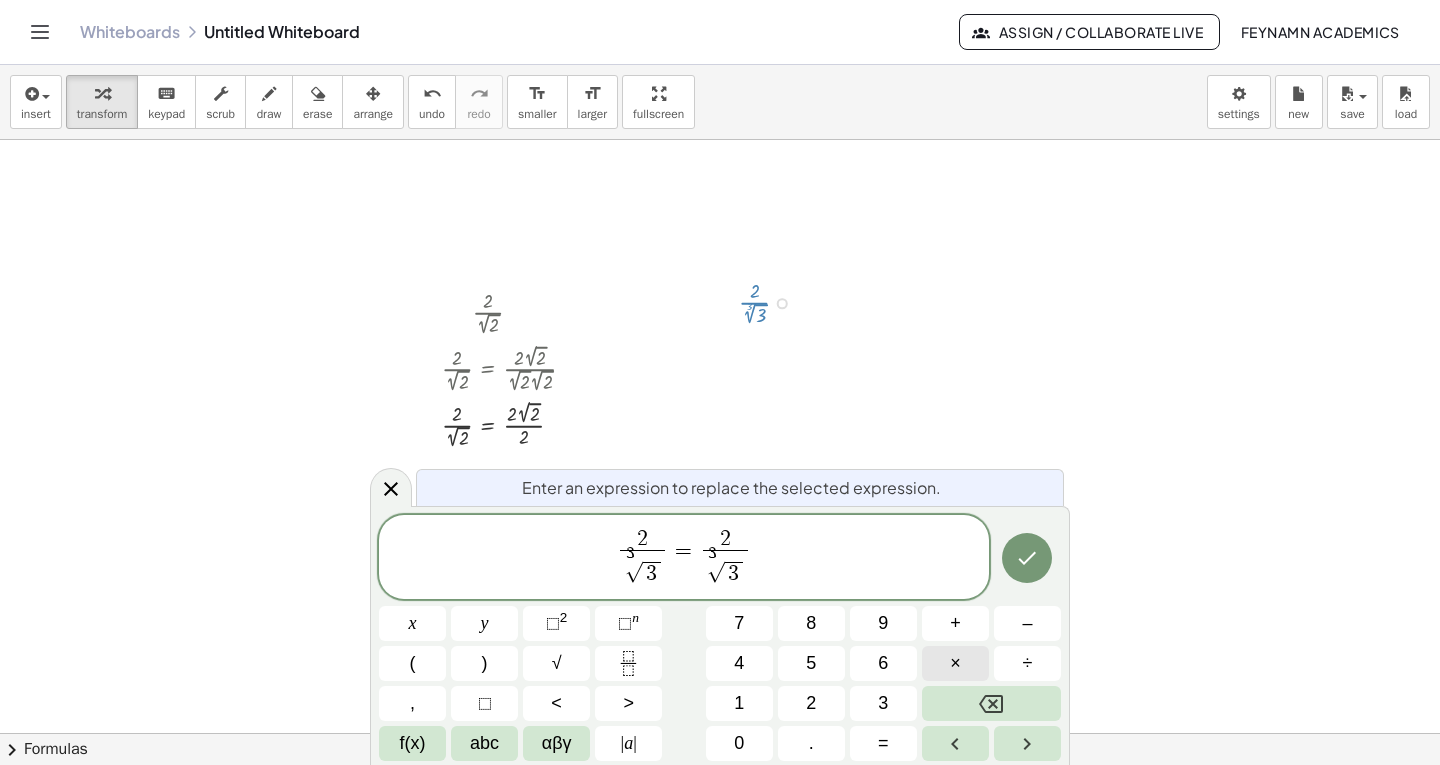click on "×" at bounding box center (955, 663) 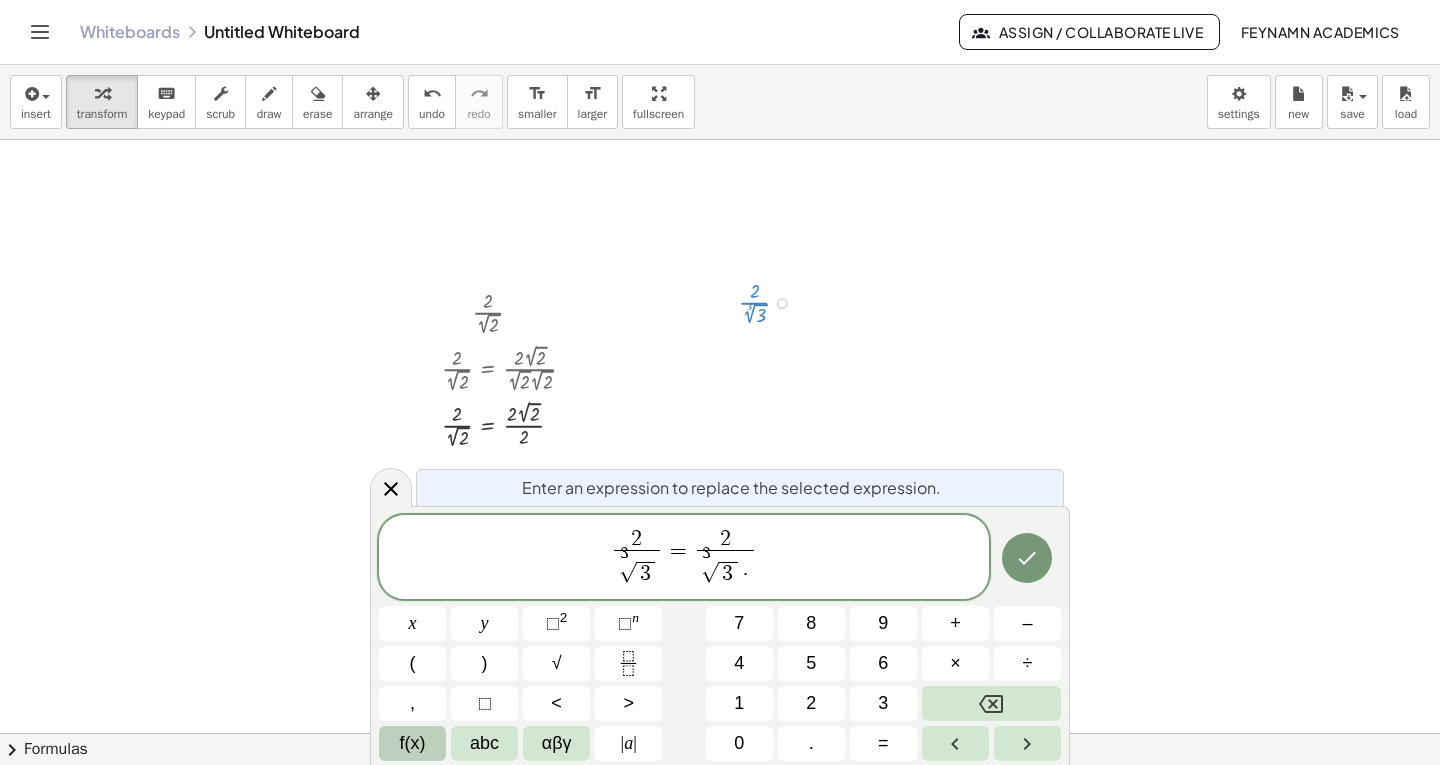 click on "f(x)" at bounding box center (413, 743) 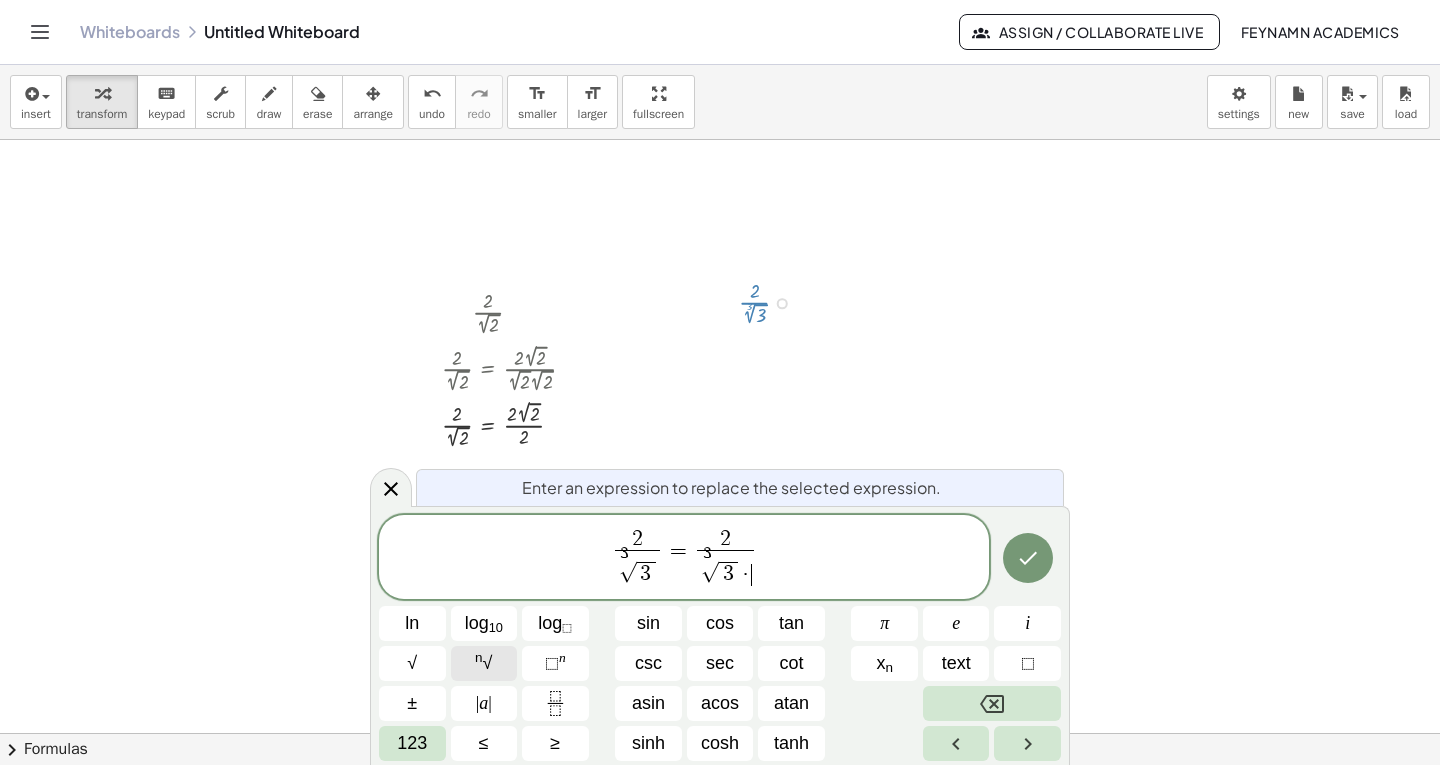 click on "n √" at bounding box center (484, 663) 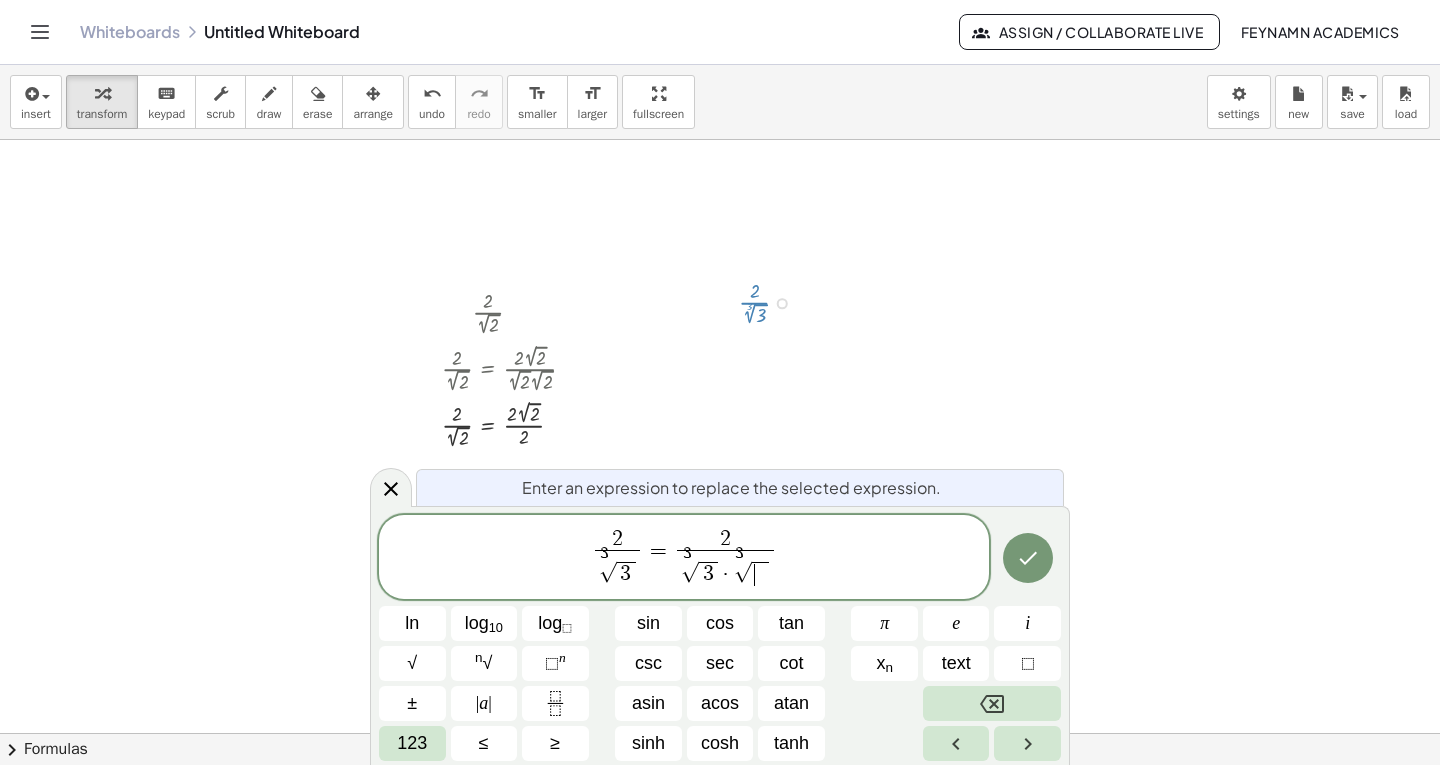click on "​" at bounding box center (761, 574) 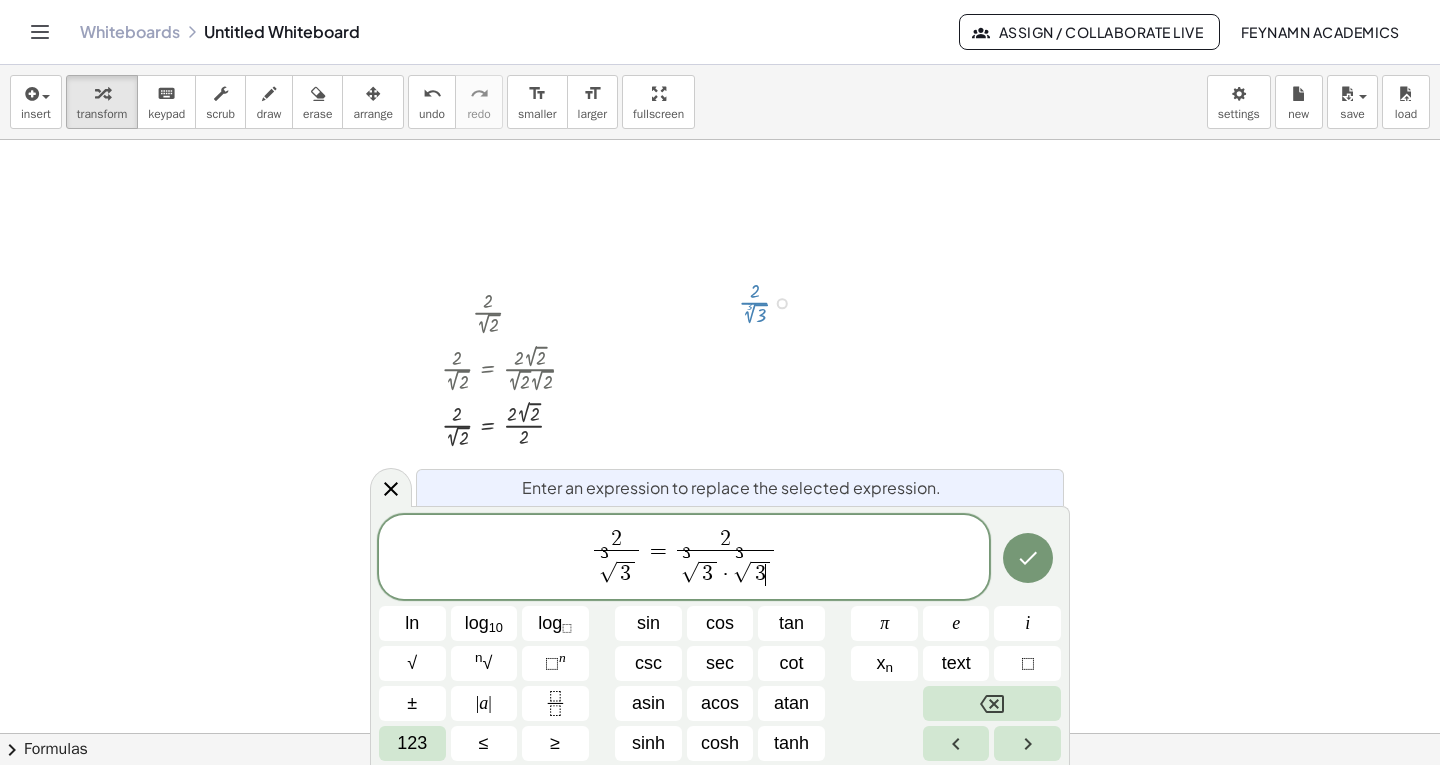 click on "2" at bounding box center (726, 540) 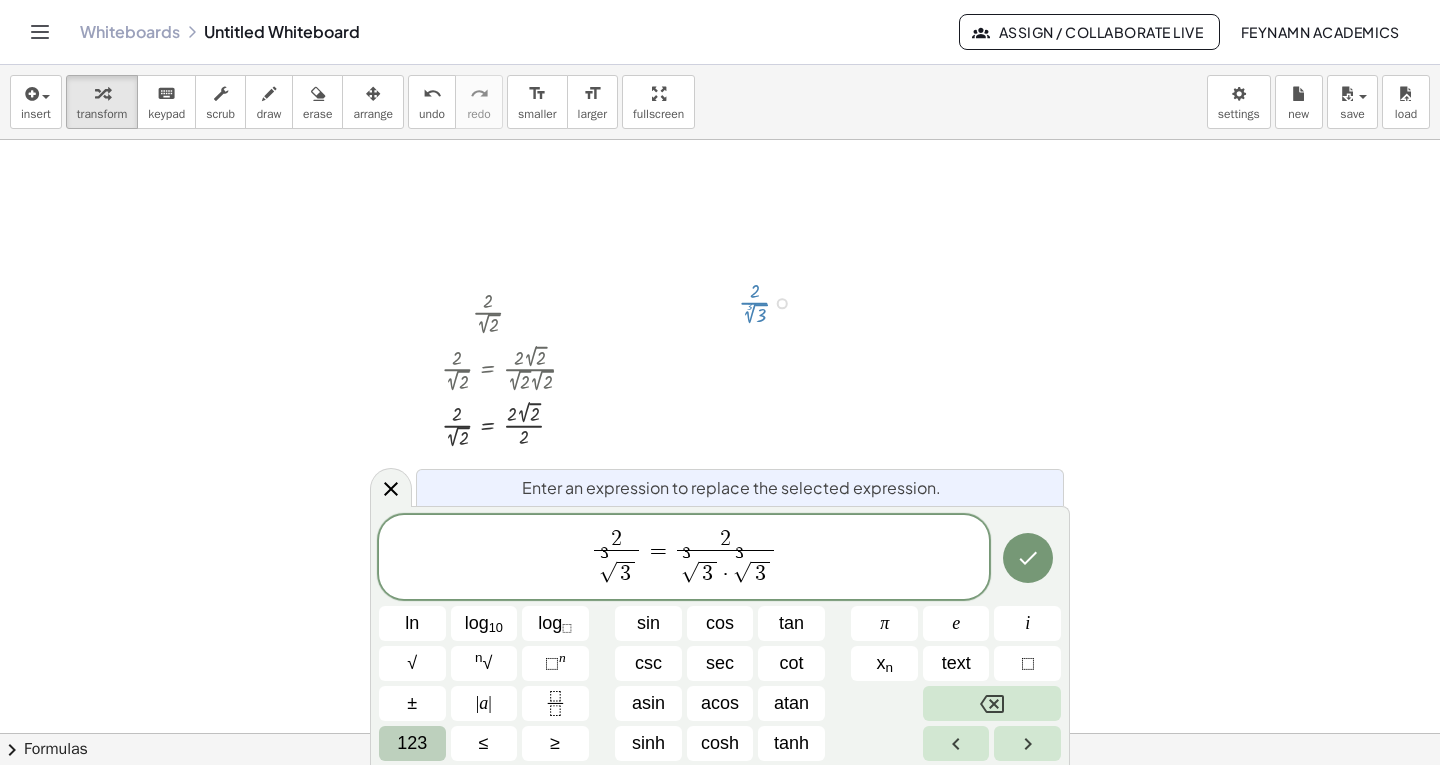 click on "123" at bounding box center (412, 743) 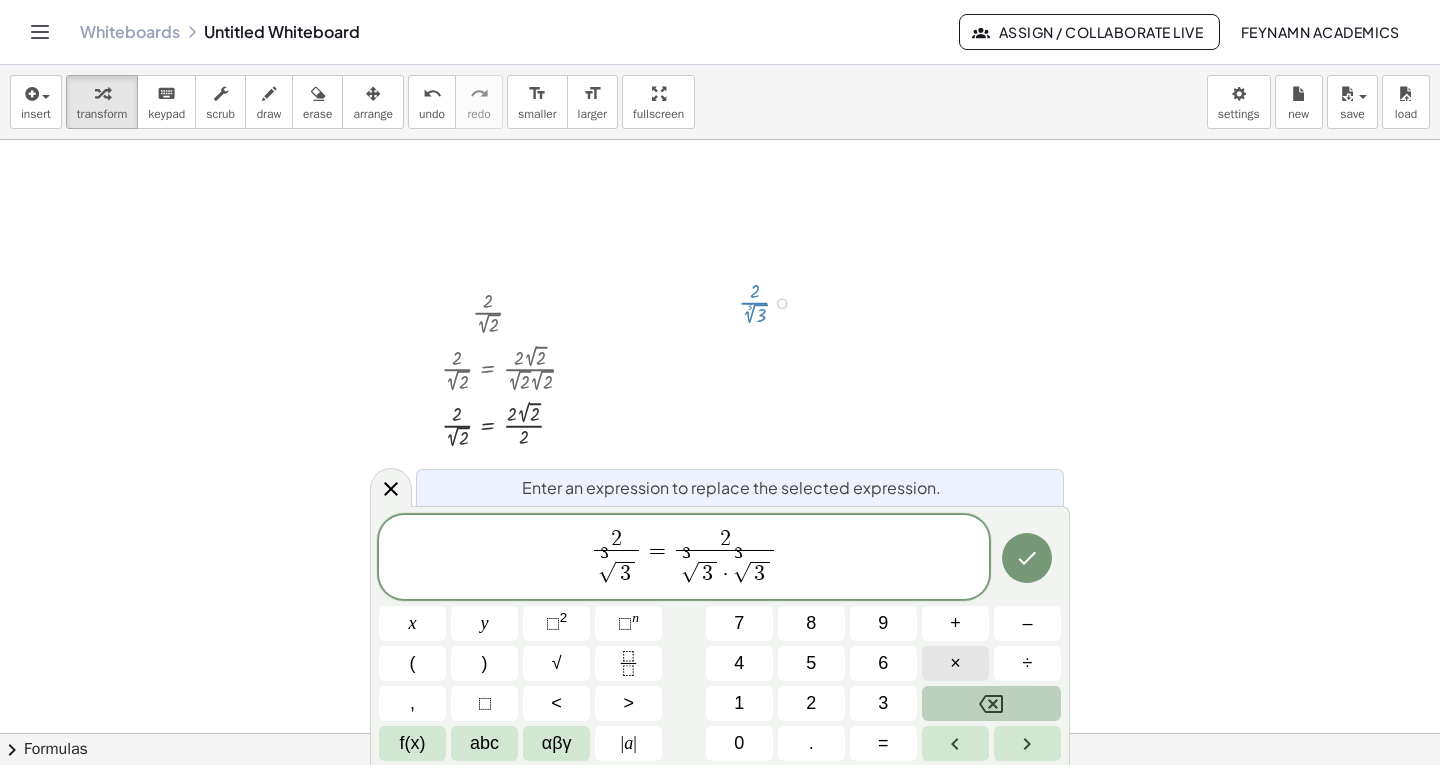 click on "×" at bounding box center [955, 663] 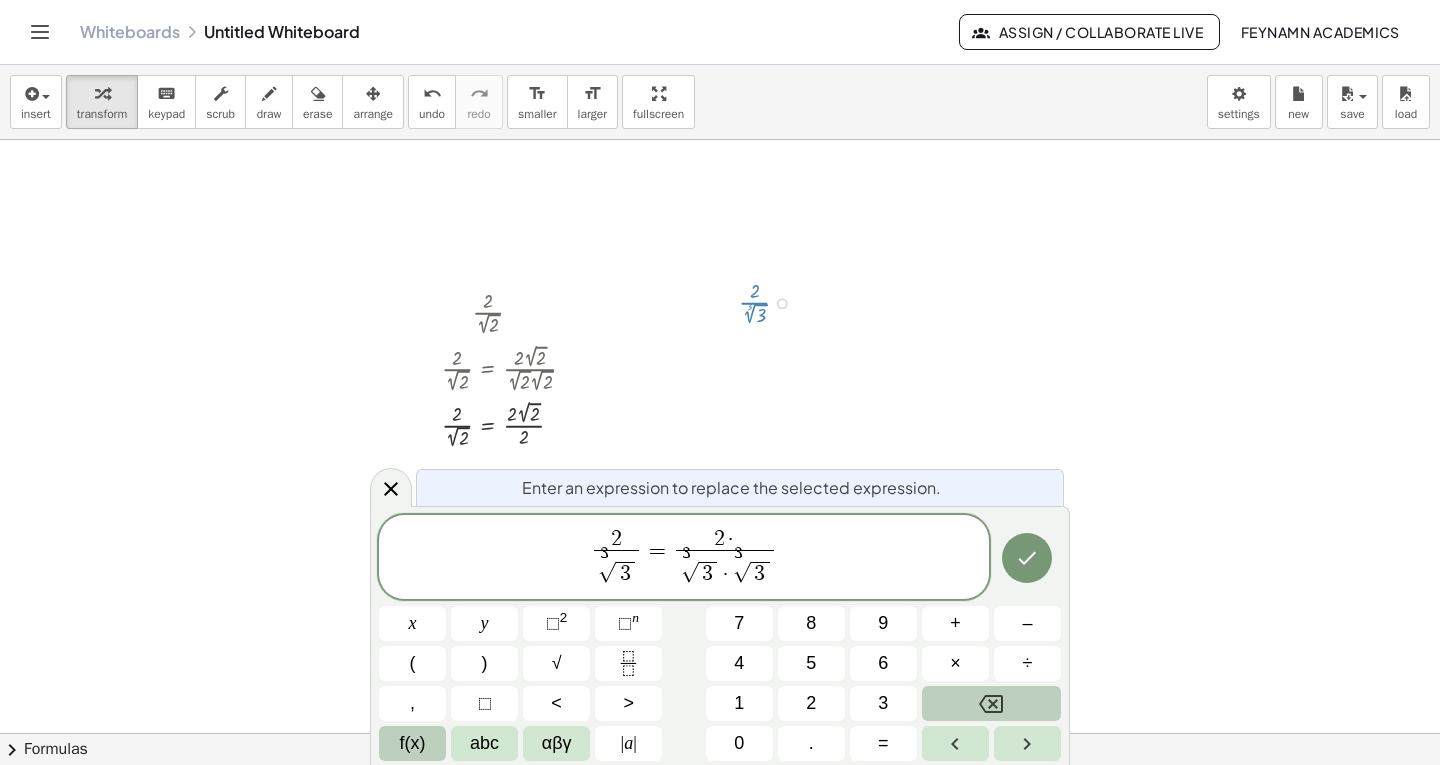 click on "f(x)" at bounding box center [412, 743] 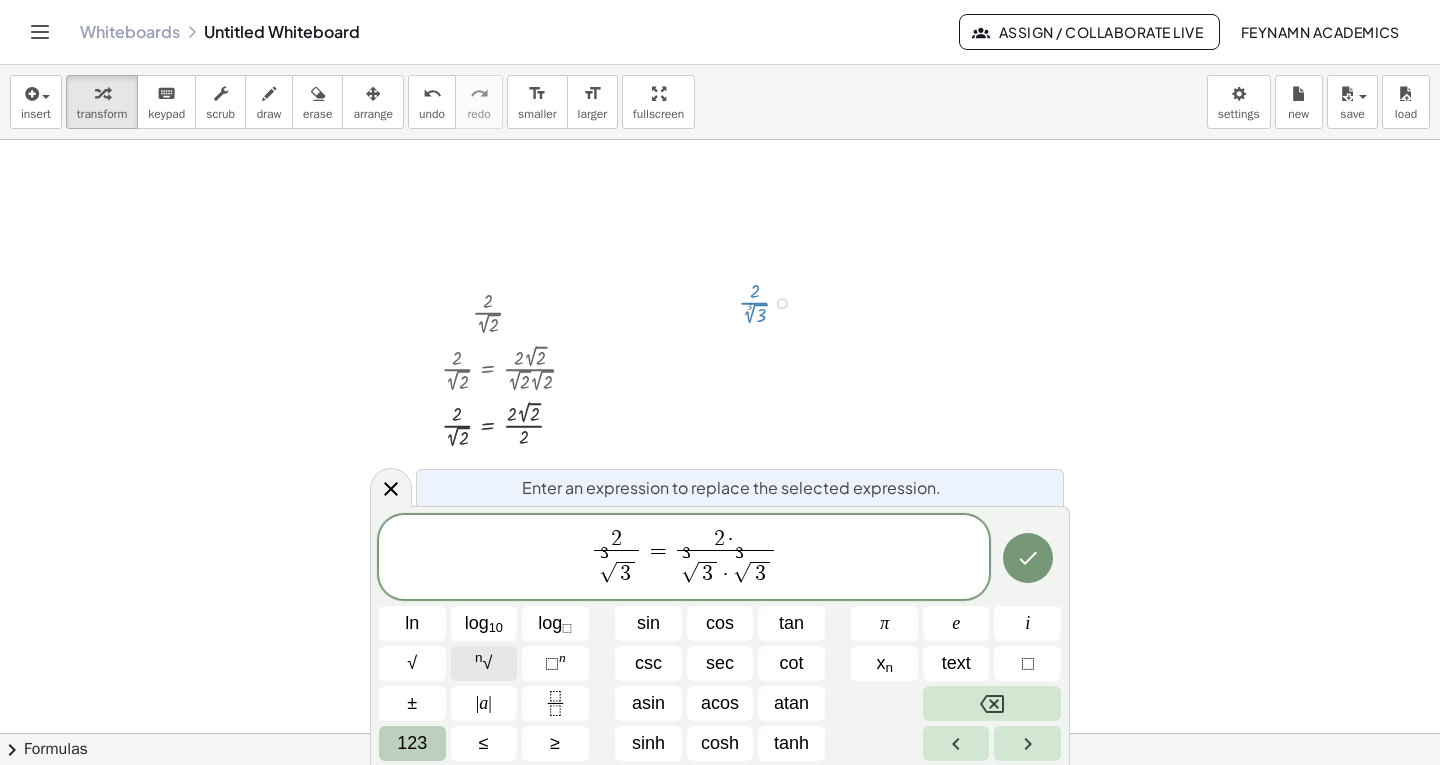 click on "n √" at bounding box center [484, 663] 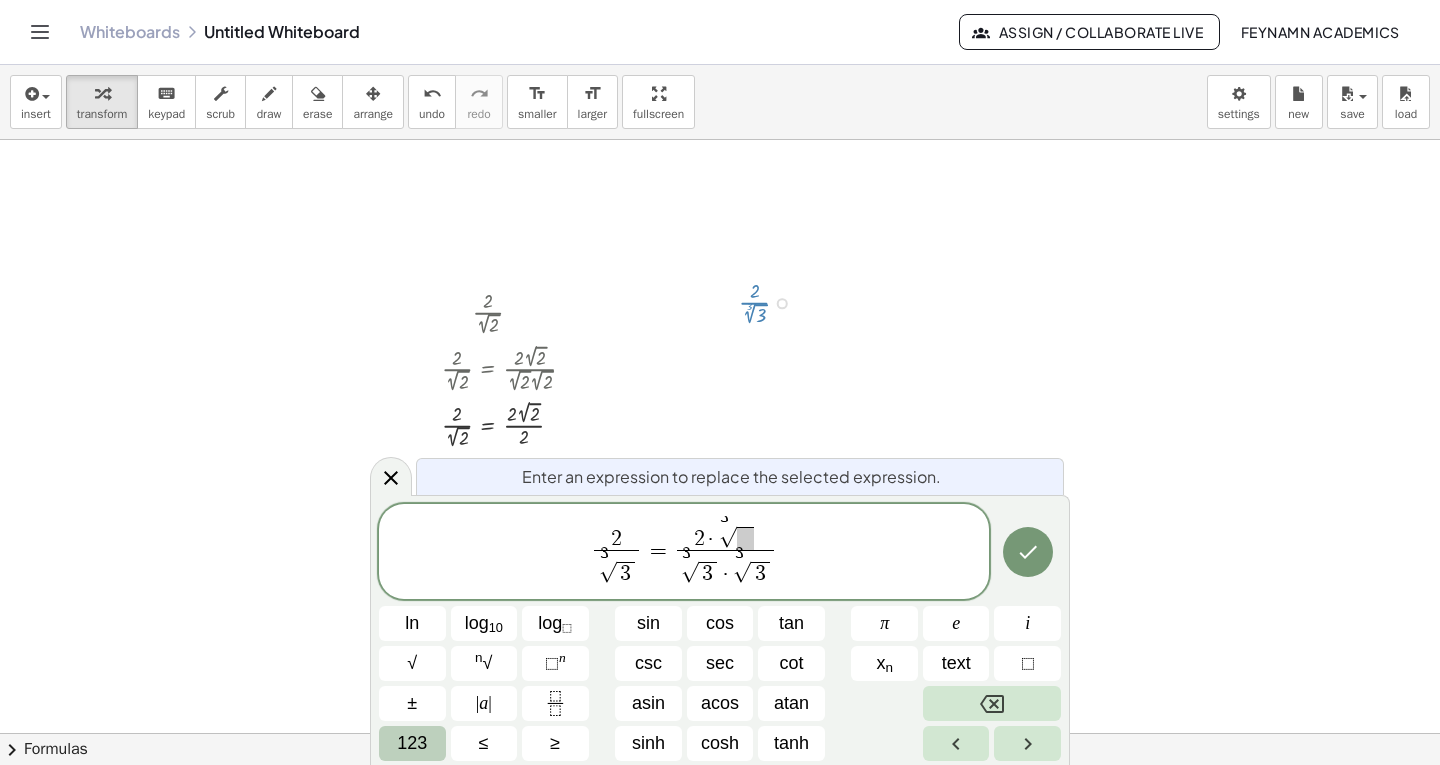 click at bounding box center (746, 539) 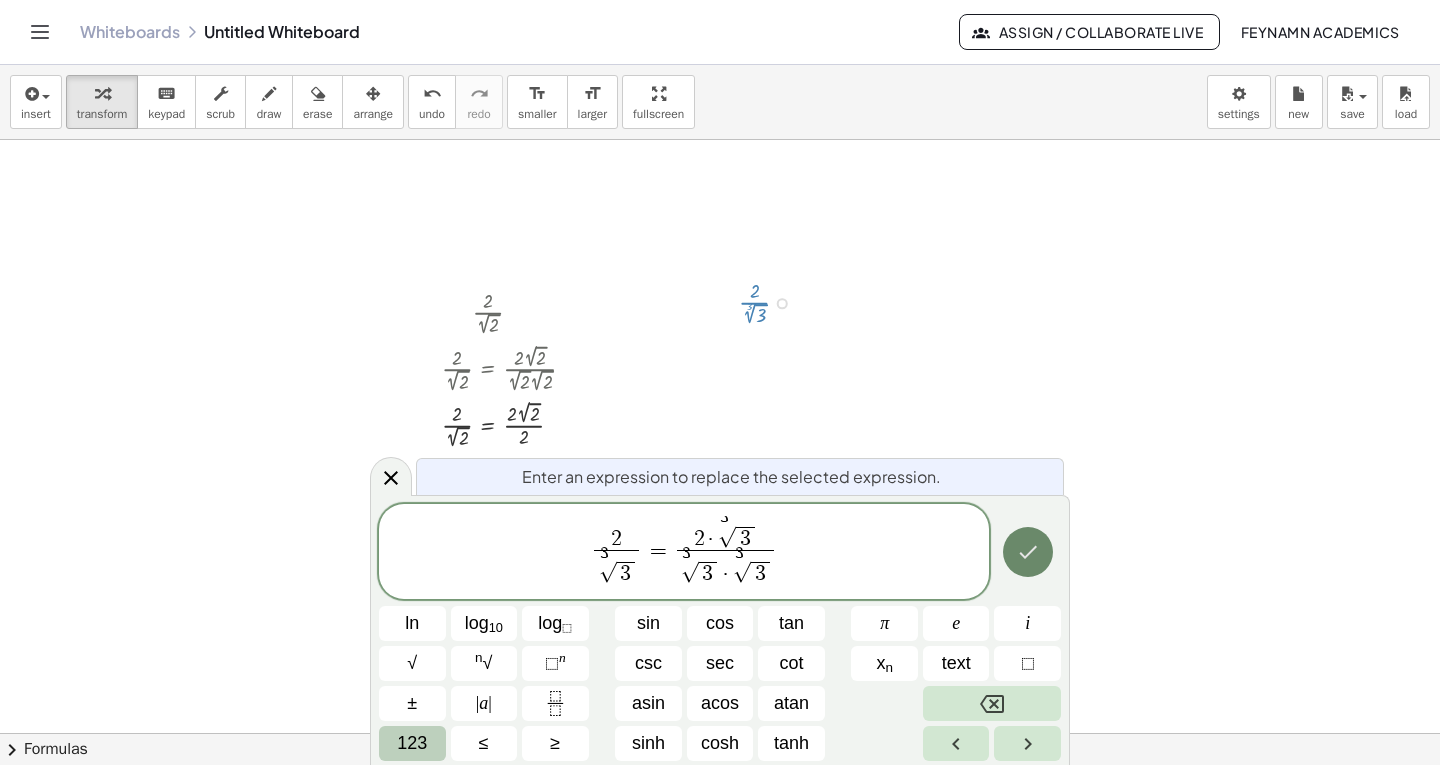 click 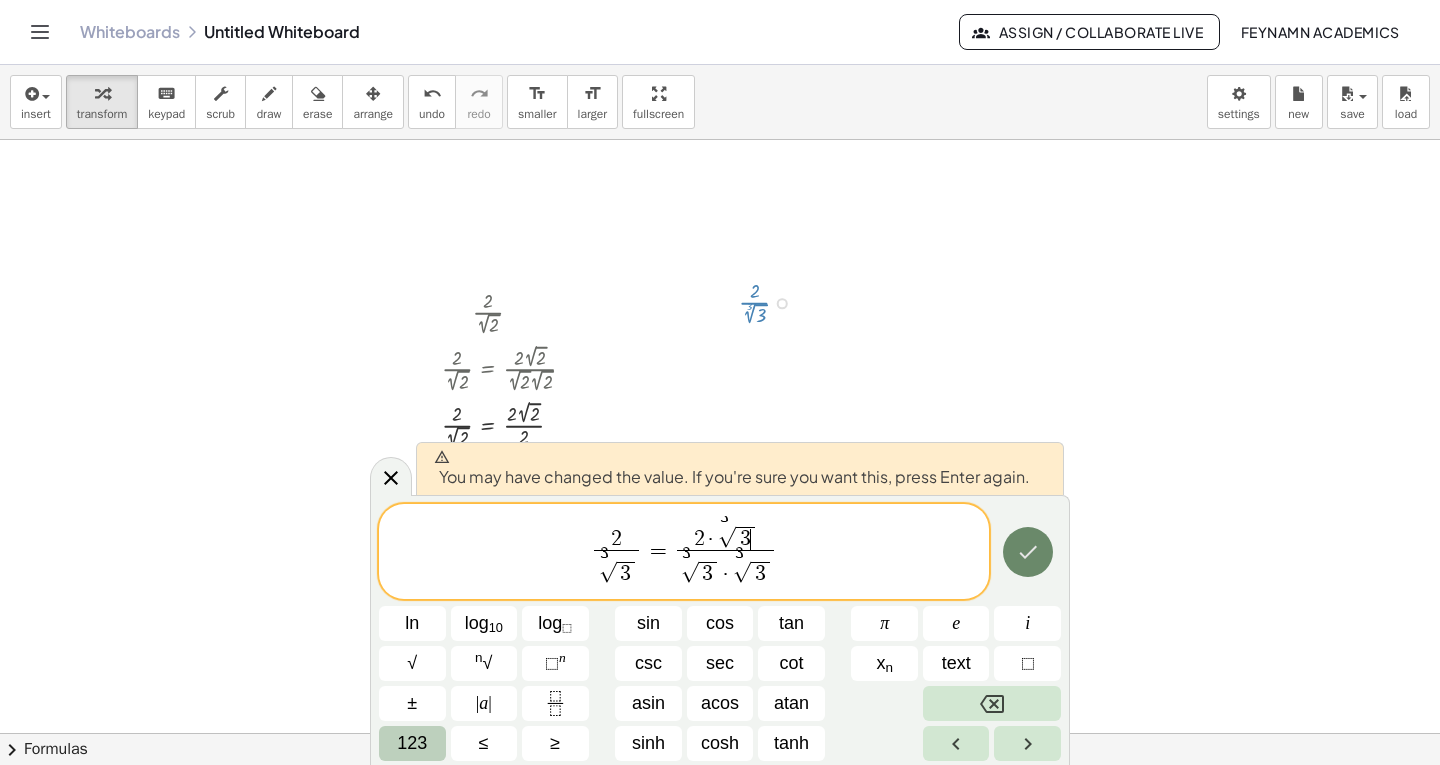 click 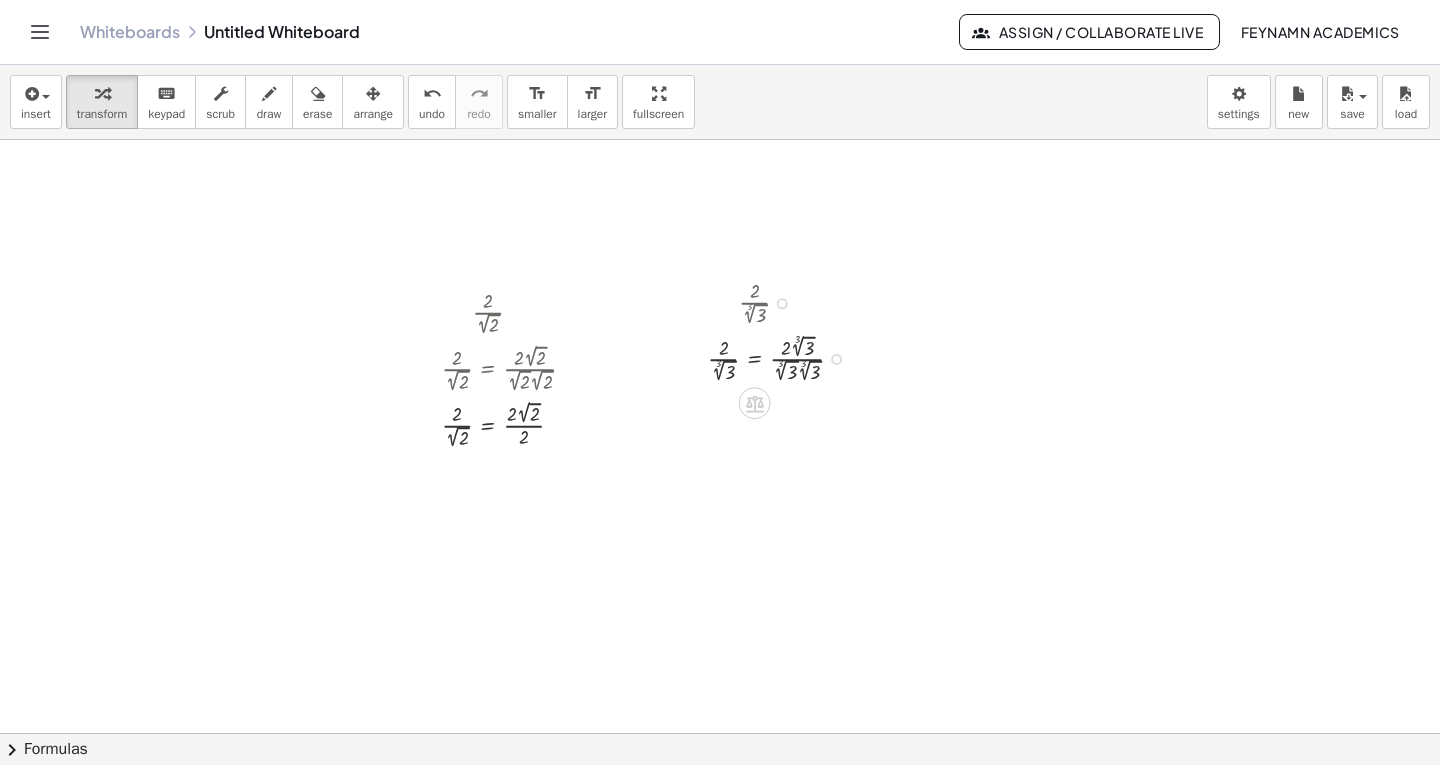 click at bounding box center [783, 357] 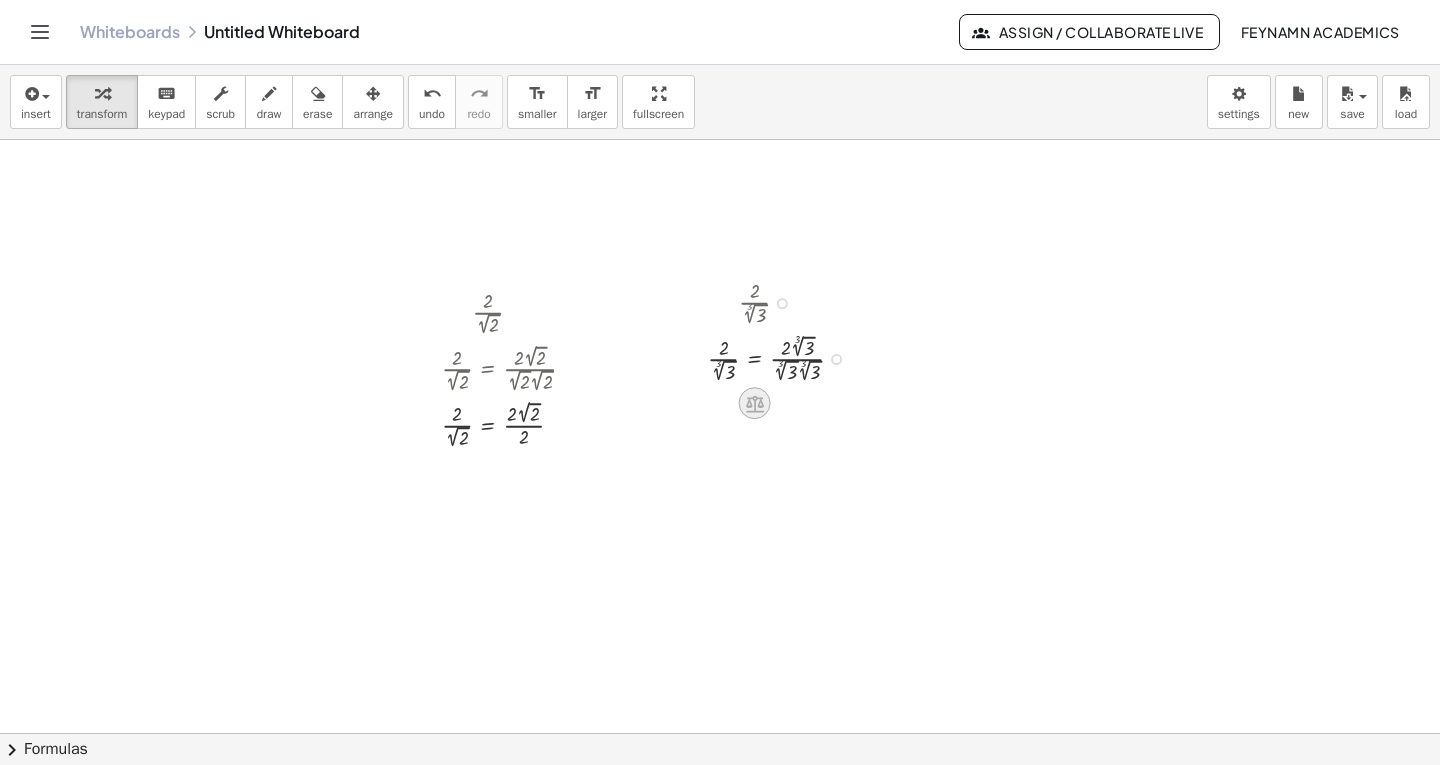 click 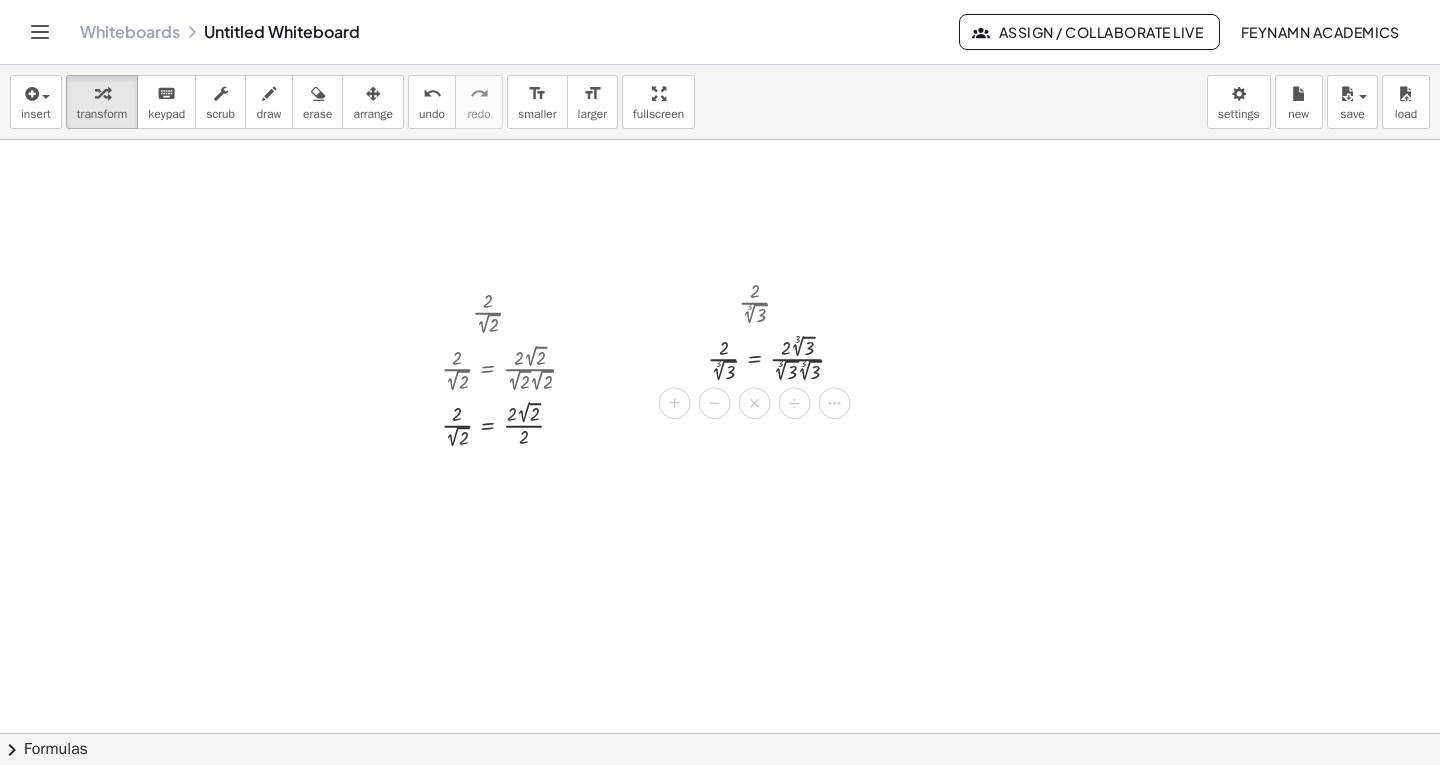 click at bounding box center [726, 429] 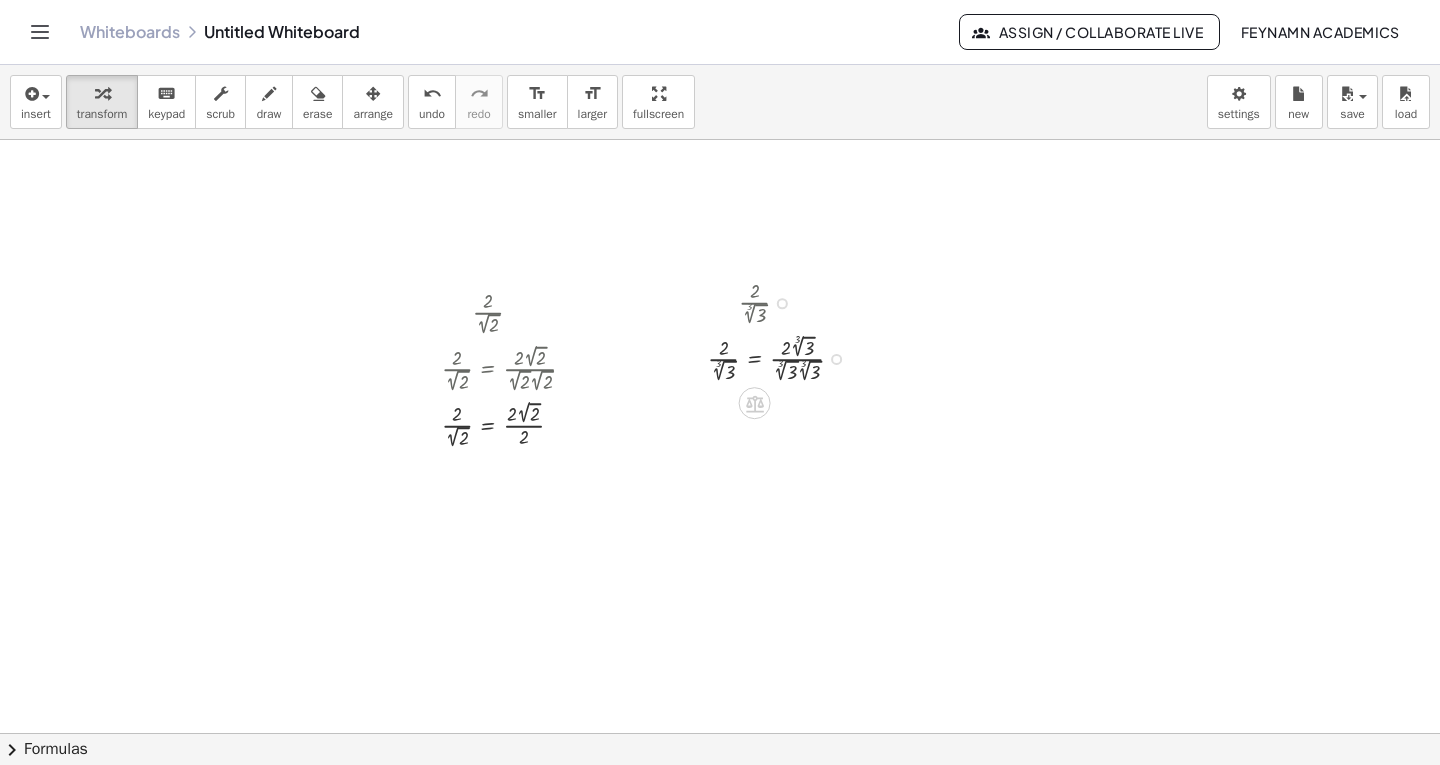 click at bounding box center [783, 357] 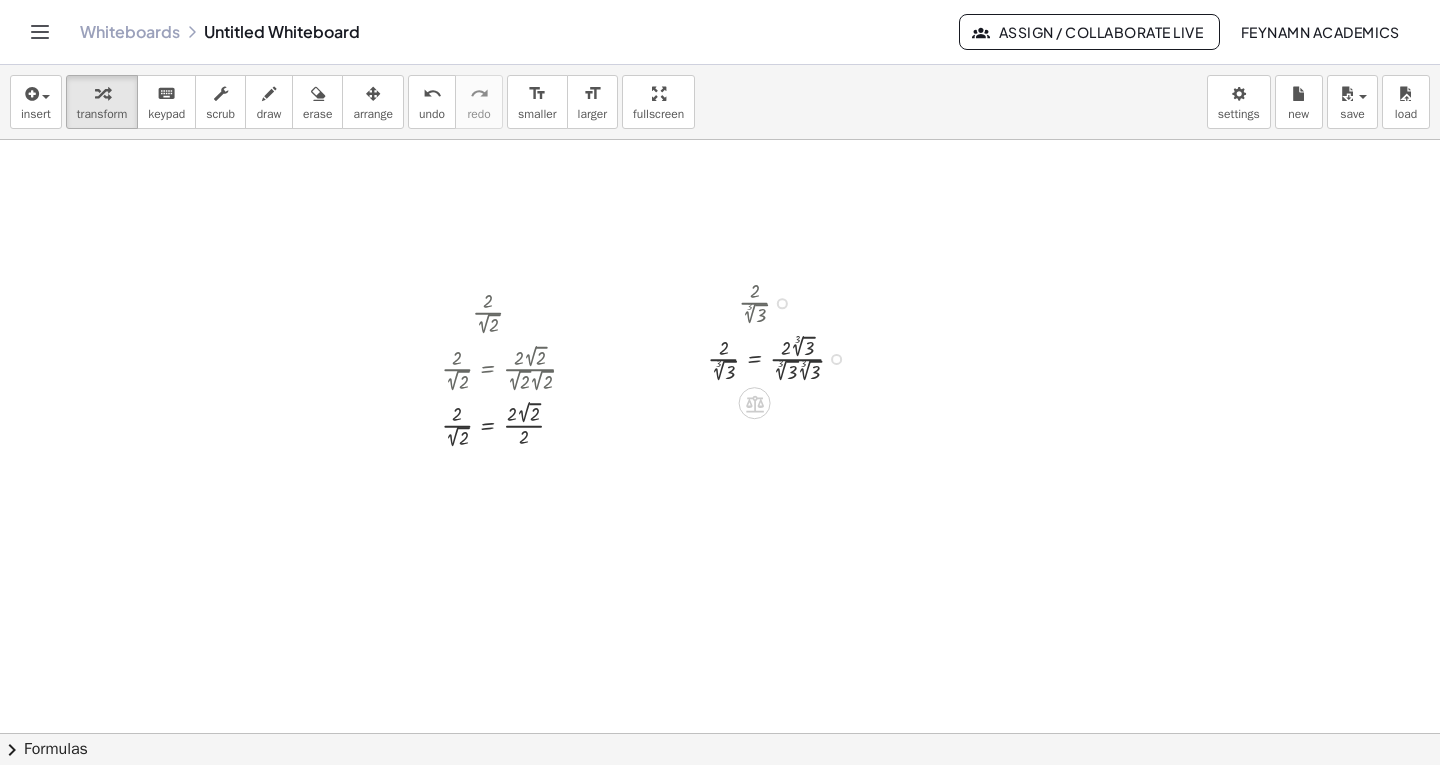 click at bounding box center [783, 357] 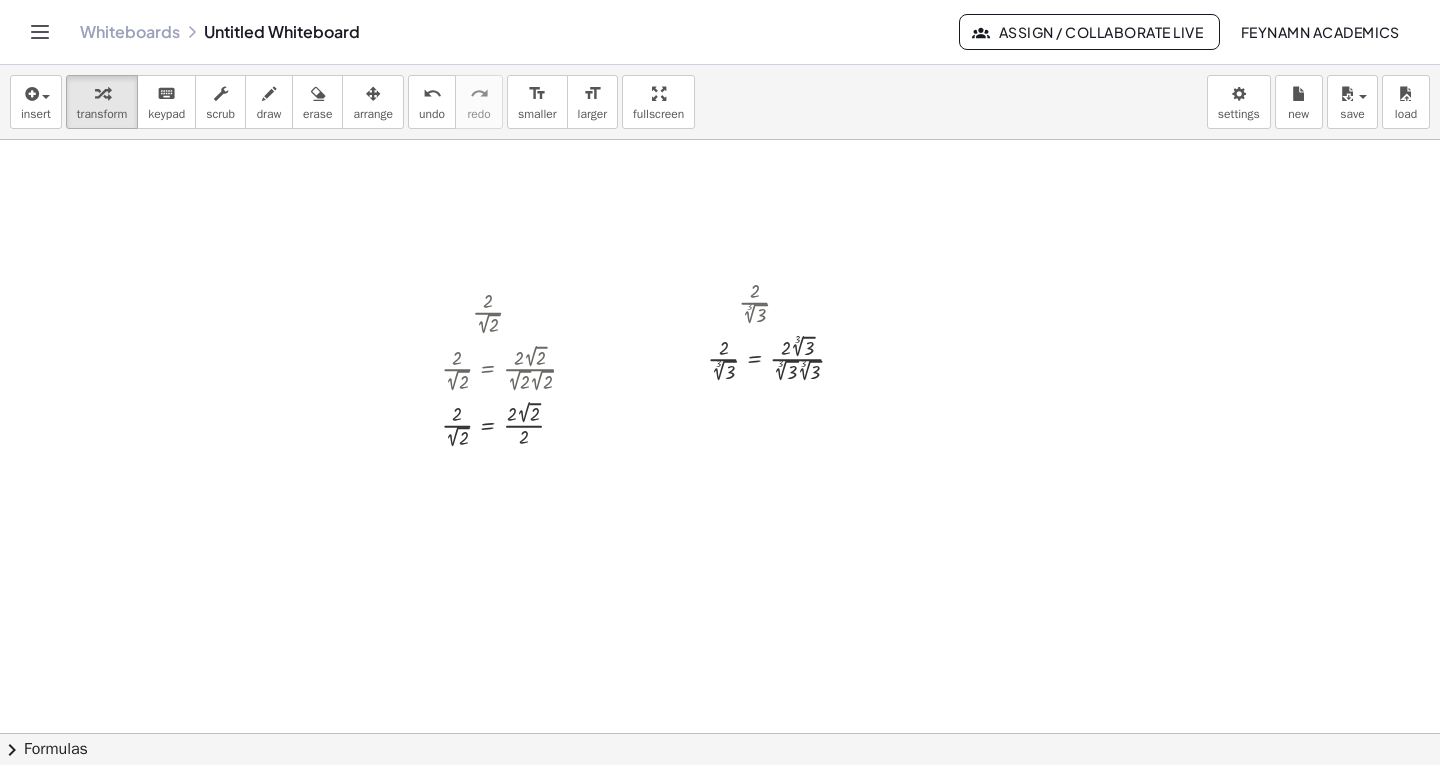 click at bounding box center (726, 429) 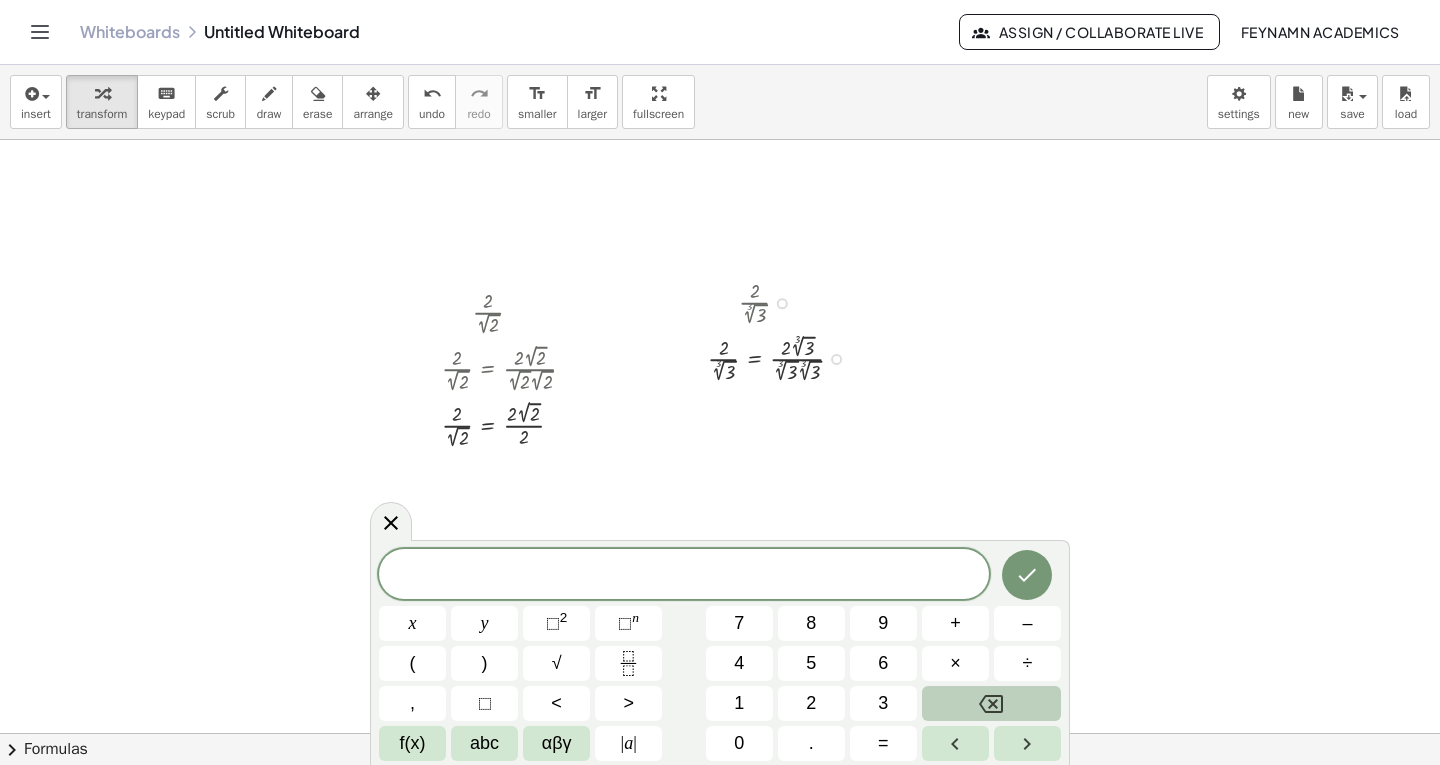 click at bounding box center (783, 357) 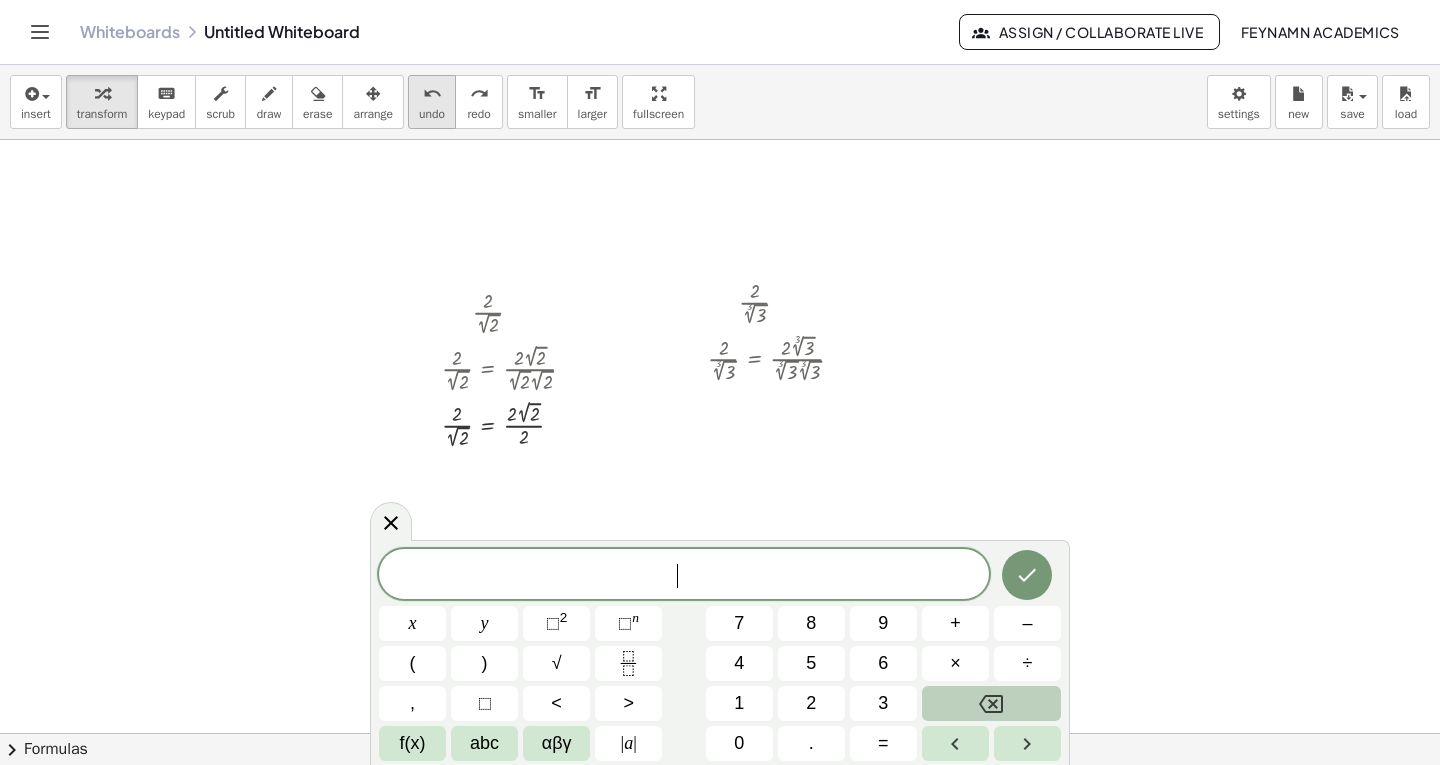 click on "undo" at bounding box center (432, 94) 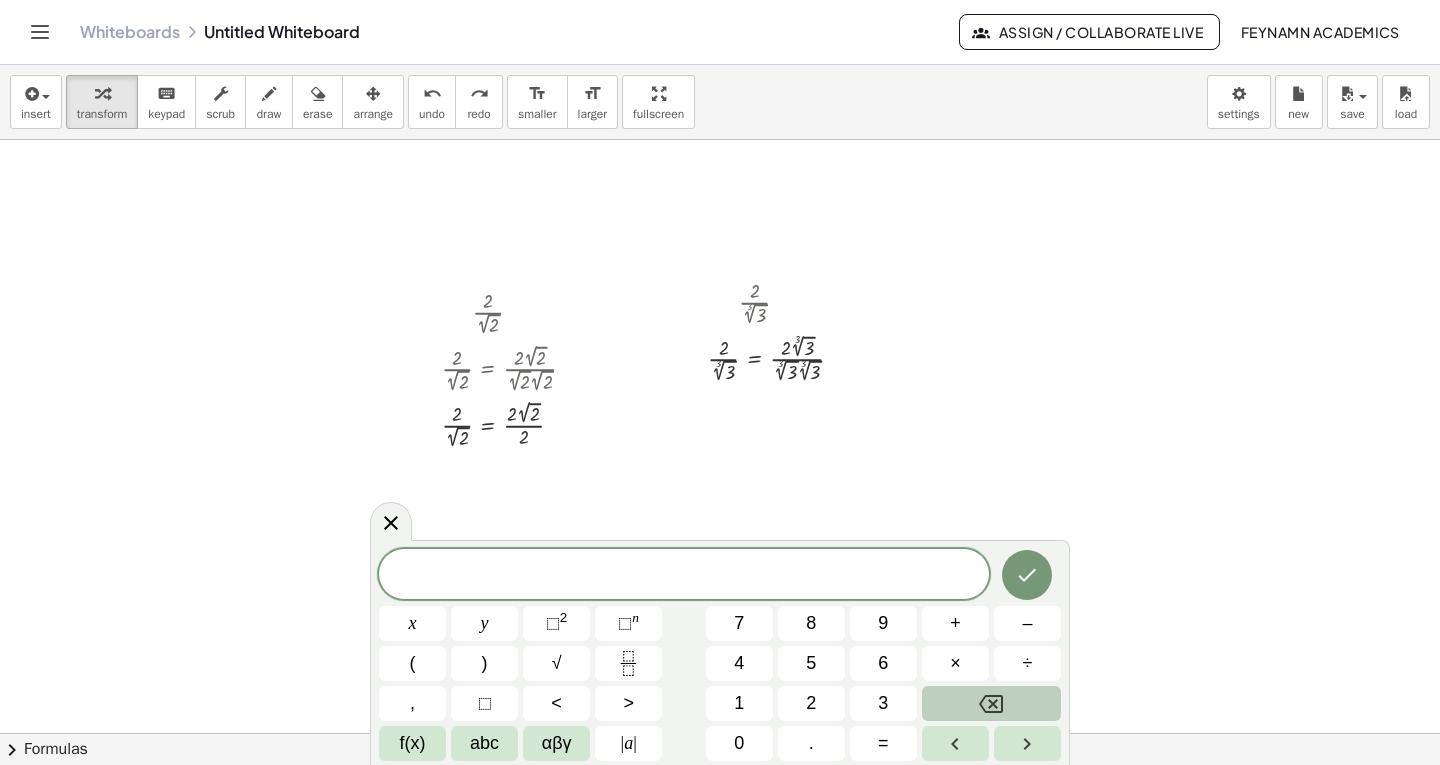 click at bounding box center [726, 429] 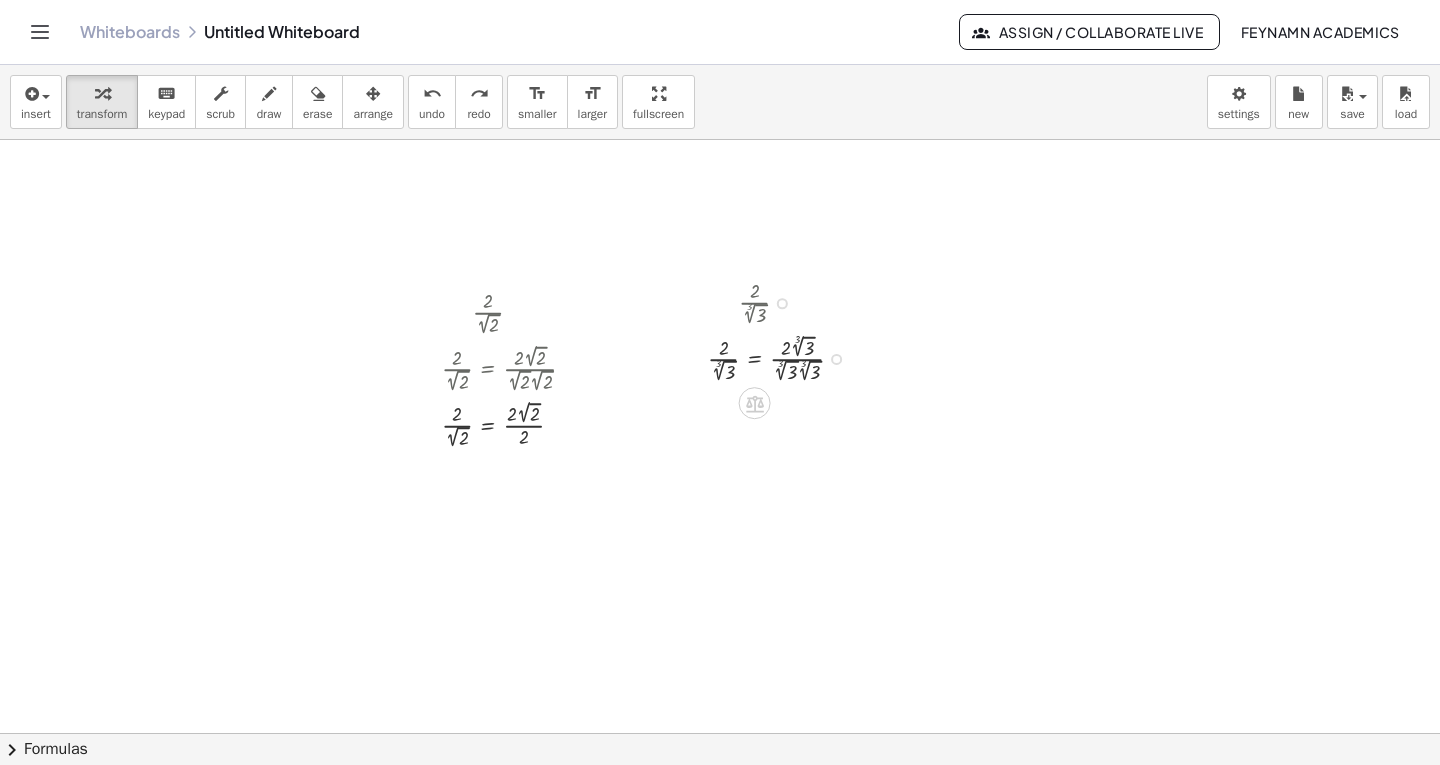 drag, startPoint x: 866, startPoint y: 360, endPoint x: 886, endPoint y: 268, distance: 94.14882 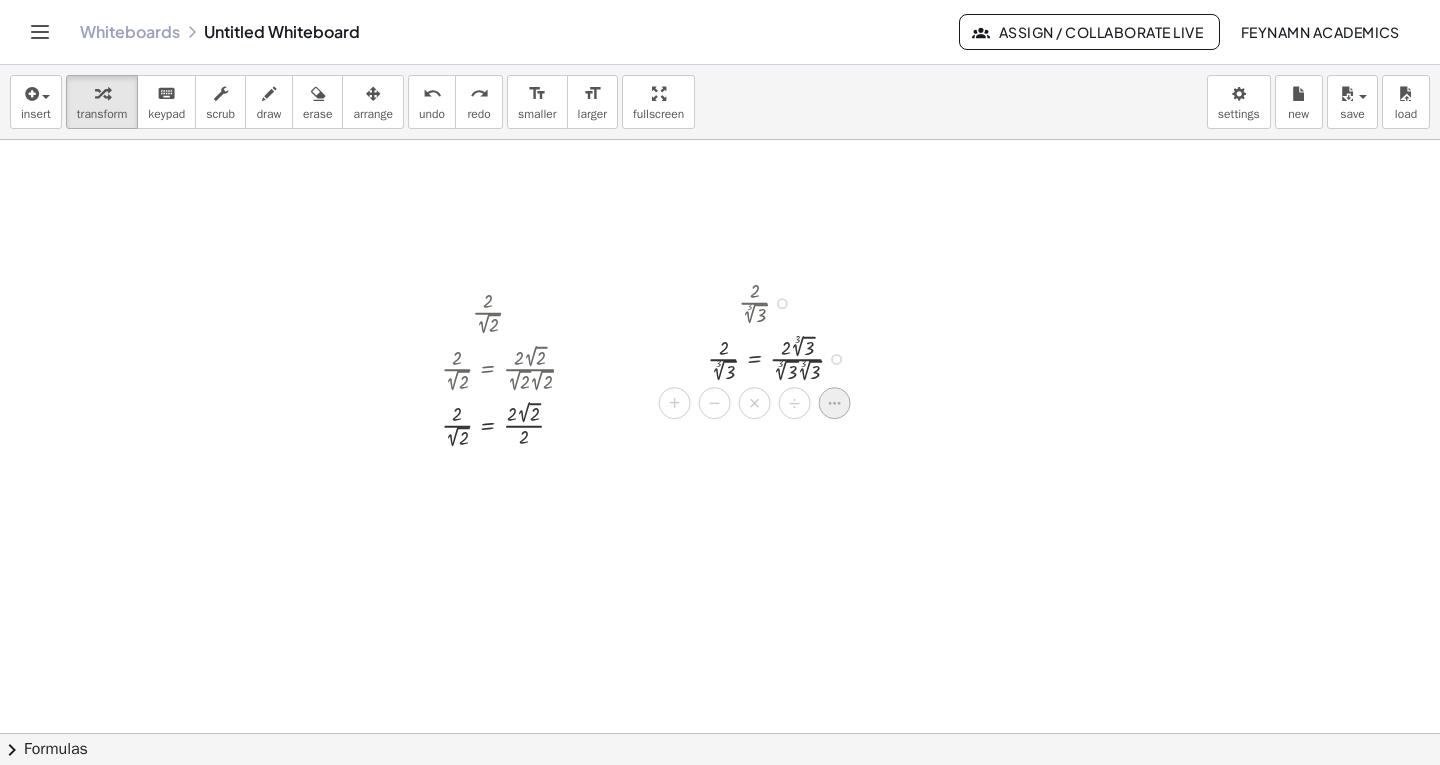 click 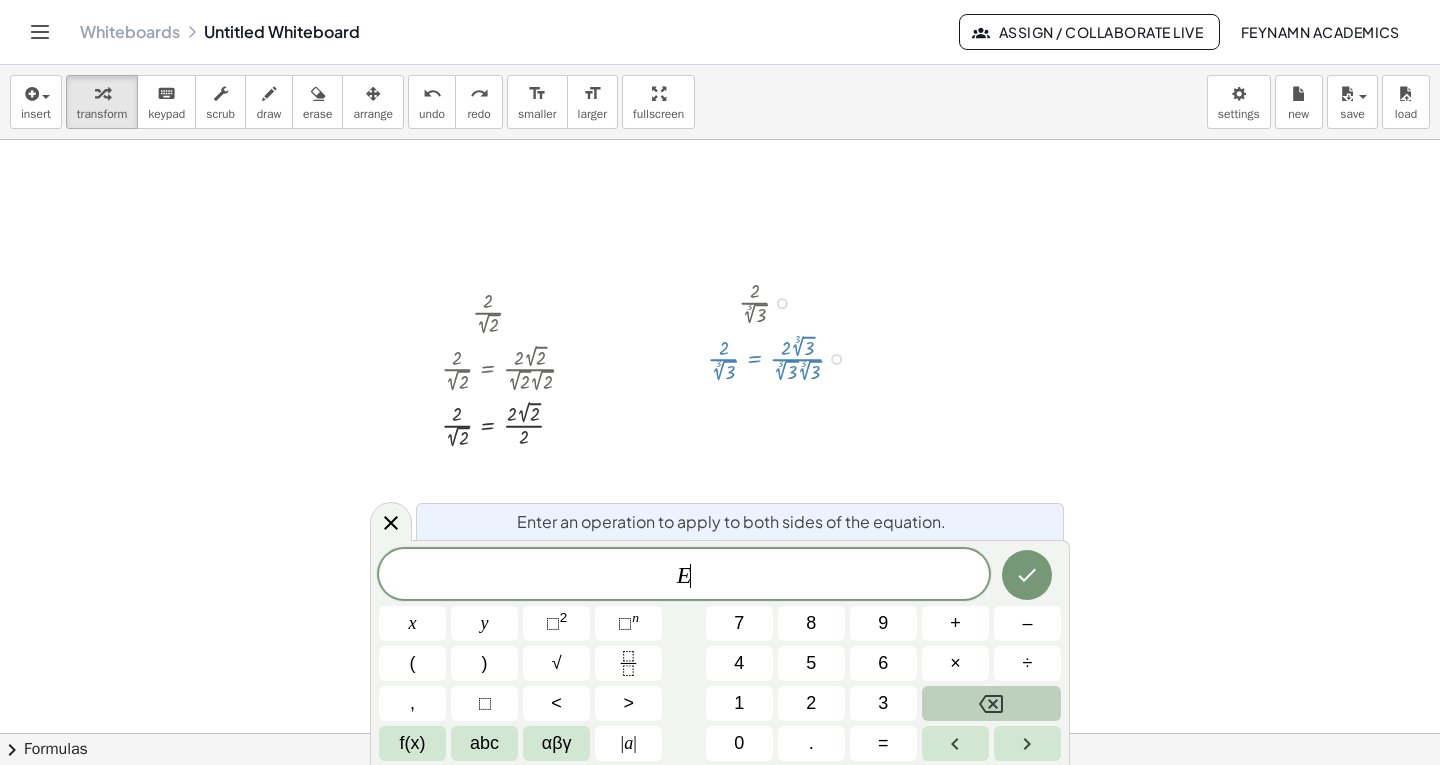 click at bounding box center [726, 429] 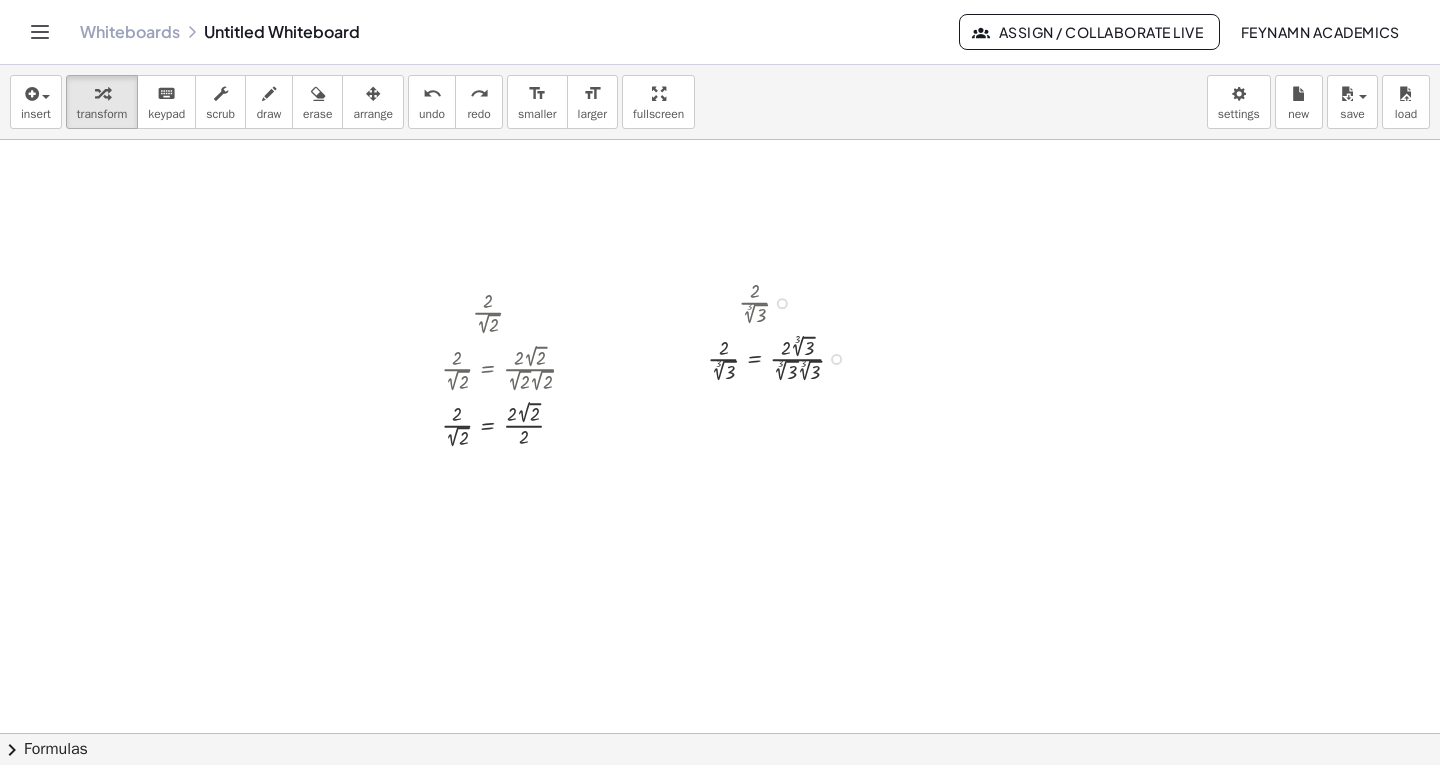 click at bounding box center (783, 357) 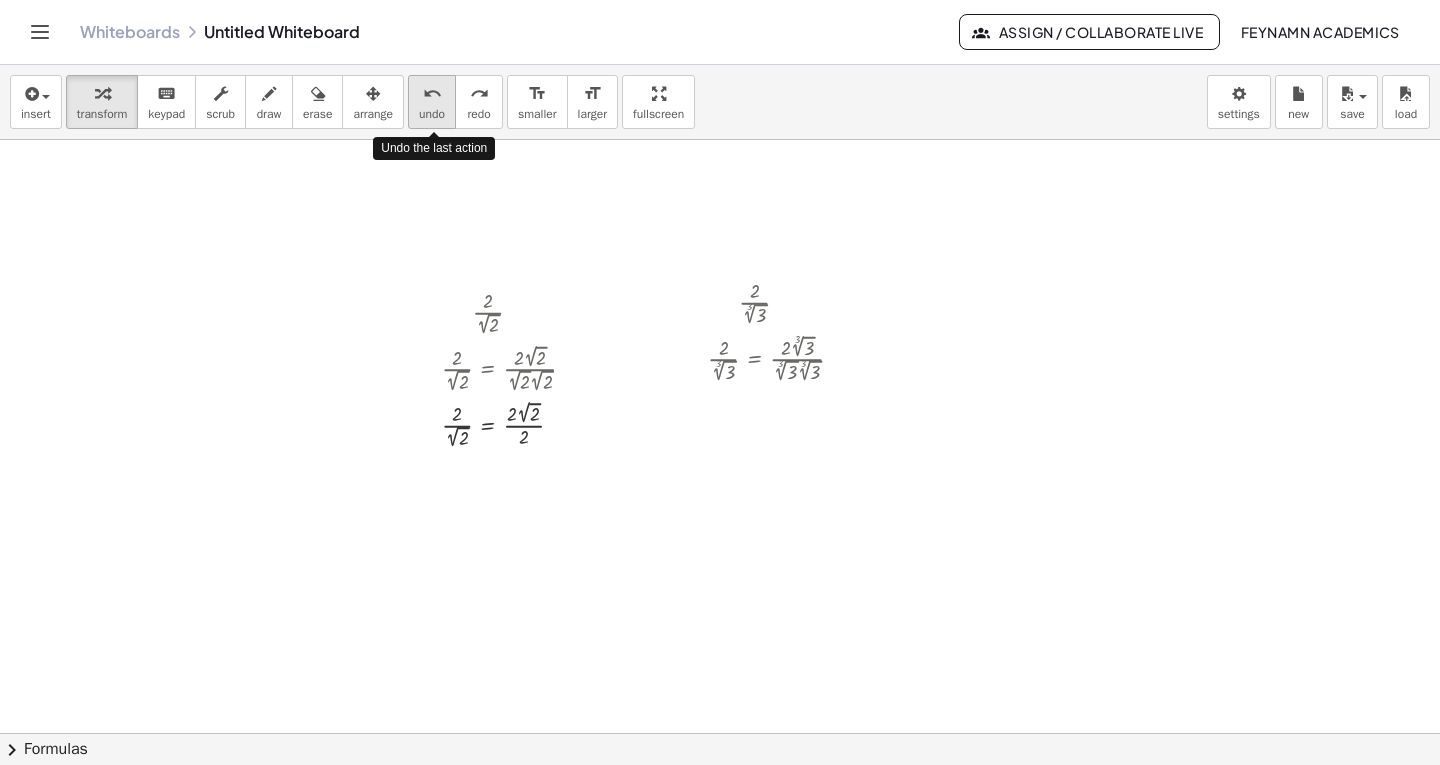 click on "undo" at bounding box center [432, 114] 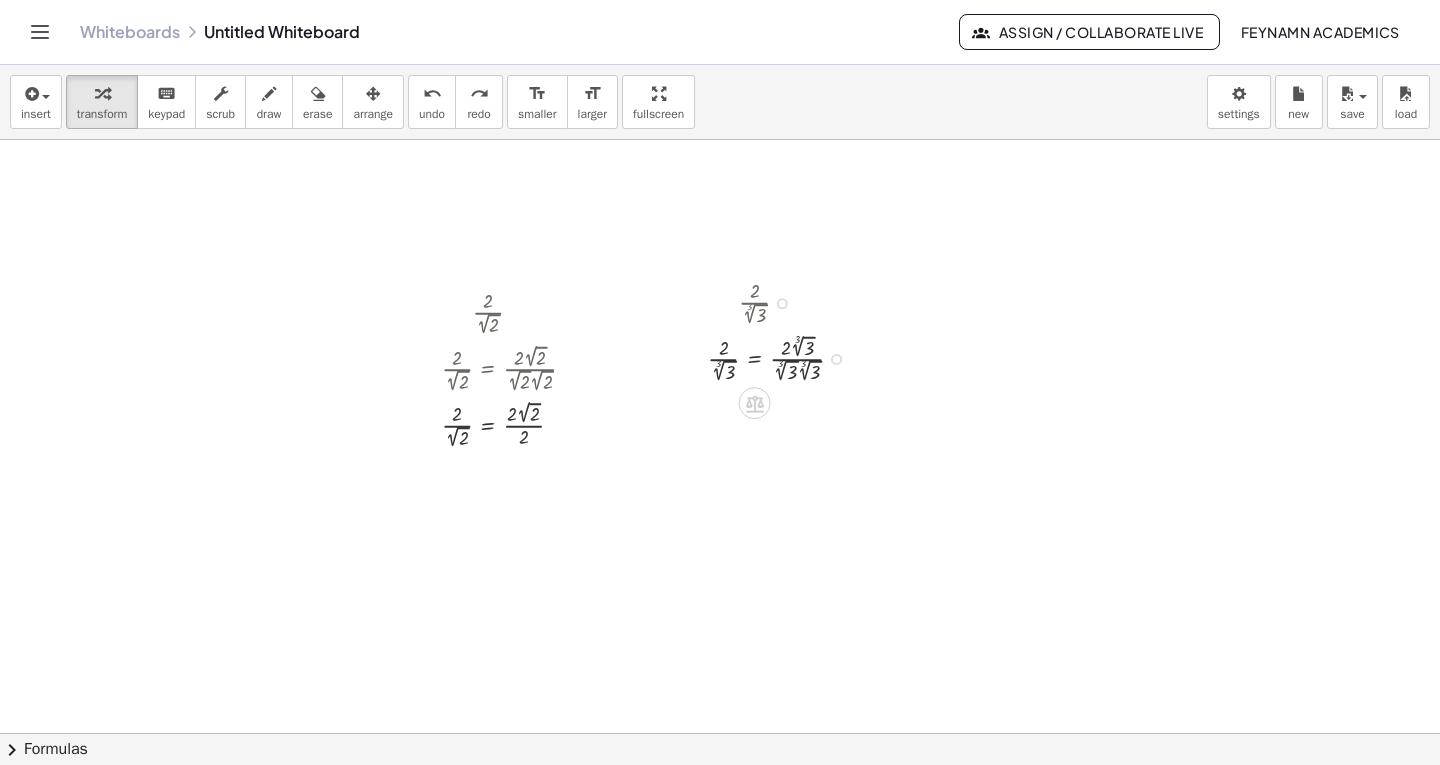 click at bounding box center [783, 357] 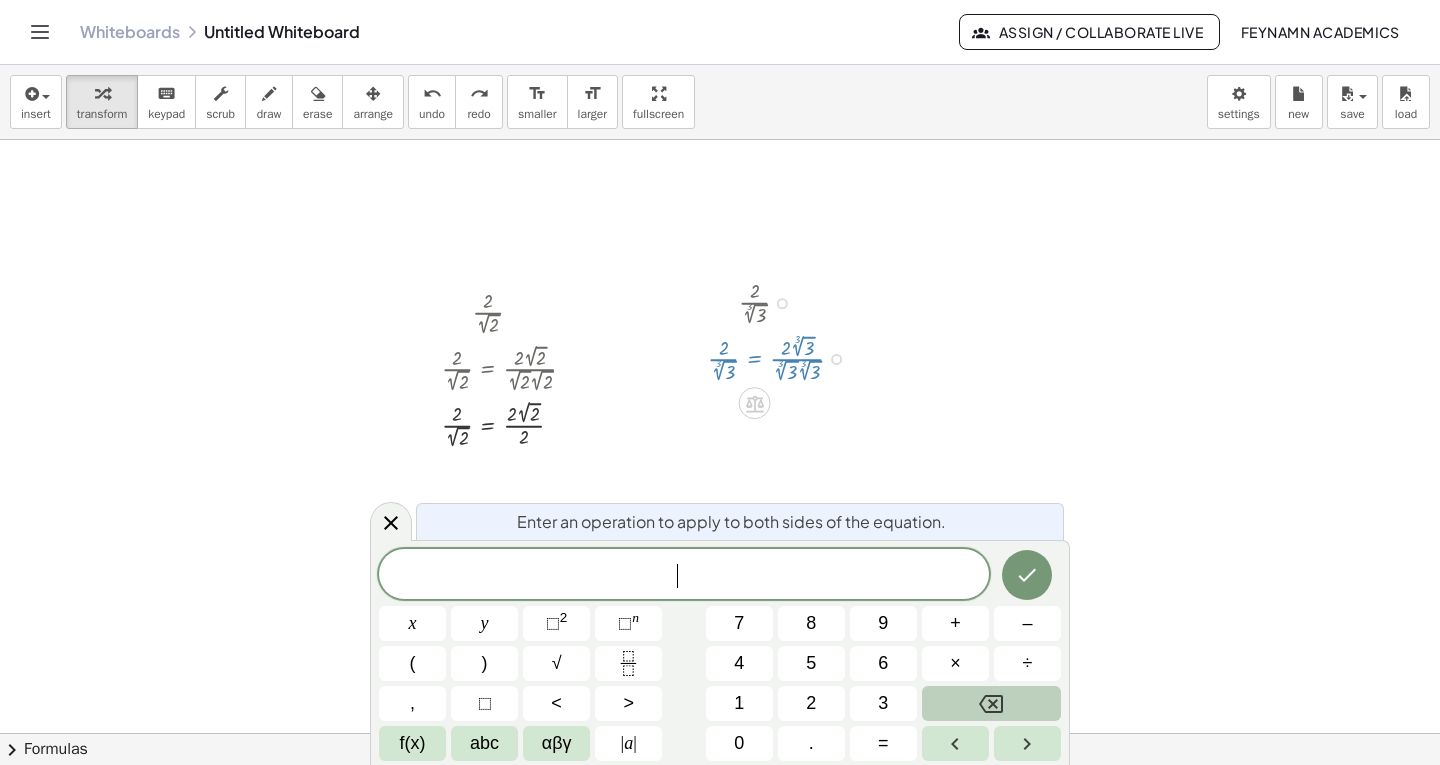 click at bounding box center (726, 429) 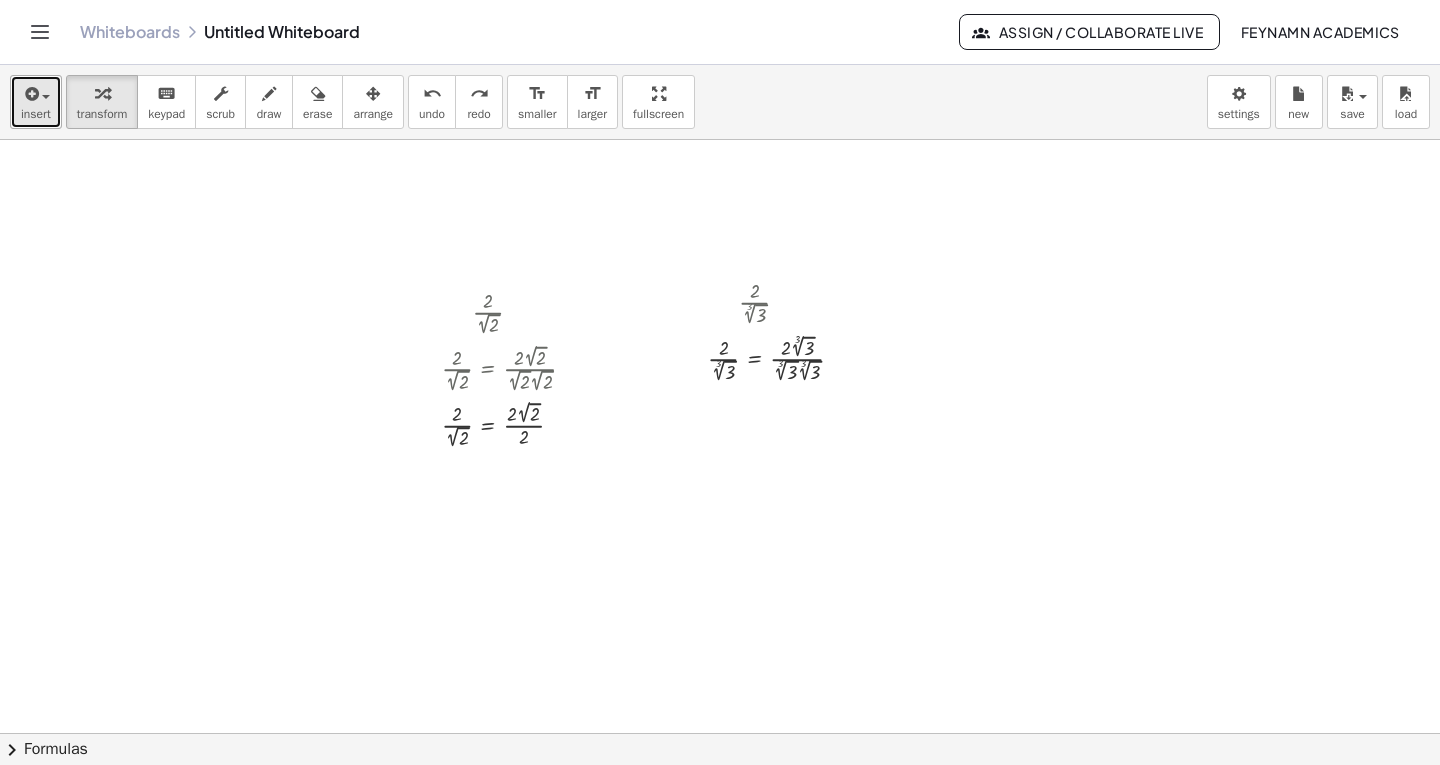 click at bounding box center (30, 94) 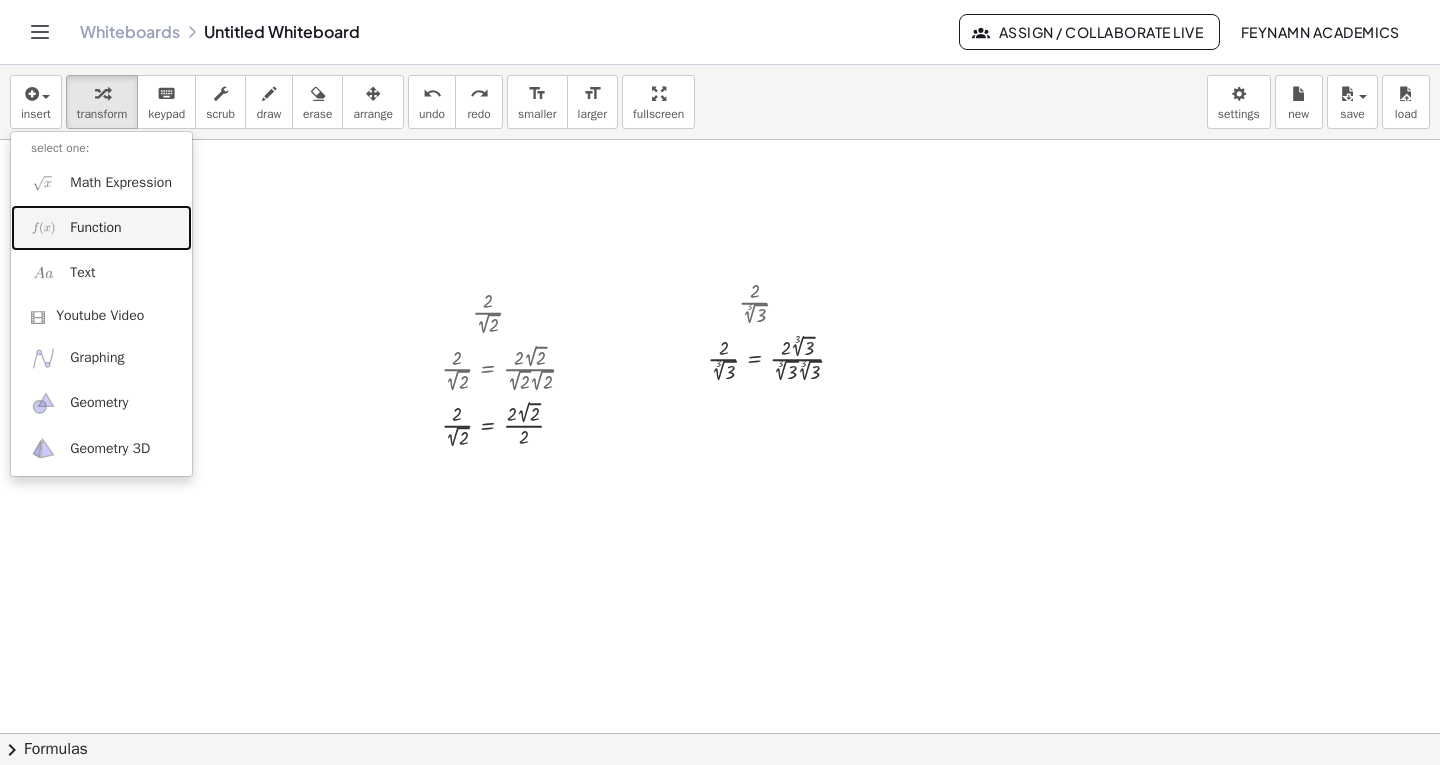 click on "Function" at bounding box center (95, 228) 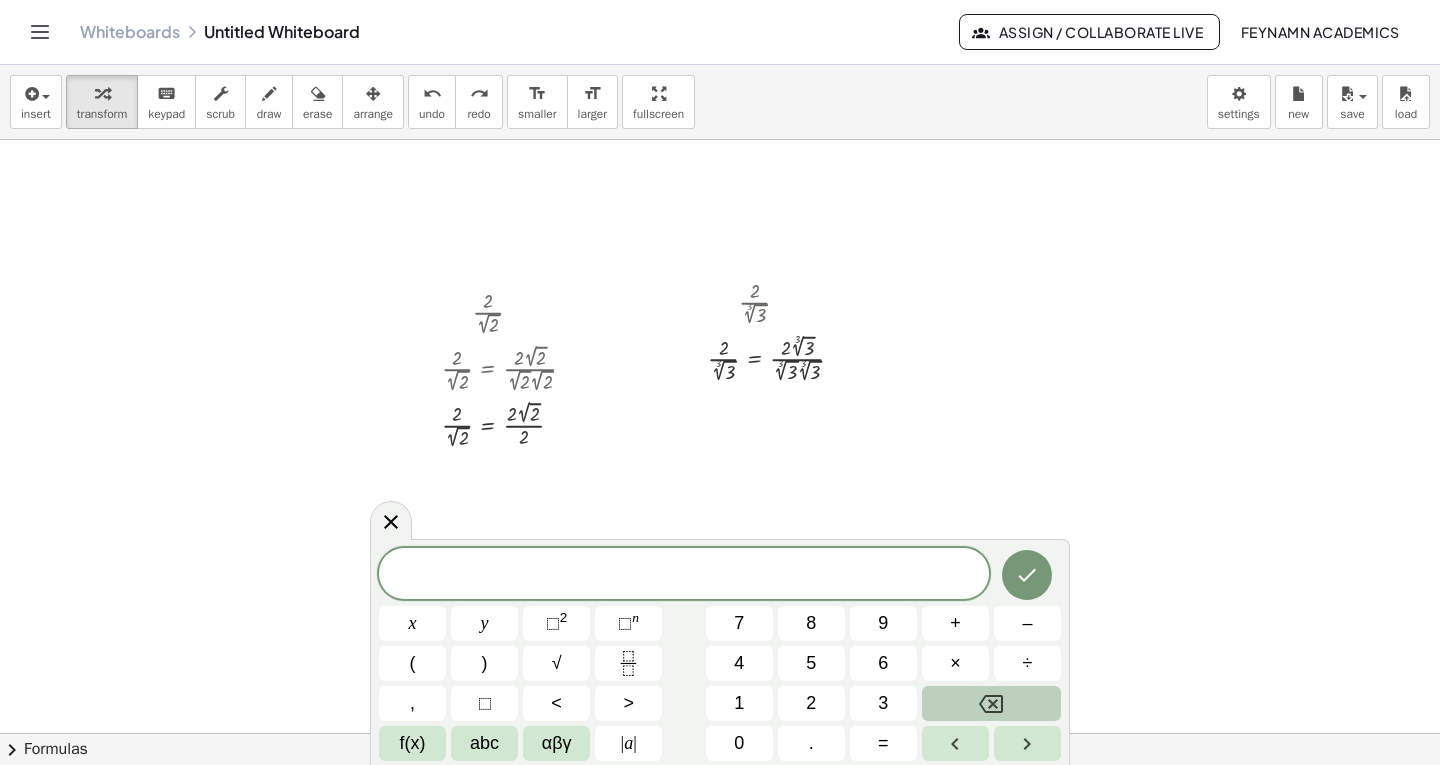 click at bounding box center (726, 429) 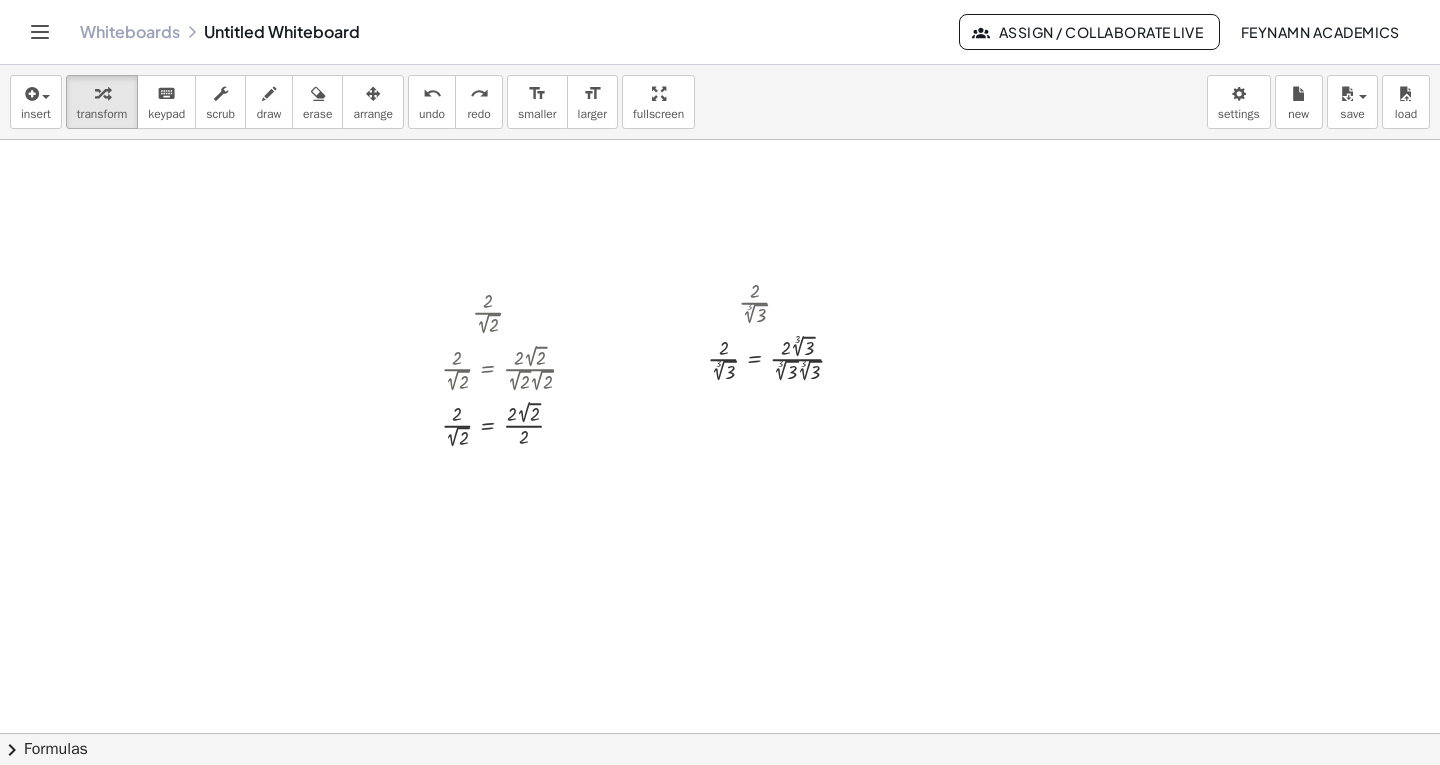 click at bounding box center [726, 429] 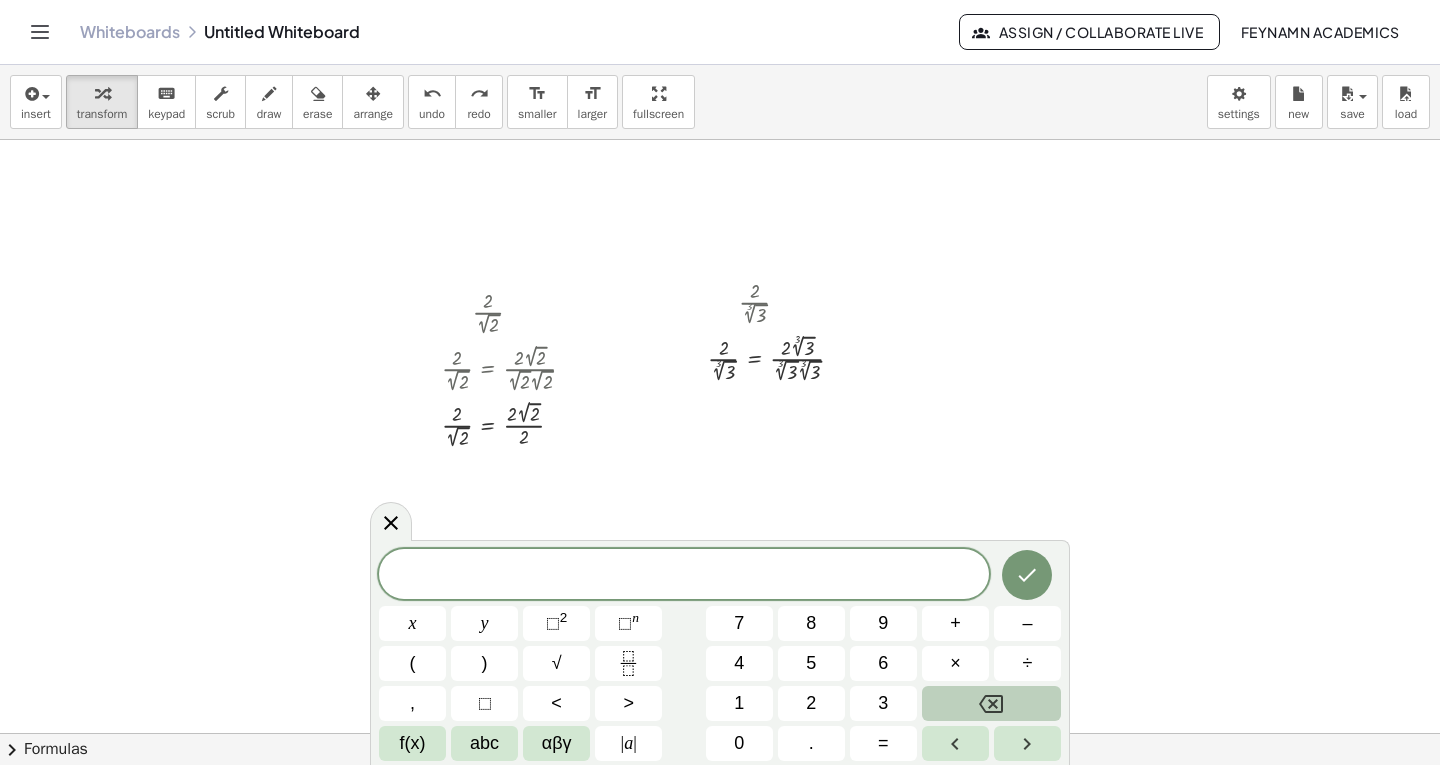 click at bounding box center [726, 429] 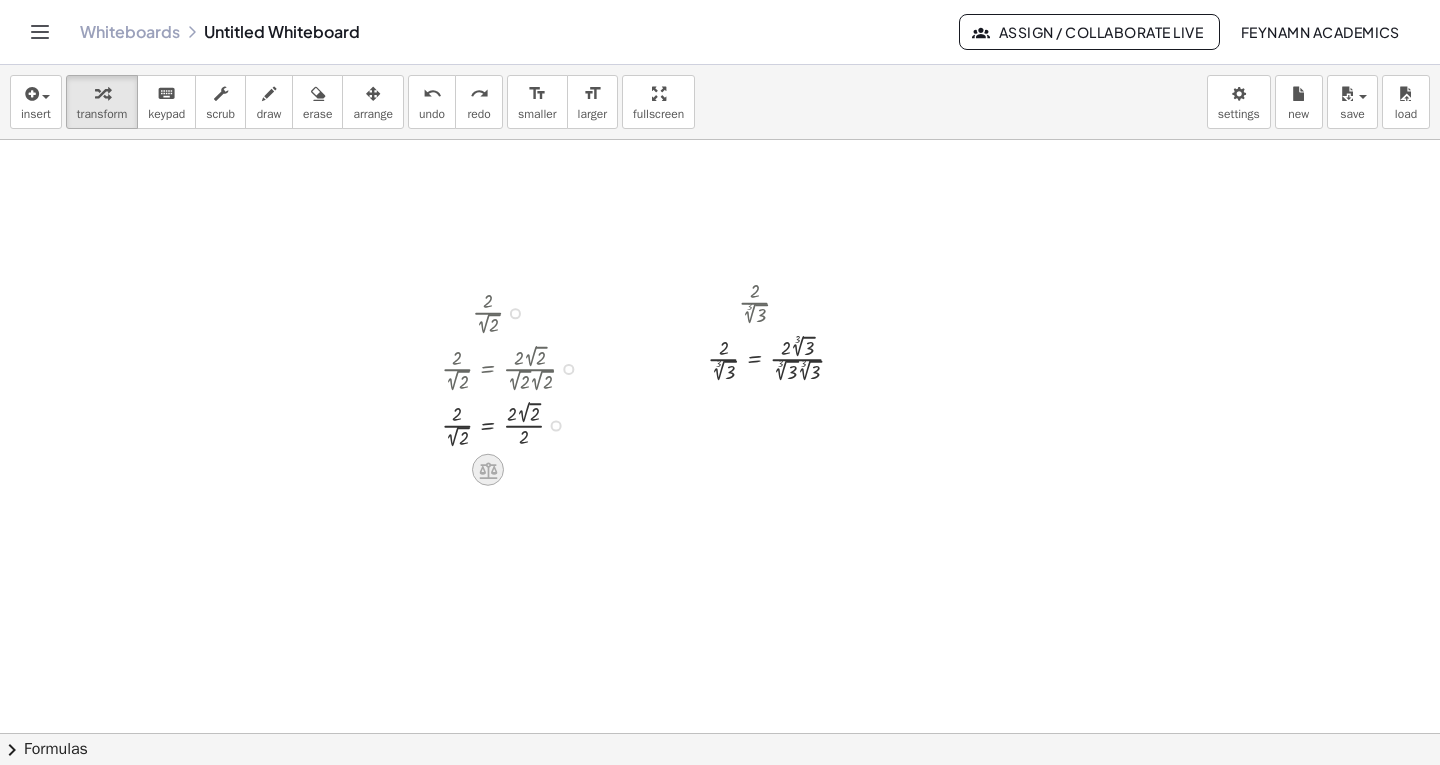 click 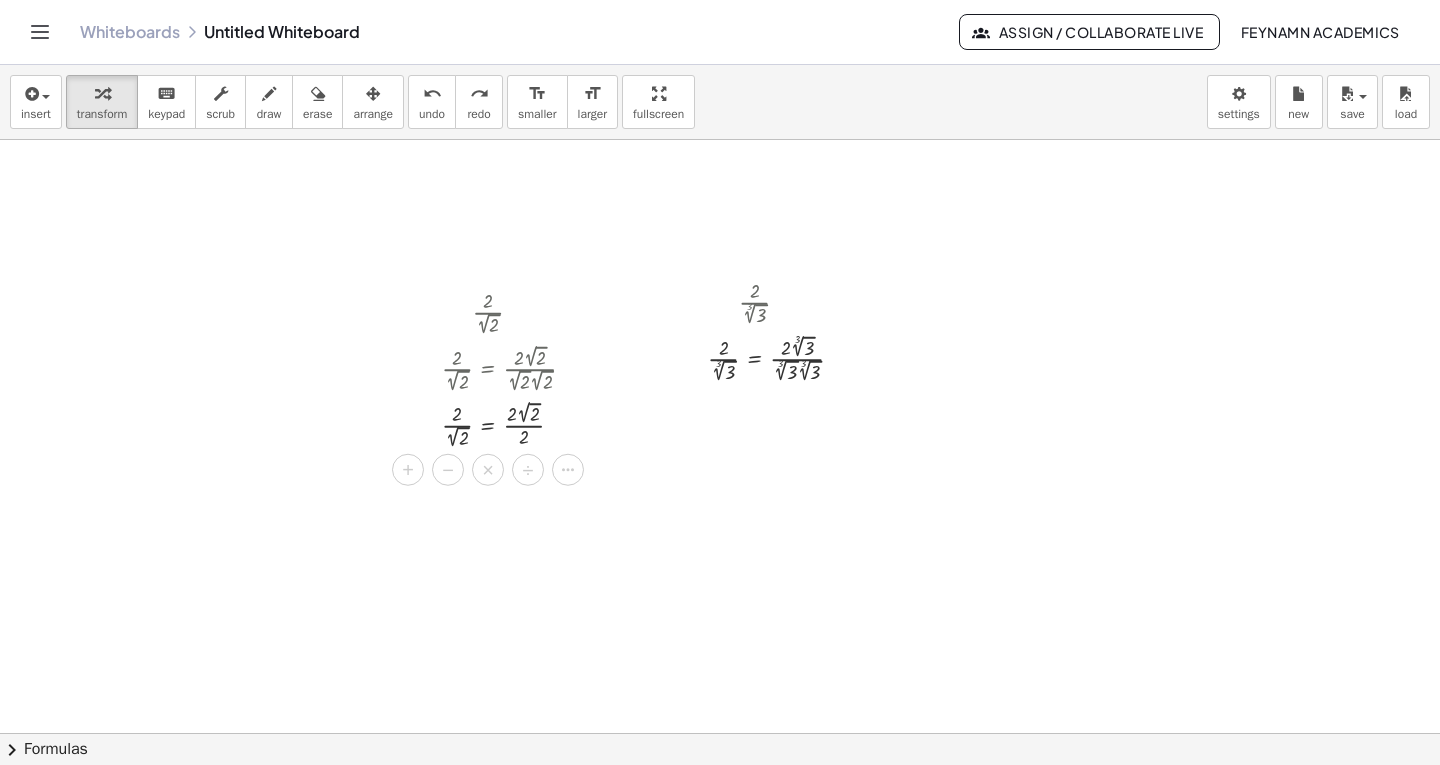 click at bounding box center (726, 429) 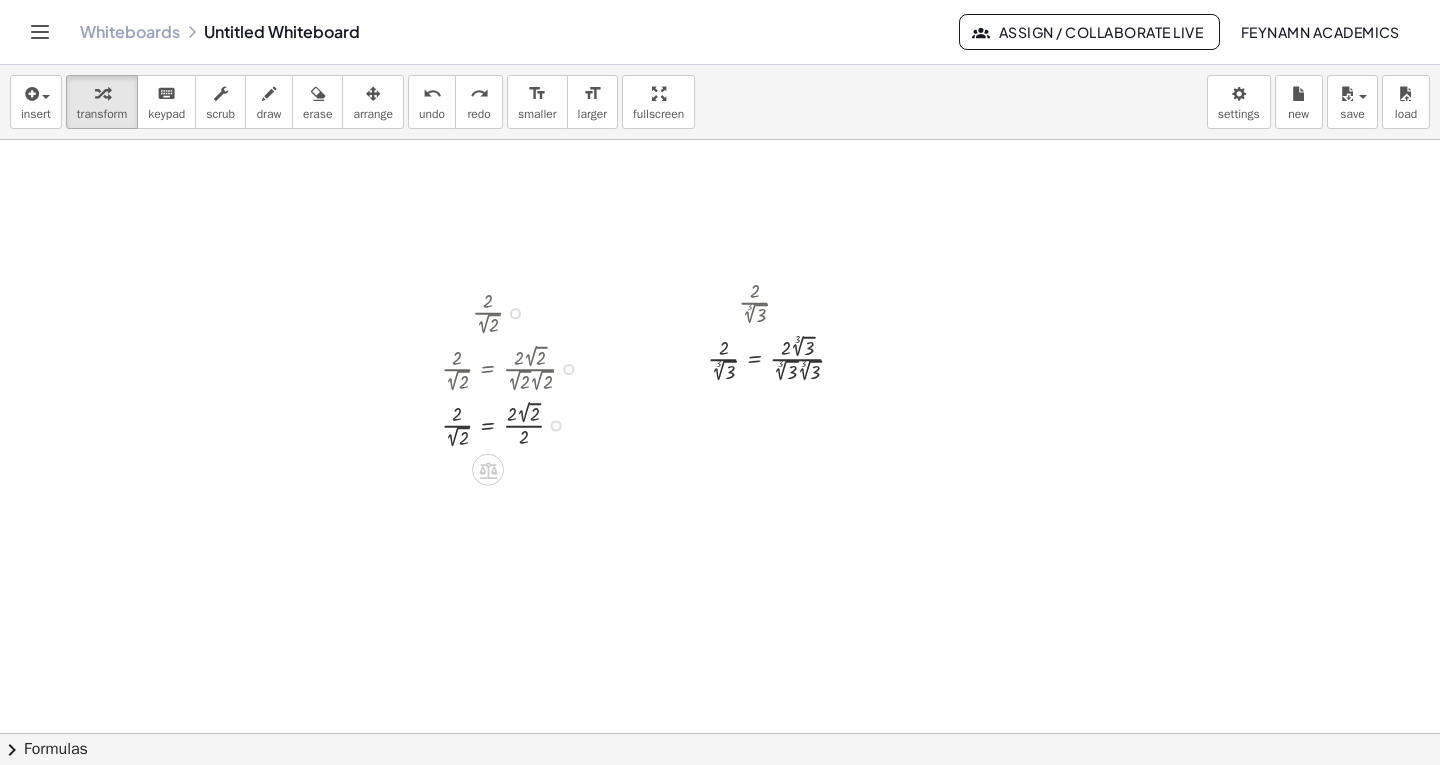 click at bounding box center (556, 425) 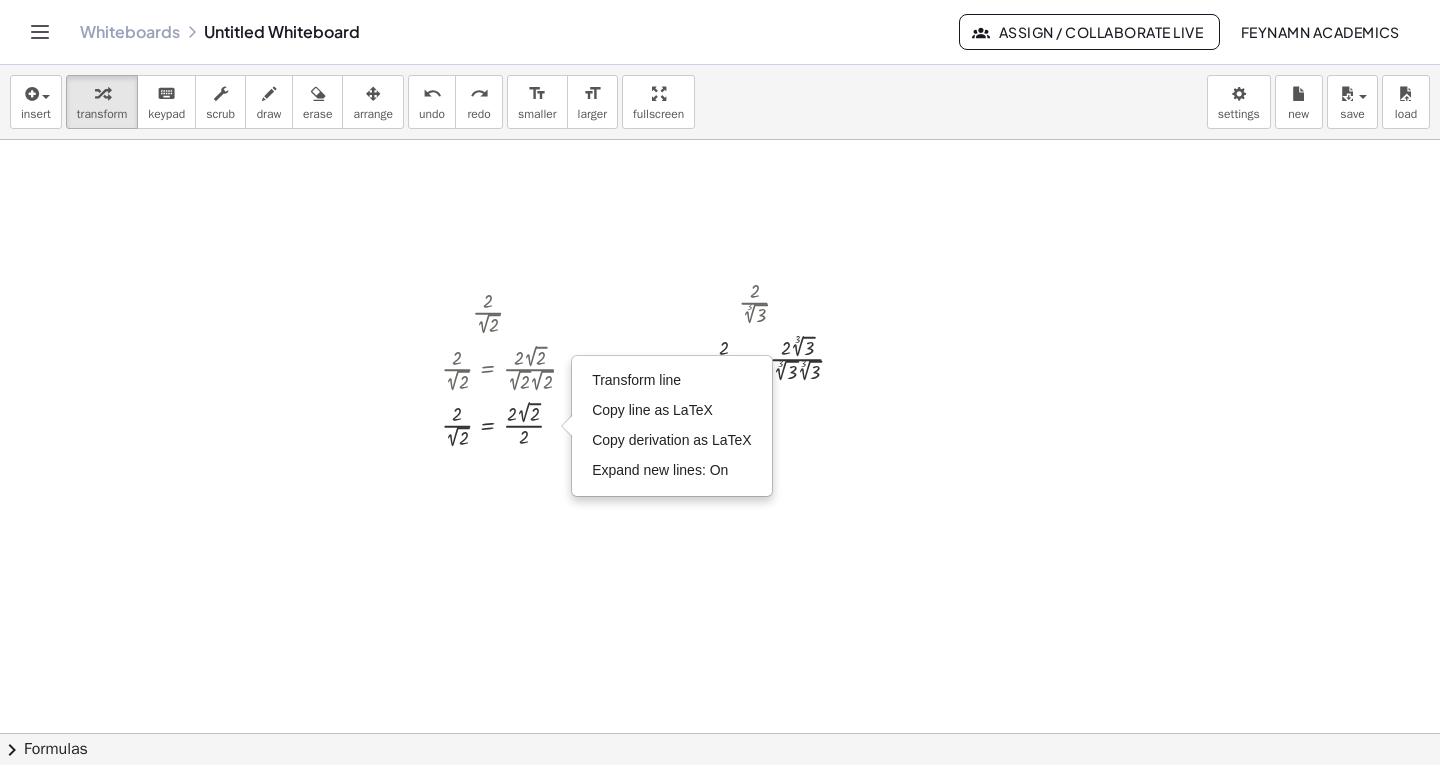 click at bounding box center [726, 429] 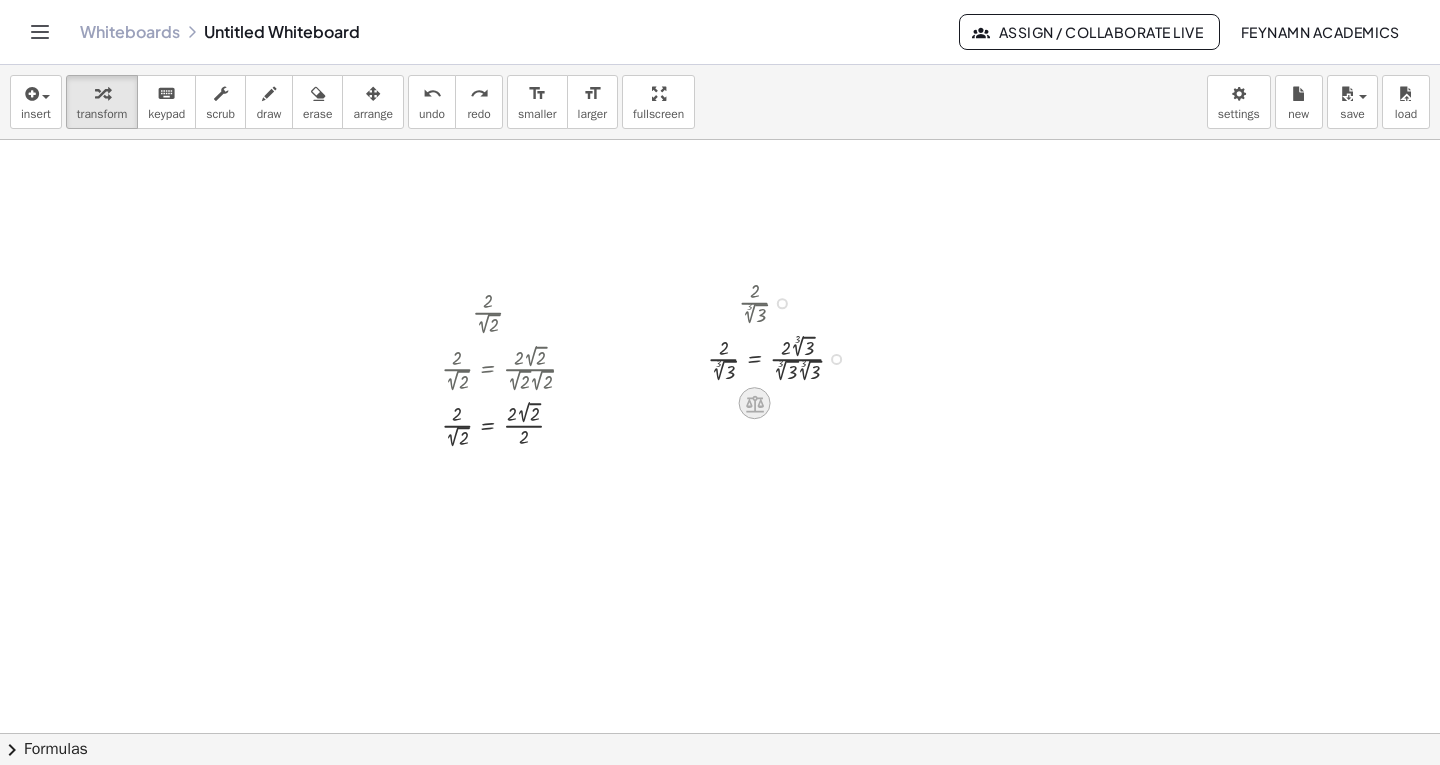 click 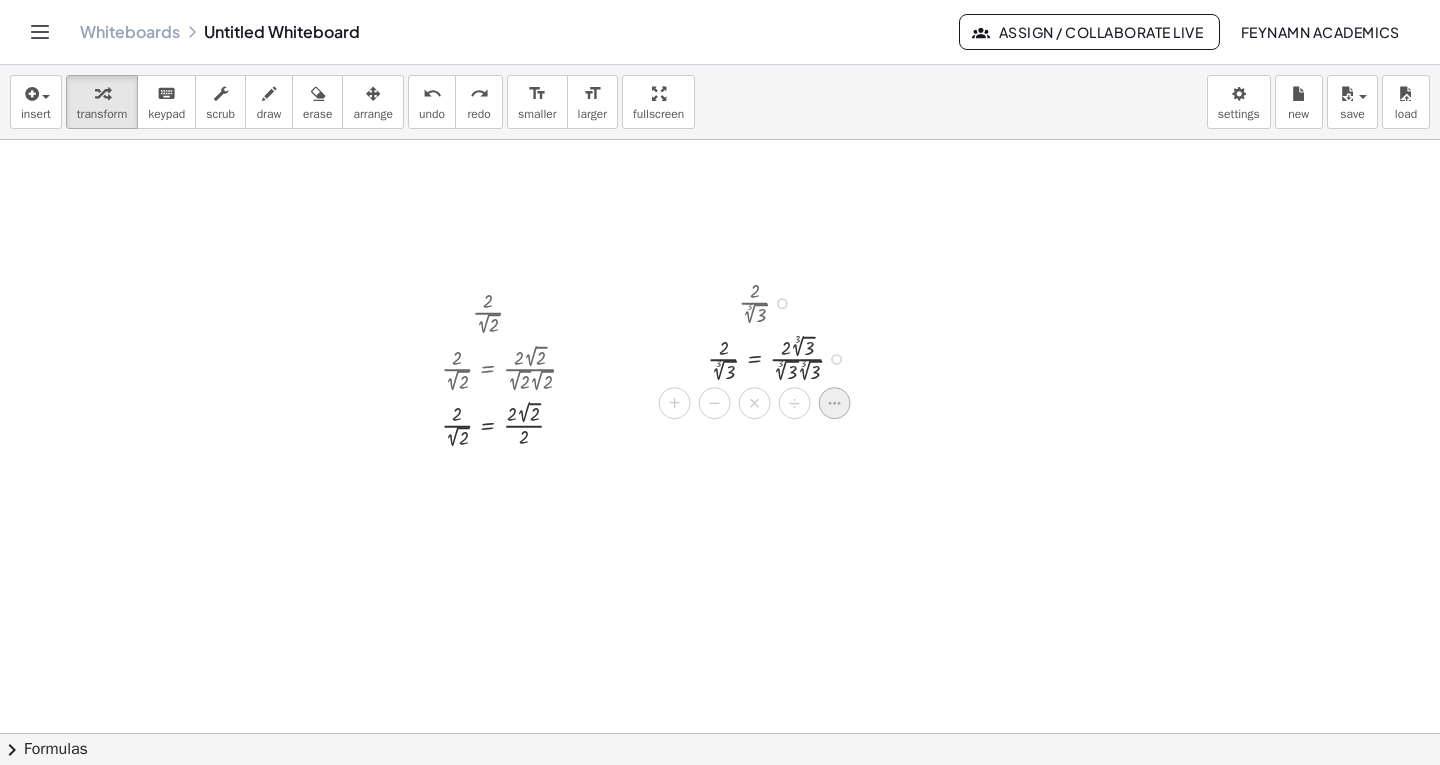 click 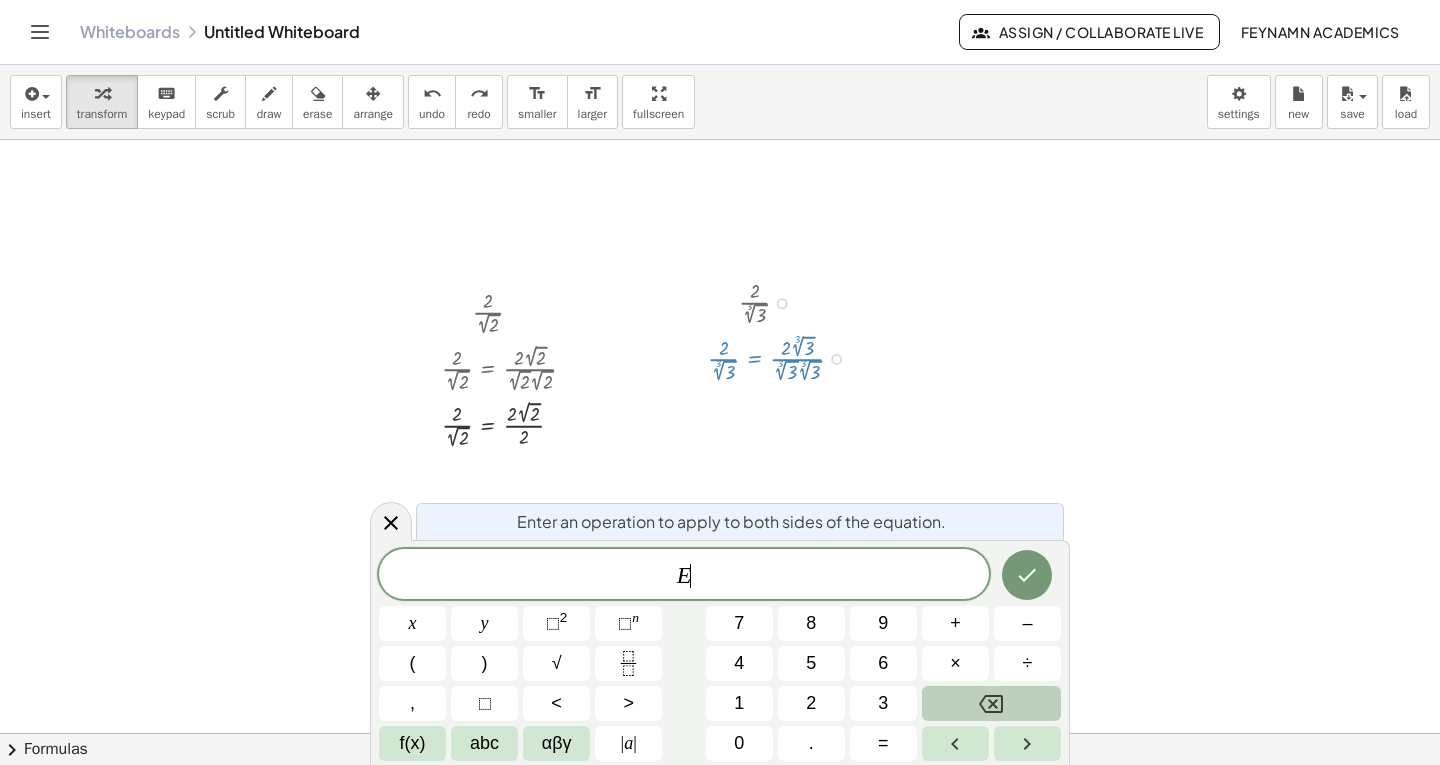 click at bounding box center (726, 429) 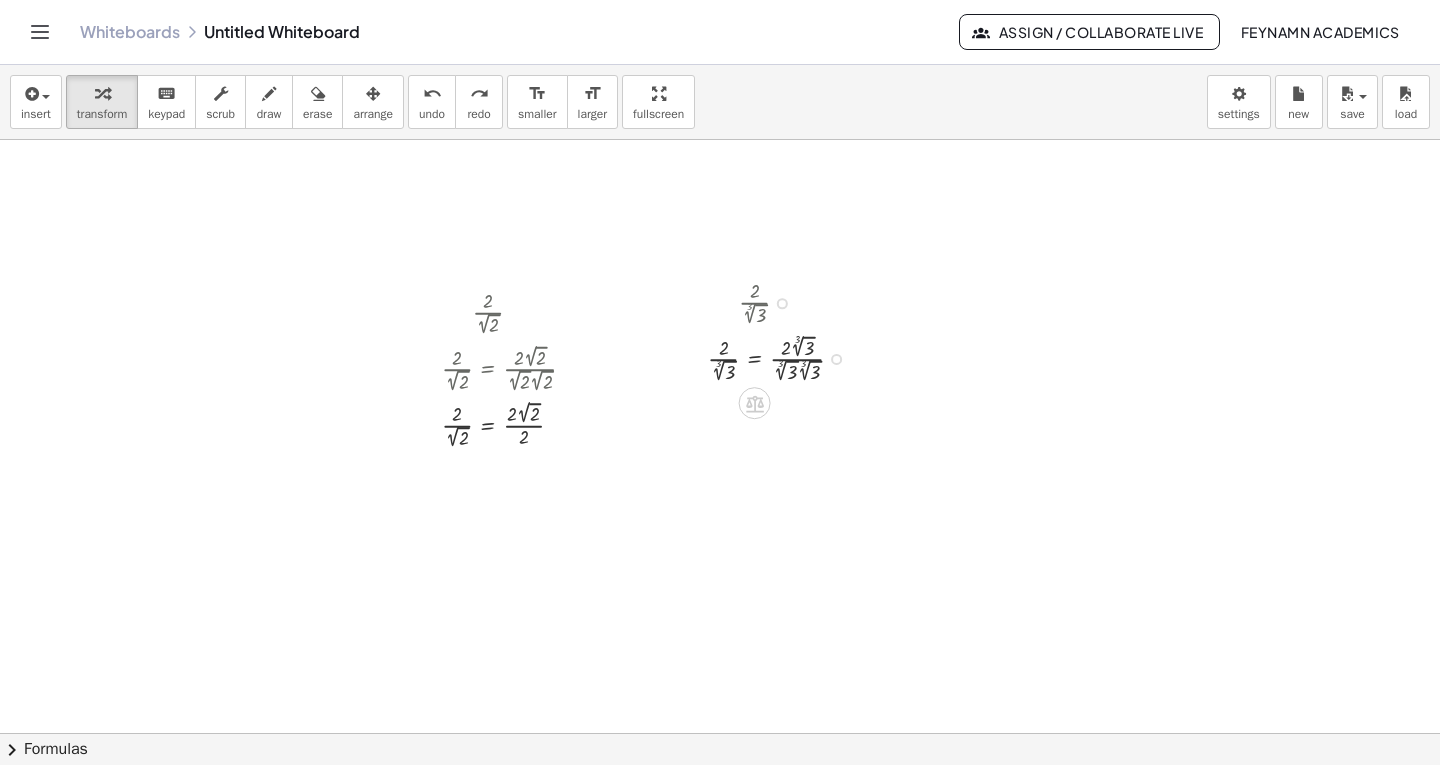 click at bounding box center (783, 357) 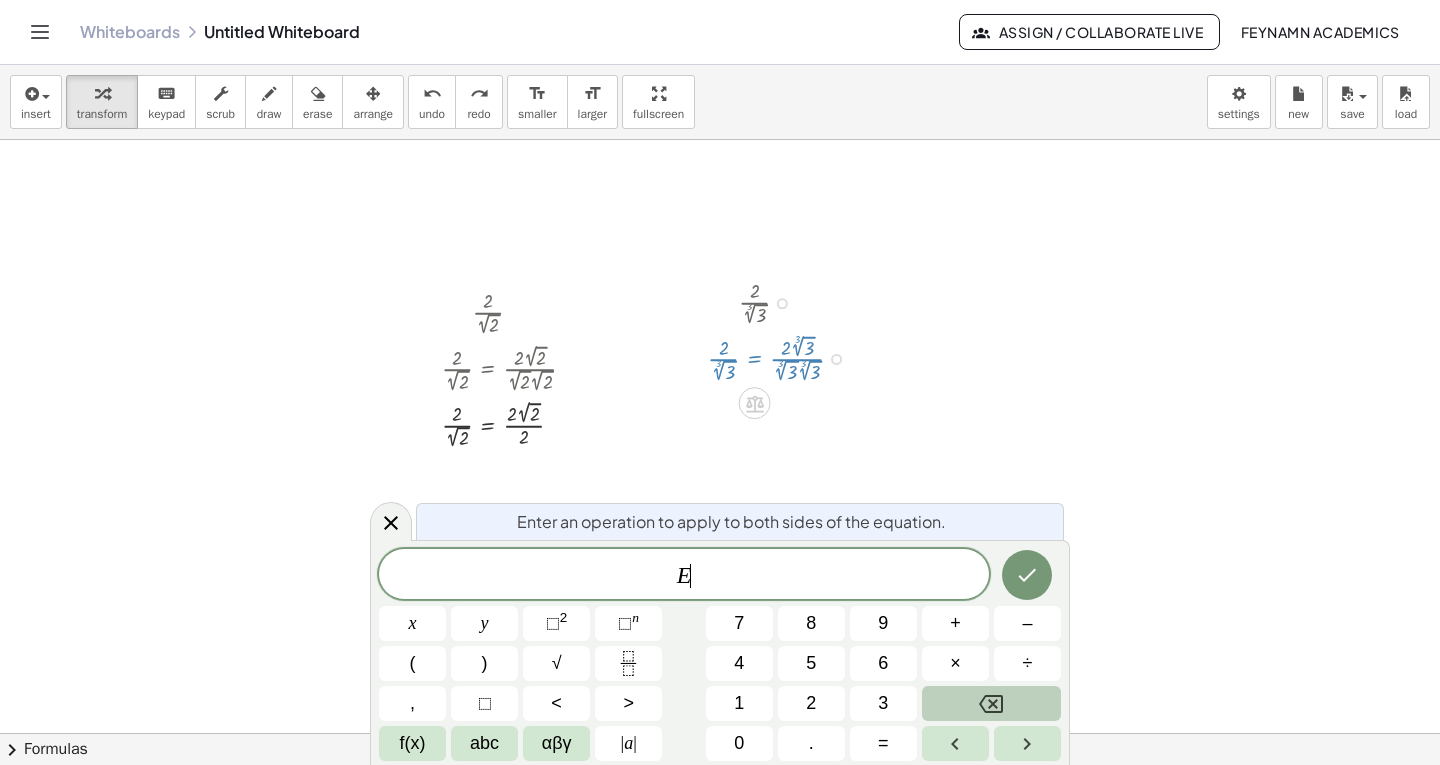click at bounding box center [783, 357] 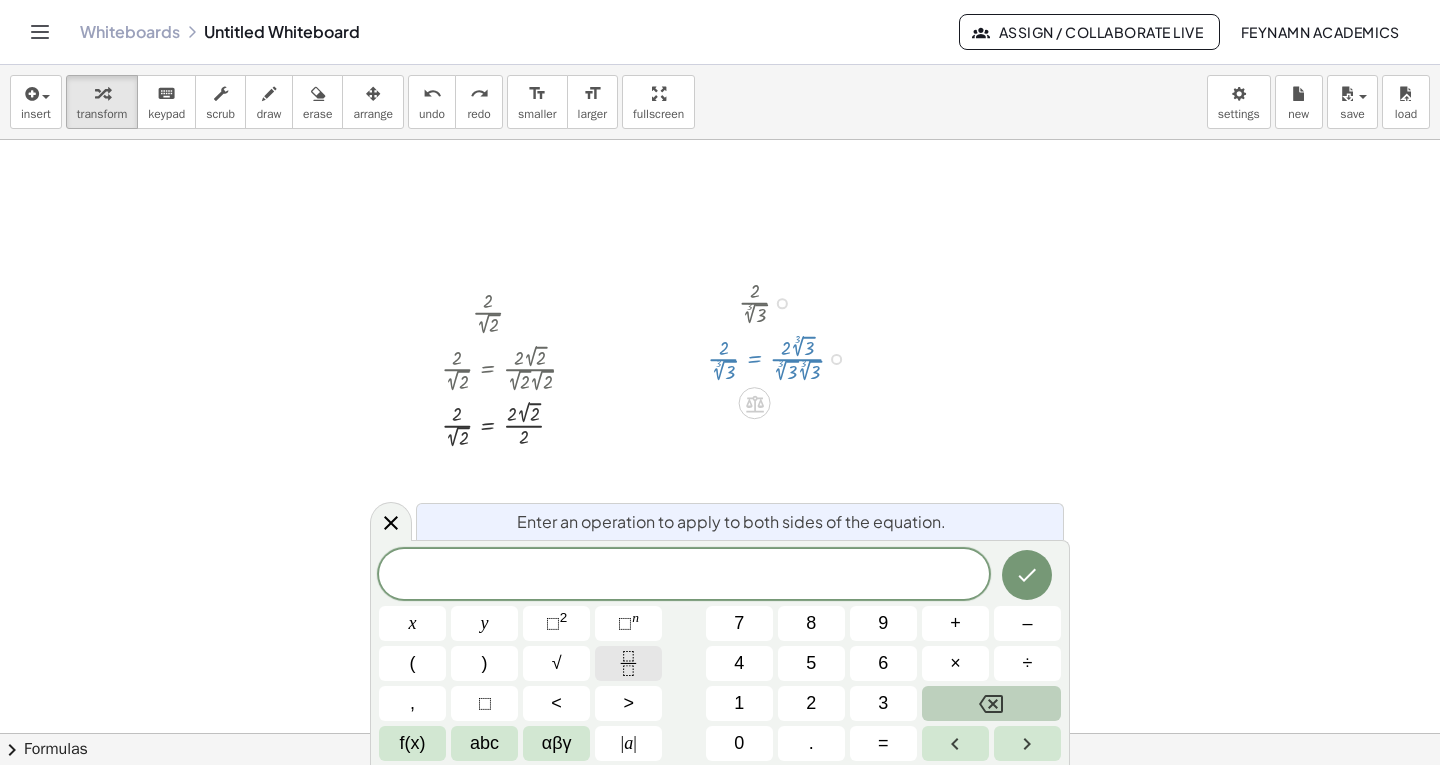 click 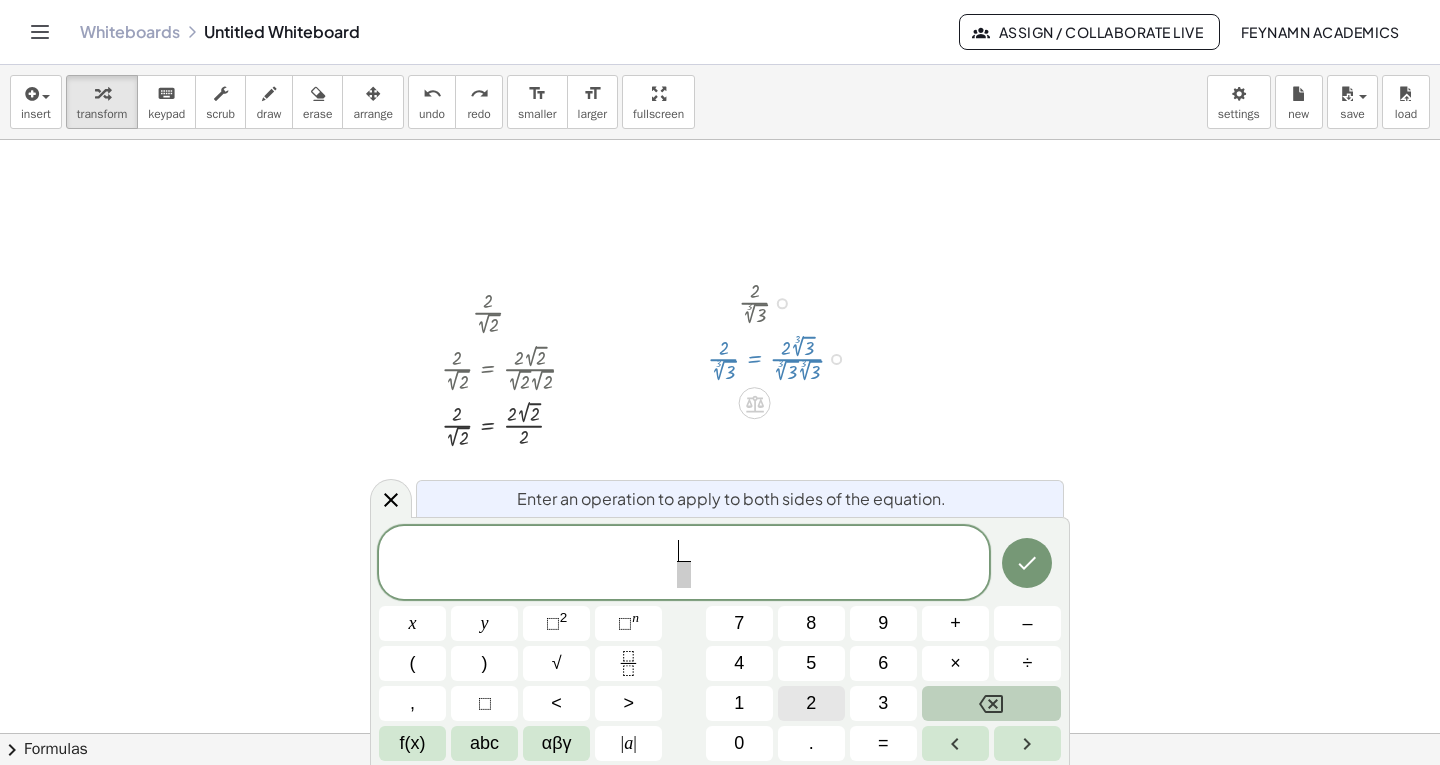 click on "2" at bounding box center (811, 703) 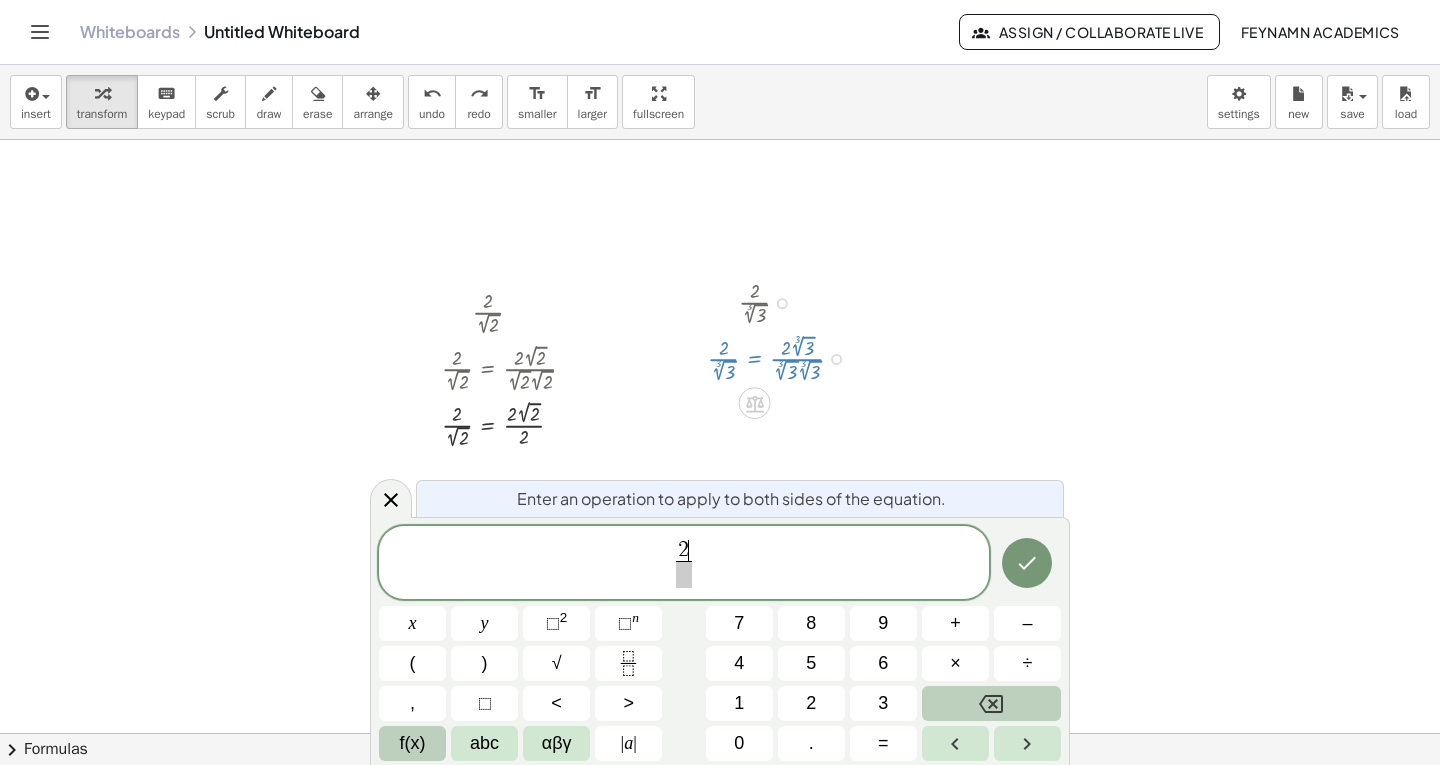 click on "f(x)" at bounding box center [413, 743] 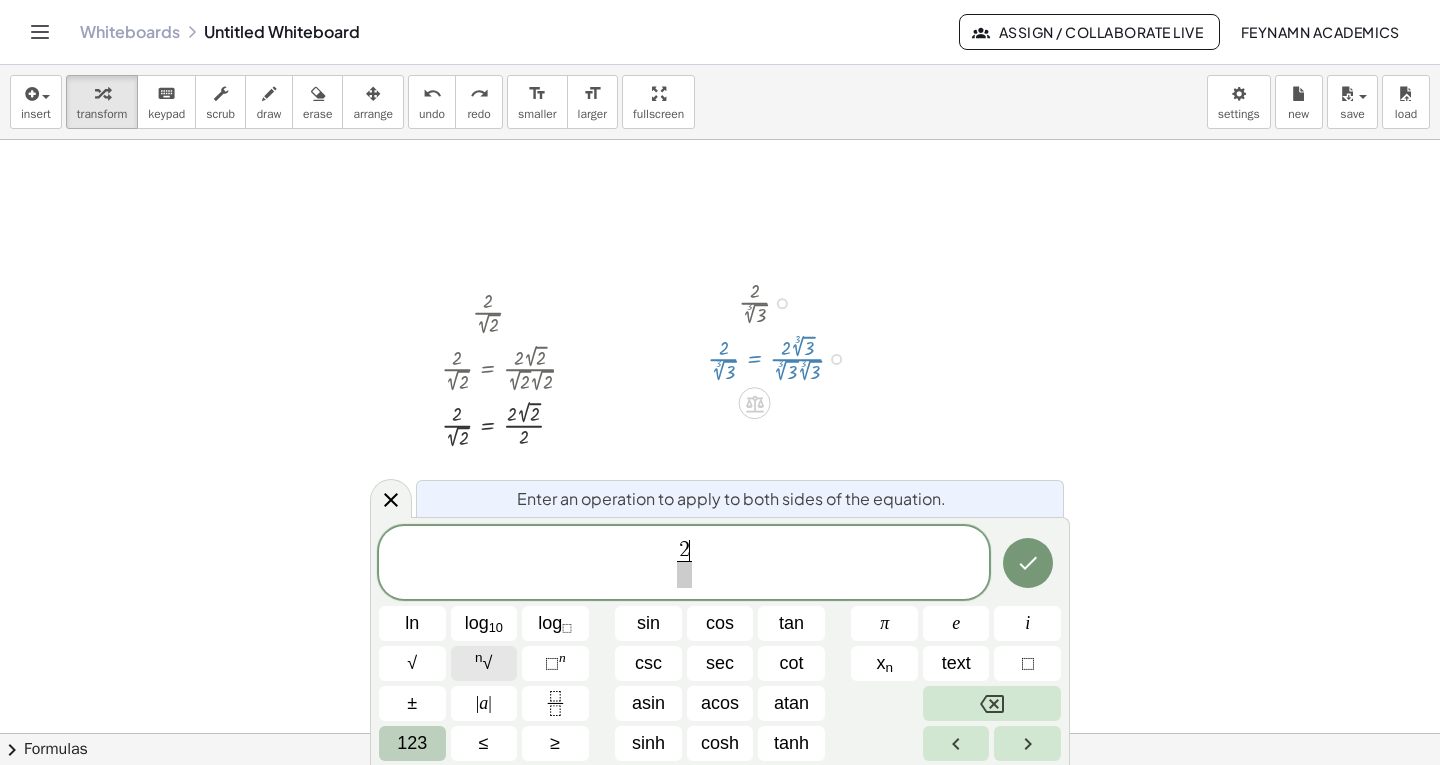 click on "n √" at bounding box center [484, 663] 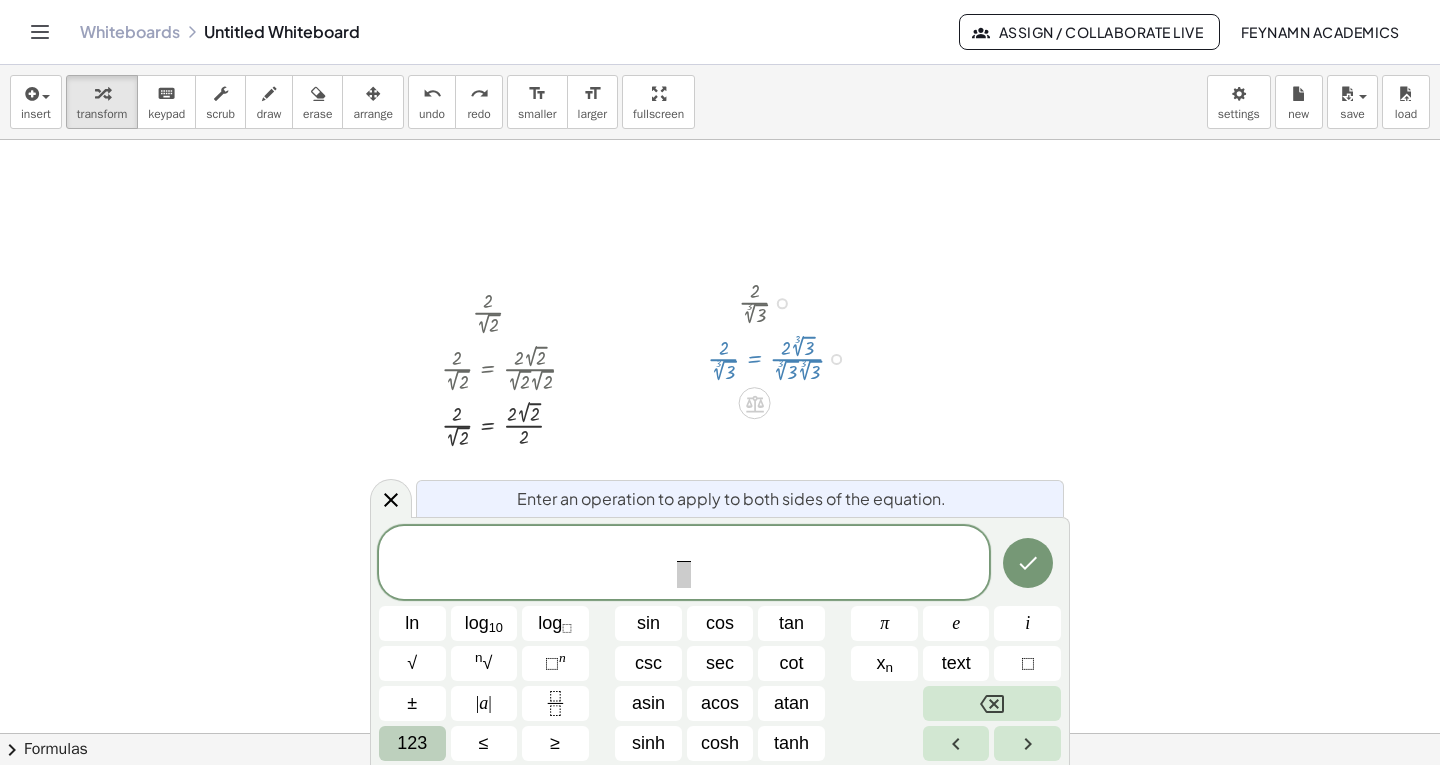click on "123" at bounding box center (412, 743) 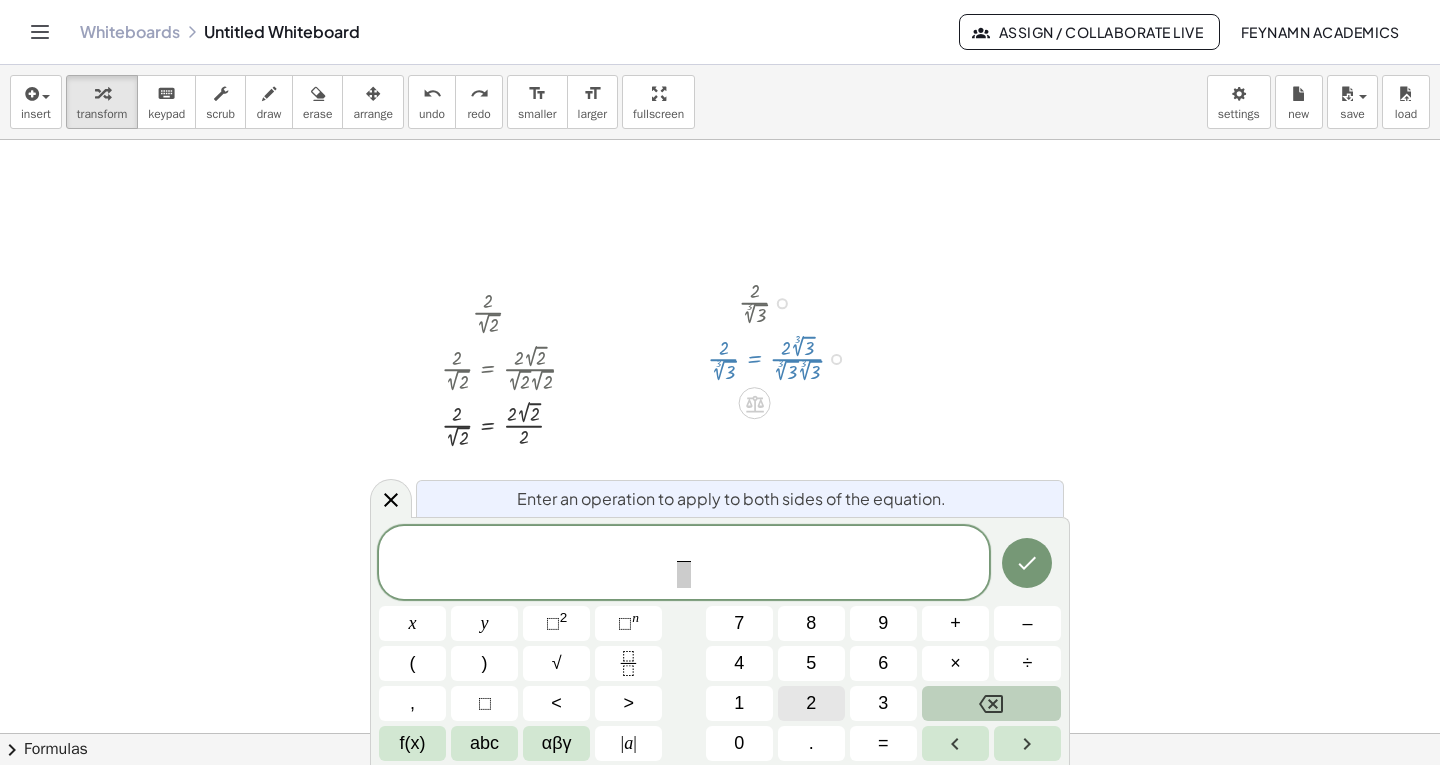 click on "2" at bounding box center (811, 703) 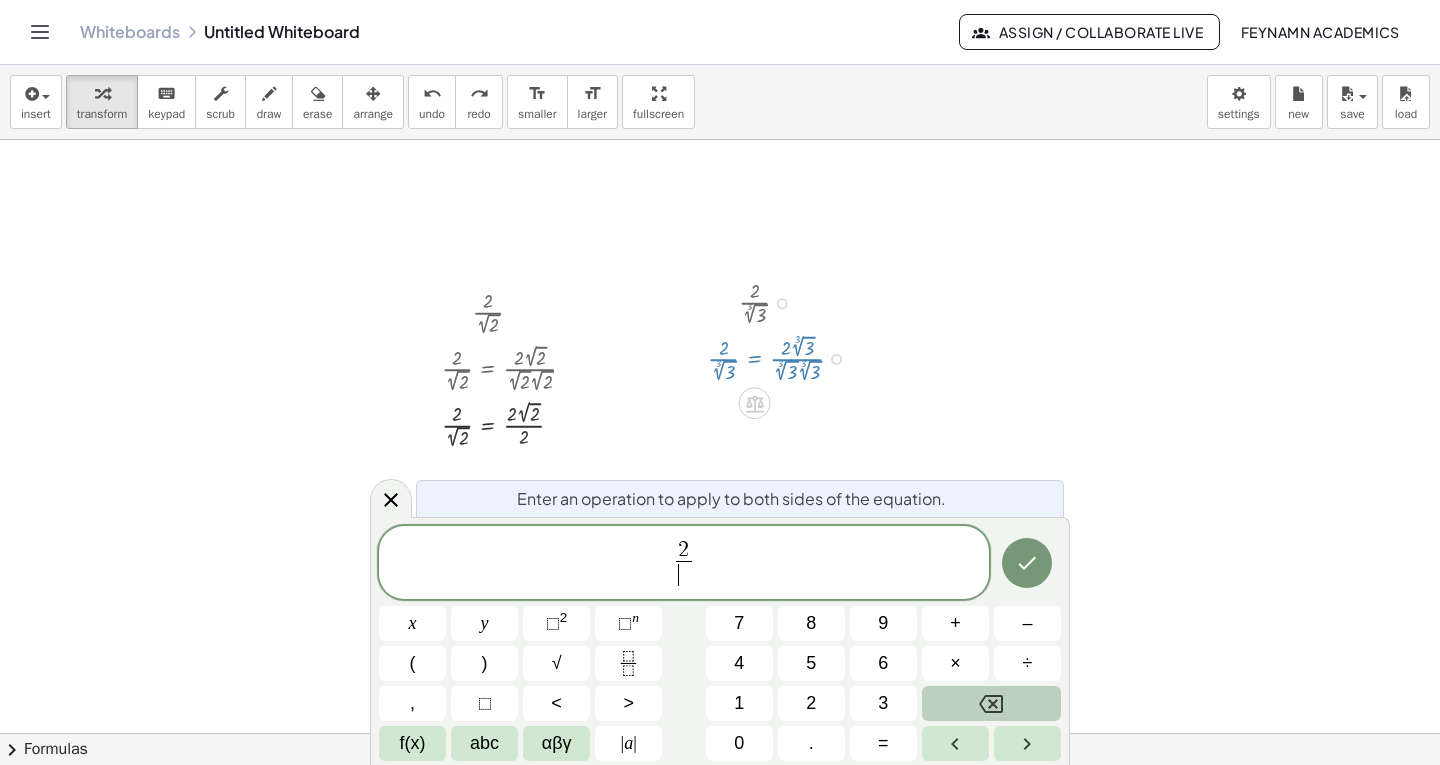 click on "​" at bounding box center [683, 574] 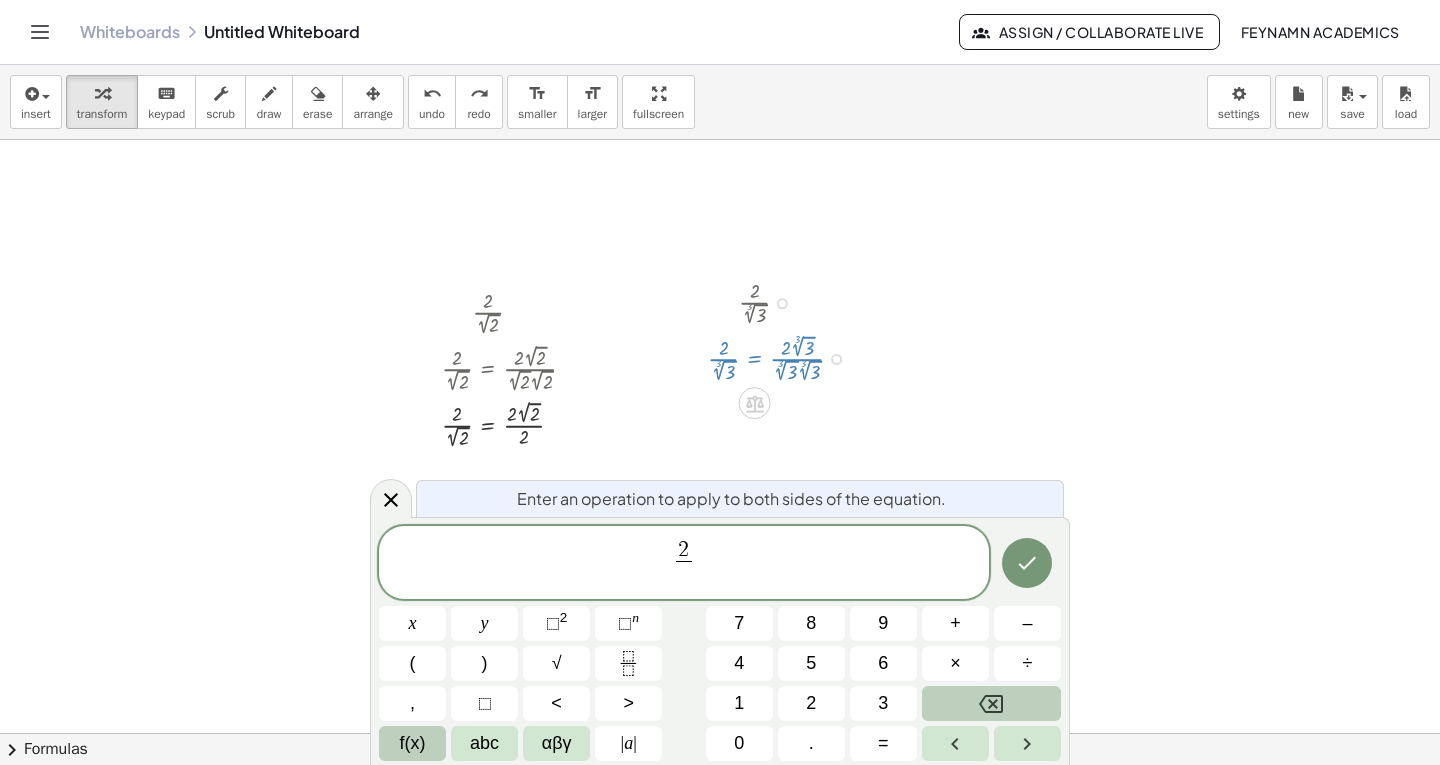 click on "f(x)" at bounding box center (412, 743) 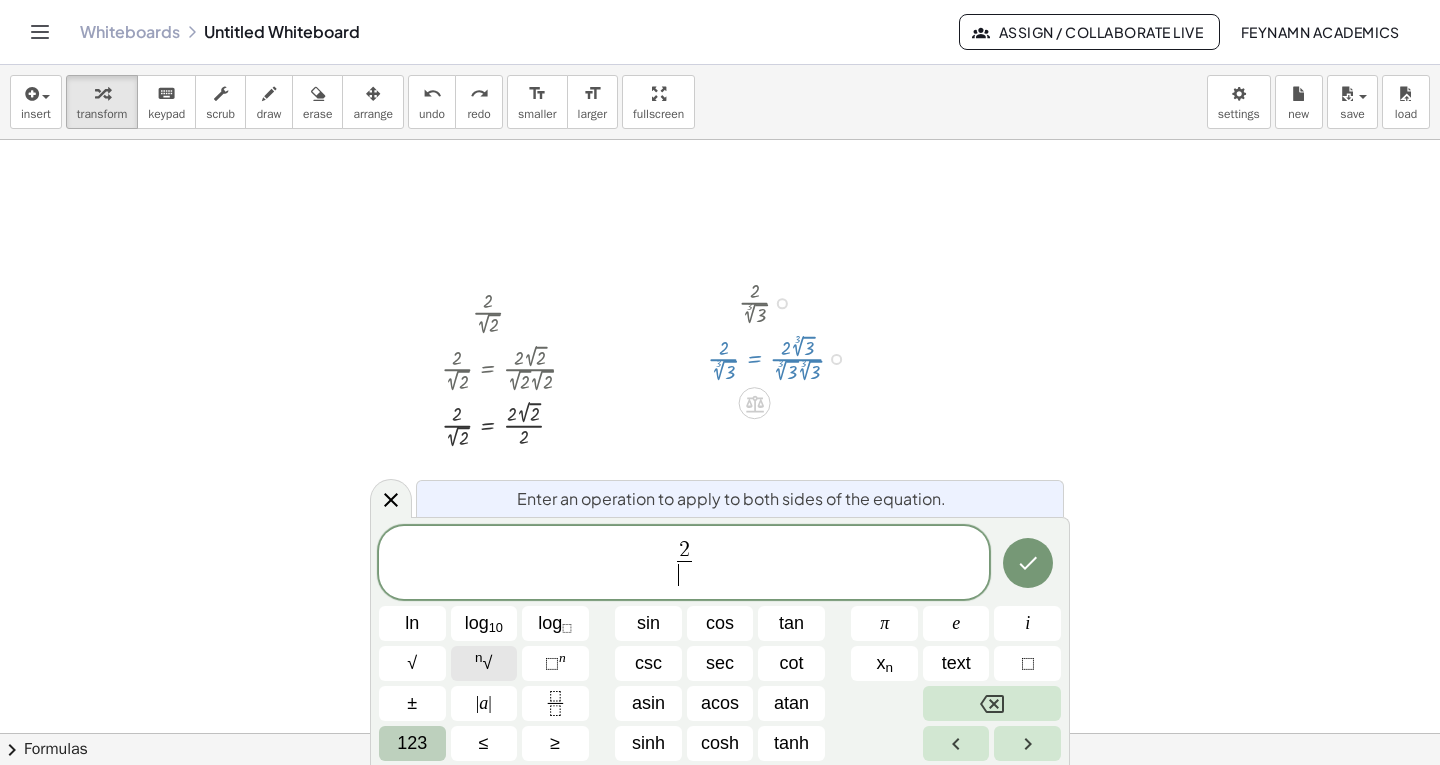 click on "n √" at bounding box center (484, 663) 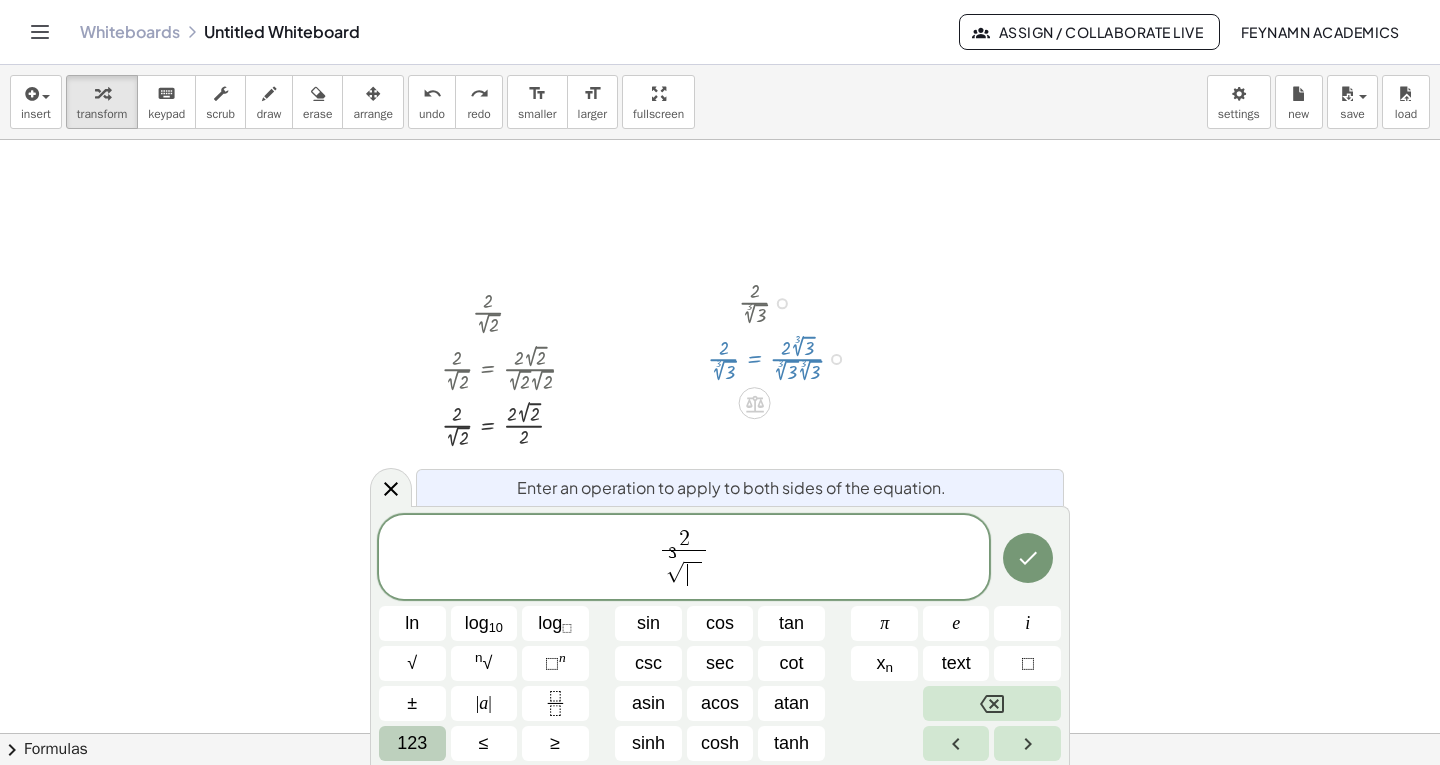 click on "​" at bounding box center (693, 574) 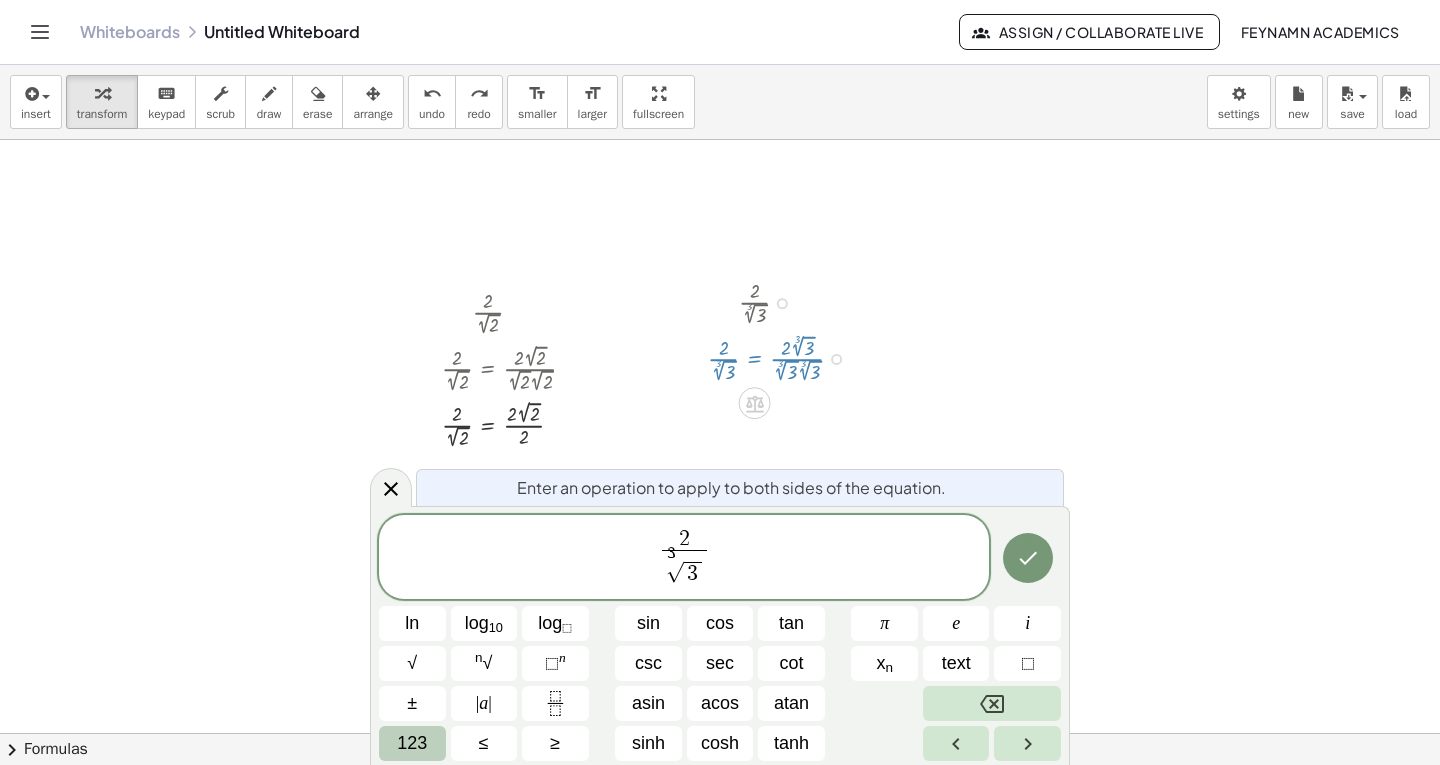 click on "3 √ 3" at bounding box center [684, 569] 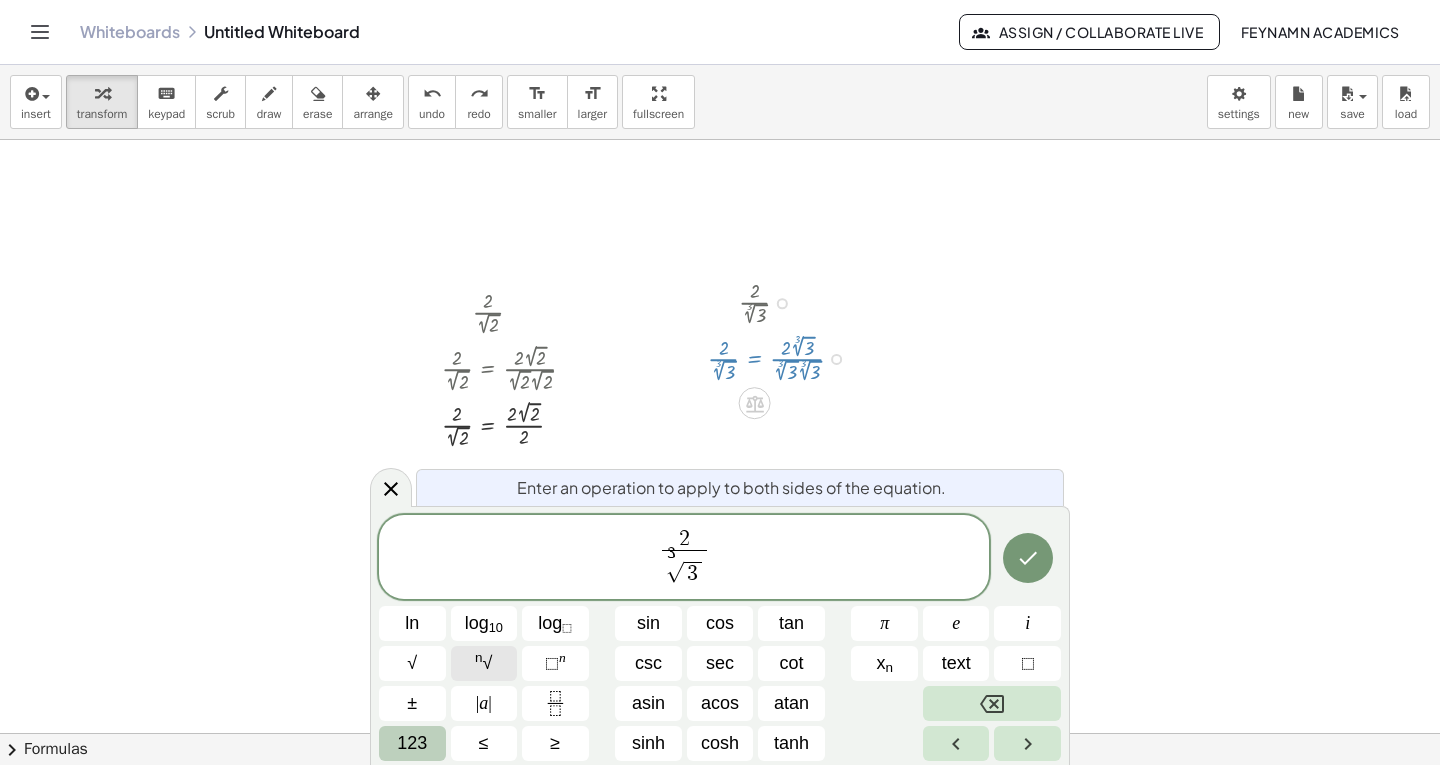 click on "n" at bounding box center (479, 657) 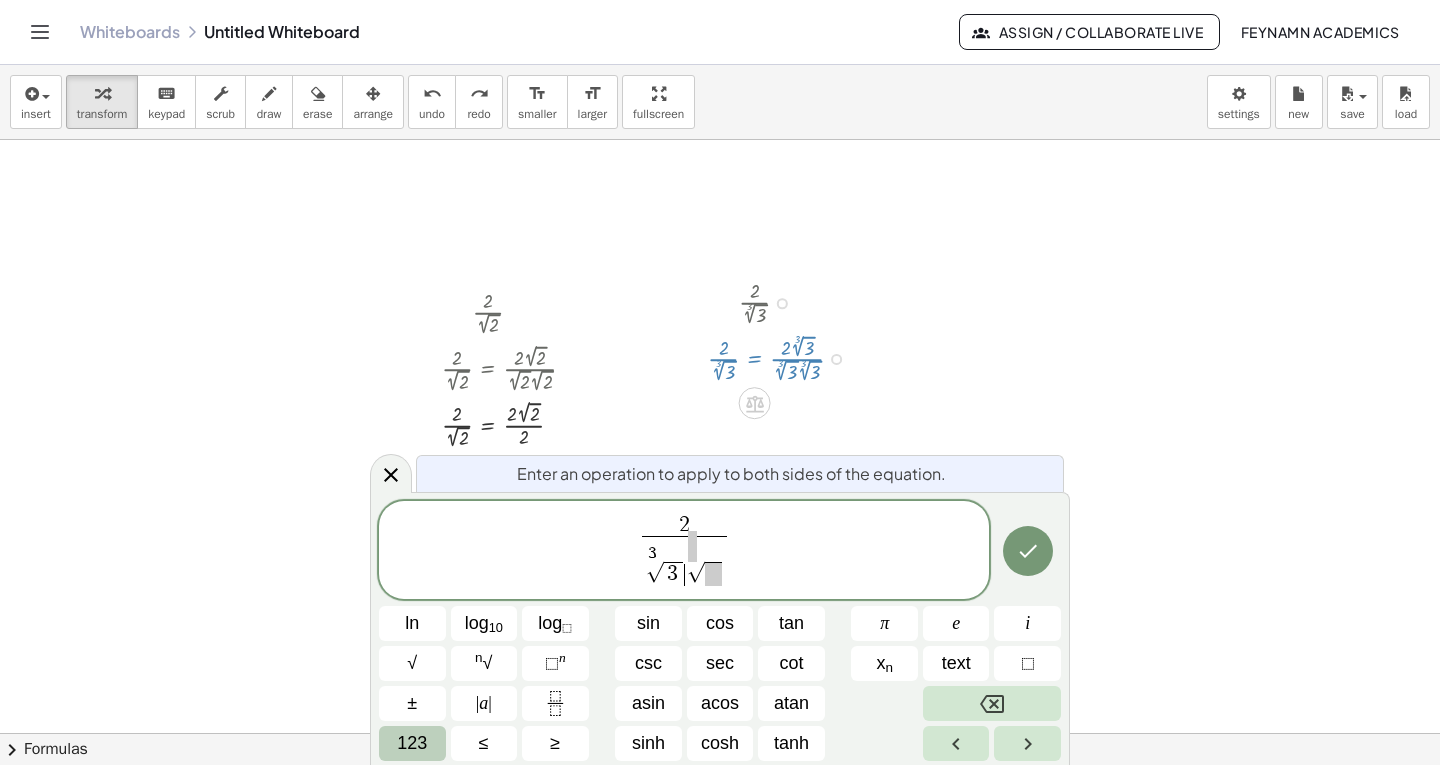 click on "√" at bounding box center [696, 573] 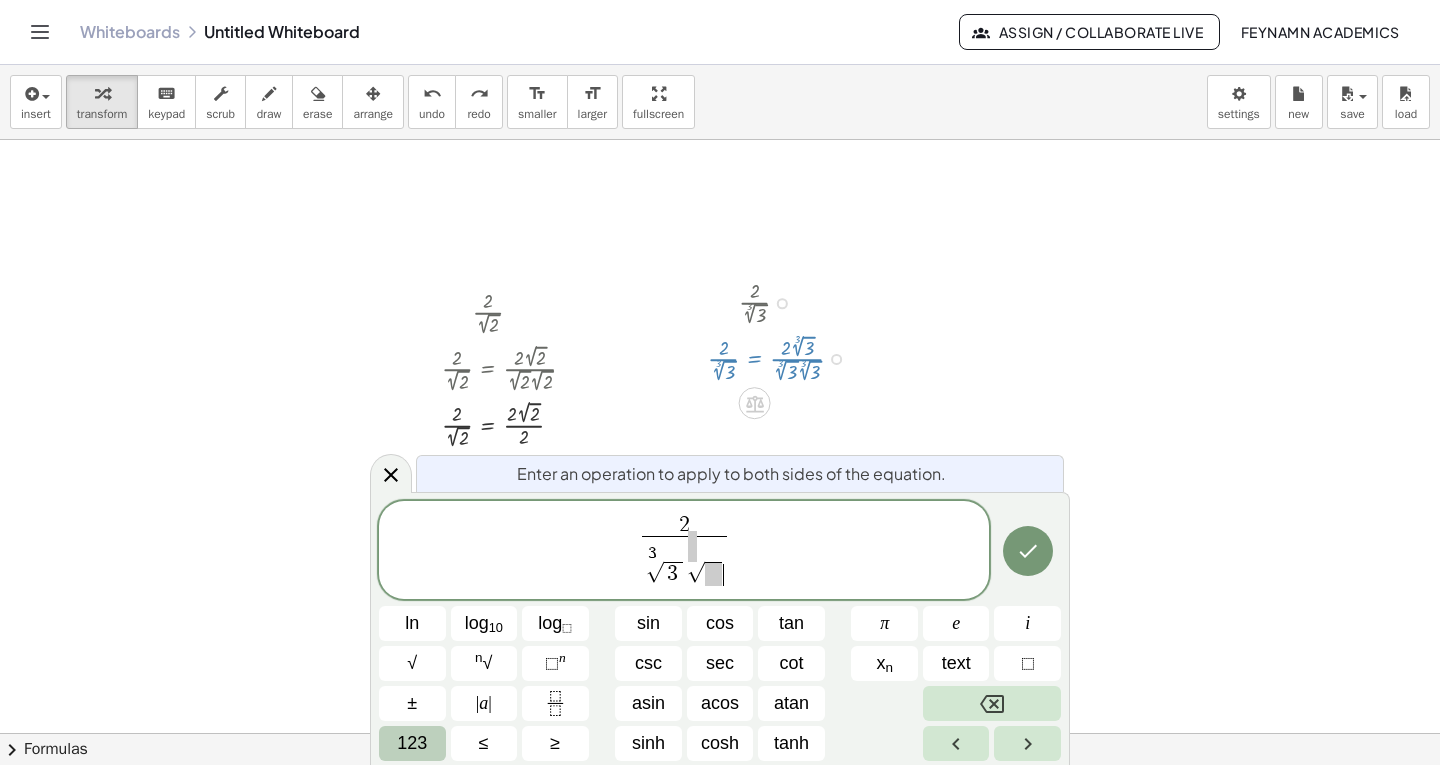 click on "3 √ 3 √ ​" at bounding box center [684, 562] 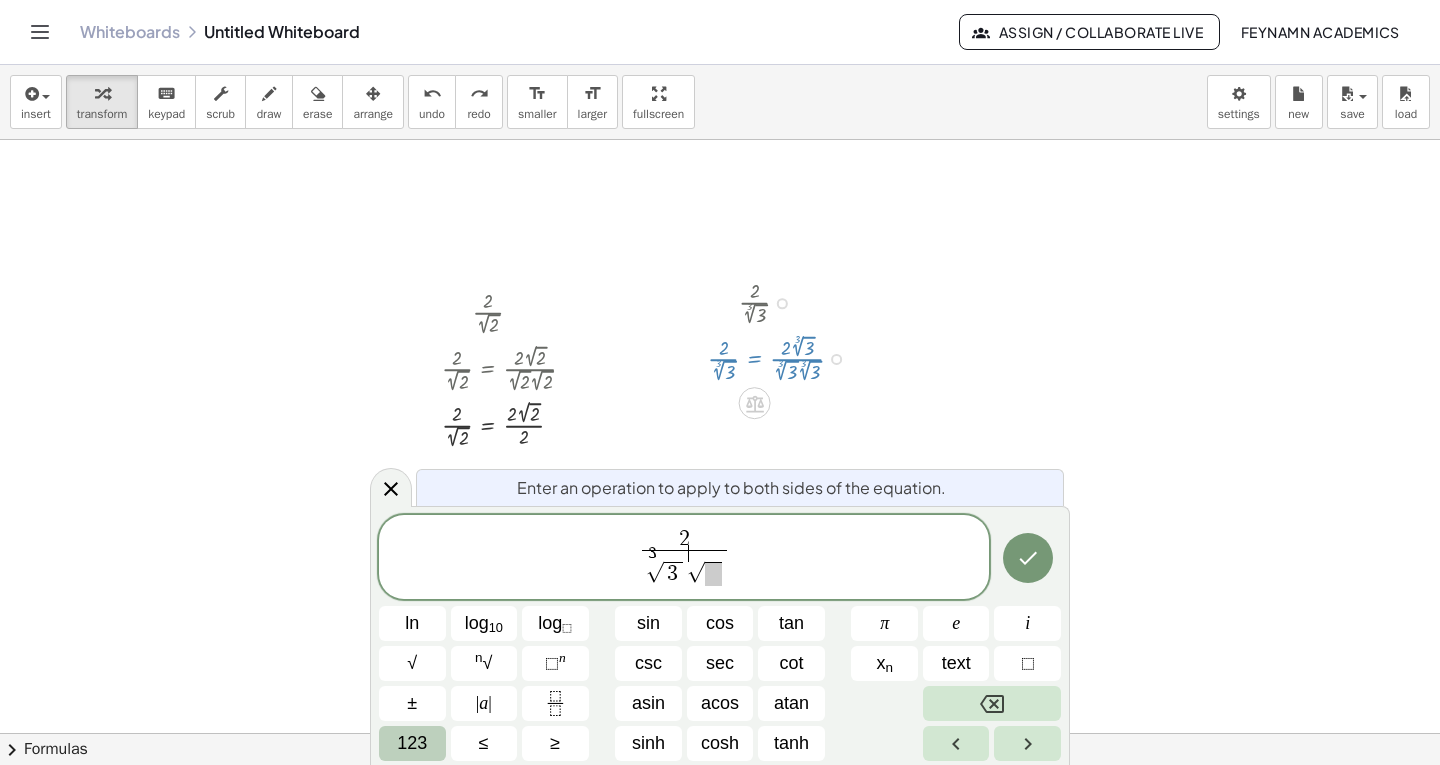 click on "123" at bounding box center [412, 743] 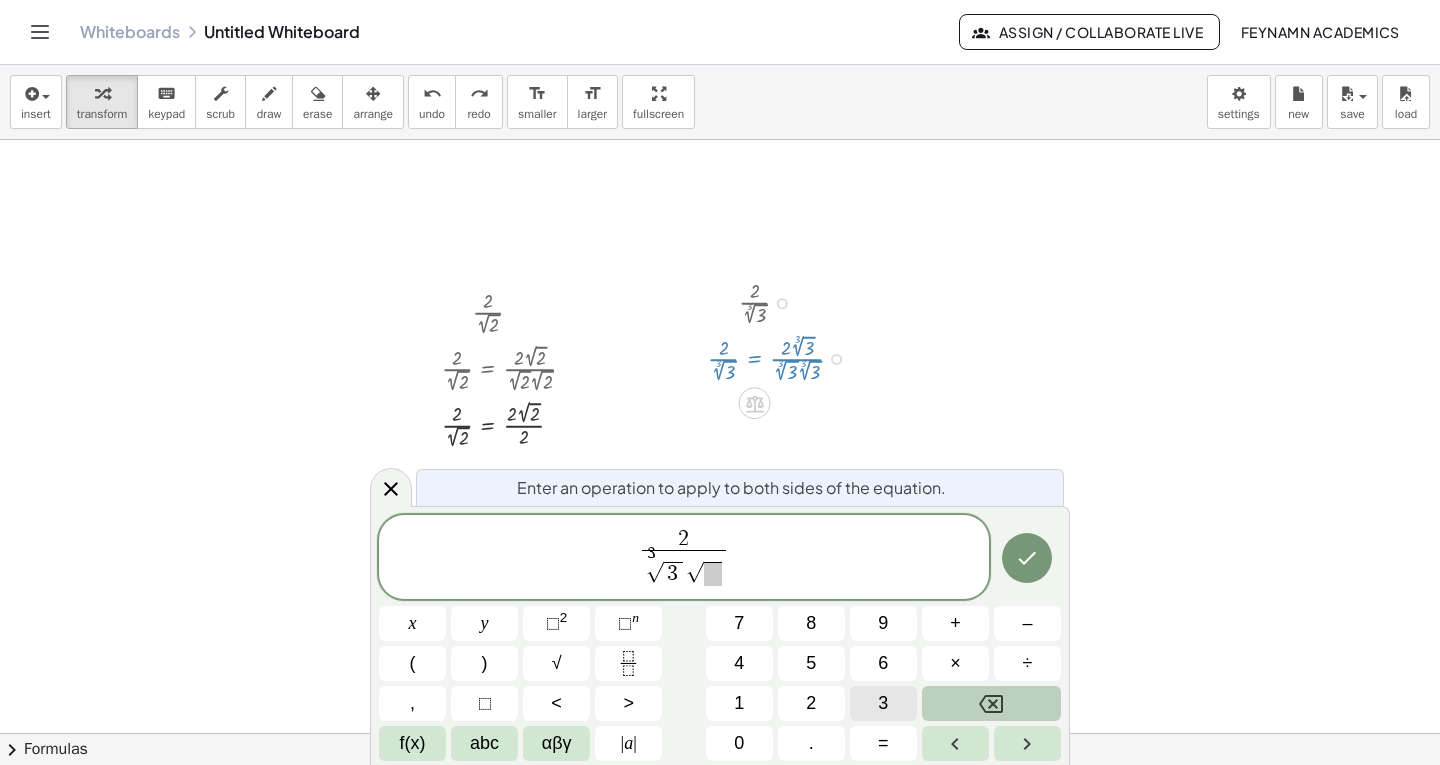 click on "3" at bounding box center (883, 703) 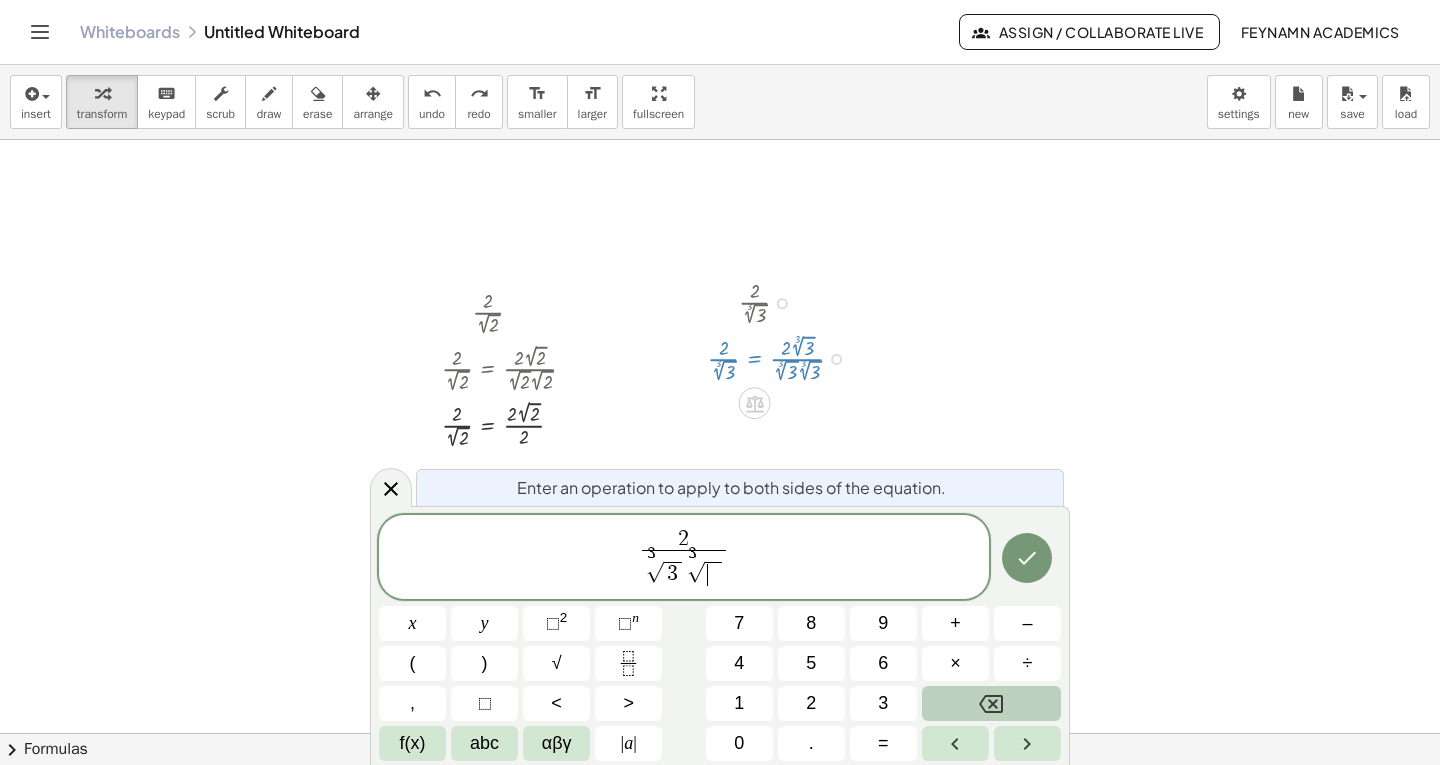 click on "​" at bounding box center (714, 574) 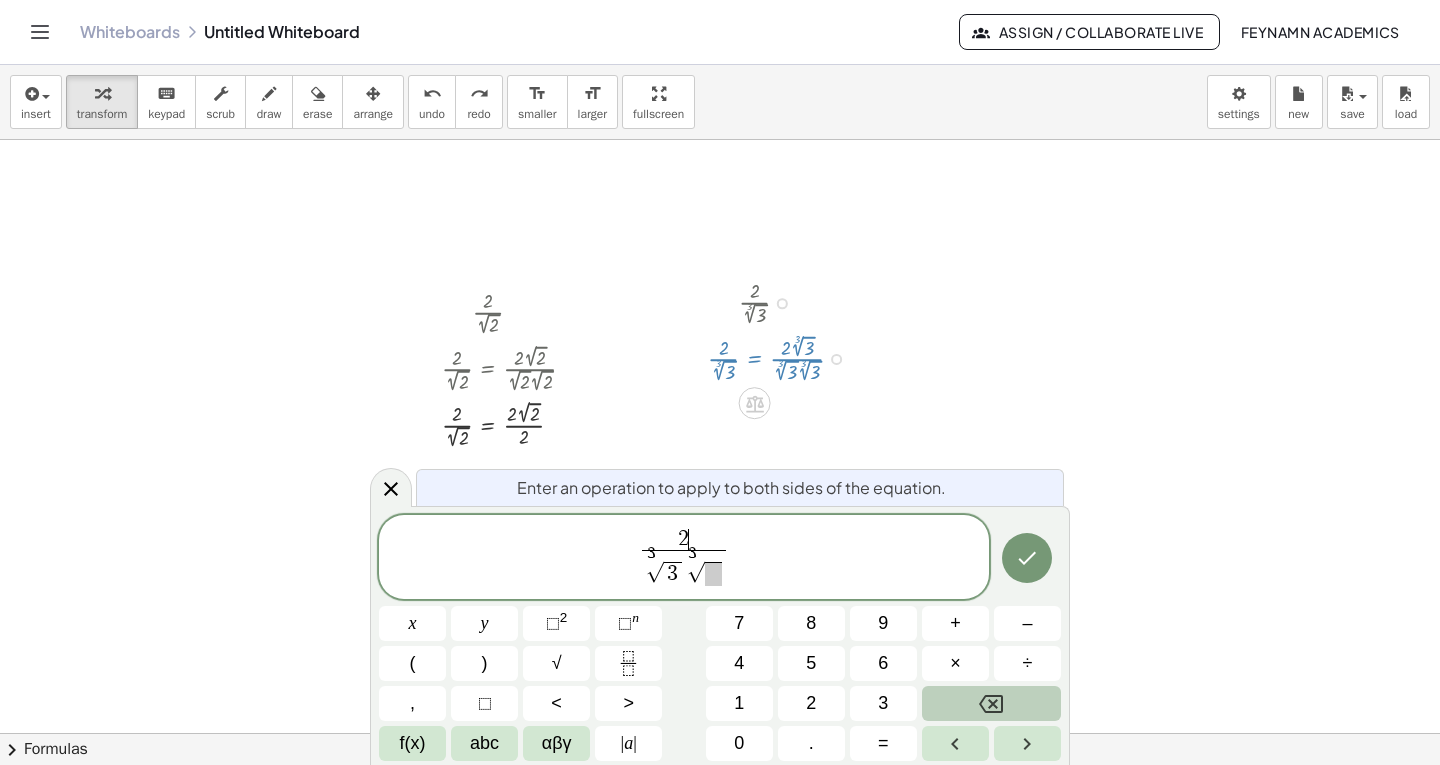 click on "2 ​" at bounding box center [684, 540] 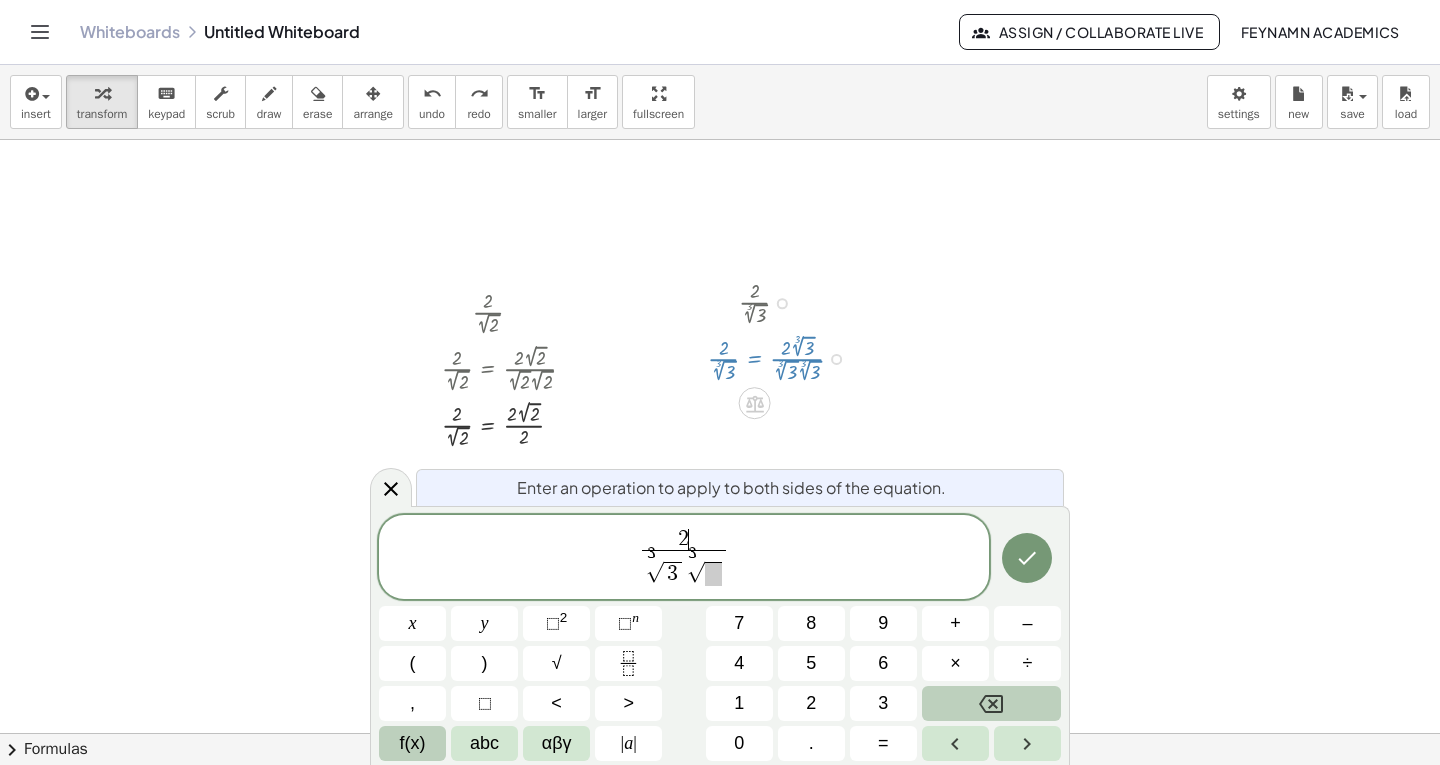 click on "f(x)" at bounding box center (412, 743) 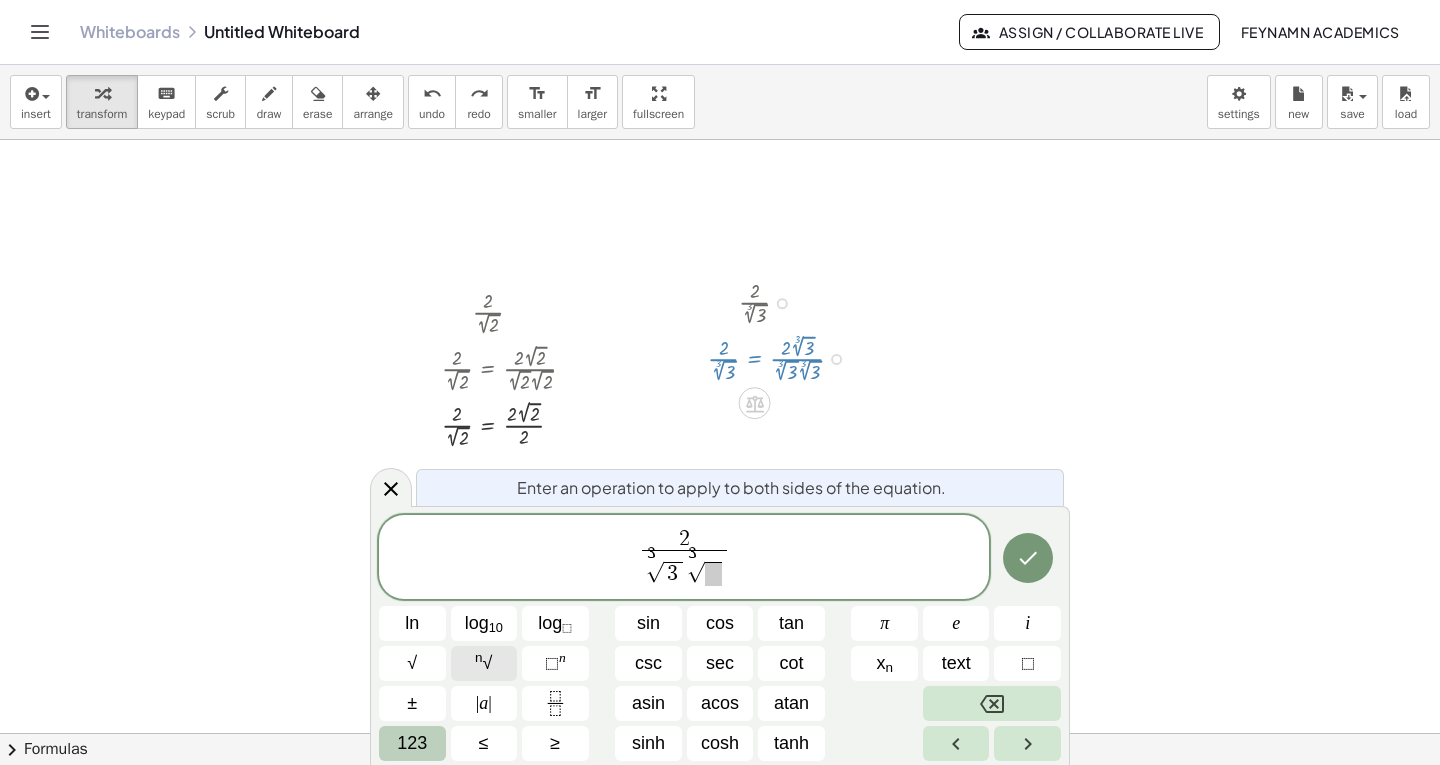 click on "n √" at bounding box center (484, 663) 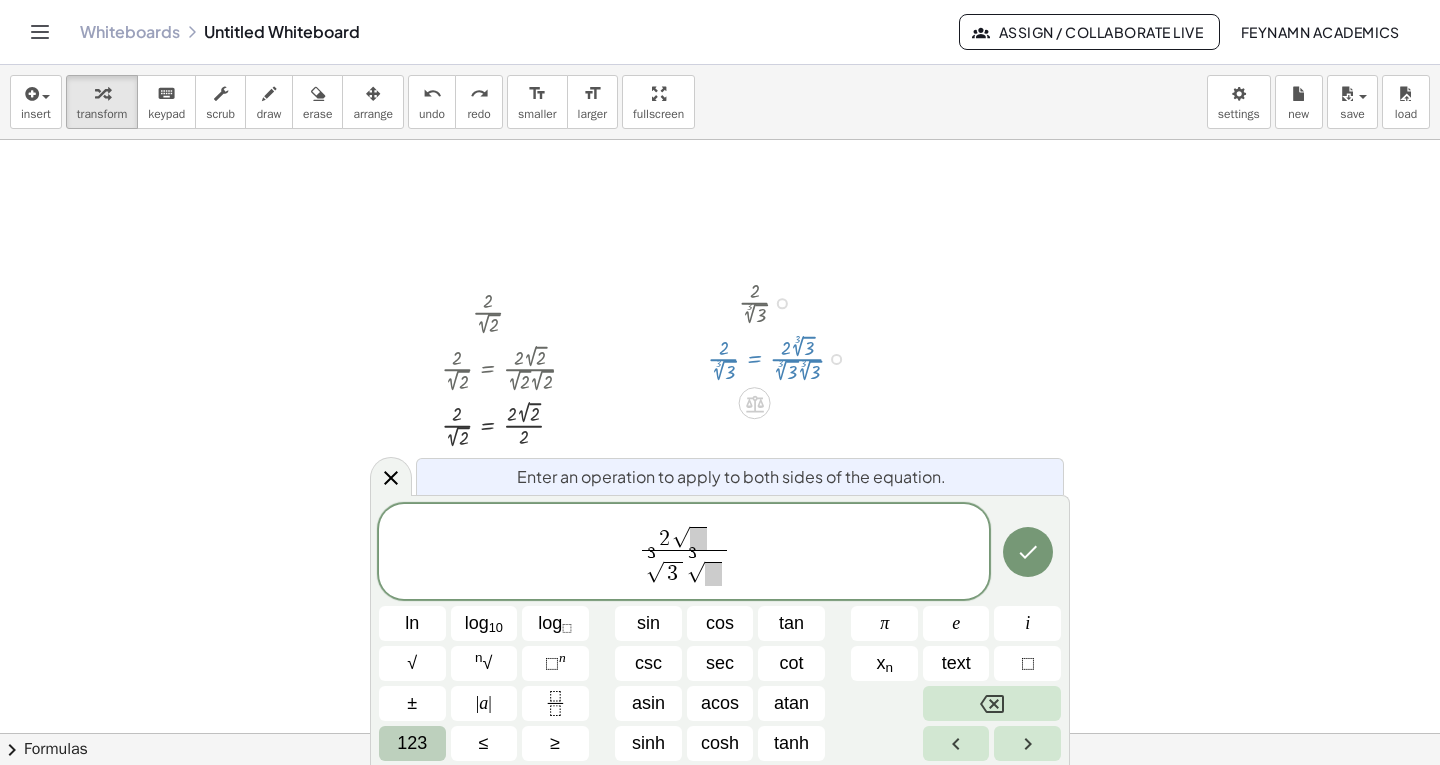 click on "123" at bounding box center [412, 743] 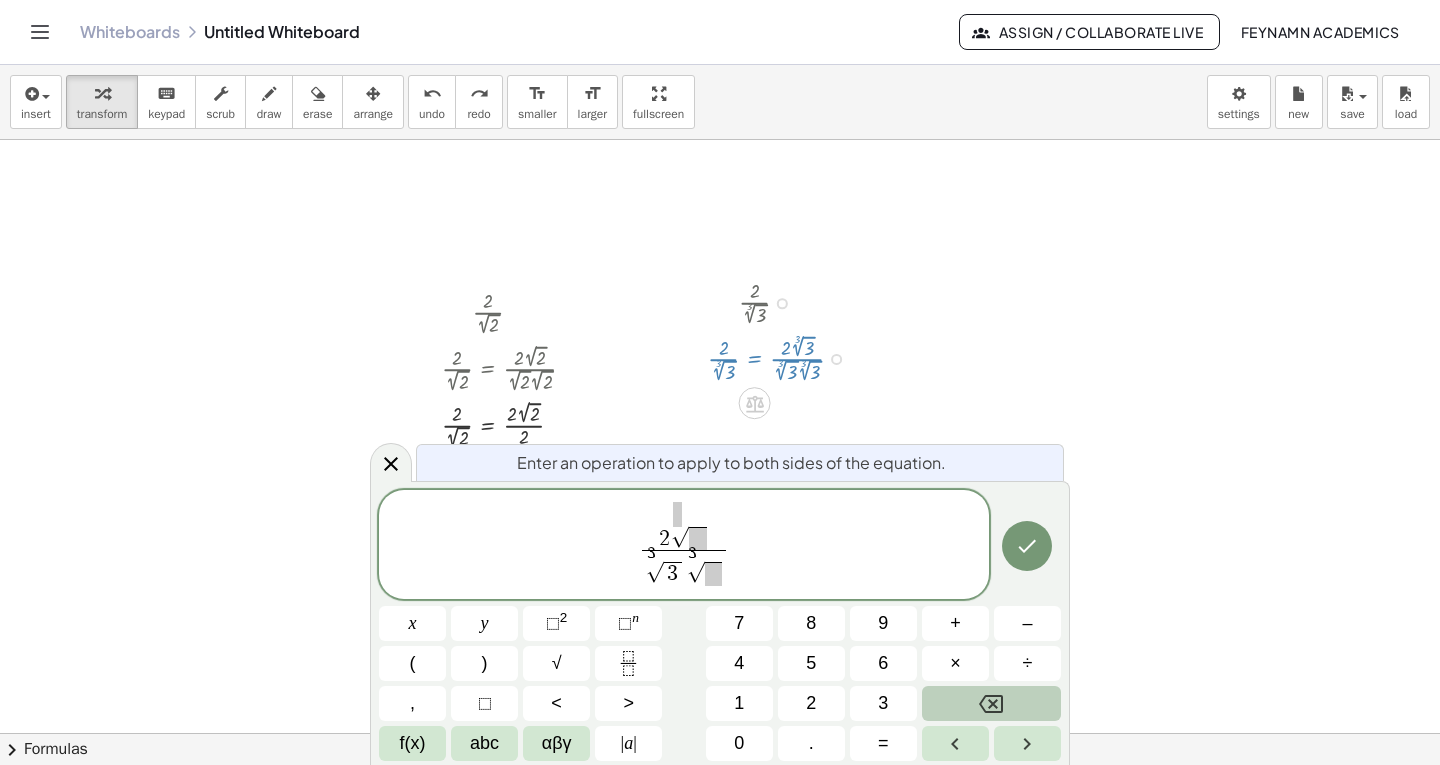 click on "2 √ 3 √ 3 3 √ ​ x y ⬚ 2 ⬚ n 7 8 9 + – ( ) √ 4 5 6 × ÷ , ⬚ < > 1 2 3 f(x) abc αβγ | a | 0 . =" at bounding box center [720, 625] 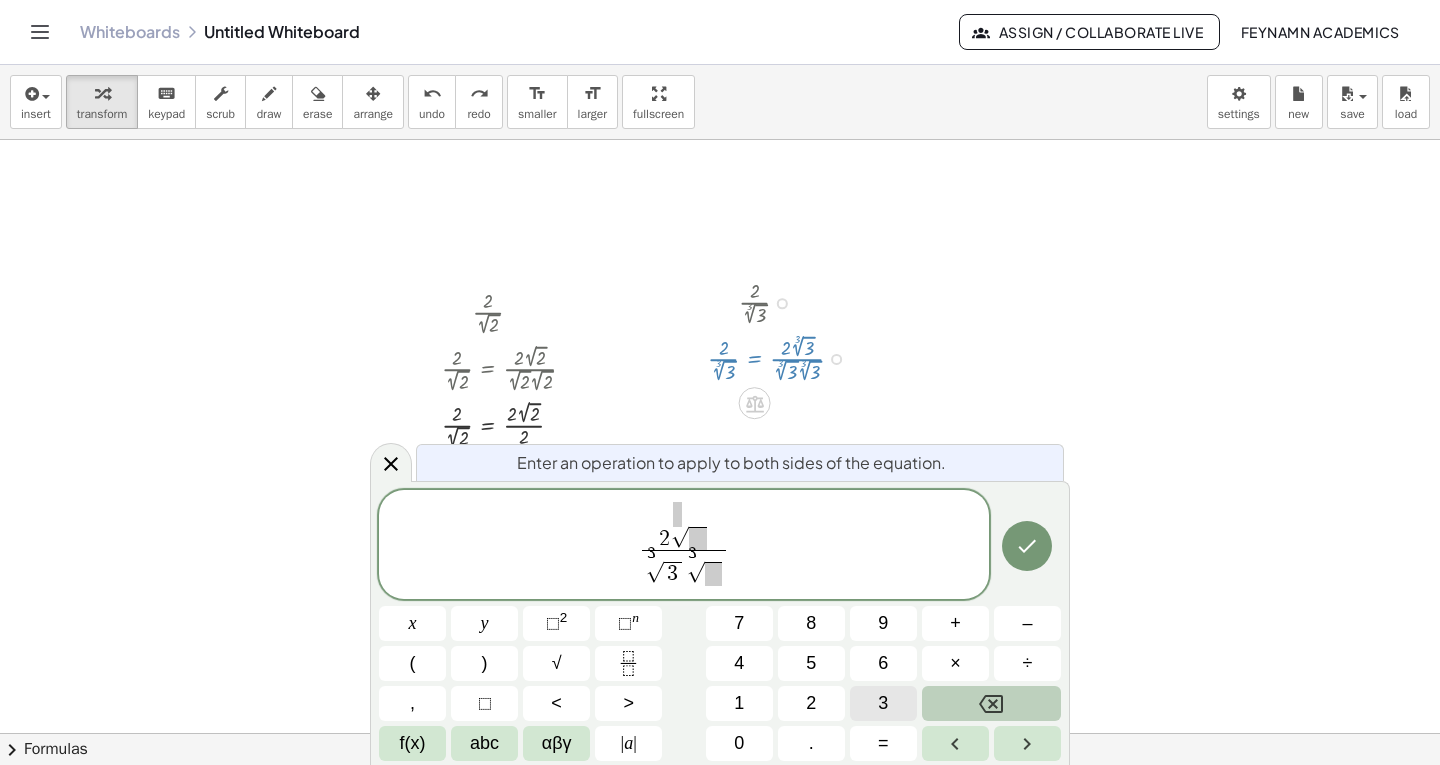 click on "3" at bounding box center [883, 703] 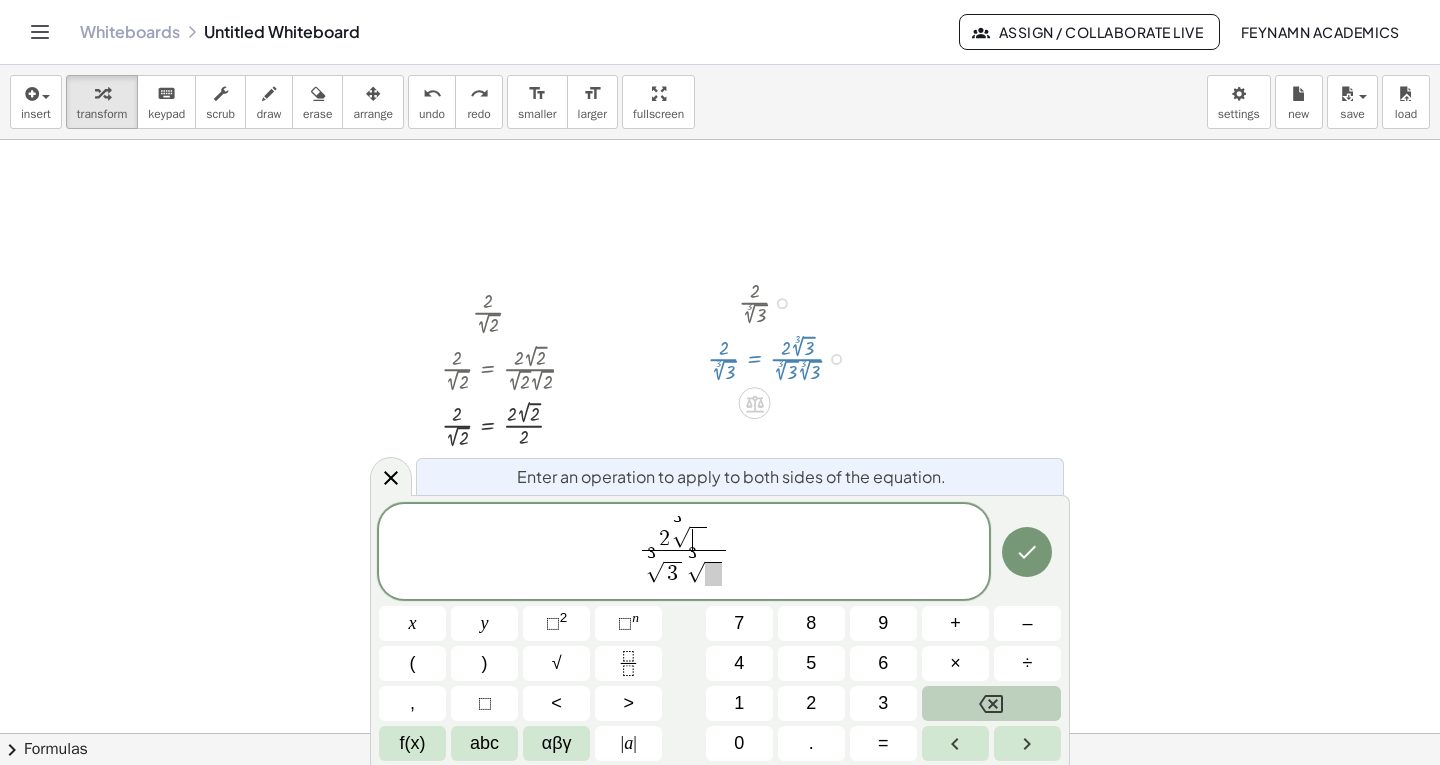 click on "​" at bounding box center (699, 539) 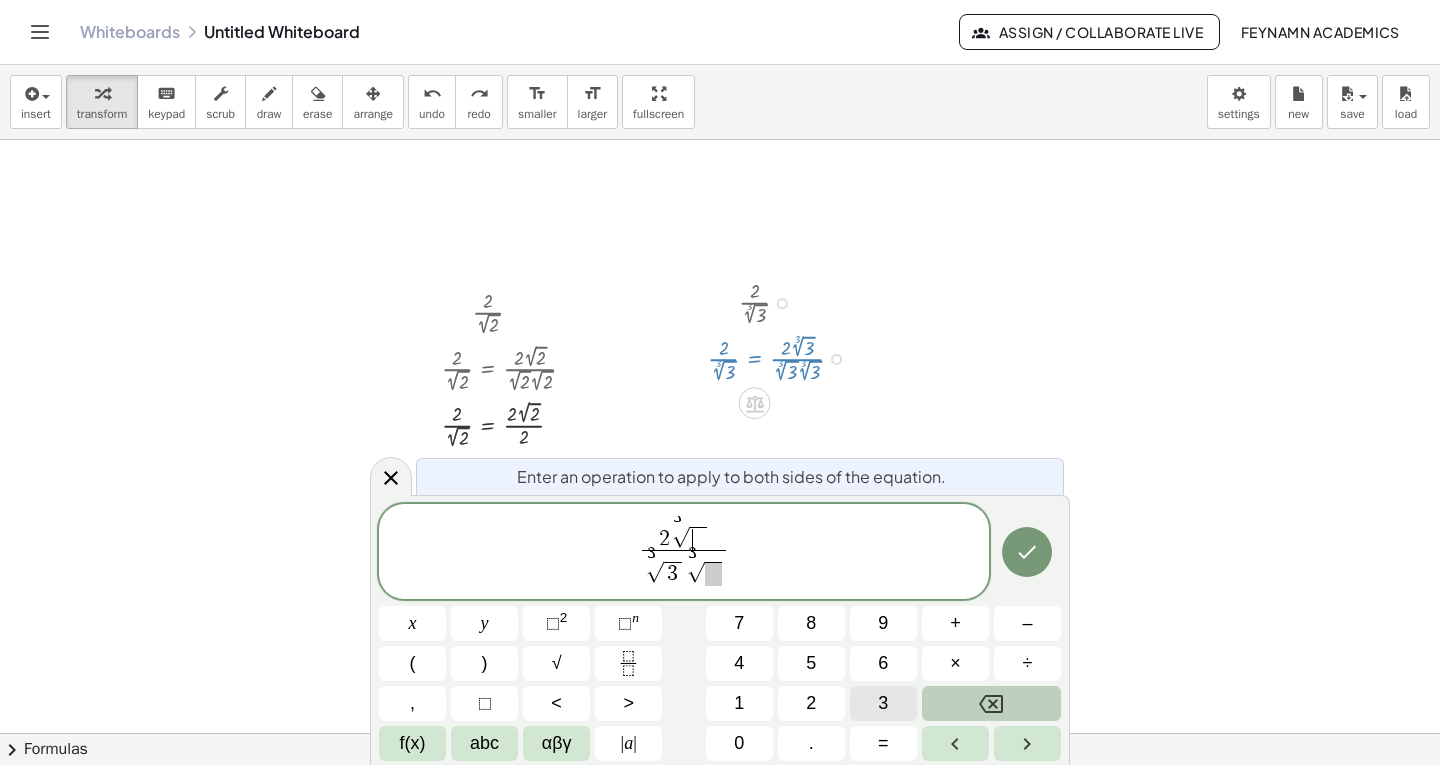 click on "3" at bounding box center [883, 703] 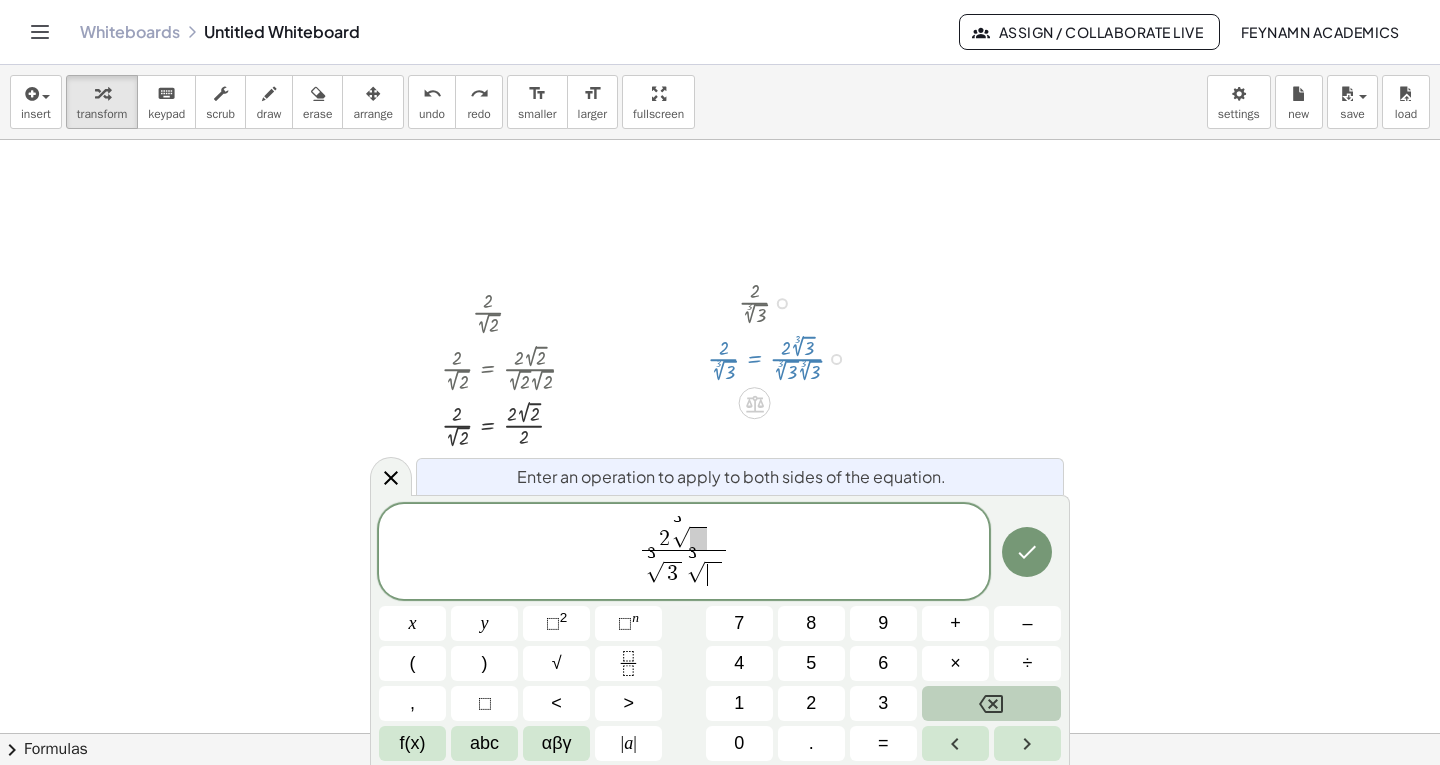 click on "​" at bounding box center (714, 574) 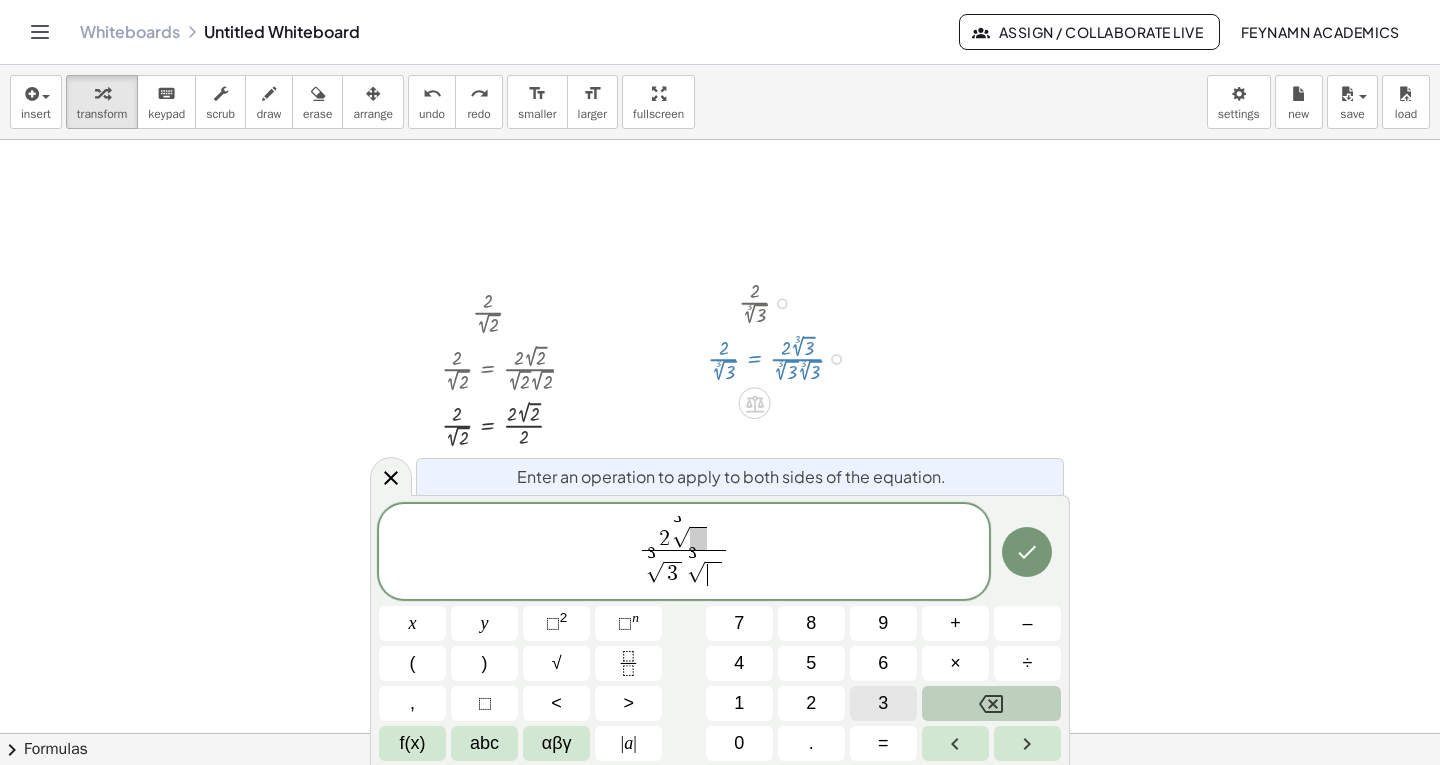 click on "3" at bounding box center [883, 703] 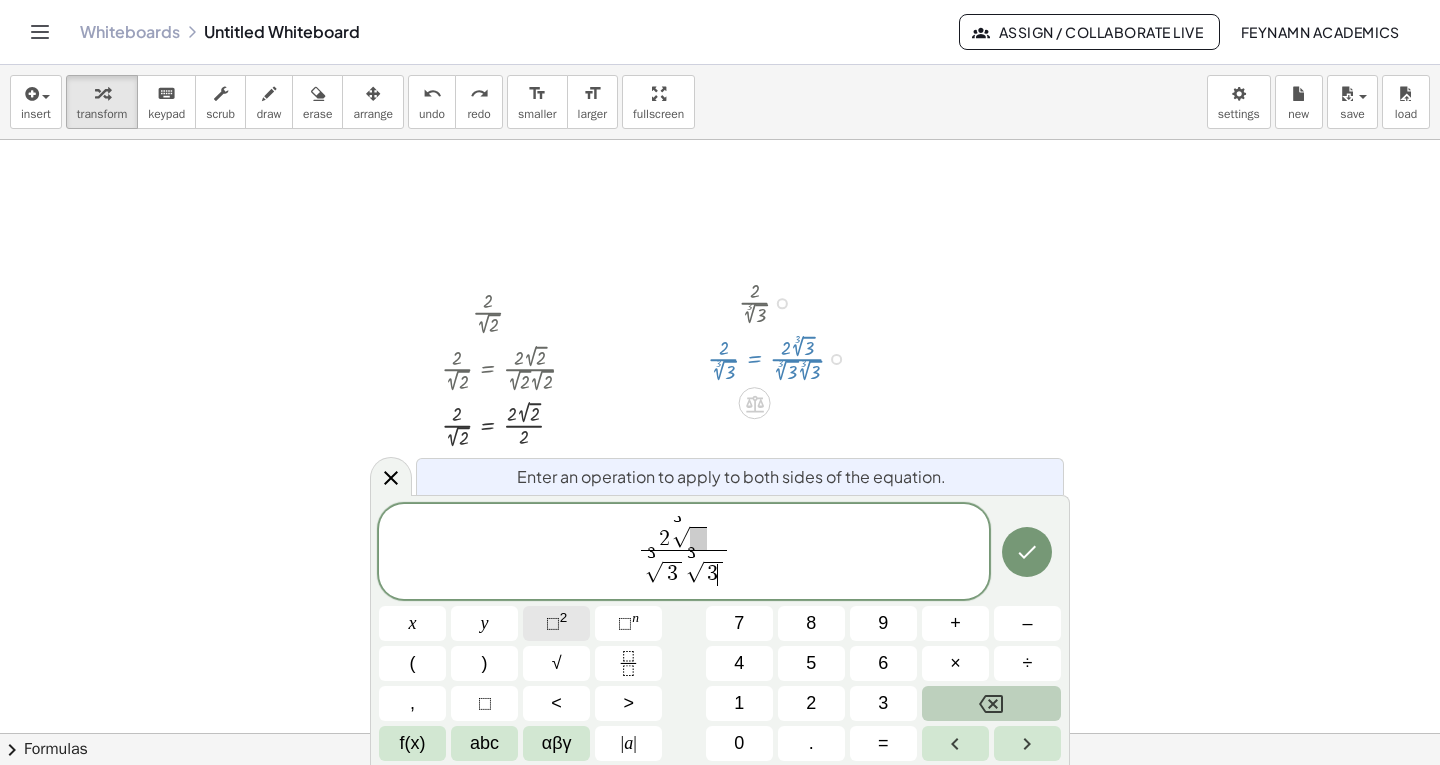 click on "2" at bounding box center [564, 617] 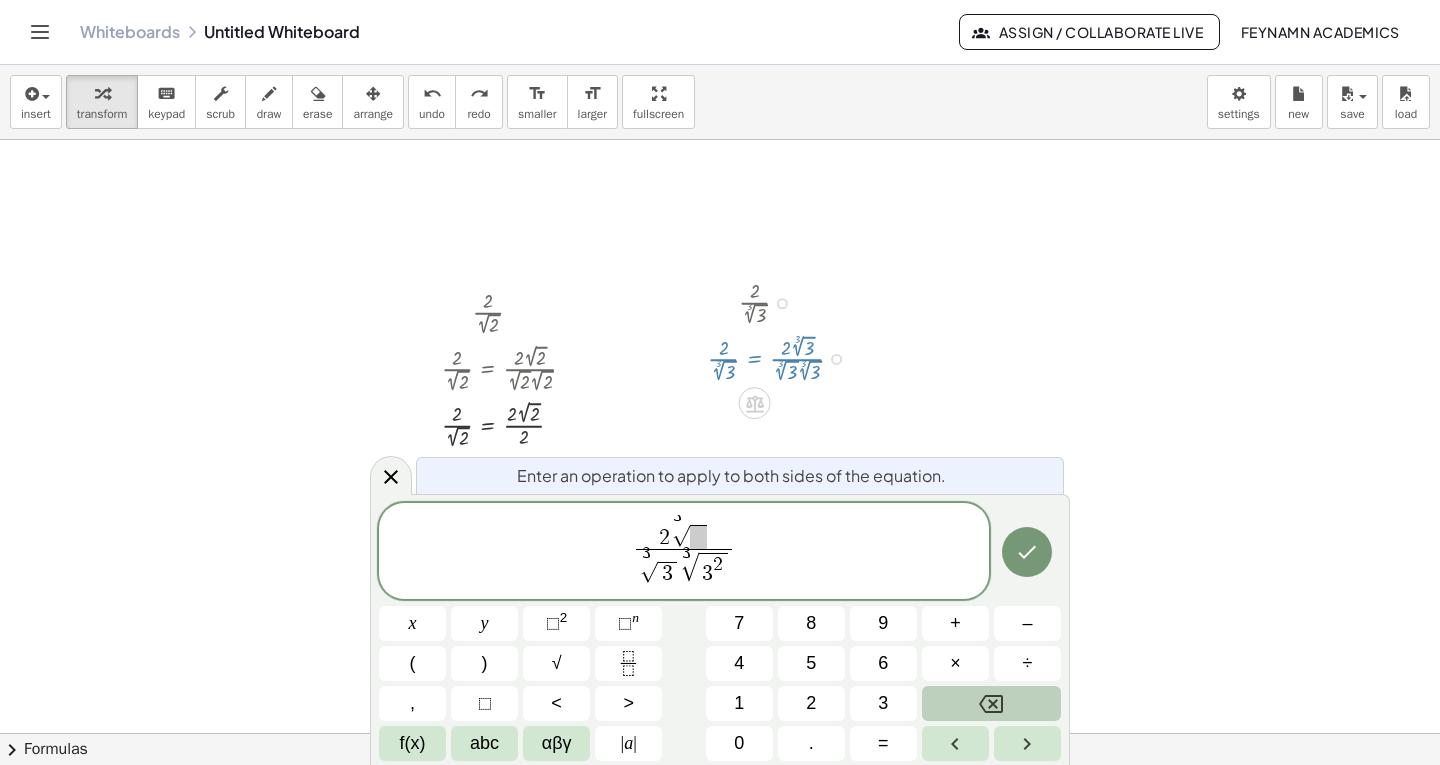 click at bounding box center [699, 537] 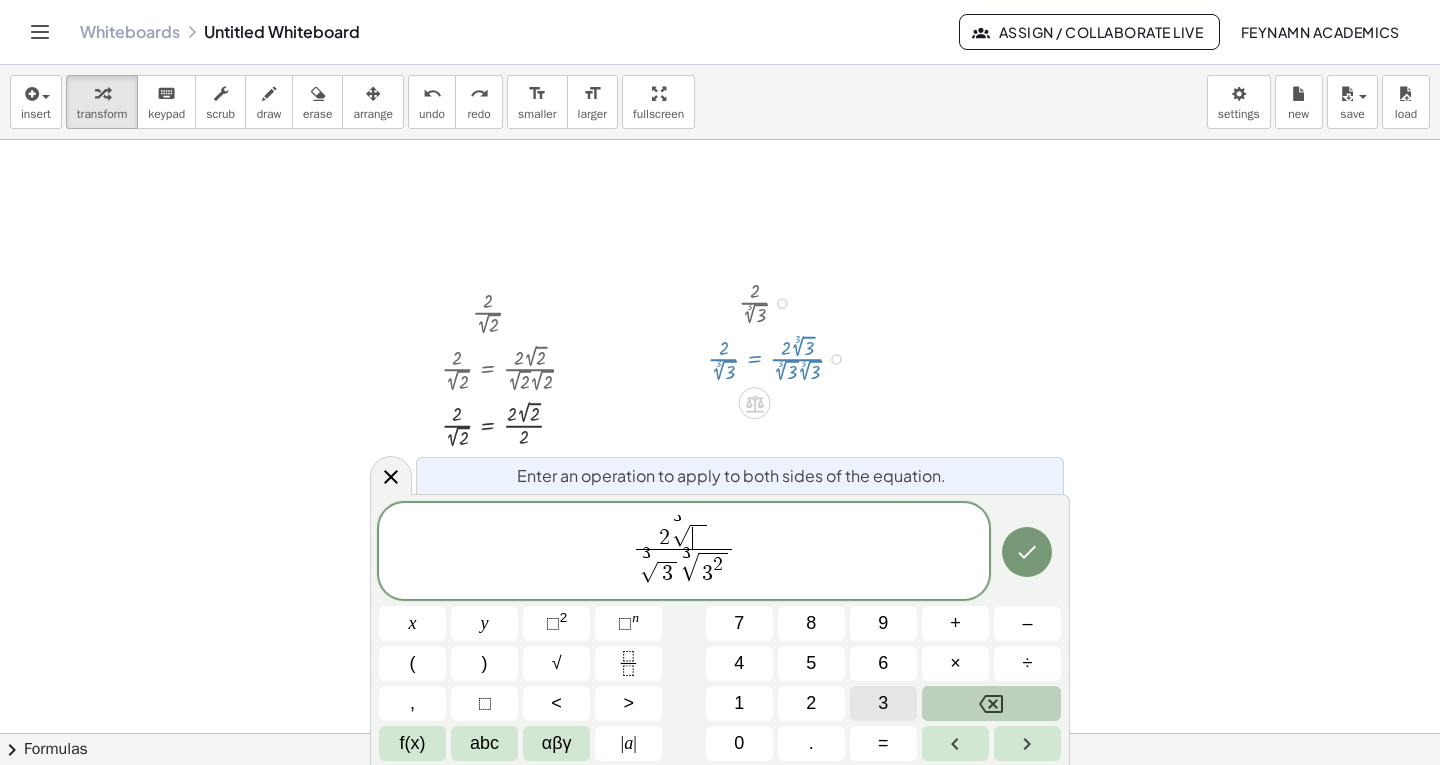 click on "3" at bounding box center [883, 703] 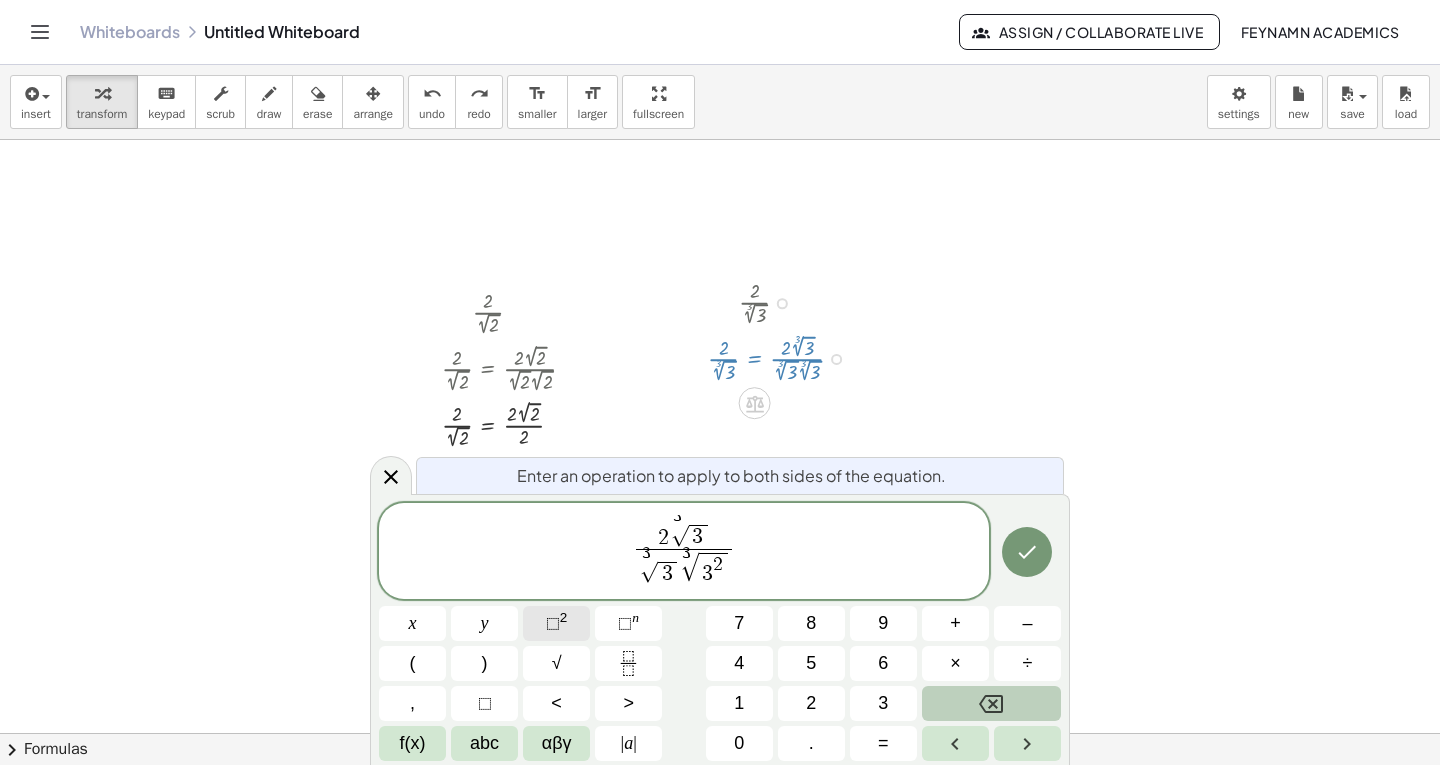 click on "⬚" at bounding box center (553, 623) 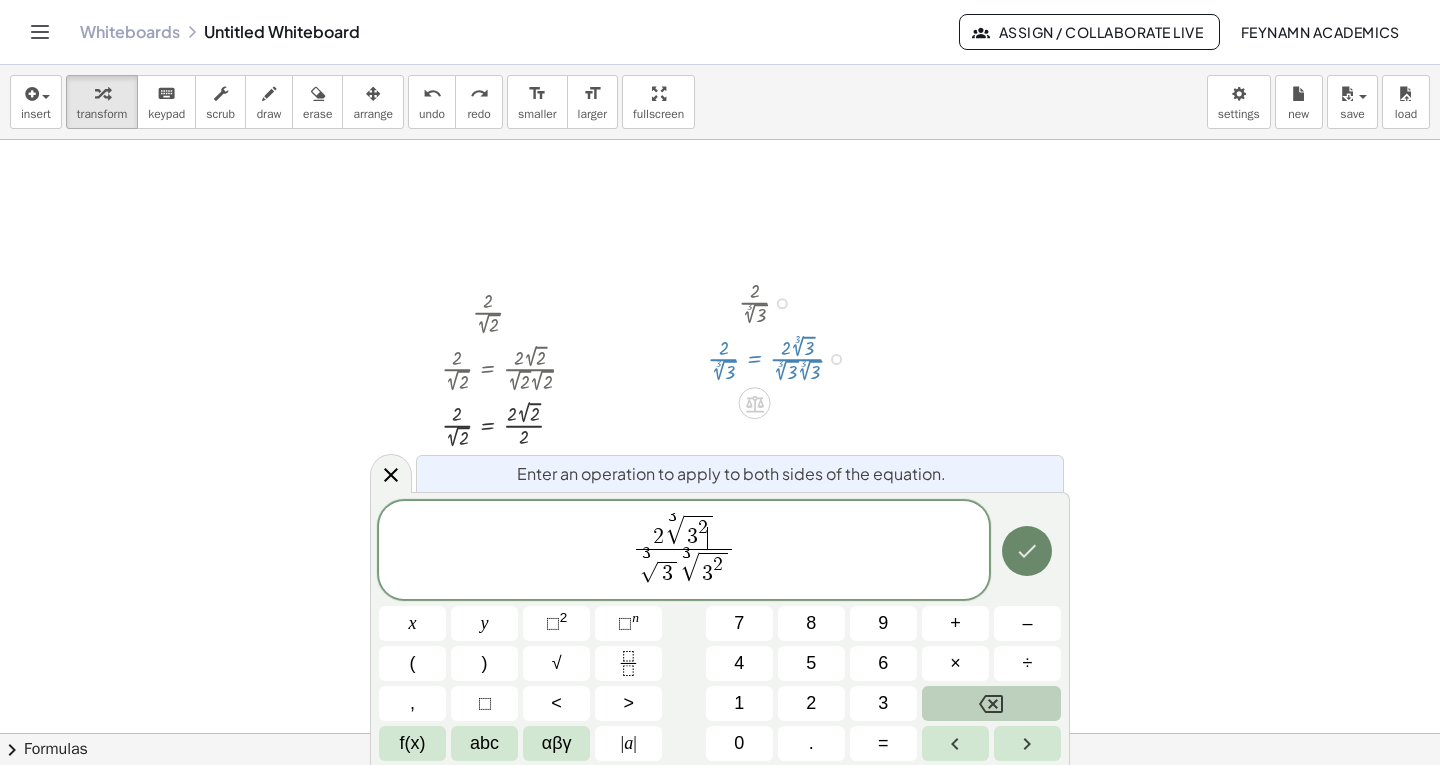 click 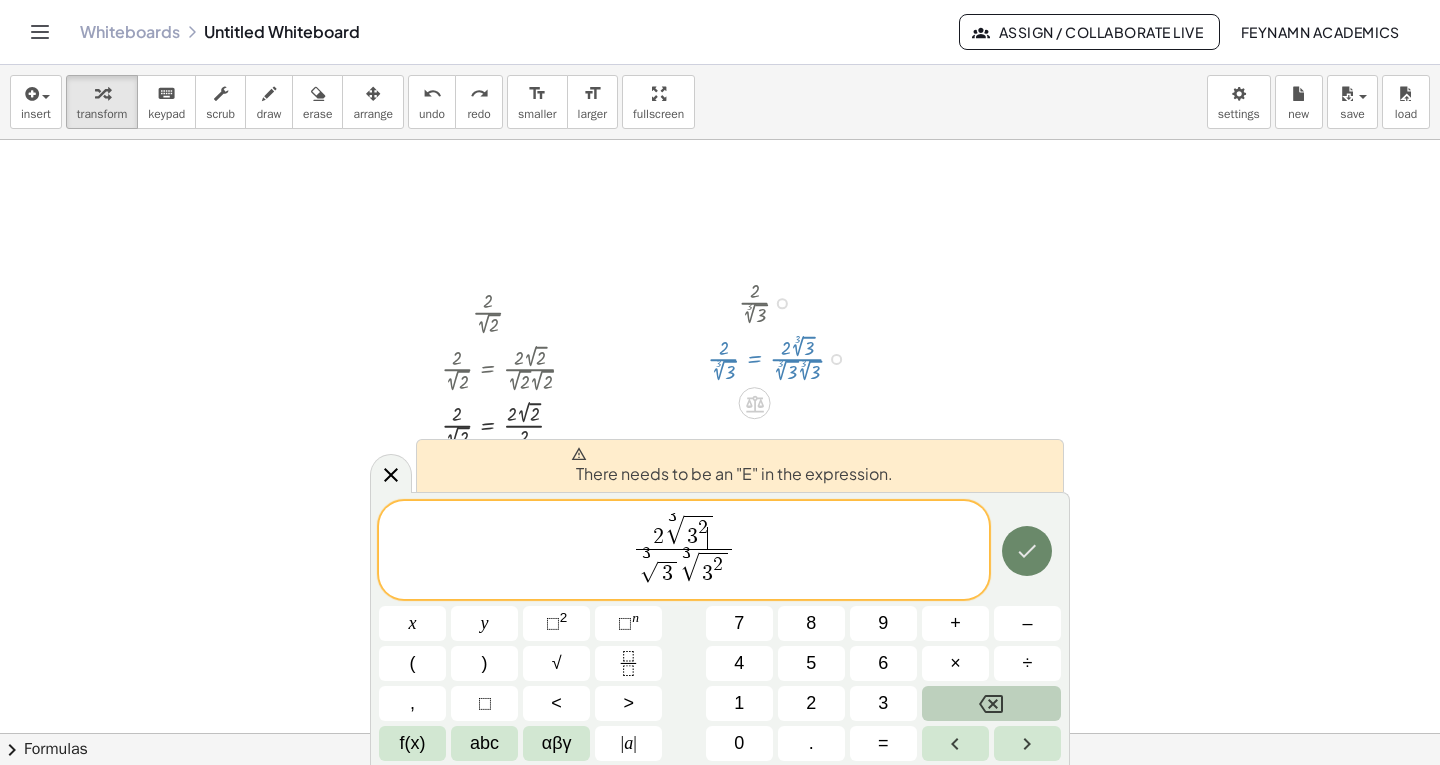 click at bounding box center (1027, 551) 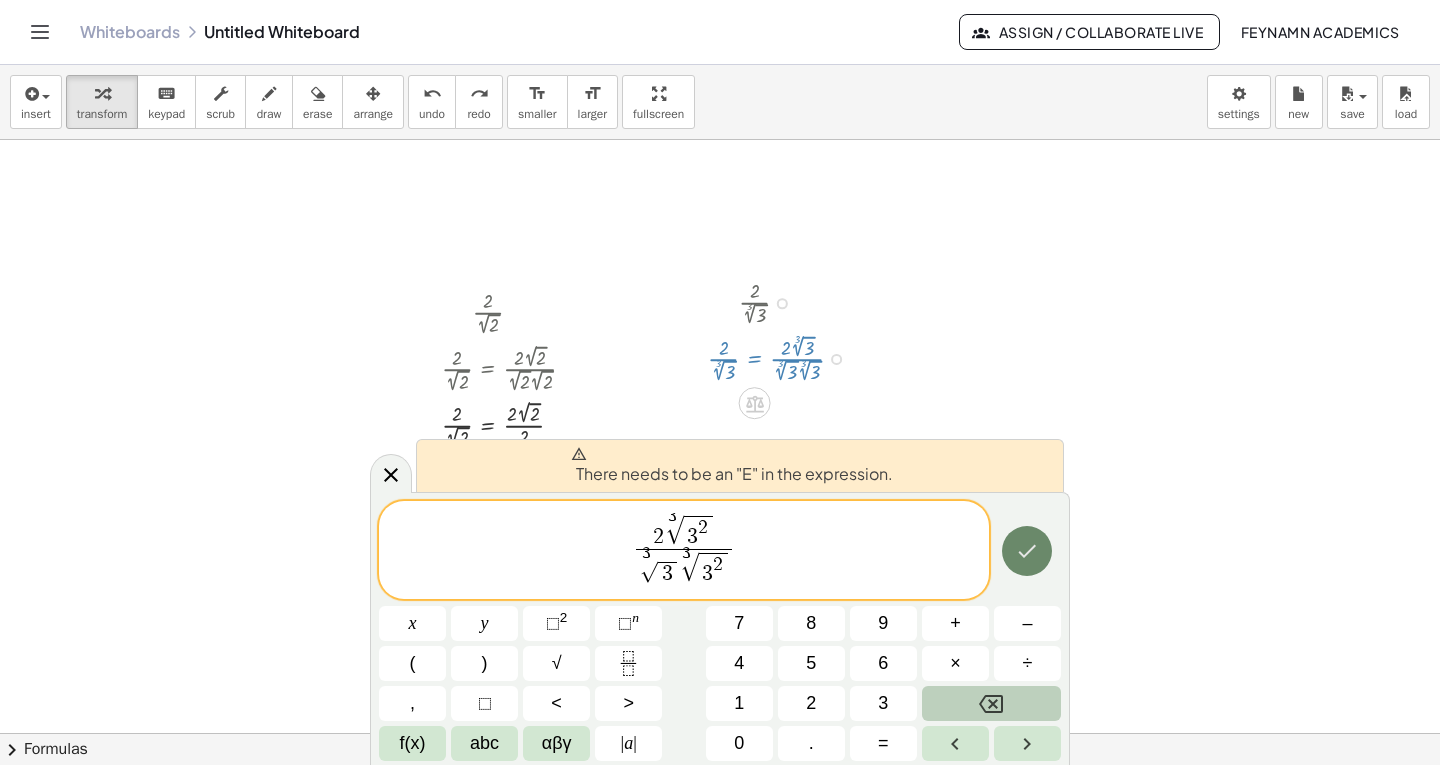 click 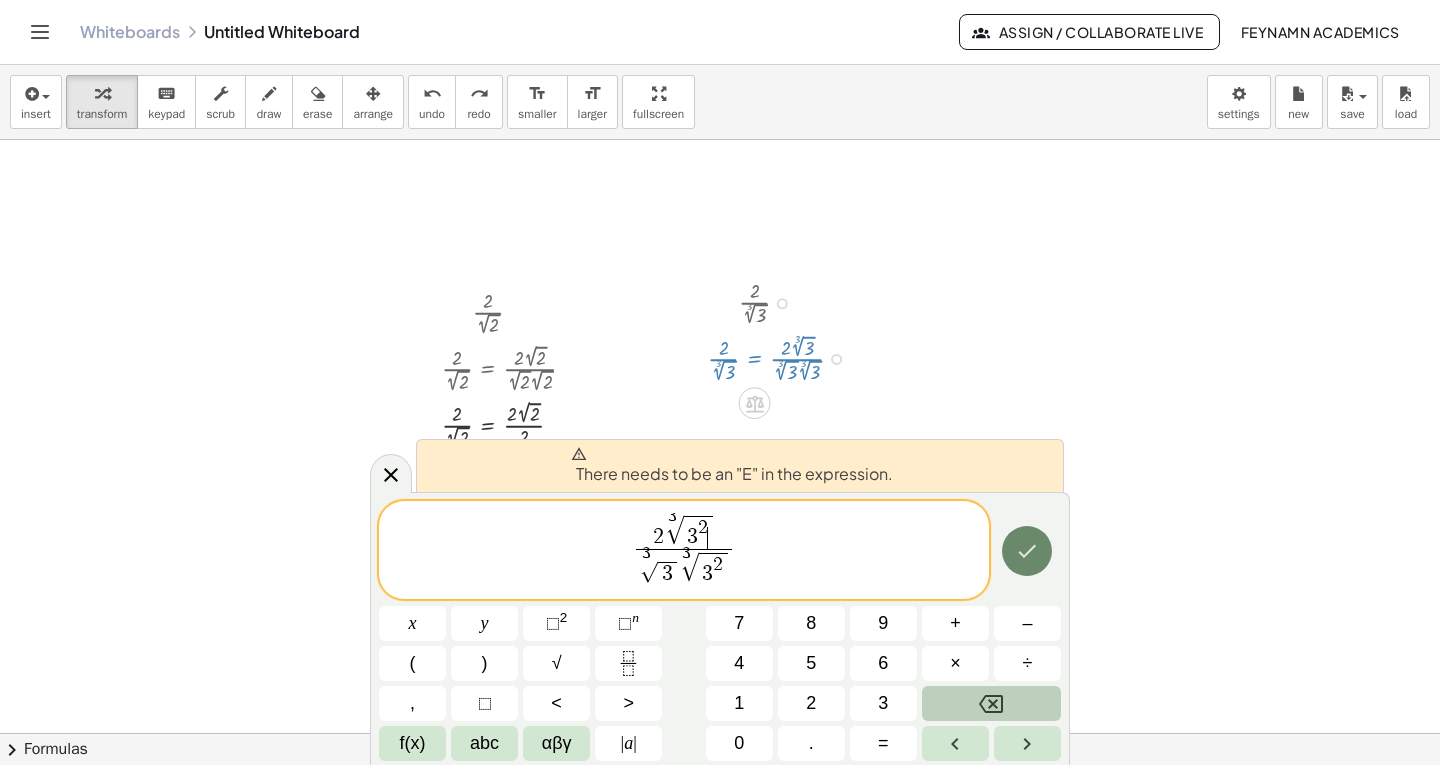 click 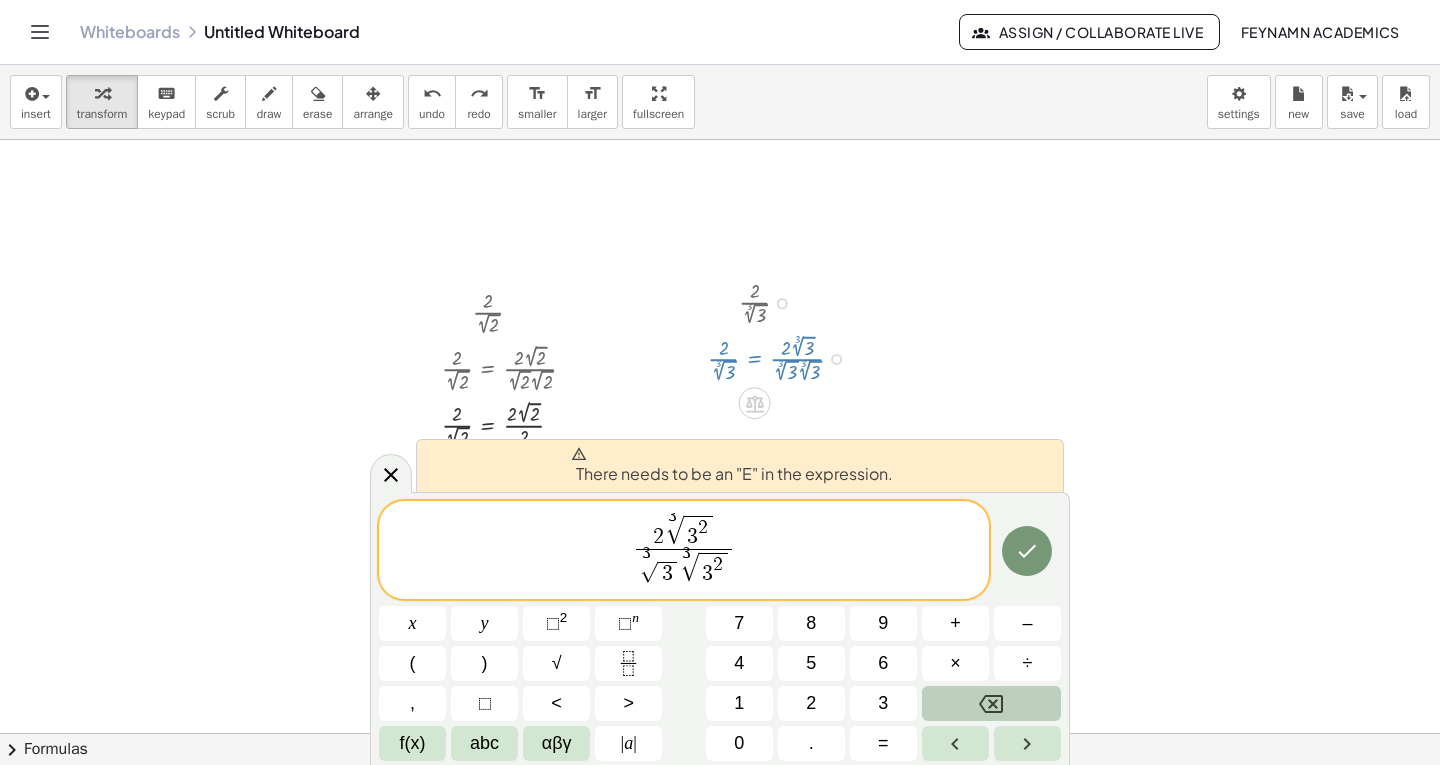 scroll, scrollTop: 800, scrollLeft: 0, axis: vertical 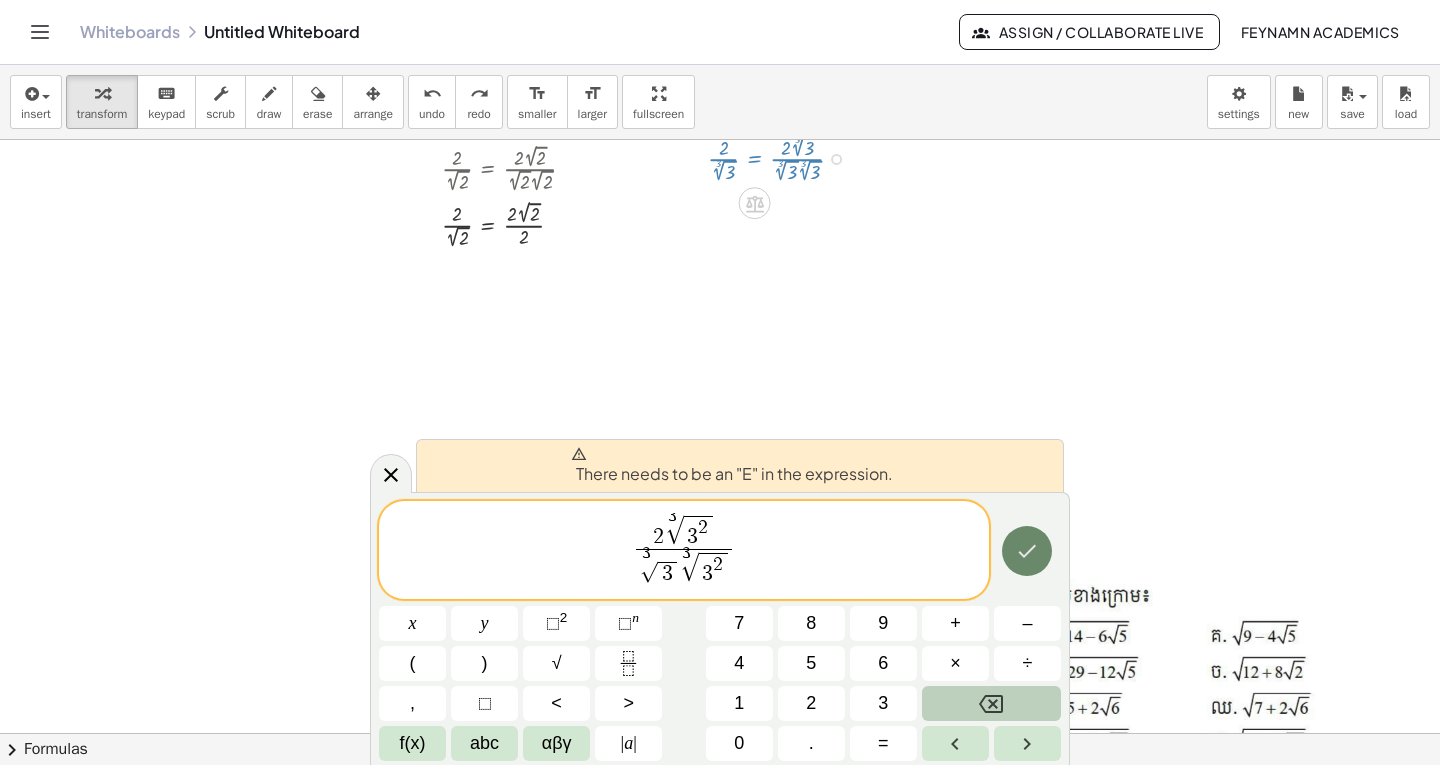 click at bounding box center (1027, 551) 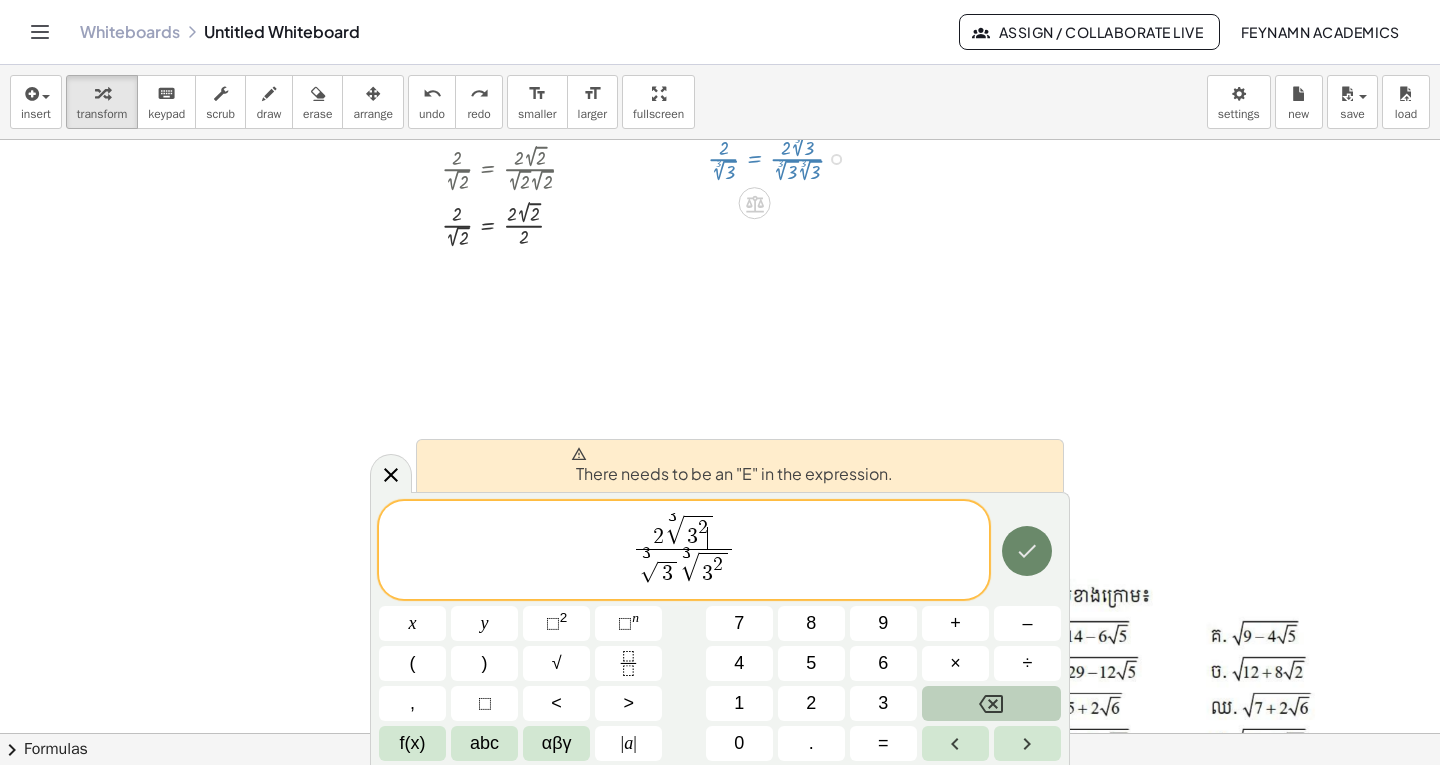 click at bounding box center (1027, 551) 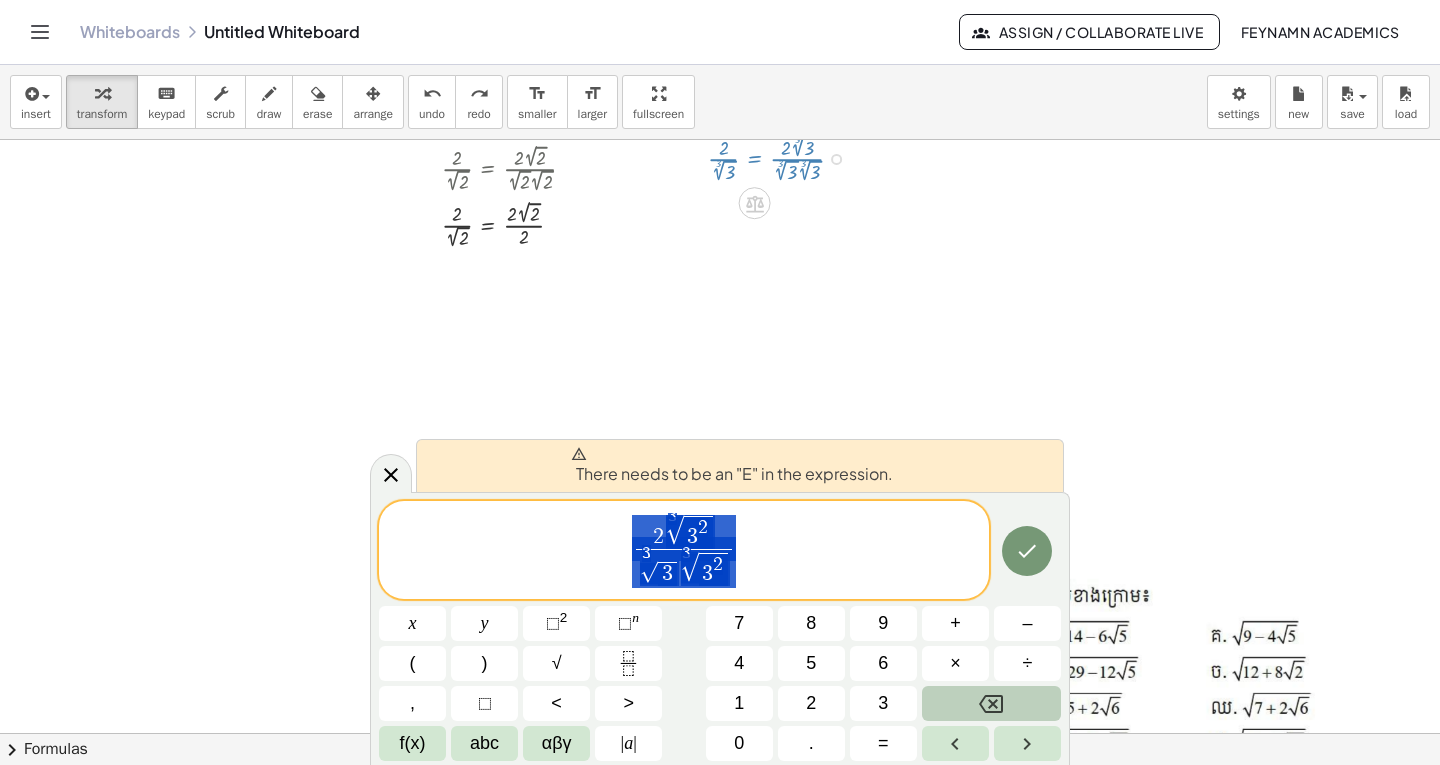 drag, startPoint x: 751, startPoint y: 555, endPoint x: 615, endPoint y: 554, distance: 136.00368 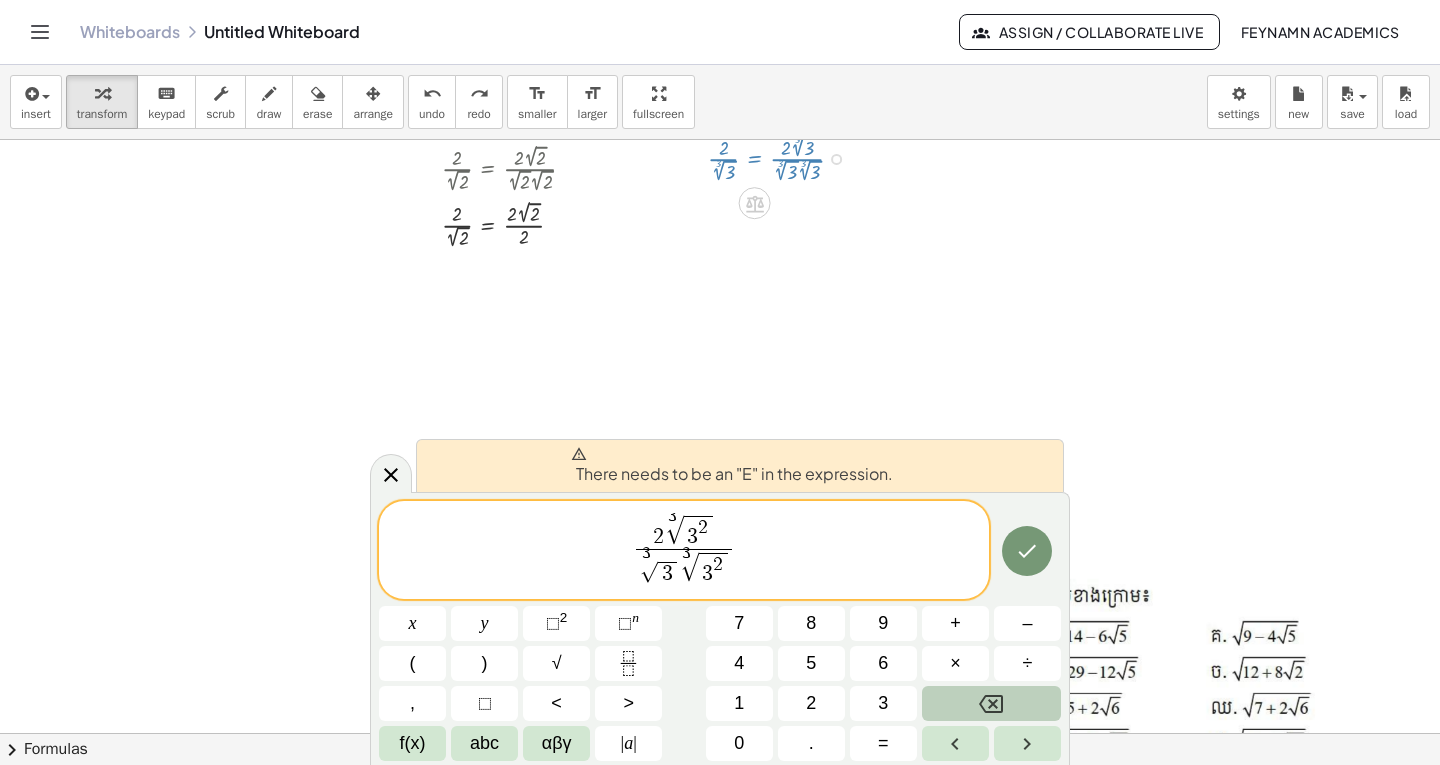 drag, startPoint x: 615, startPoint y: 554, endPoint x: 594, endPoint y: 573, distance: 28.319605 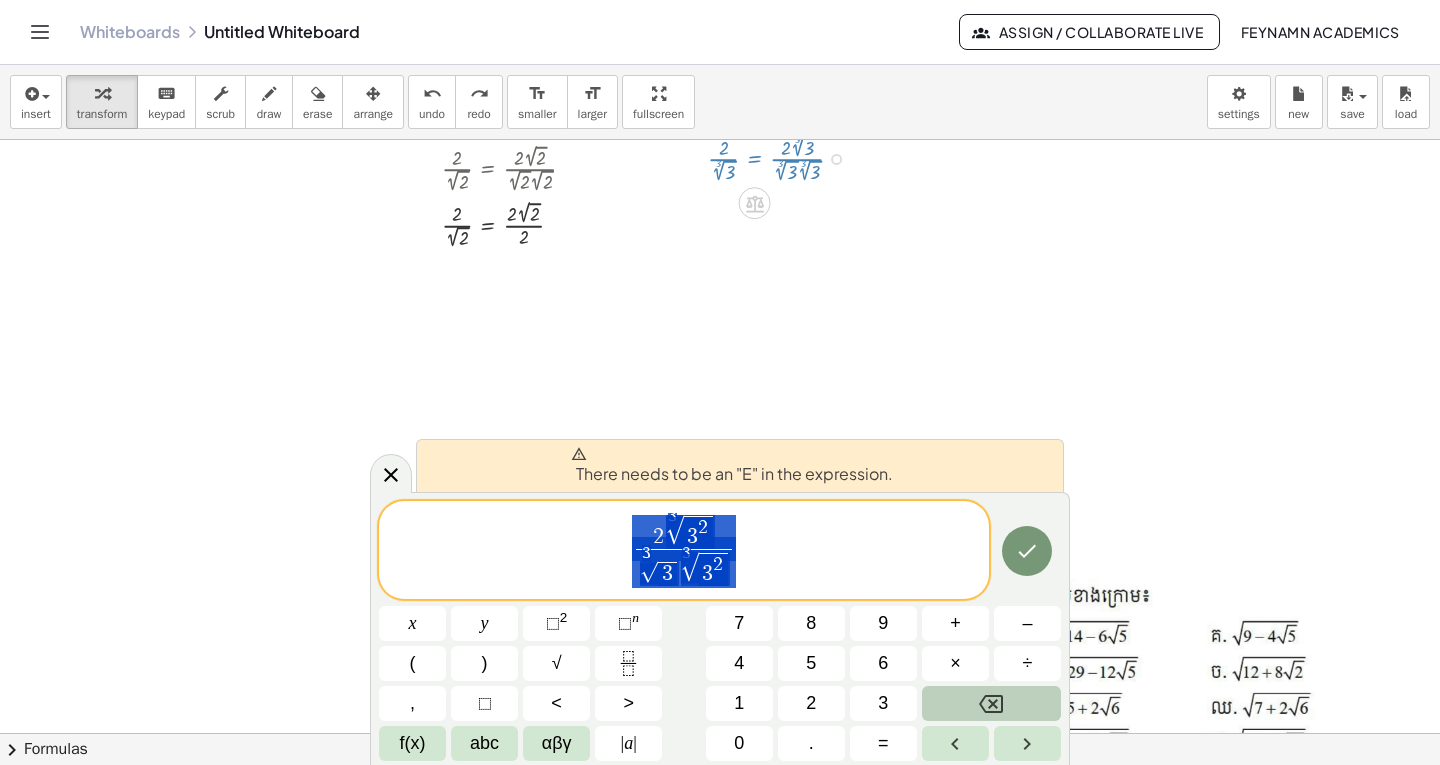 drag, startPoint x: 620, startPoint y: 550, endPoint x: 737, endPoint y: 553, distance: 117.03845 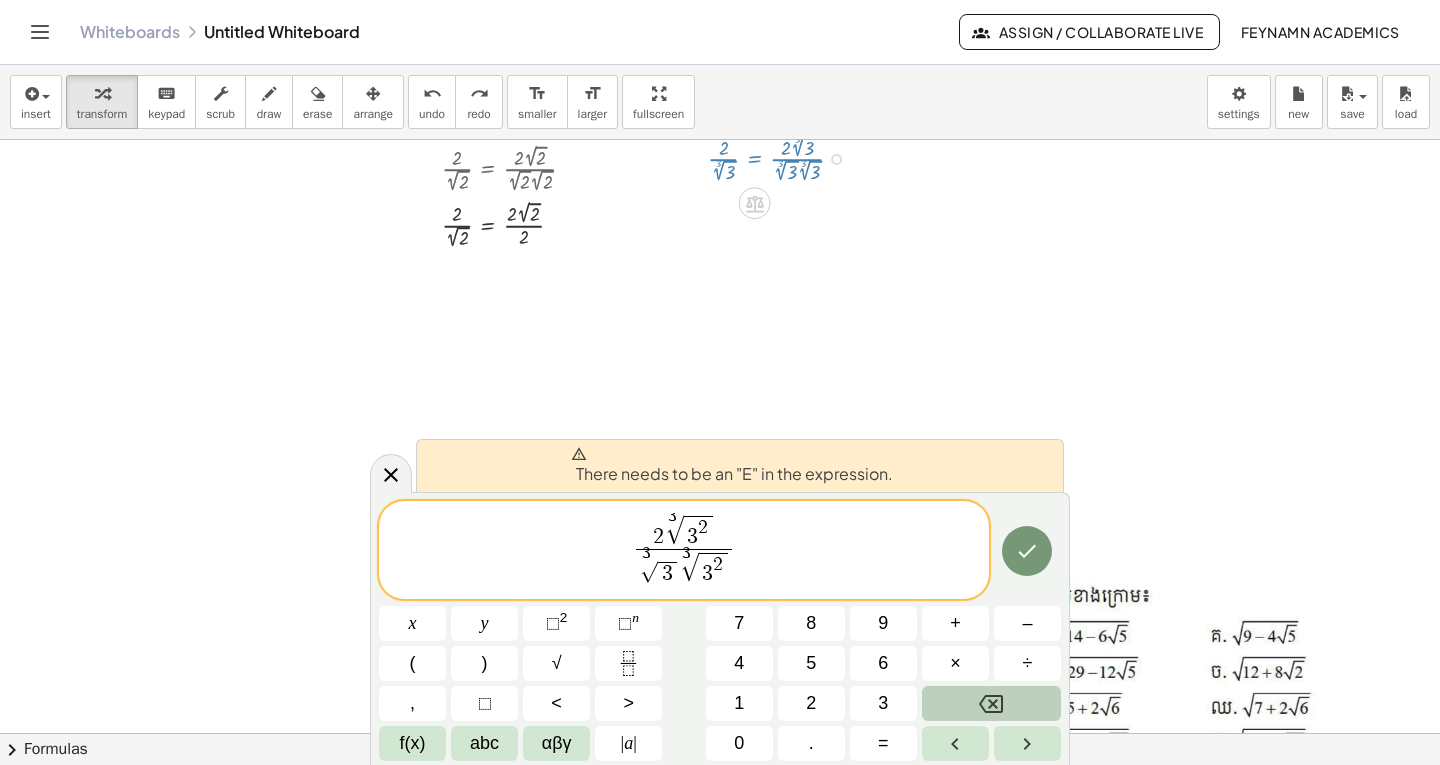 drag, startPoint x: 713, startPoint y: 556, endPoint x: 653, endPoint y: 526, distance: 67.08204 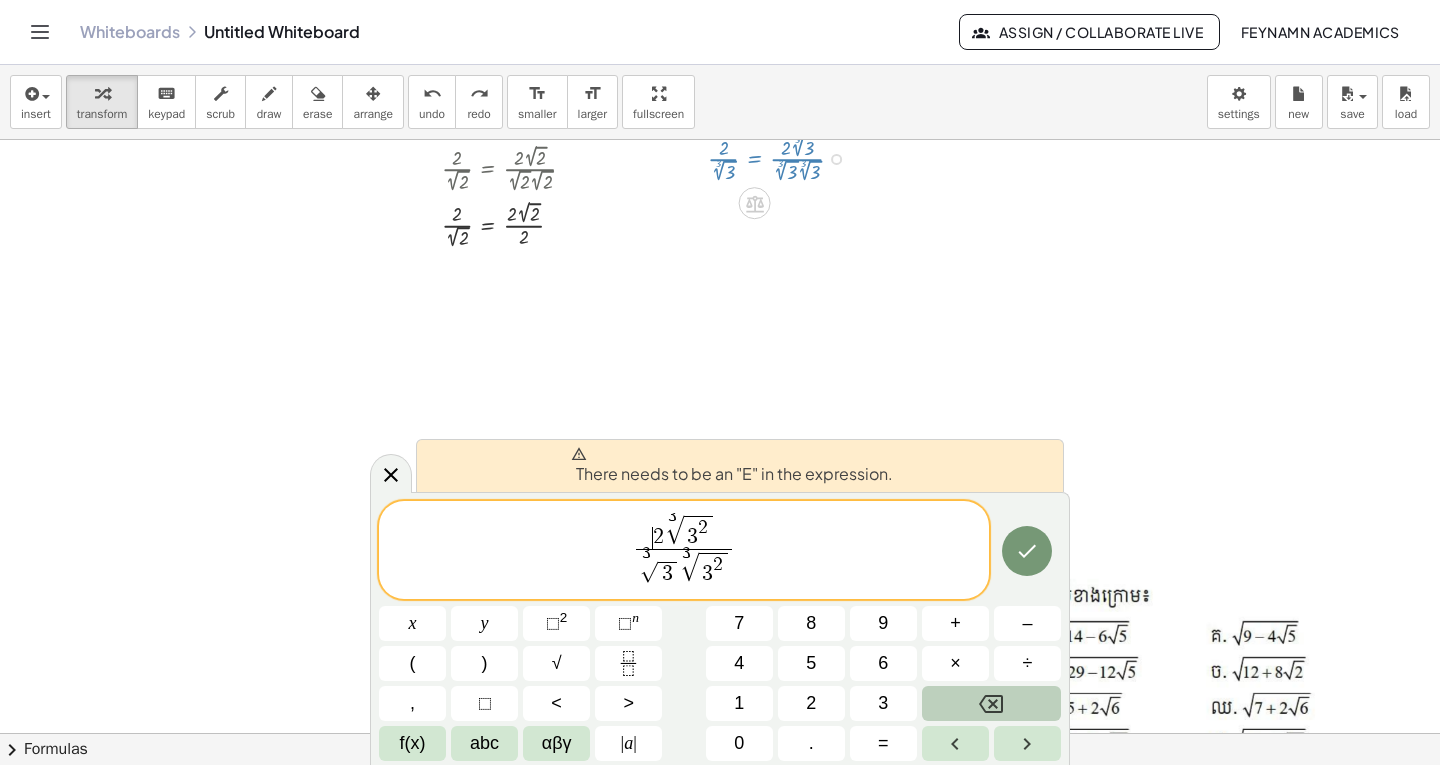 scroll, scrollTop: 500, scrollLeft: 0, axis: vertical 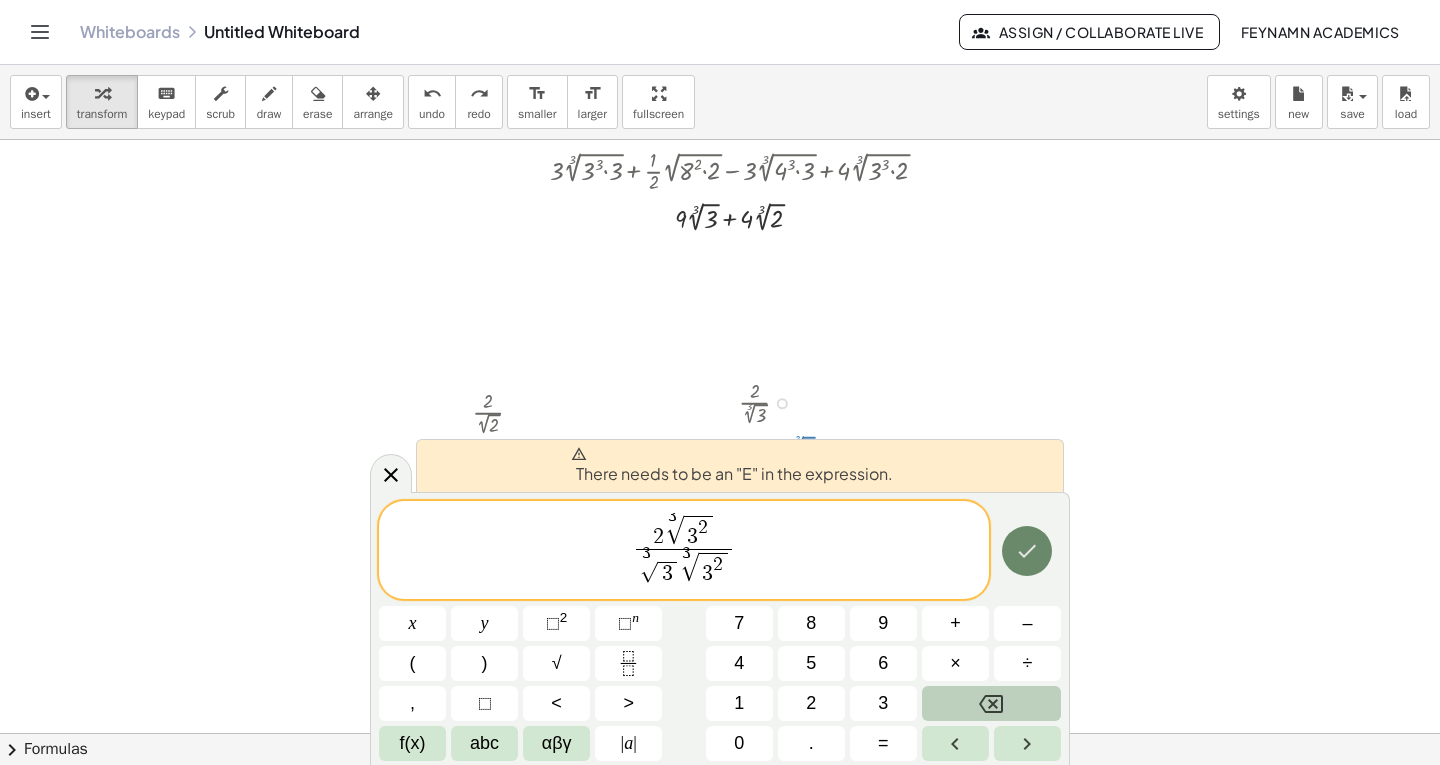 click 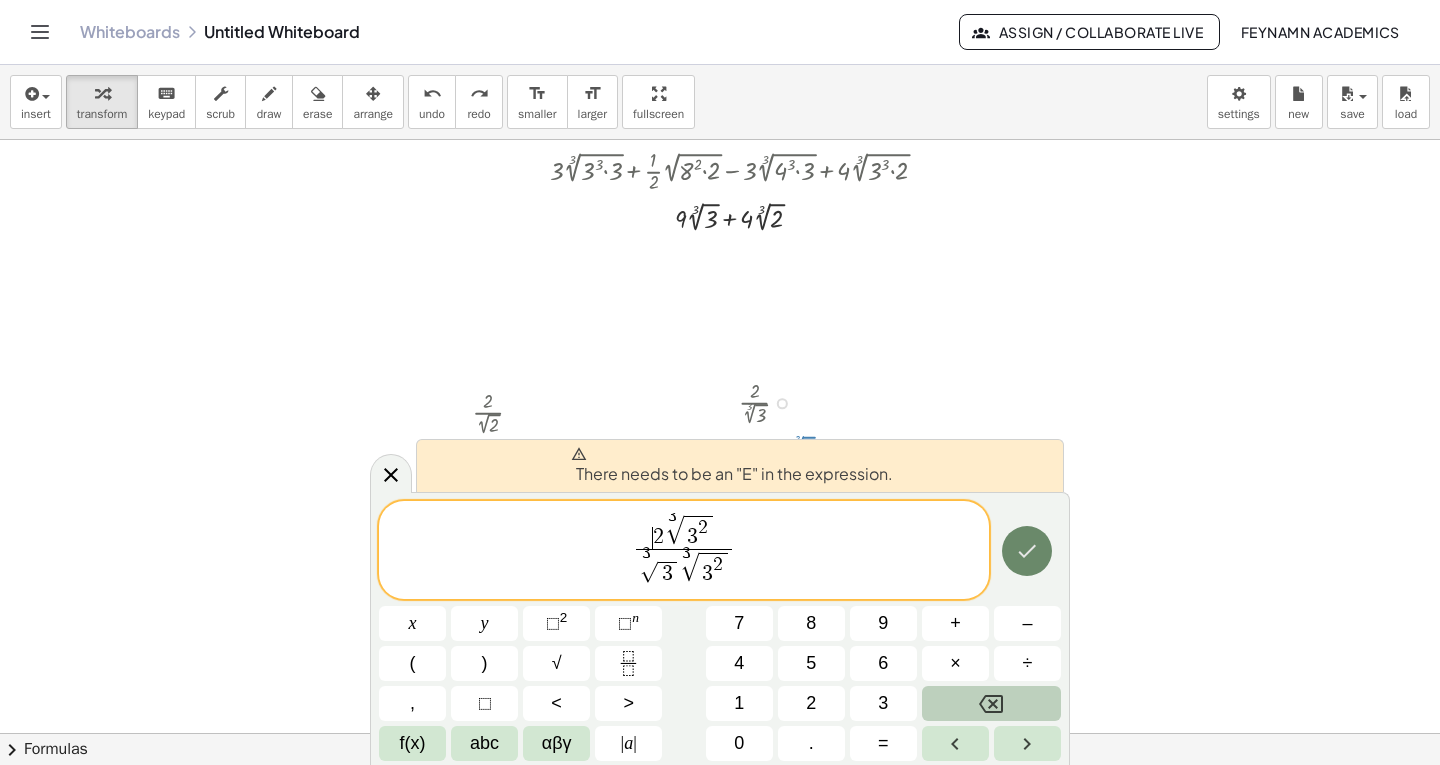 click 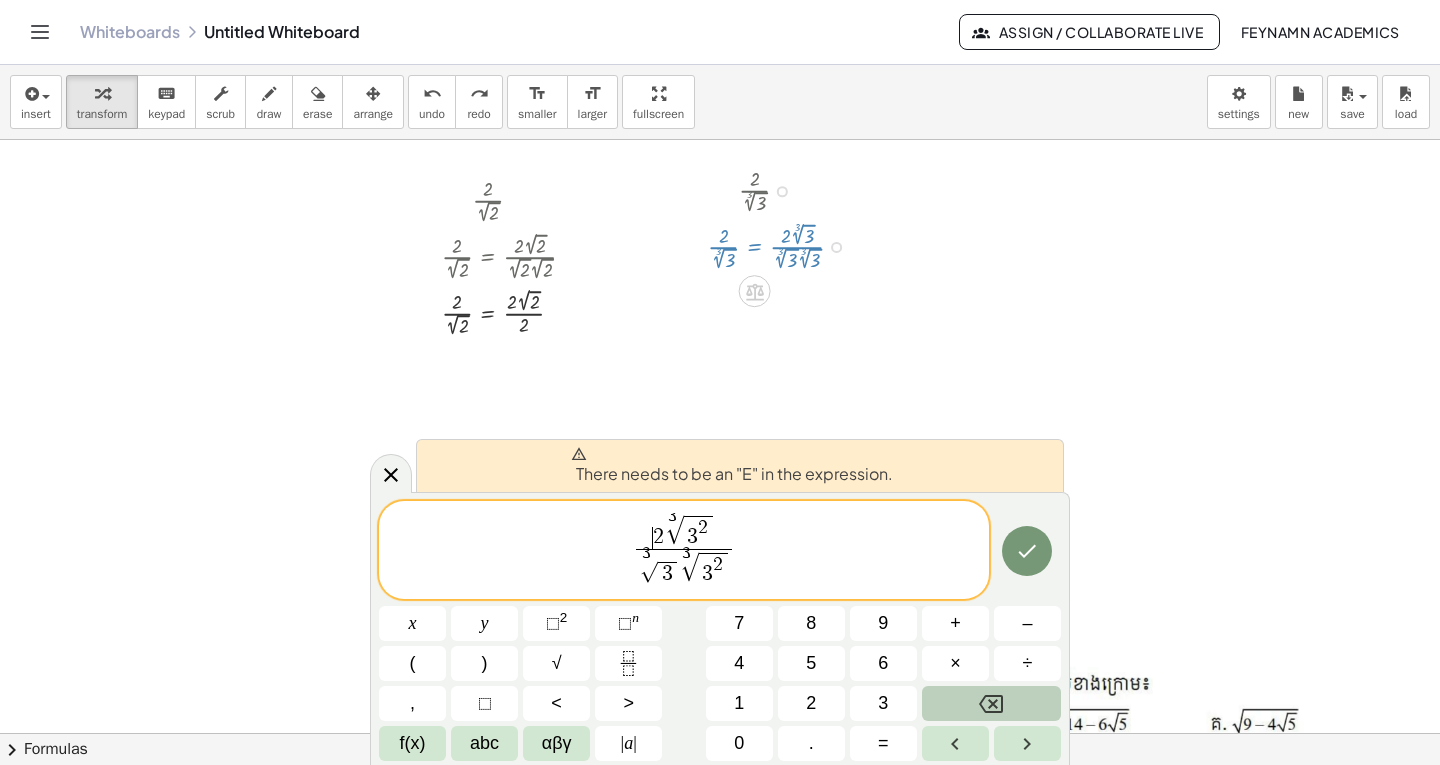 scroll, scrollTop: 700, scrollLeft: 0, axis: vertical 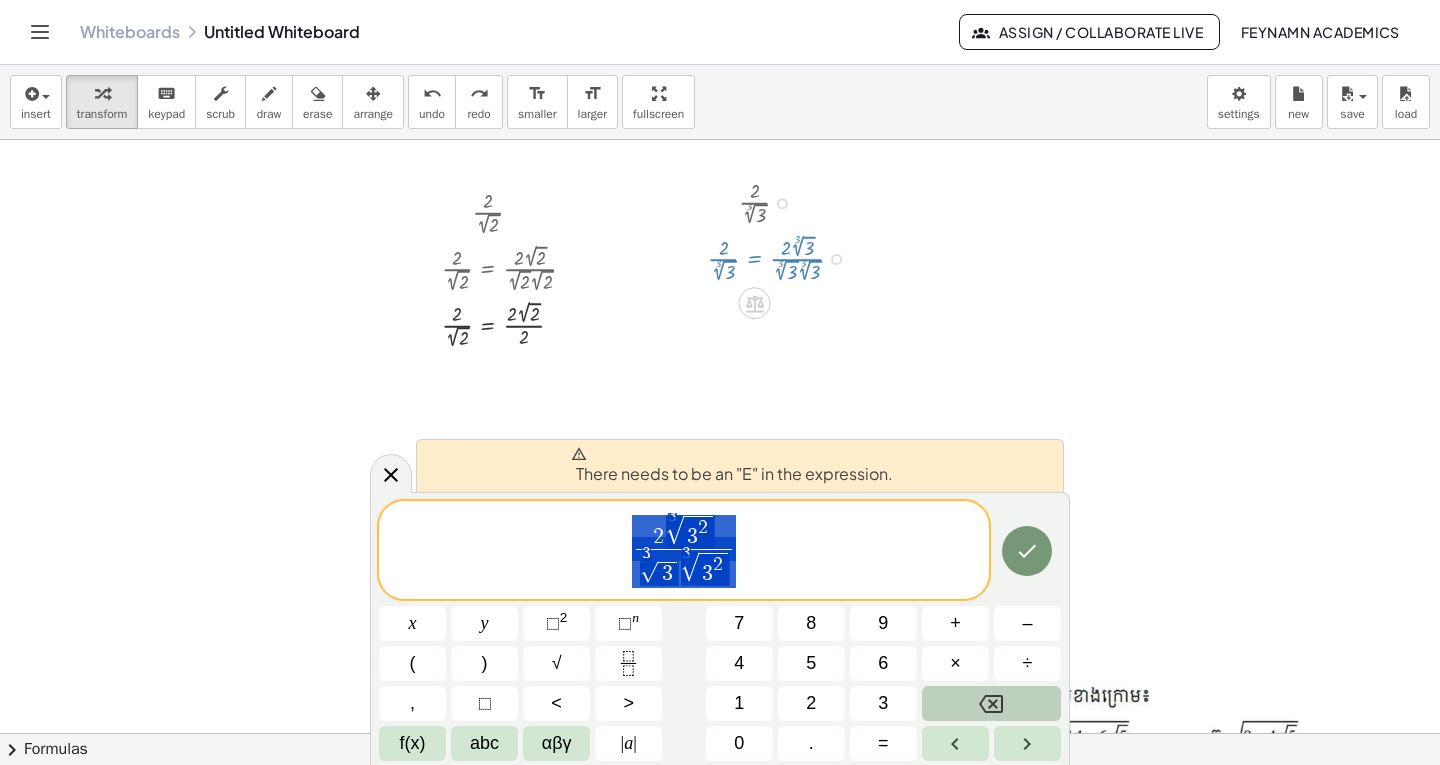 drag, startPoint x: 745, startPoint y: 550, endPoint x: 545, endPoint y: 547, distance: 200.02249 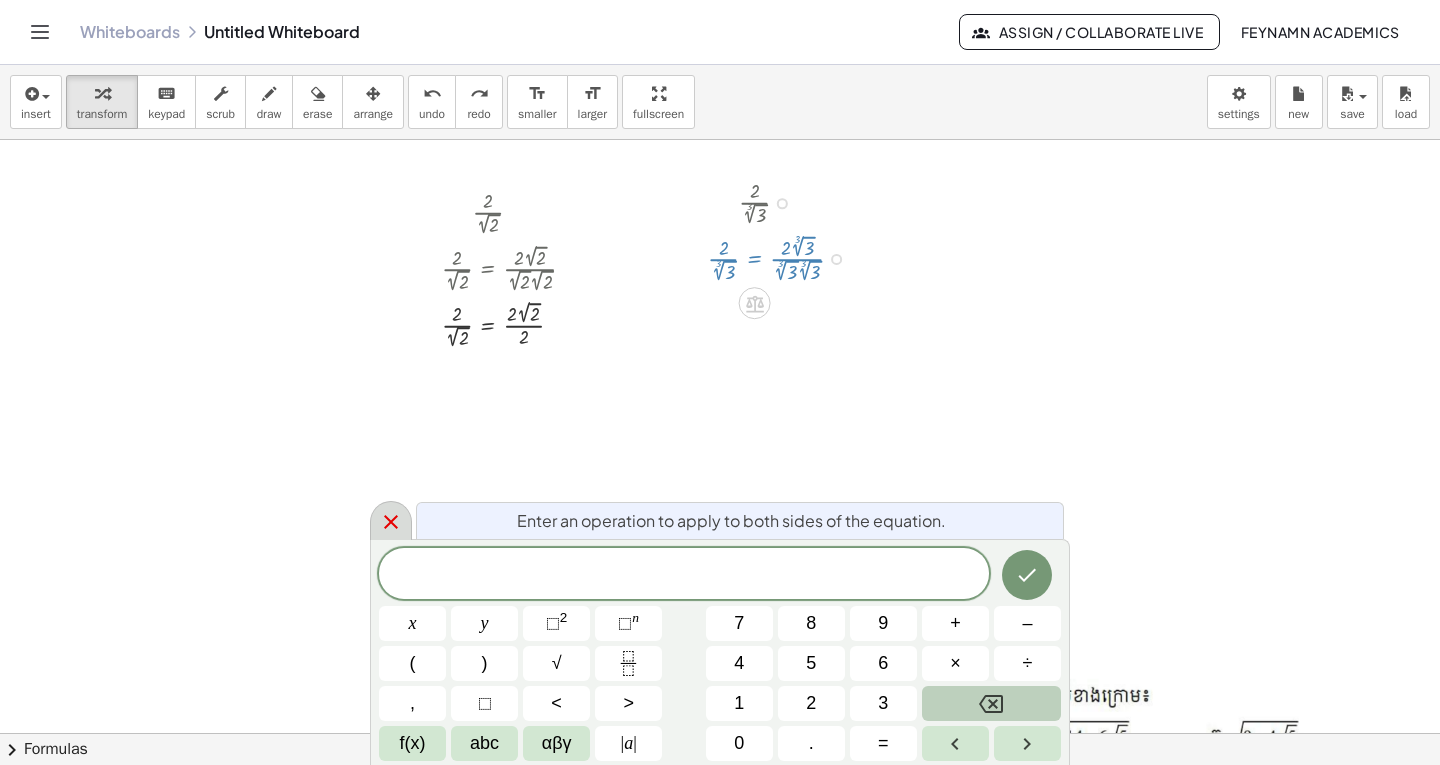 click 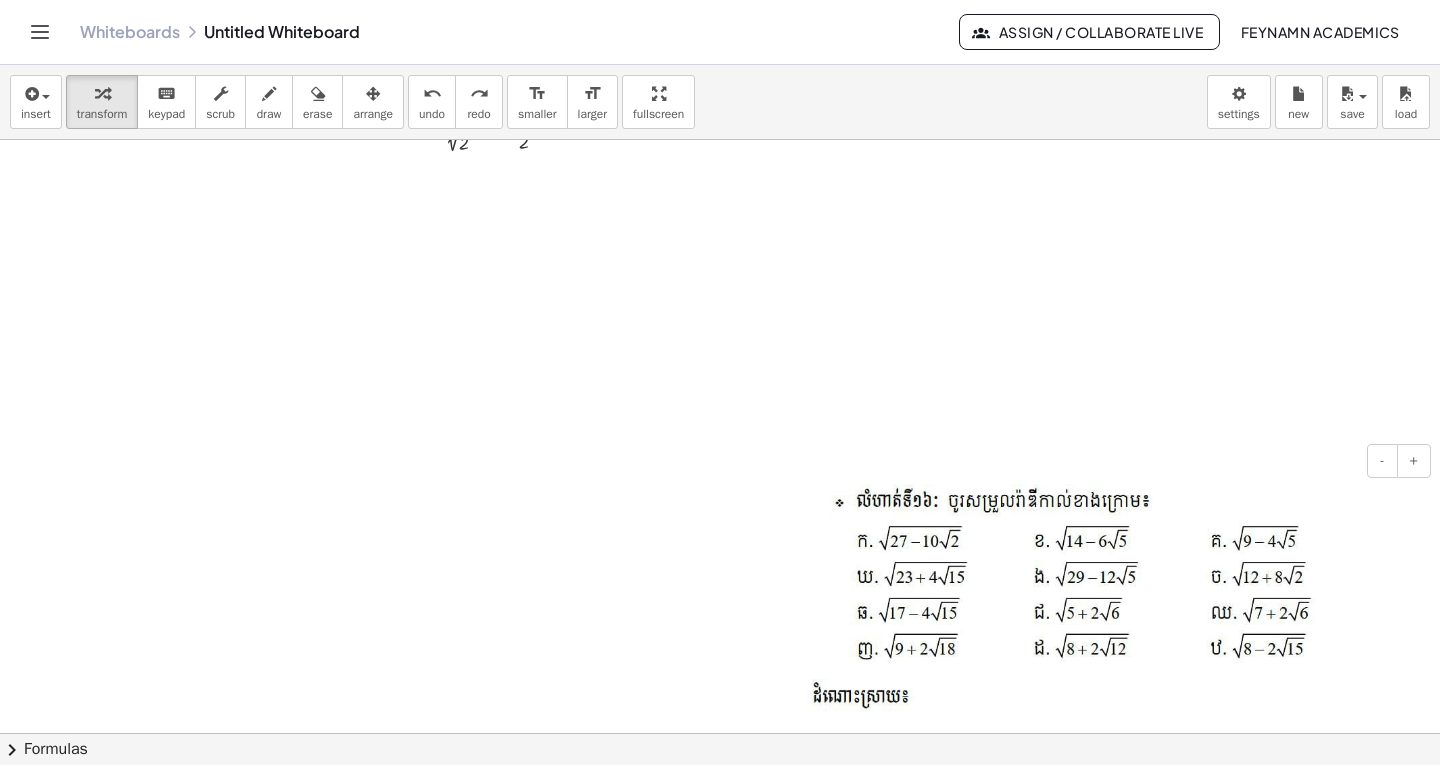 scroll, scrollTop: 1101, scrollLeft: 0, axis: vertical 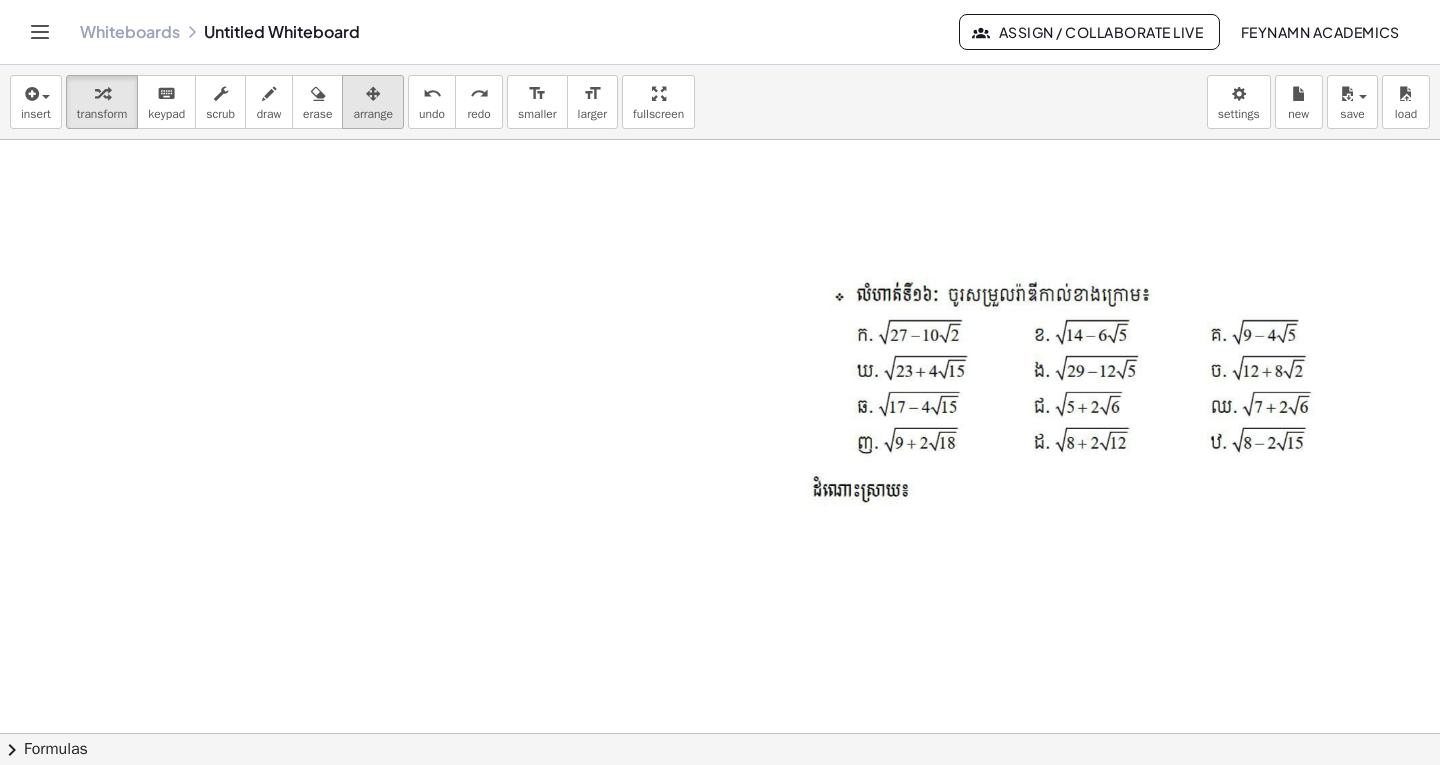 click on "arrange" at bounding box center (373, 102) 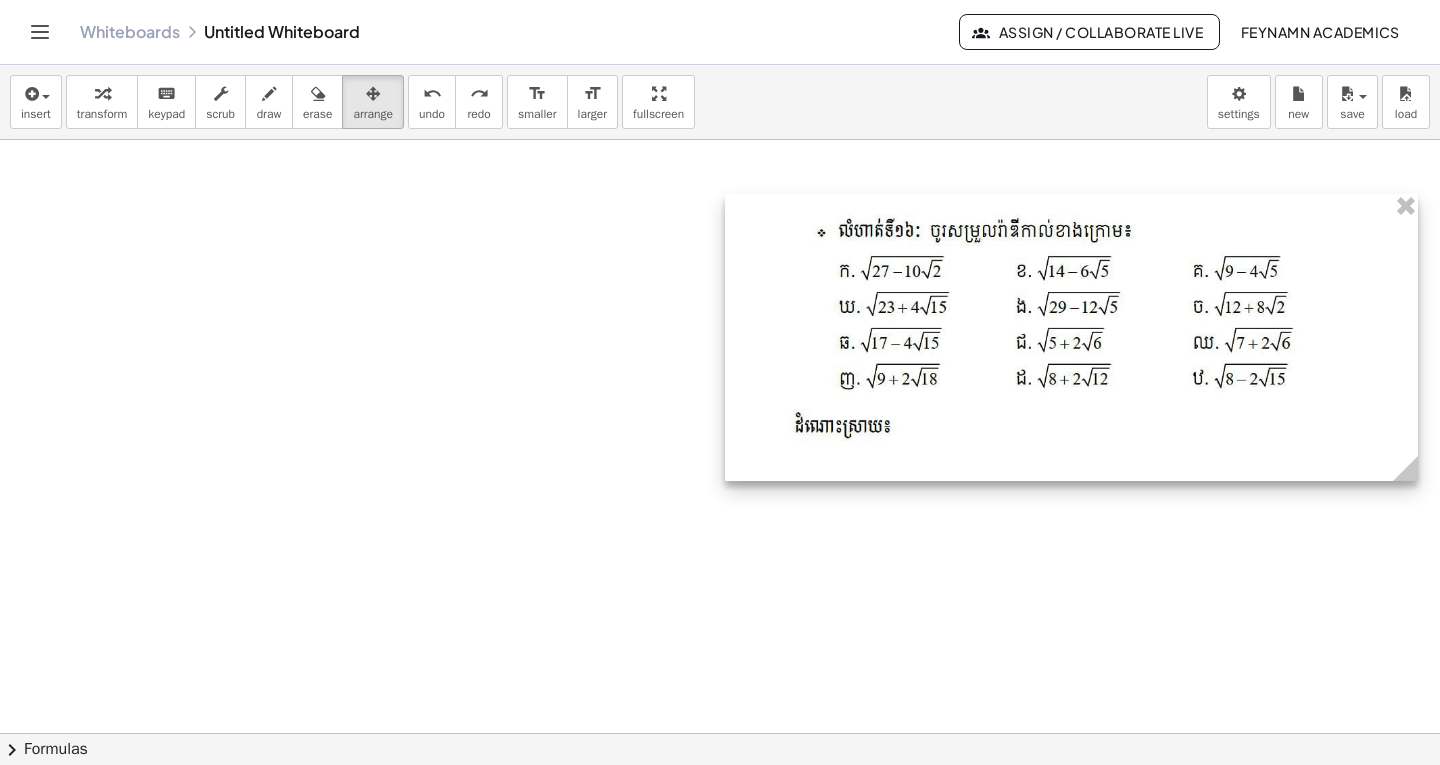 drag, startPoint x: 1024, startPoint y: 451, endPoint x: 1005, endPoint y: 366, distance: 87.09765 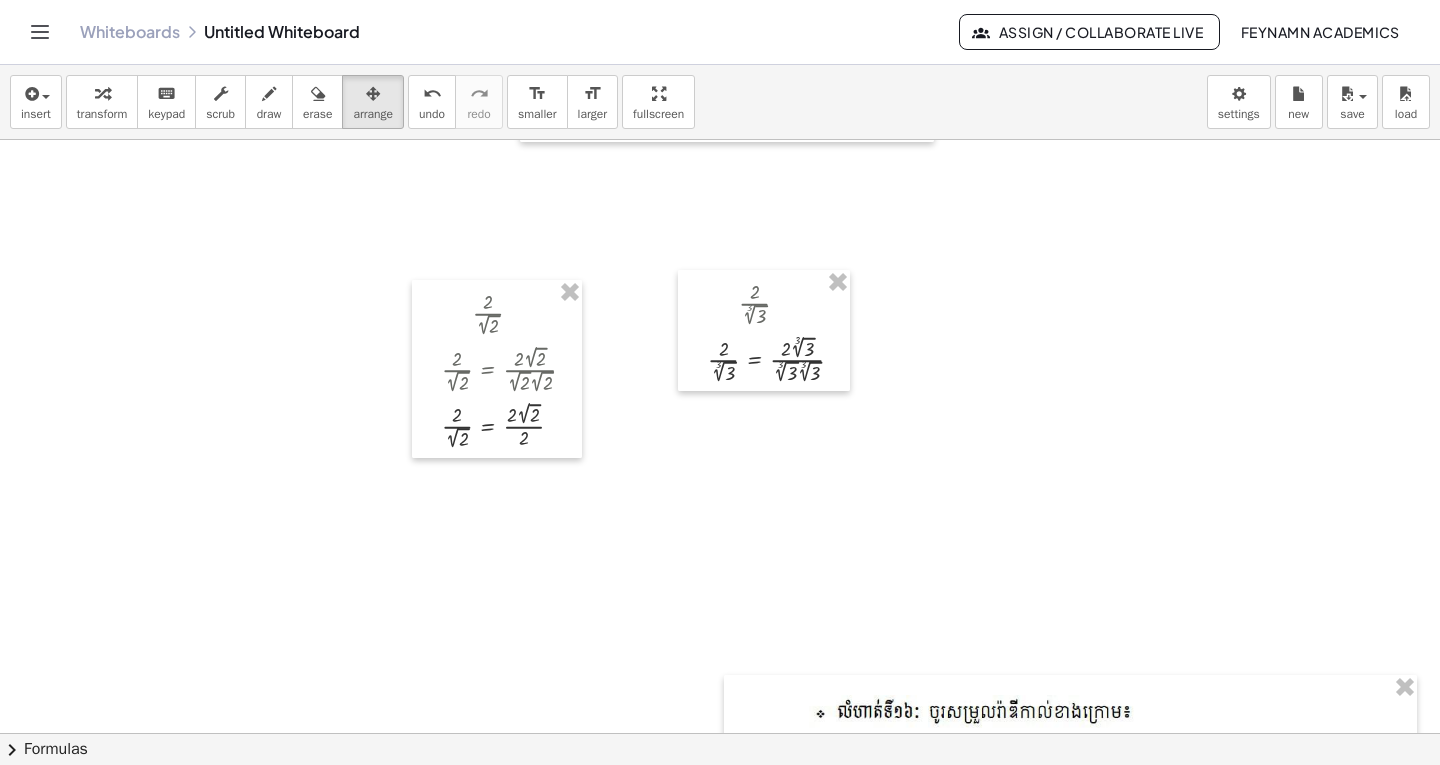 scroll, scrollTop: 601, scrollLeft: 0, axis: vertical 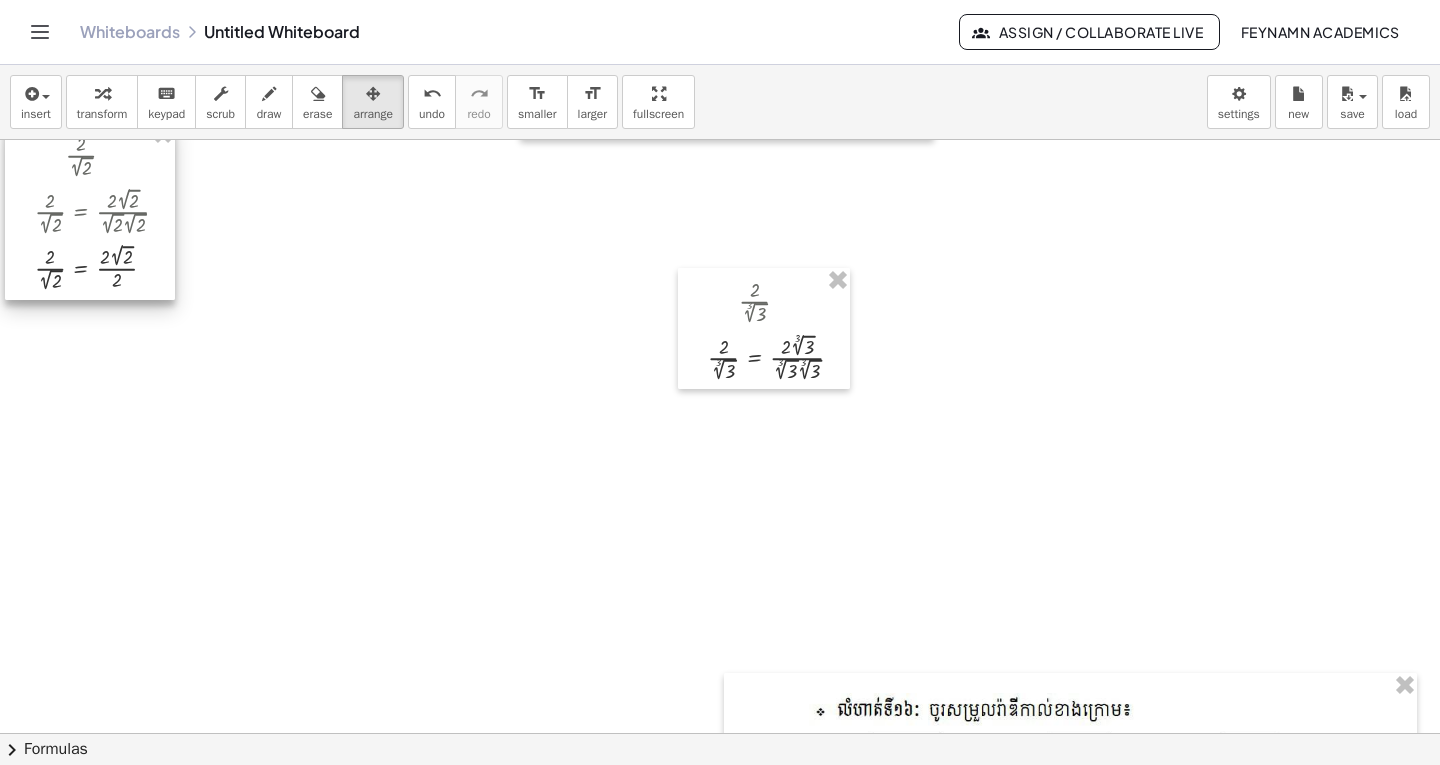 drag, startPoint x: 453, startPoint y: 369, endPoint x: 80, endPoint y: 235, distance: 396.3395 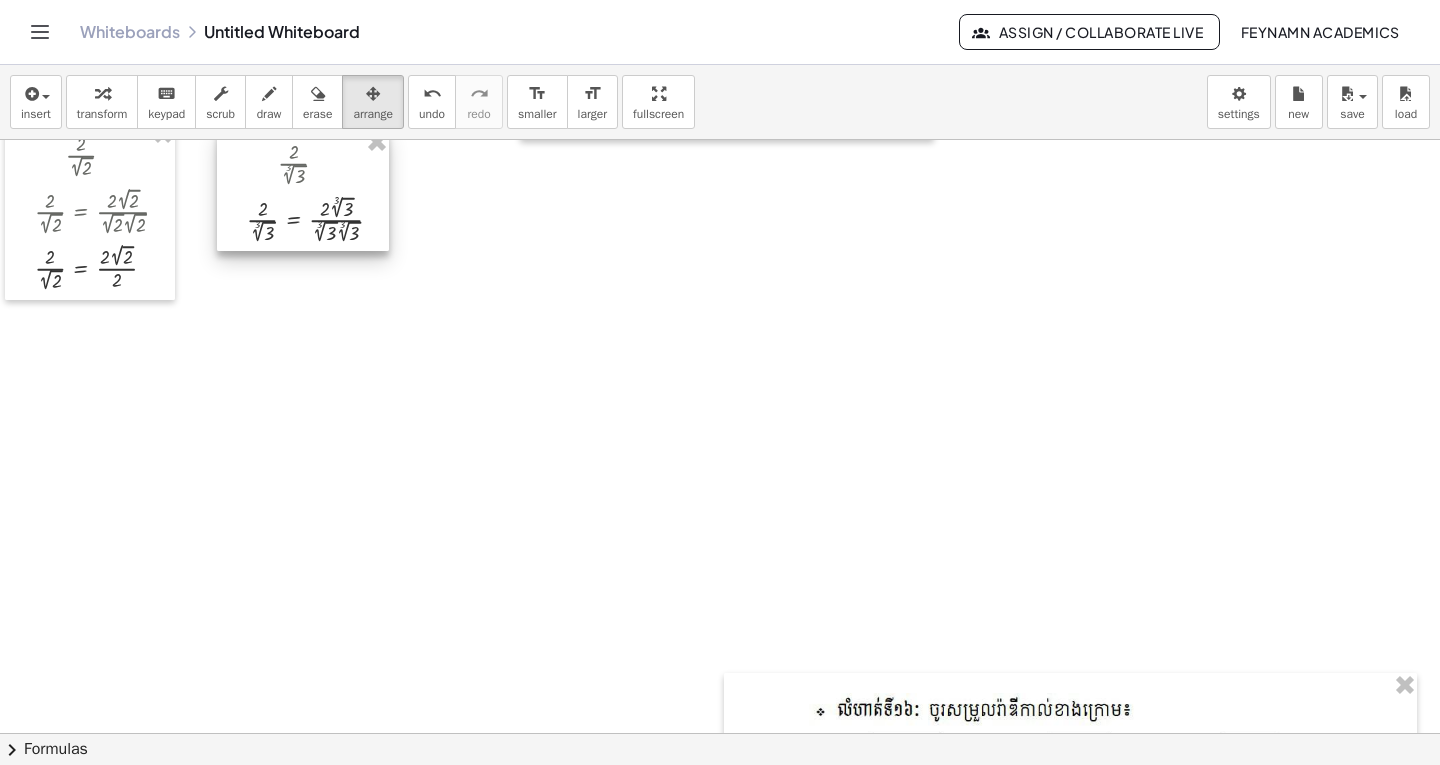drag, startPoint x: 755, startPoint y: 356, endPoint x: 279, endPoint y: 206, distance: 499.07513 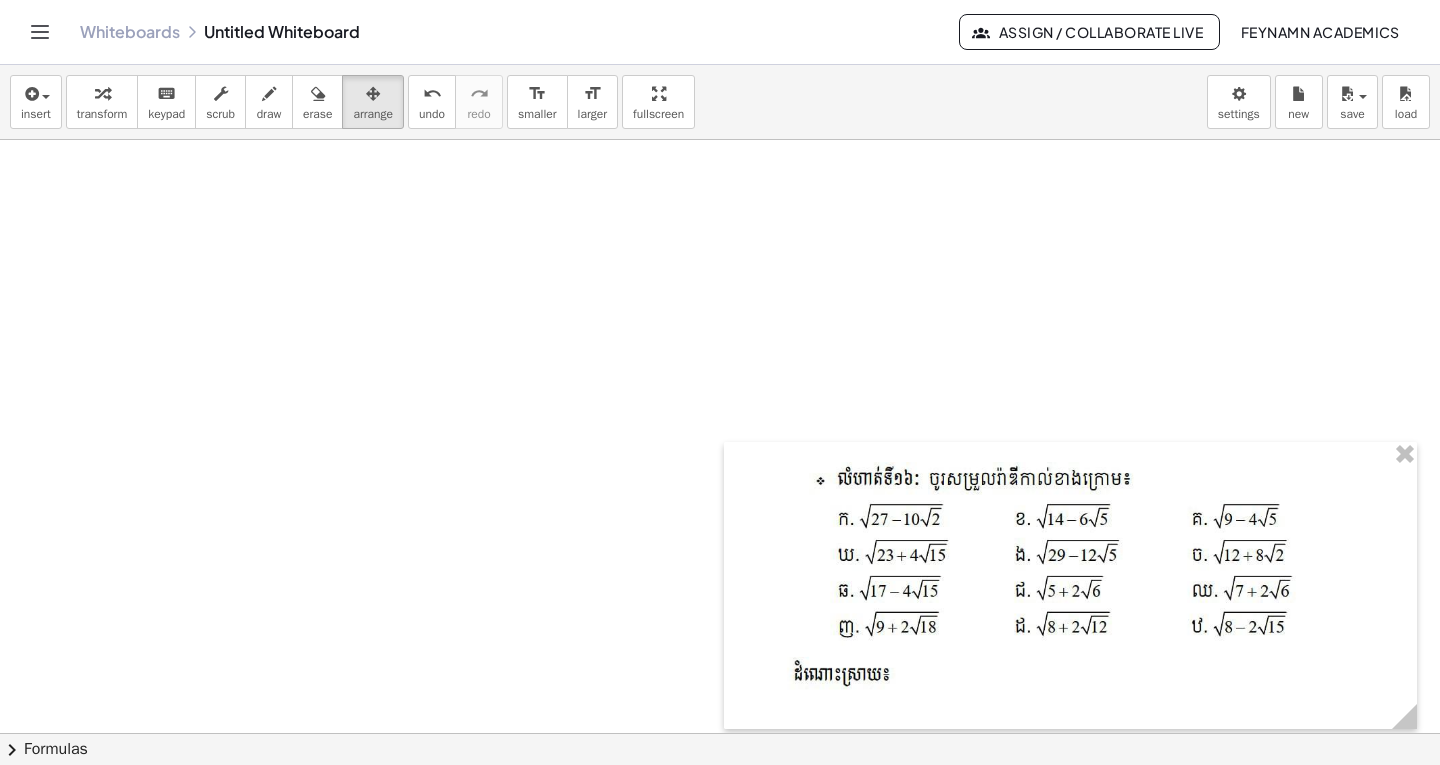 scroll, scrollTop: 1001, scrollLeft: 0, axis: vertical 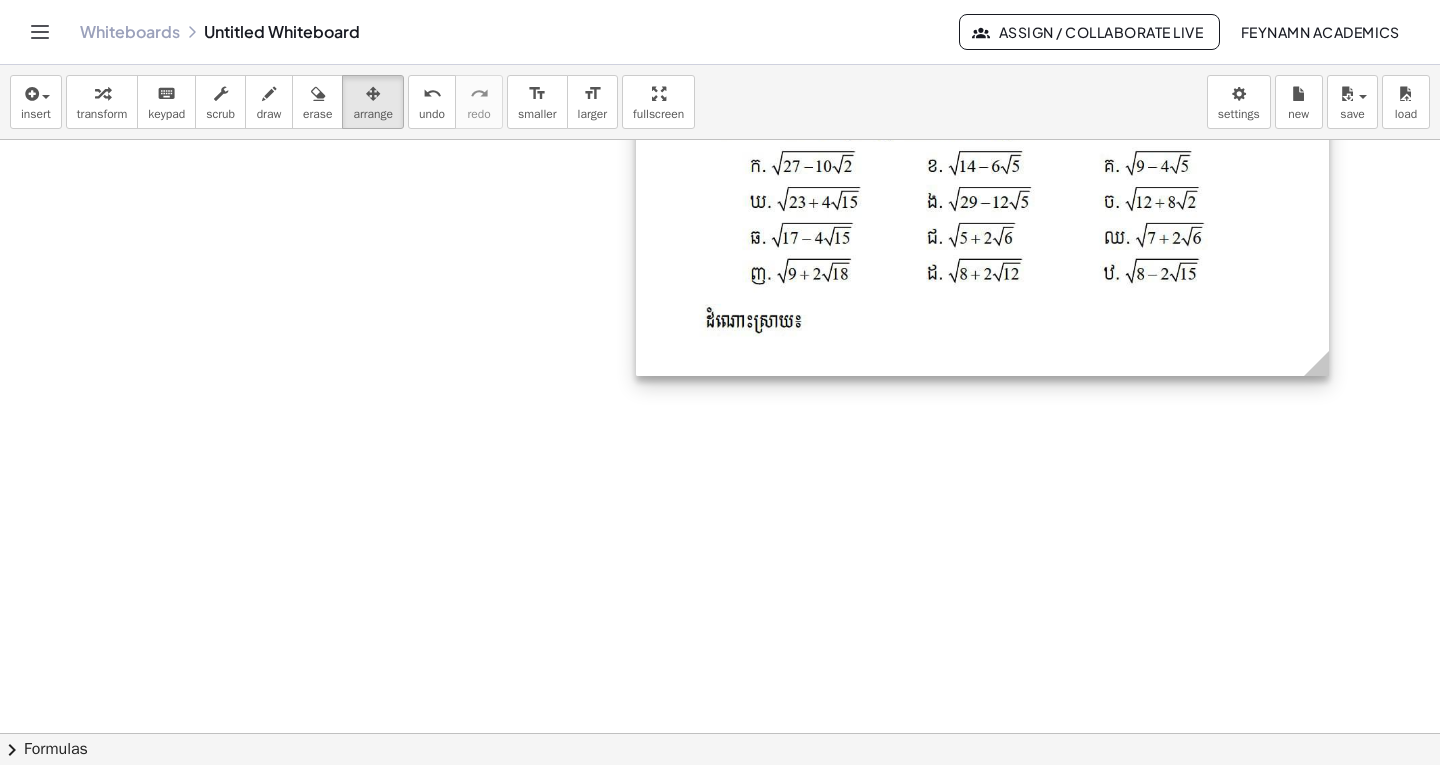 drag, startPoint x: 856, startPoint y: 413, endPoint x: 760, endPoint y: 217, distance: 218.24756 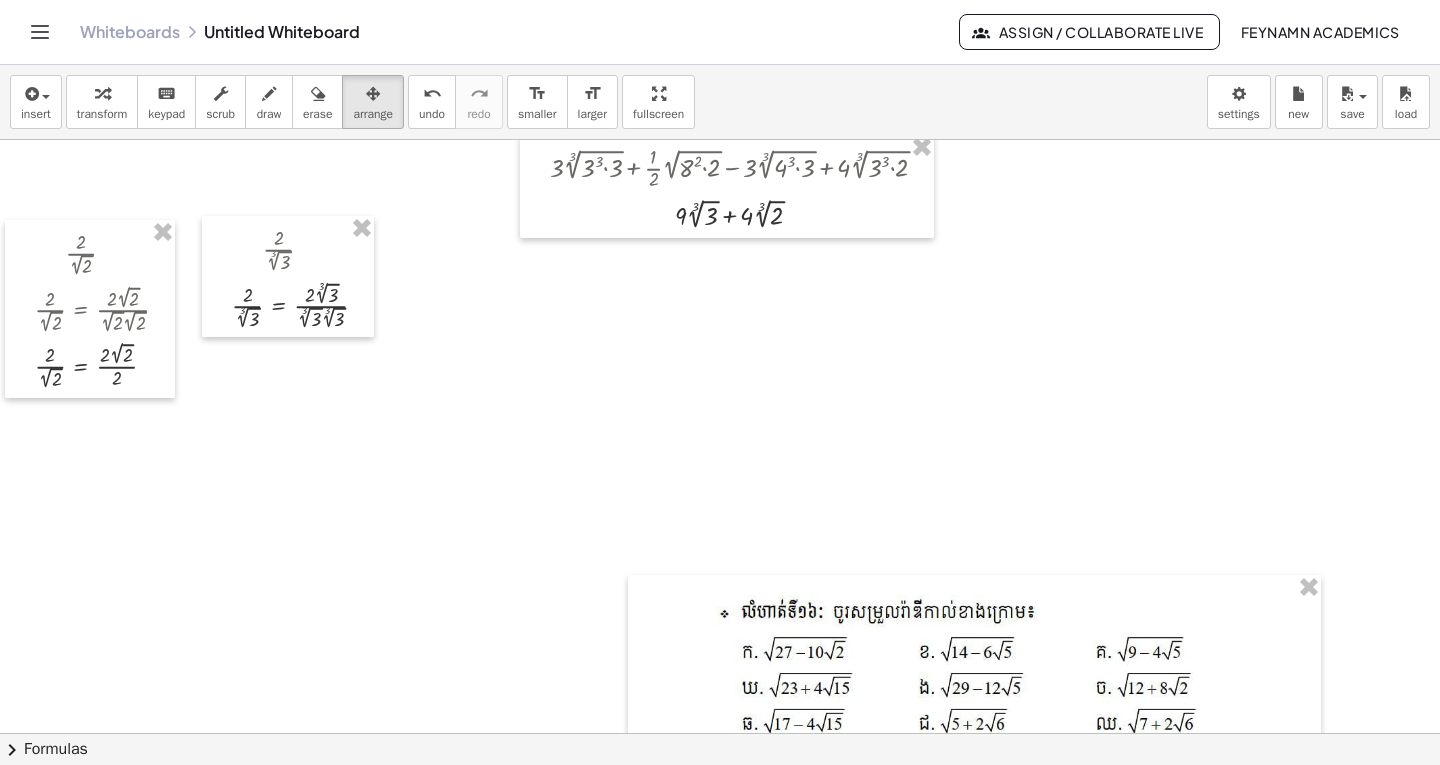 scroll, scrollTop: 501, scrollLeft: 0, axis: vertical 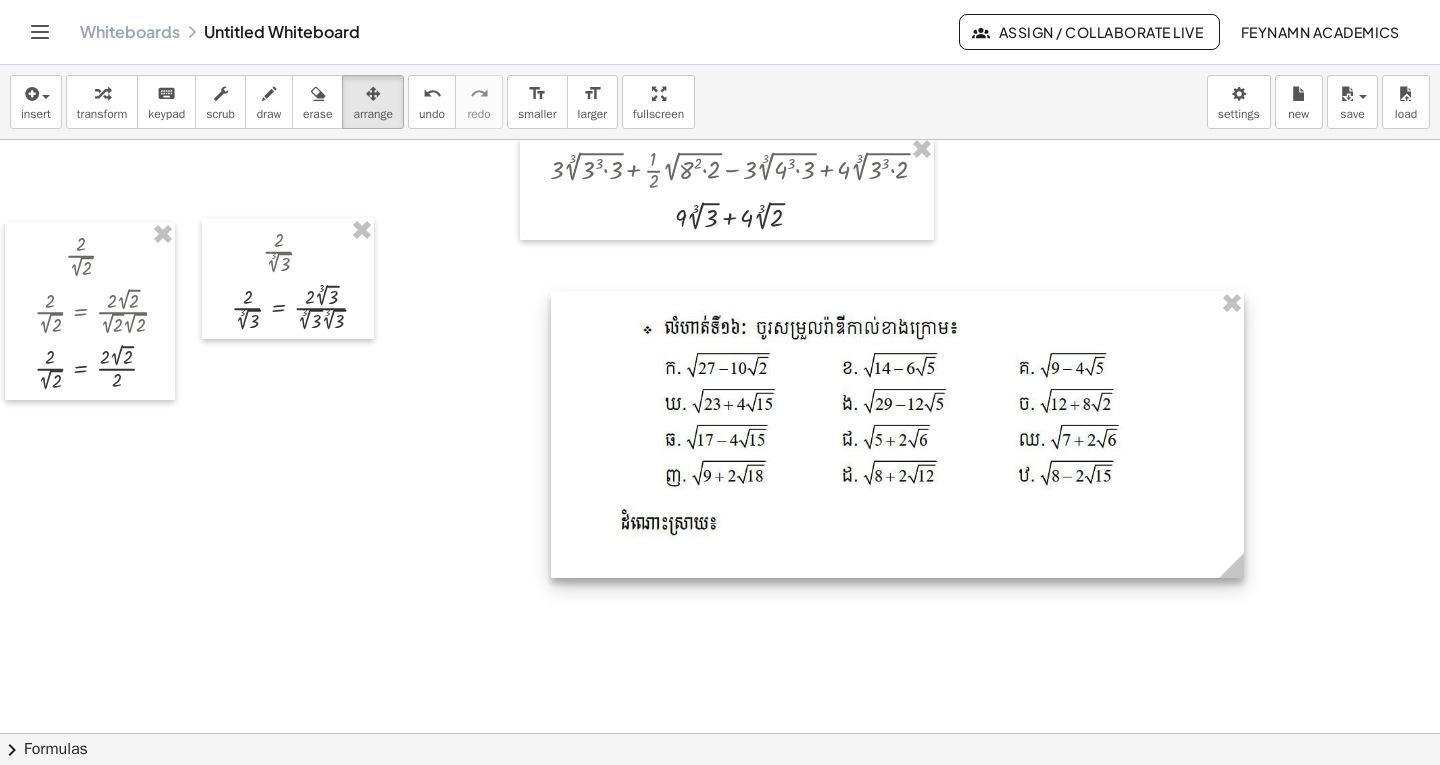 drag, startPoint x: 990, startPoint y: 654, endPoint x: 914, endPoint y: 366, distance: 297.85904 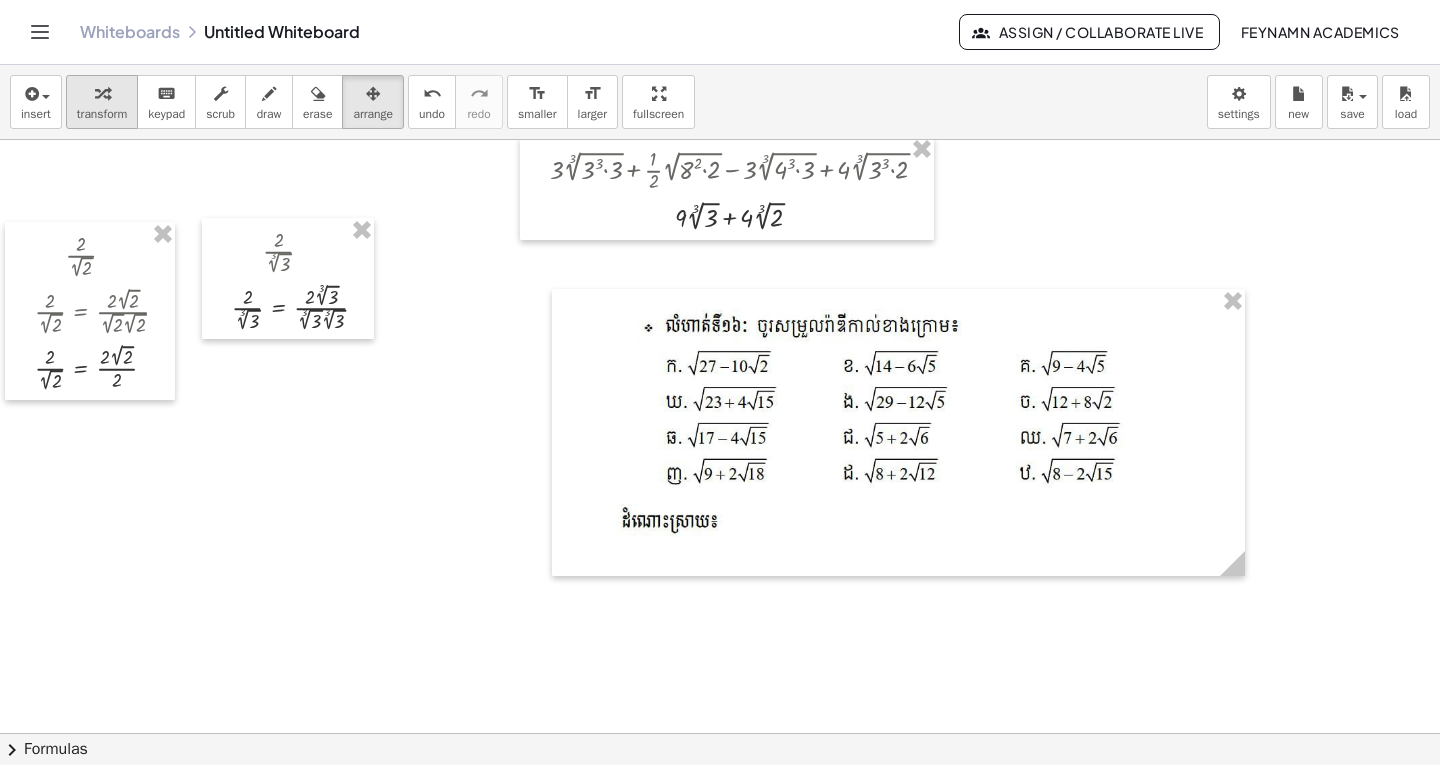 click on "transform" at bounding box center (102, 114) 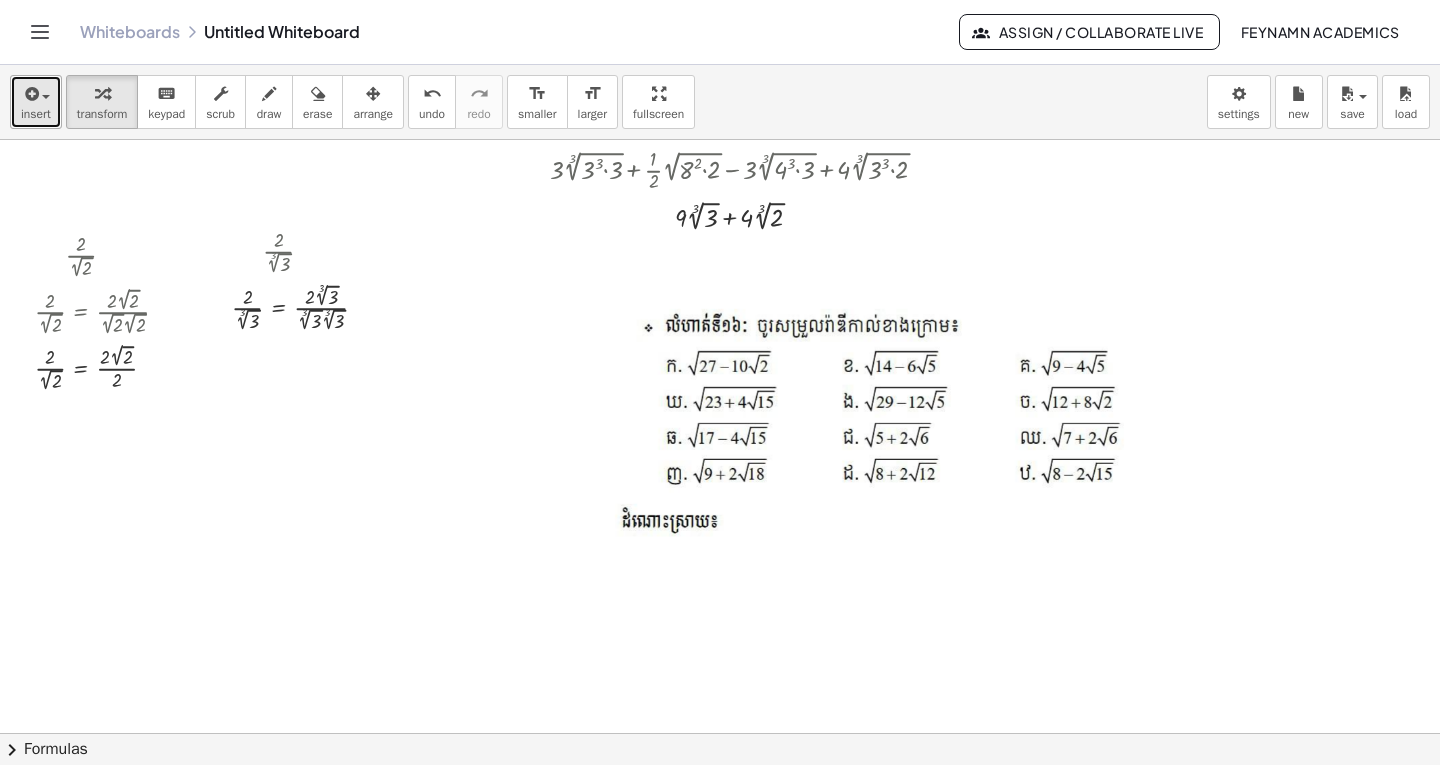 click at bounding box center [41, 96] 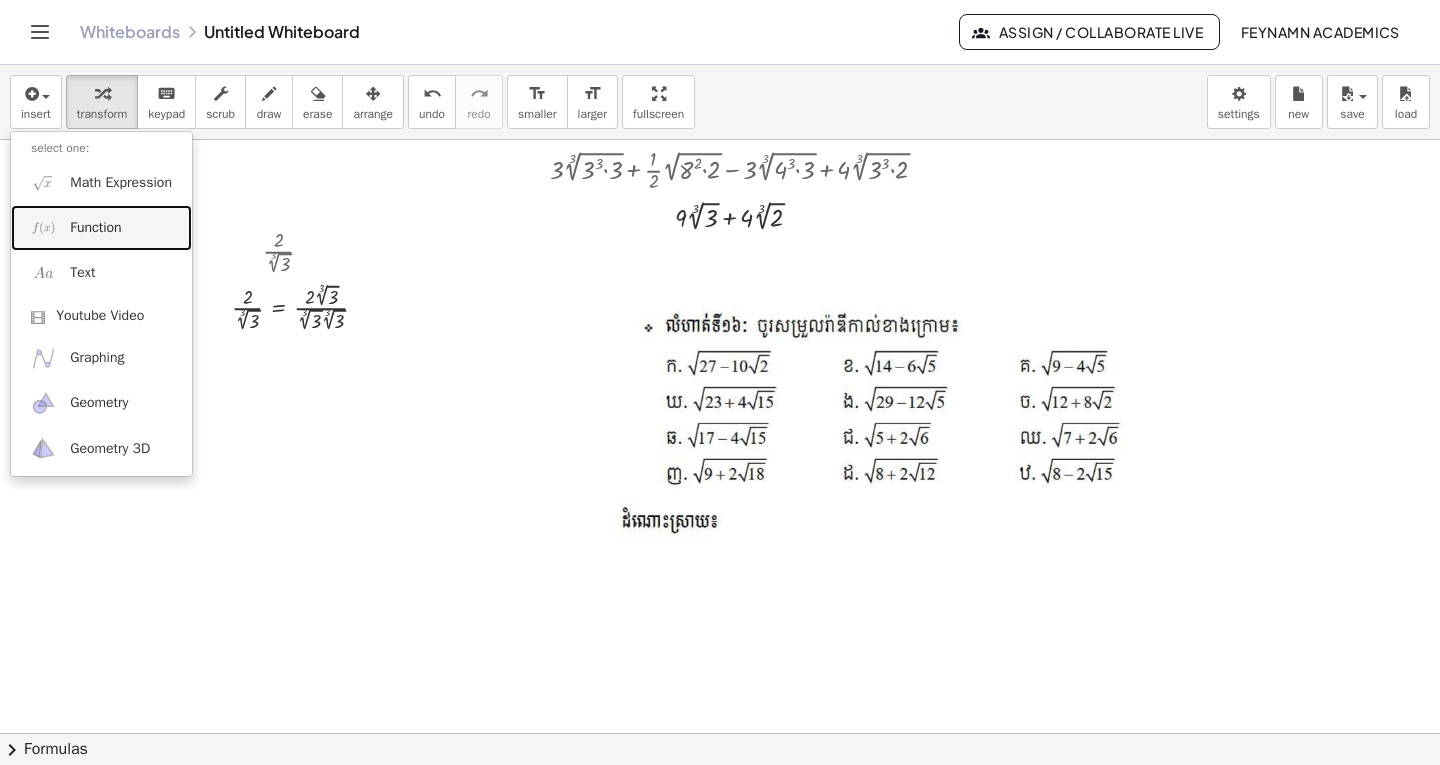 click on "Function" at bounding box center (95, 228) 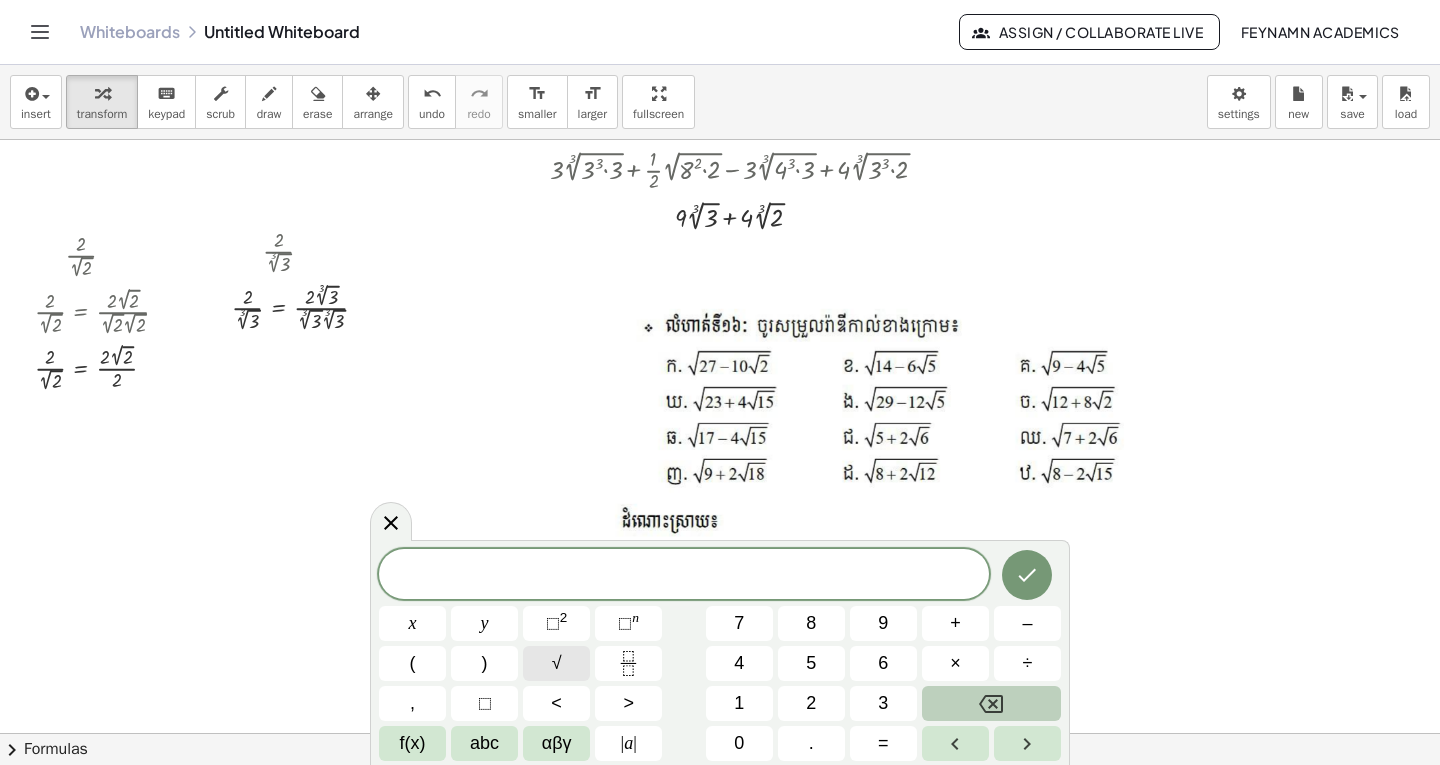 click on "√" at bounding box center [557, 663] 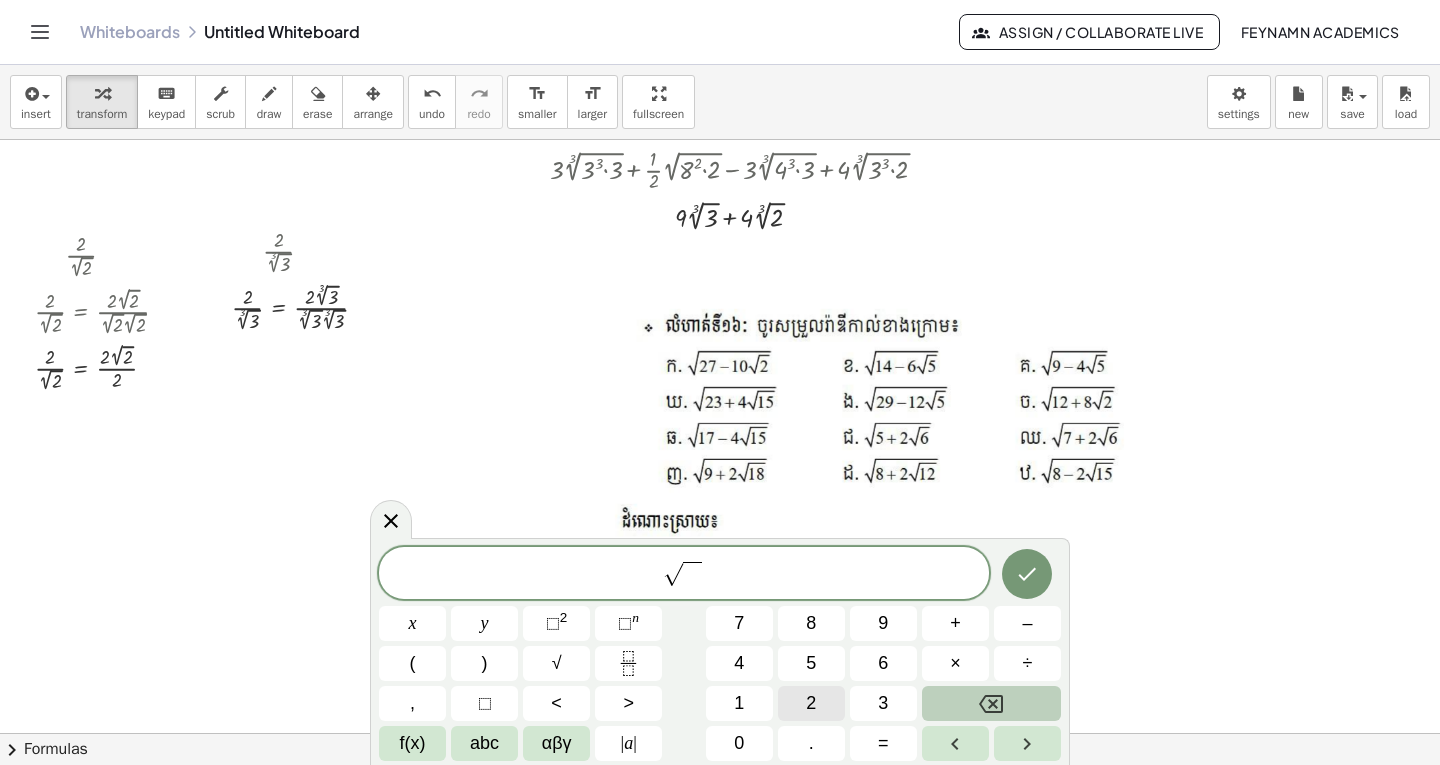 click on "√ ​ x y ⬚ 2 ⬚ n 7 8 9 + – ( ) √ 4 5 6 × ÷ , ⬚ < > 1 2 3 f(x) abc αβγ | a | 0 . =" at bounding box center (720, 654) 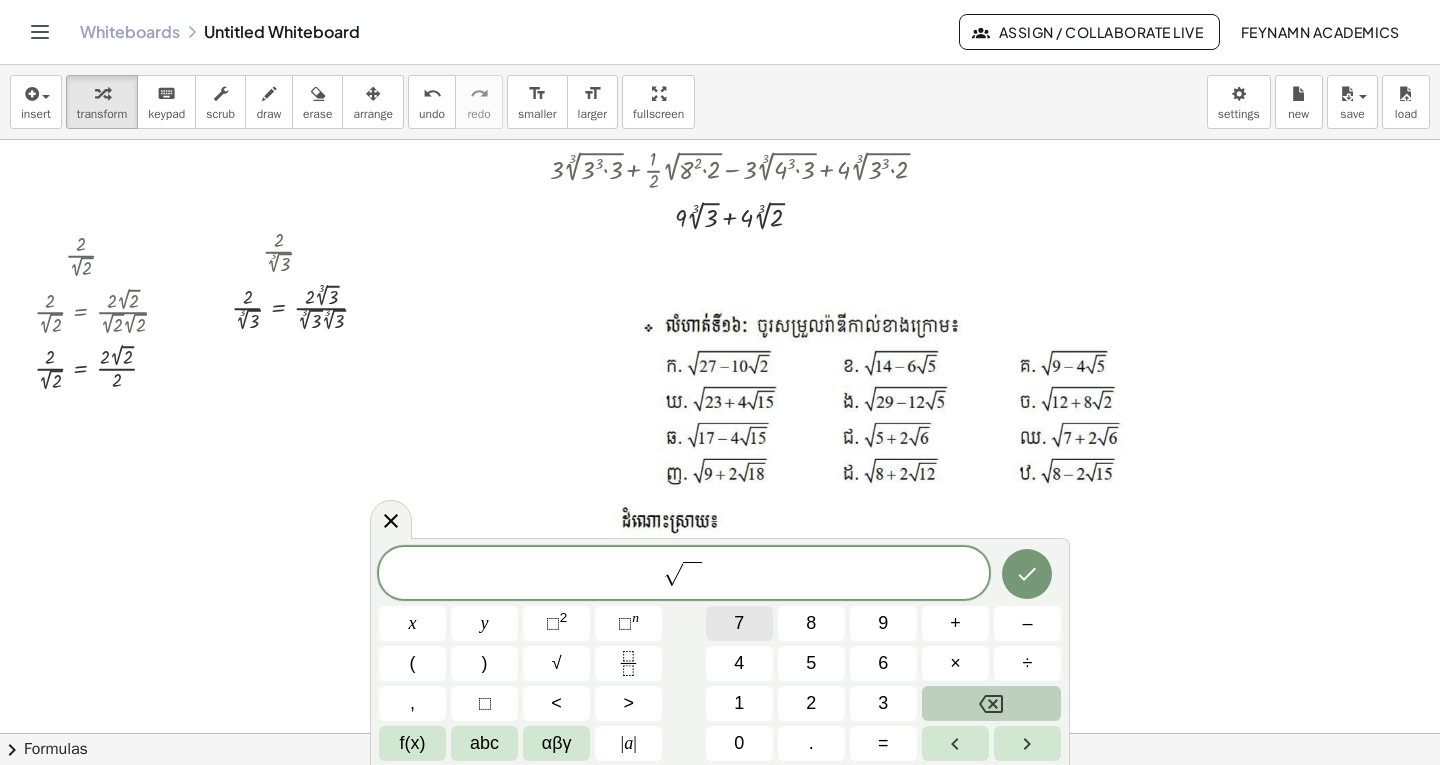click on "7" at bounding box center (739, 623) 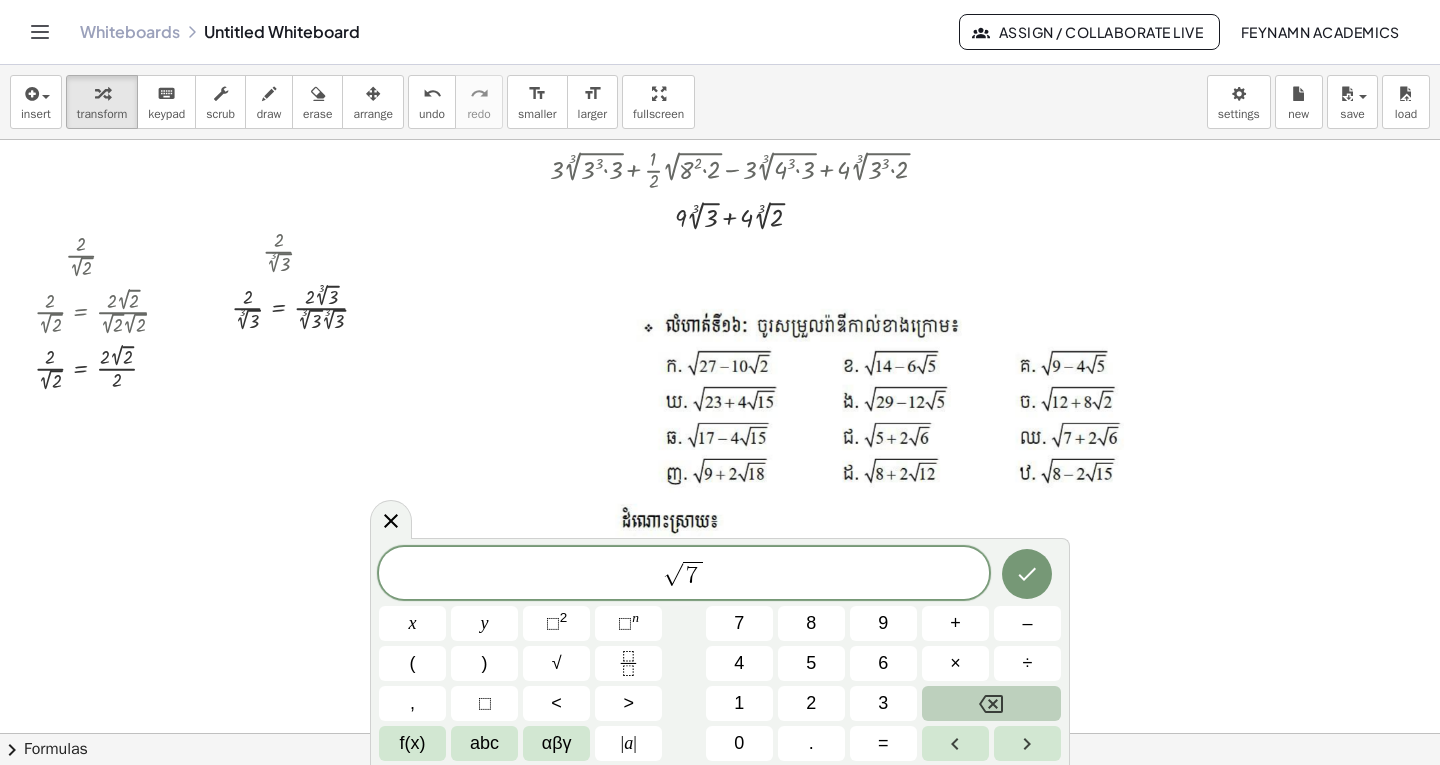 click on "√" at bounding box center [673, 574] 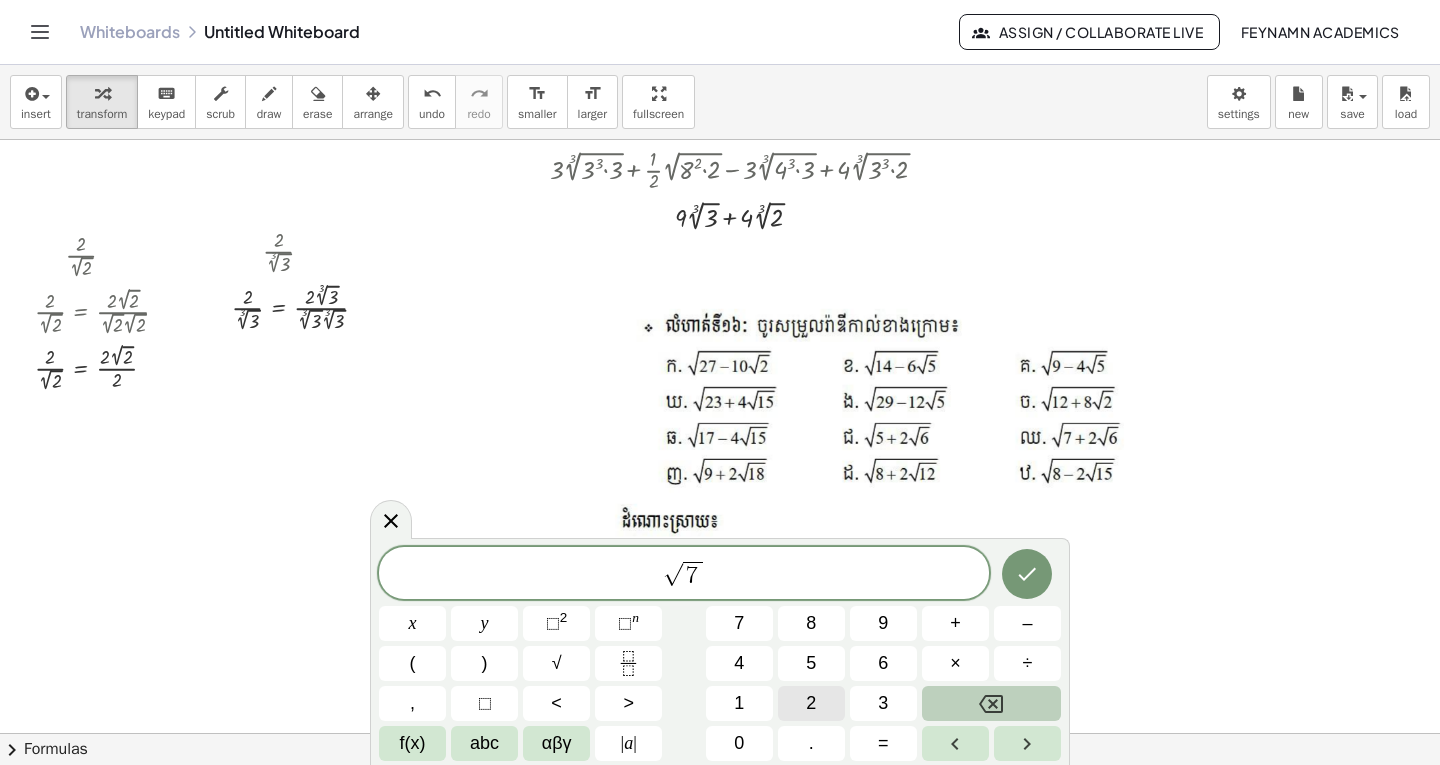 click on "2" at bounding box center [811, 703] 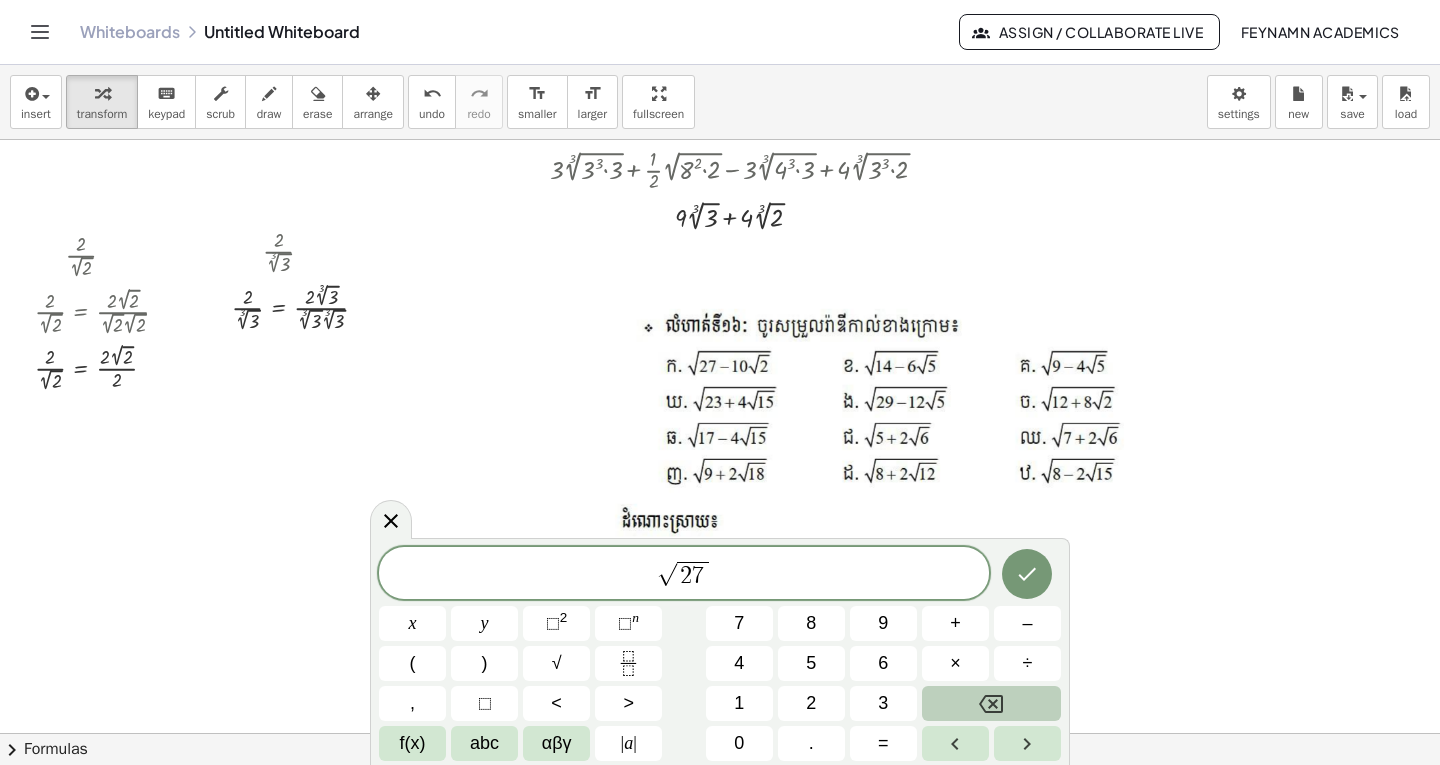 click on "2 ​ 7" at bounding box center (693, 575) 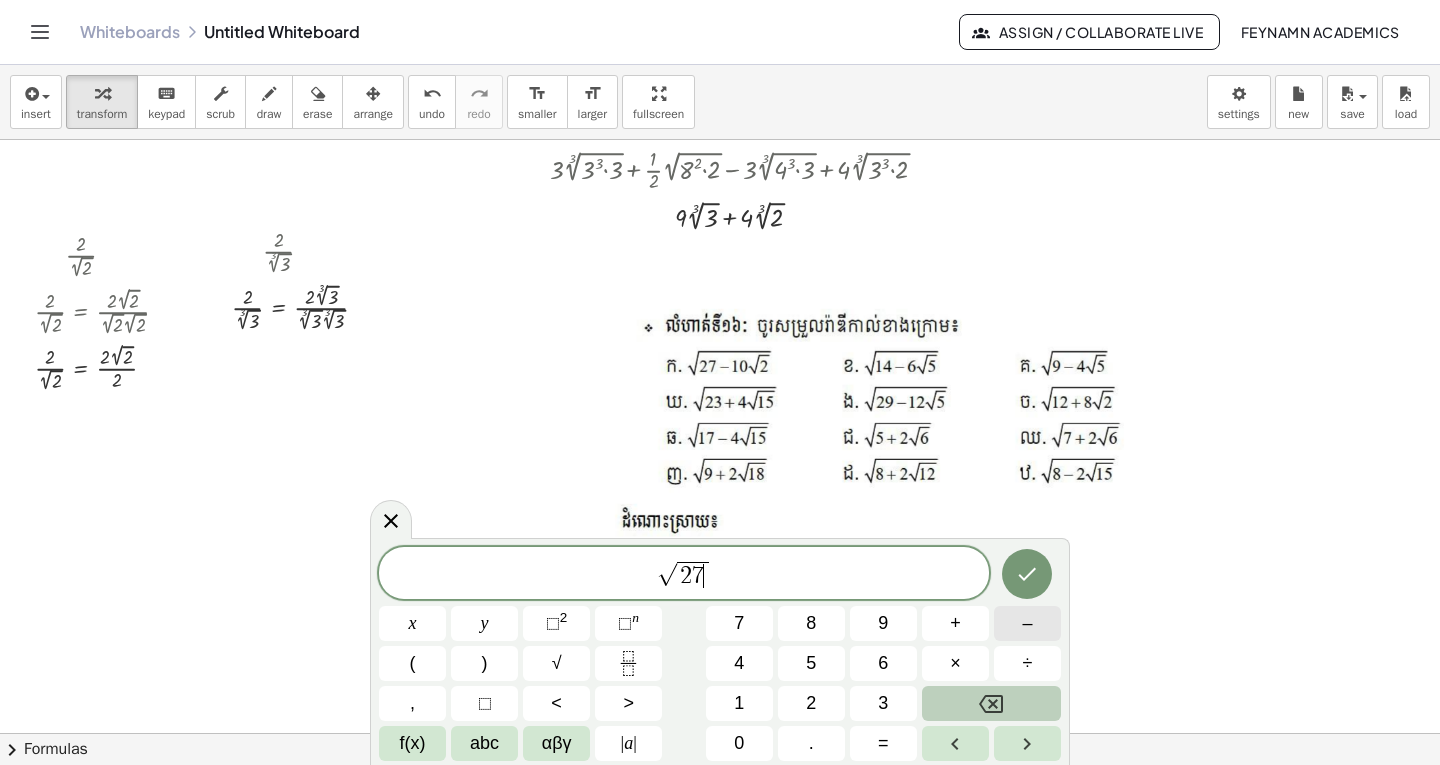 click on "–" at bounding box center (1027, 623) 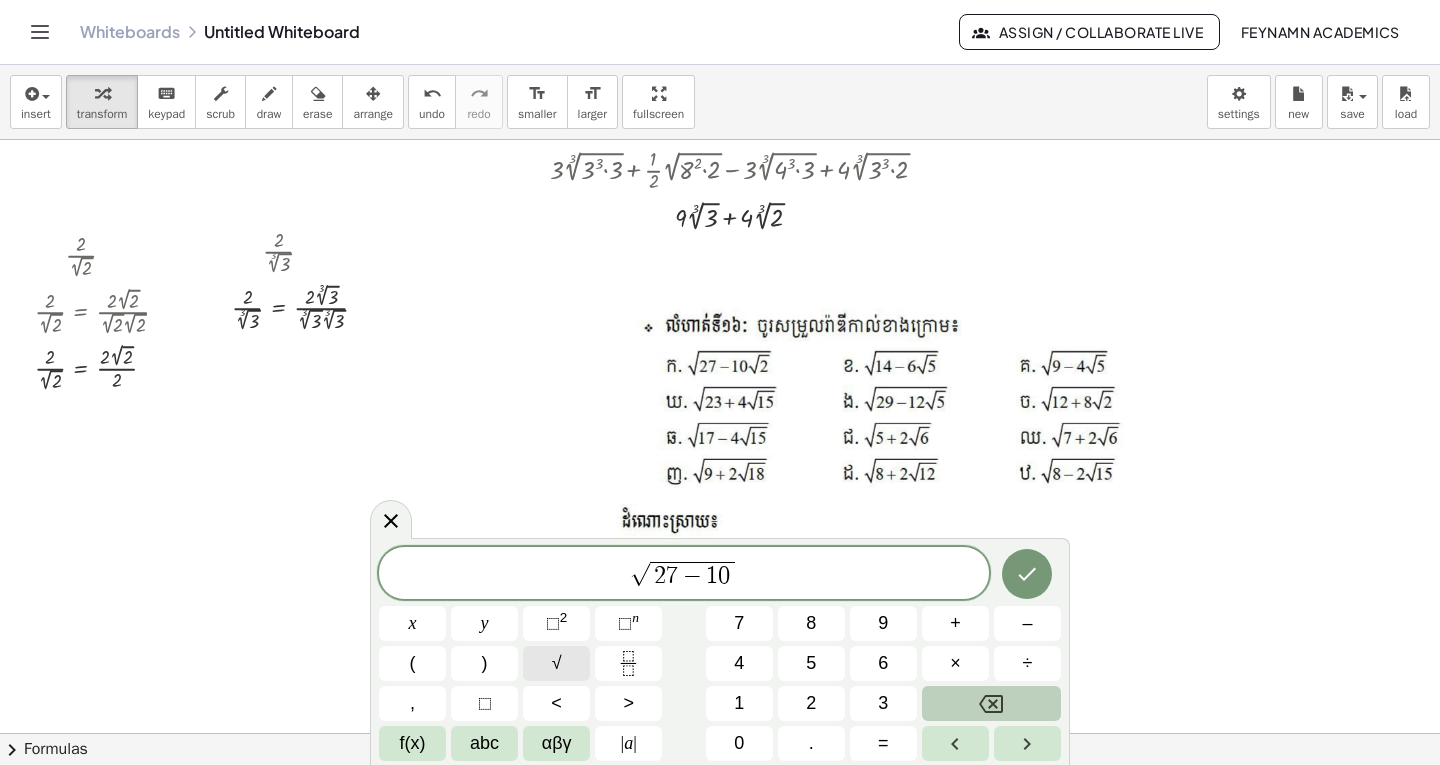 click on "√" at bounding box center [556, 663] 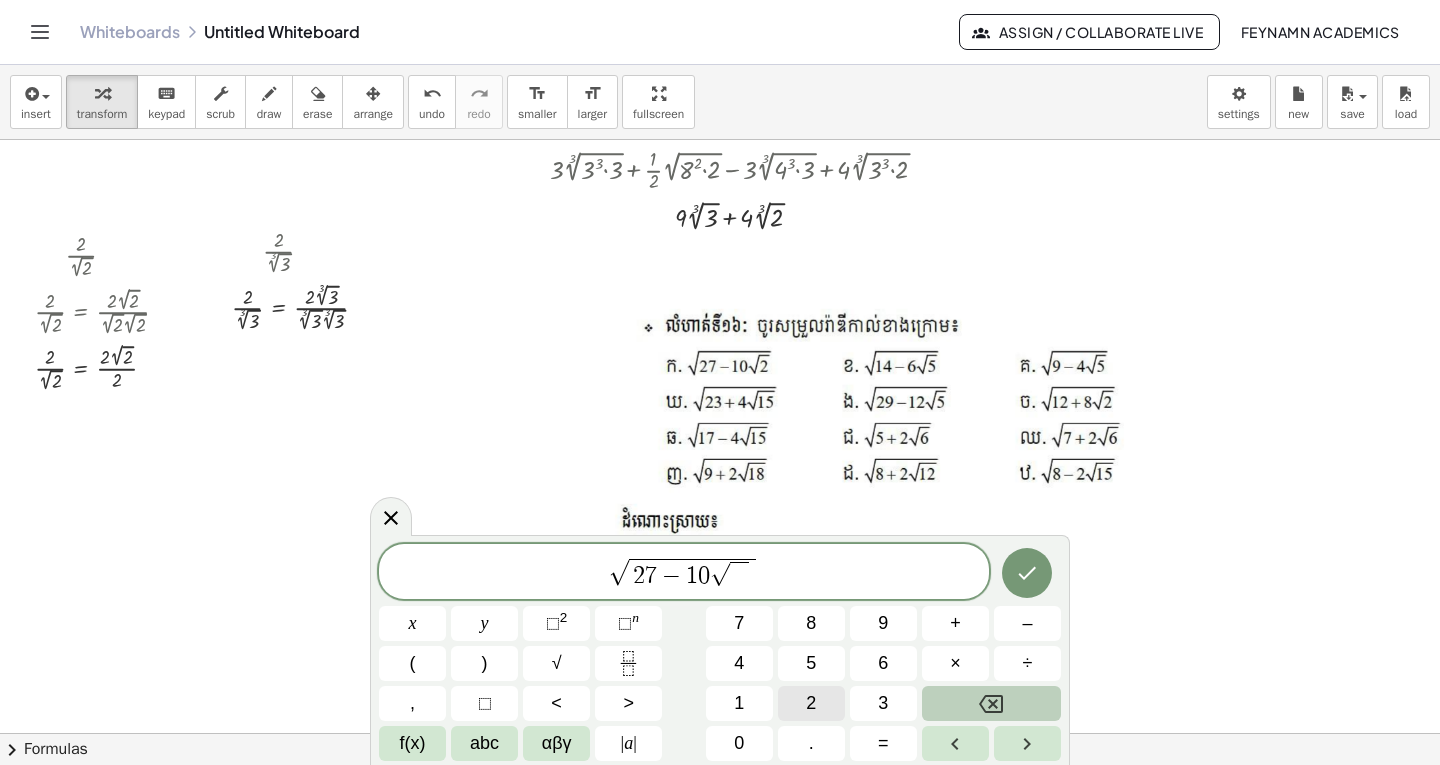 click on "2" at bounding box center (811, 703) 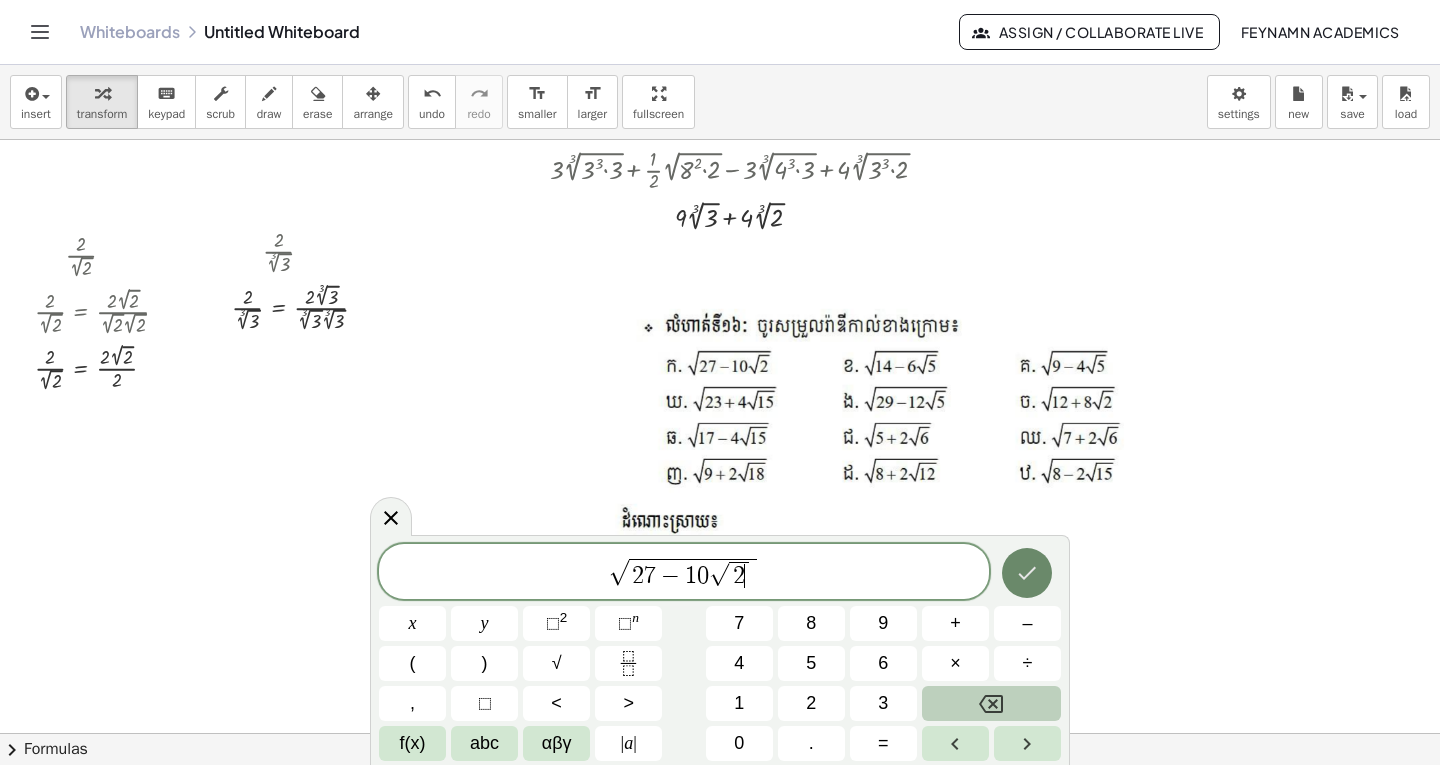 click 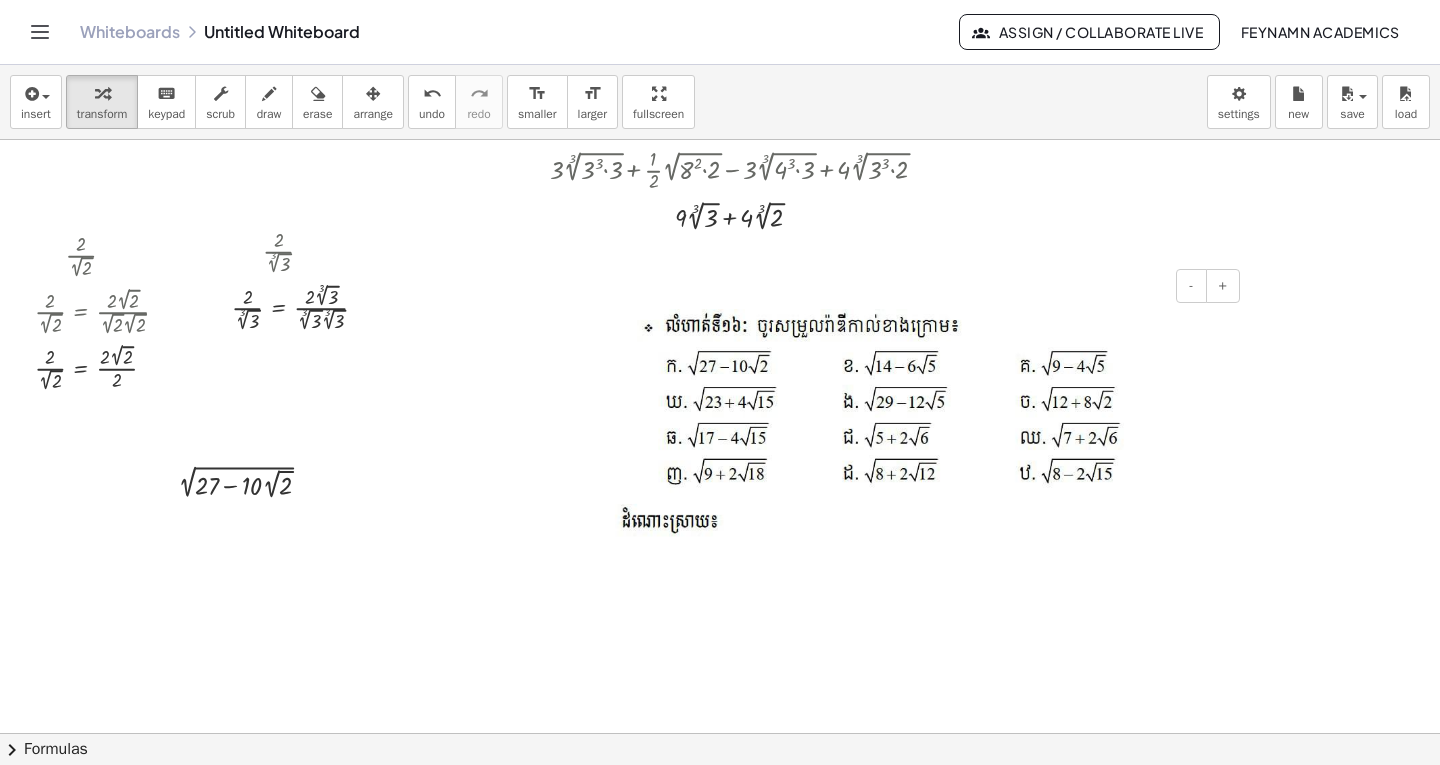 scroll, scrollTop: 601, scrollLeft: 0, axis: vertical 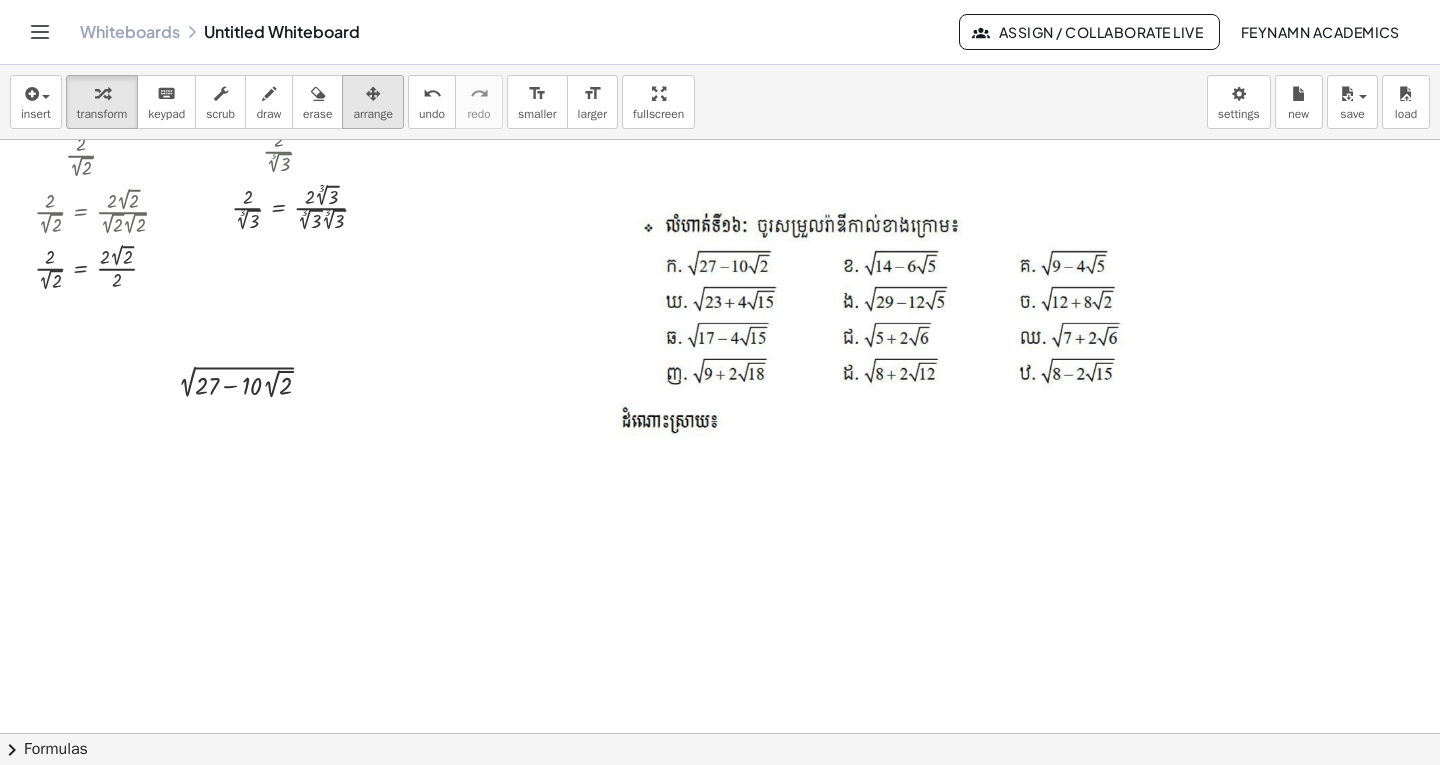 click on "arrange" at bounding box center (373, 114) 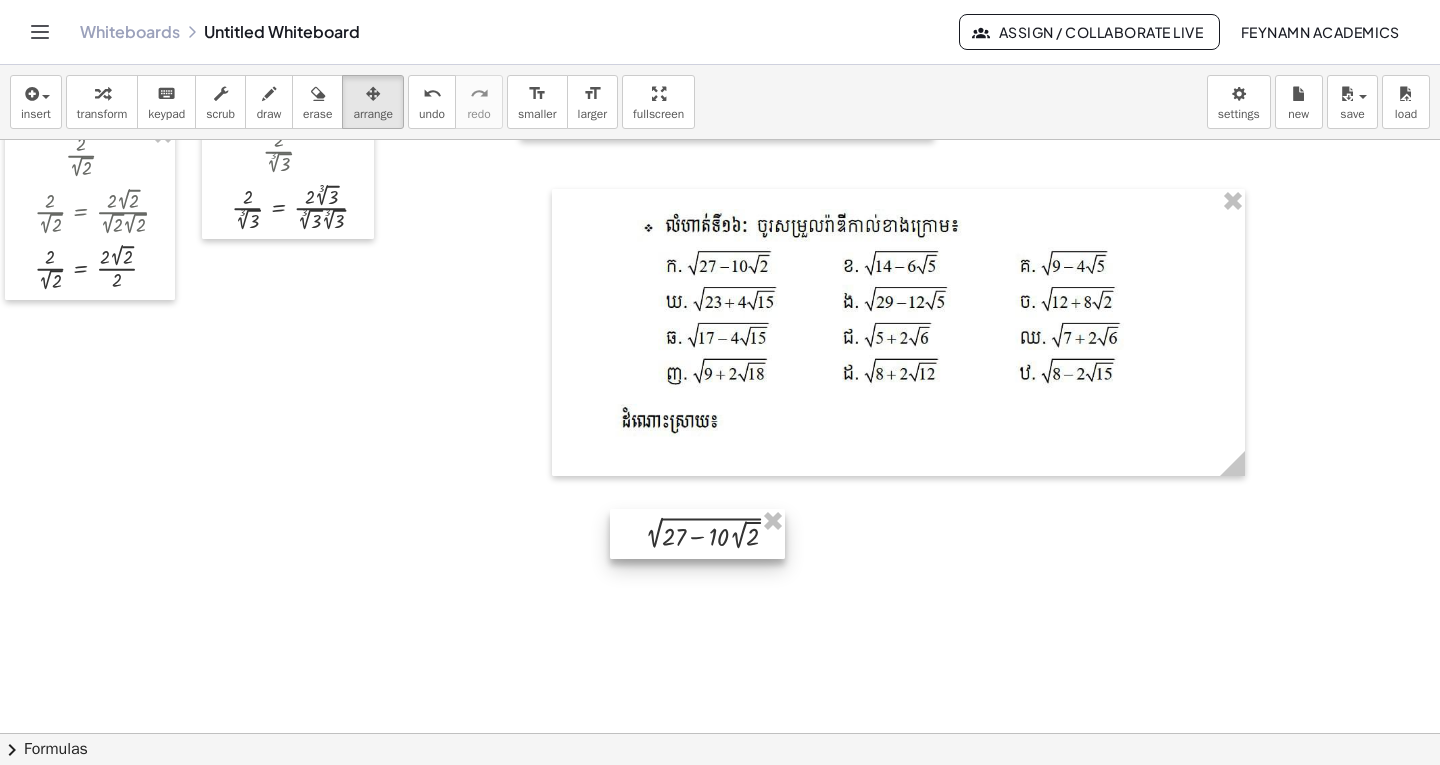 drag, startPoint x: 292, startPoint y: 424, endPoint x: 720, endPoint y: 538, distance: 442.92212 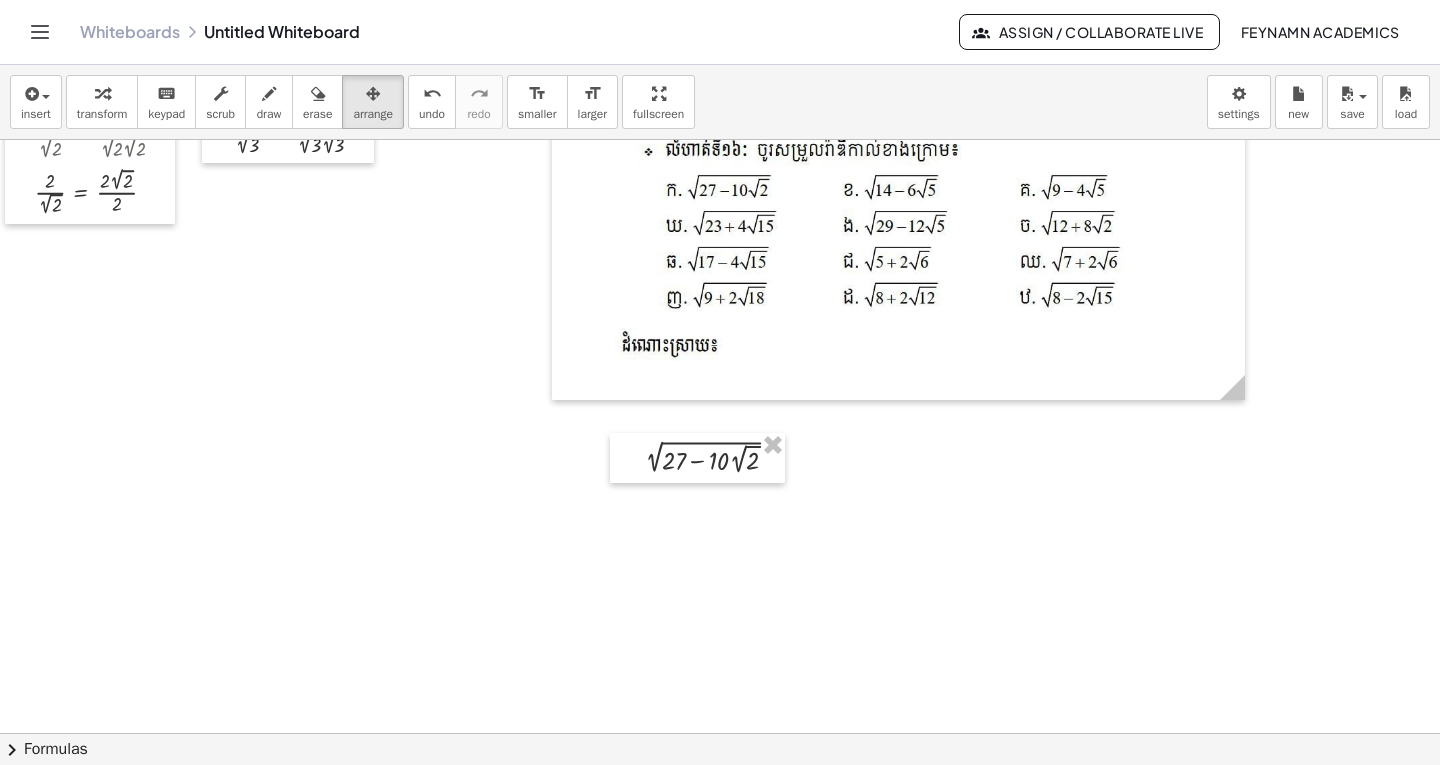 scroll, scrollTop: 701, scrollLeft: 0, axis: vertical 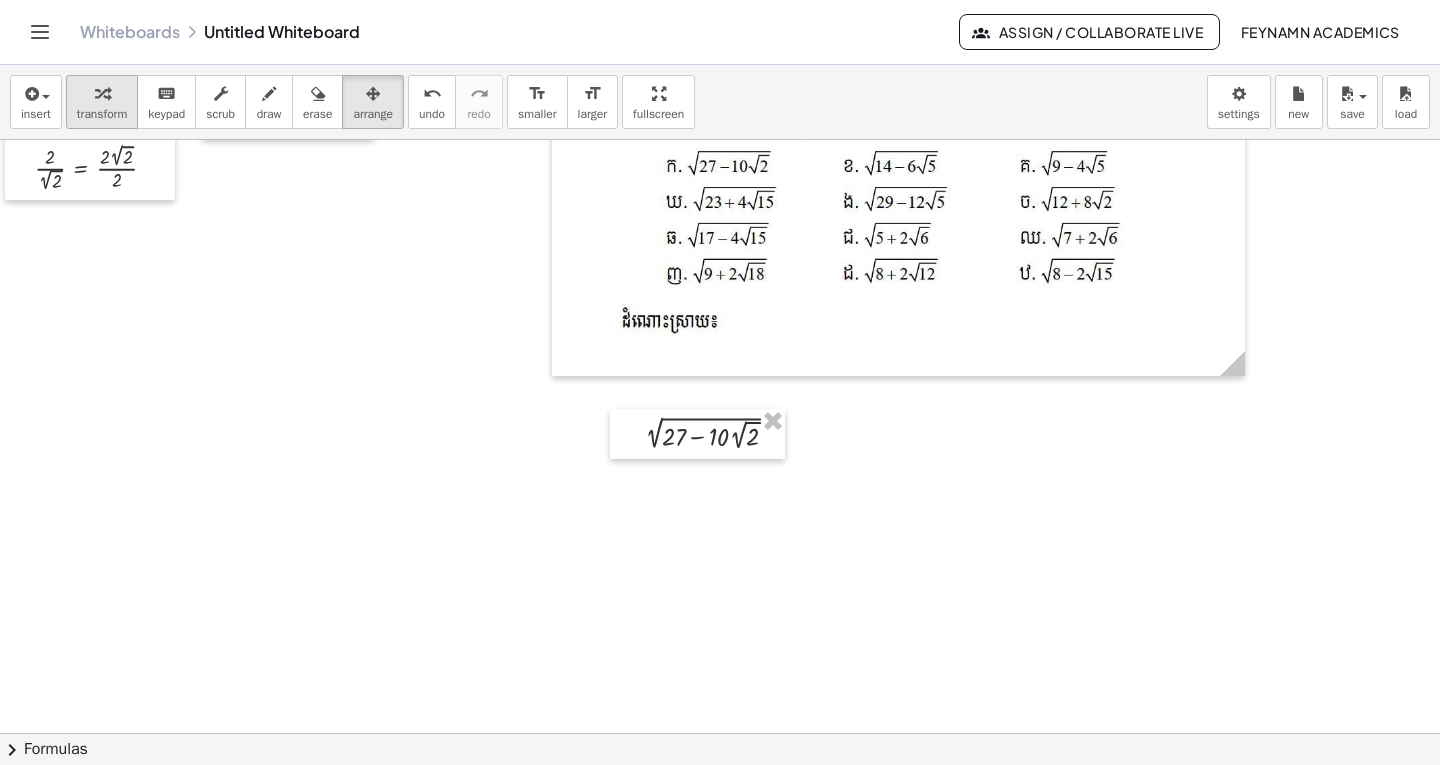 click on "transform" at bounding box center [102, 114] 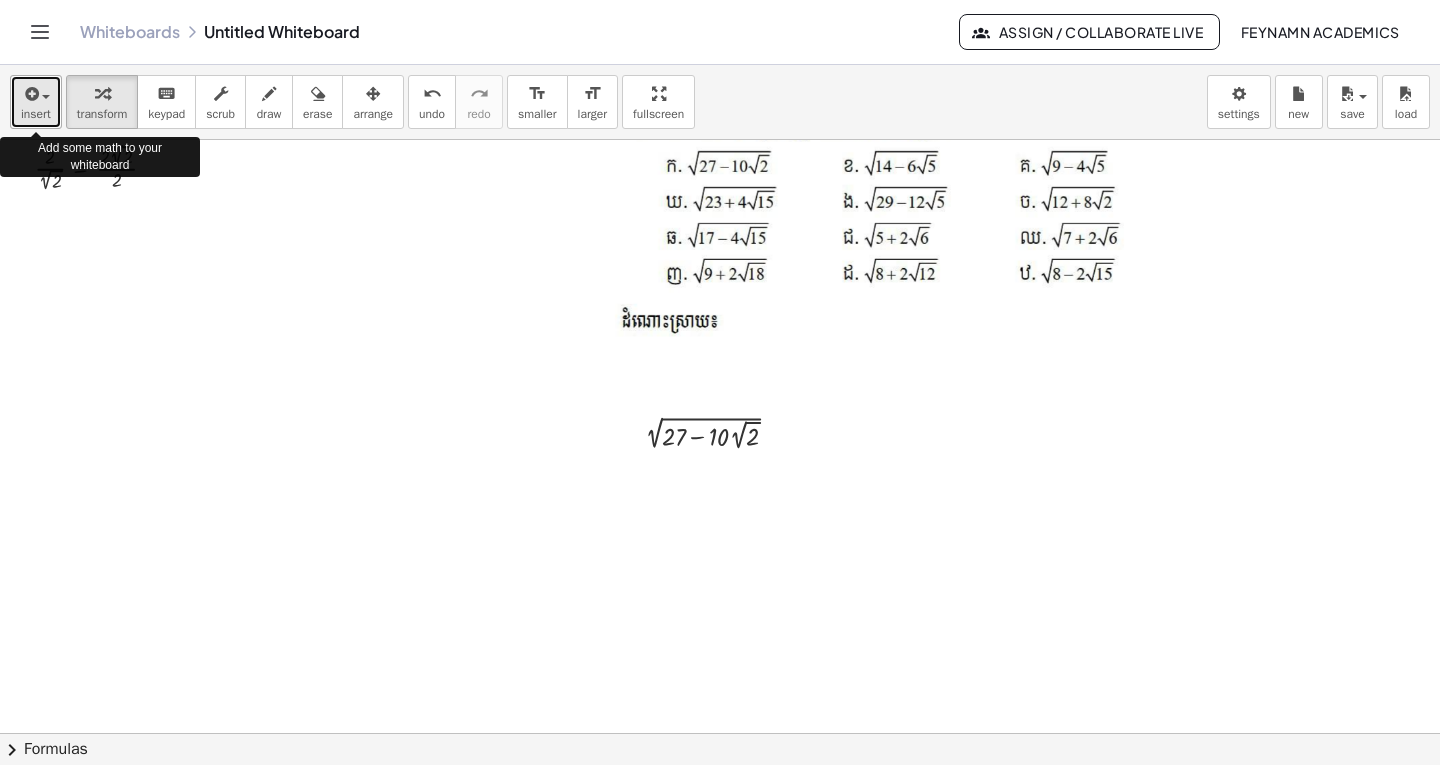 click on "insert" at bounding box center (36, 114) 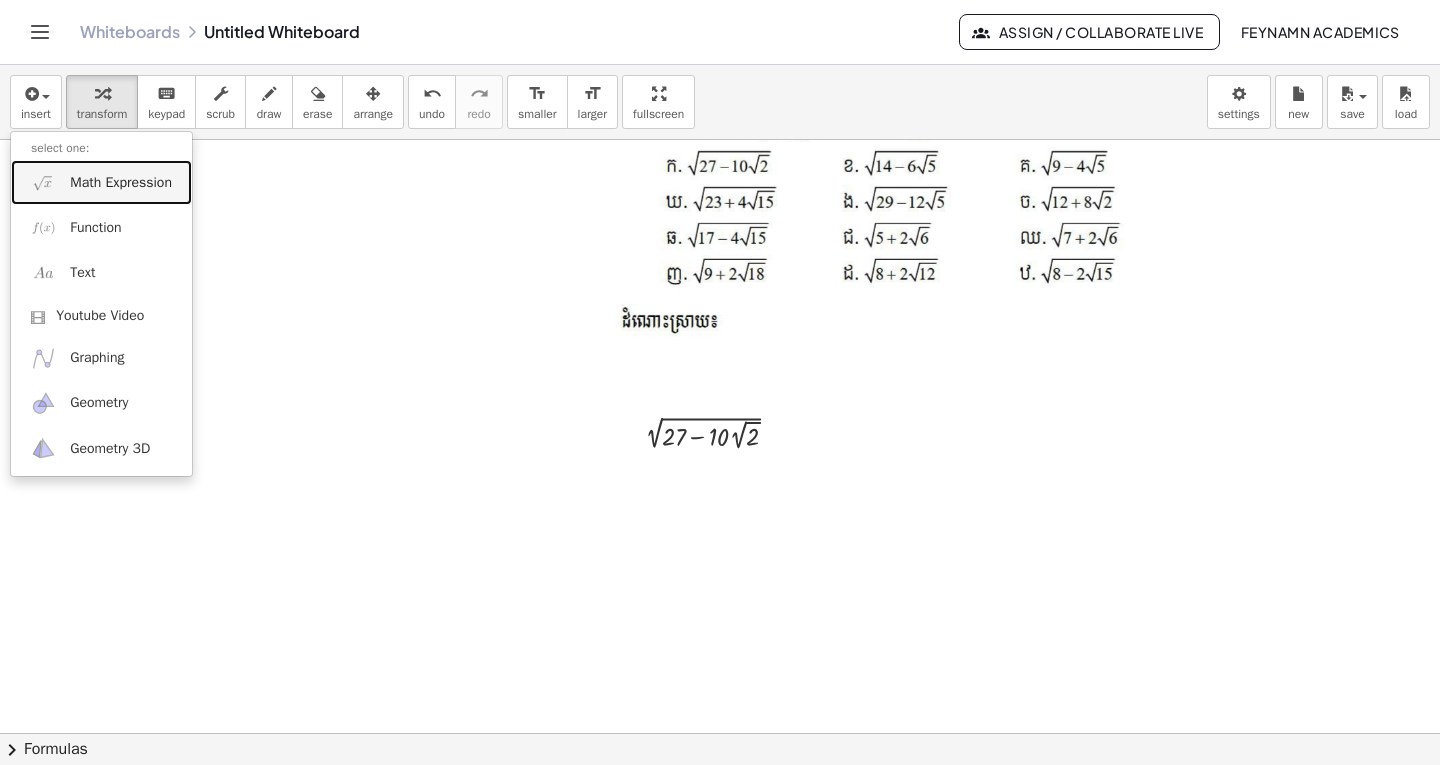 click on "Math Expression" at bounding box center [121, 183] 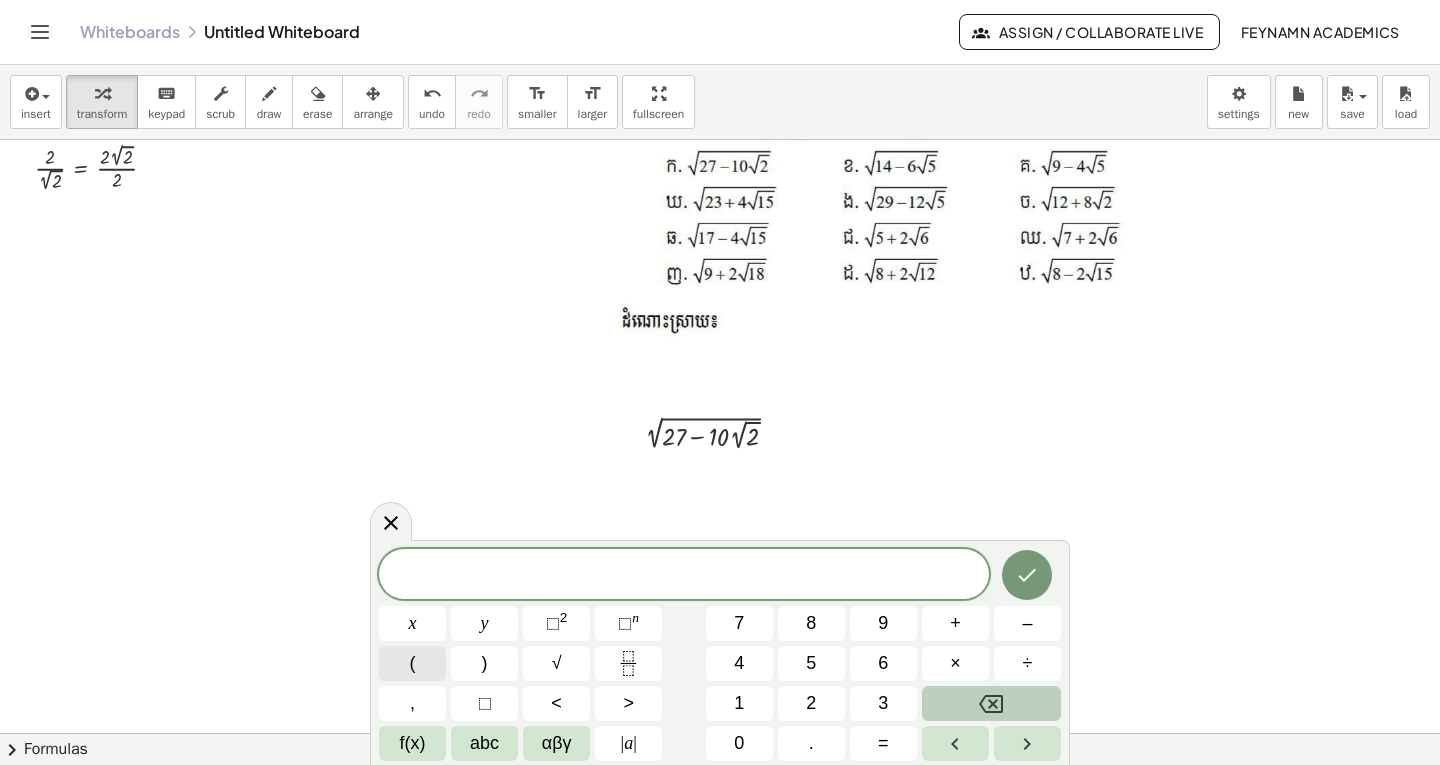 click on "(" at bounding box center [412, 663] 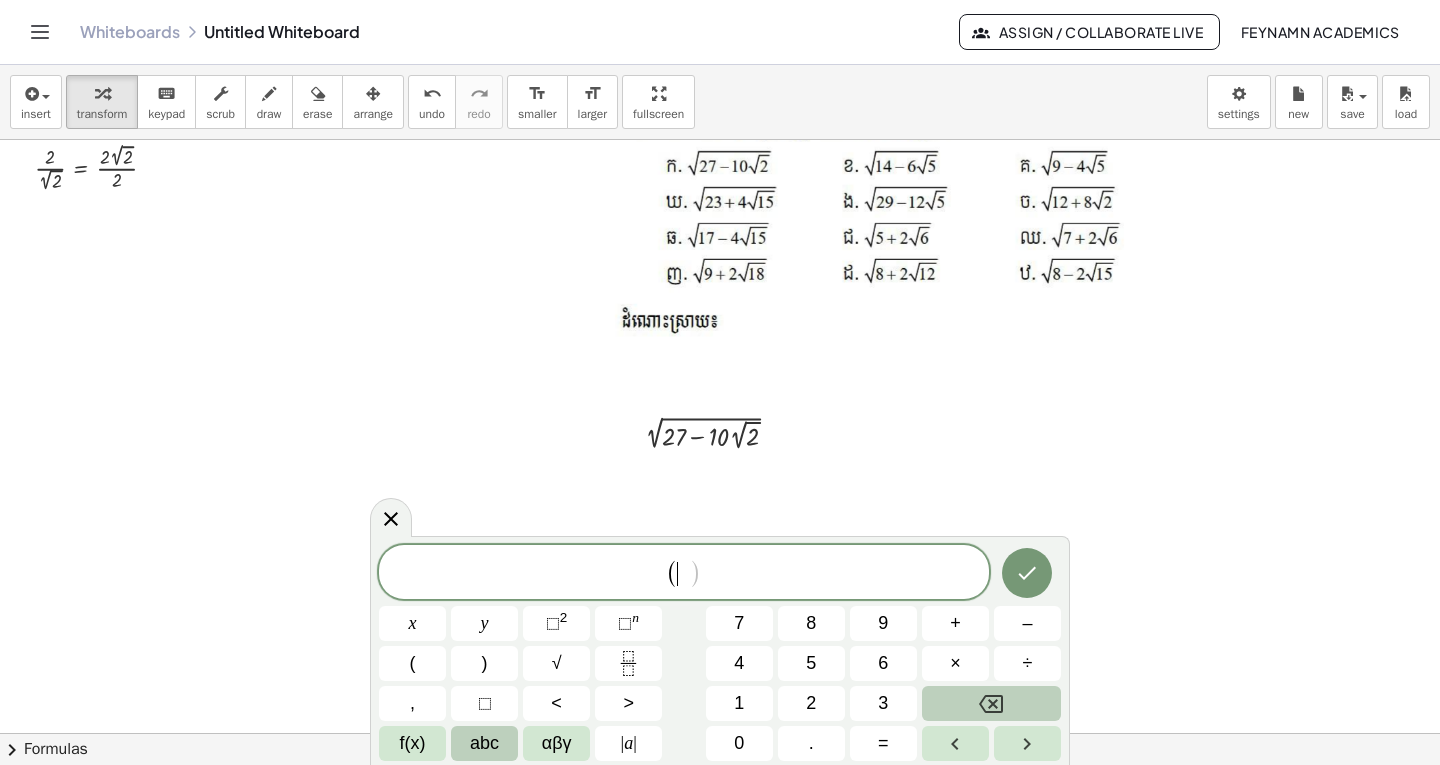 click on "abc" at bounding box center (484, 743) 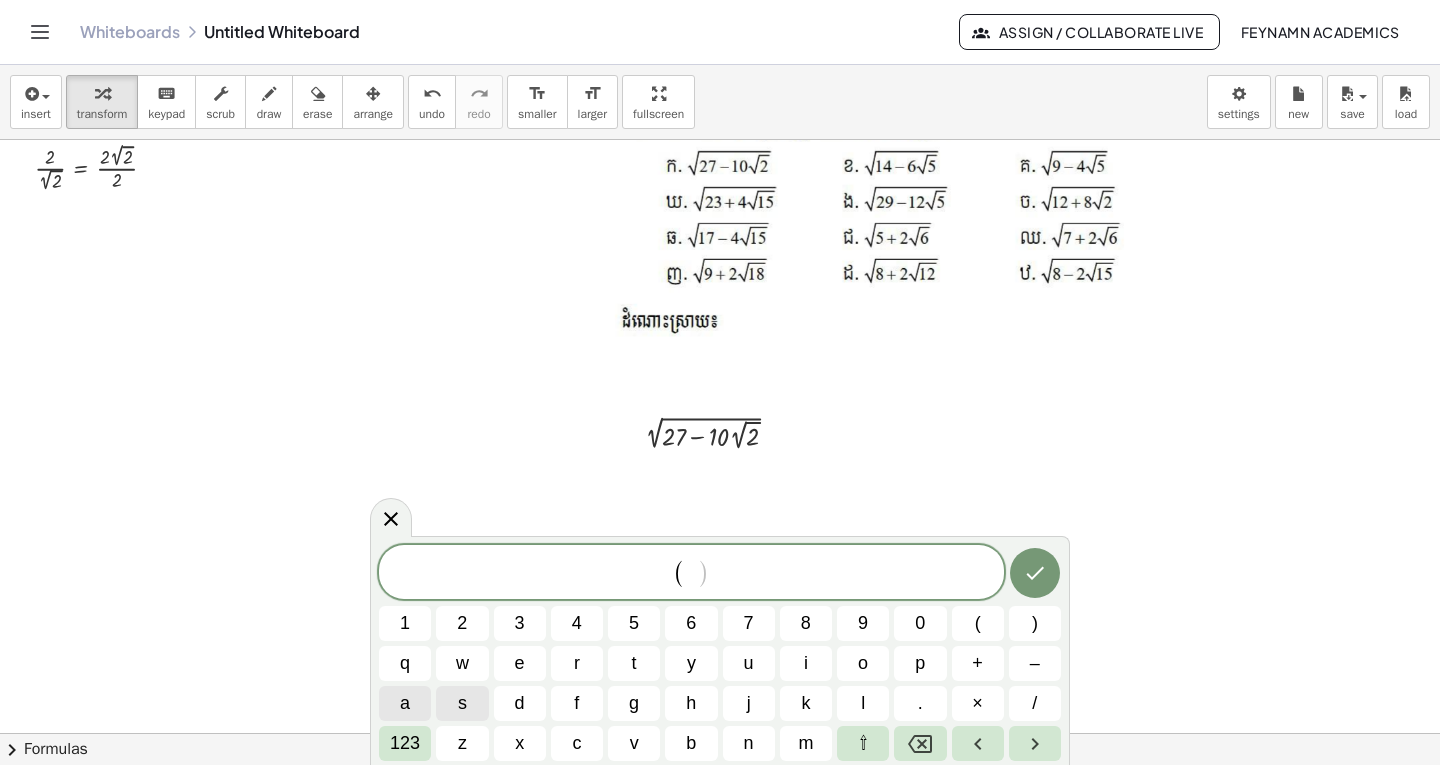 click on "a" at bounding box center [405, 703] 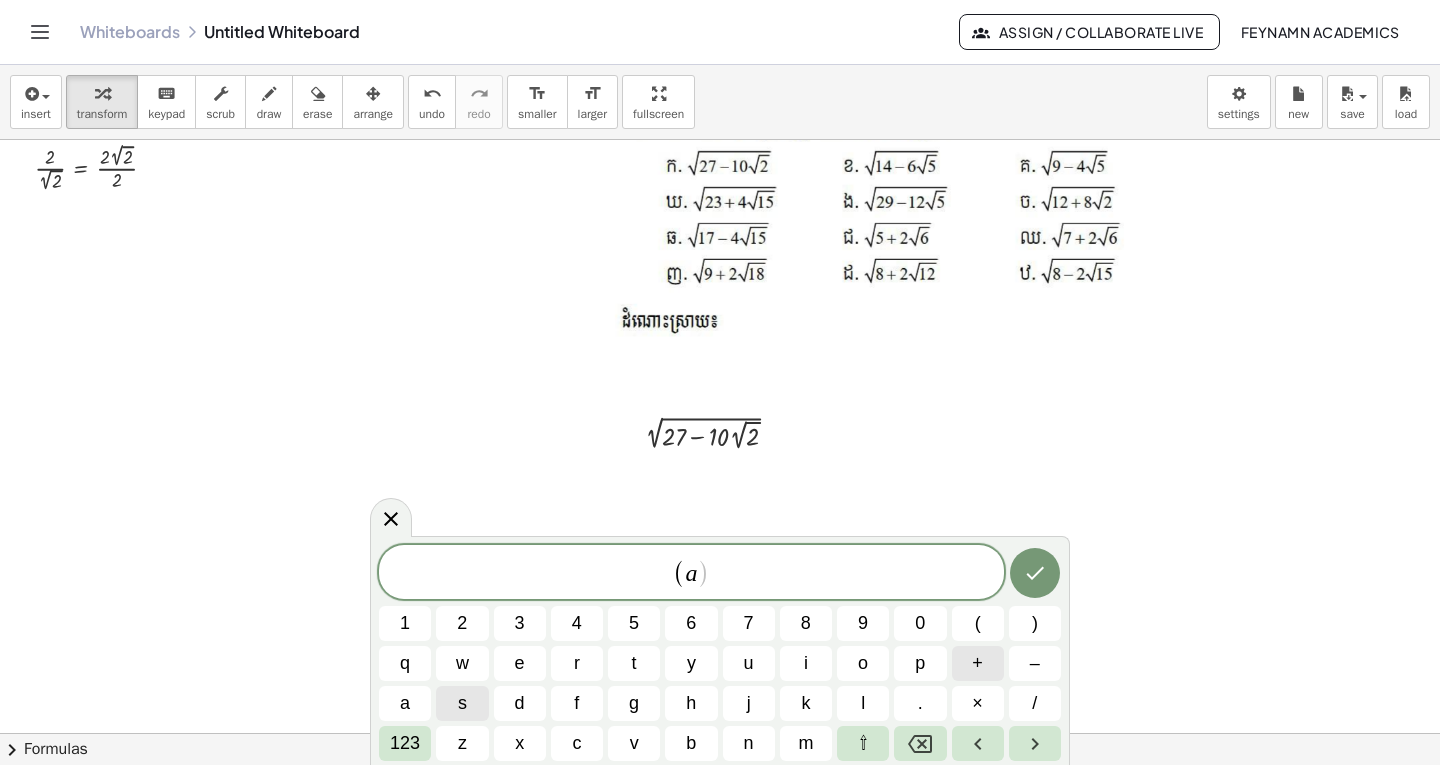 click on "+" at bounding box center [978, 663] 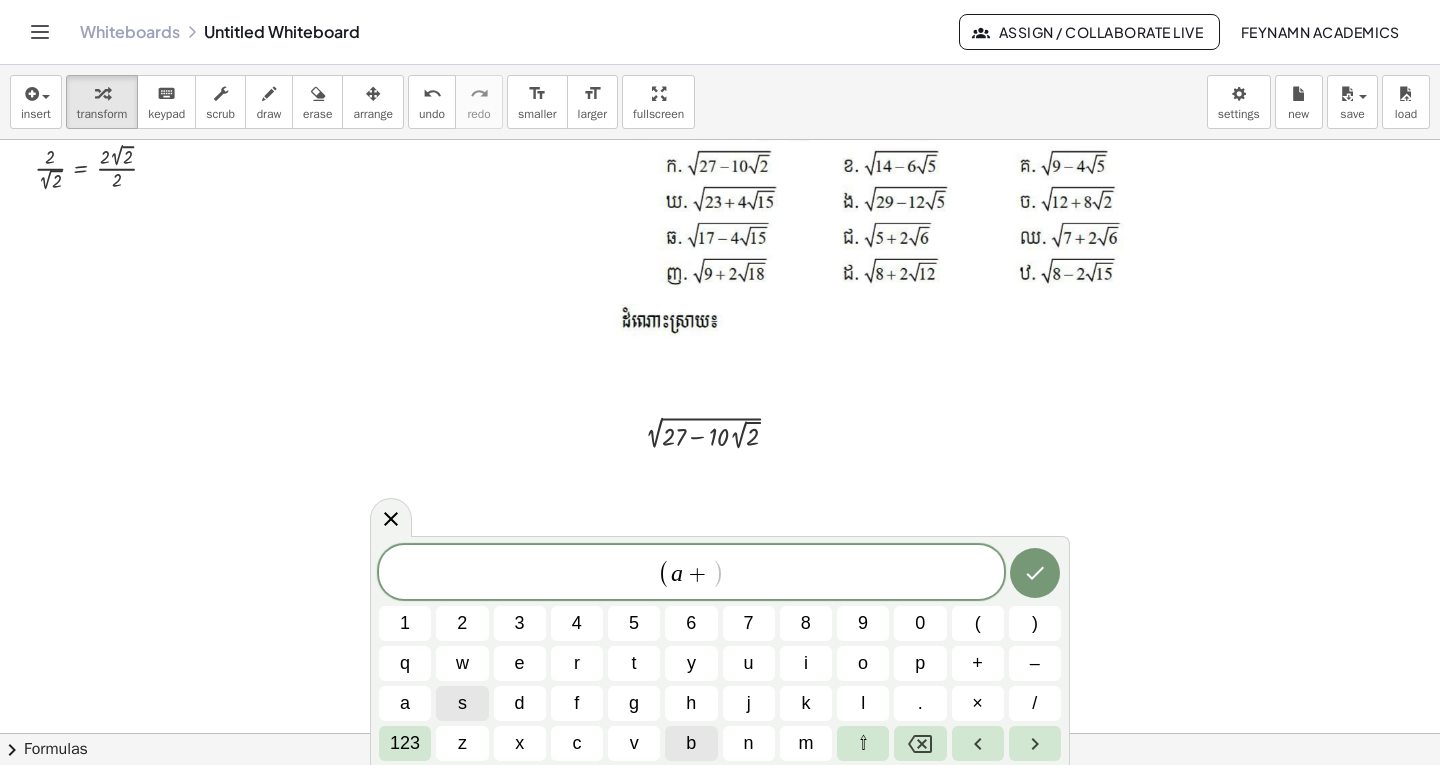 click on "b" at bounding box center (691, 743) 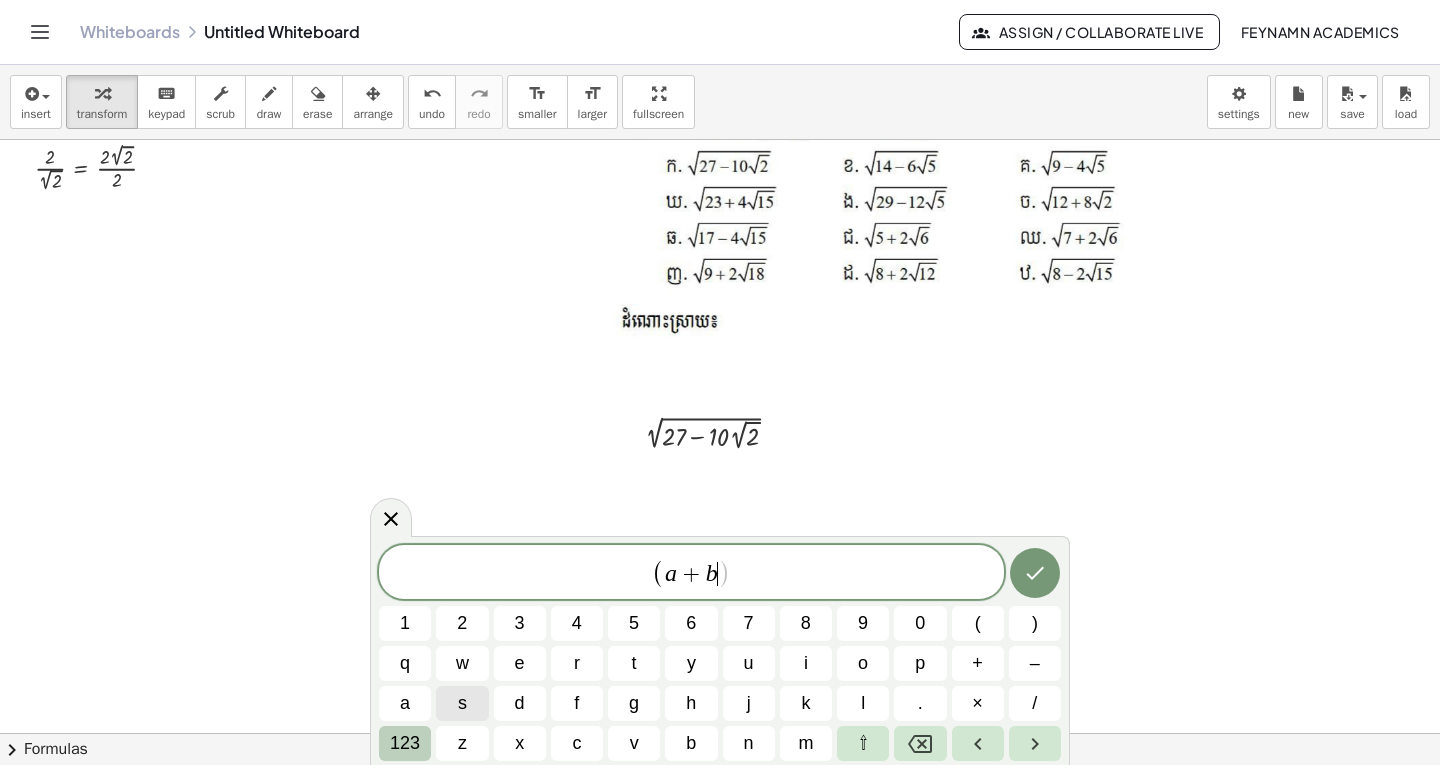 click on "123" at bounding box center (405, 743) 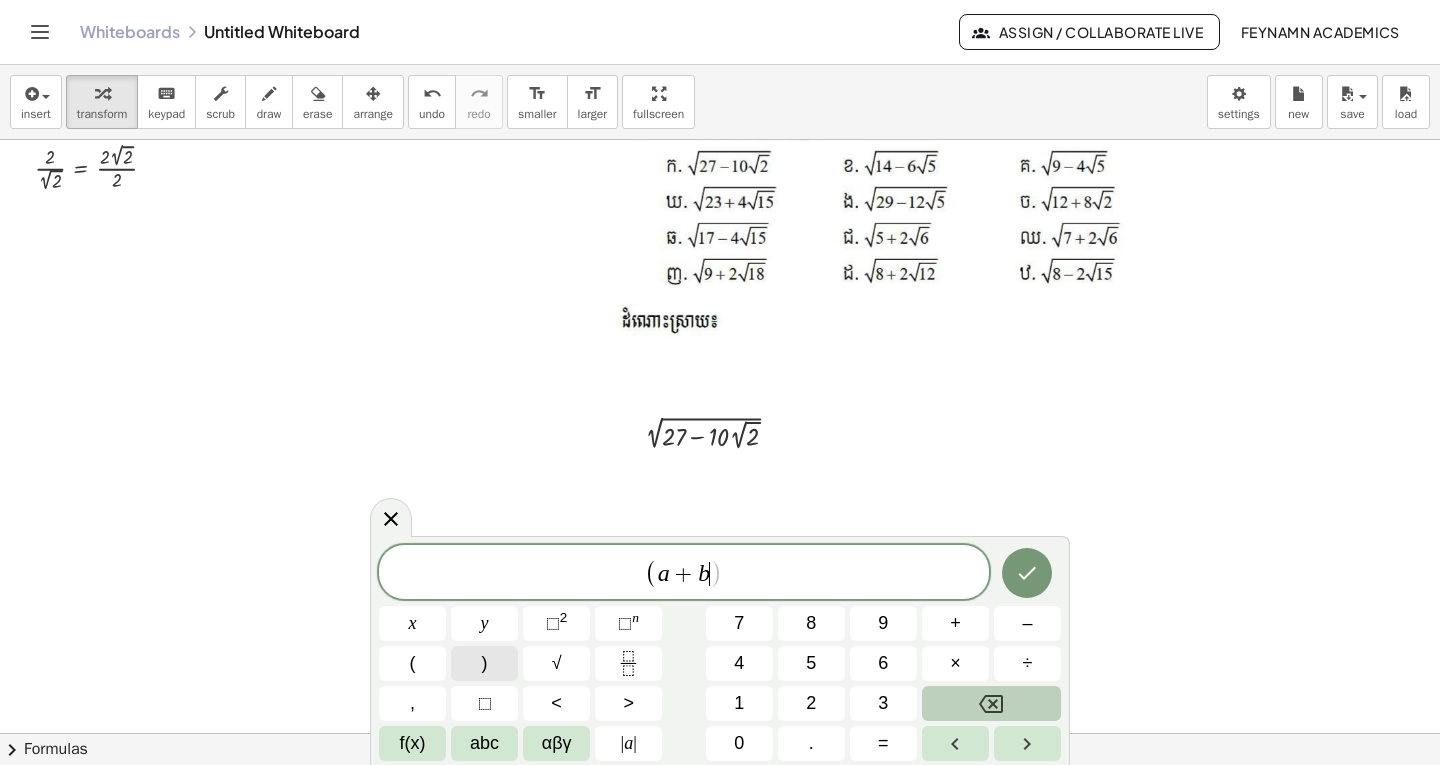 click on ")" at bounding box center [484, 663] 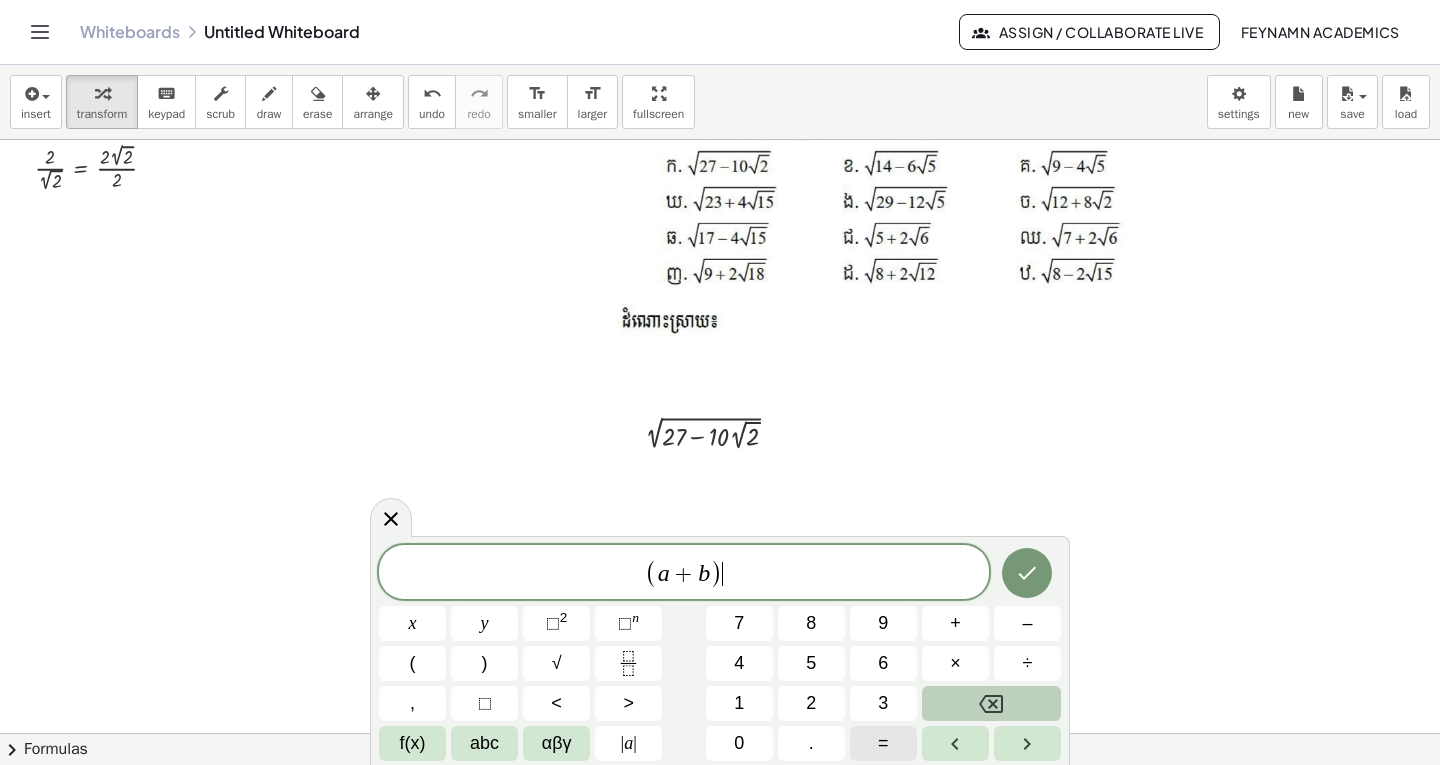 click on "=" at bounding box center (883, 743) 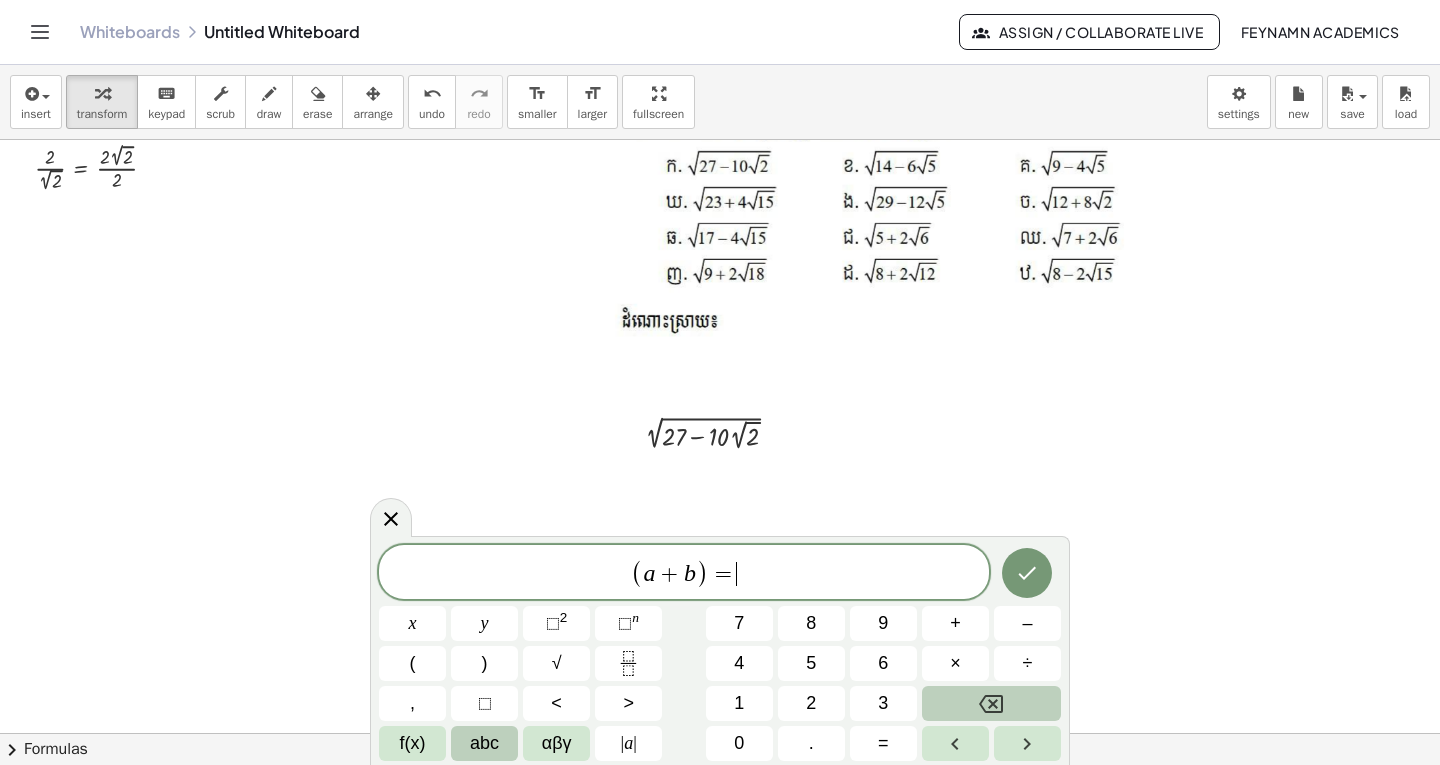 click on "abc" at bounding box center [484, 743] 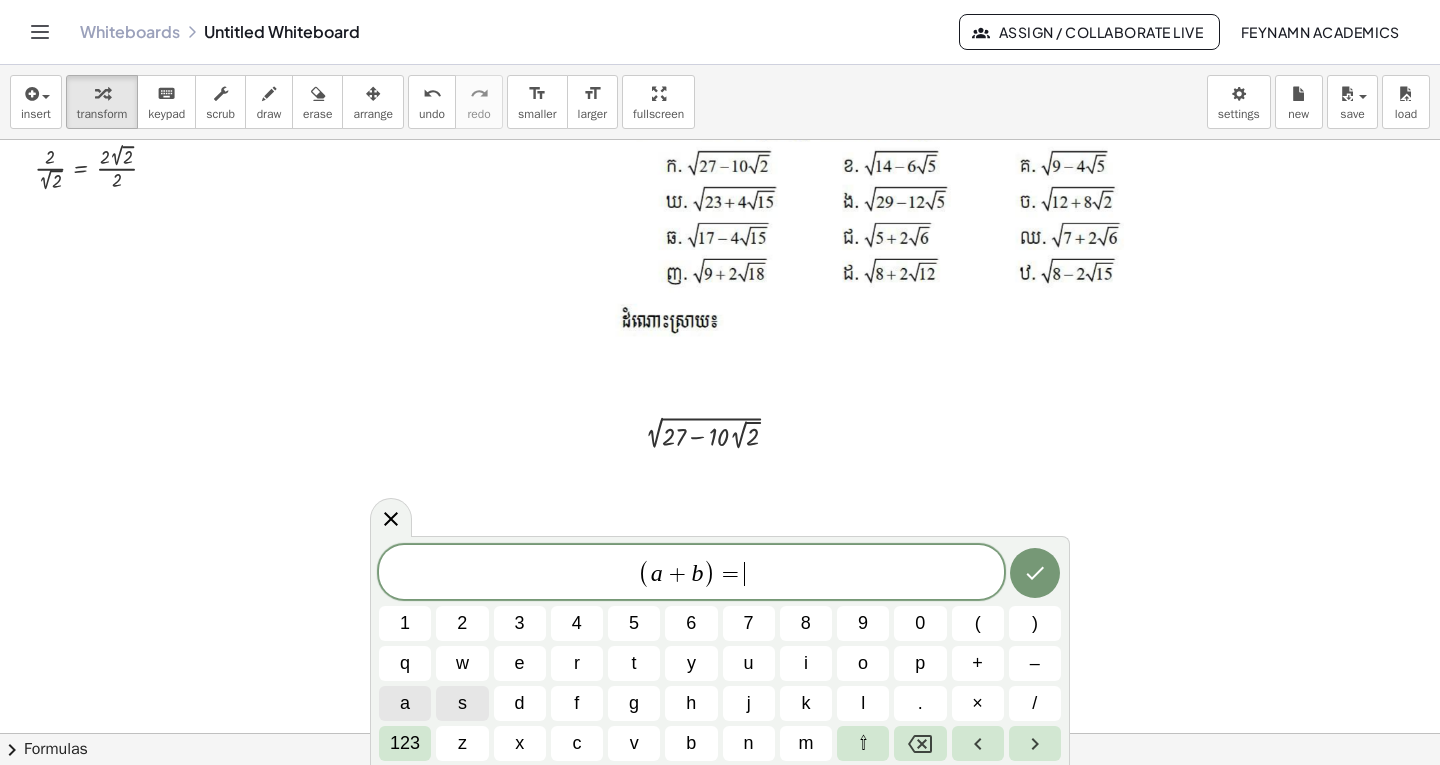 click on "a" at bounding box center [405, 703] 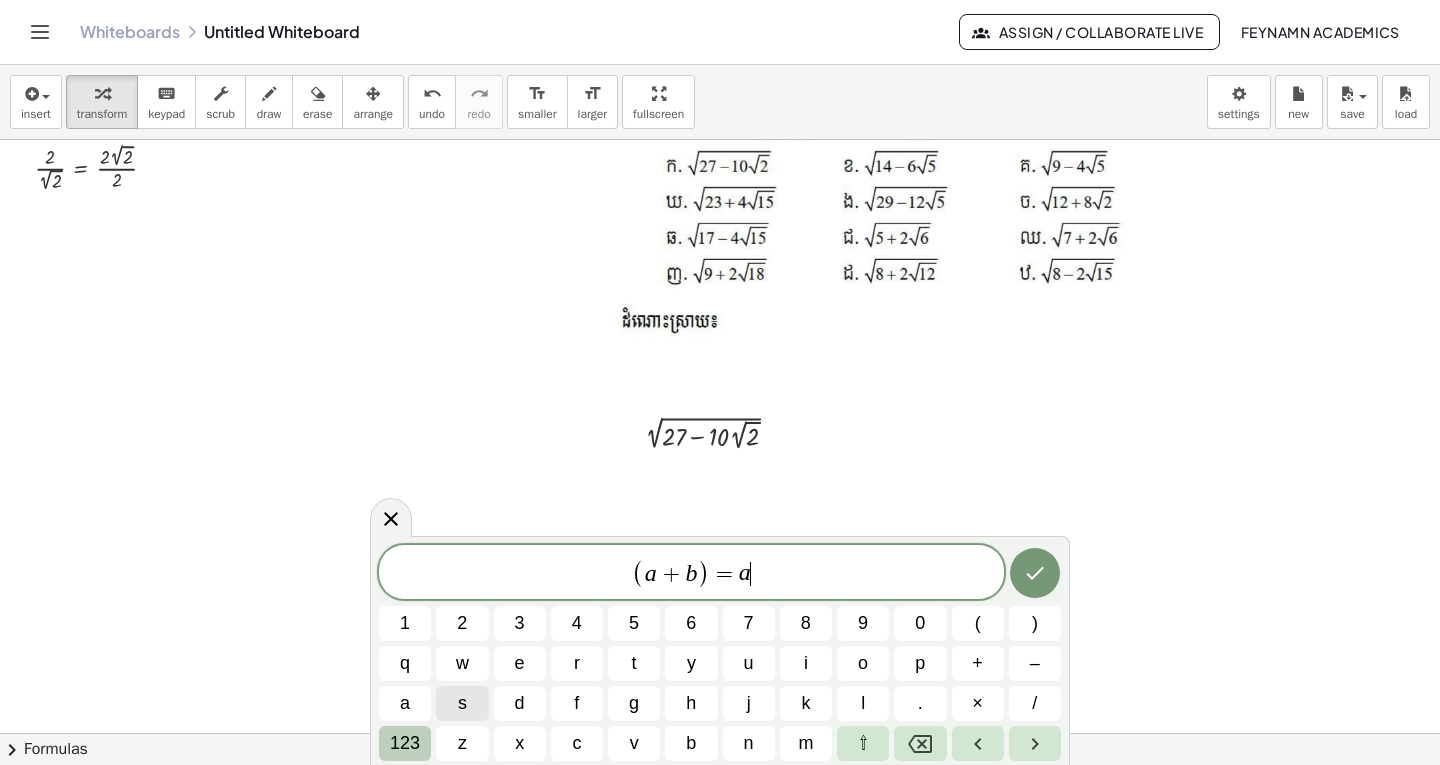 click on "123" at bounding box center (405, 743) 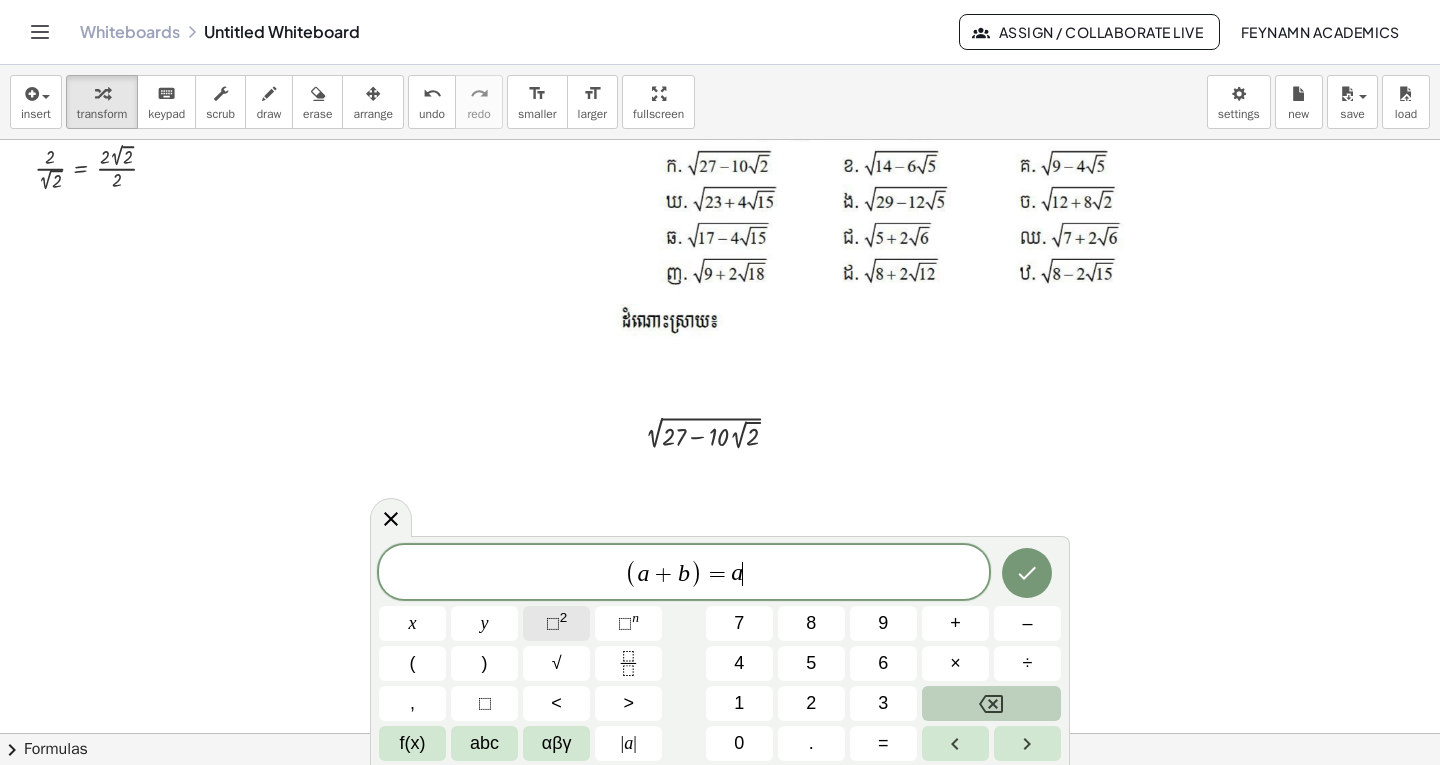click on "⬚ 2" at bounding box center (556, 623) 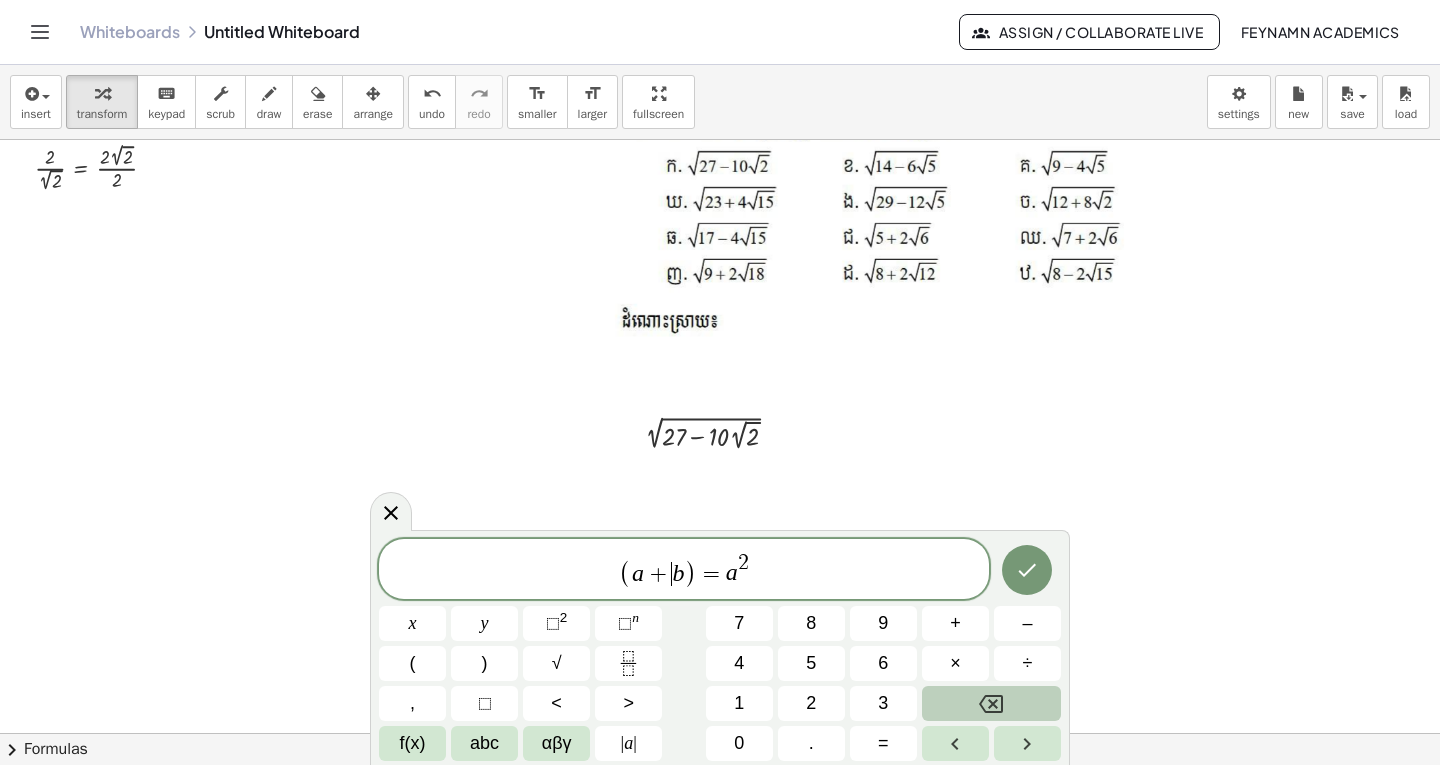 click on "+" at bounding box center [658, 574] 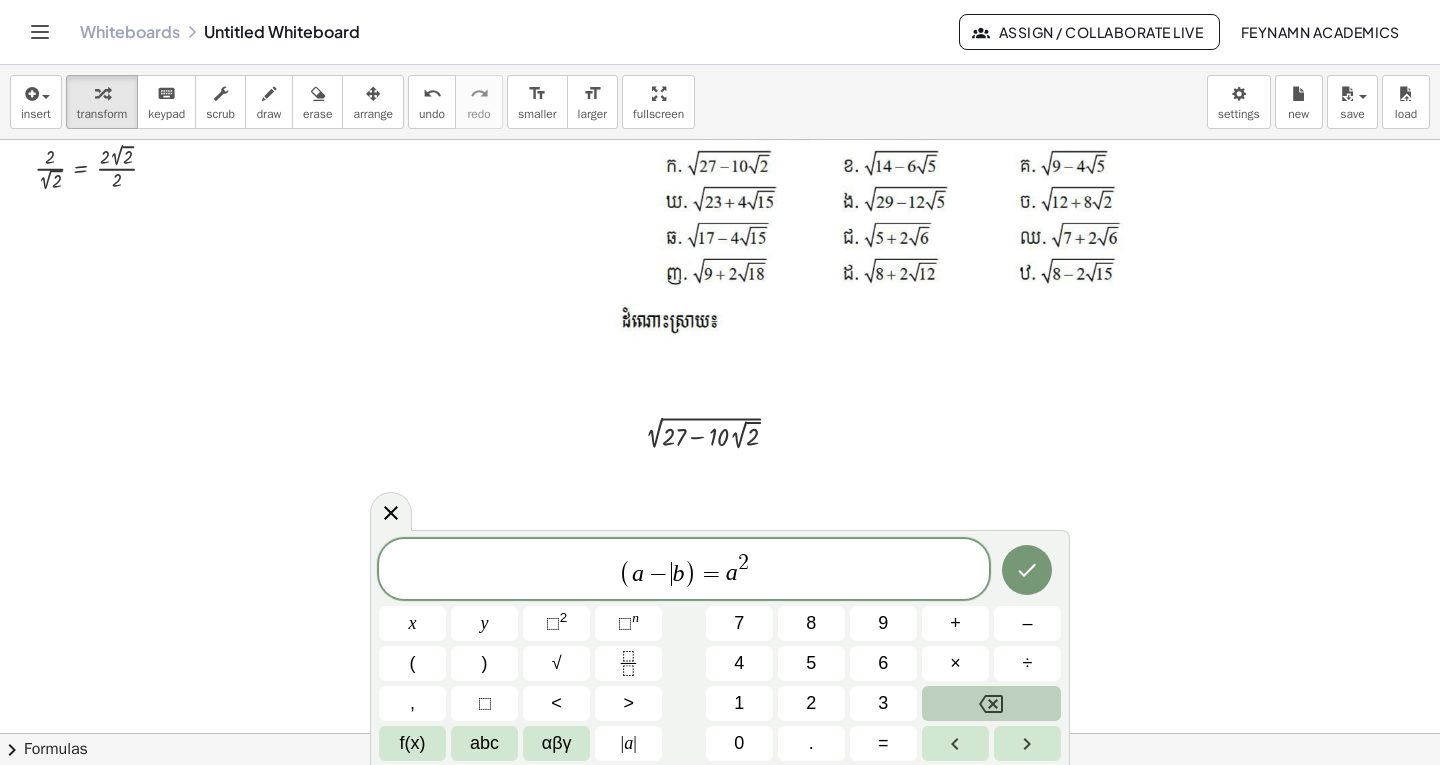 click on "( a − ​ b ) = a 2" at bounding box center (684, 570) 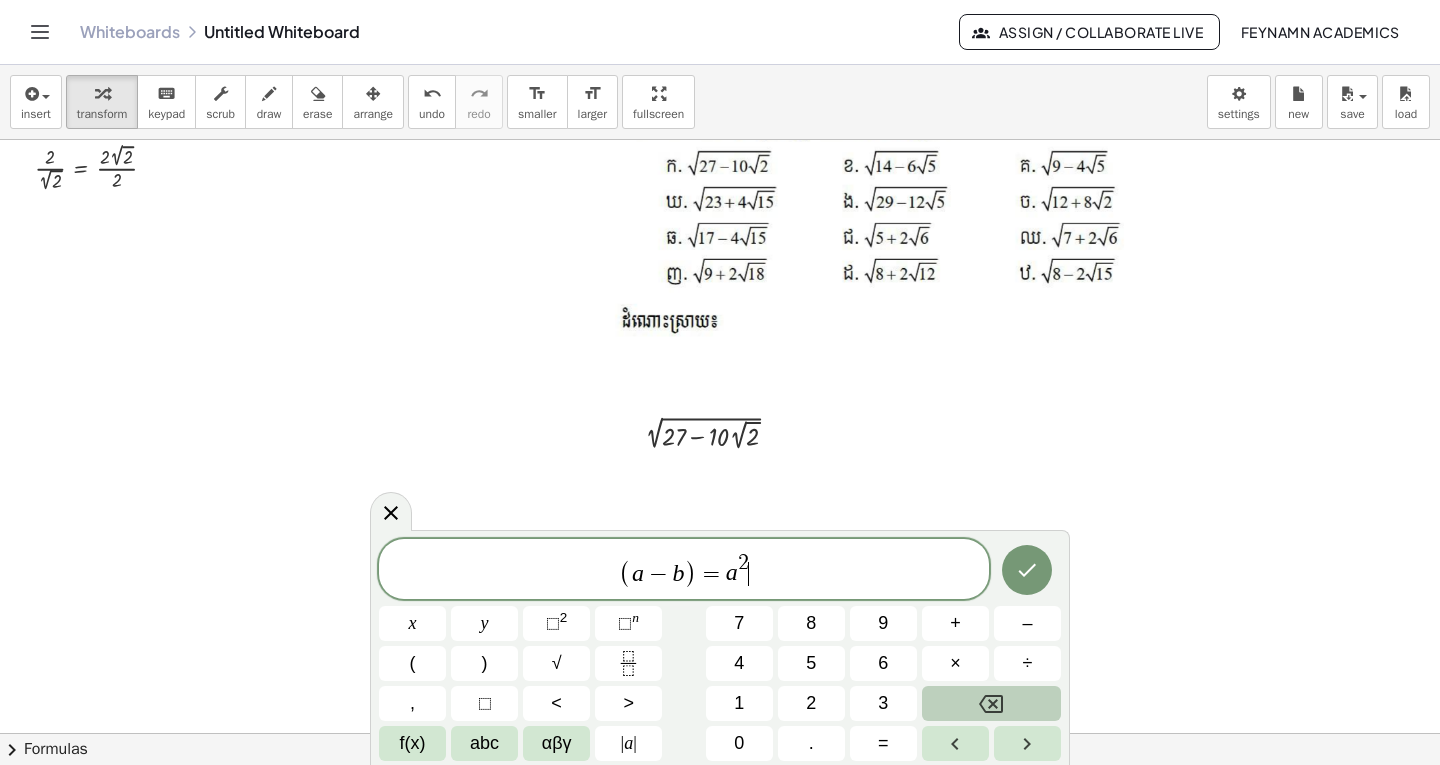 click on ")" at bounding box center (690, 573) 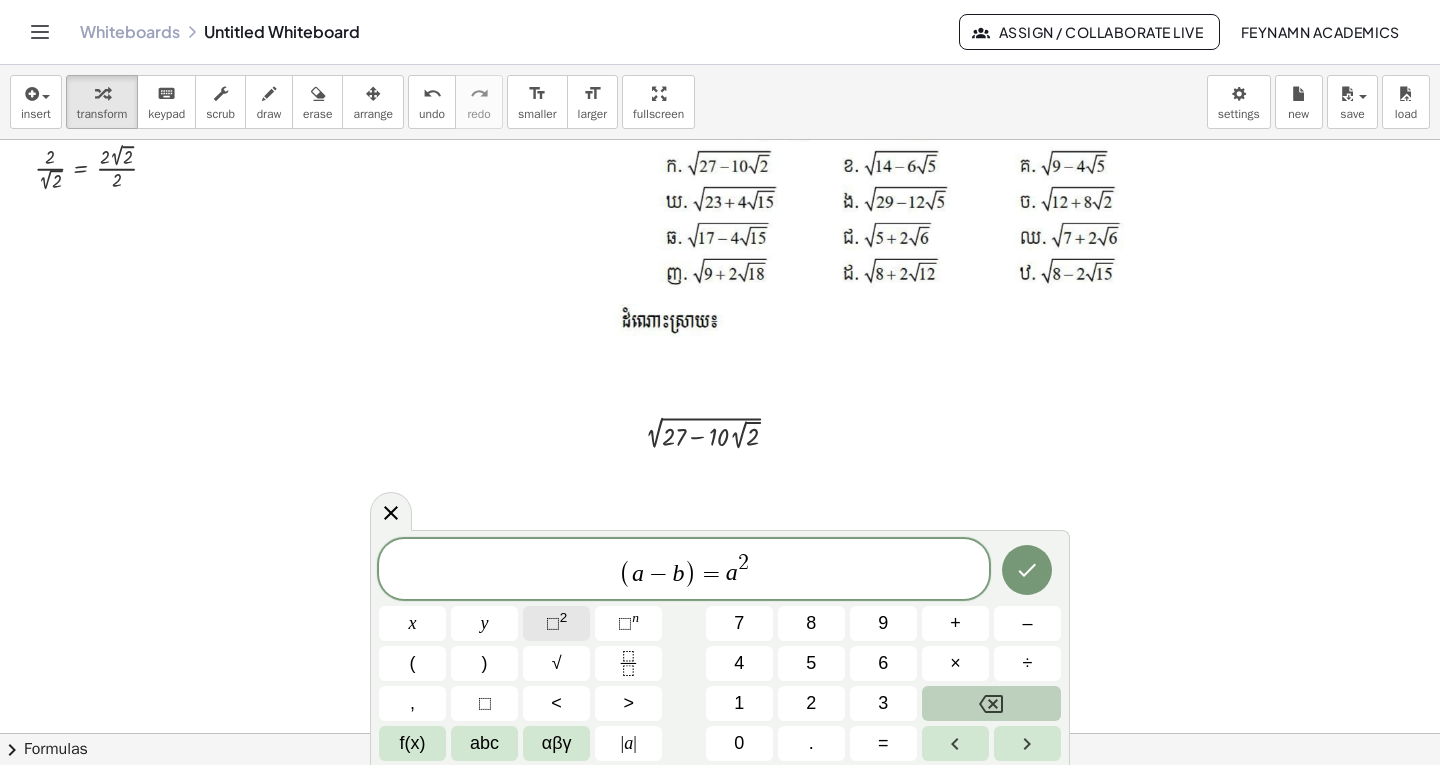 click on "⬚ 2" at bounding box center [556, 623] 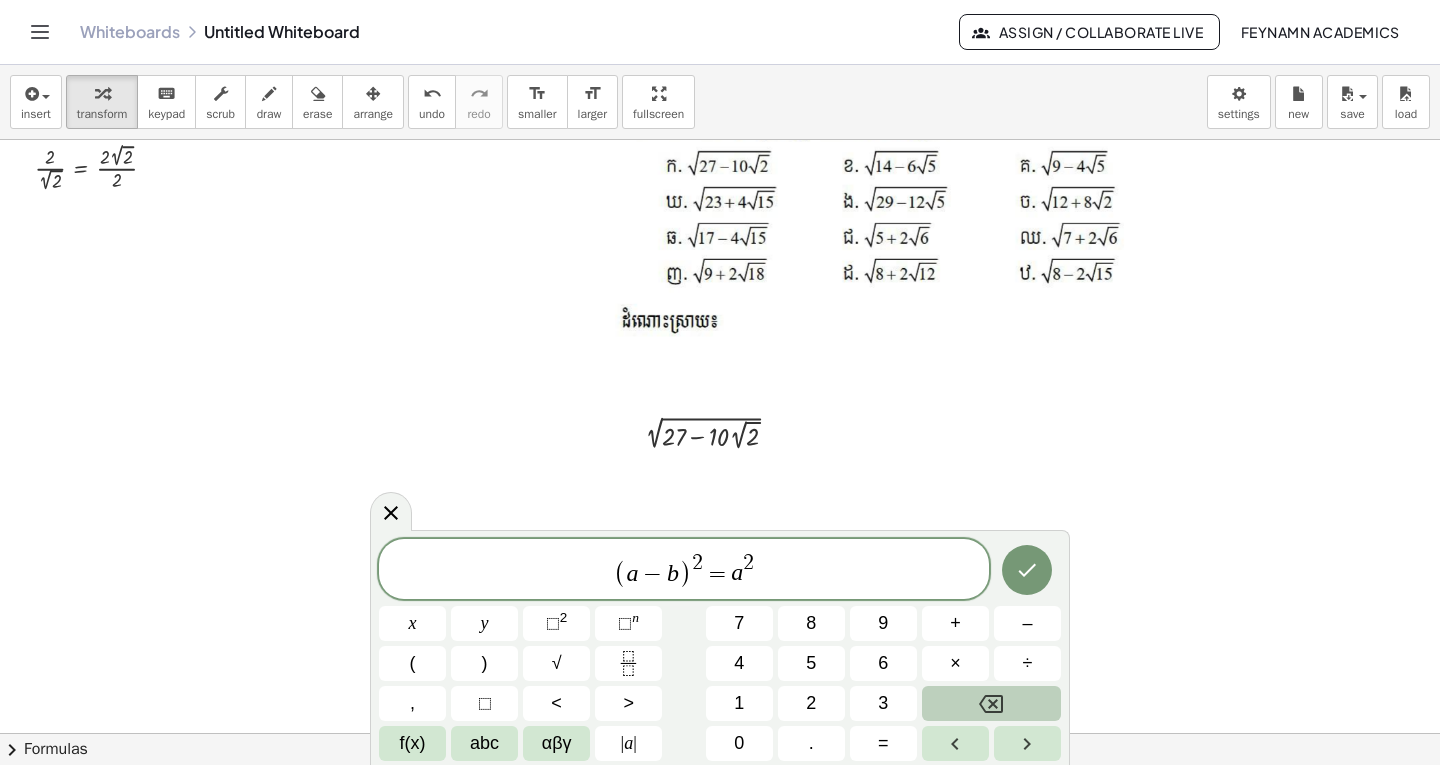 click on "( a − b ) 2 ​ = a 2" at bounding box center (684, 570) 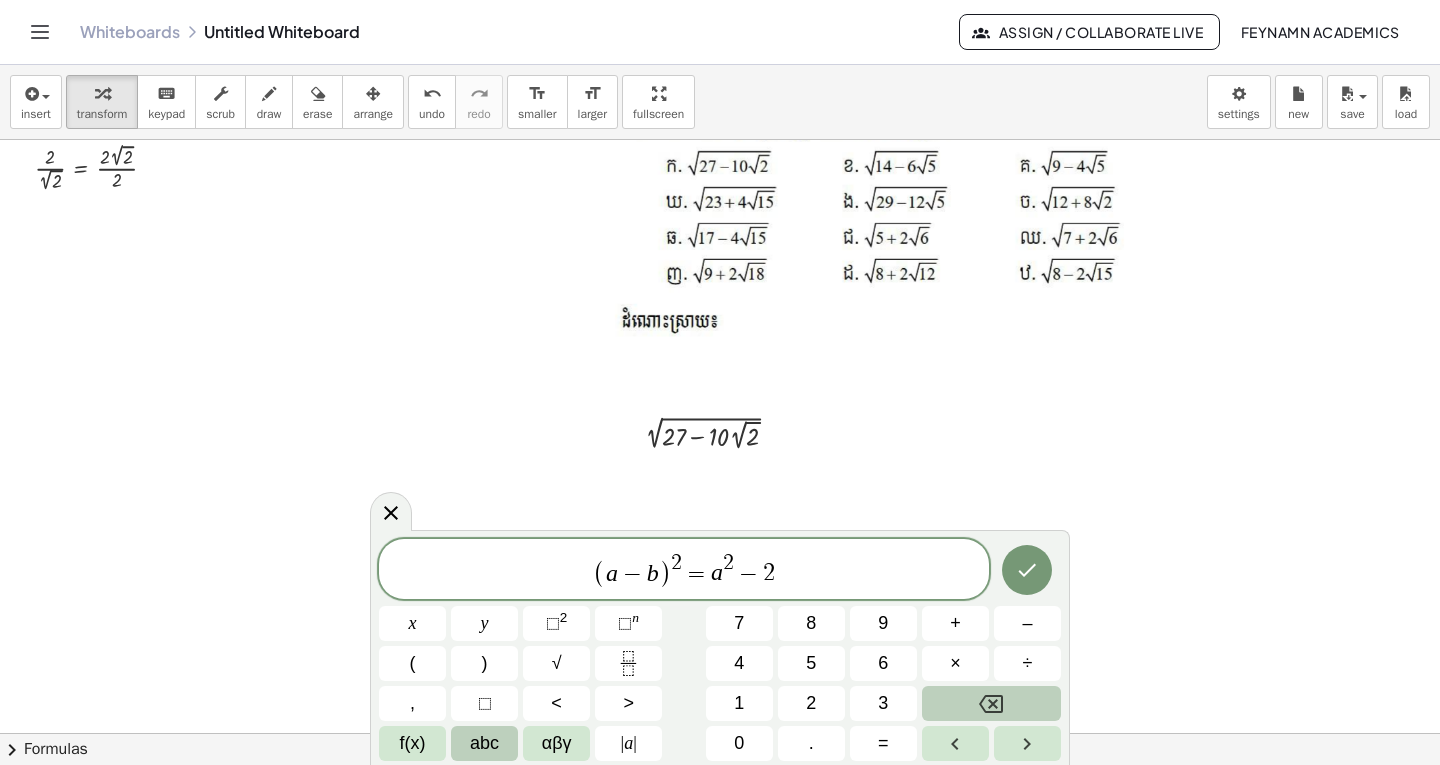 click on "abc" at bounding box center [484, 743] 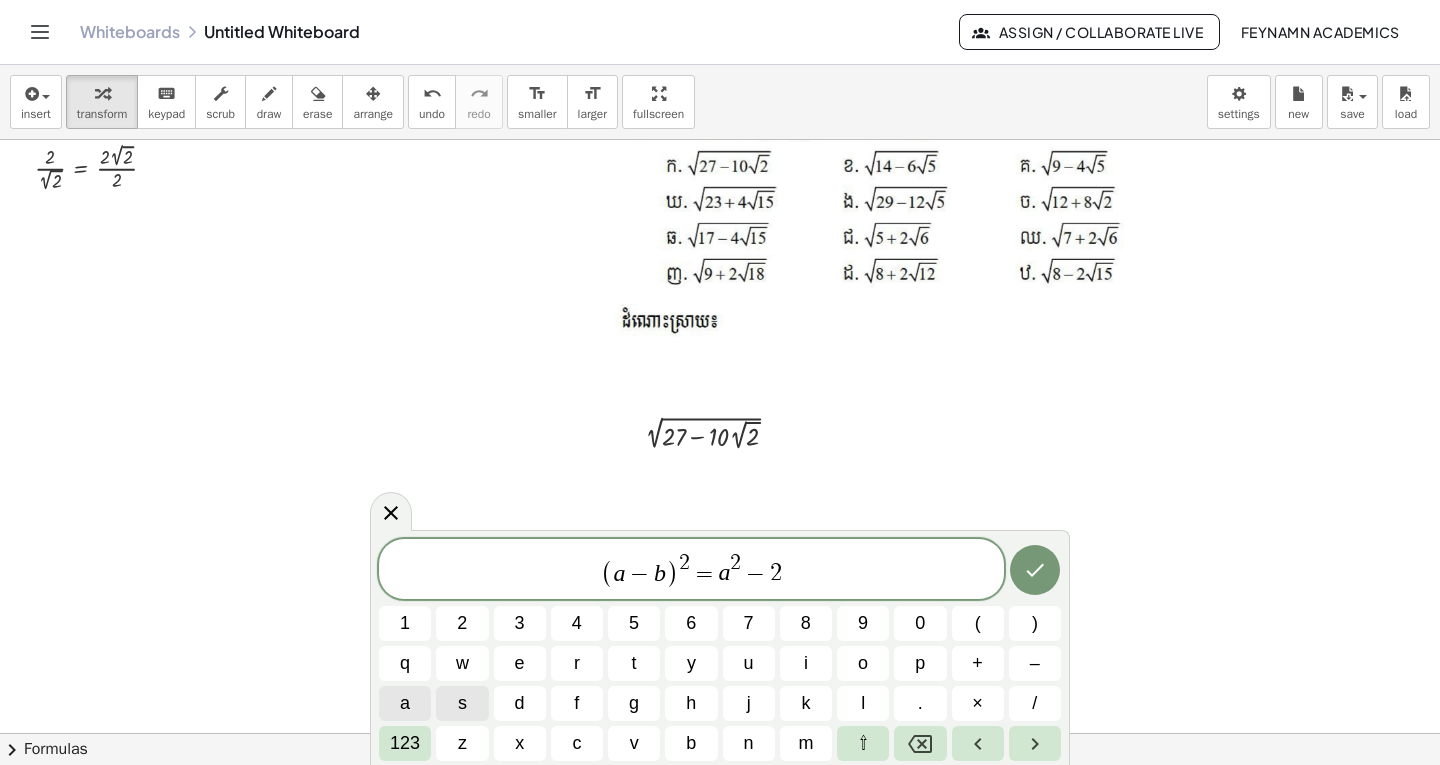 click on "a" at bounding box center [405, 703] 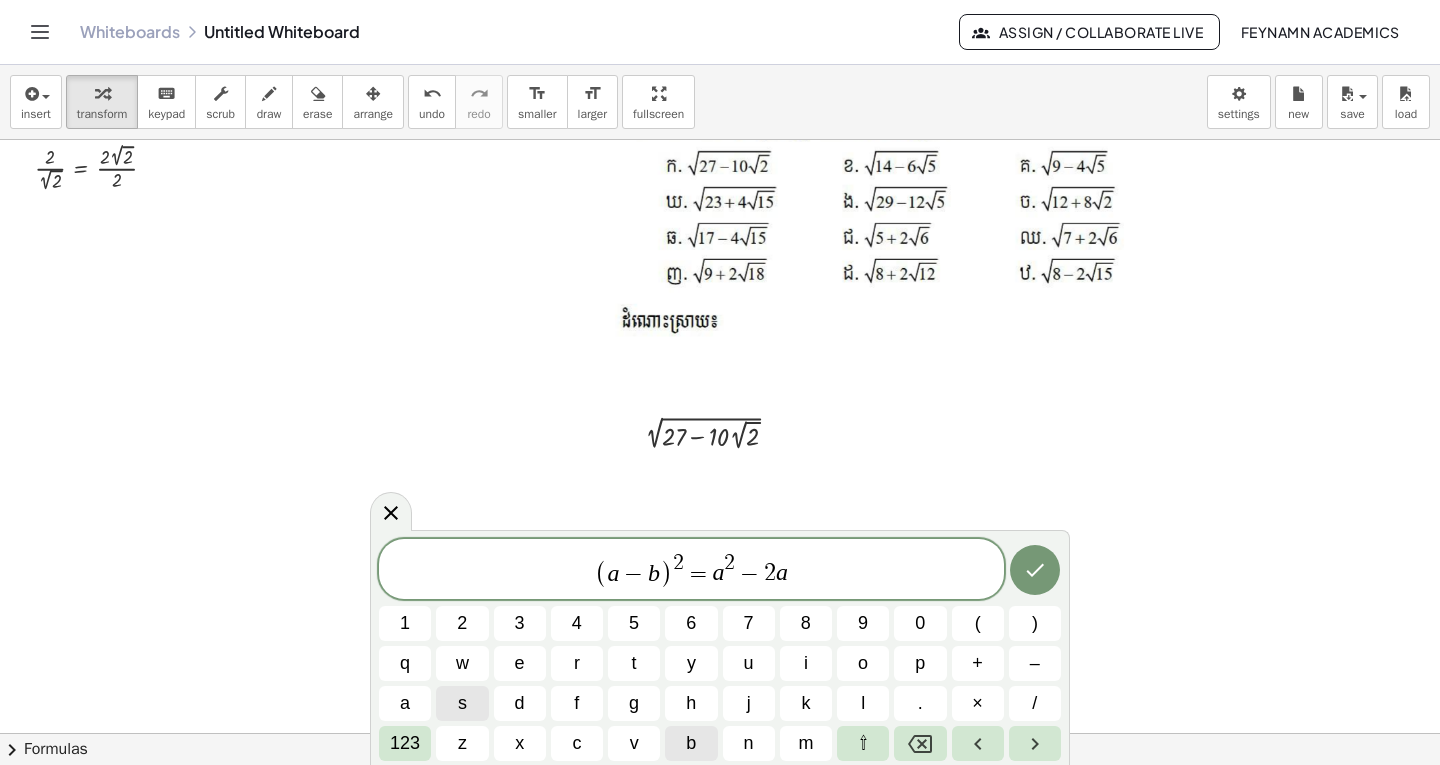 click on "b" at bounding box center (691, 743) 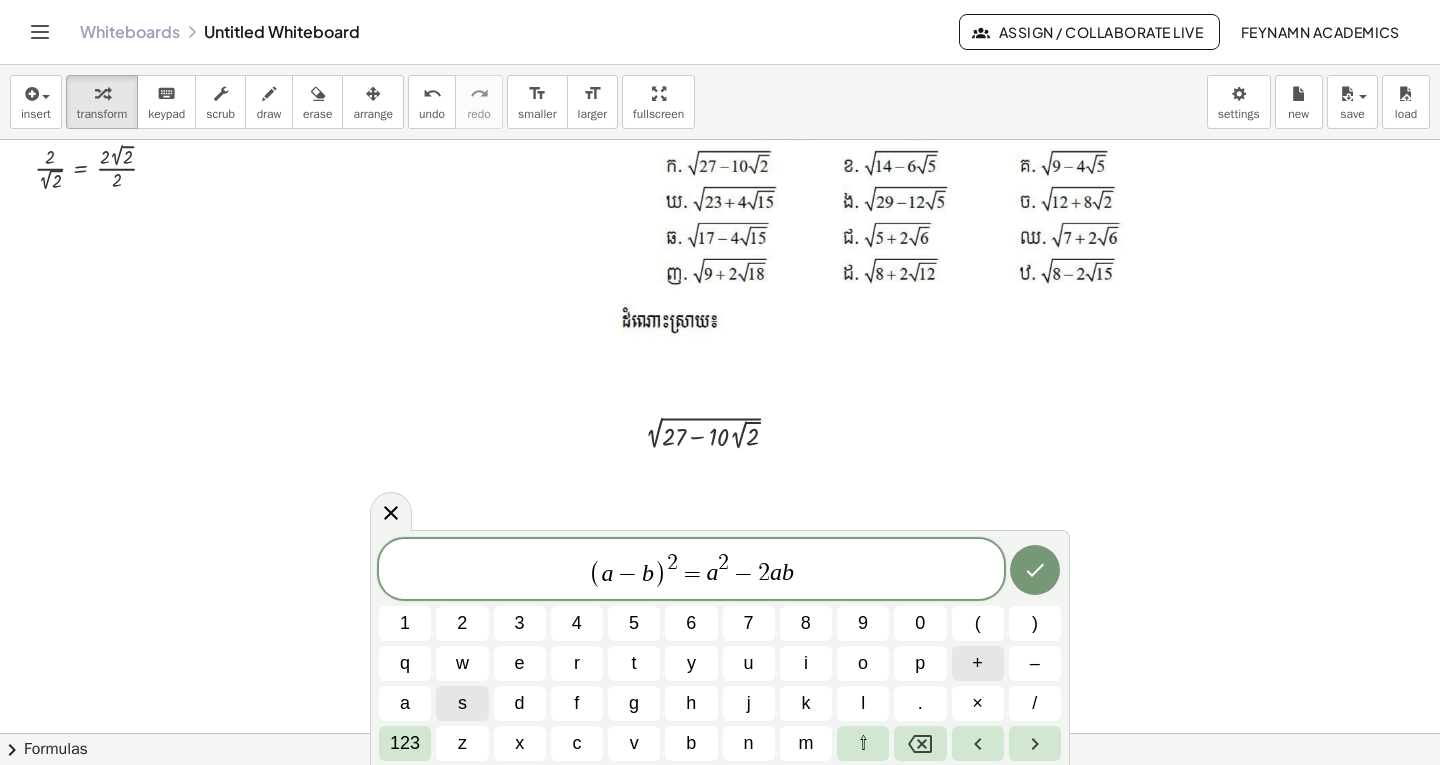 click on "+" at bounding box center (977, 663) 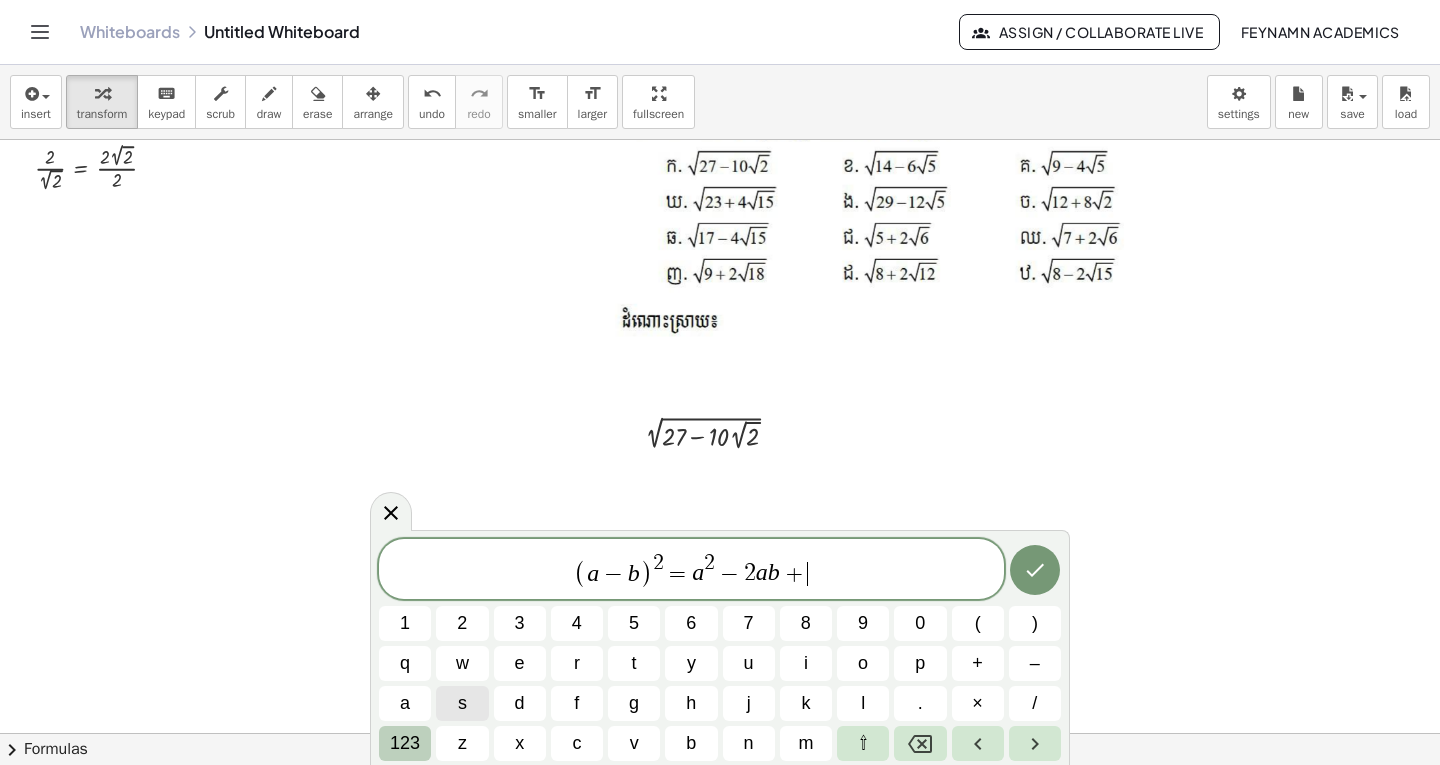 click on "123" at bounding box center [405, 743] 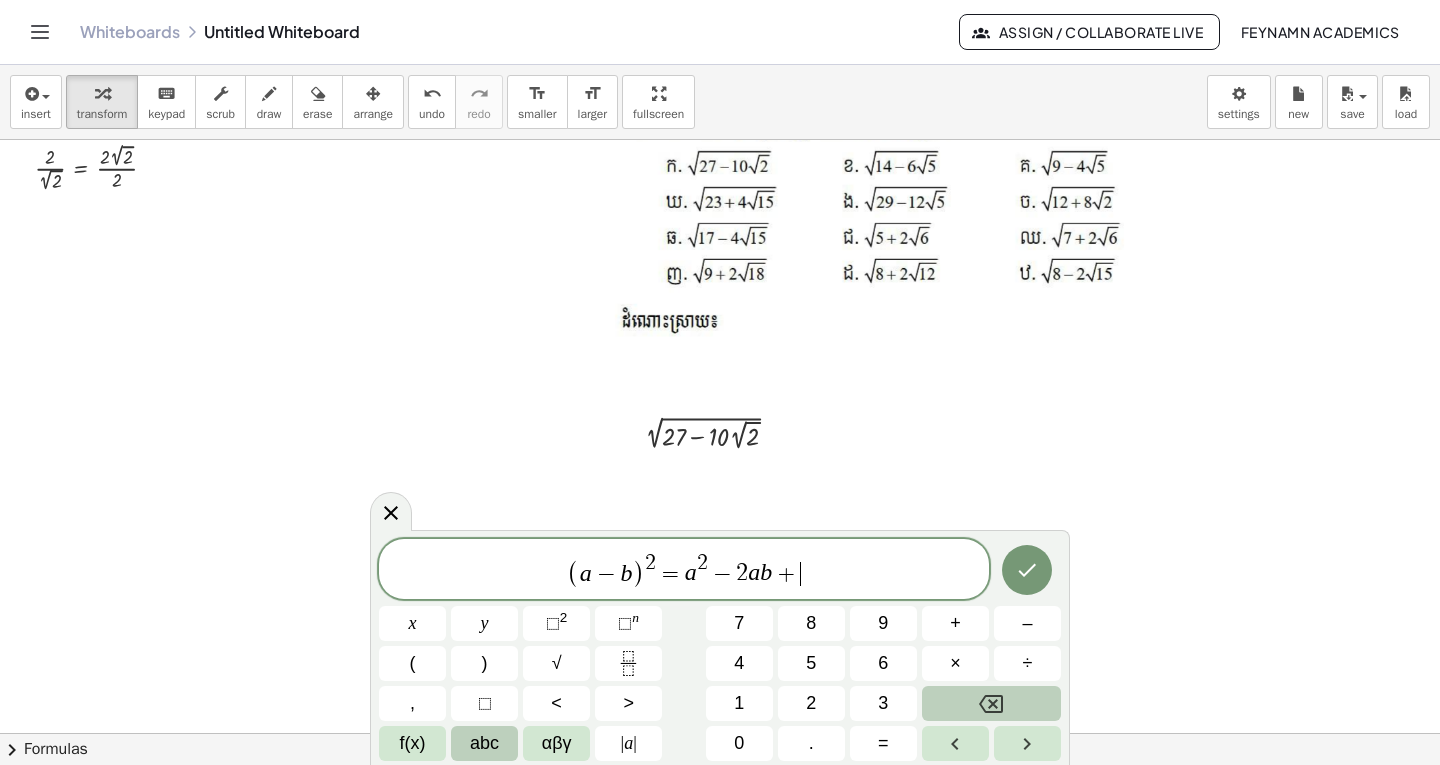 click on "abc" at bounding box center [484, 743] 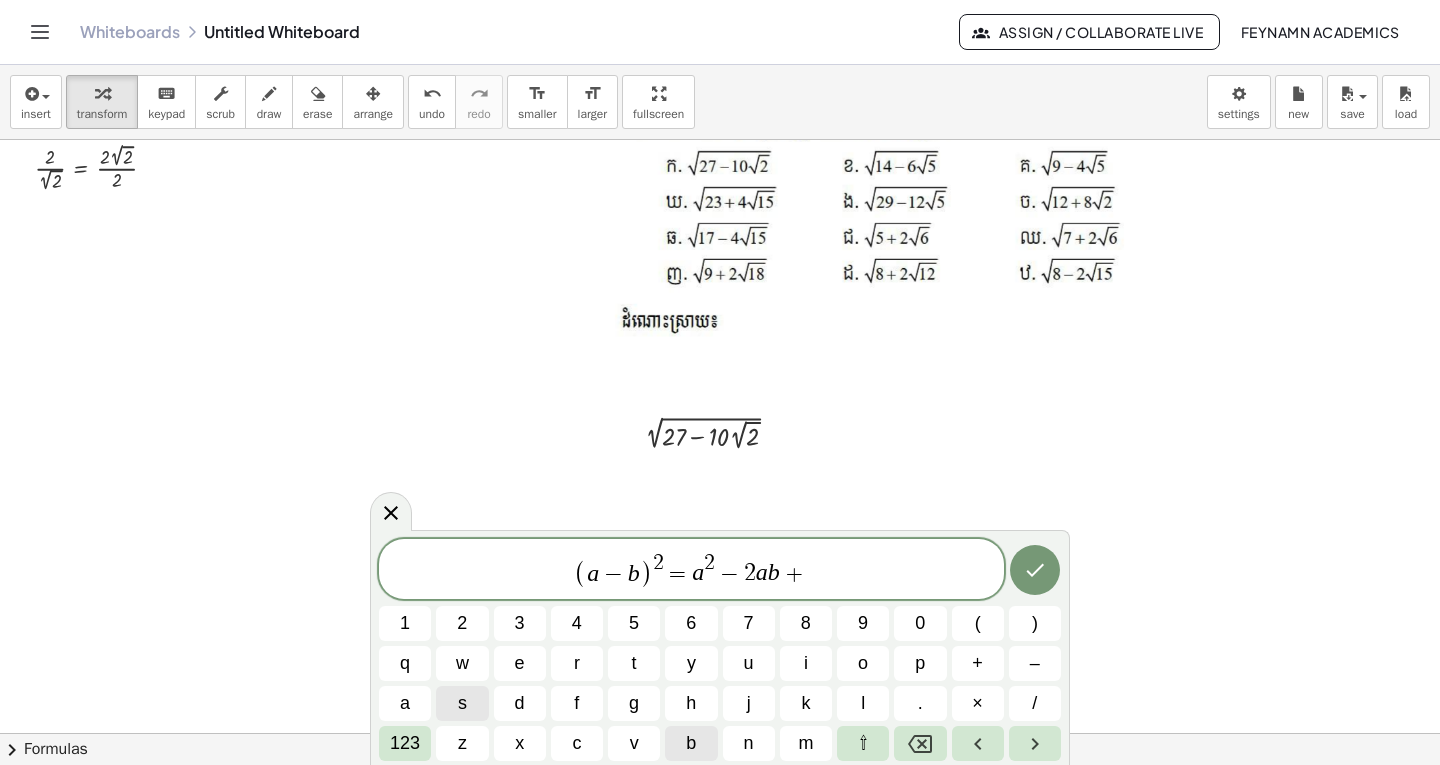 click on "b" at bounding box center (691, 743) 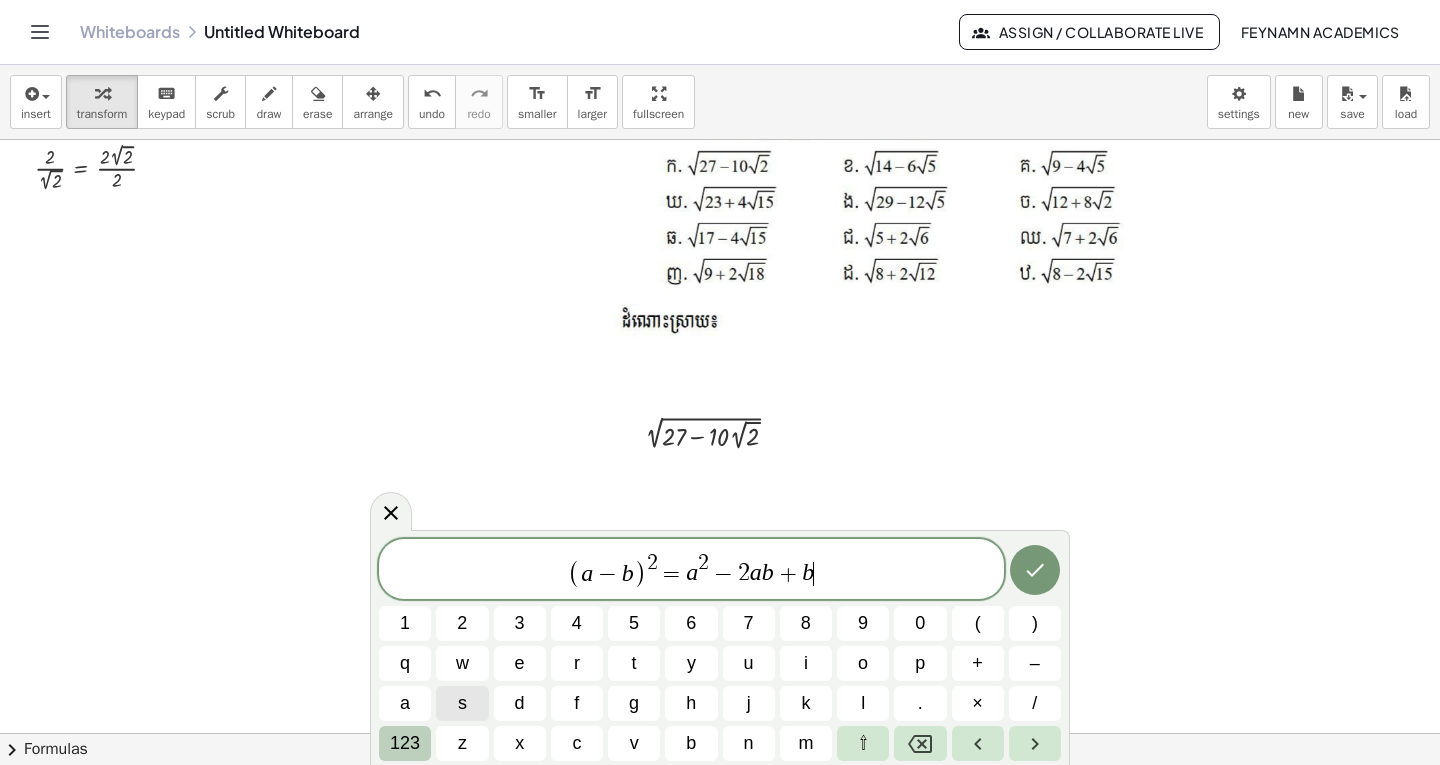 click on "123" at bounding box center [405, 743] 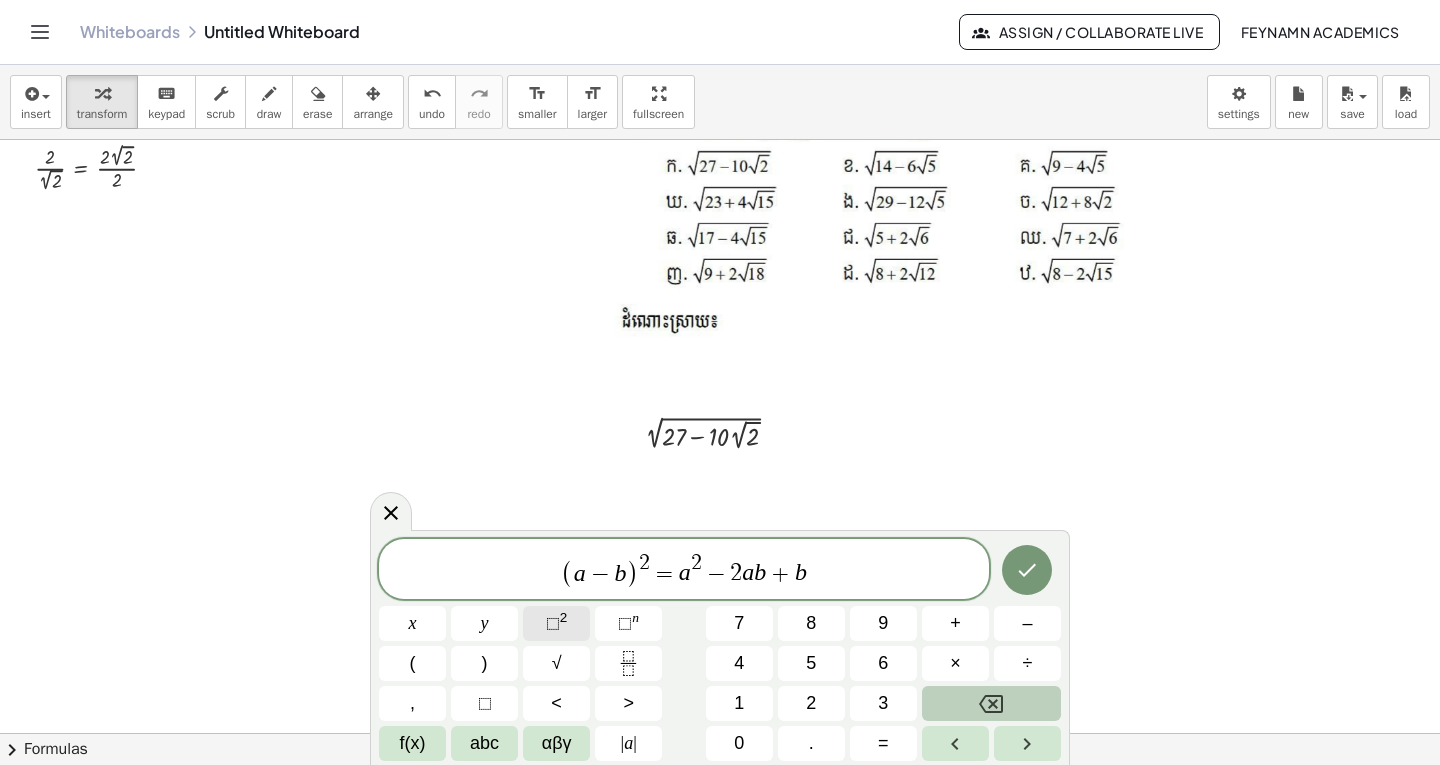 click on "2" at bounding box center (564, 617) 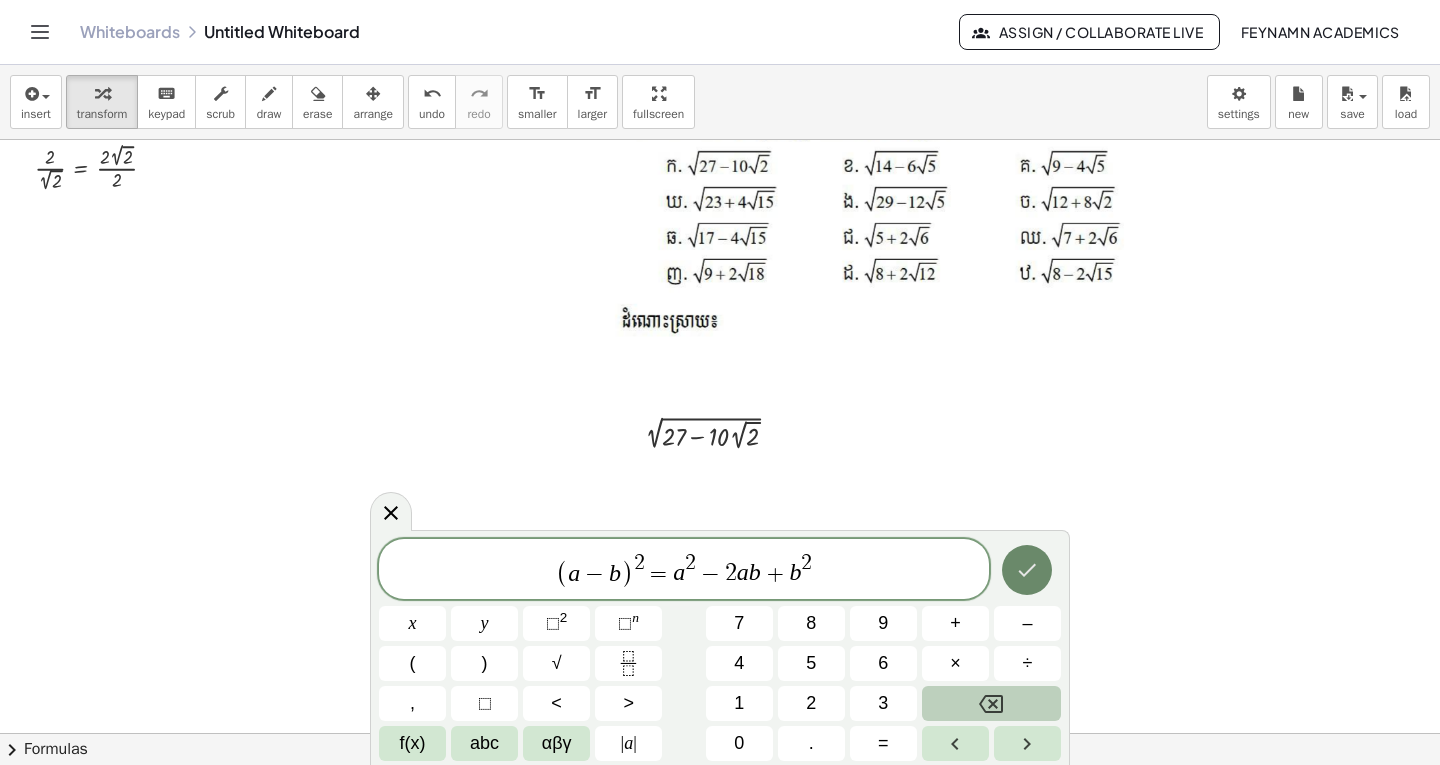 click 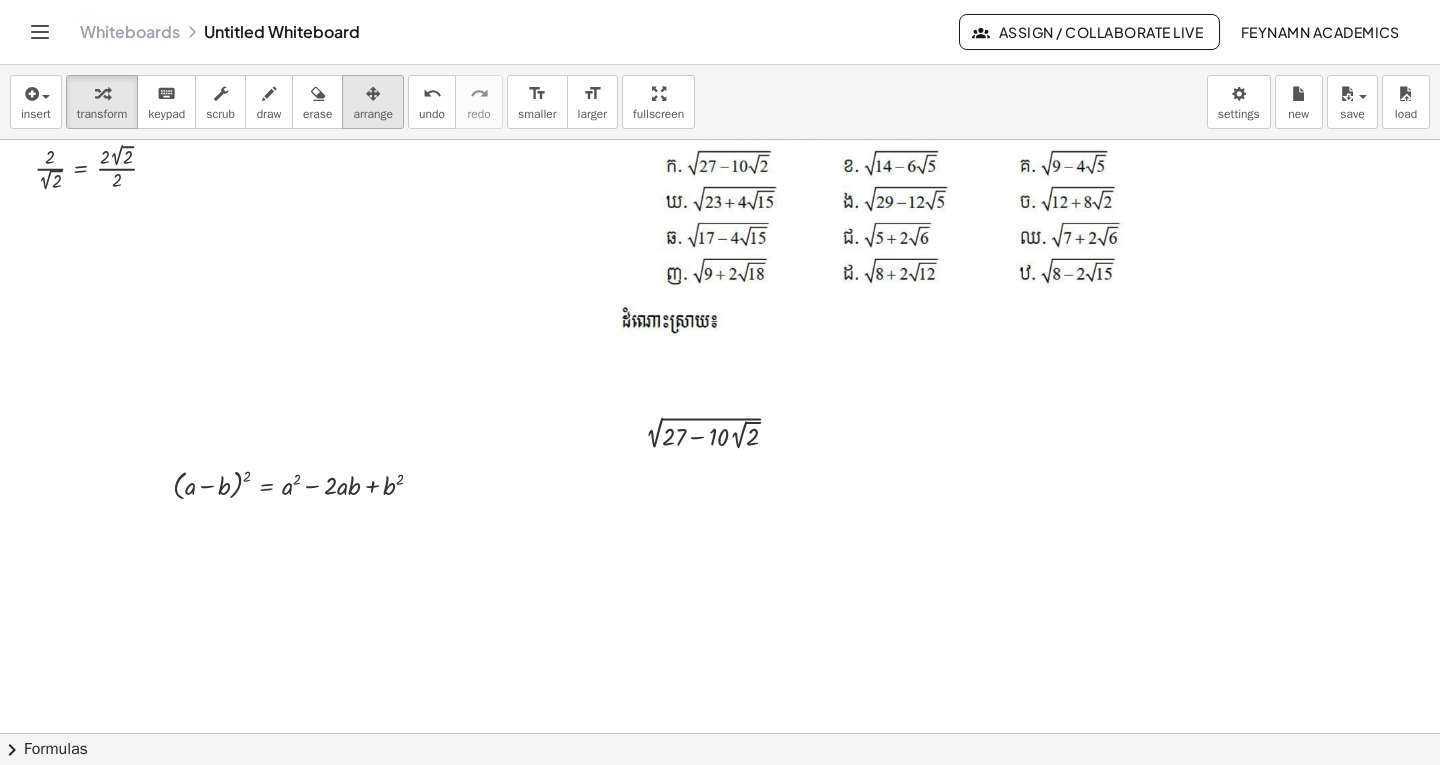 click on "arrange" at bounding box center [373, 114] 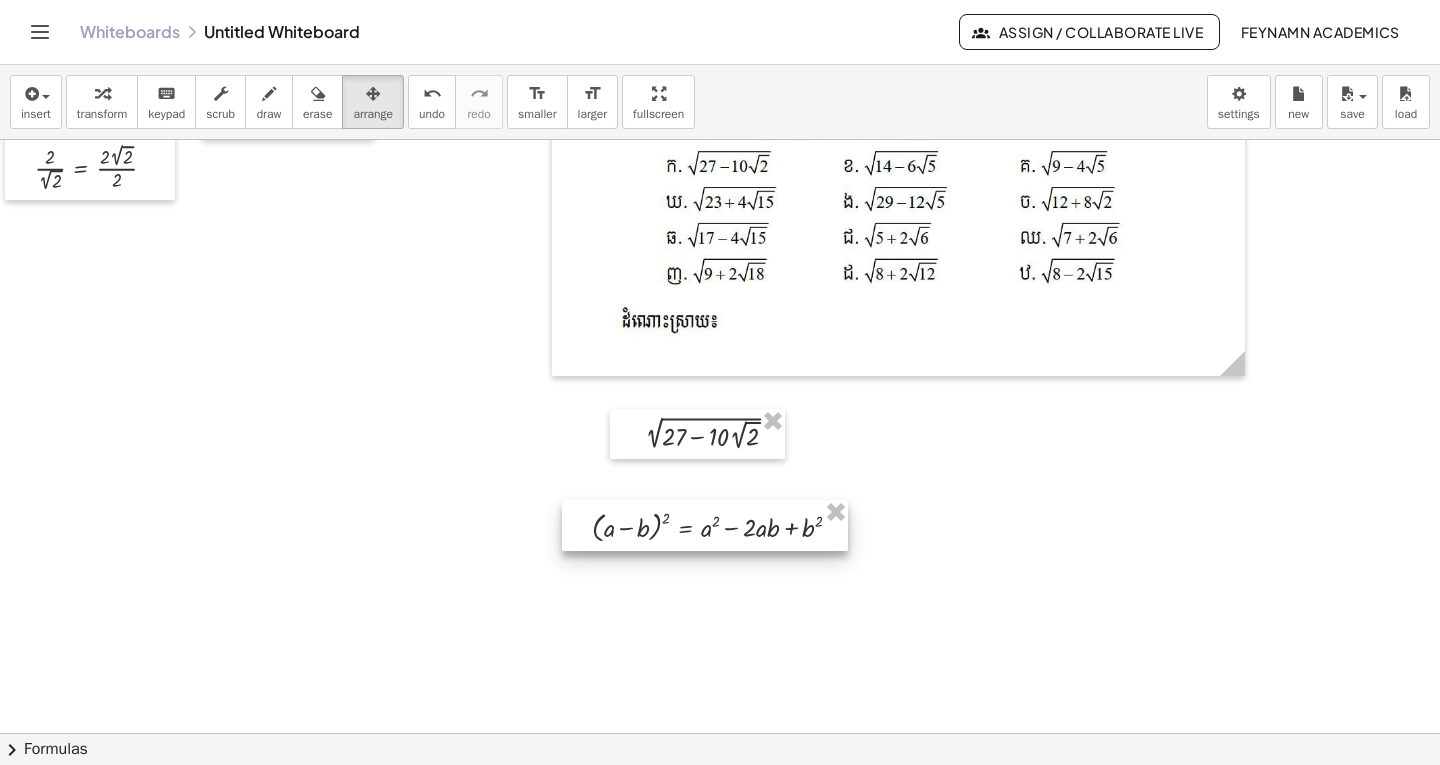 drag, startPoint x: 338, startPoint y: 484, endPoint x: 750, endPoint y: 513, distance: 413.01938 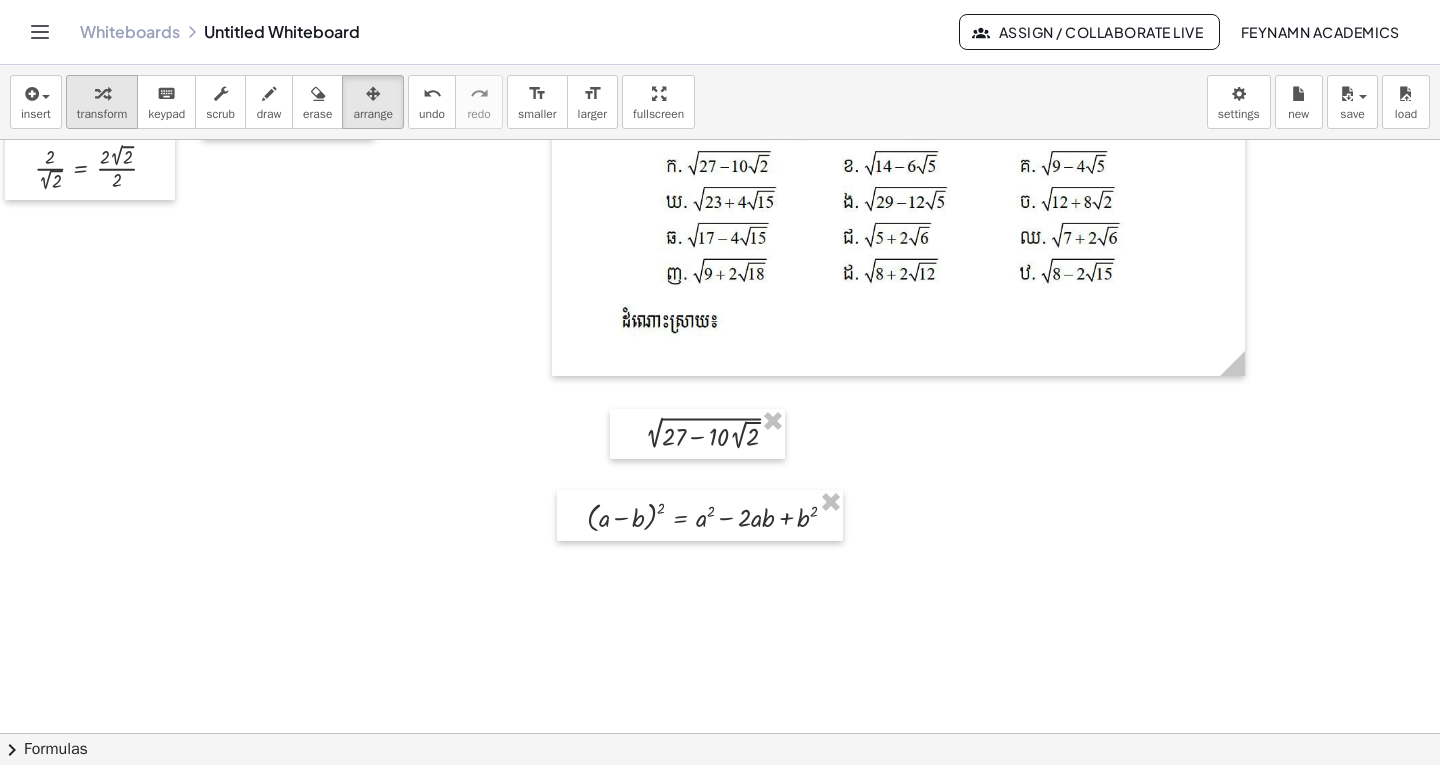 click at bounding box center [102, 93] 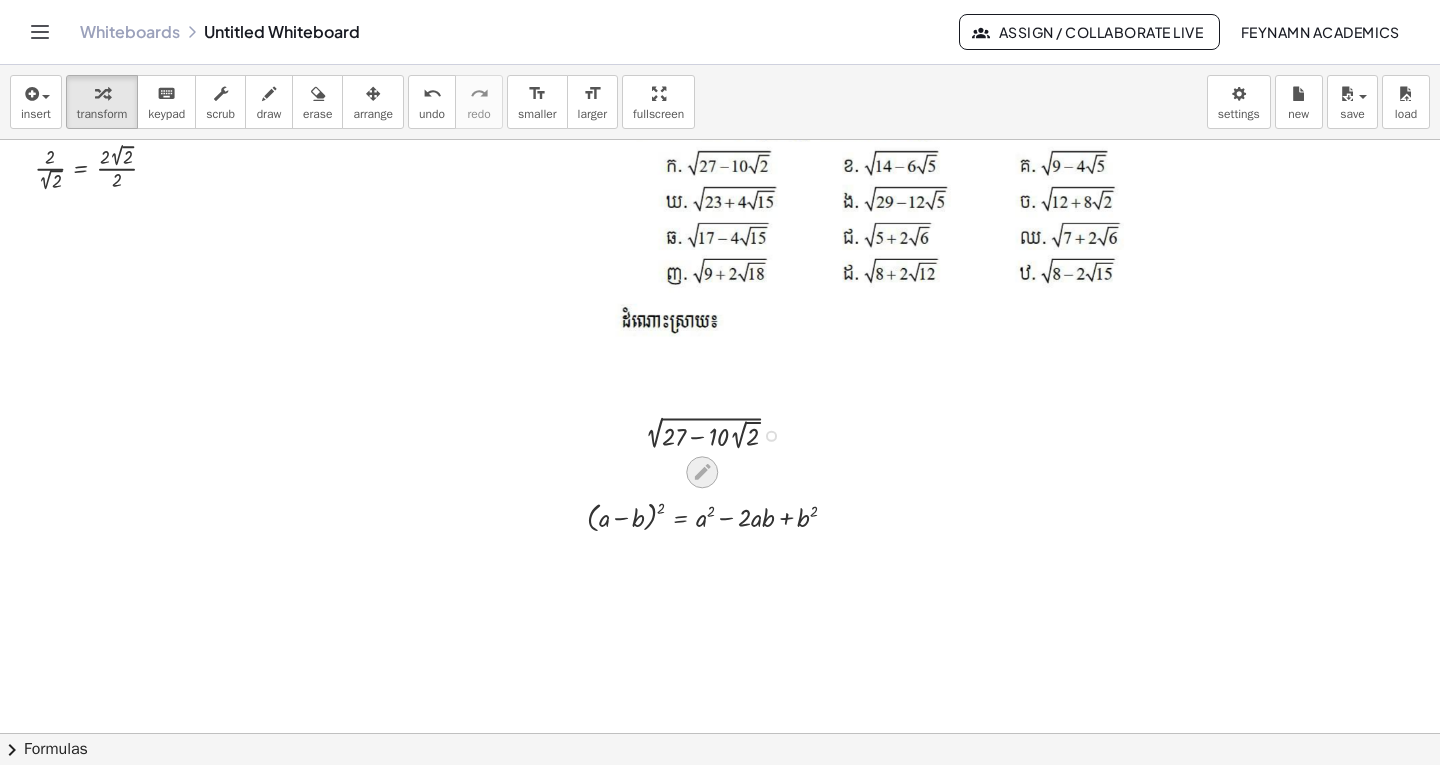 click 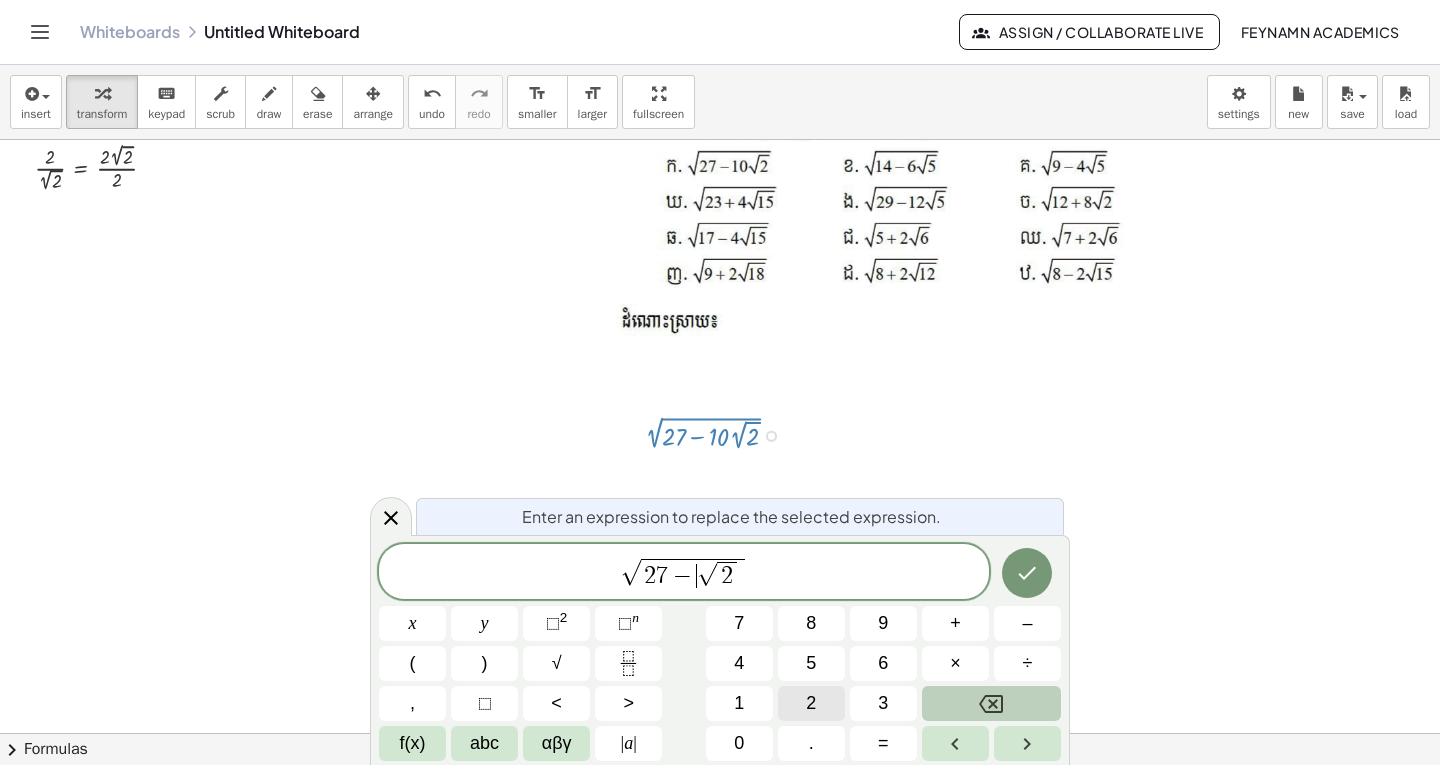 click on "2" at bounding box center [811, 703] 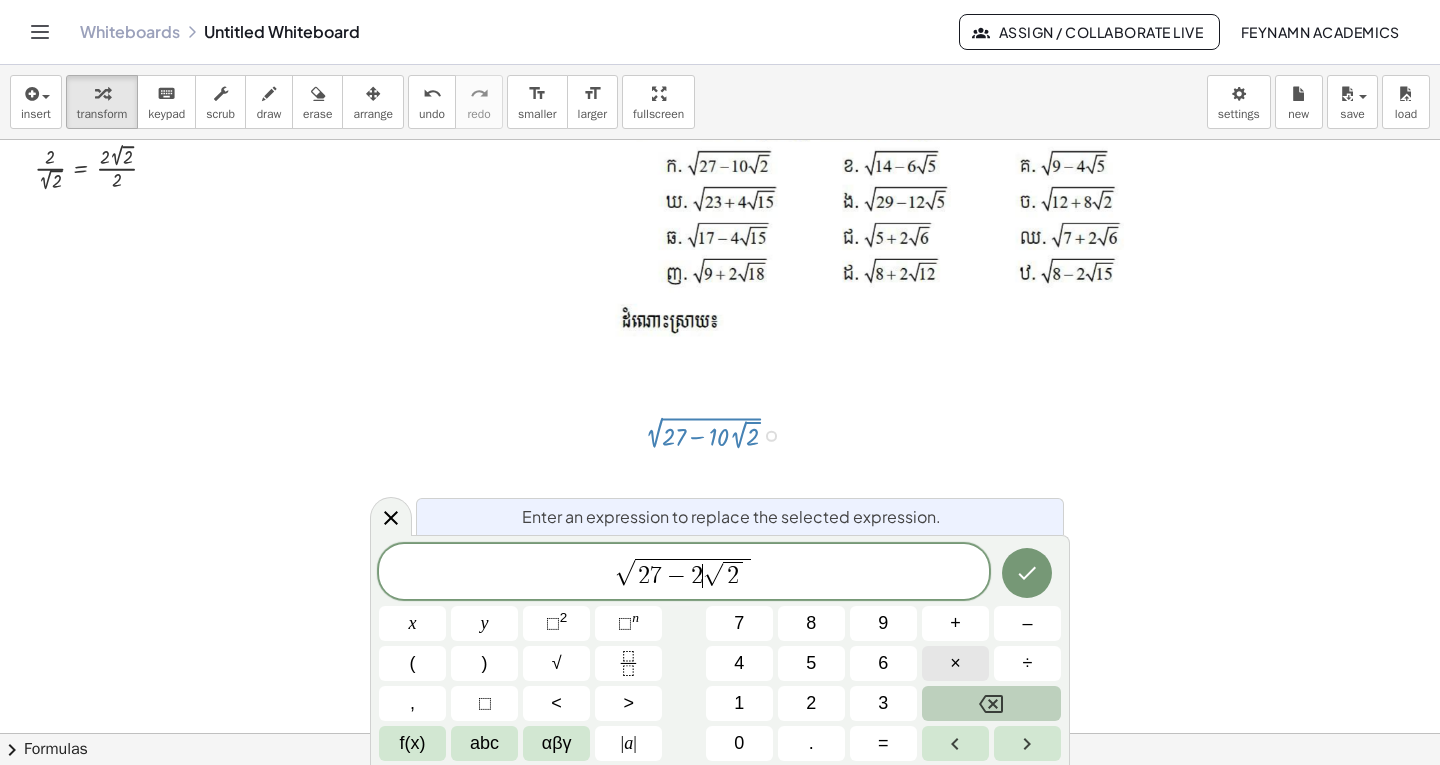 click on "×" at bounding box center (955, 663) 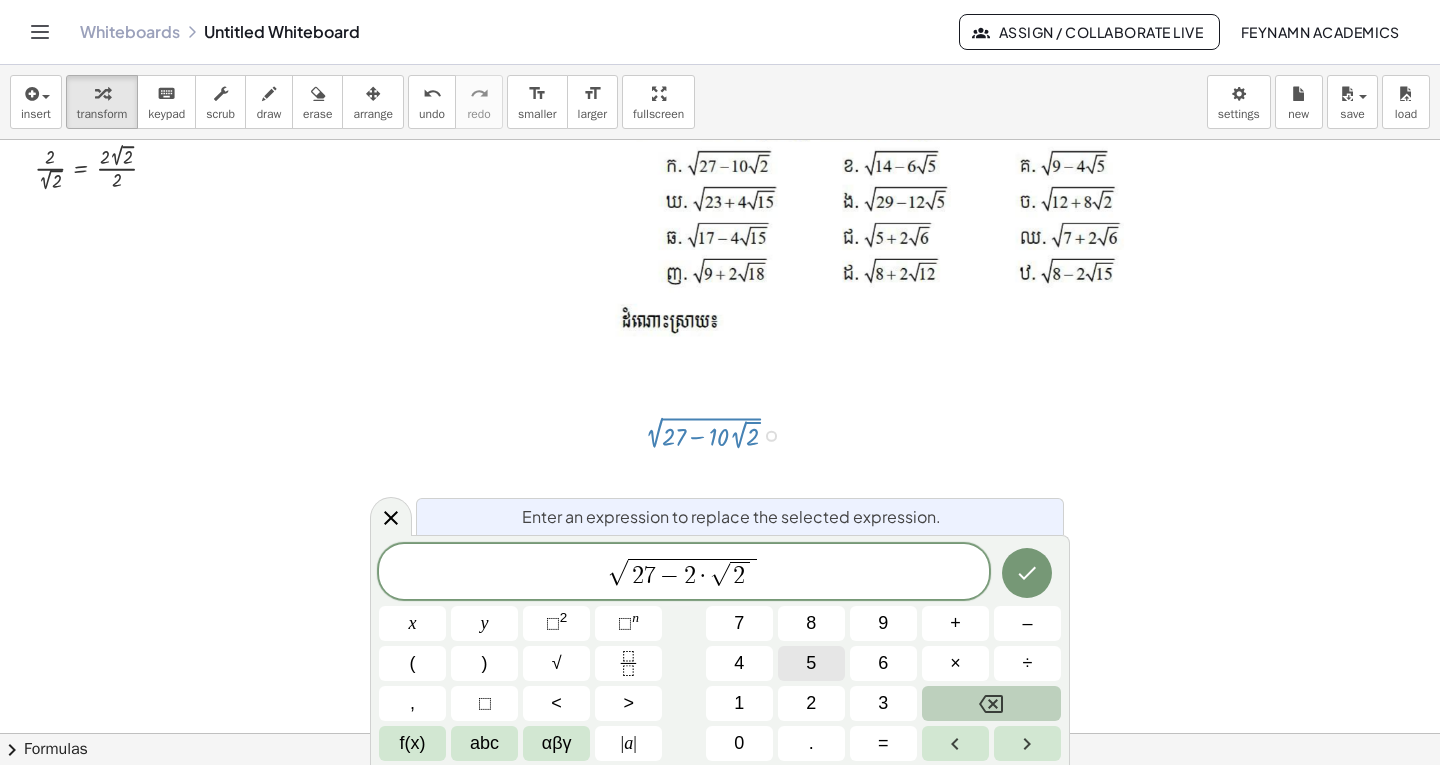 click on "5" at bounding box center (811, 663) 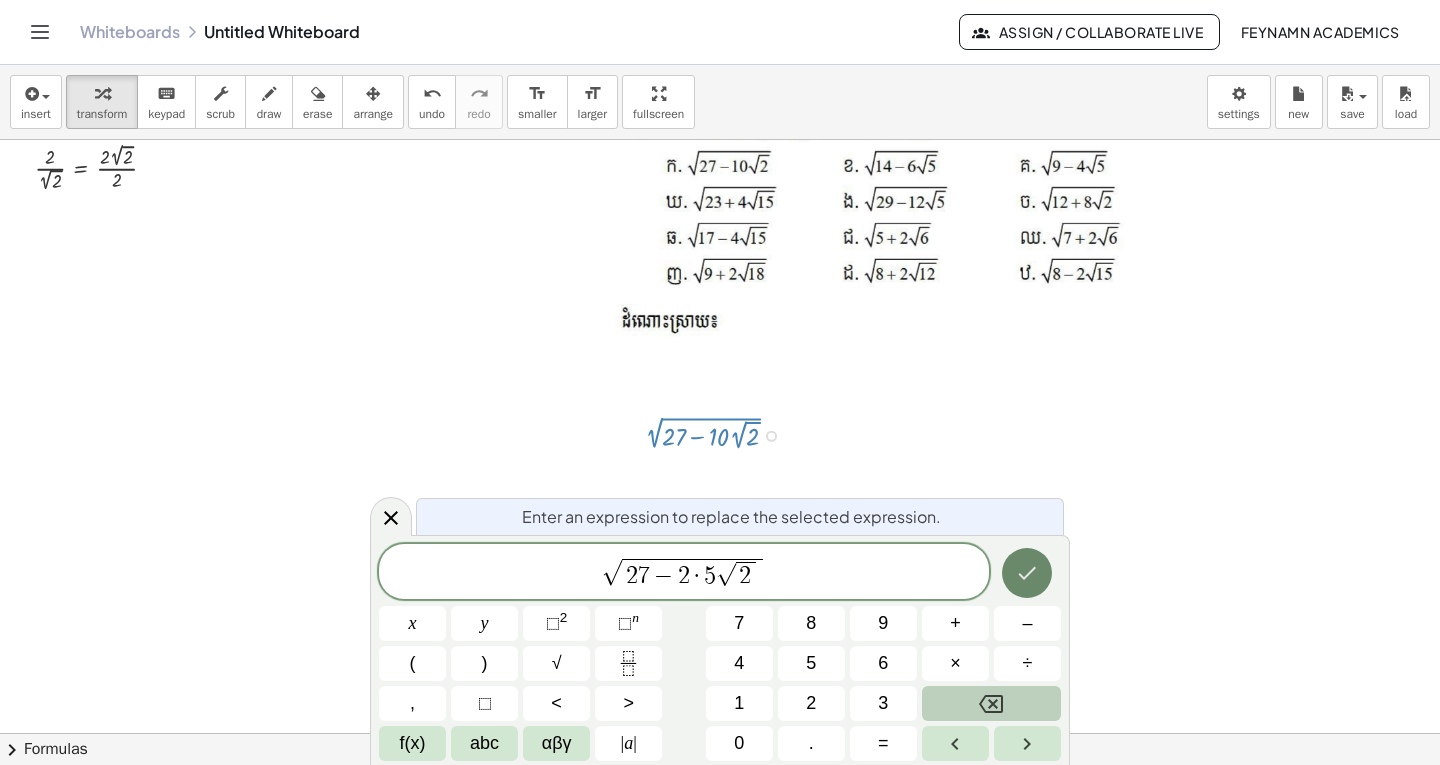 click 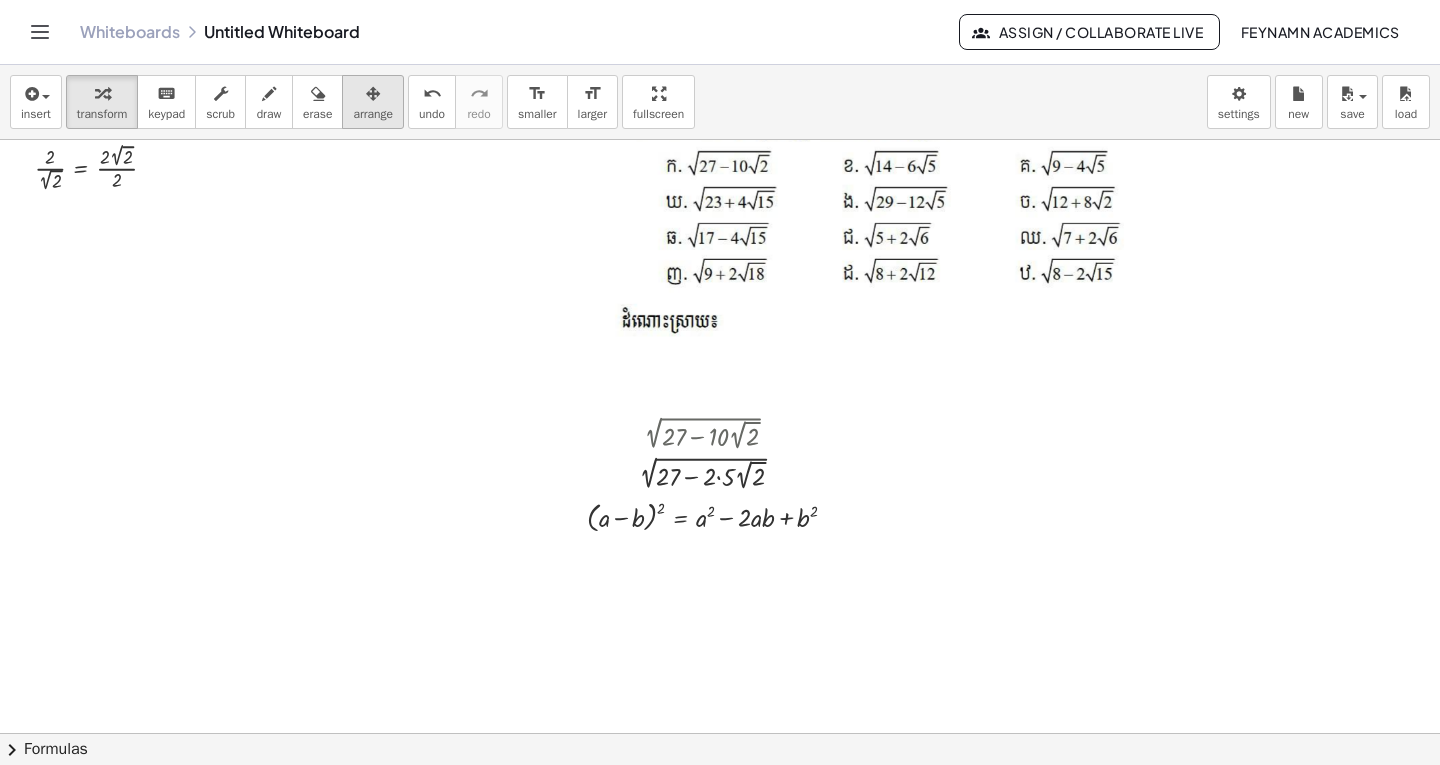 click on "arrange" at bounding box center [373, 114] 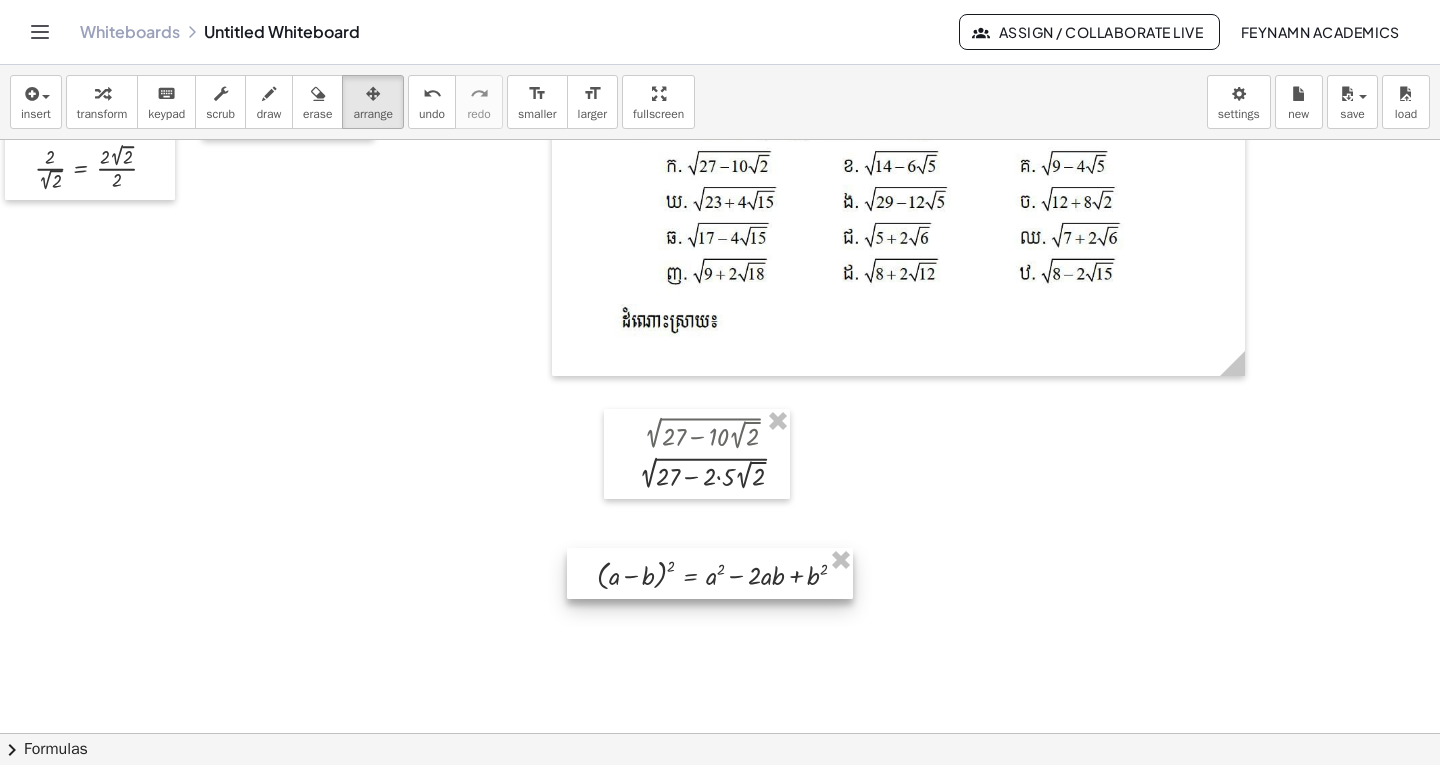 drag, startPoint x: 714, startPoint y: 531, endPoint x: 724, endPoint y: 589, distance: 58.855755 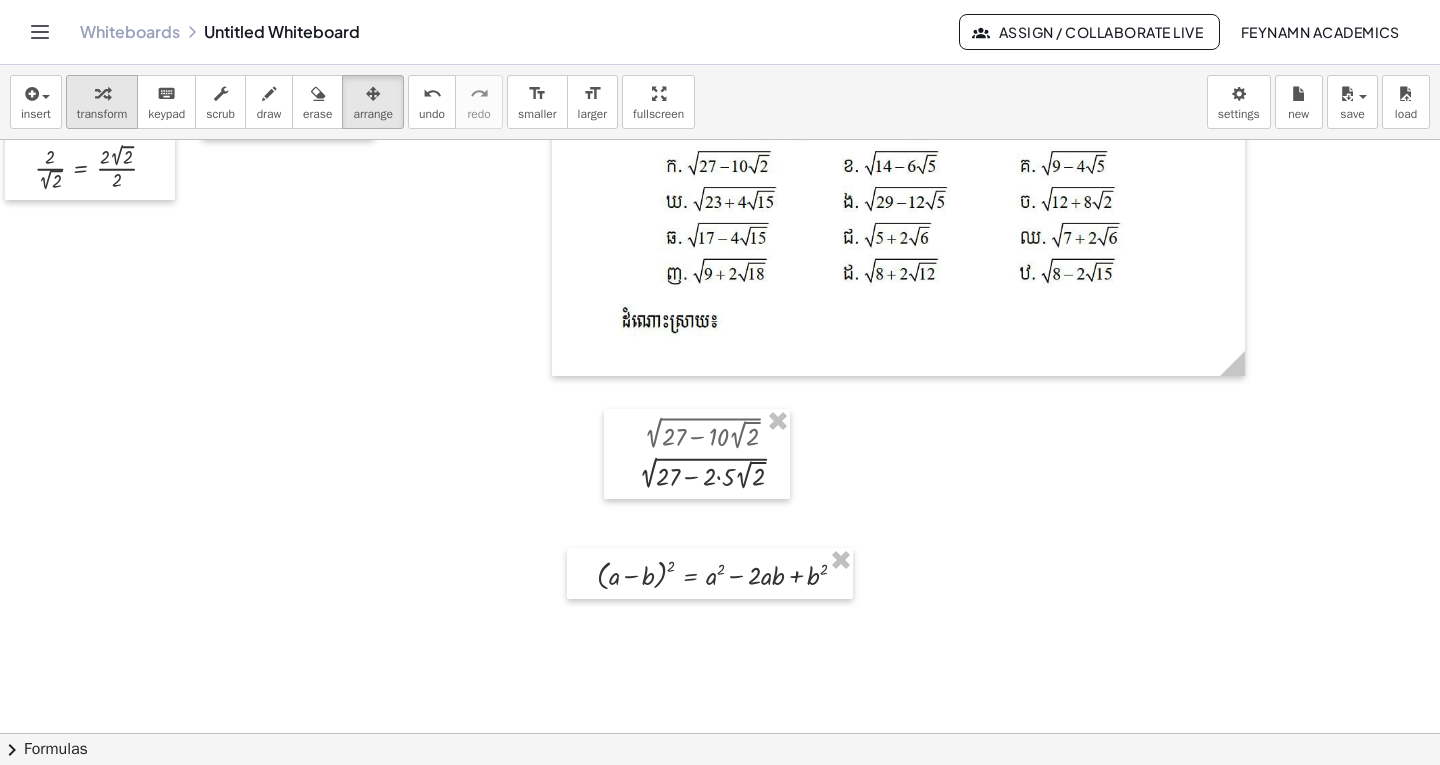 click at bounding box center [102, 93] 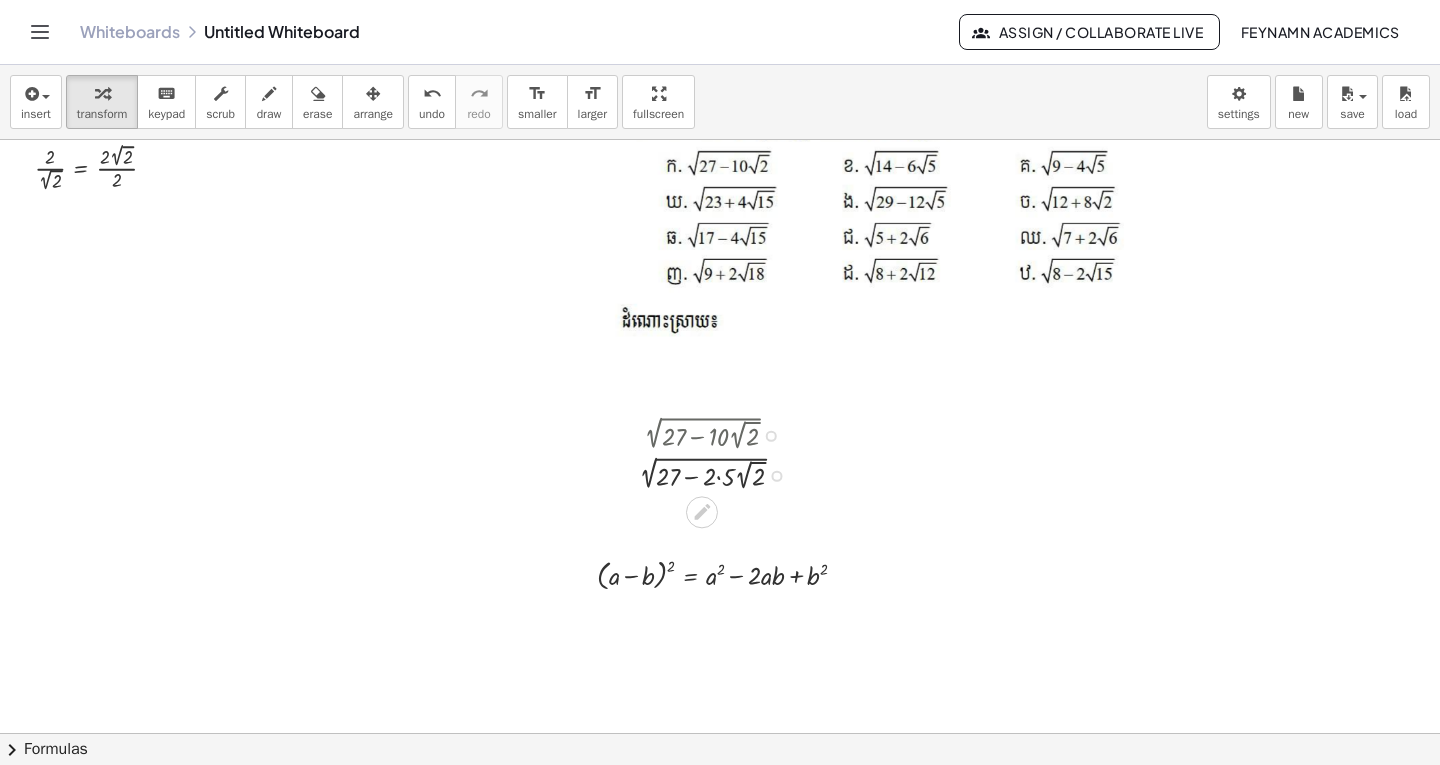 click 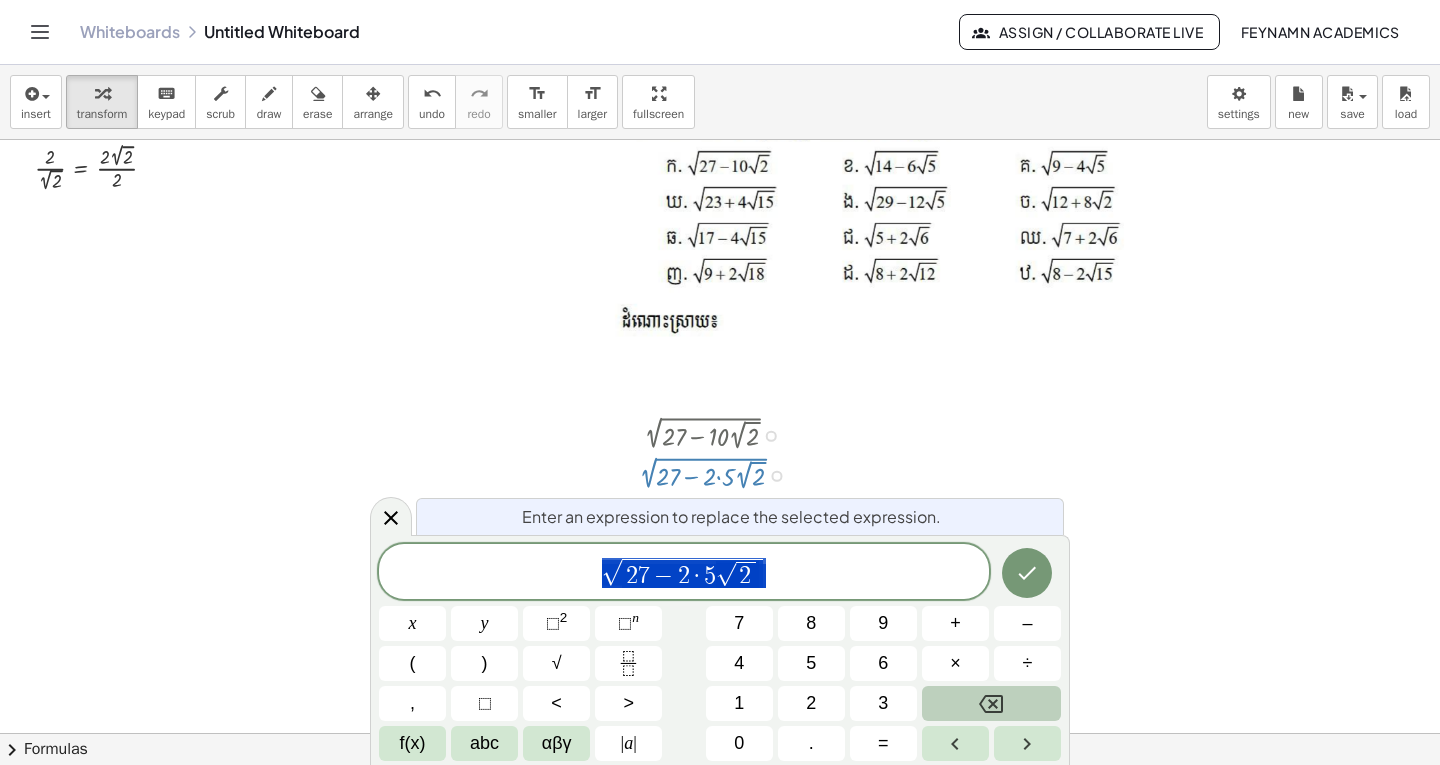 click on "√ 2 7 − 2 · 5 √ 2" at bounding box center [684, 573] 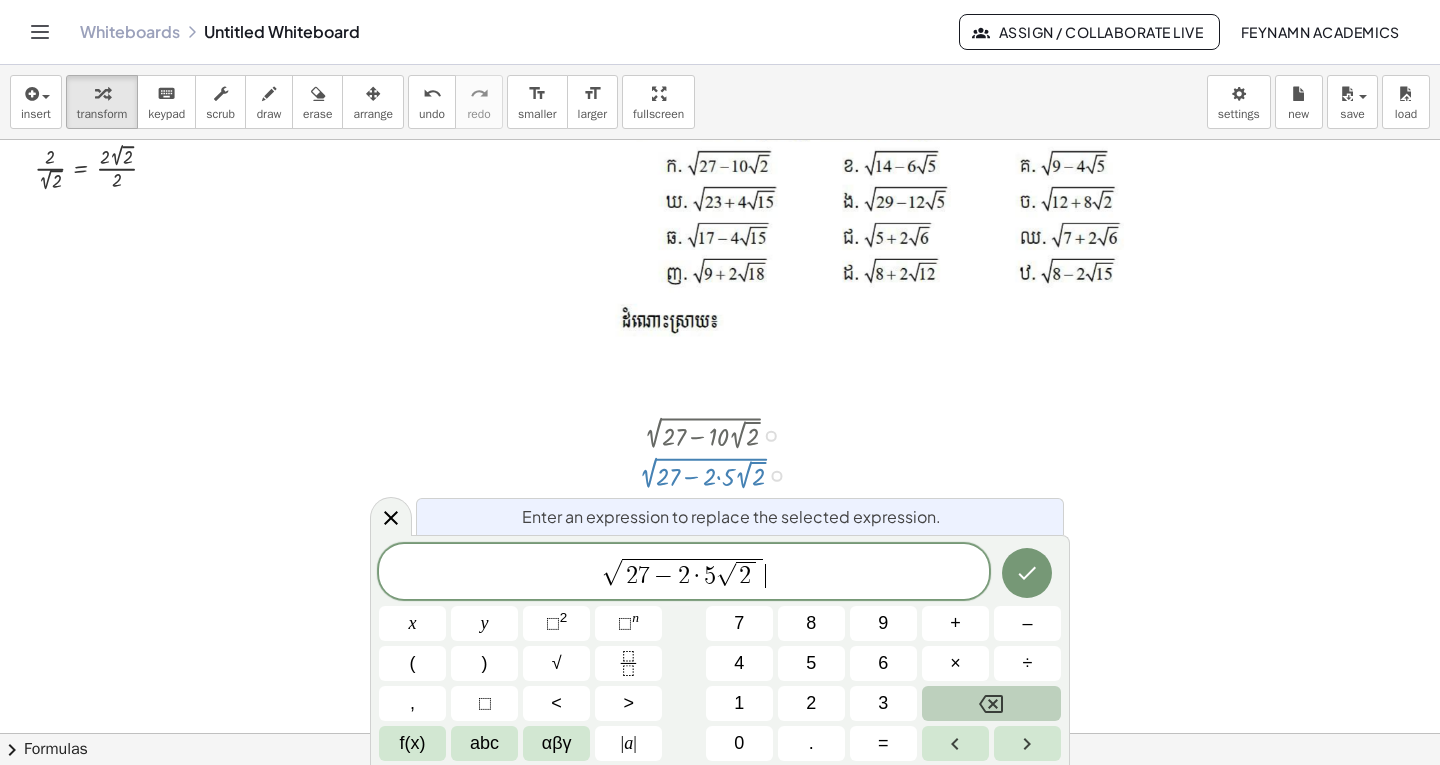 click on "−" at bounding box center [664, 576] 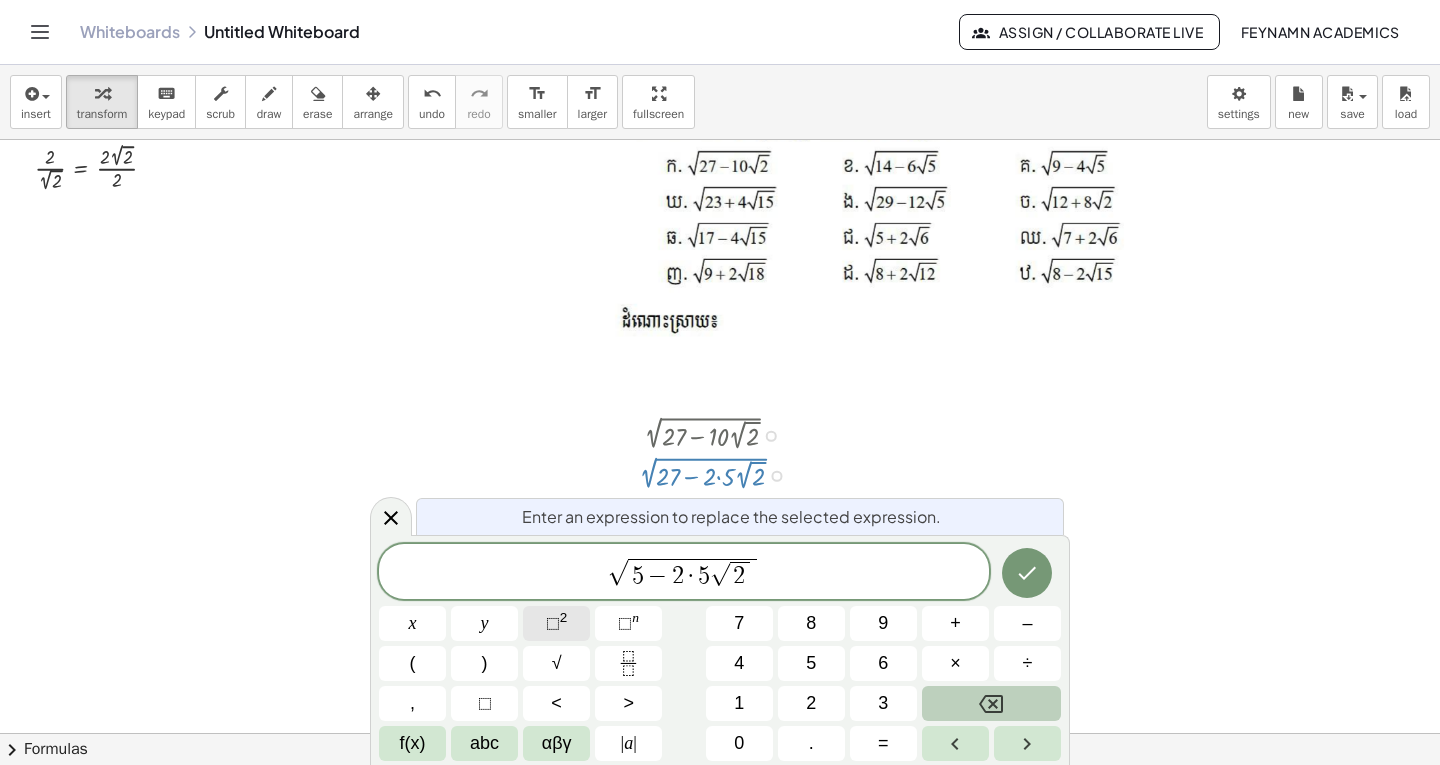 click on "2" at bounding box center [564, 617] 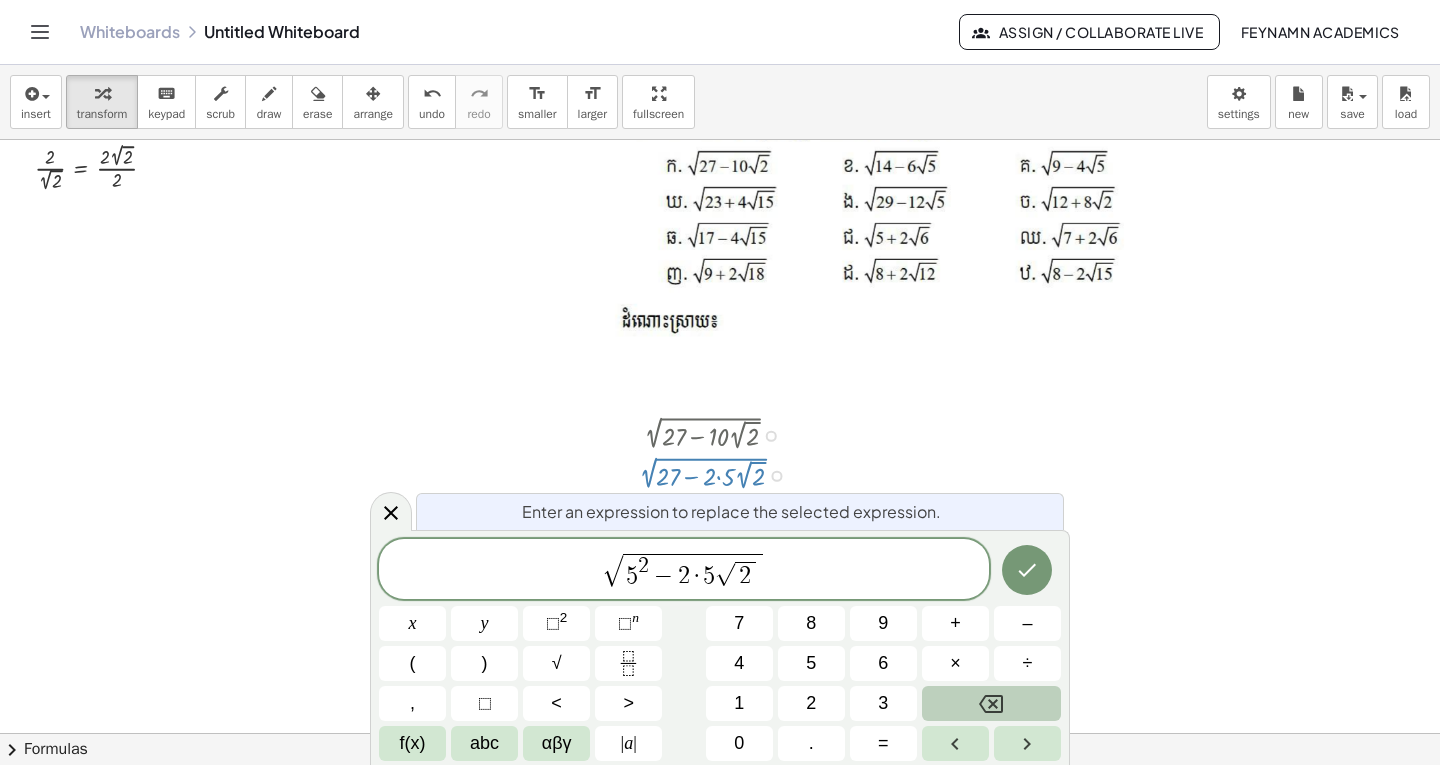 click on "5 2 ​ − 2 · 5 √ 2" at bounding box center [693, 571] 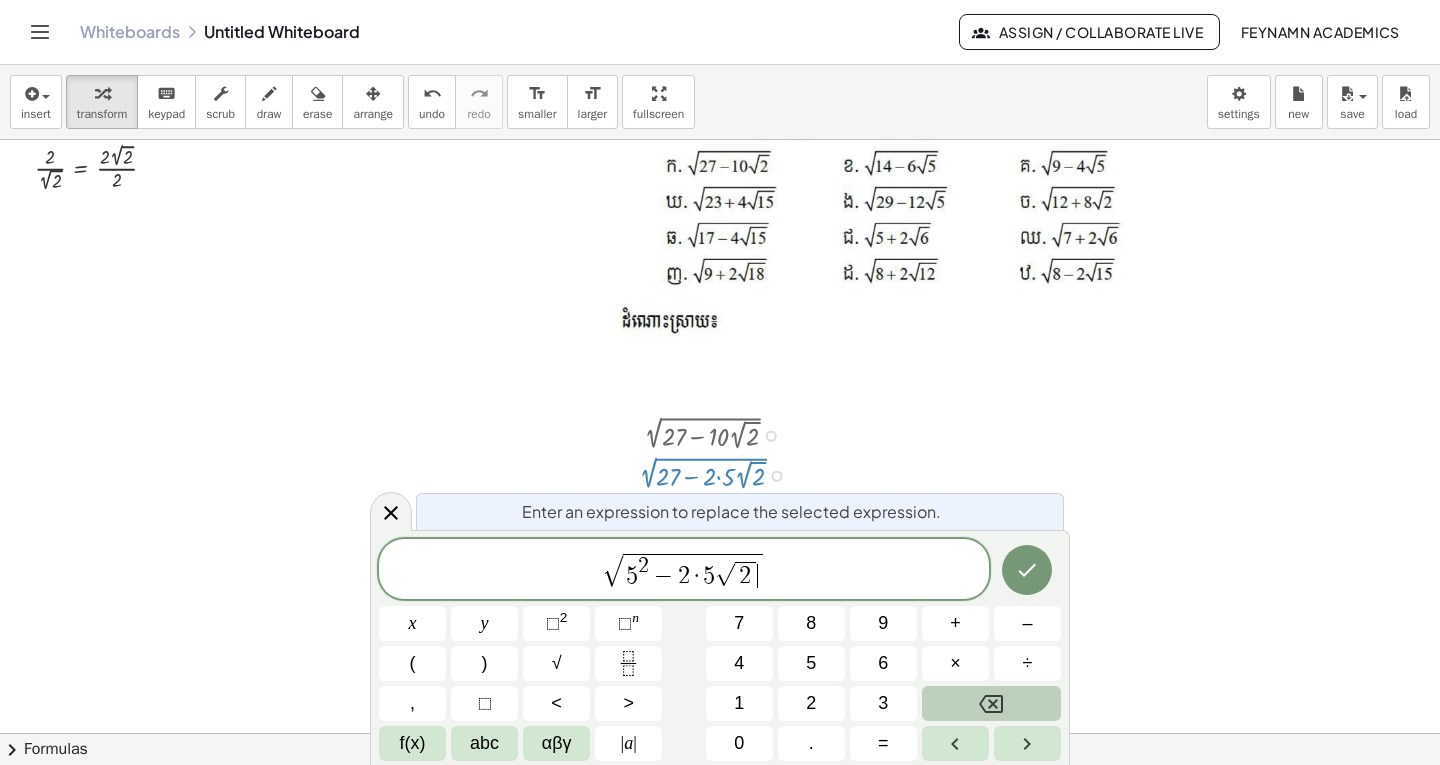 click on "5 2 − 2 · 5 √ 2 ​" at bounding box center [693, 571] 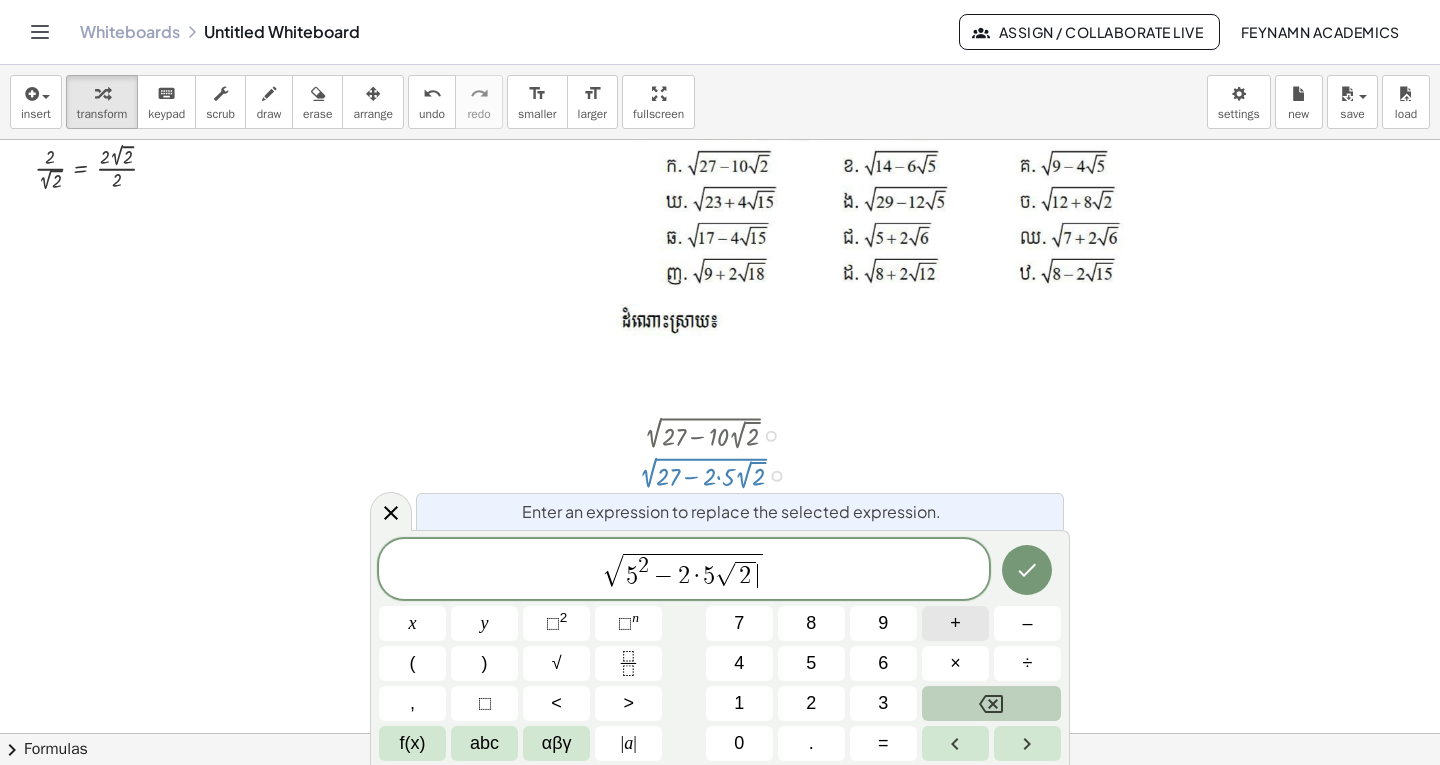click on "+" at bounding box center [955, 623] 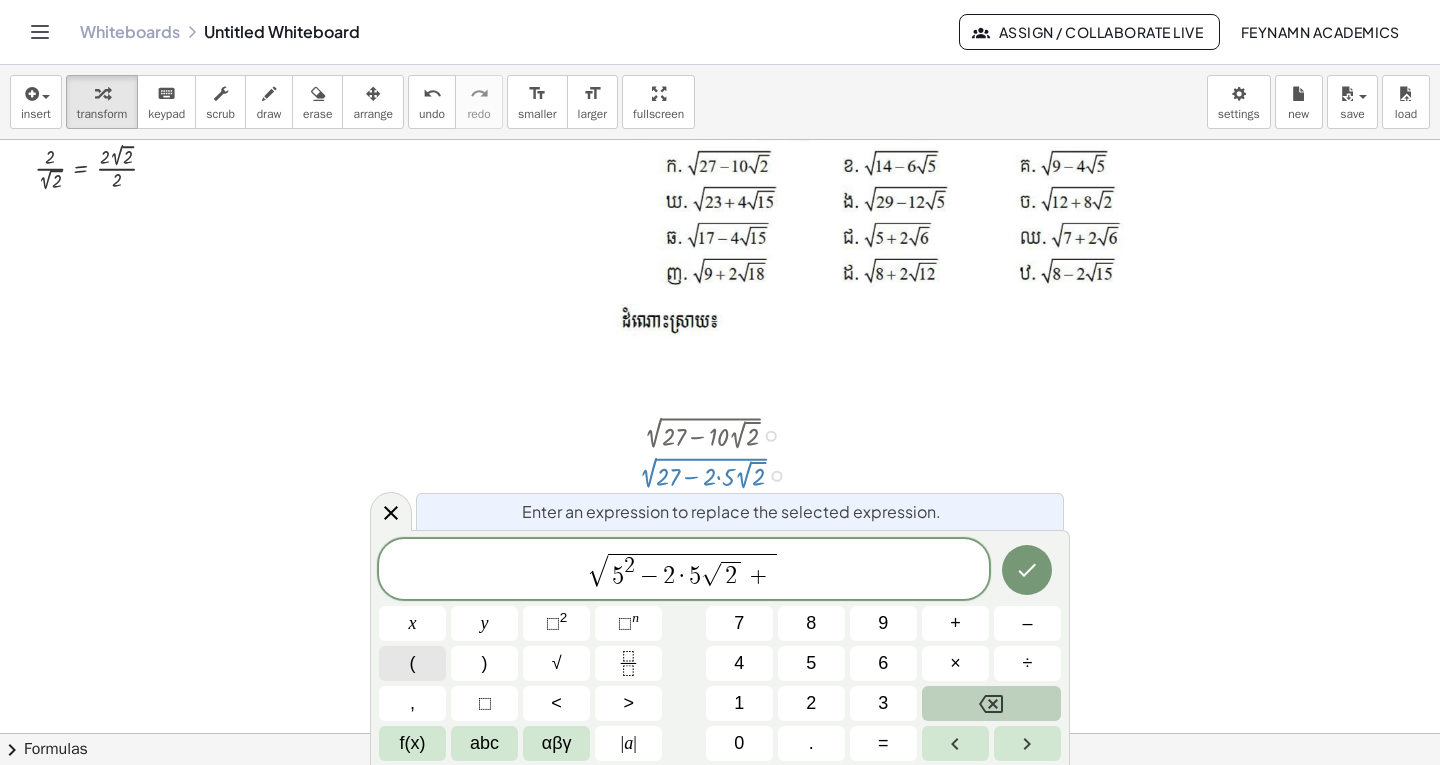 click on "(" at bounding box center (412, 663) 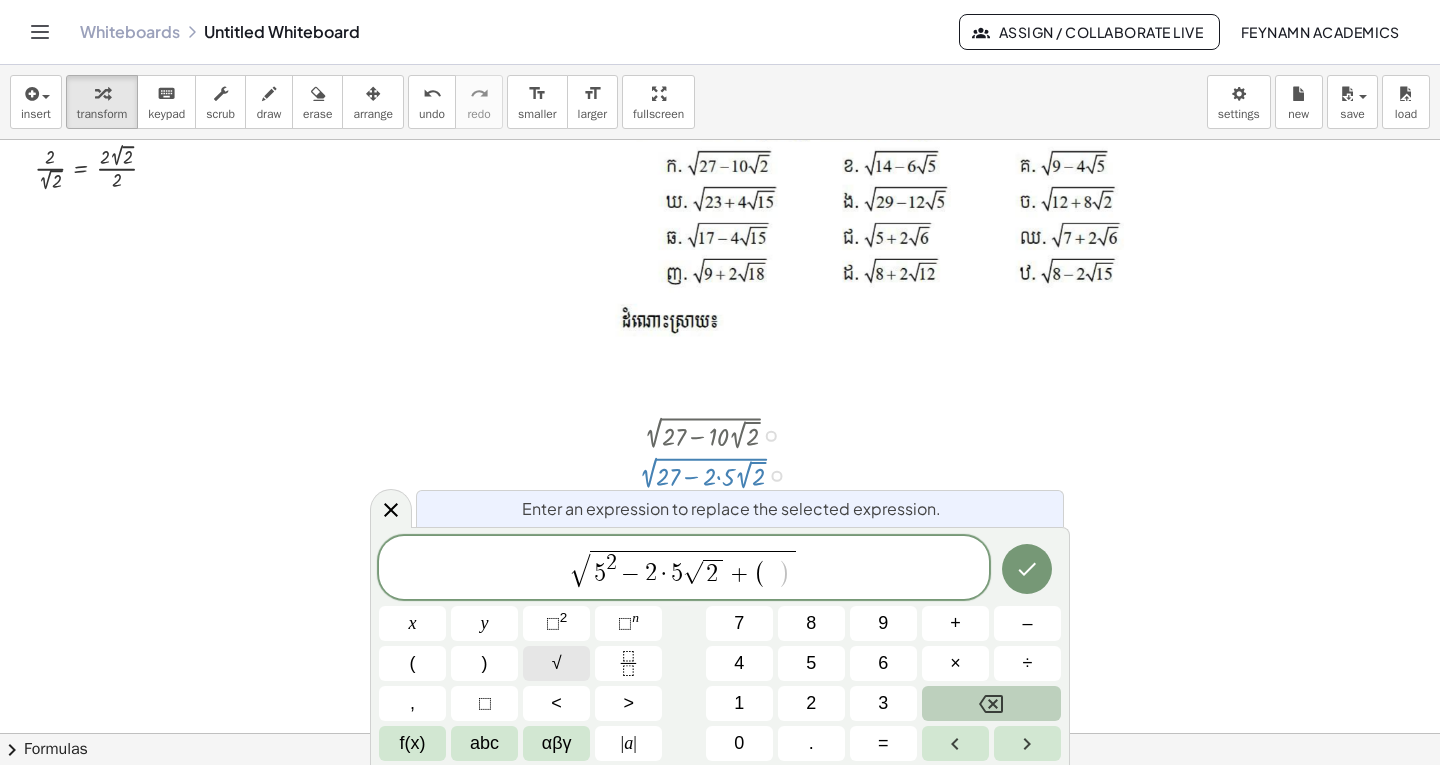 click on "√" at bounding box center [556, 663] 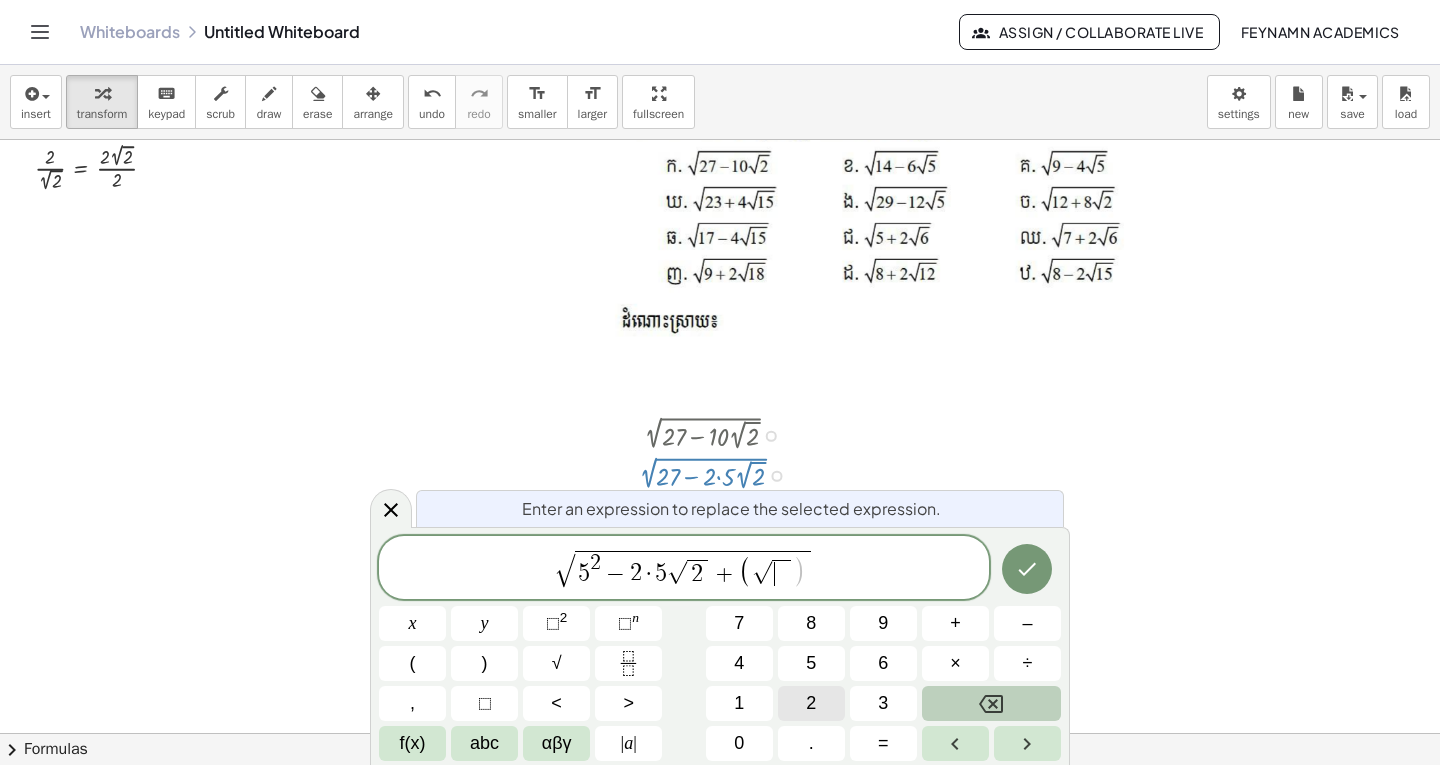 click on "2" at bounding box center (811, 703) 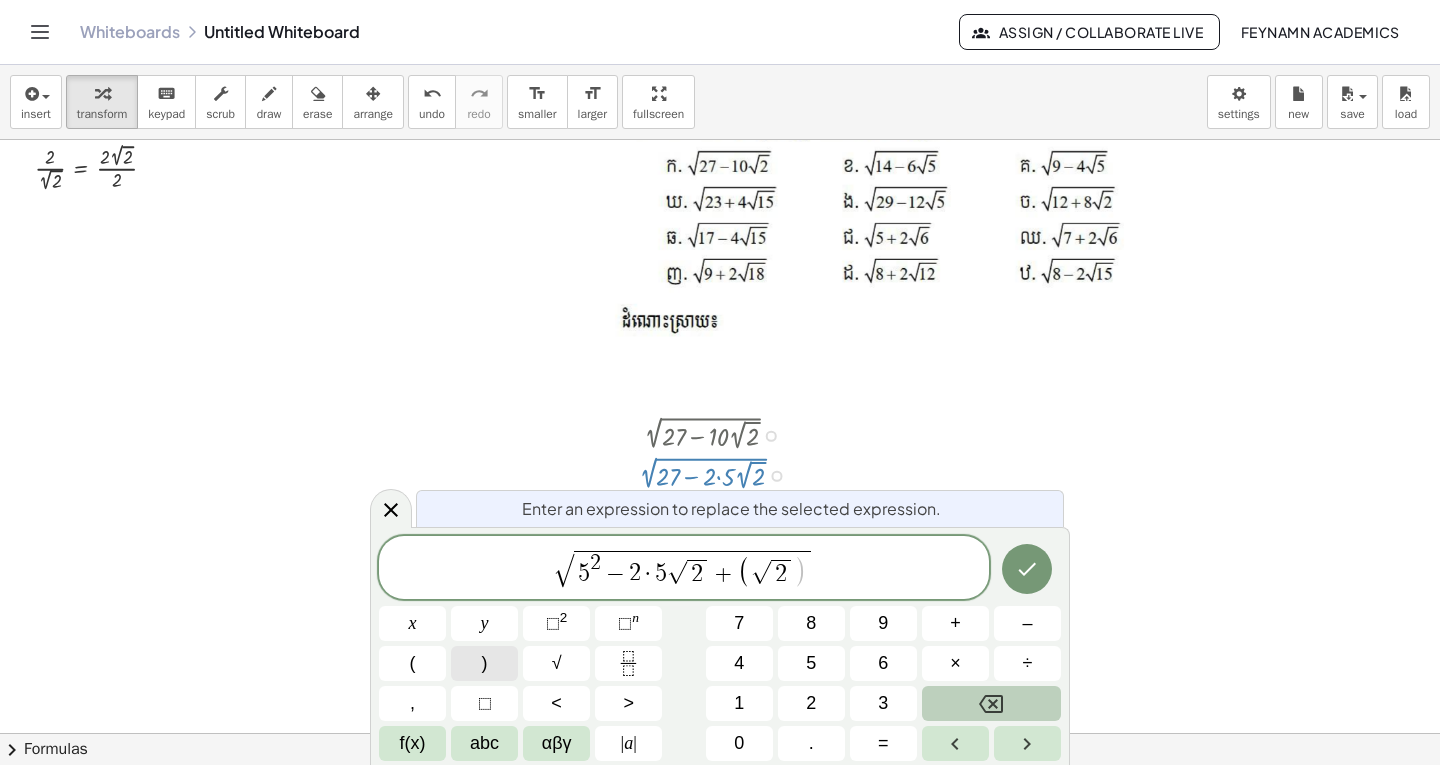 click on ")" at bounding box center [484, 663] 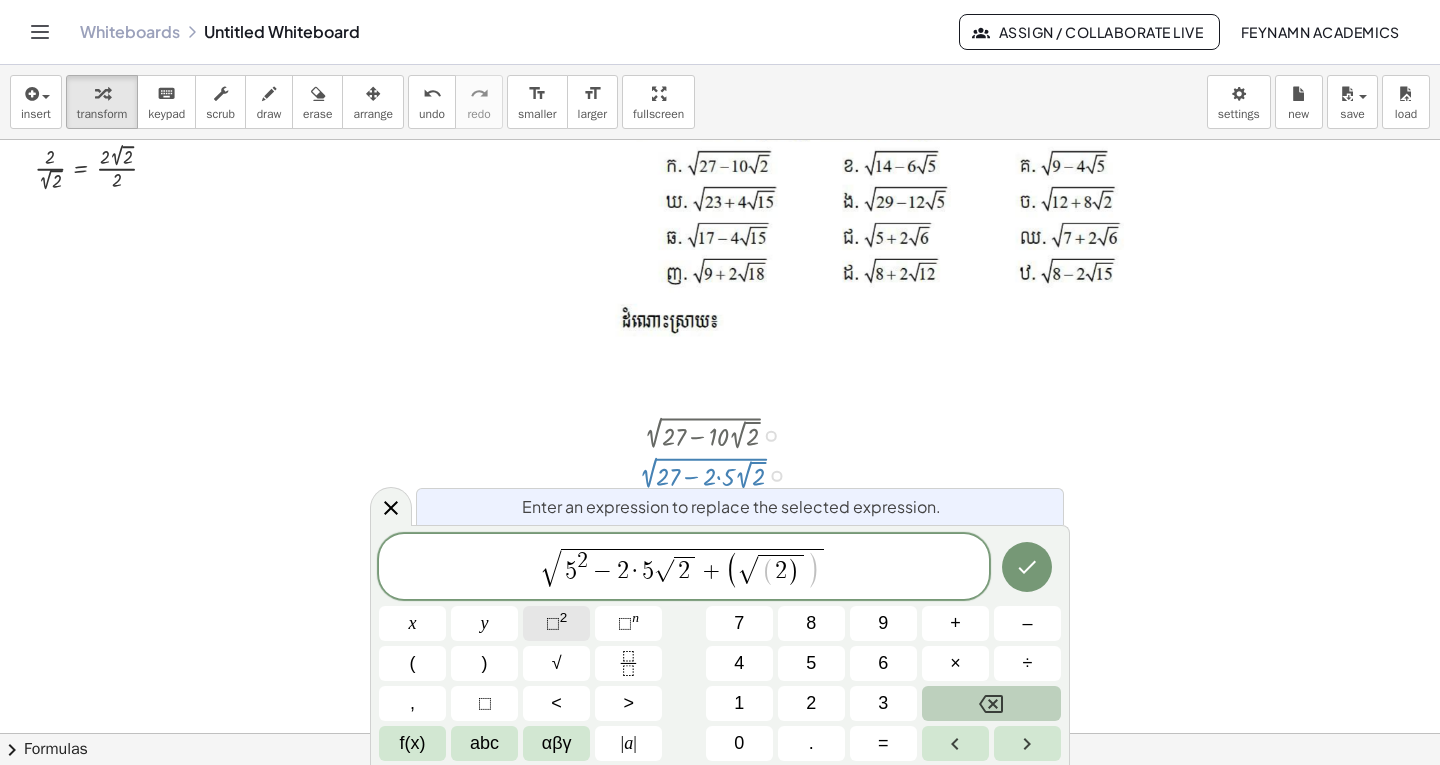 click on "⬚" at bounding box center (553, 623) 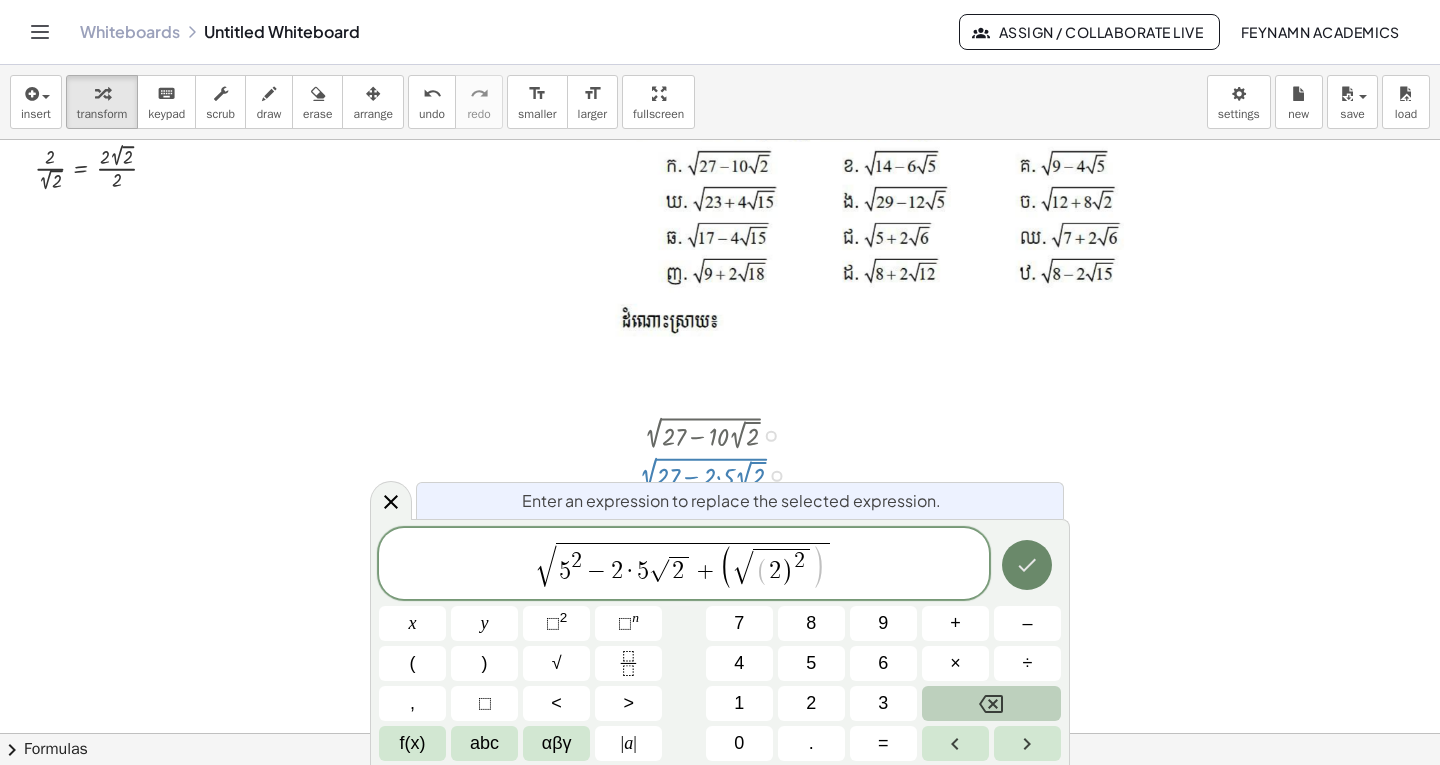 click at bounding box center (1027, 565) 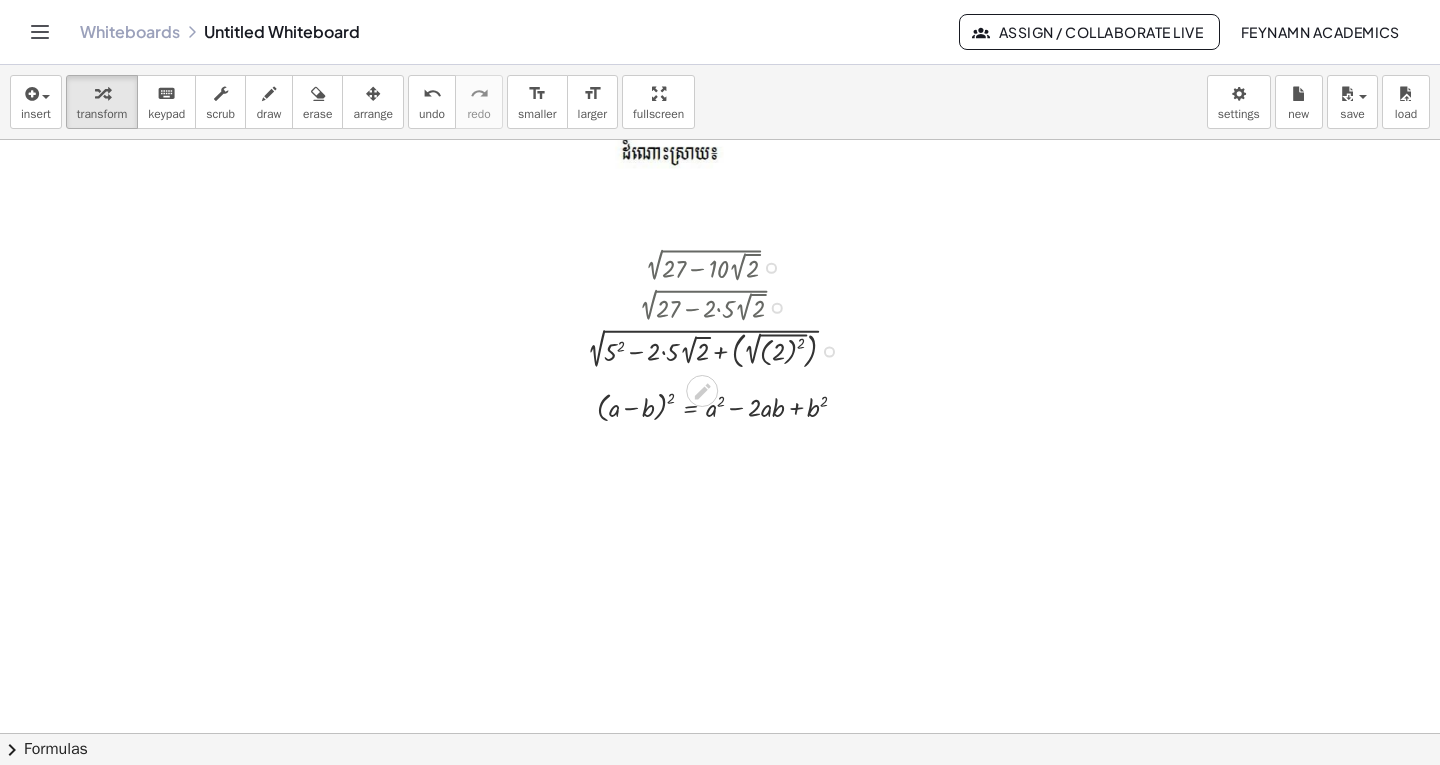 scroll, scrollTop: 901, scrollLeft: 0, axis: vertical 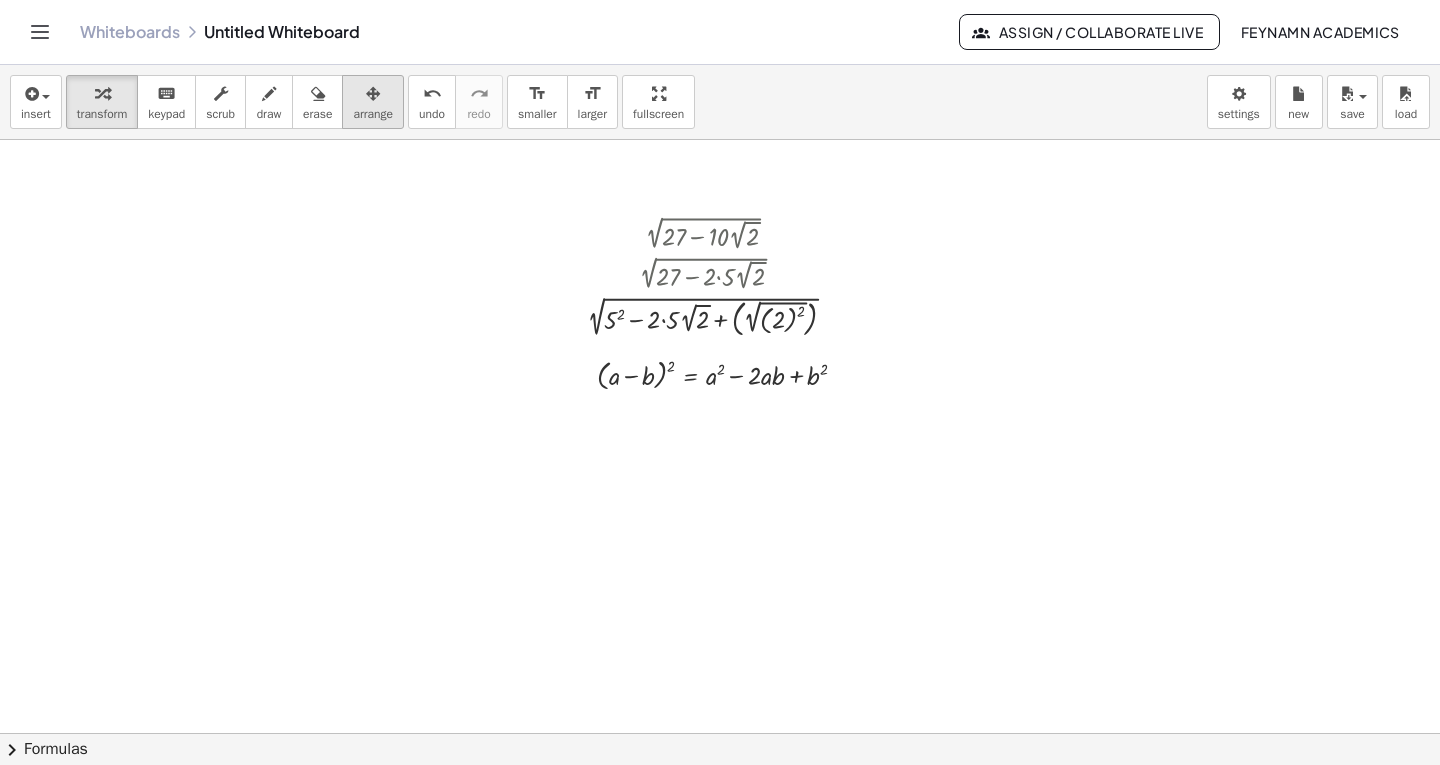 click on "arrange" at bounding box center (373, 114) 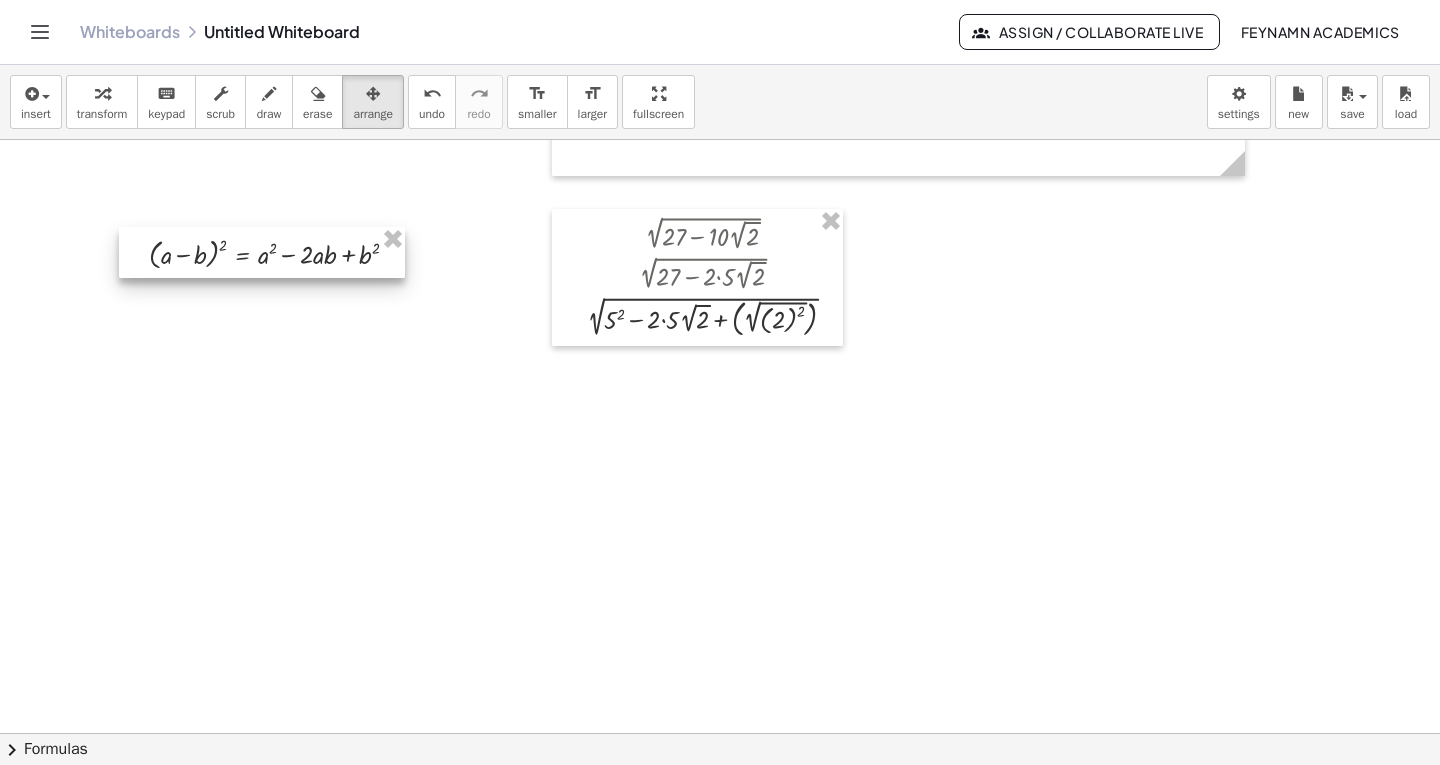 drag, startPoint x: 676, startPoint y: 391, endPoint x: 235, endPoint y: 269, distance: 457.5642 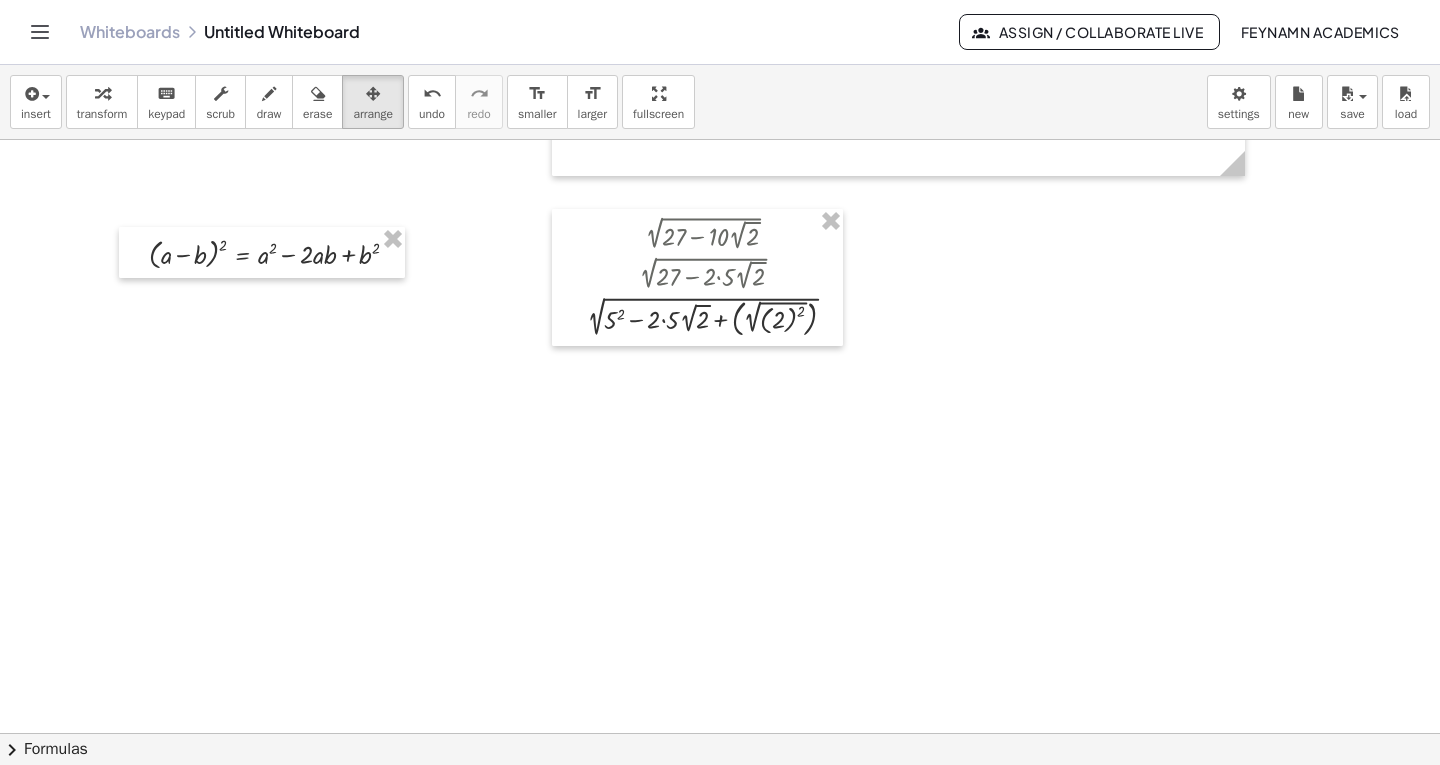 click at bounding box center [726, 128] 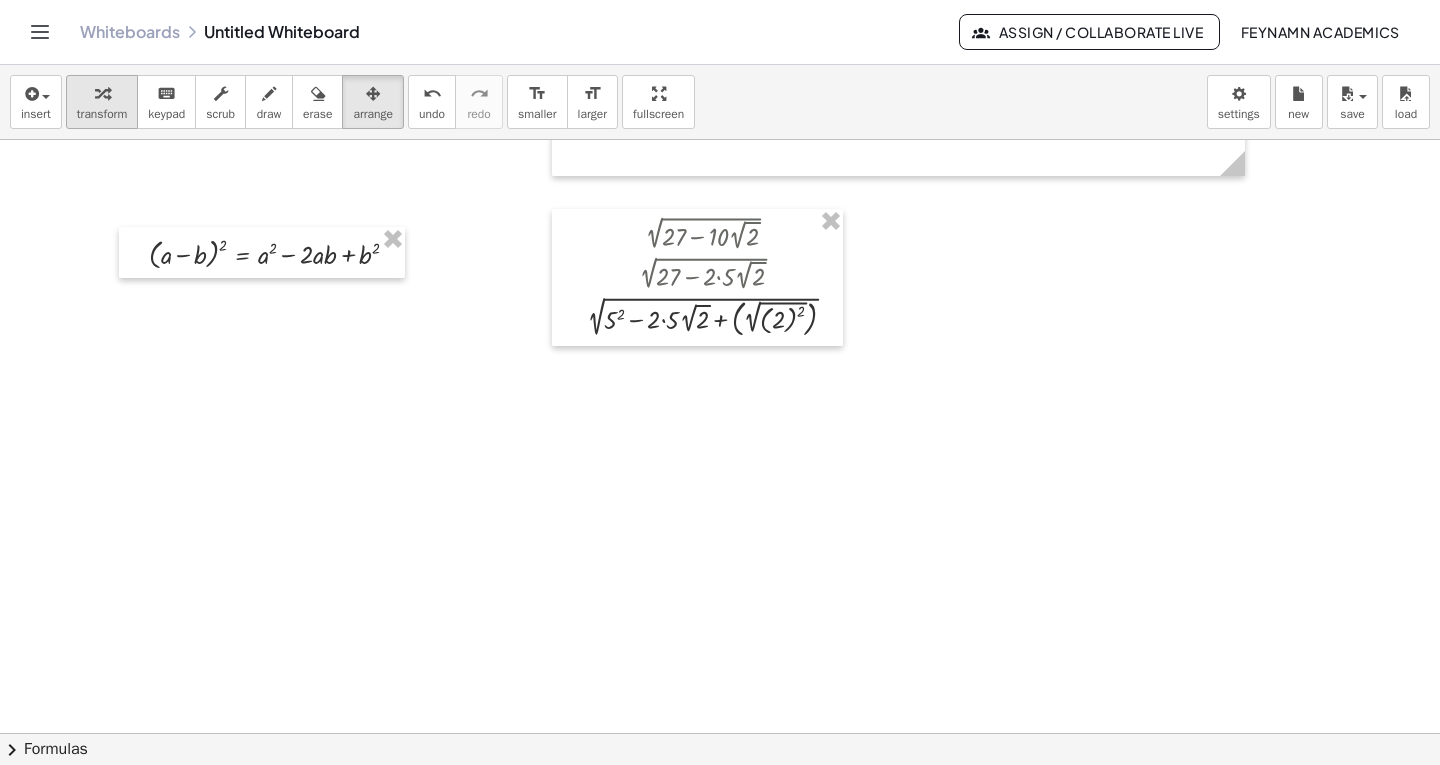 click at bounding box center (102, 93) 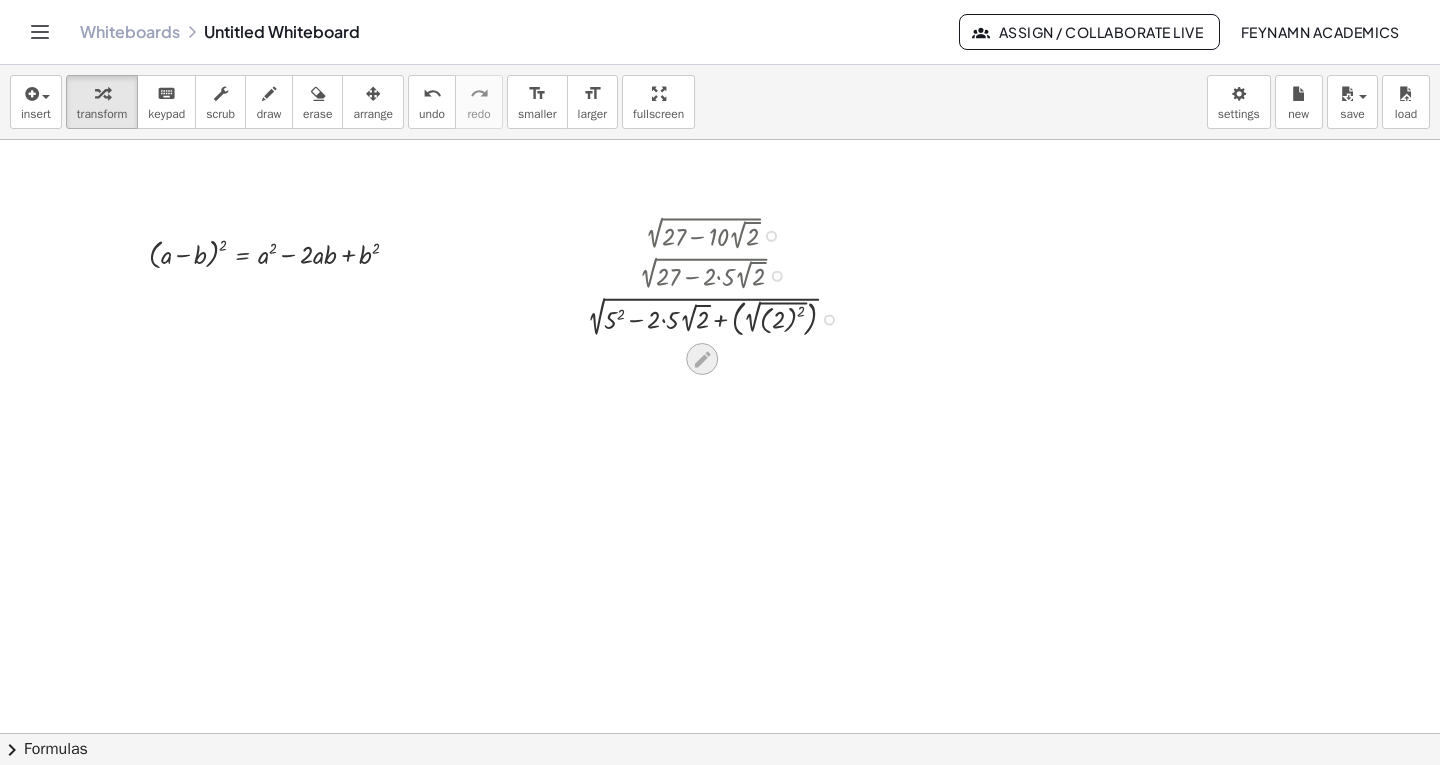 click 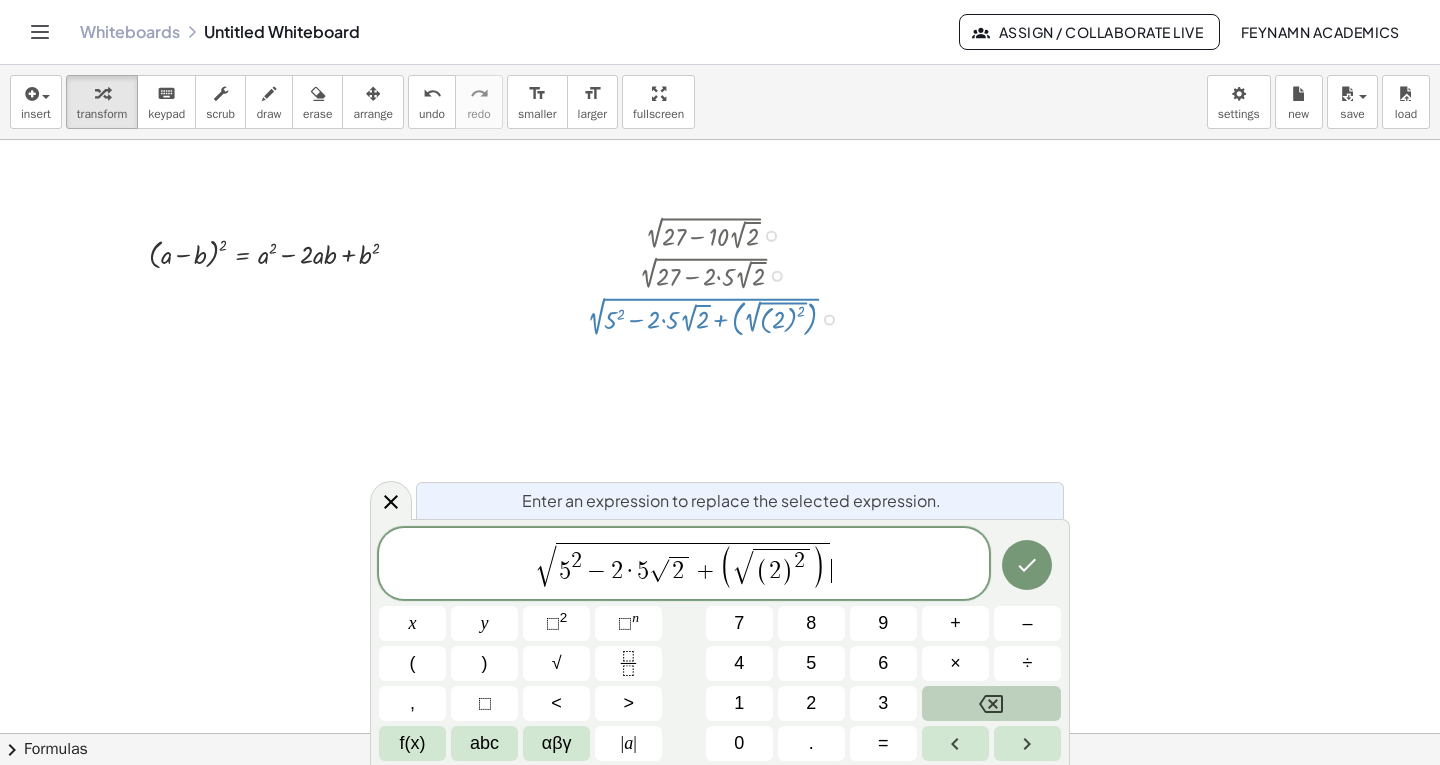 click on "√ 5 2 − 2 · 5 √ 2 + ( √ ( 2 ) 2 ) ​" at bounding box center [684, 565] 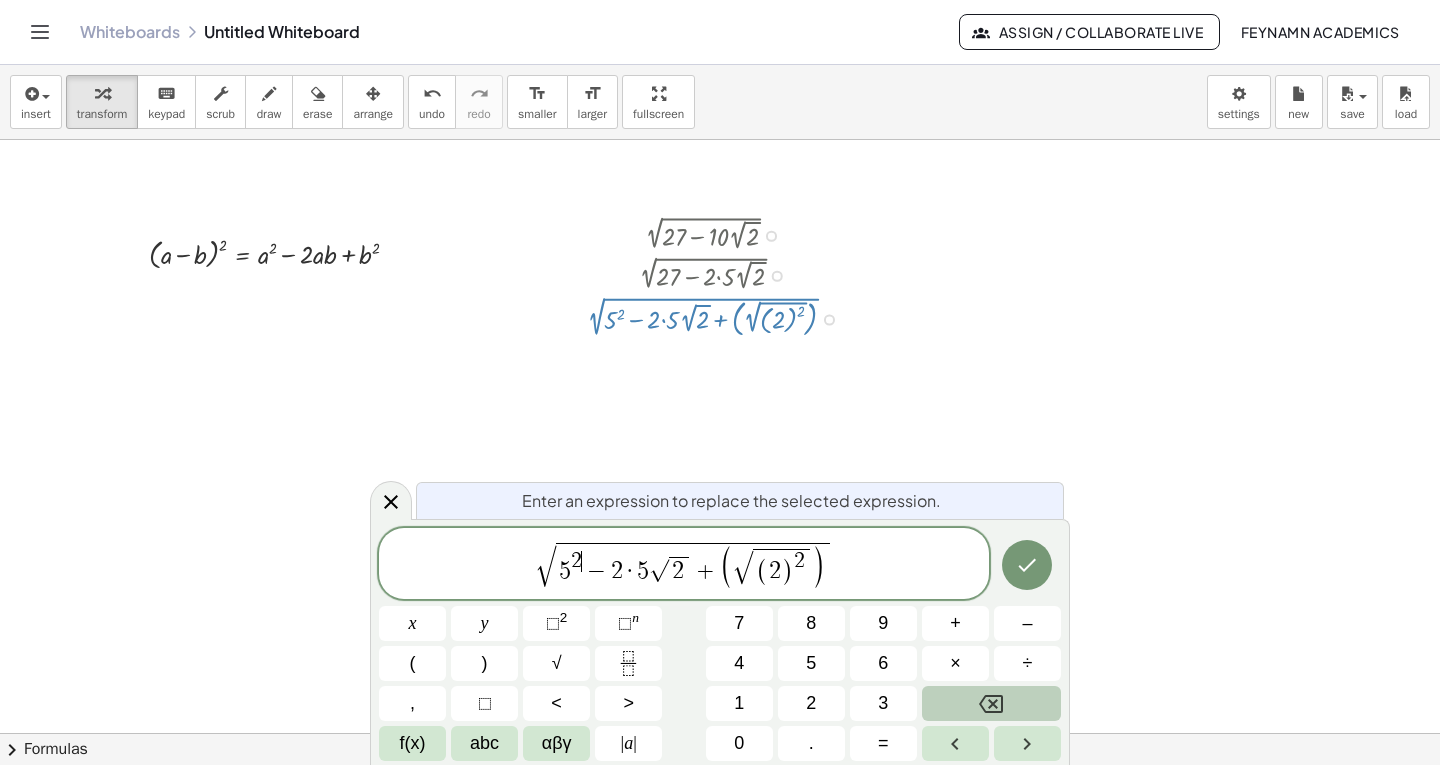 click on "2" at bounding box center [576, 561] 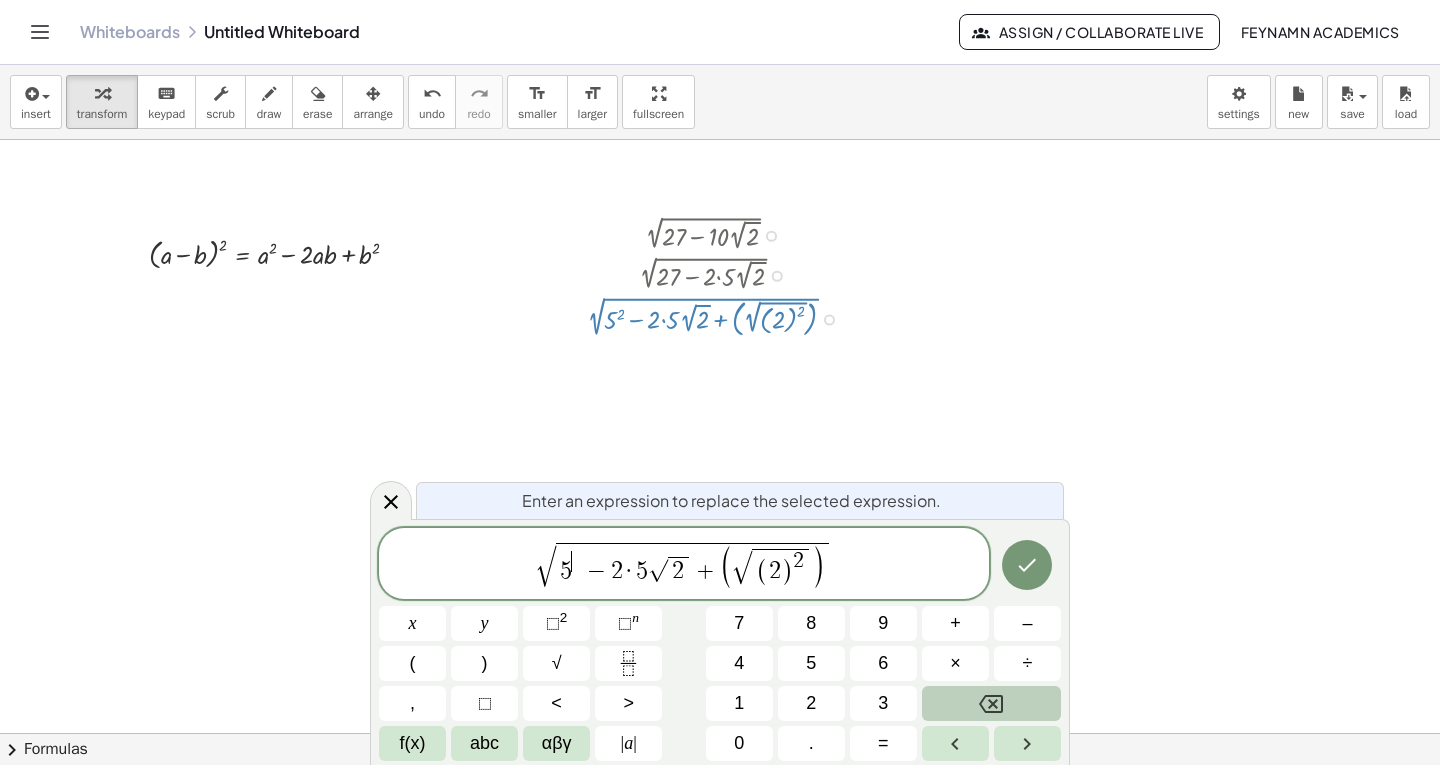 click on "√" at bounding box center [546, 566] 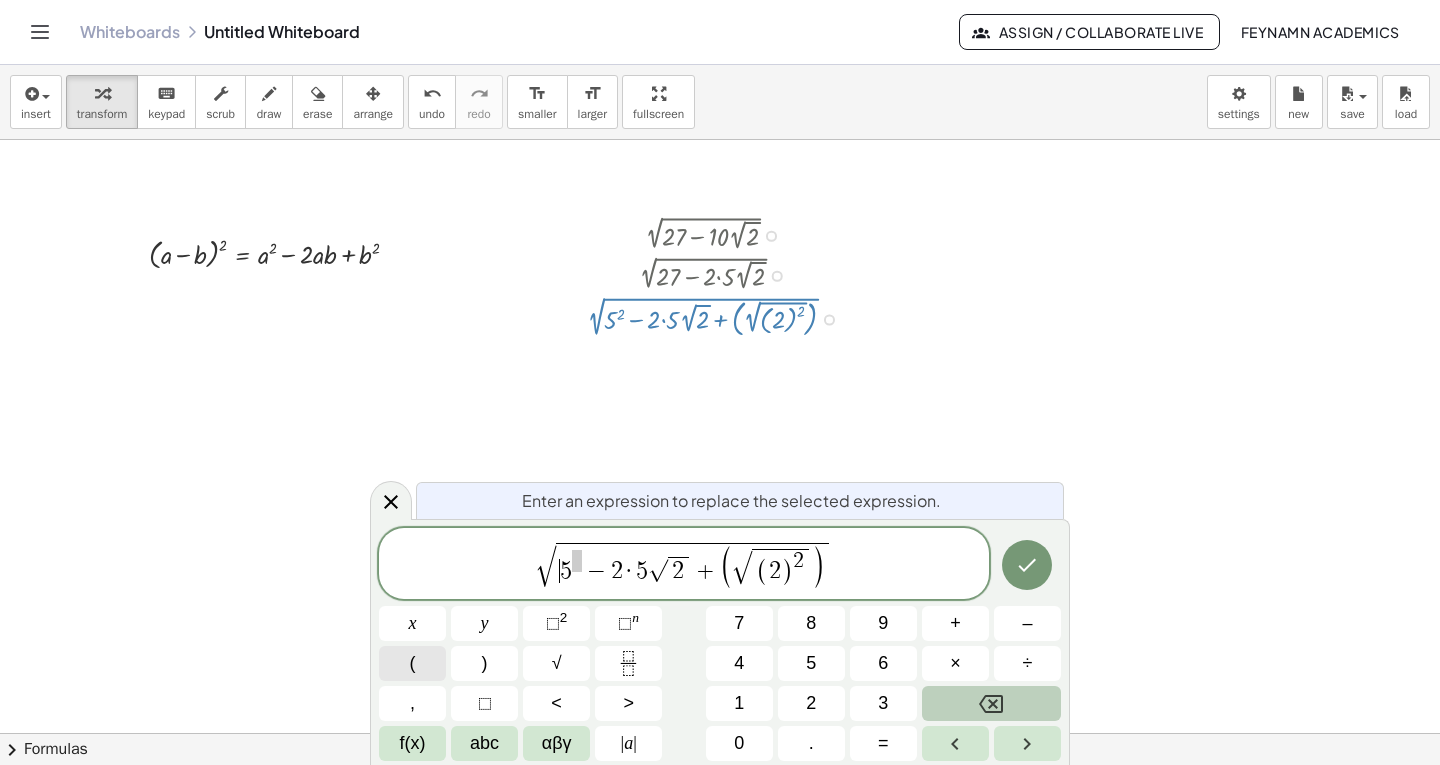 click on "(" at bounding box center [413, 663] 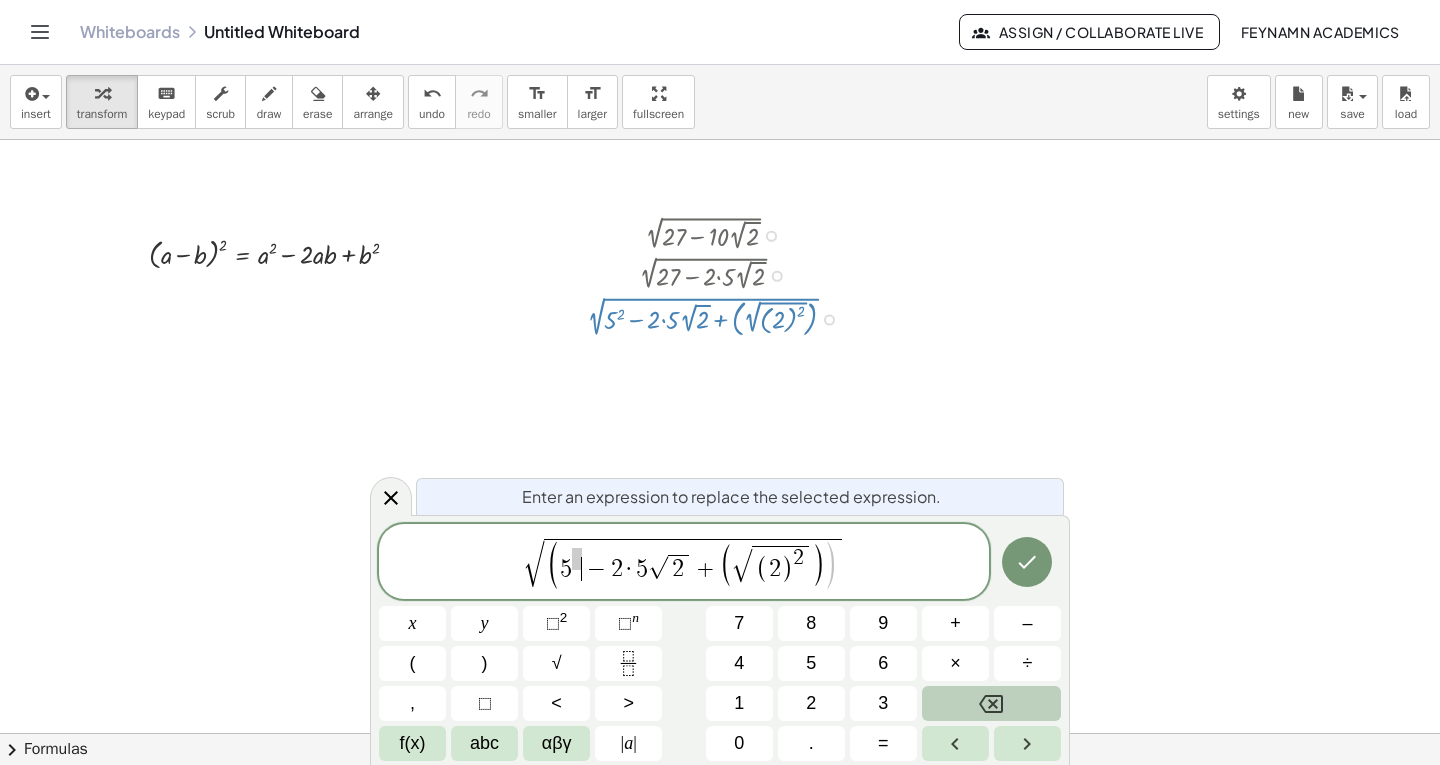 click on "−" at bounding box center [596, 569] 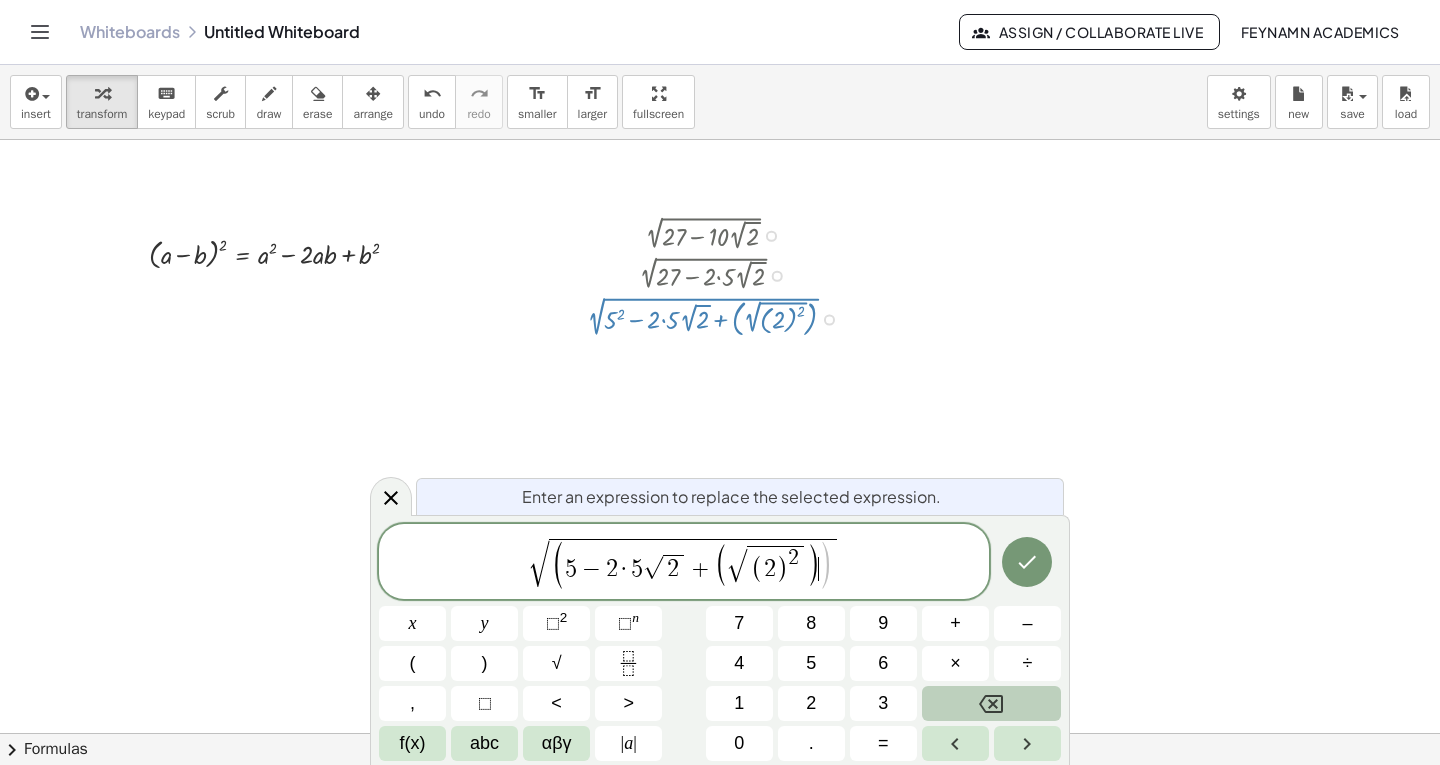 click on ")" at bounding box center (825, 565) 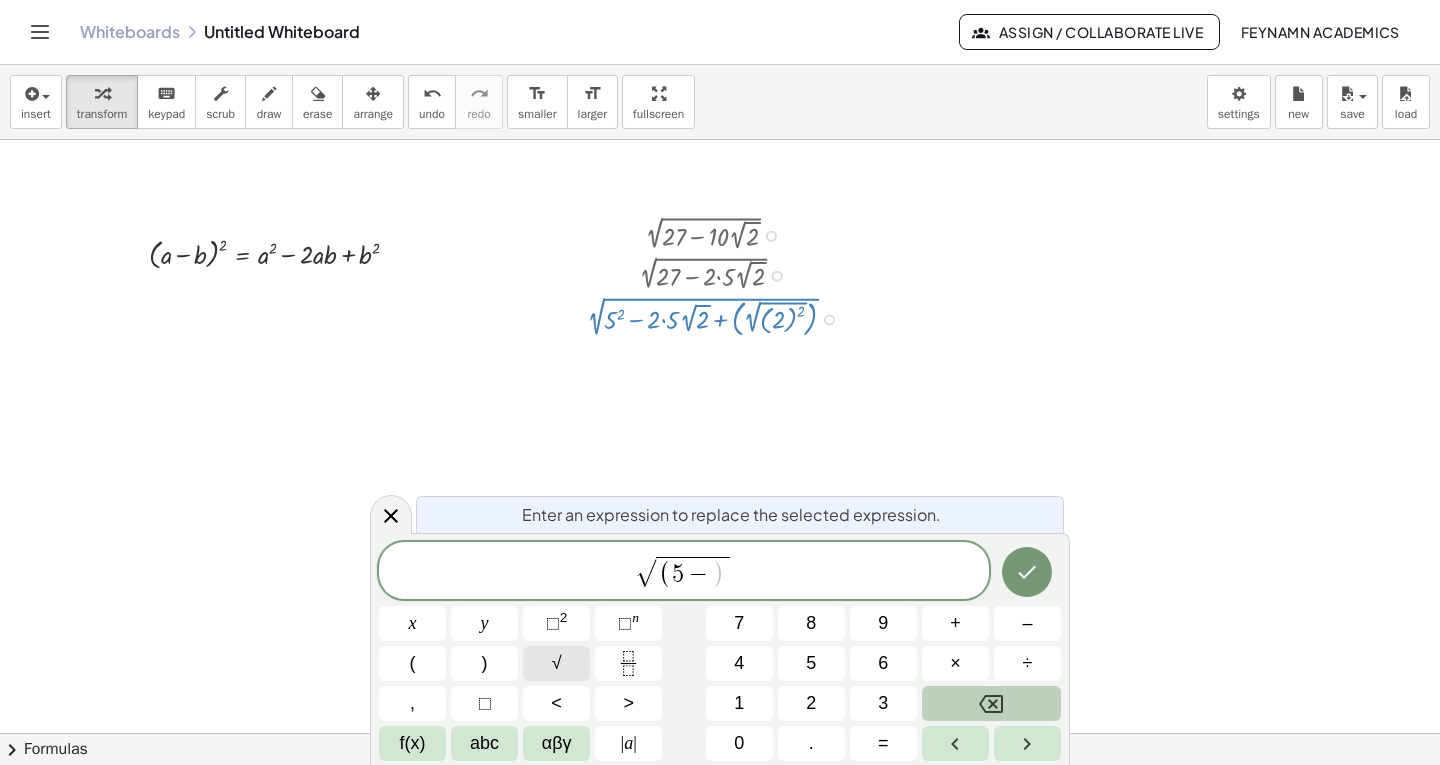 click on "√" at bounding box center (556, 663) 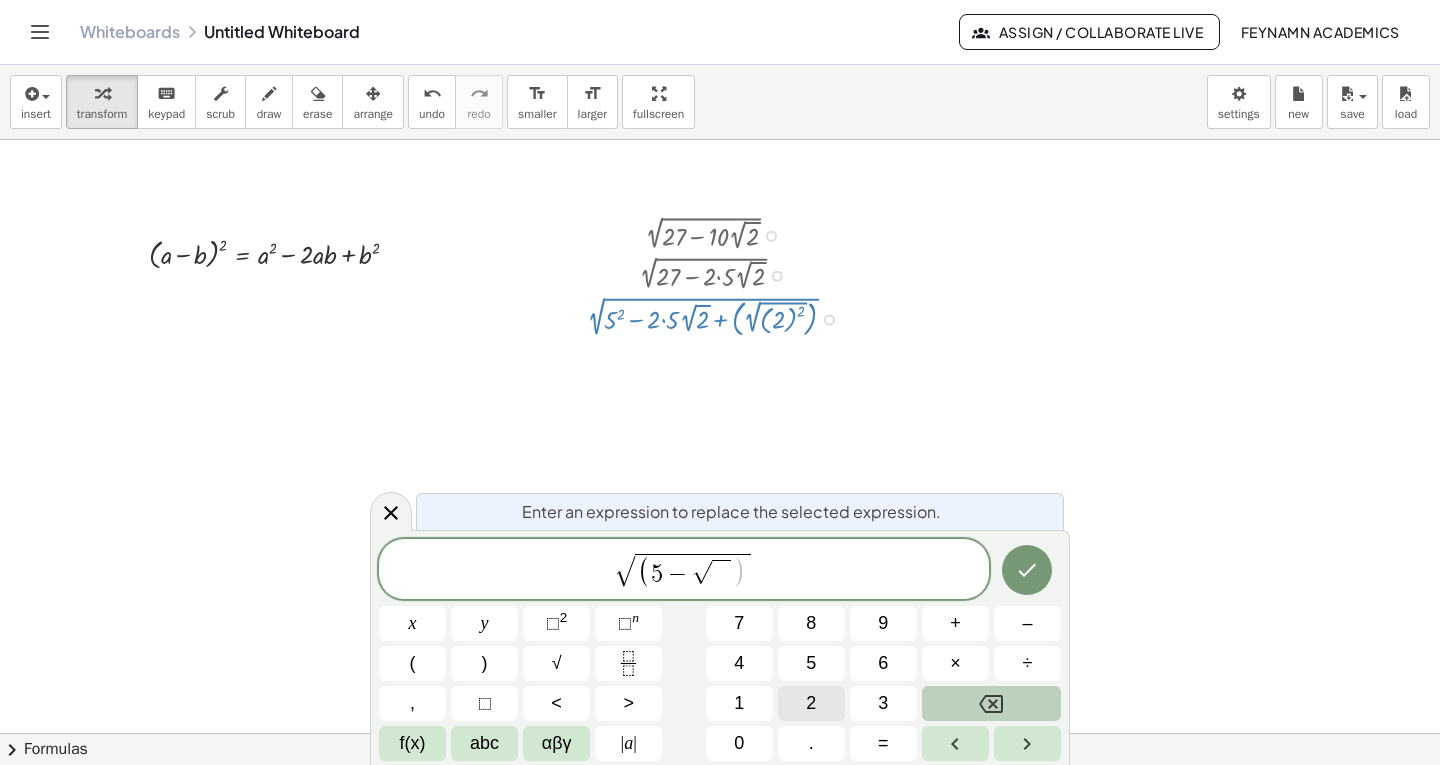 click on "2" at bounding box center [811, 703] 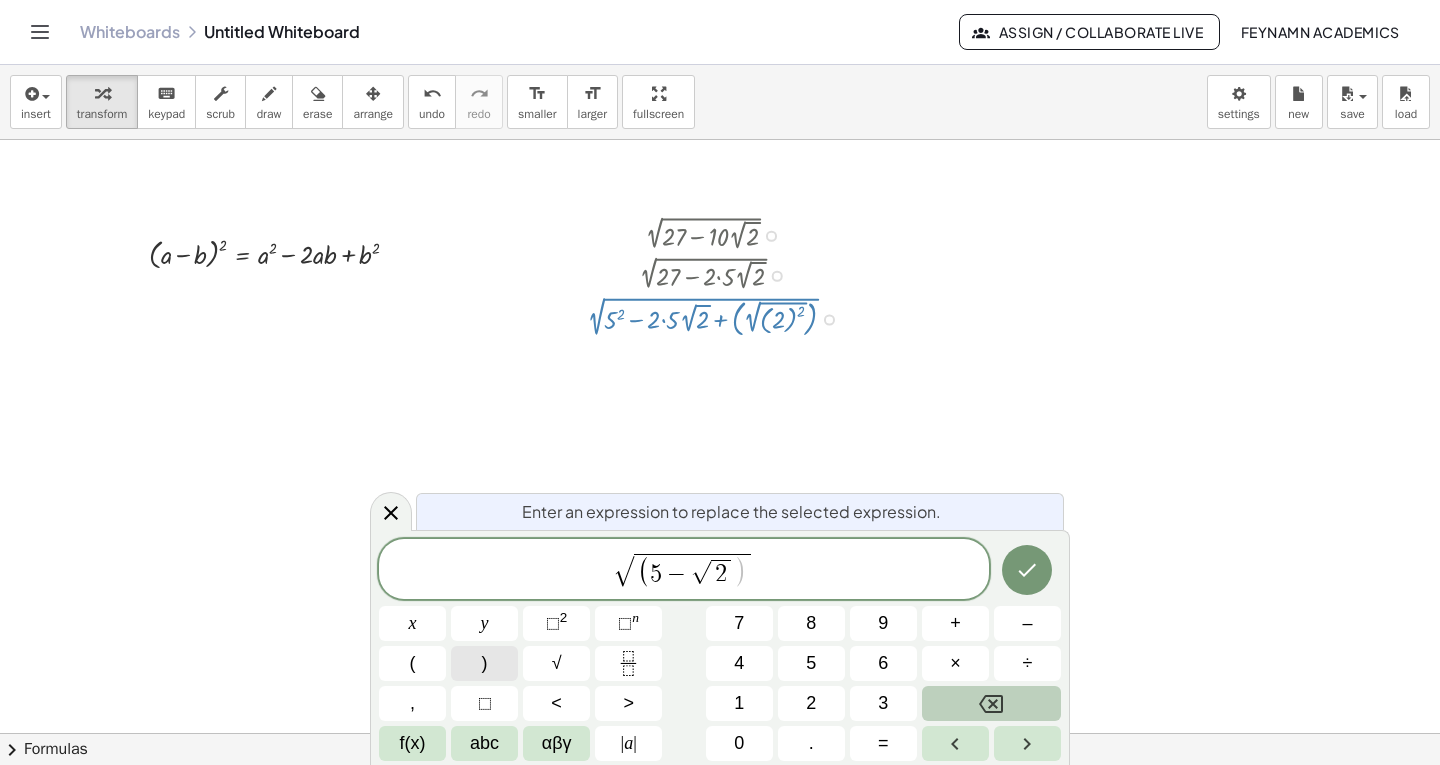 click on ")" at bounding box center [485, 663] 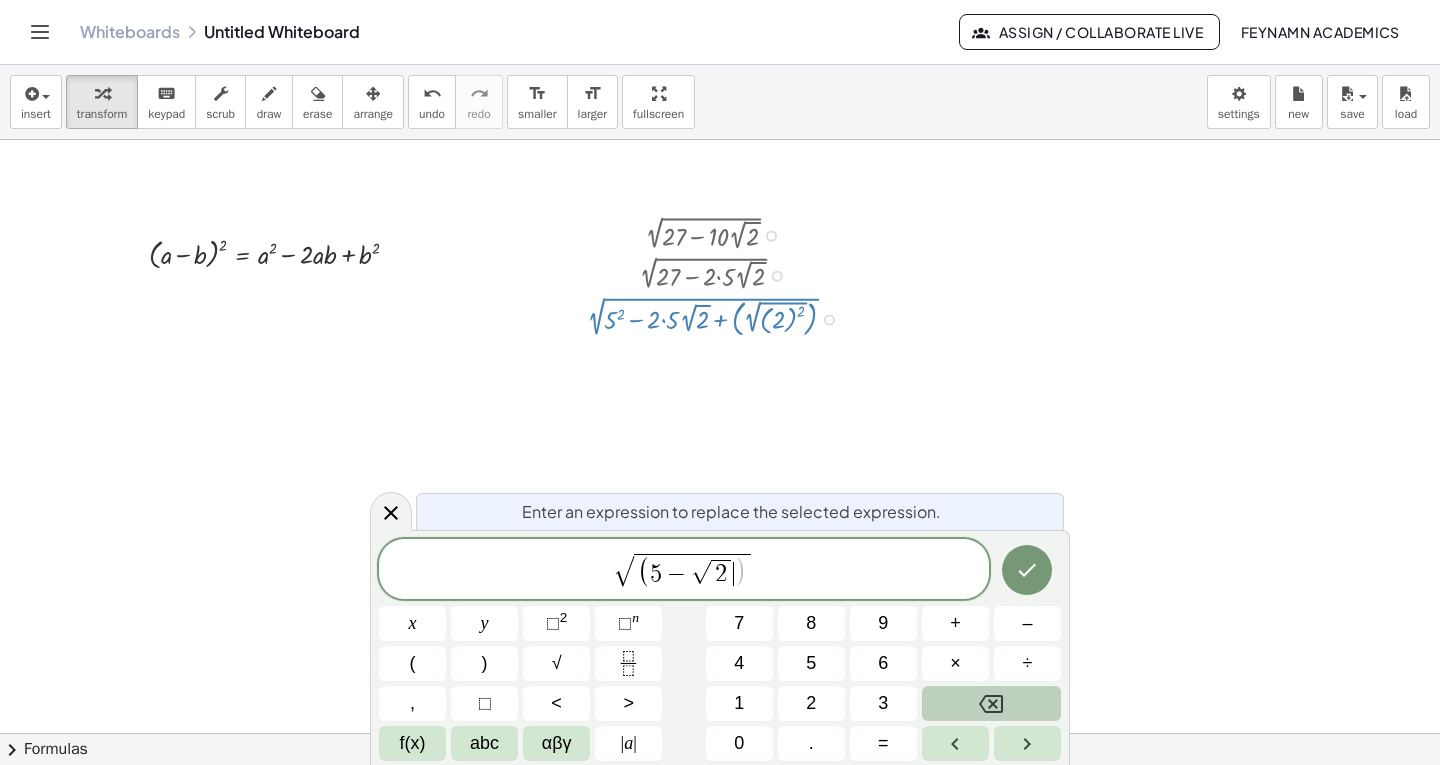 click on ")" at bounding box center [740, 572] 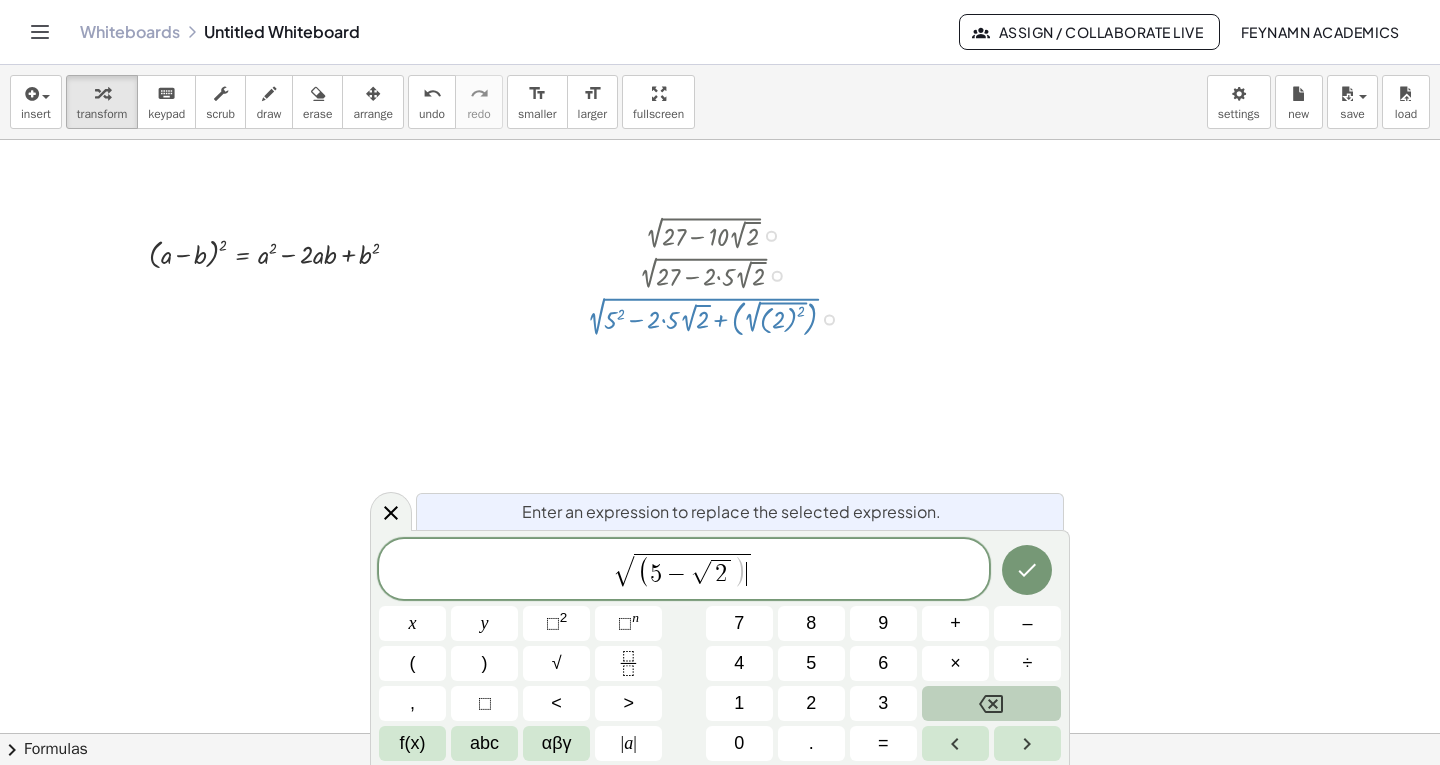click on ")" at bounding box center (740, 572) 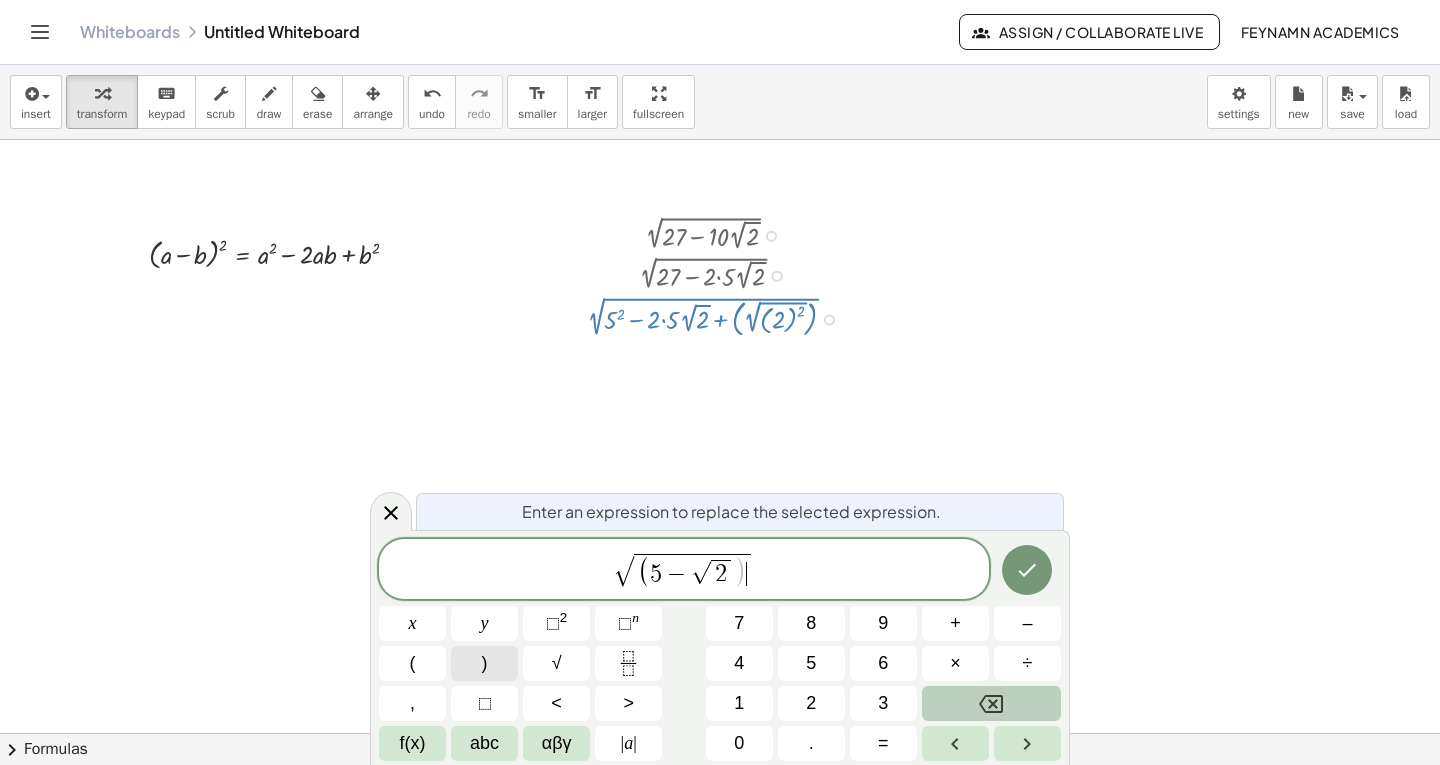 click on ")" at bounding box center (484, 663) 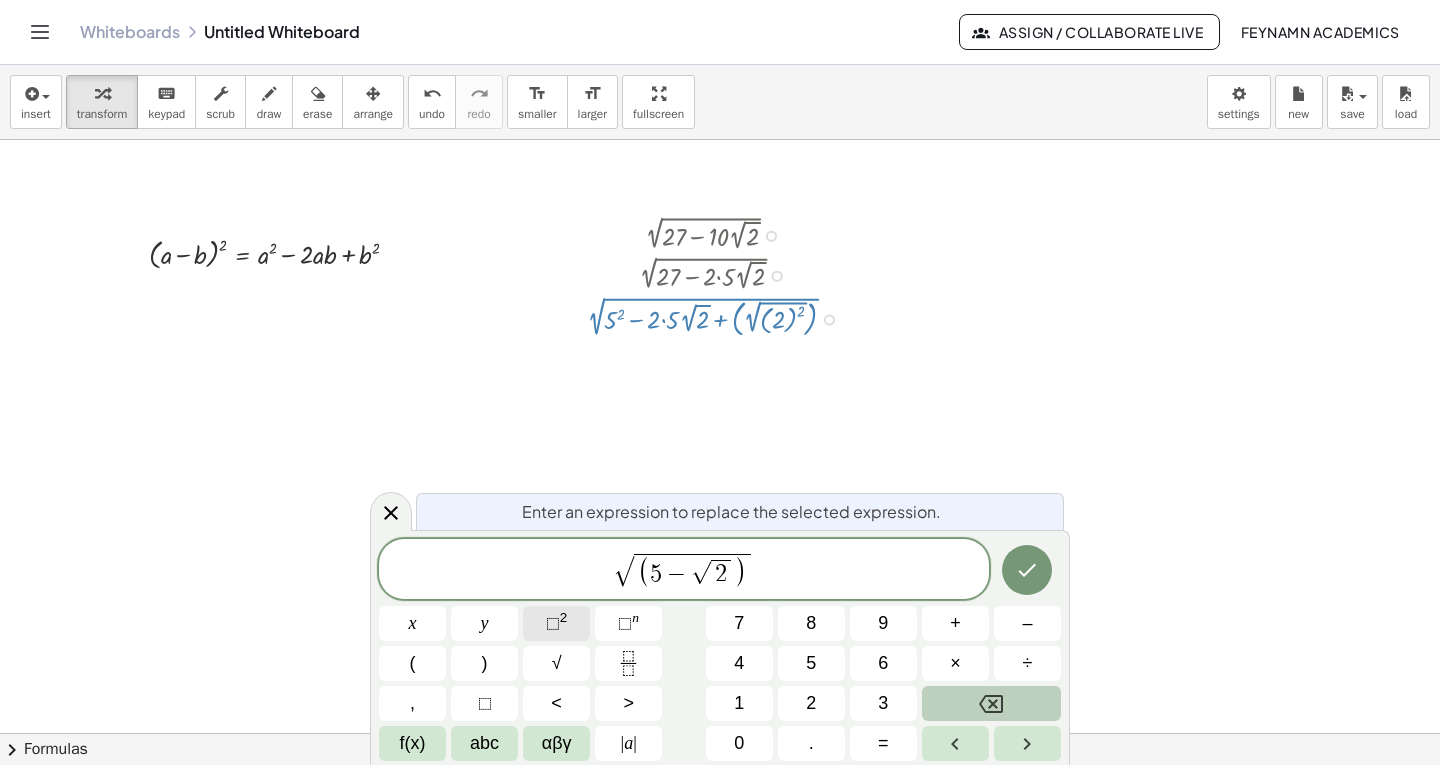 click on "2" at bounding box center (564, 617) 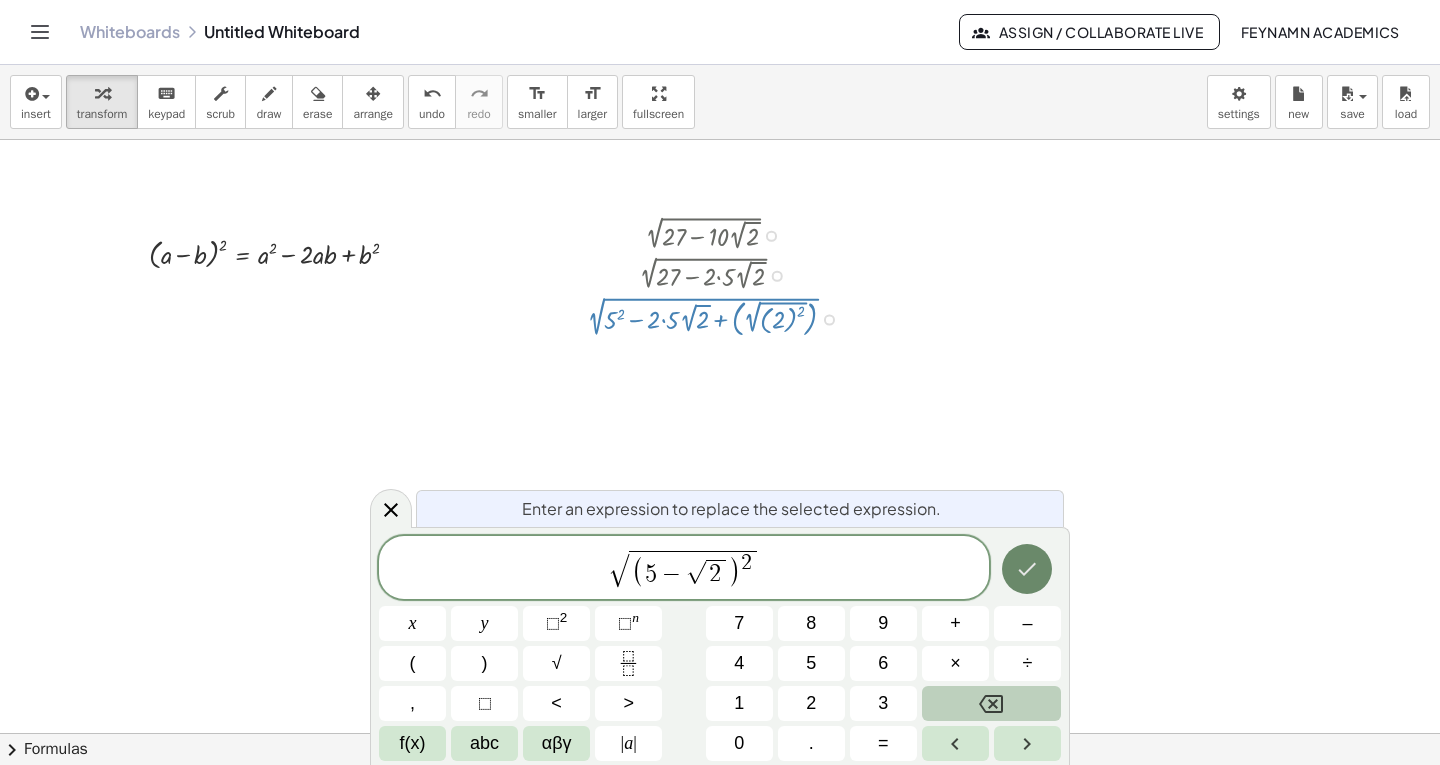 click 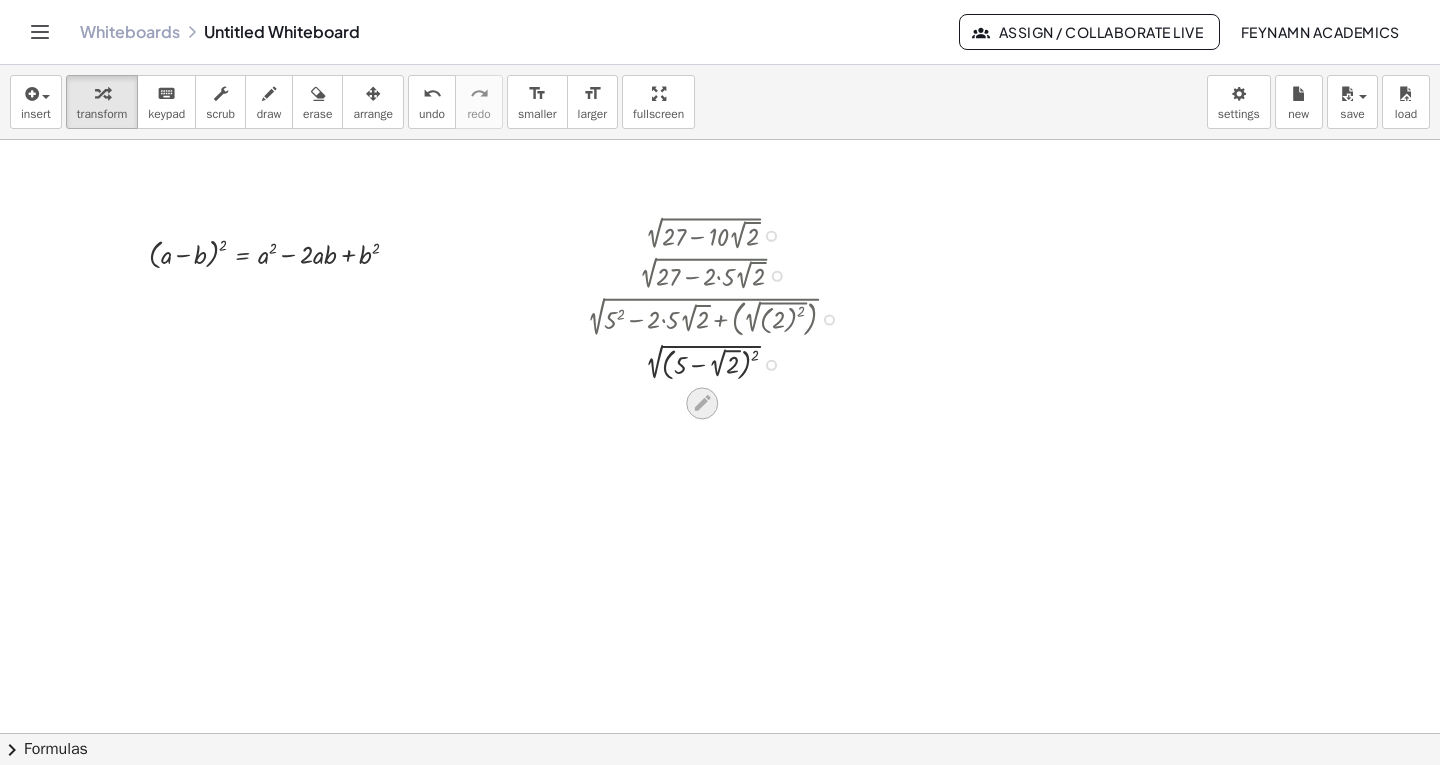 click 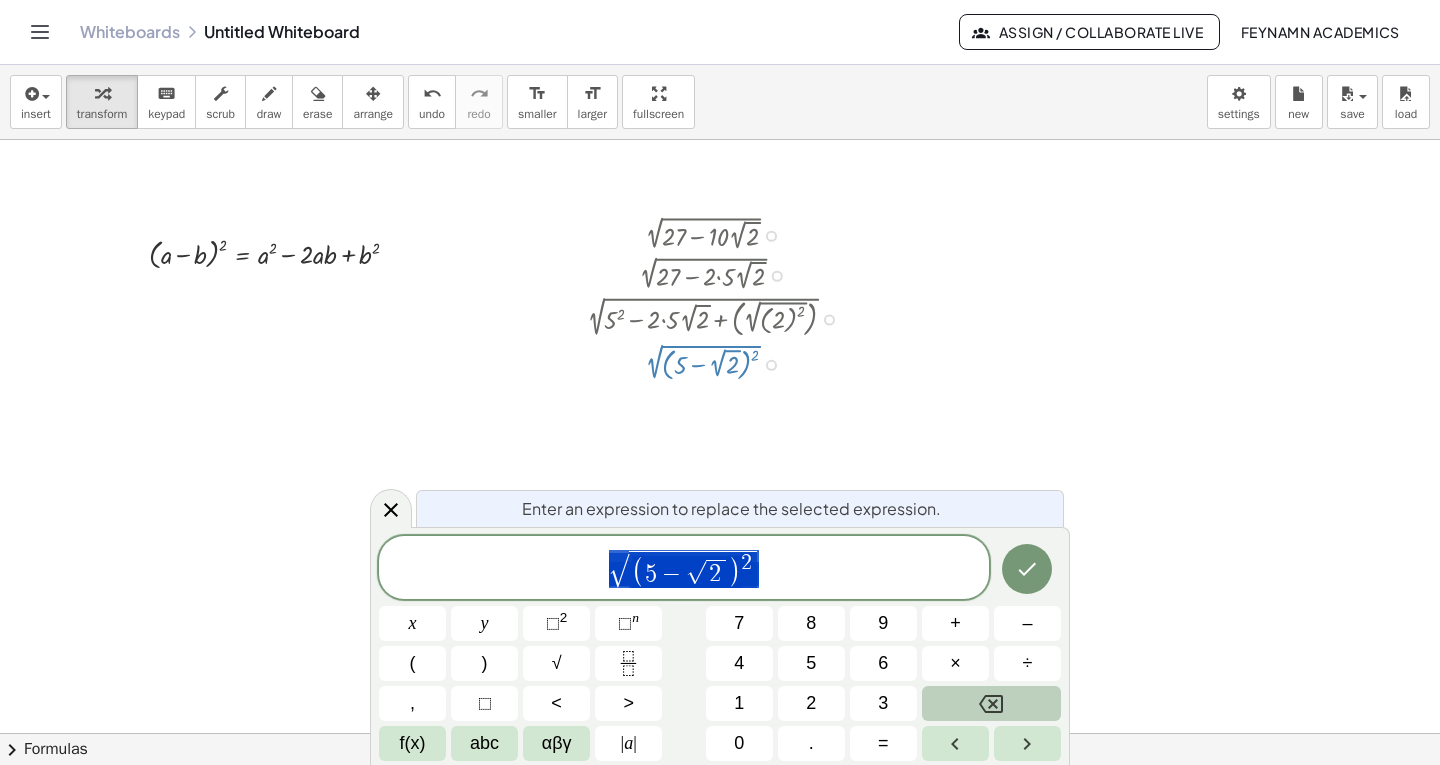 click on "√ ( 5 − √ 2 ) 2" at bounding box center (684, 569) 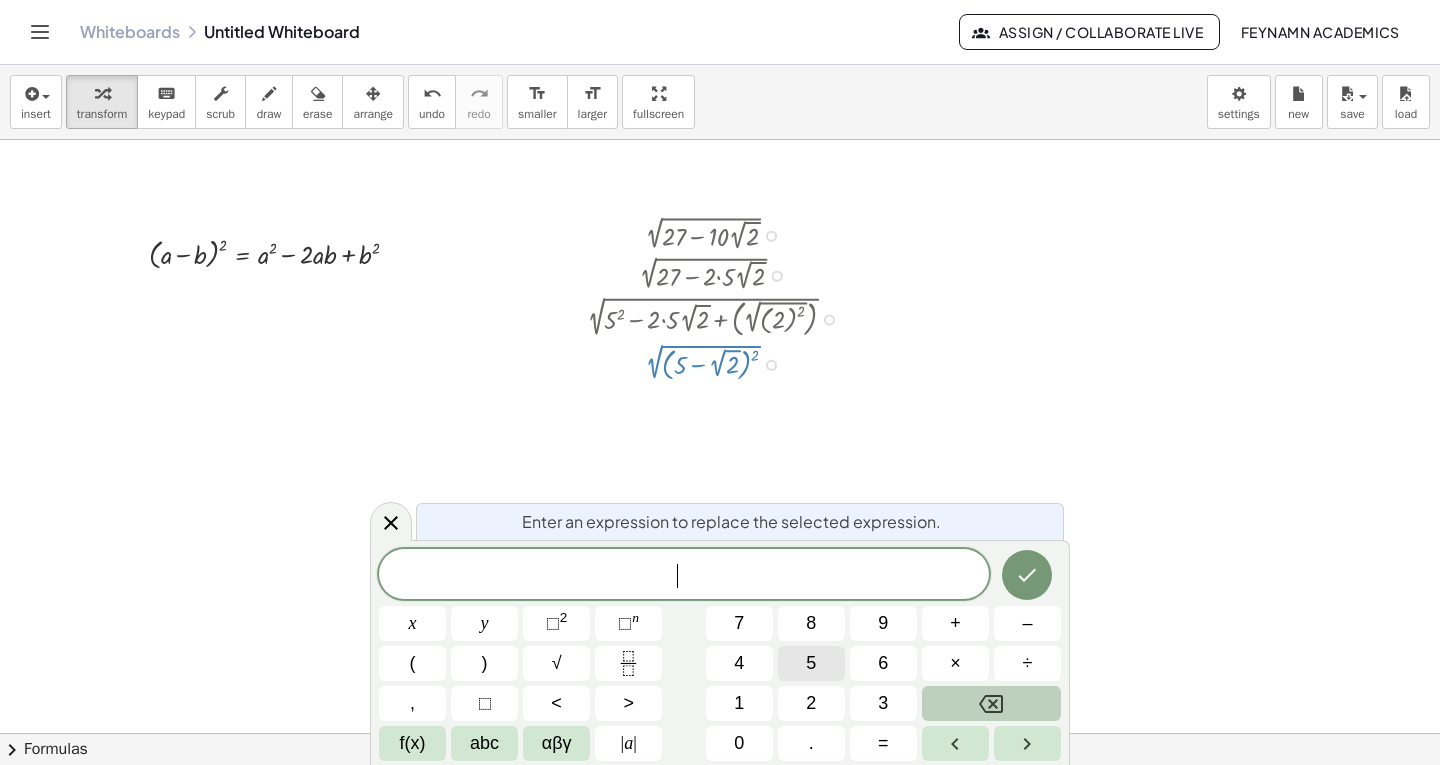 click on "5" at bounding box center (811, 663) 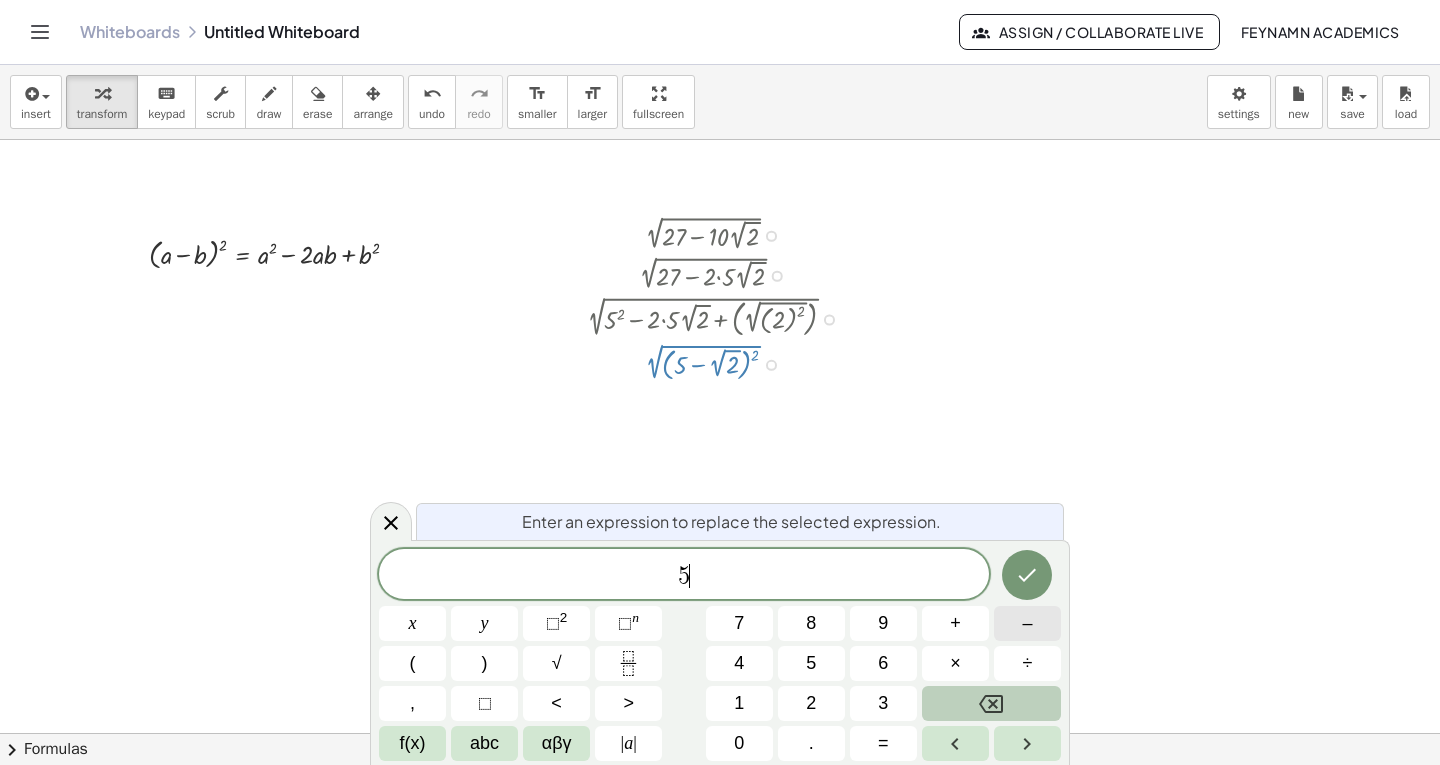 click on "–" at bounding box center [1027, 623] 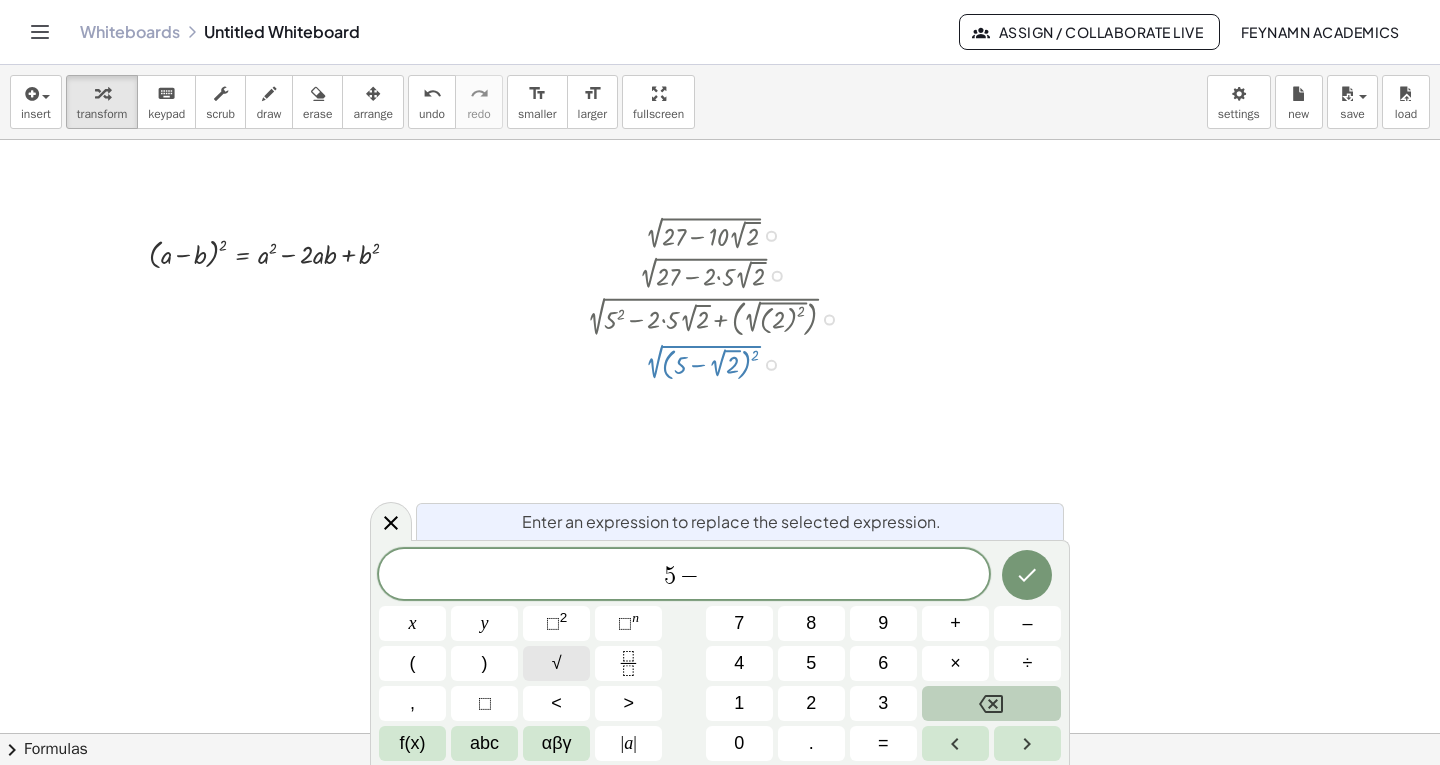click on "√" at bounding box center [556, 663] 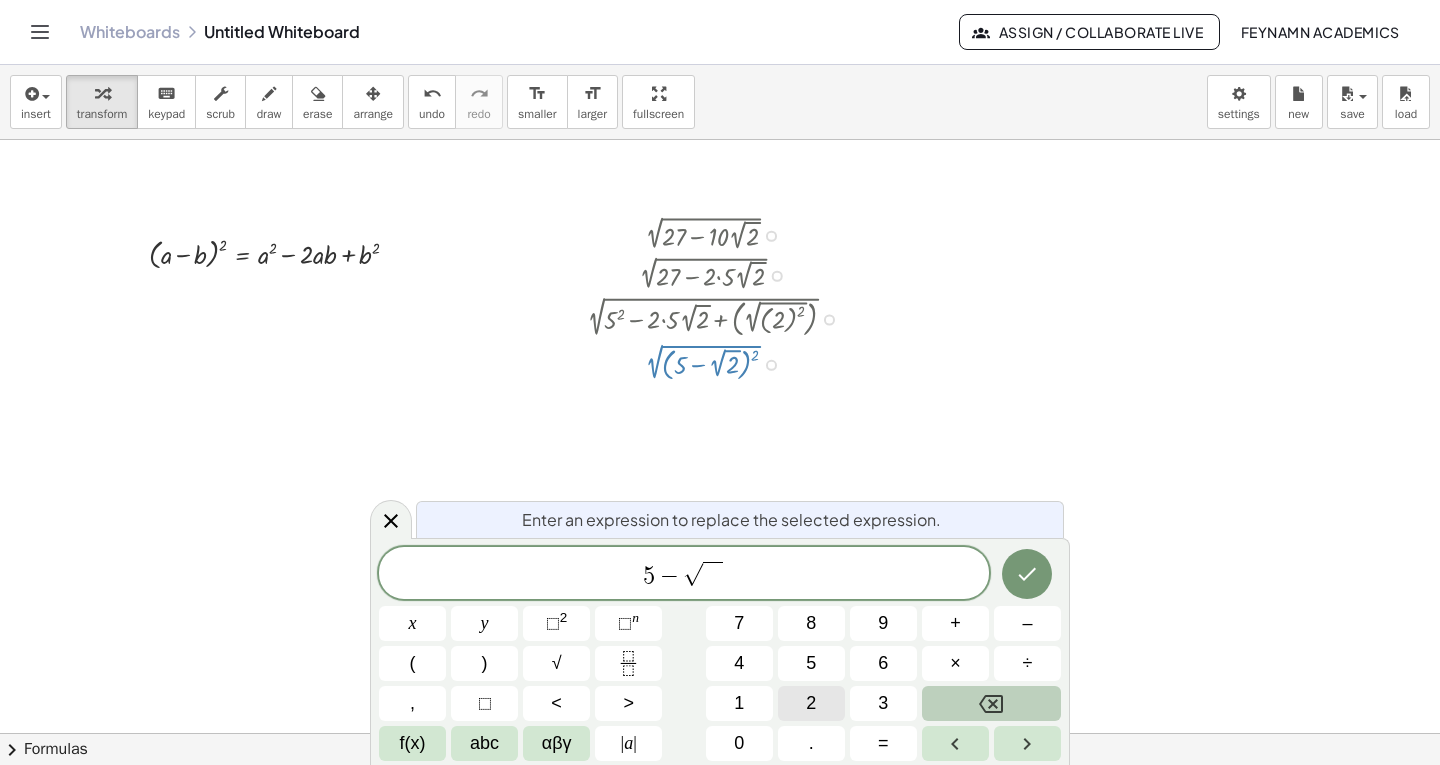 click on "2" at bounding box center (811, 703) 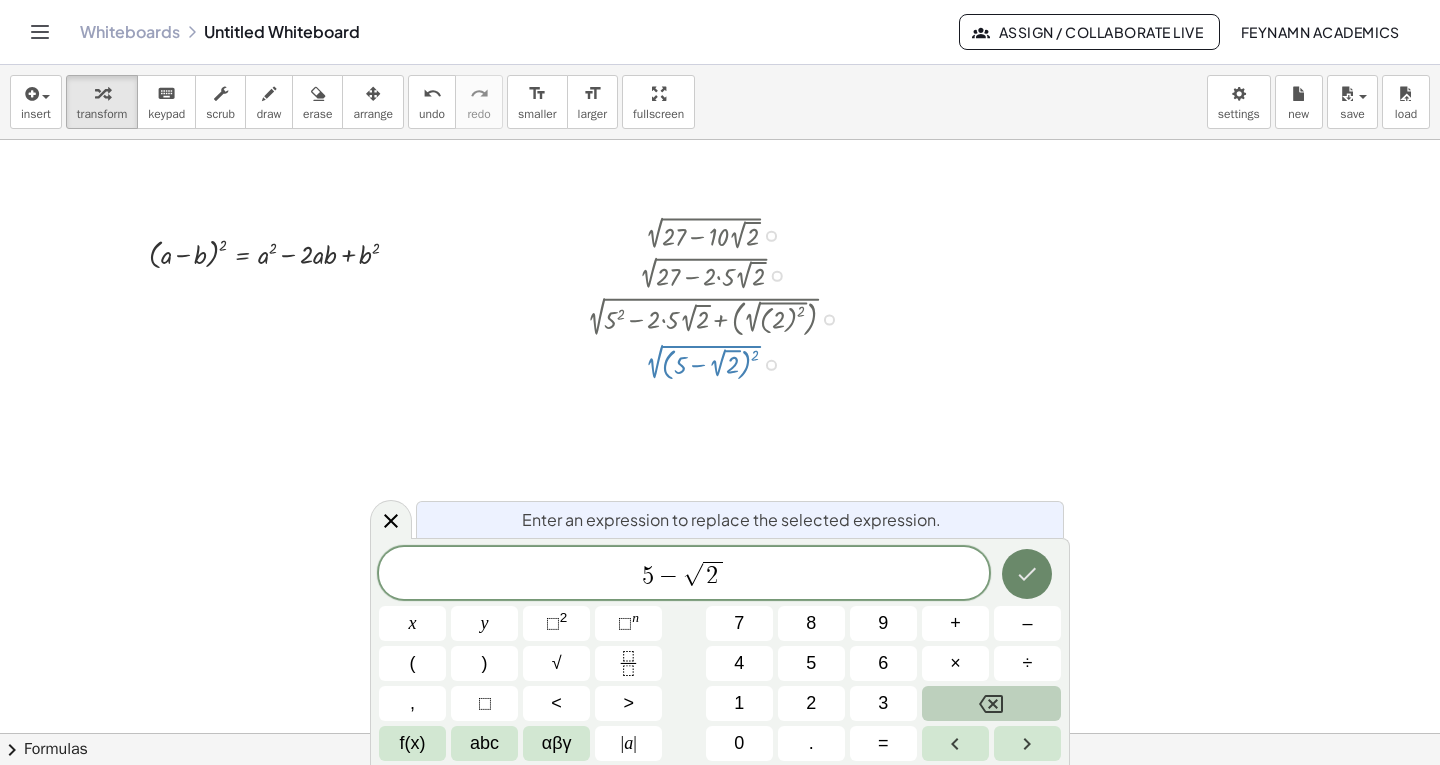 click at bounding box center (1027, 574) 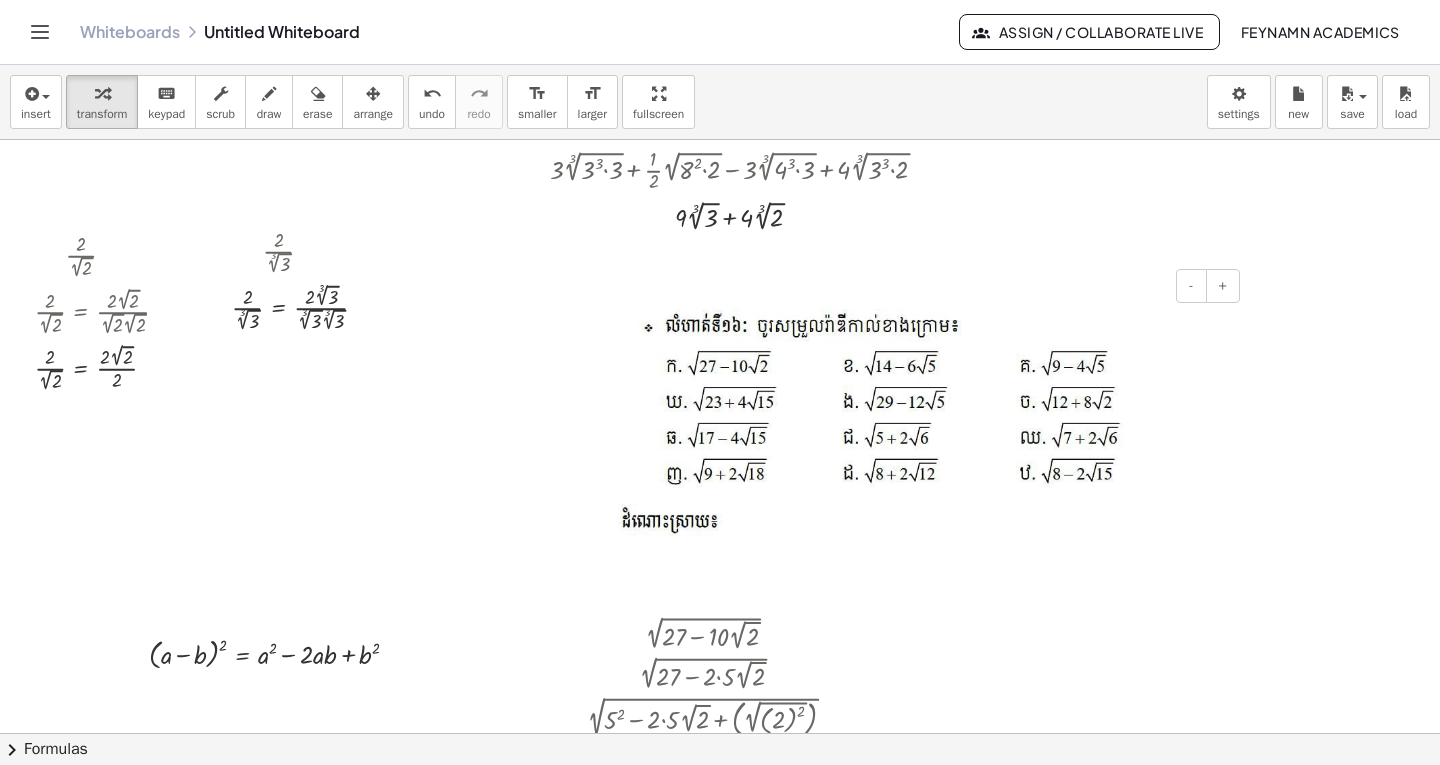 scroll, scrollTop: 601, scrollLeft: 0, axis: vertical 